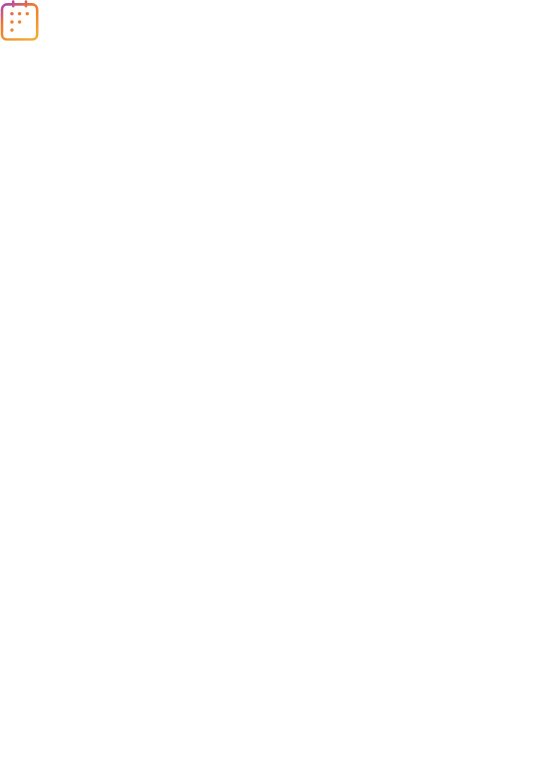 scroll, scrollTop: 0, scrollLeft: 0, axis: both 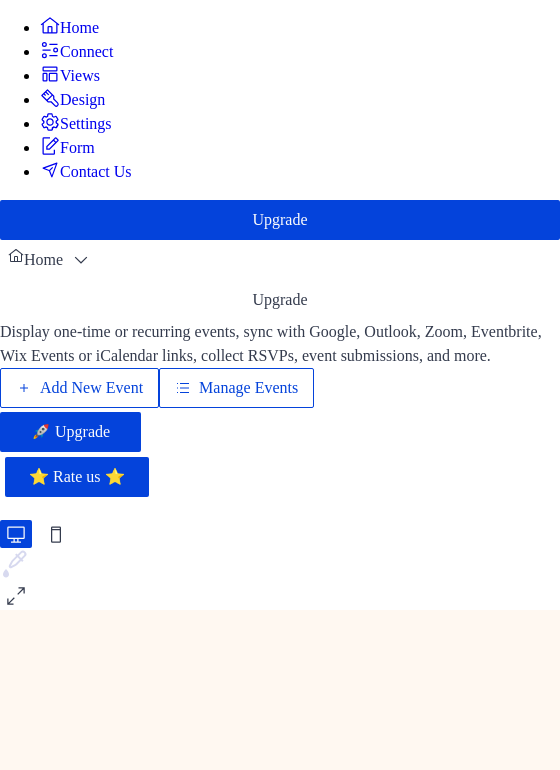 click on "Manage Events" at bounding box center [248, 388] 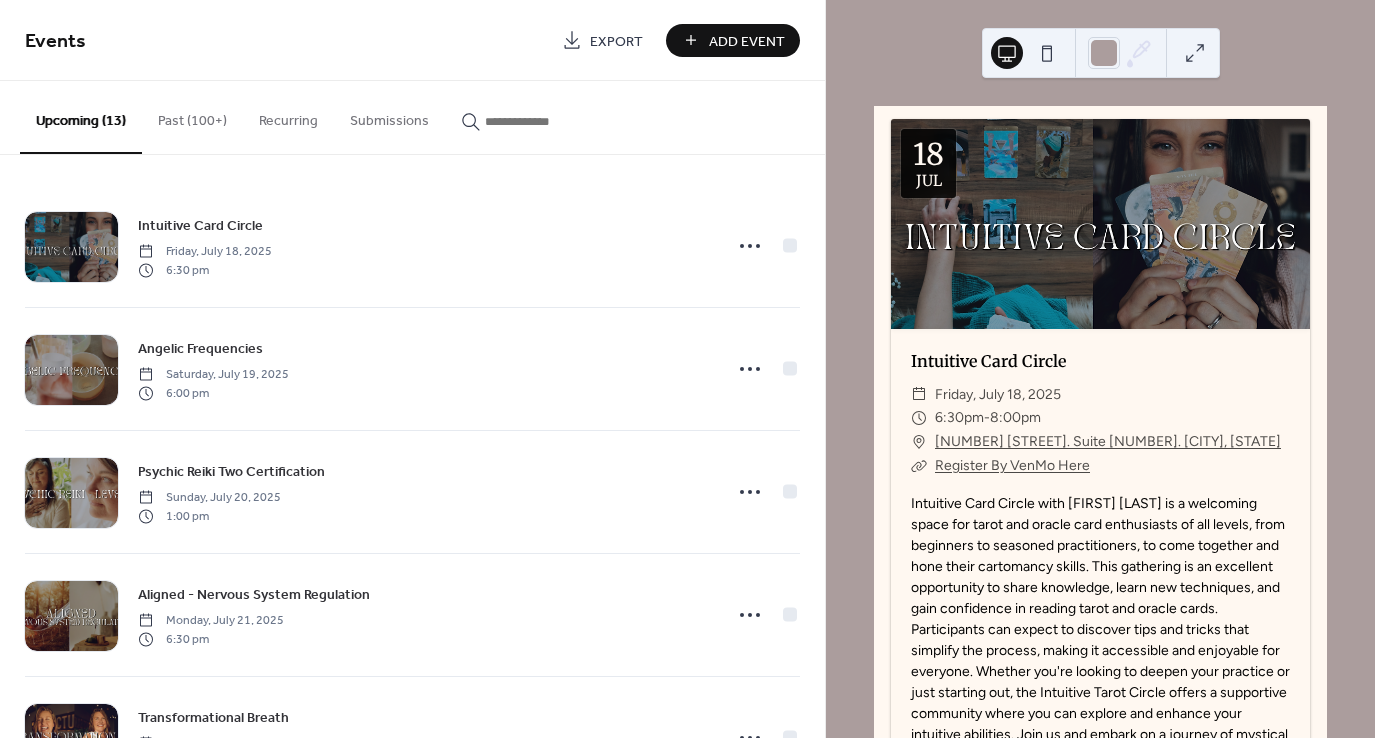 scroll, scrollTop: 0, scrollLeft: 0, axis: both 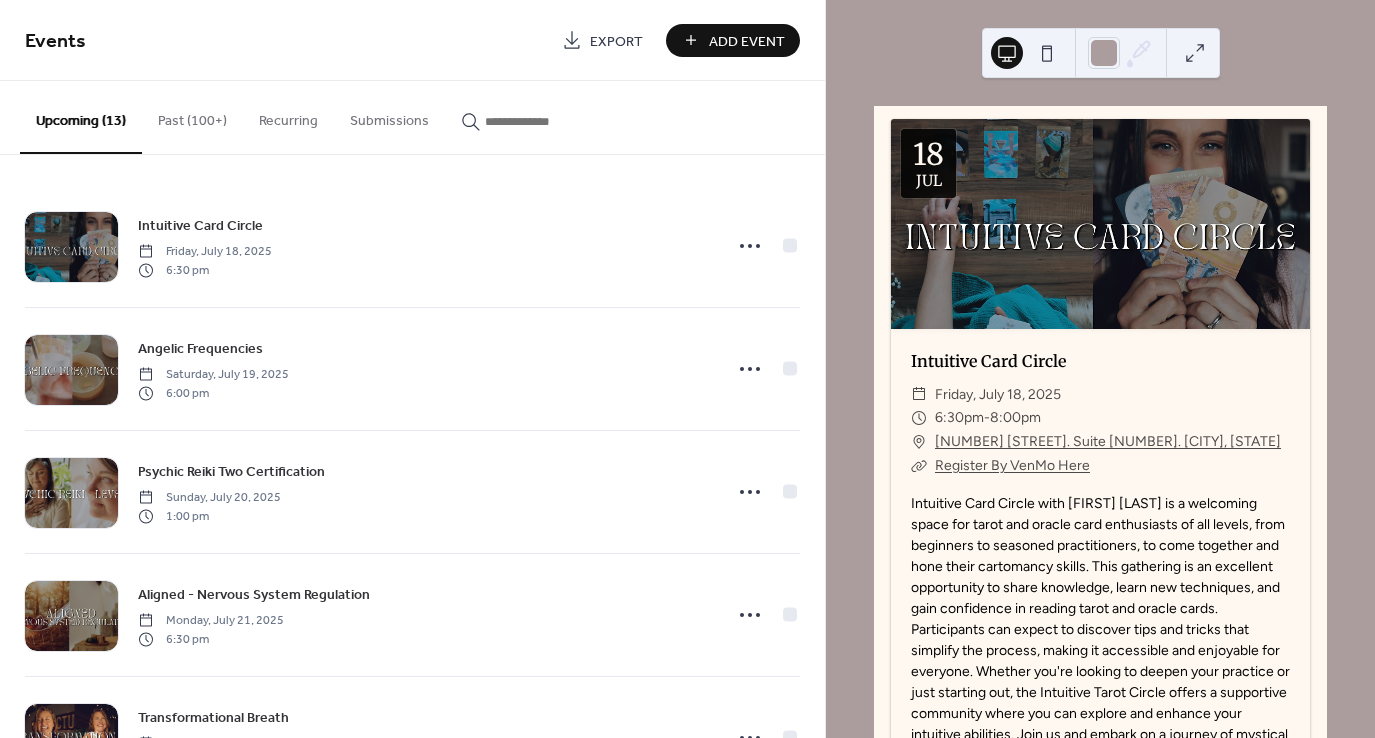 click at bounding box center (545, 121) 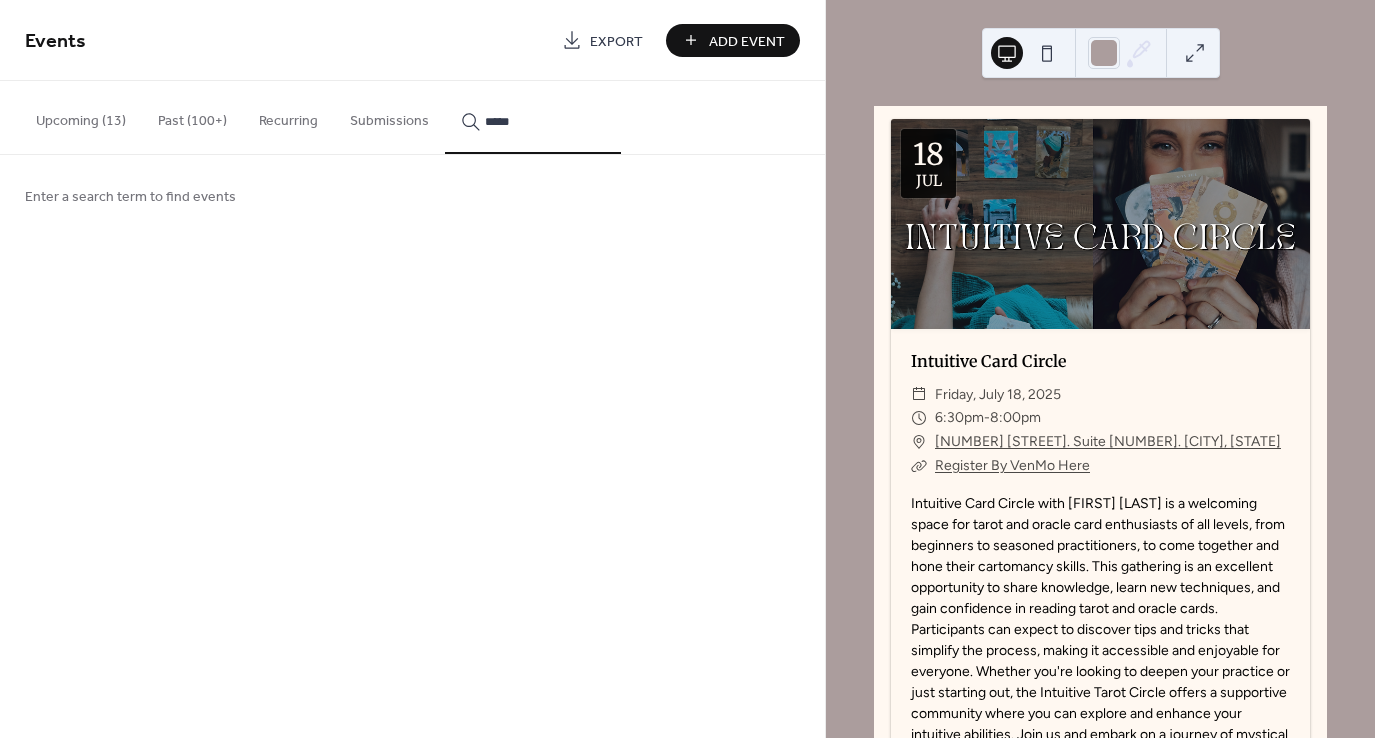 click on "*****" at bounding box center [533, 117] 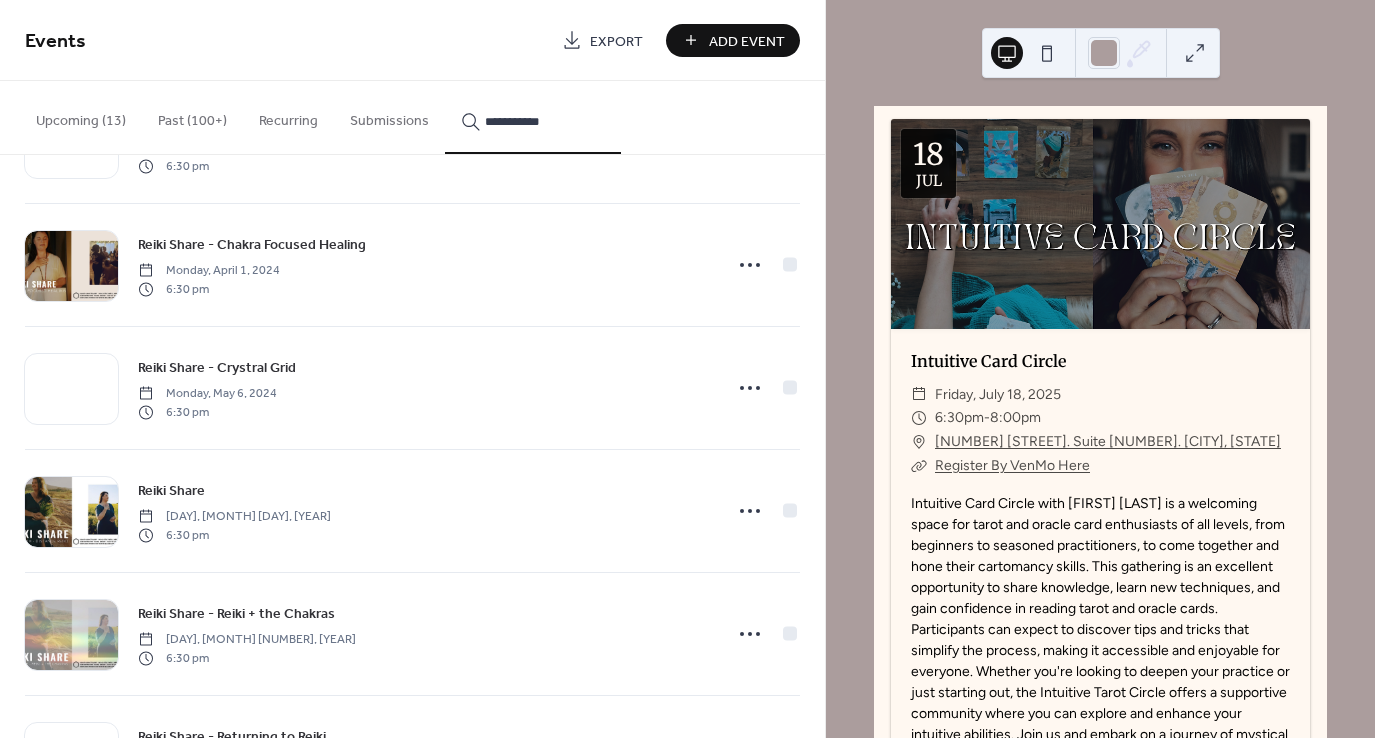 scroll, scrollTop: 7976, scrollLeft: 0, axis: vertical 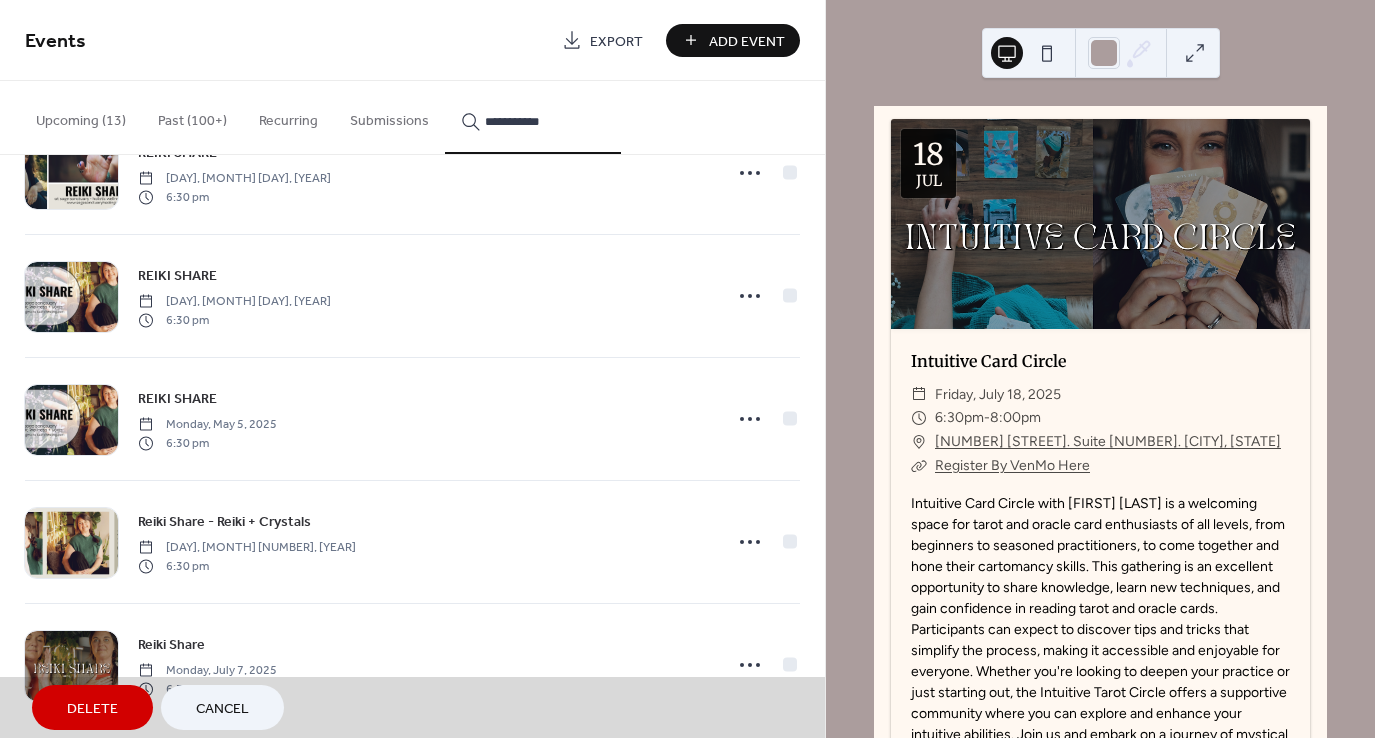 type on "**********" 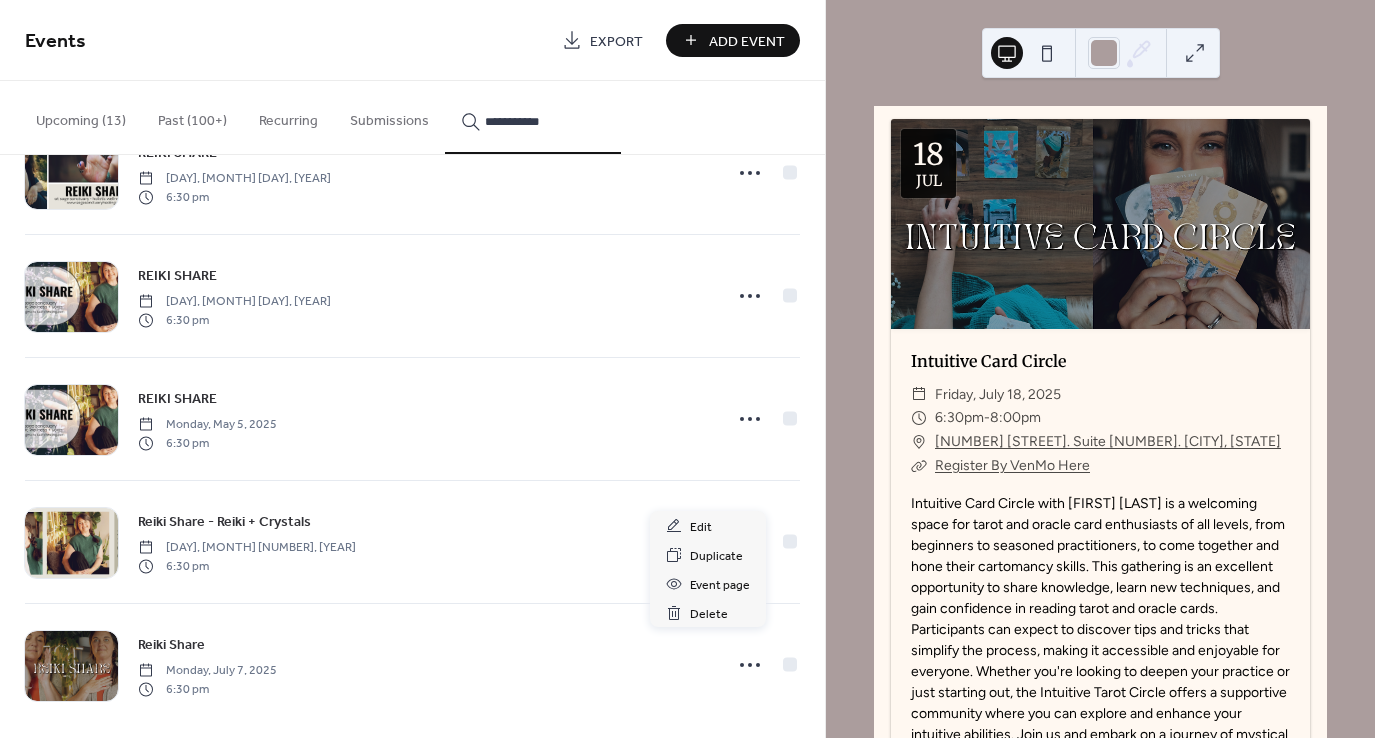 click 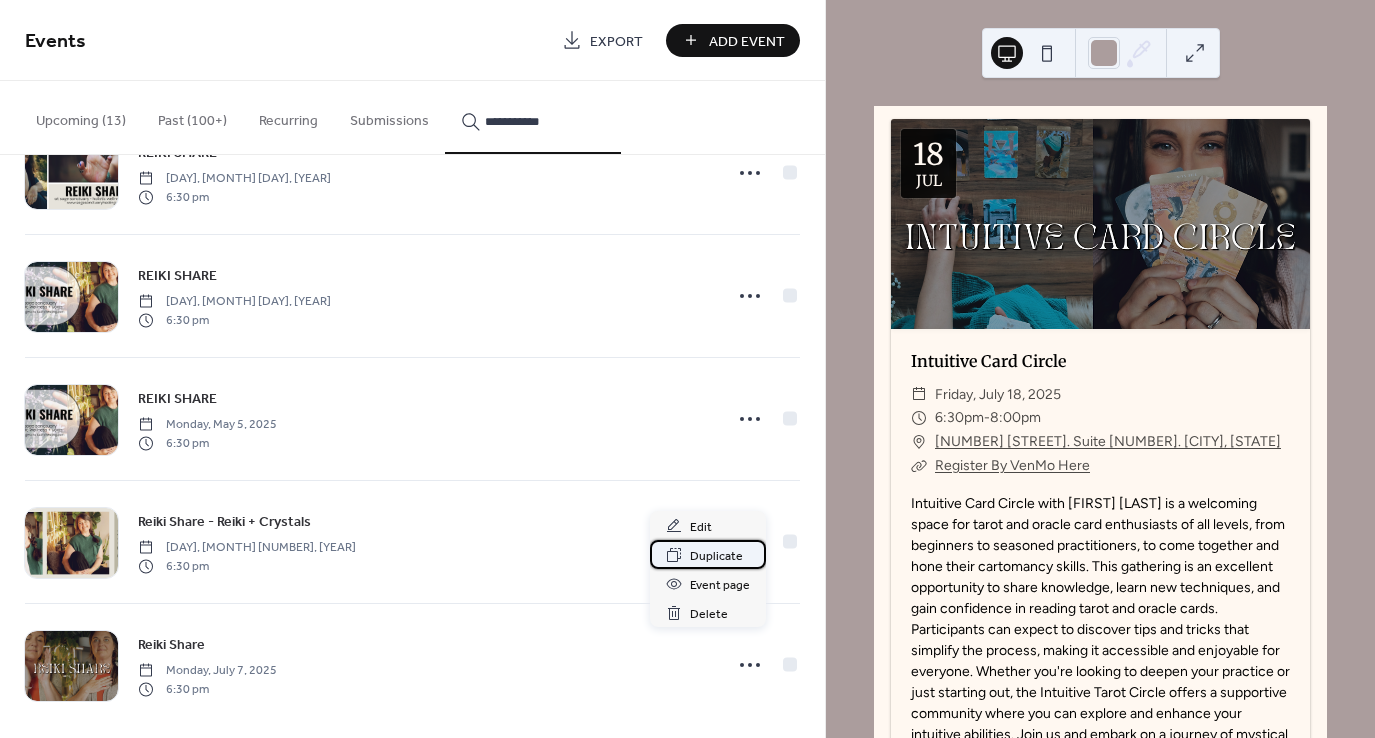 click on "Duplicate" at bounding box center [716, 556] 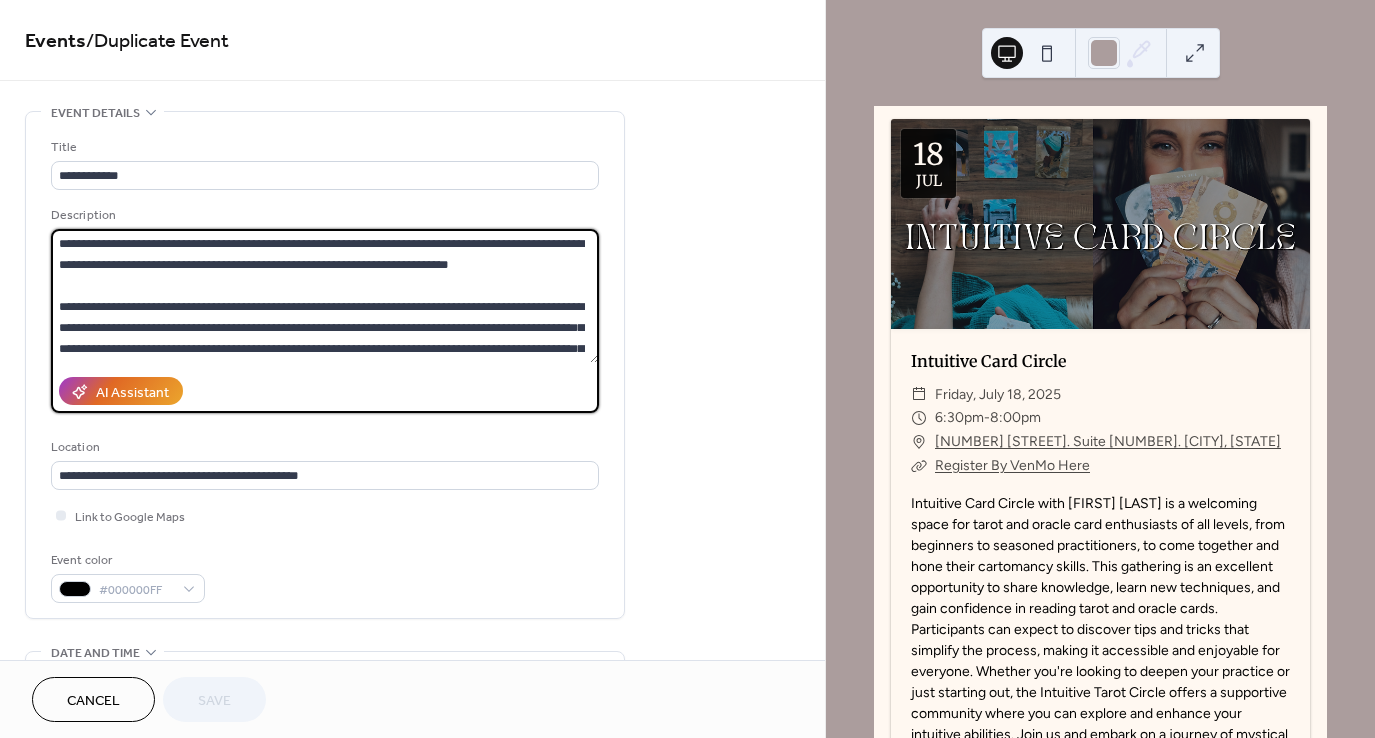 scroll, scrollTop: 336, scrollLeft: 0, axis: vertical 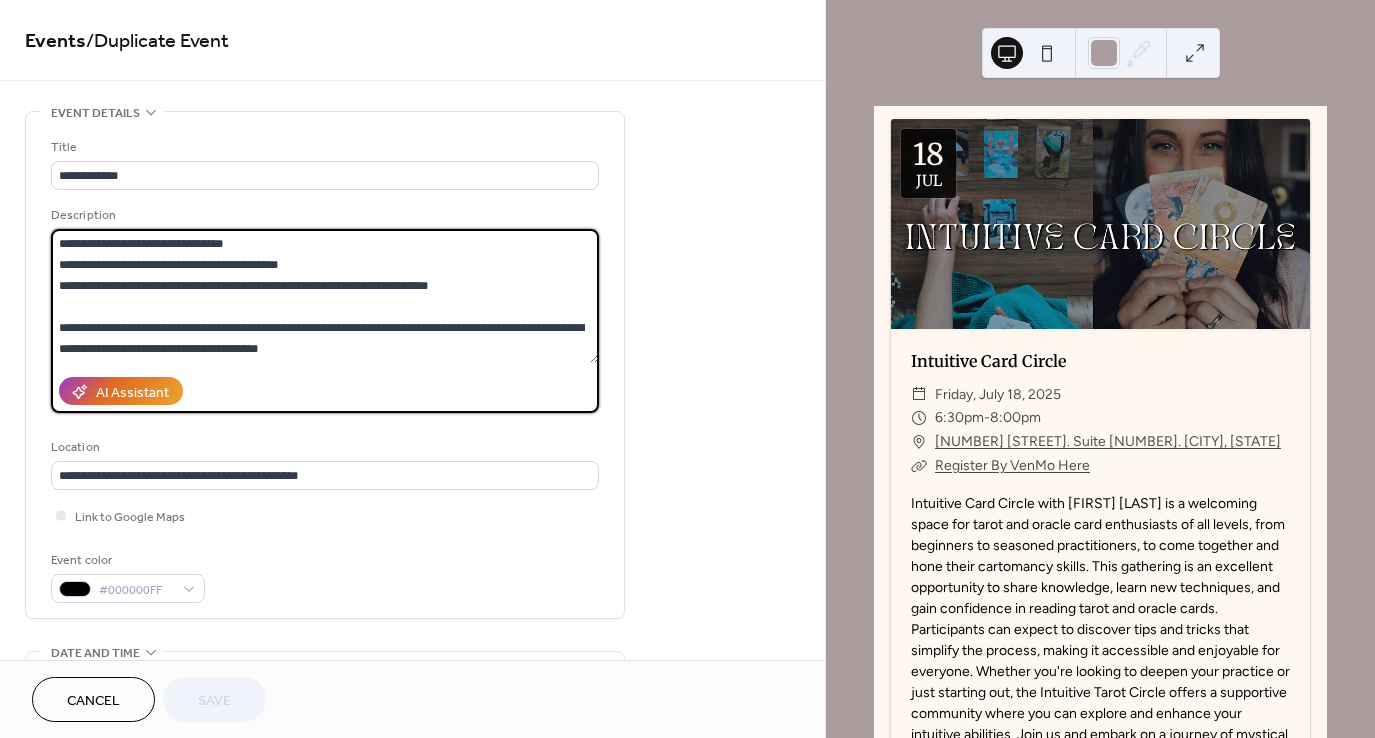 drag, startPoint x: 57, startPoint y: 239, endPoint x: 478, endPoint y: 453, distance: 472.26794 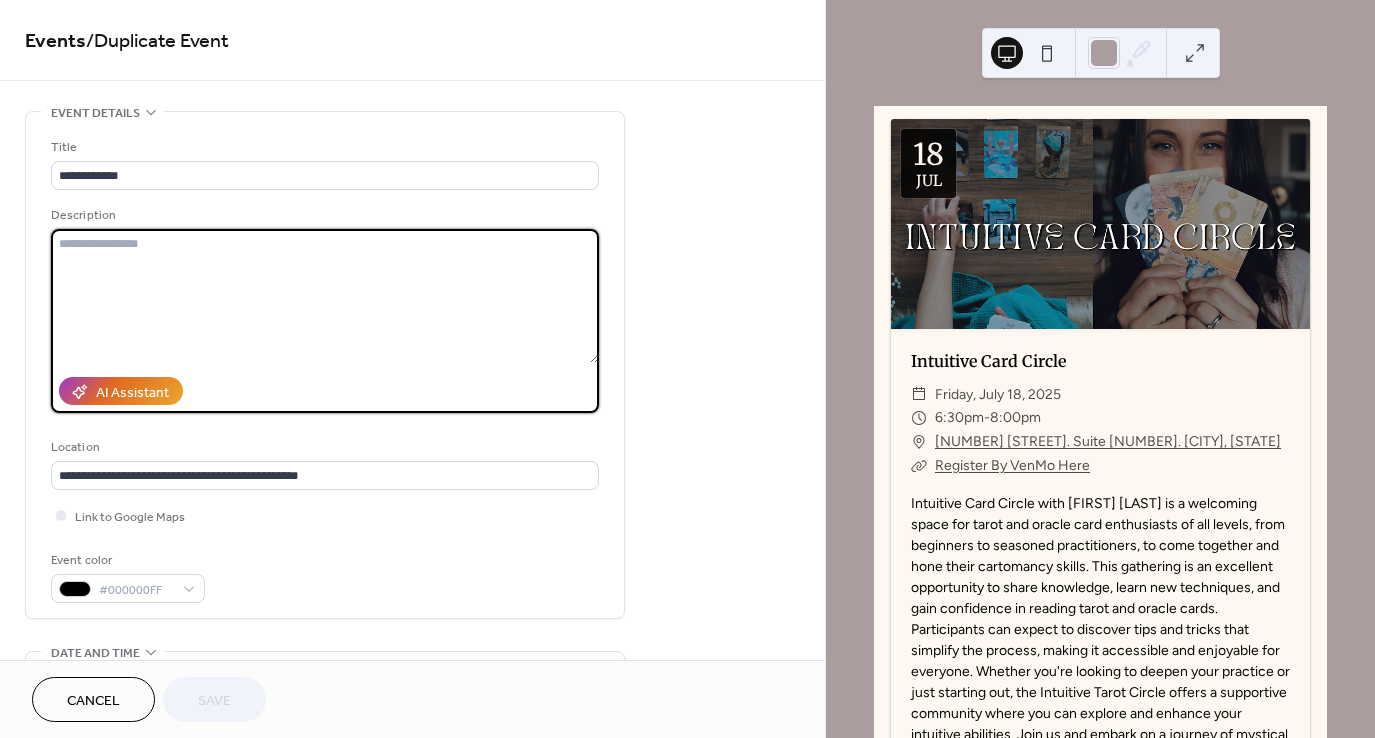 scroll, scrollTop: 0, scrollLeft: 0, axis: both 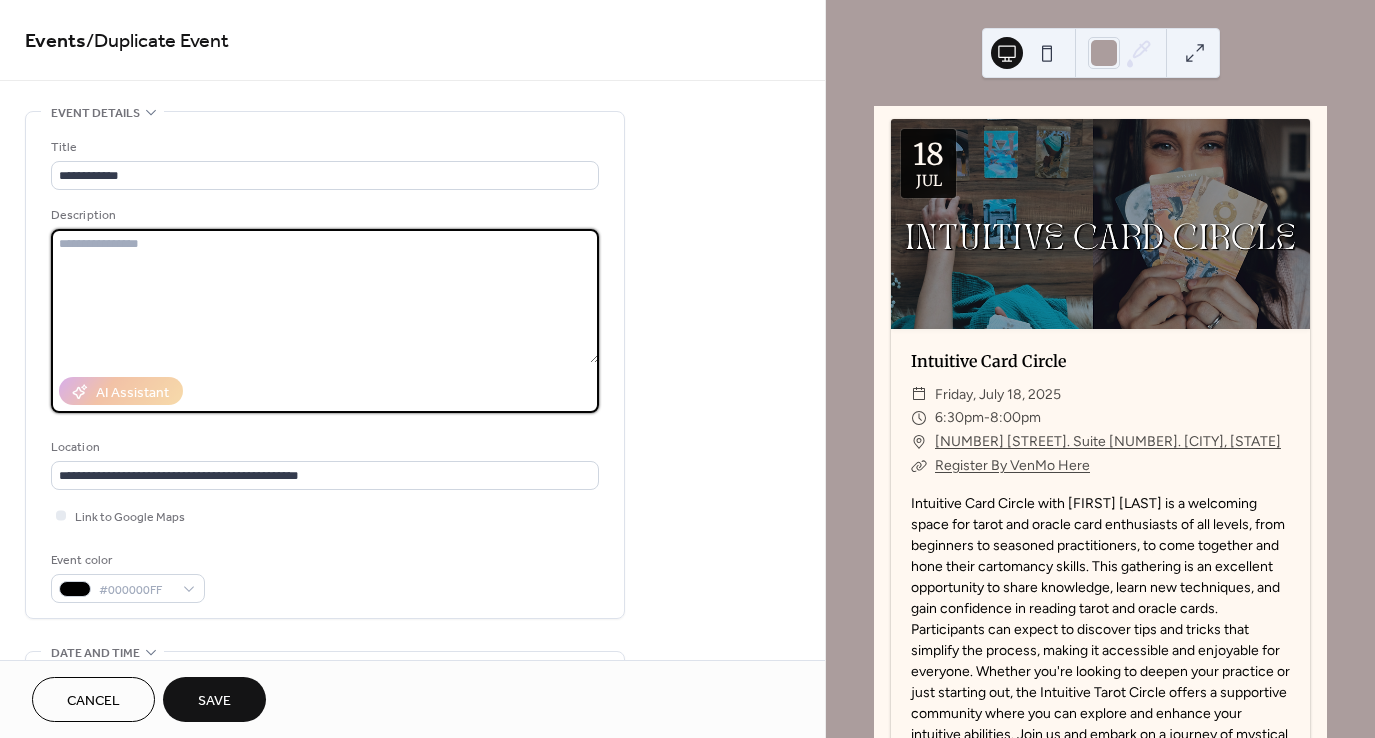 paste on "**********" 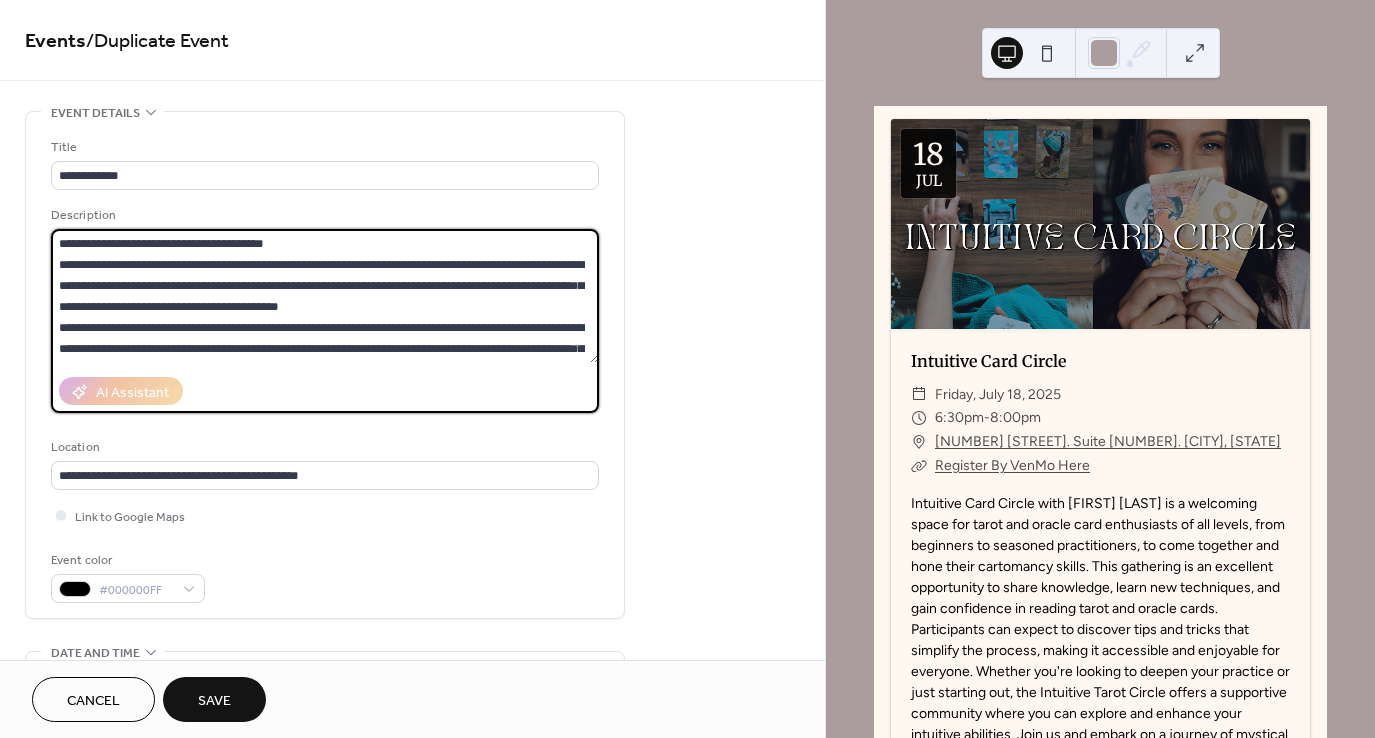 scroll, scrollTop: 312, scrollLeft: 0, axis: vertical 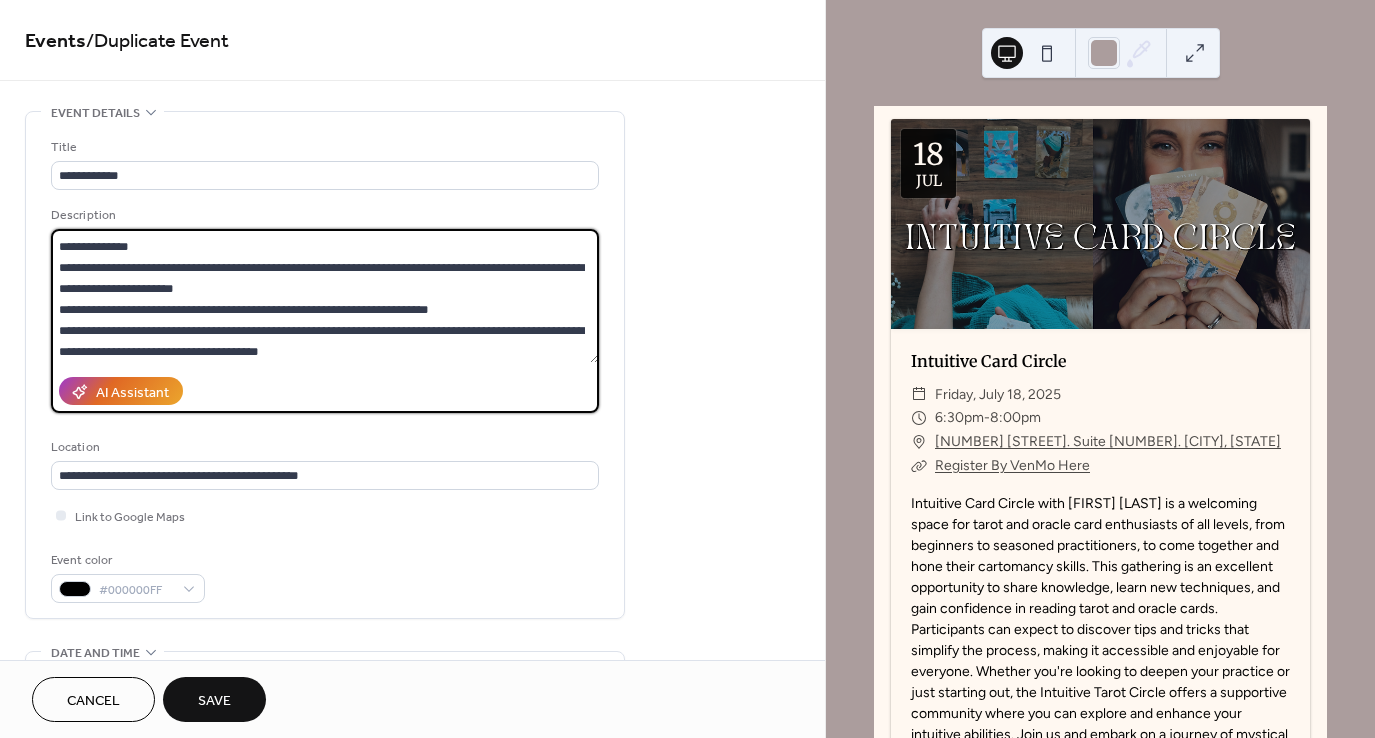 click at bounding box center (325, 296) 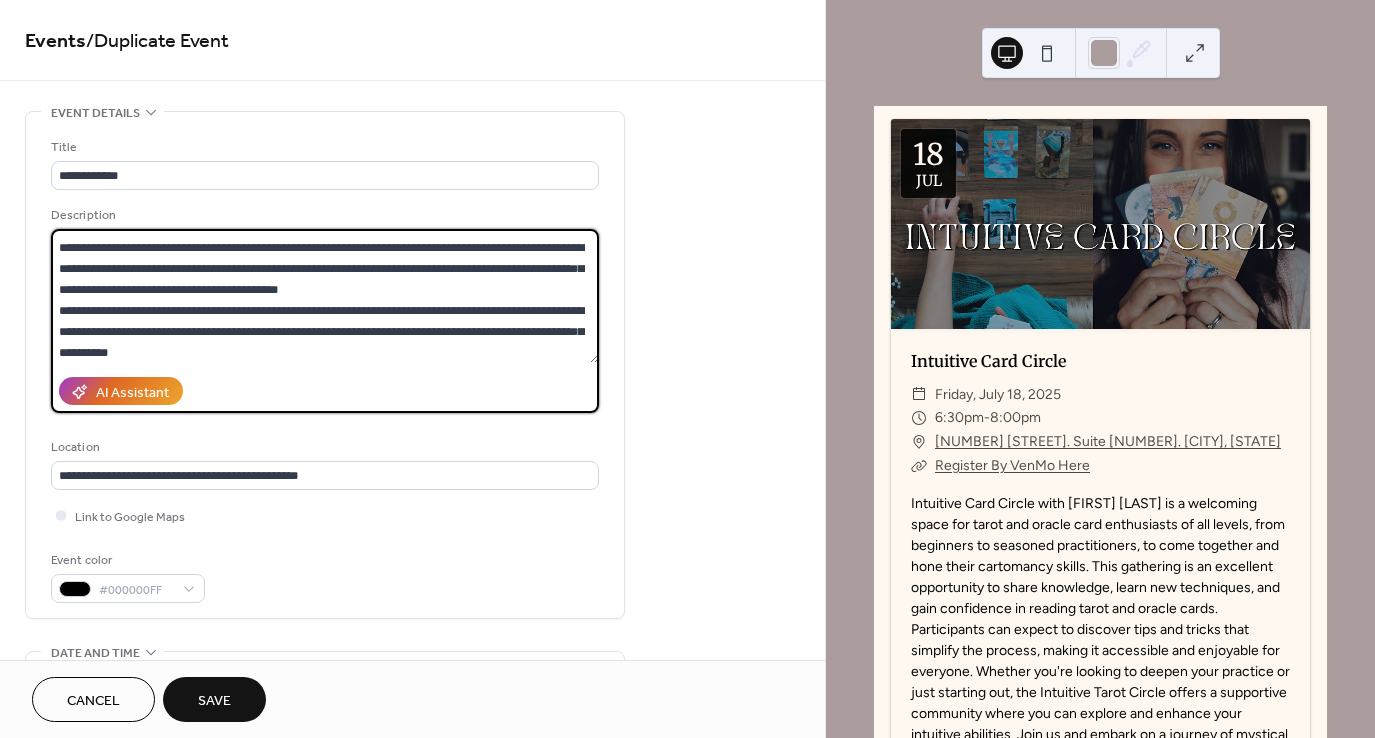 scroll, scrollTop: 0, scrollLeft: 0, axis: both 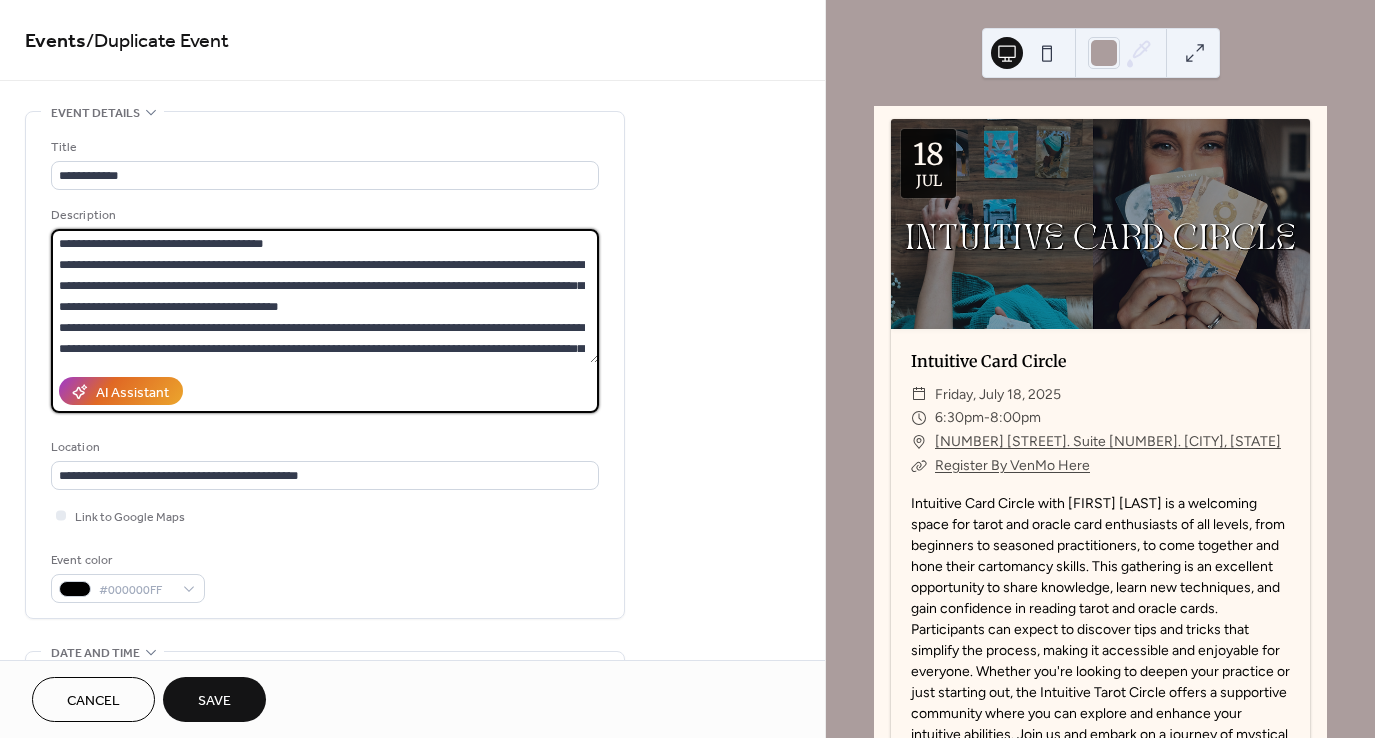 click at bounding box center [325, 296] 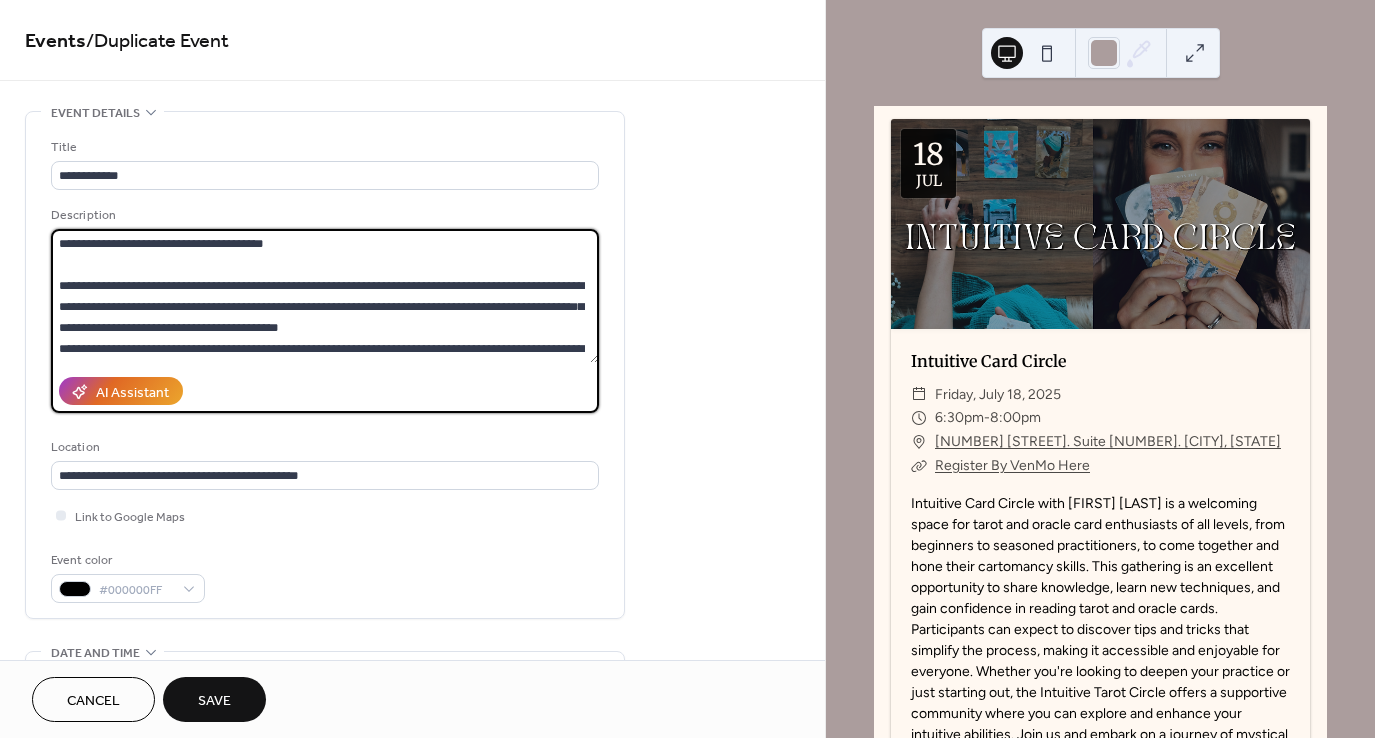 click at bounding box center (325, 296) 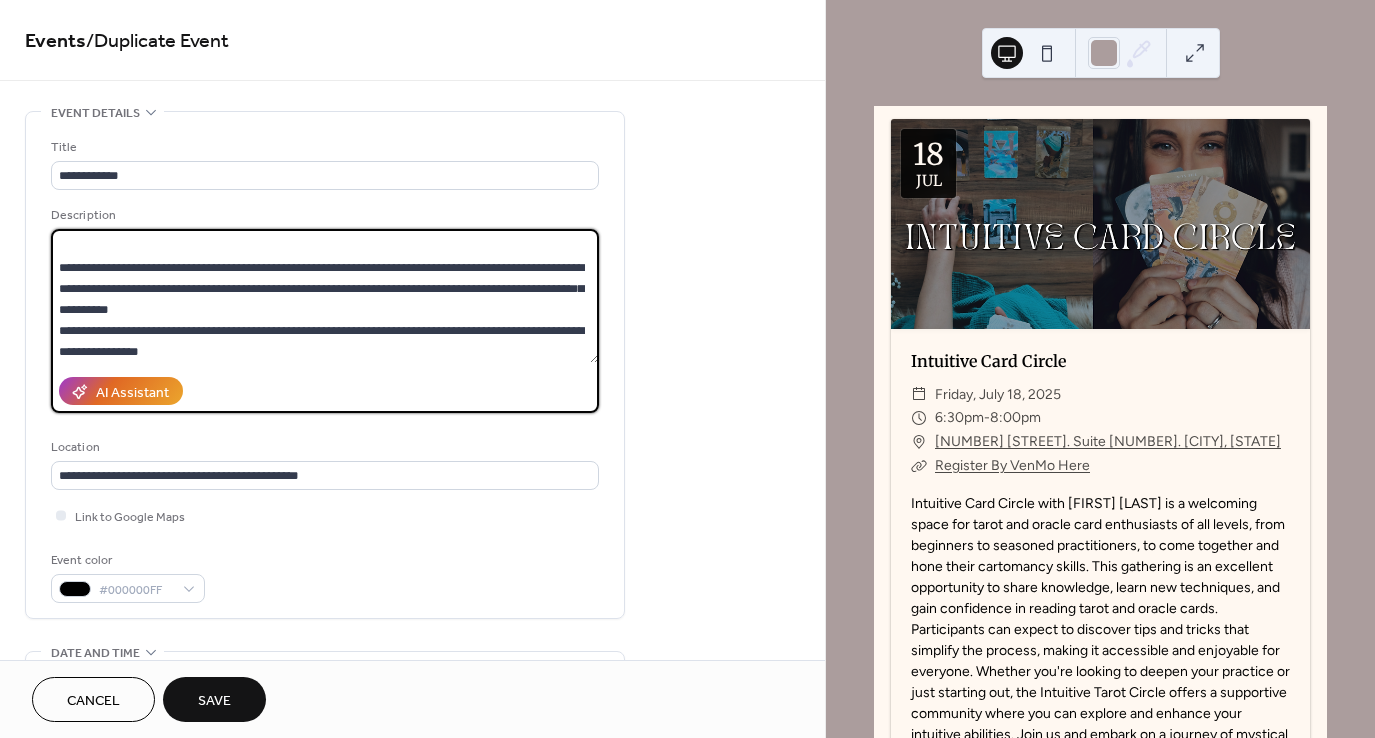 scroll, scrollTop: 103, scrollLeft: 0, axis: vertical 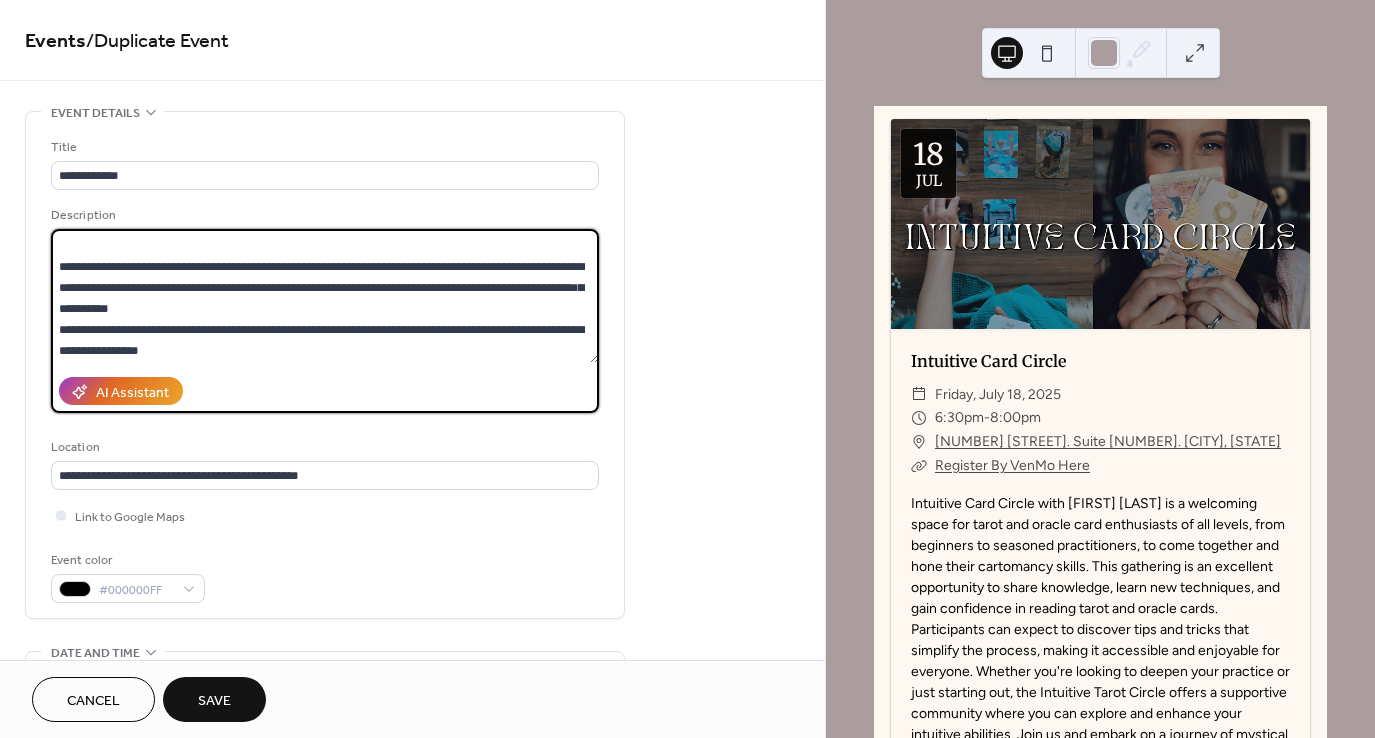 click at bounding box center (325, 296) 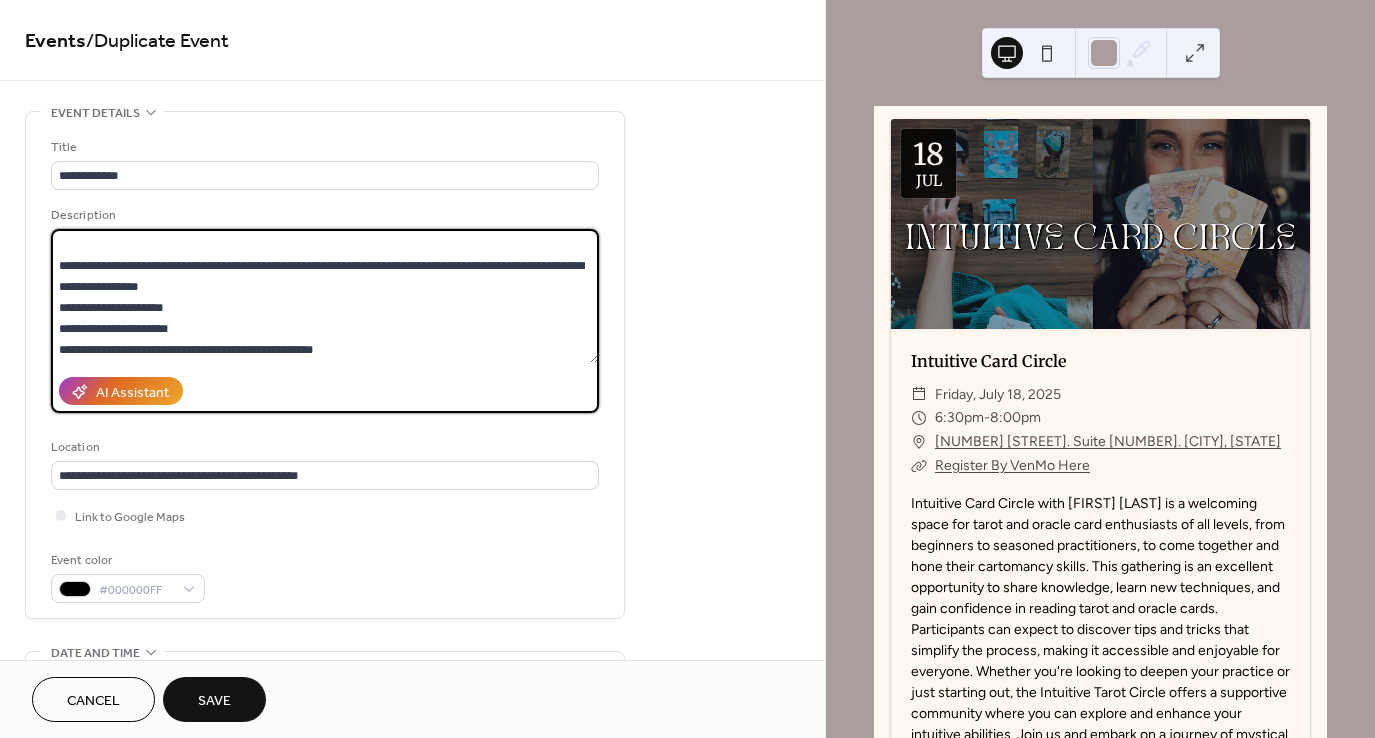 scroll, scrollTop: 188, scrollLeft: 0, axis: vertical 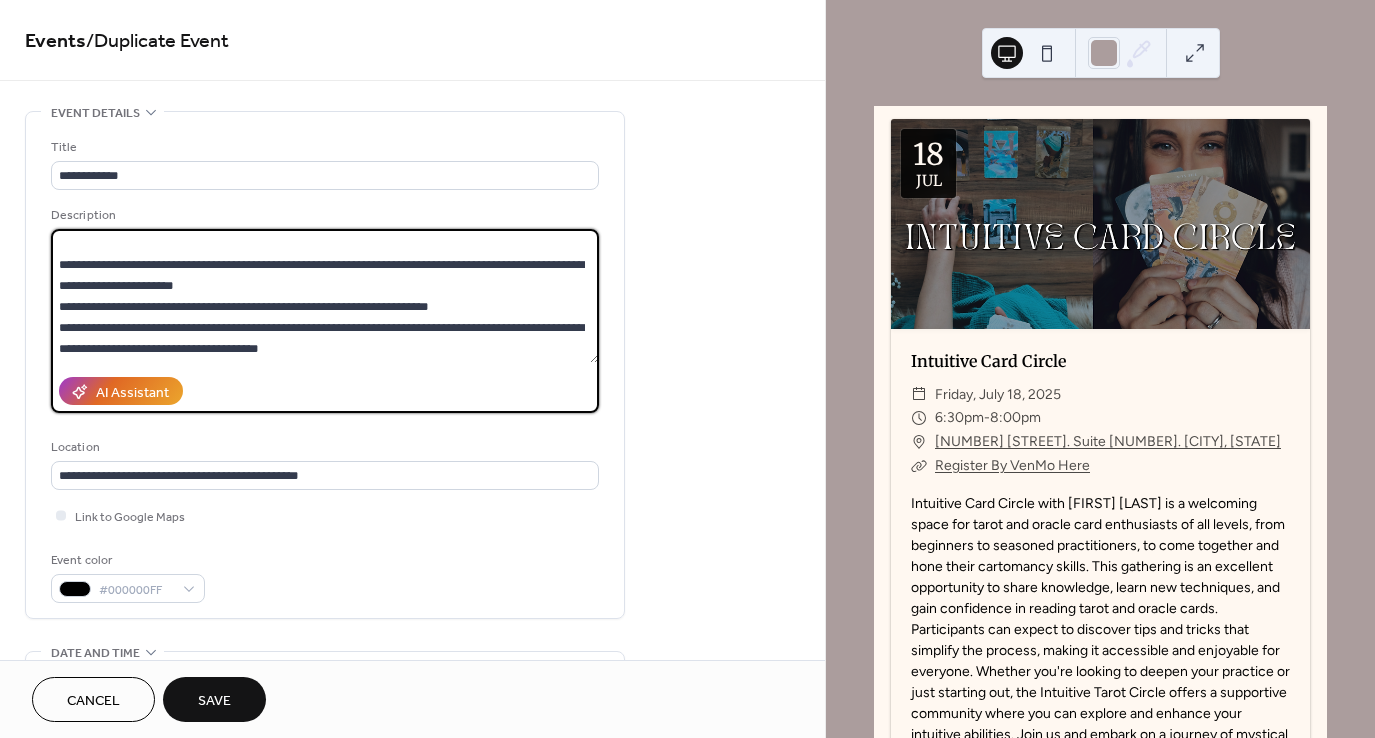 click at bounding box center [325, 296] 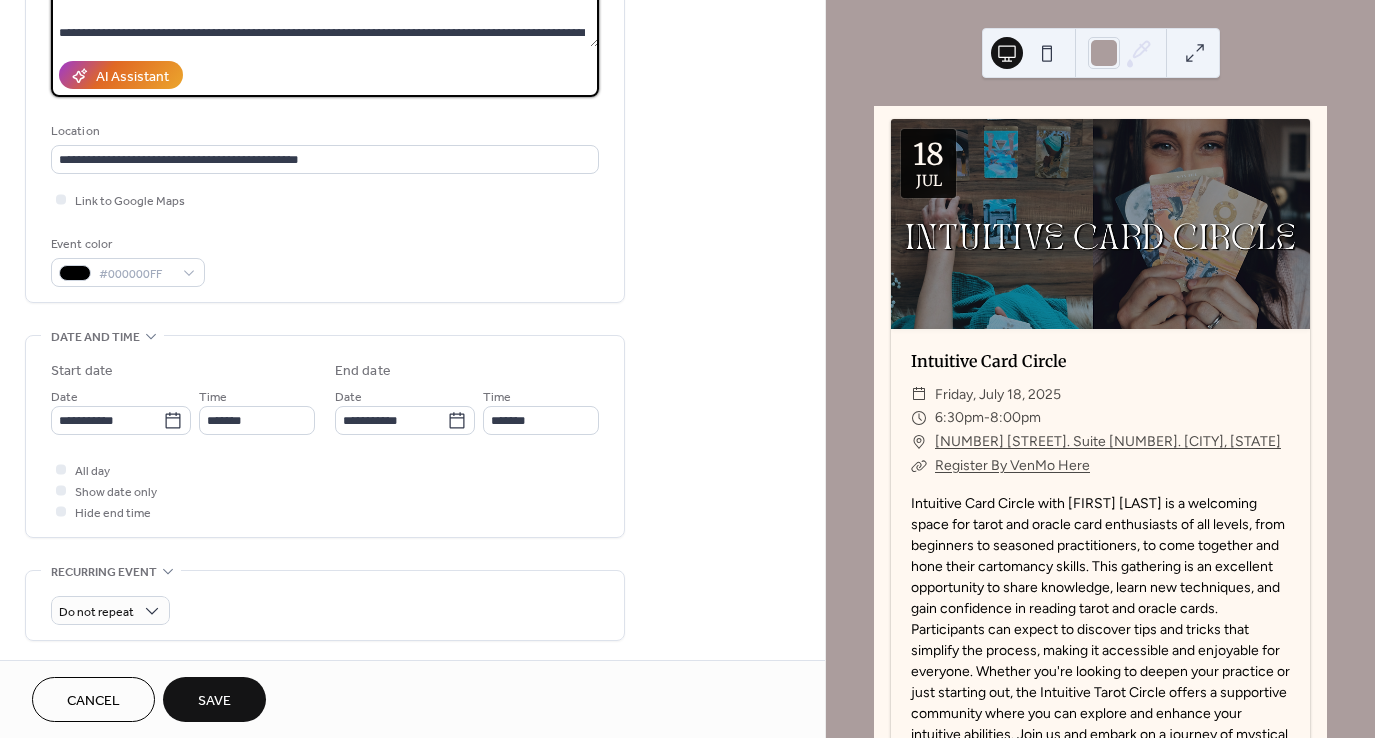 scroll, scrollTop: 323, scrollLeft: 0, axis: vertical 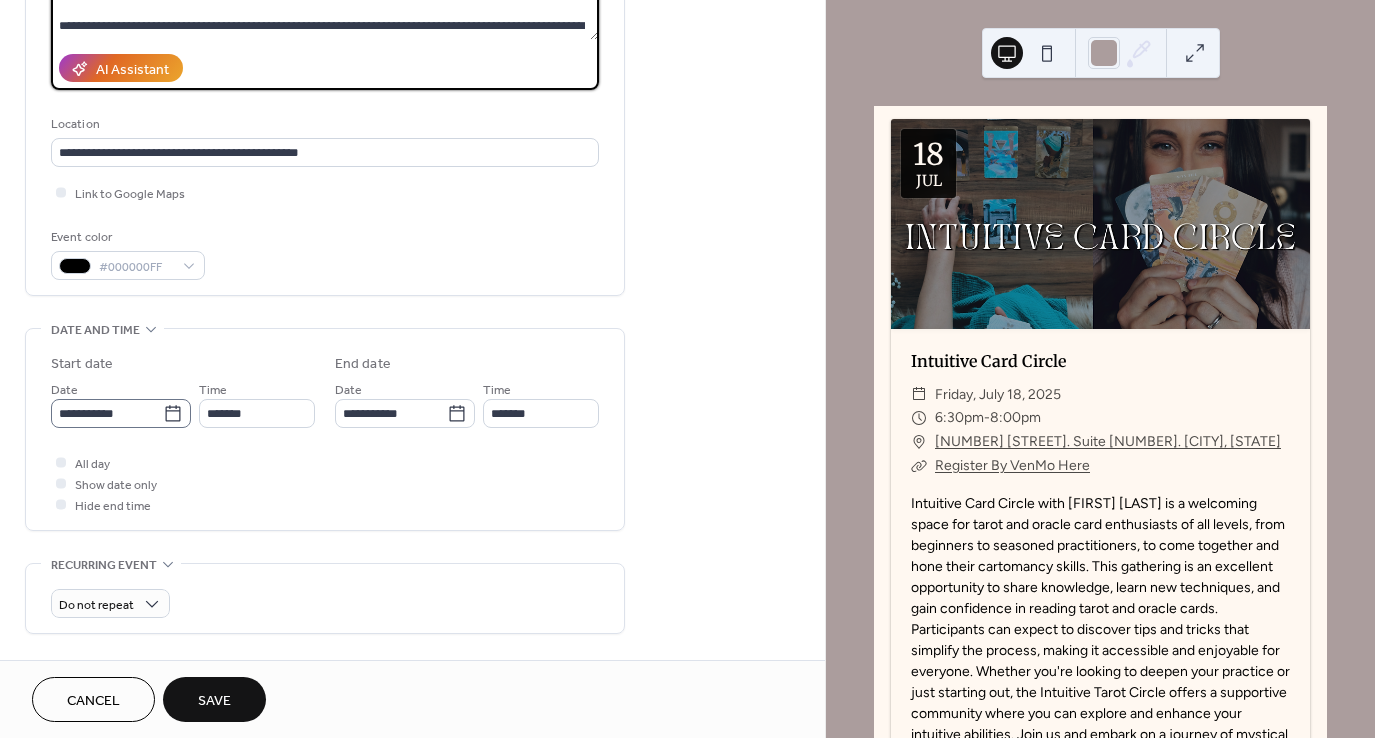 type on "**********" 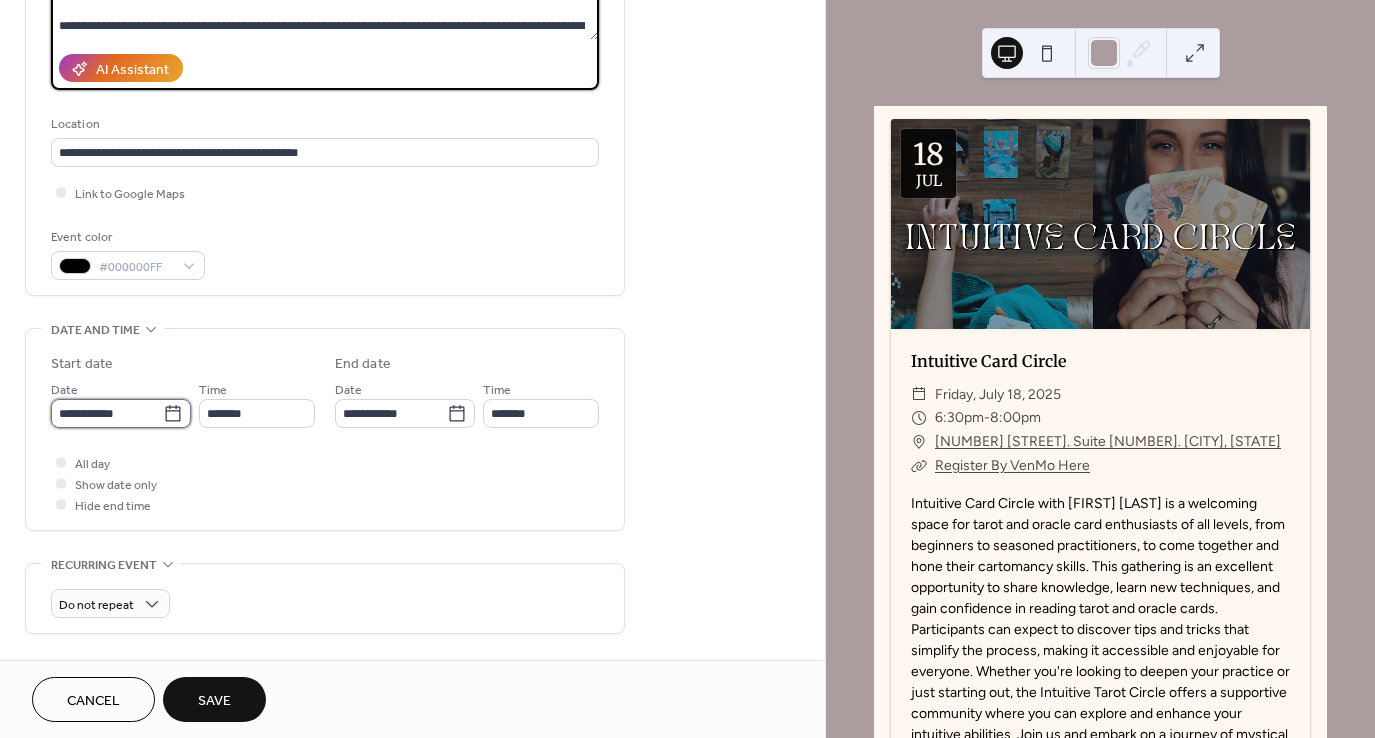 click on "**********" at bounding box center (107, 413) 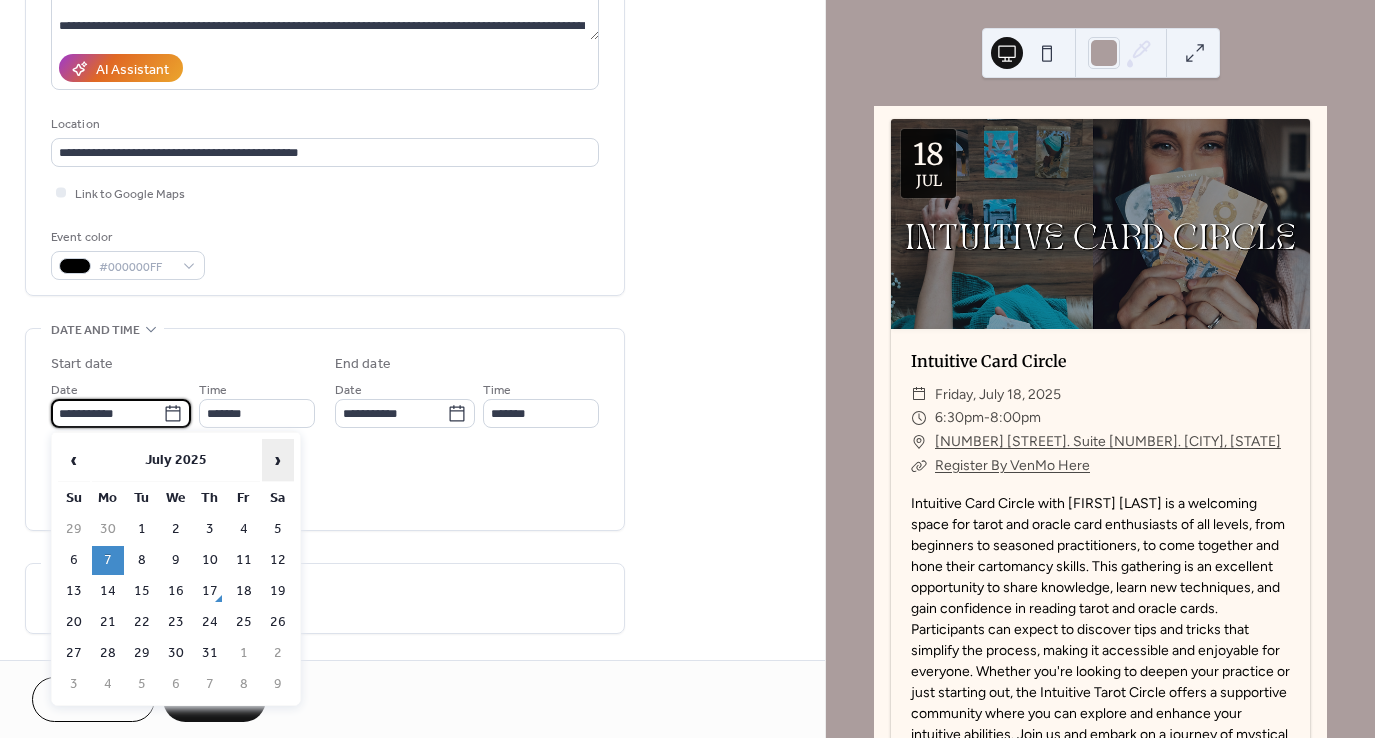 click on "›" at bounding box center (278, 460) 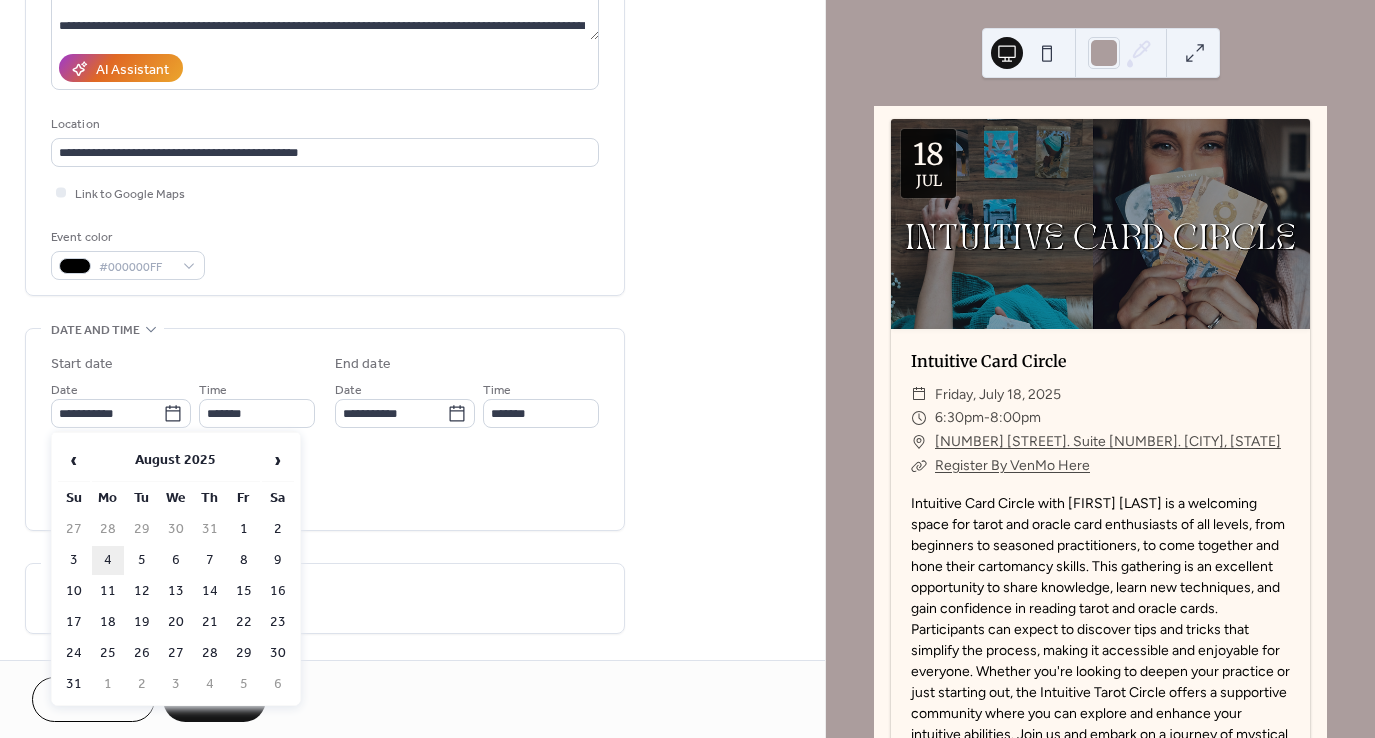 click on "4" at bounding box center [108, 560] 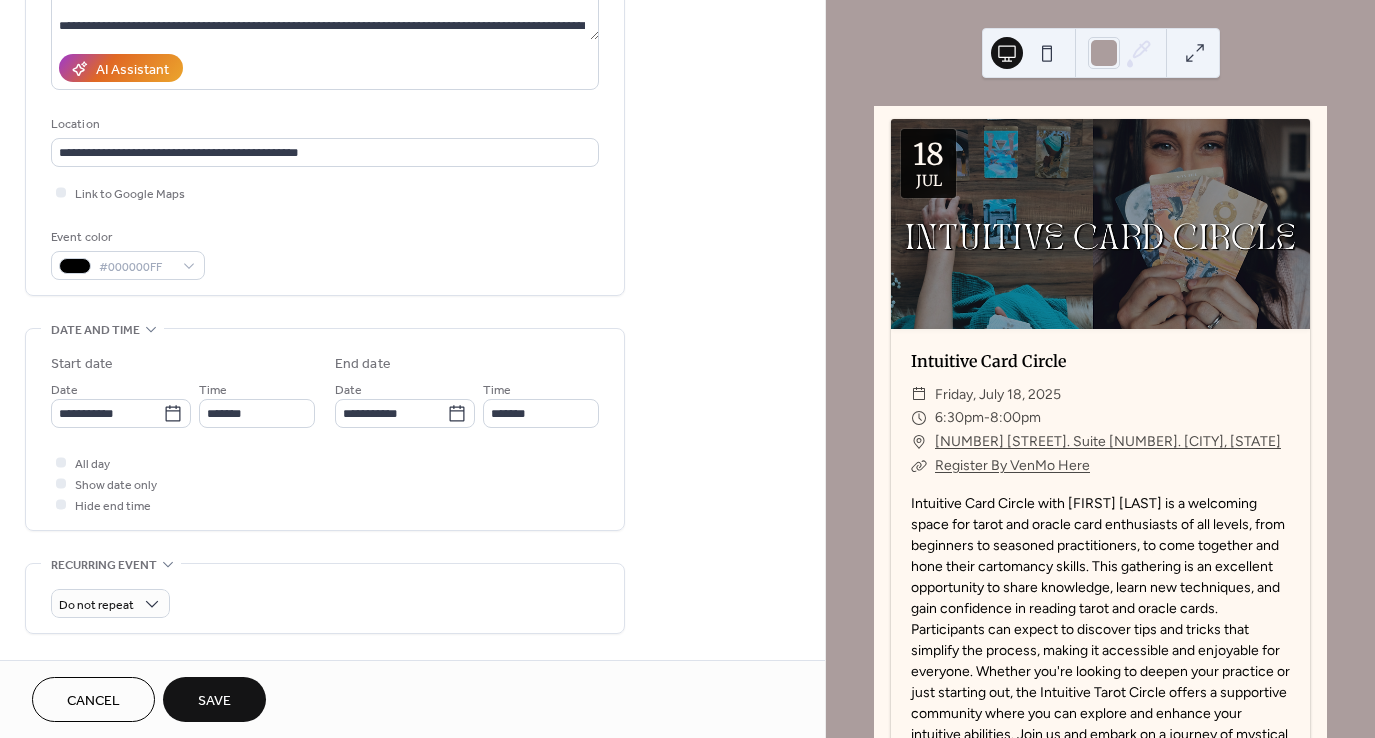 click on "Save" at bounding box center (214, 701) 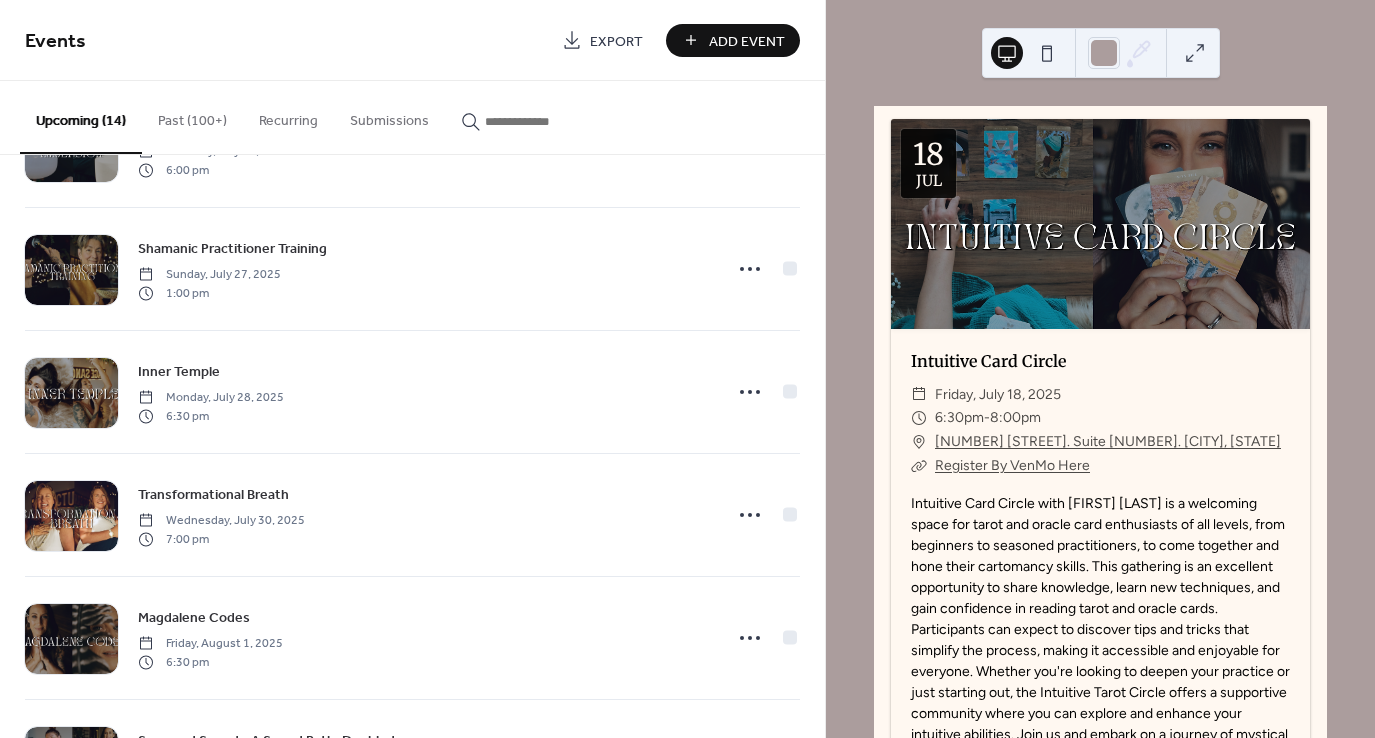 scroll, scrollTop: 1194, scrollLeft: 0, axis: vertical 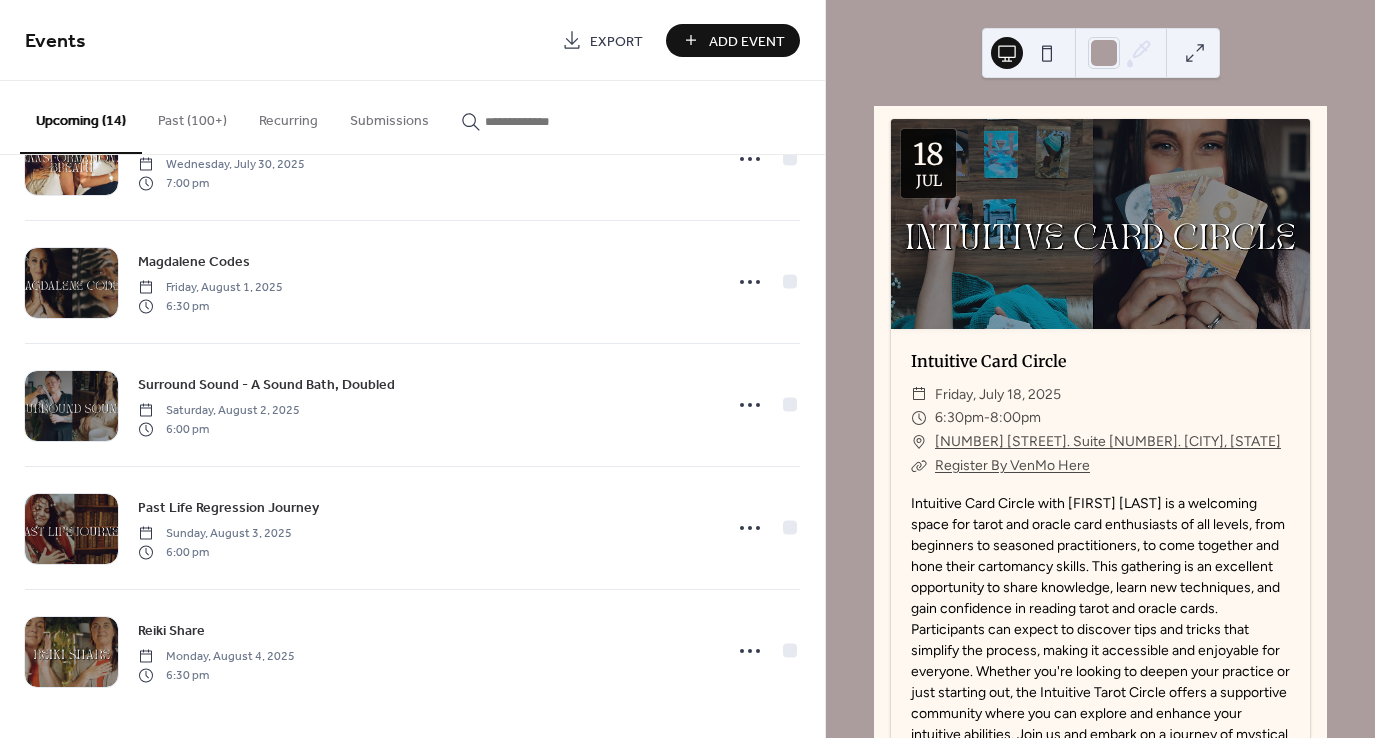 click at bounding box center [545, 121] 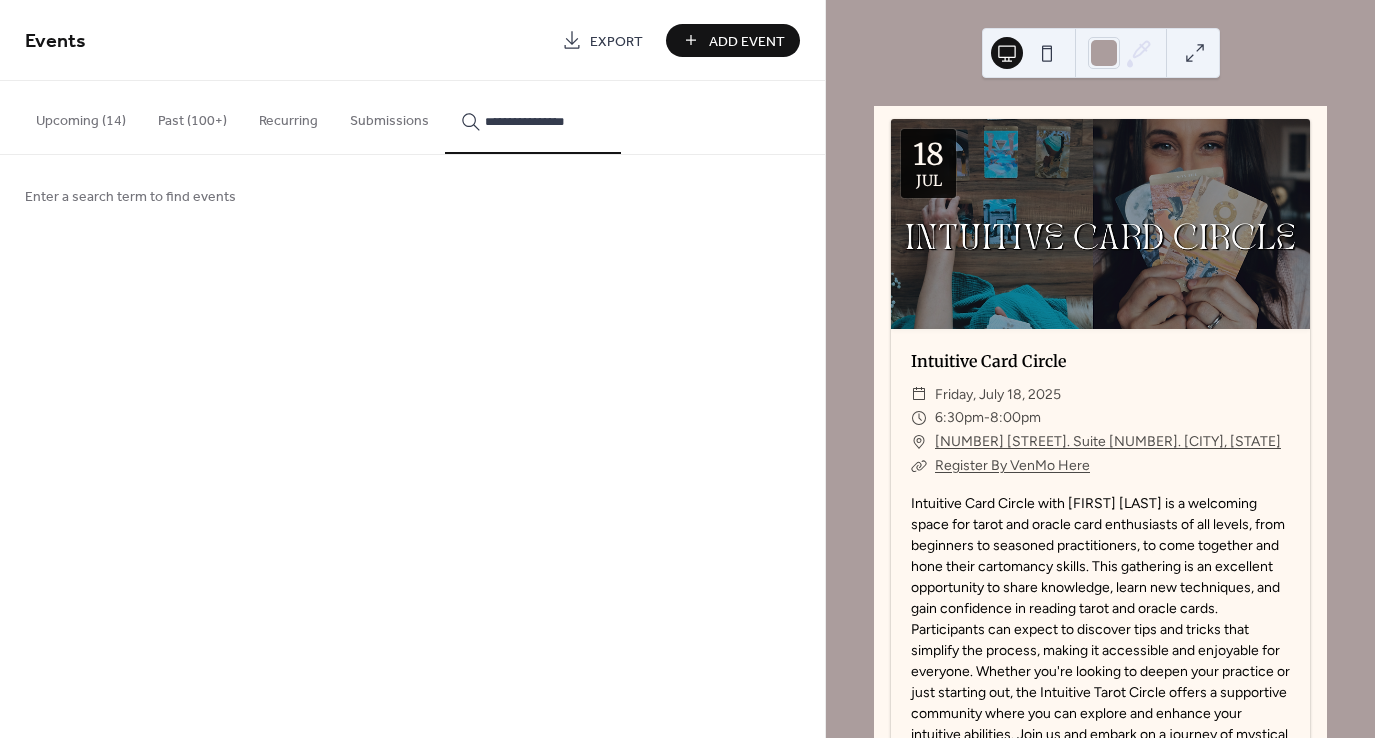 click on "**********" at bounding box center [533, 117] 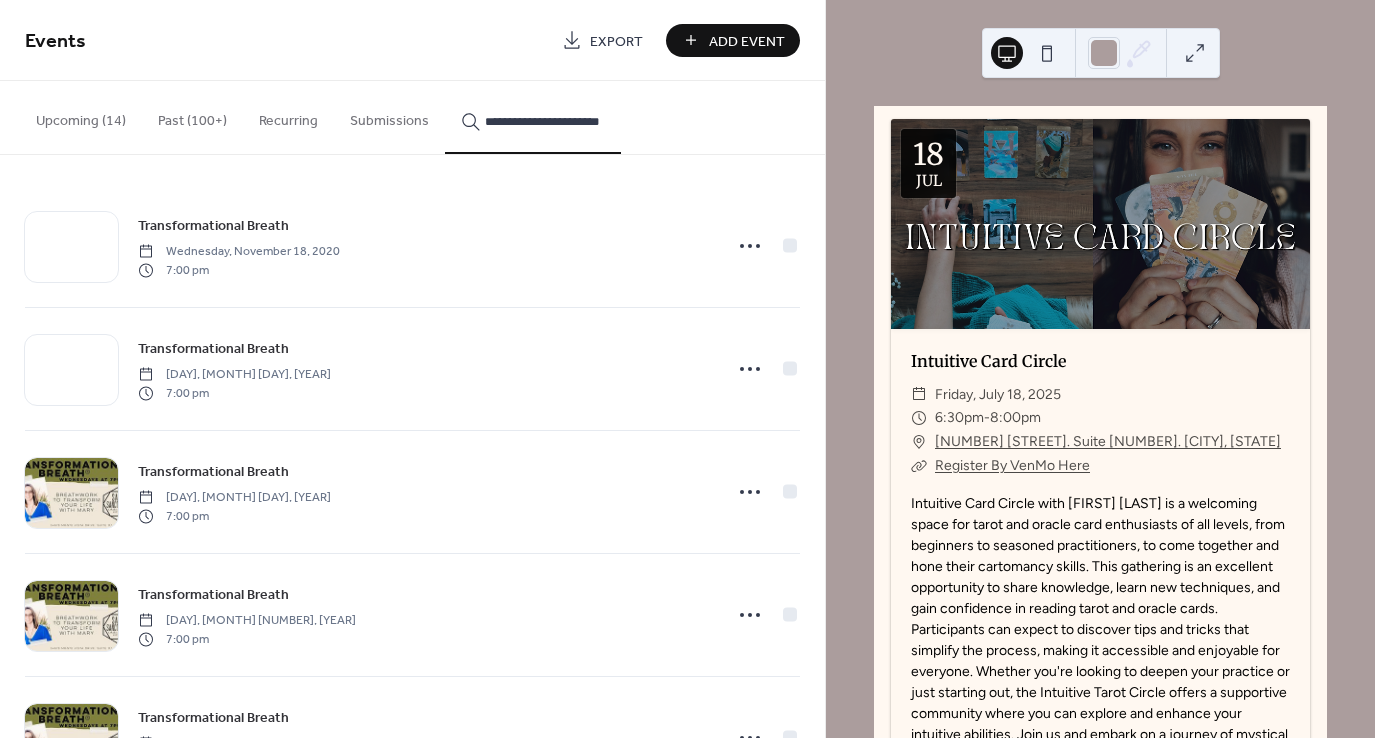 scroll, scrollTop: 0, scrollLeft: 6, axis: horizontal 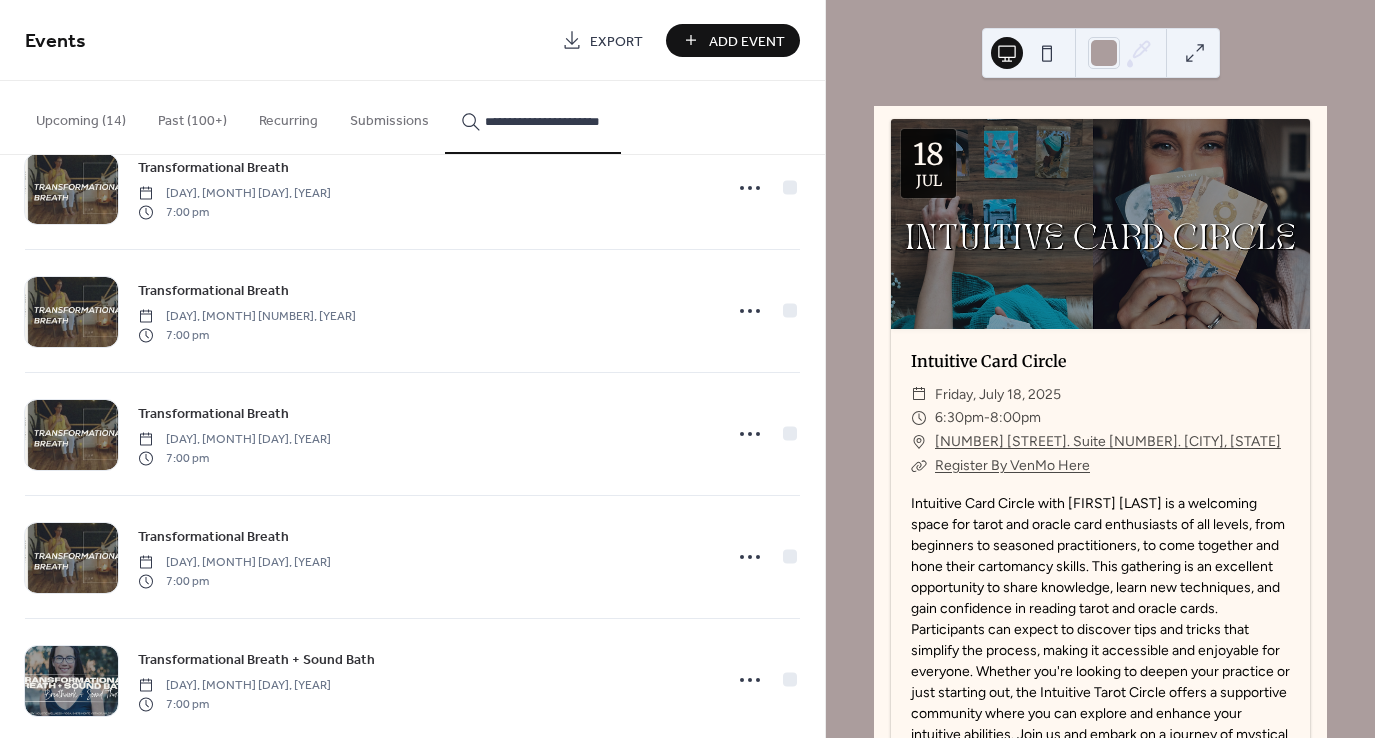 type on "**********" 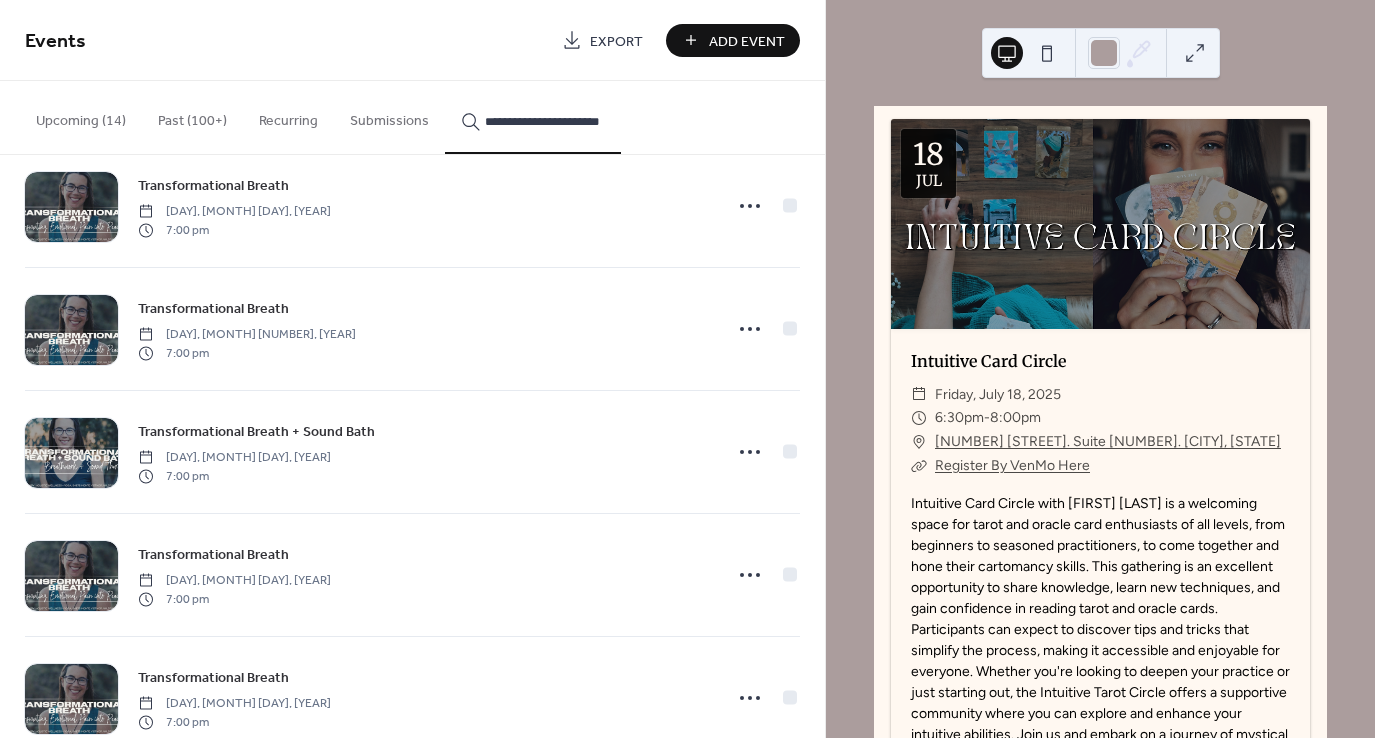 scroll, scrollTop: 21373, scrollLeft: 0, axis: vertical 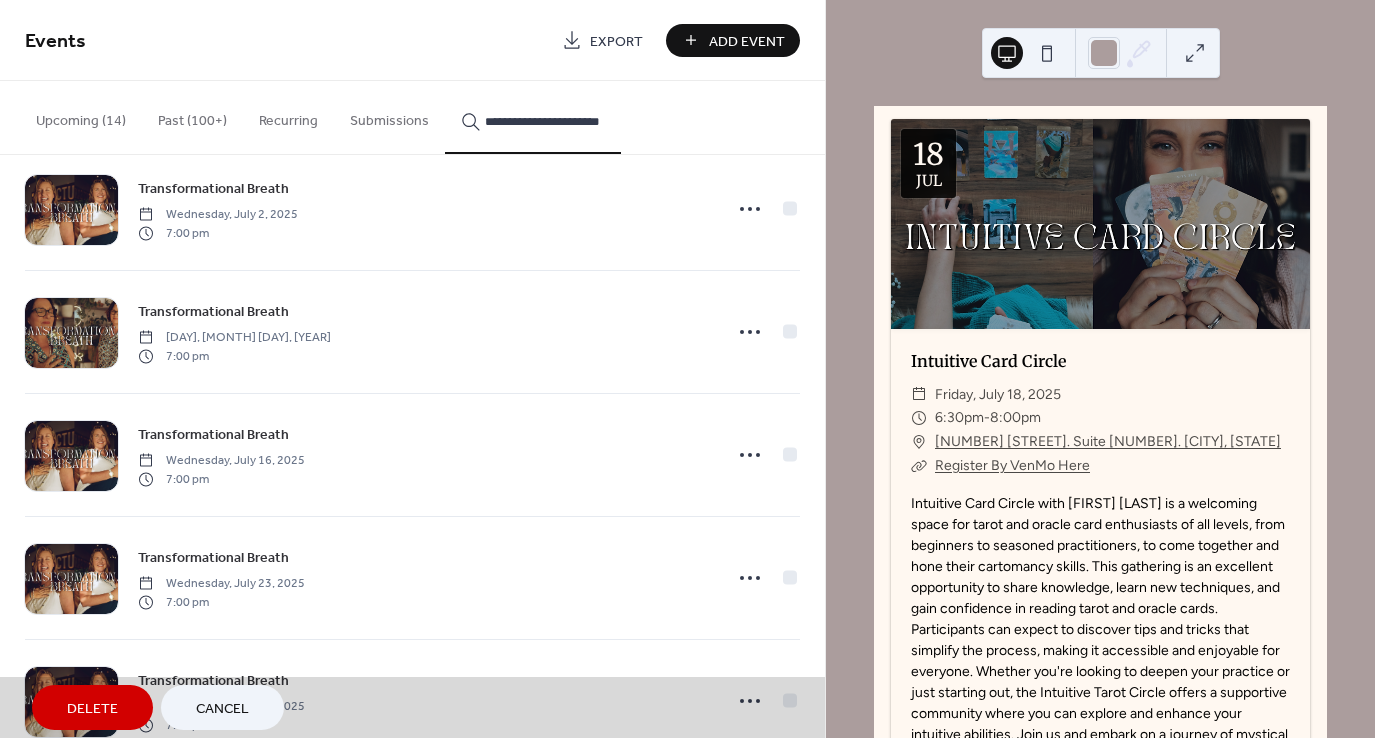 click on "Cancel" at bounding box center [222, 707] 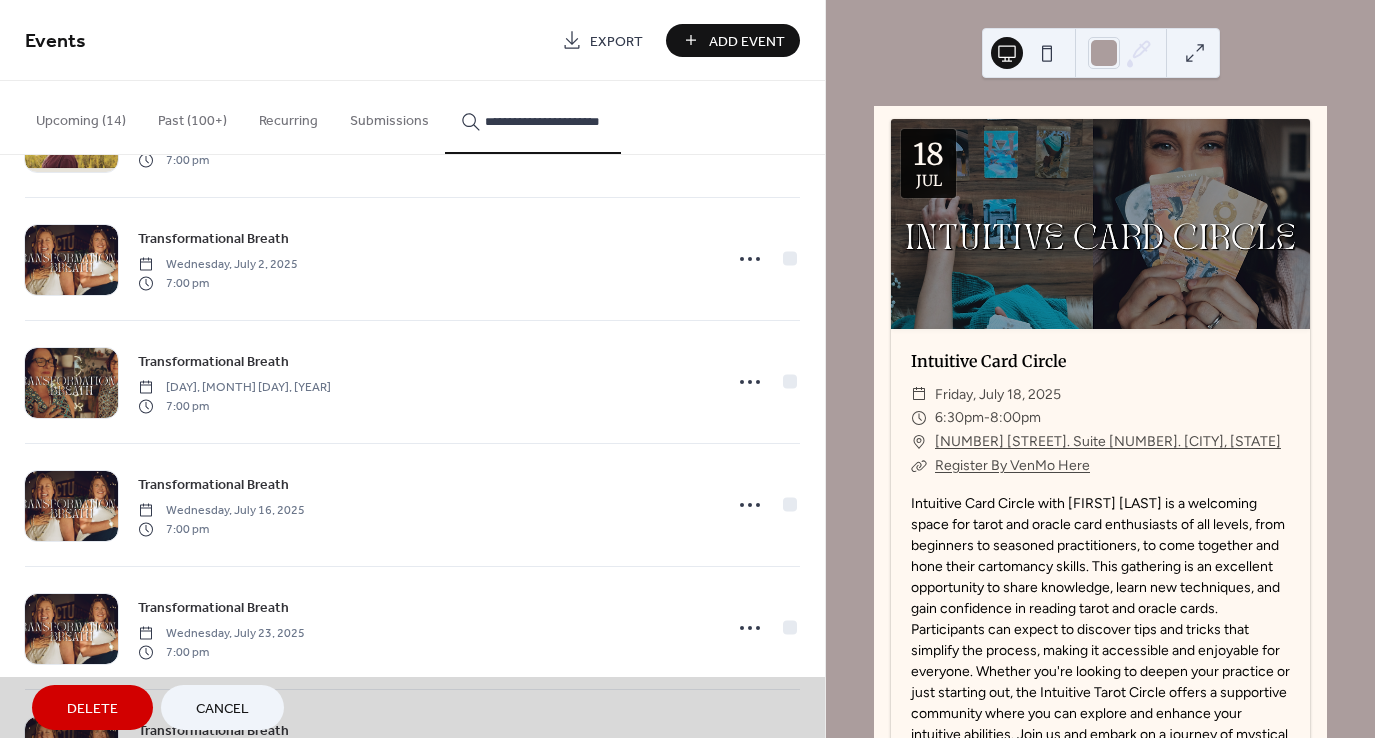 scroll, scrollTop: 31750, scrollLeft: 0, axis: vertical 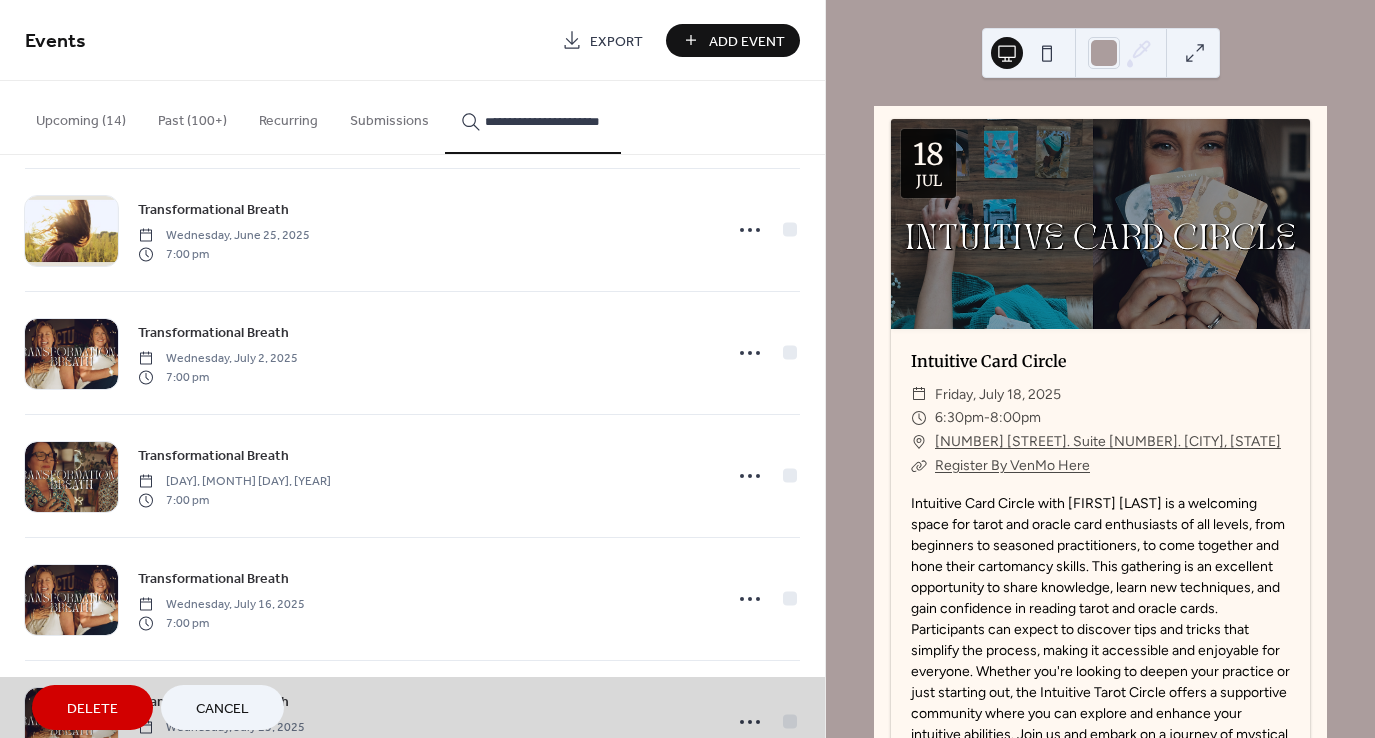 click on "Cancel" at bounding box center (222, 709) 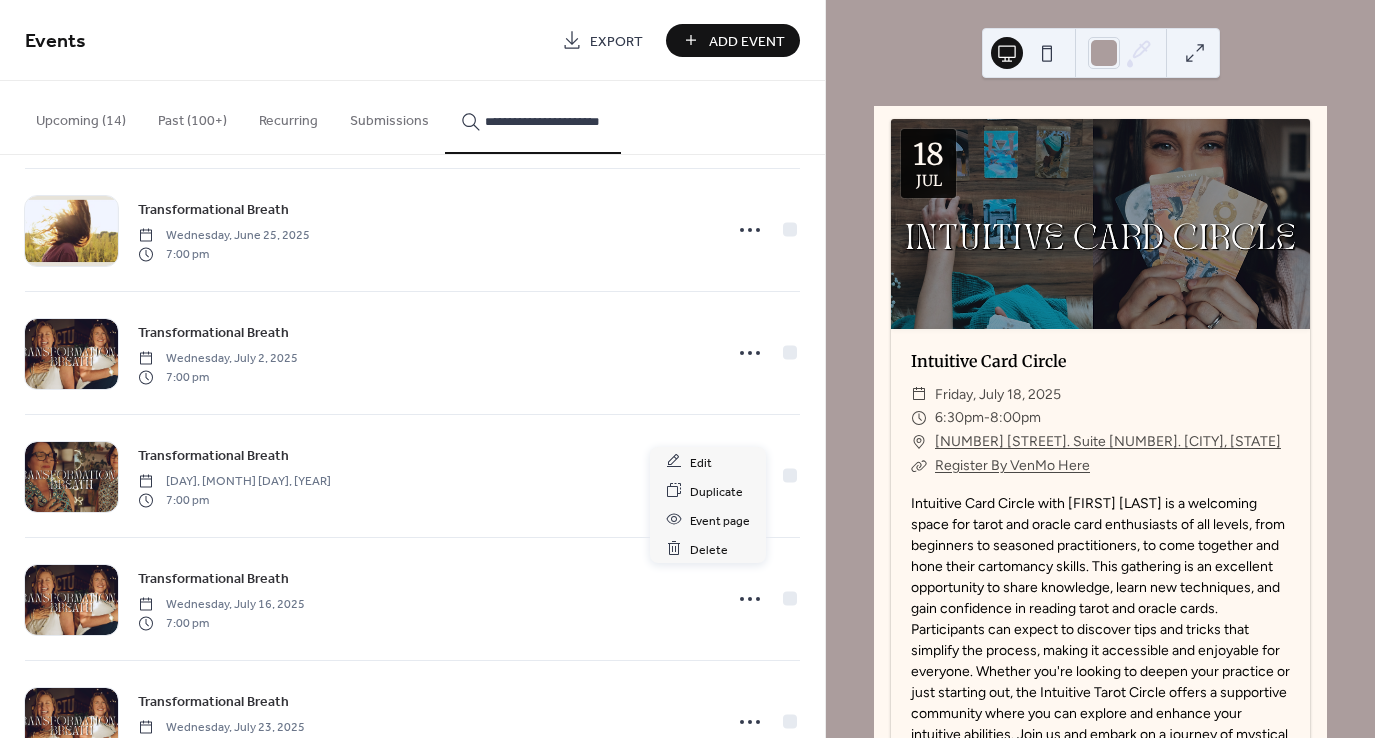 click 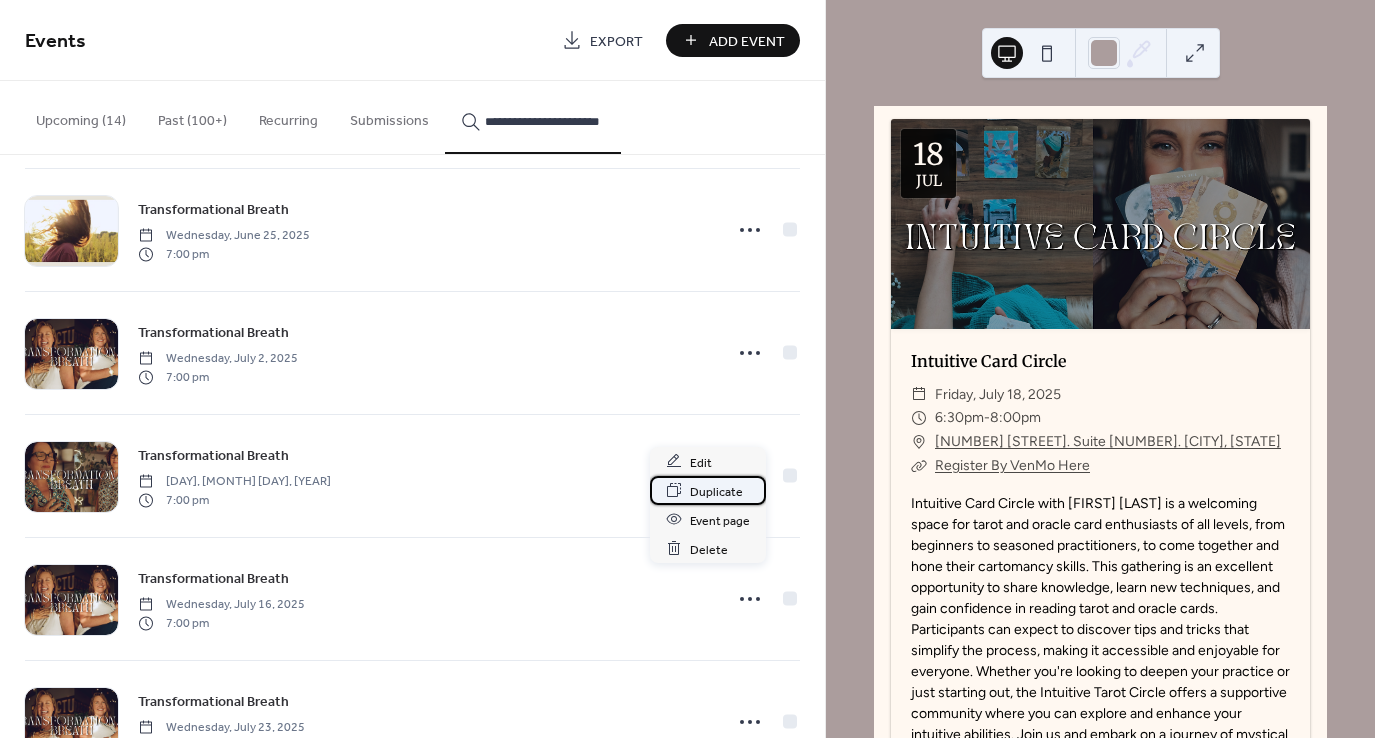 click on "Duplicate" at bounding box center (716, 491) 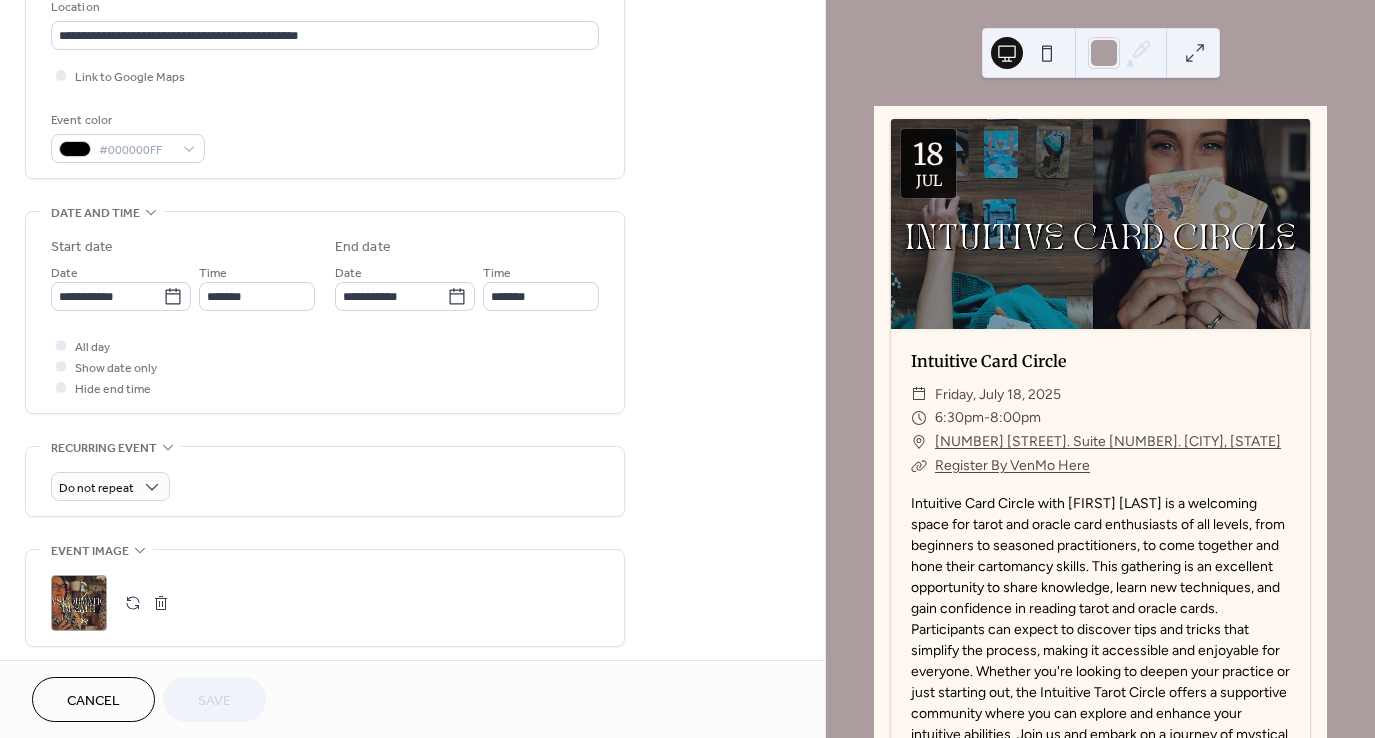 scroll, scrollTop: 452, scrollLeft: 0, axis: vertical 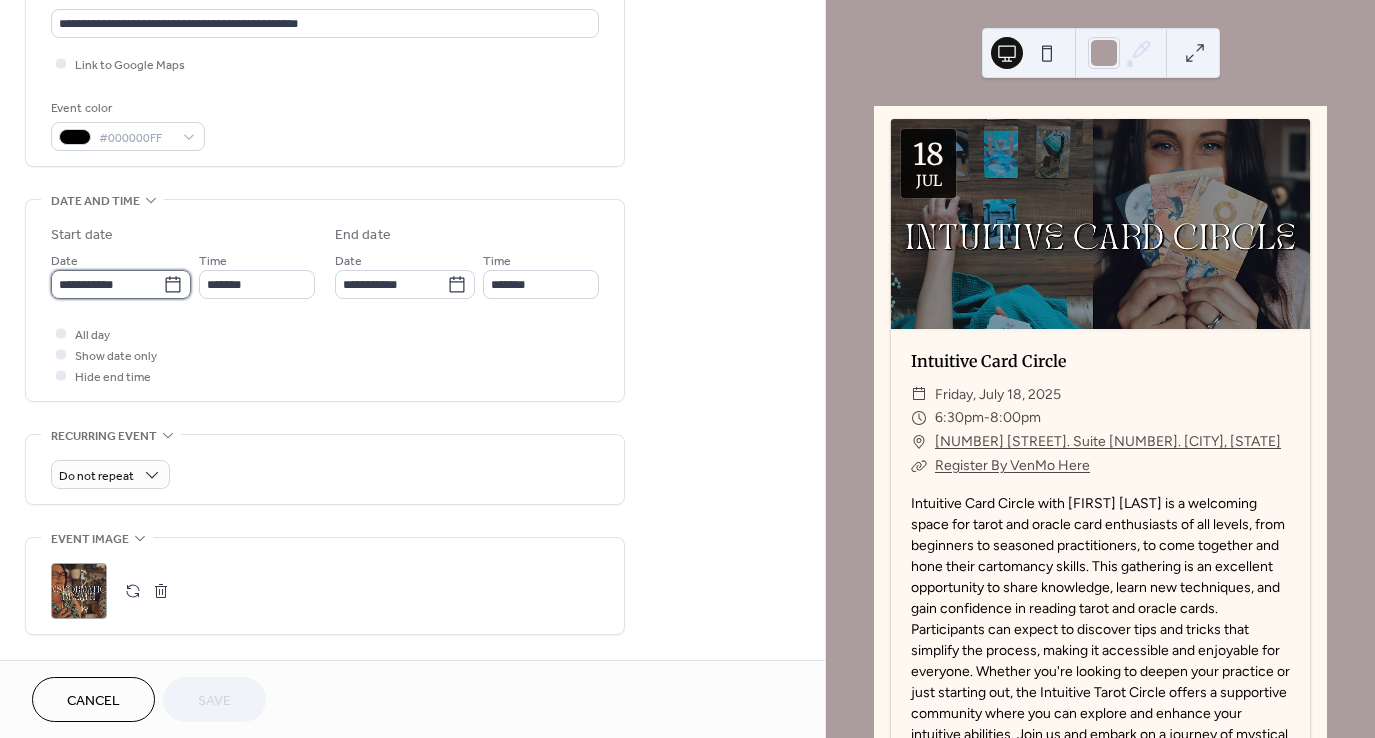 click on "**********" at bounding box center [107, 284] 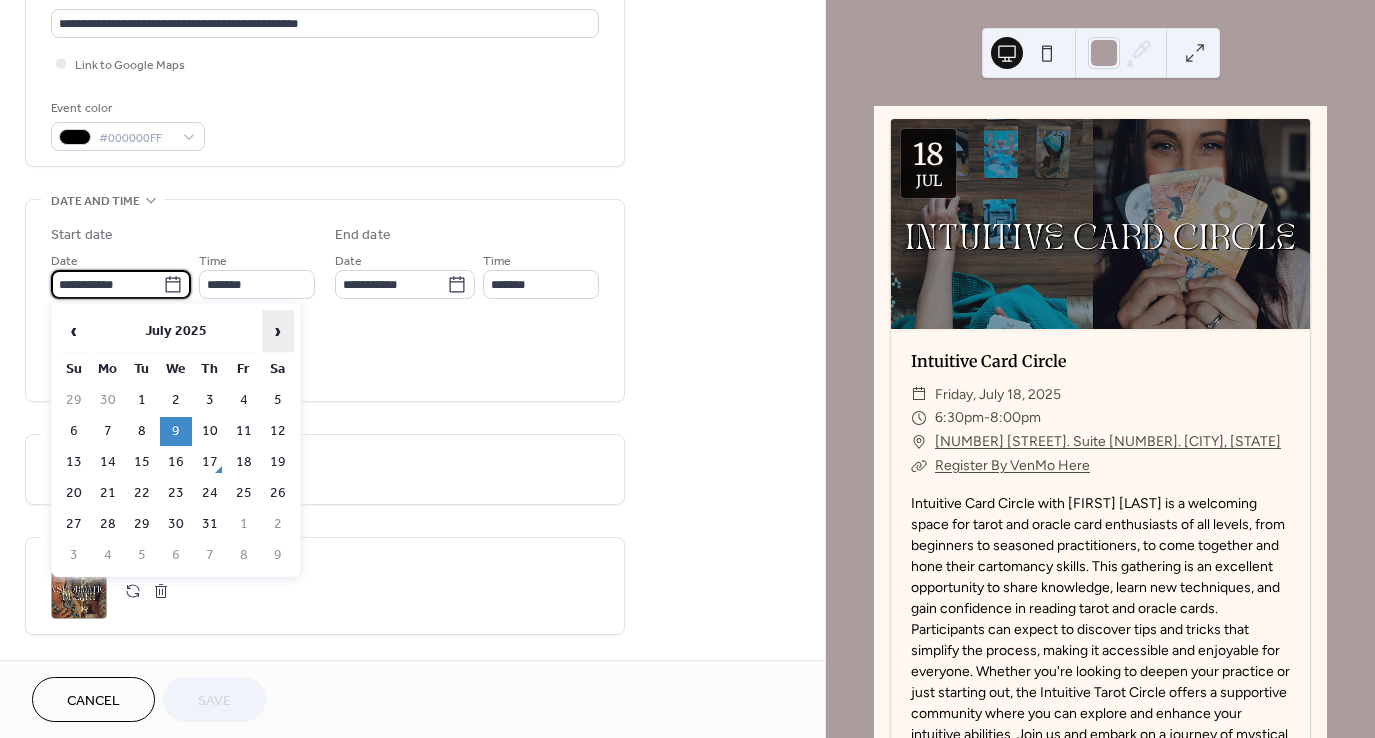 click on "›" at bounding box center [278, 331] 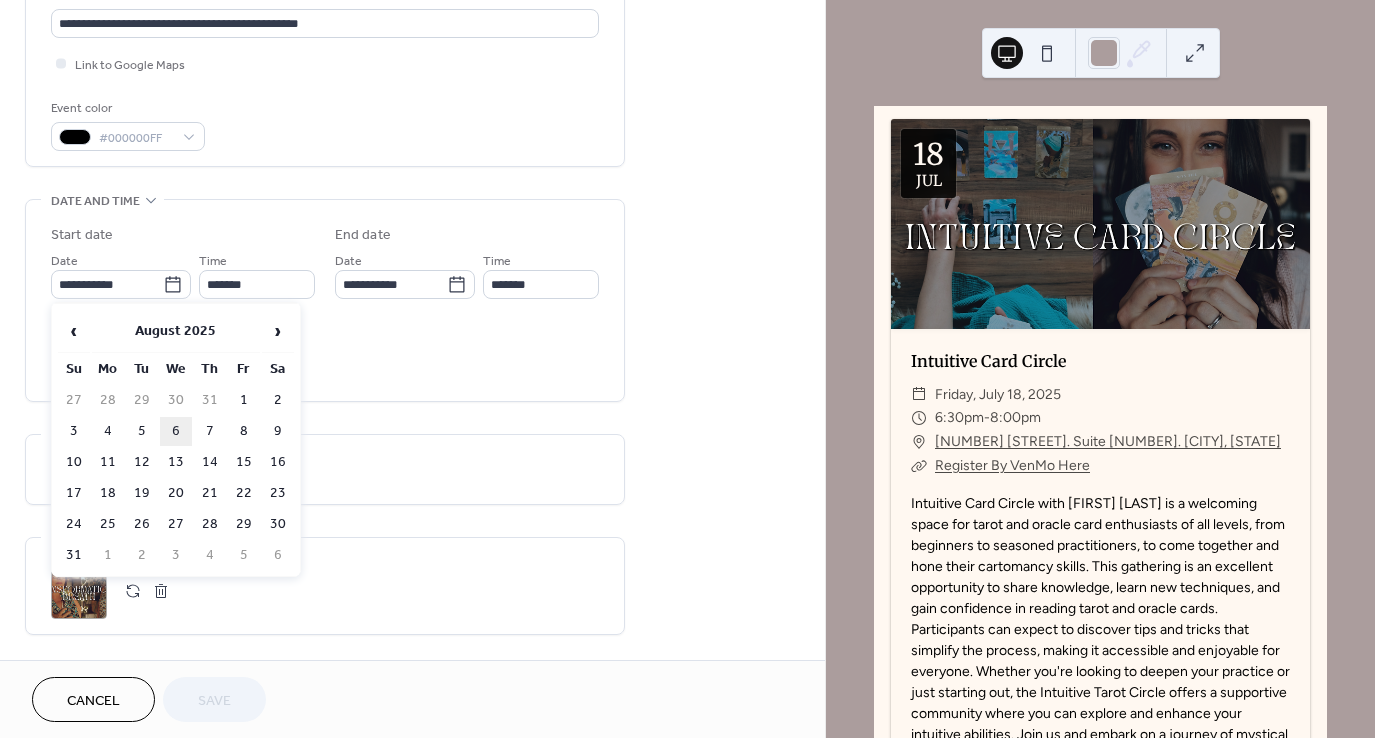 click on "6" at bounding box center (176, 431) 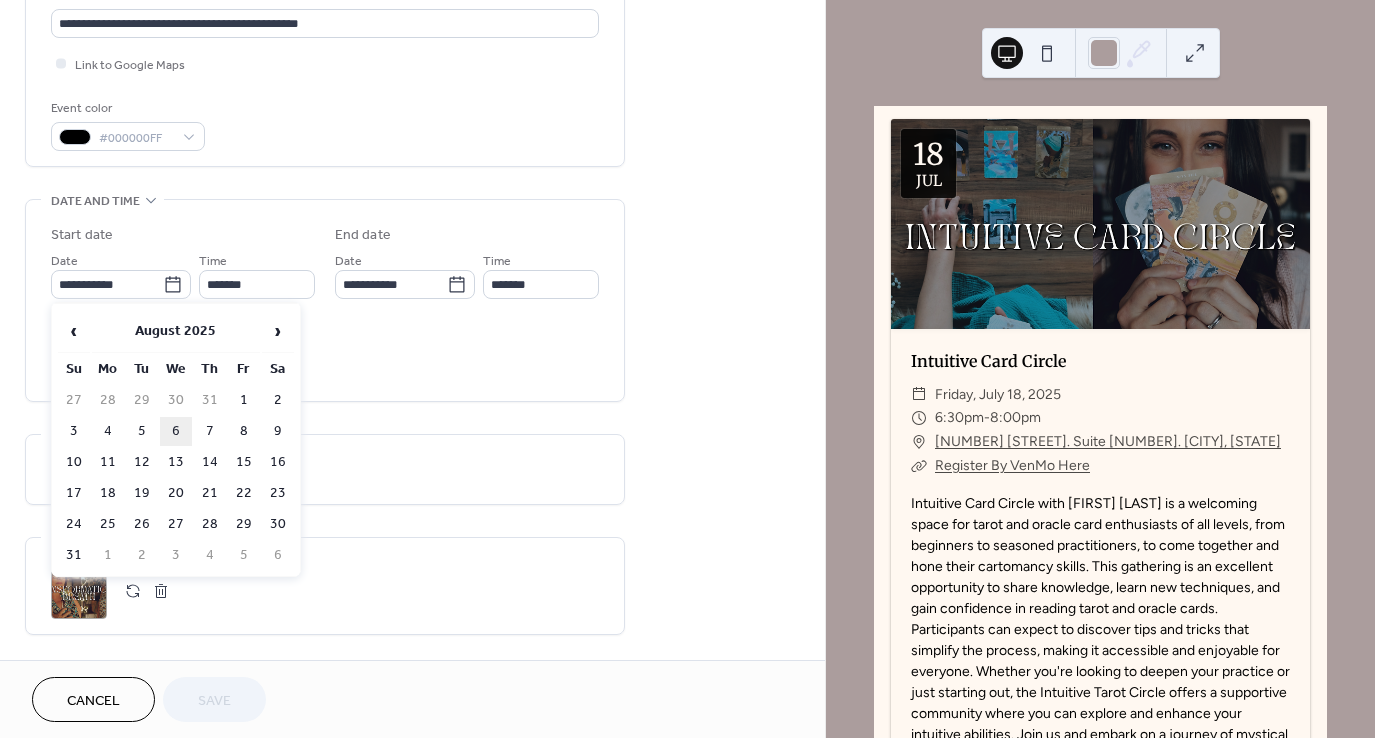 type on "**********" 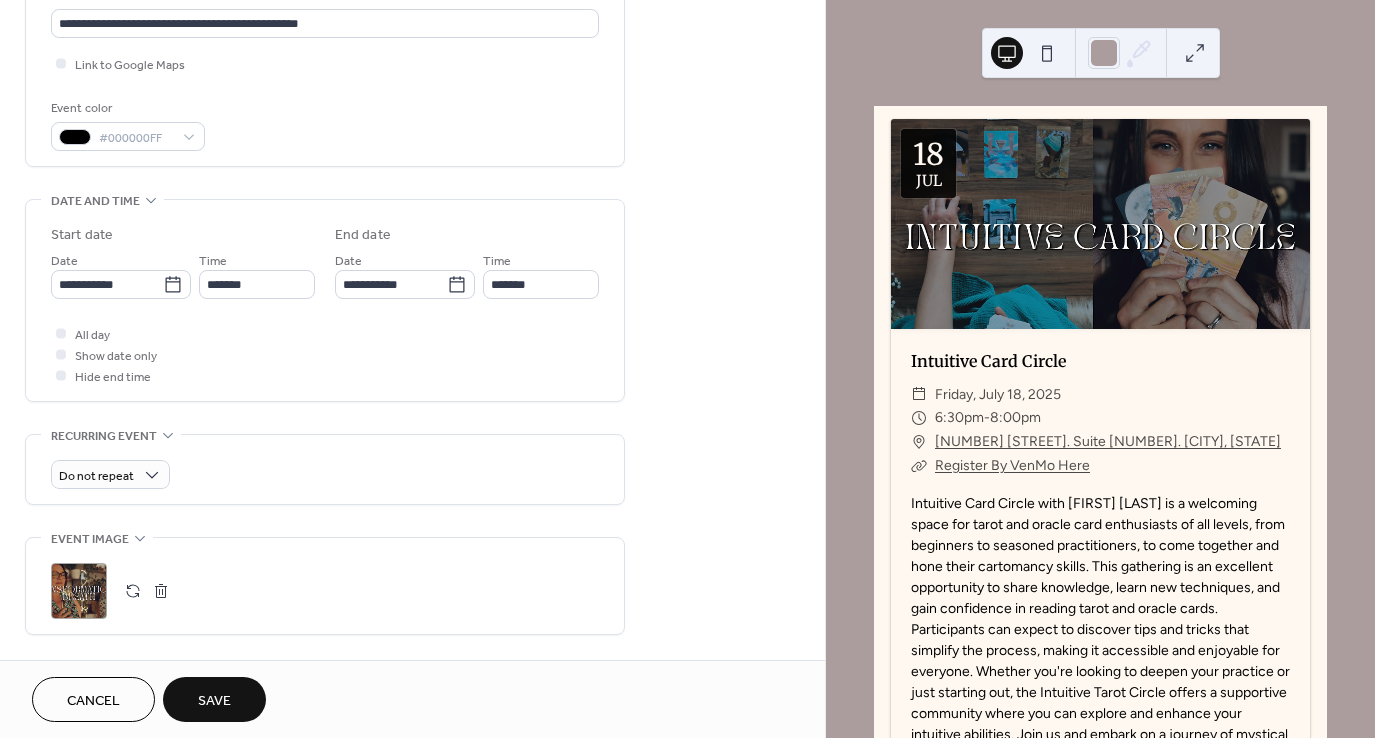 click on "Save" at bounding box center (214, 701) 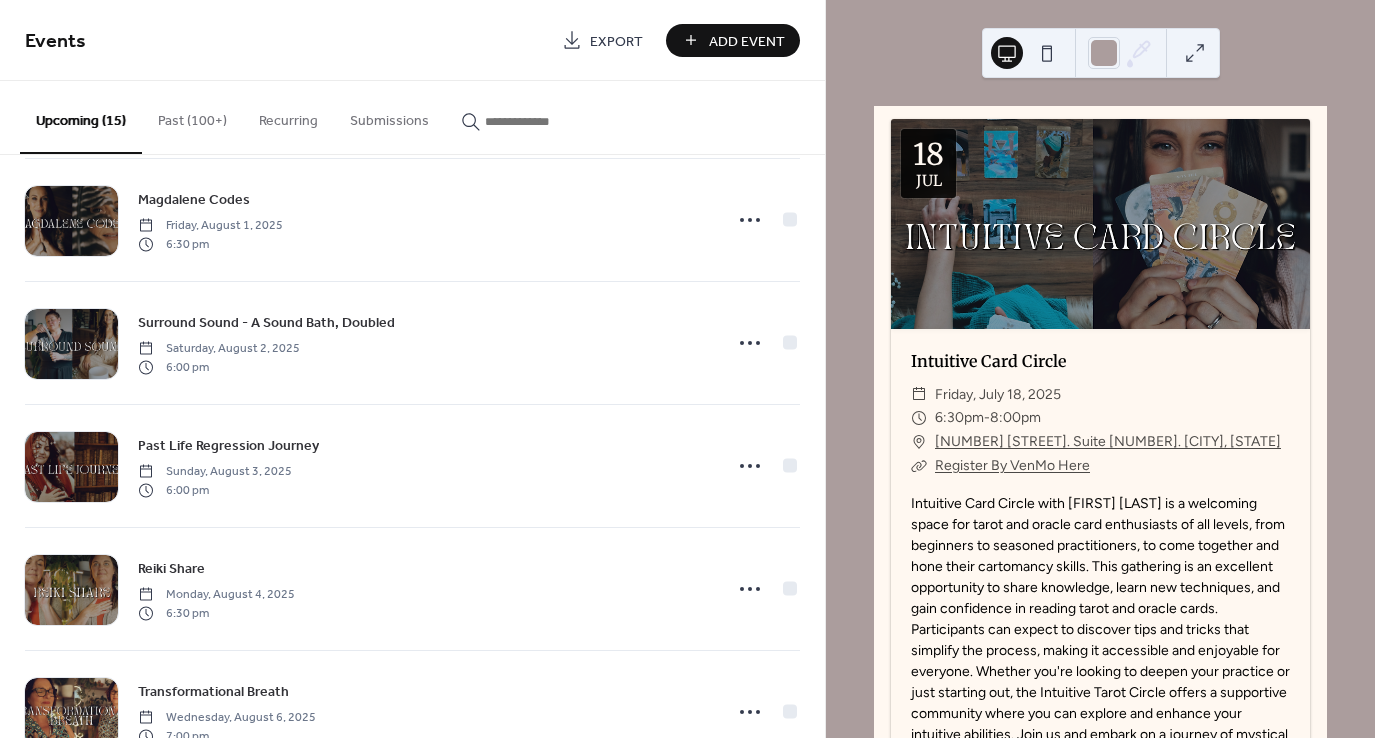 scroll, scrollTop: 1316, scrollLeft: 0, axis: vertical 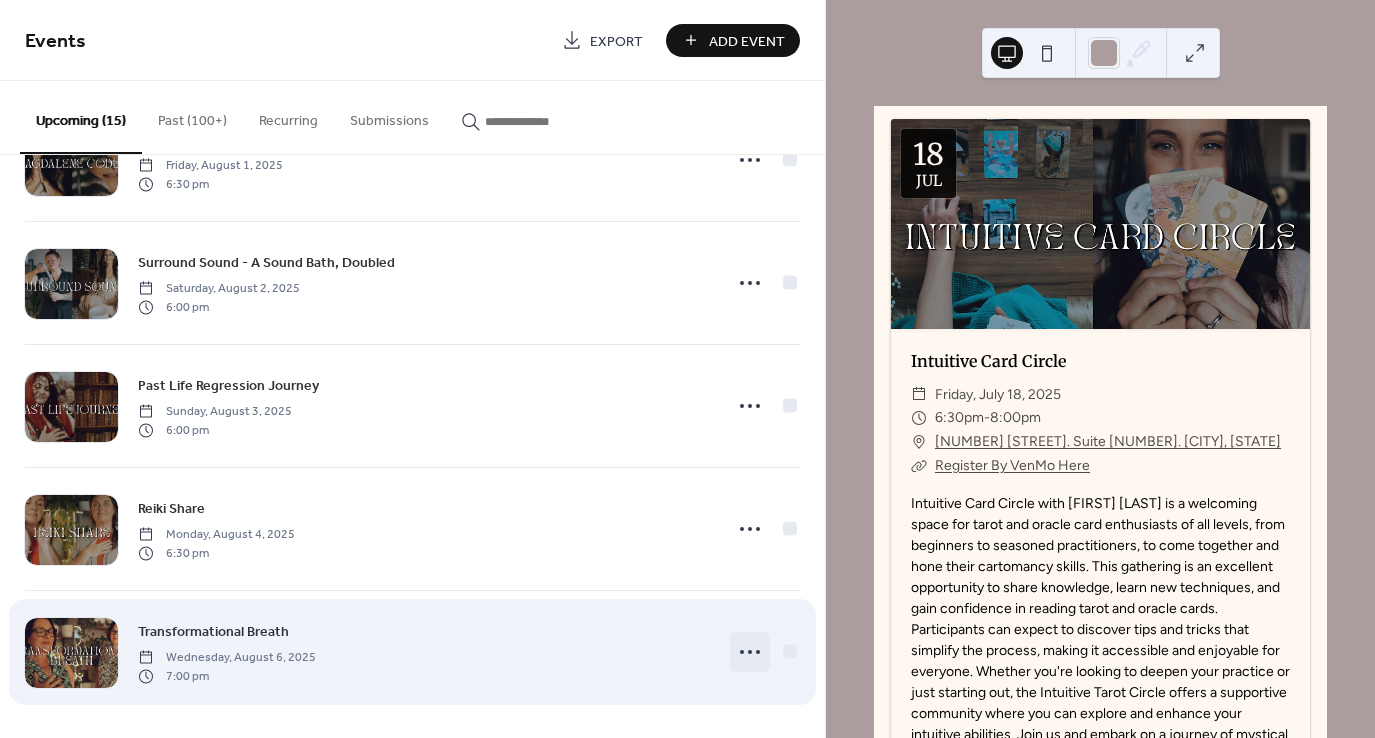 click 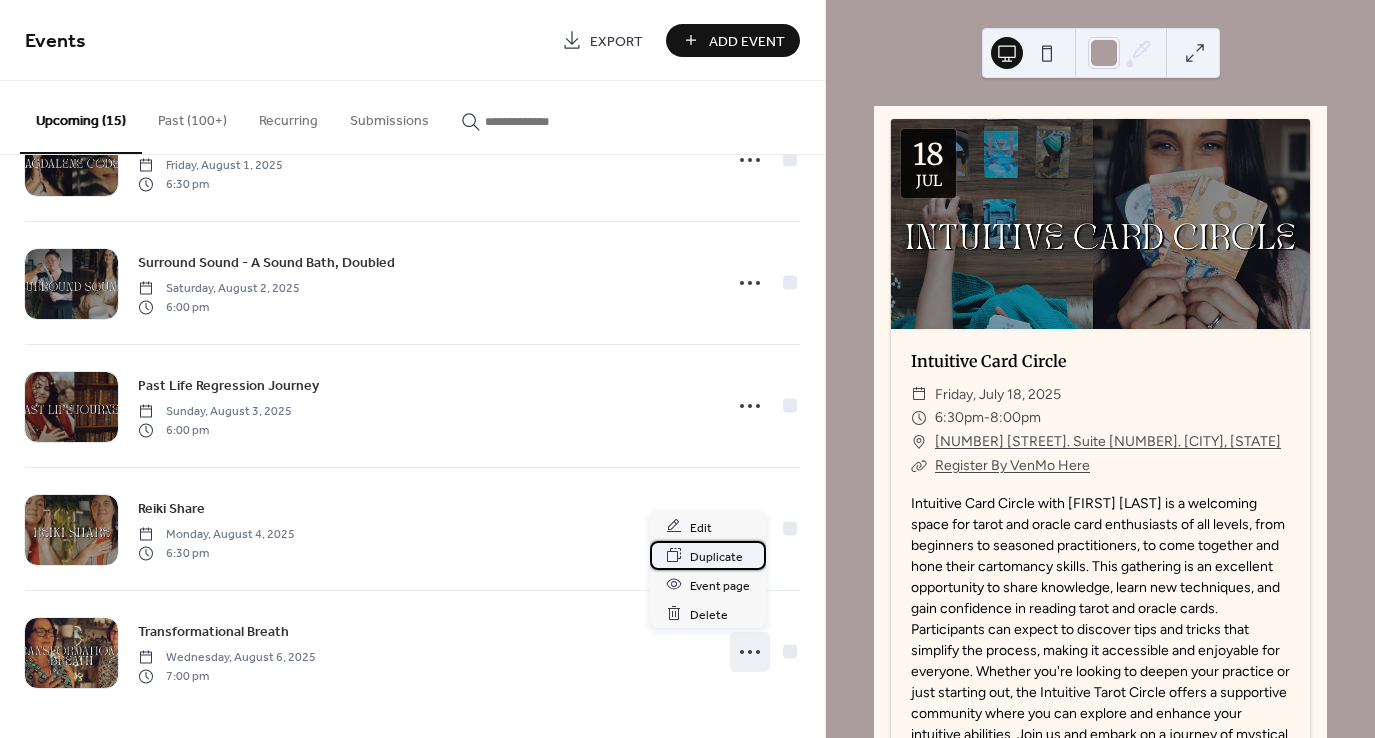 click on "Duplicate" at bounding box center [716, 556] 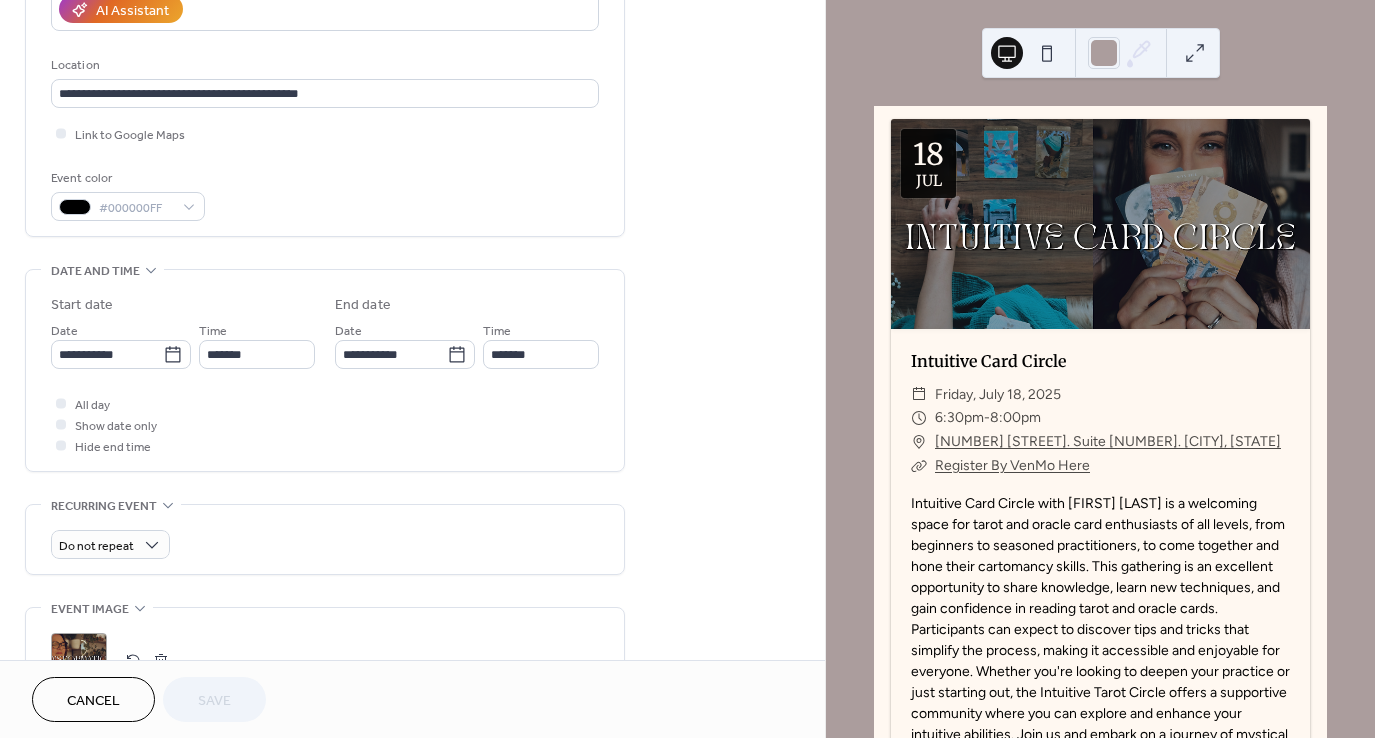 scroll, scrollTop: 400, scrollLeft: 0, axis: vertical 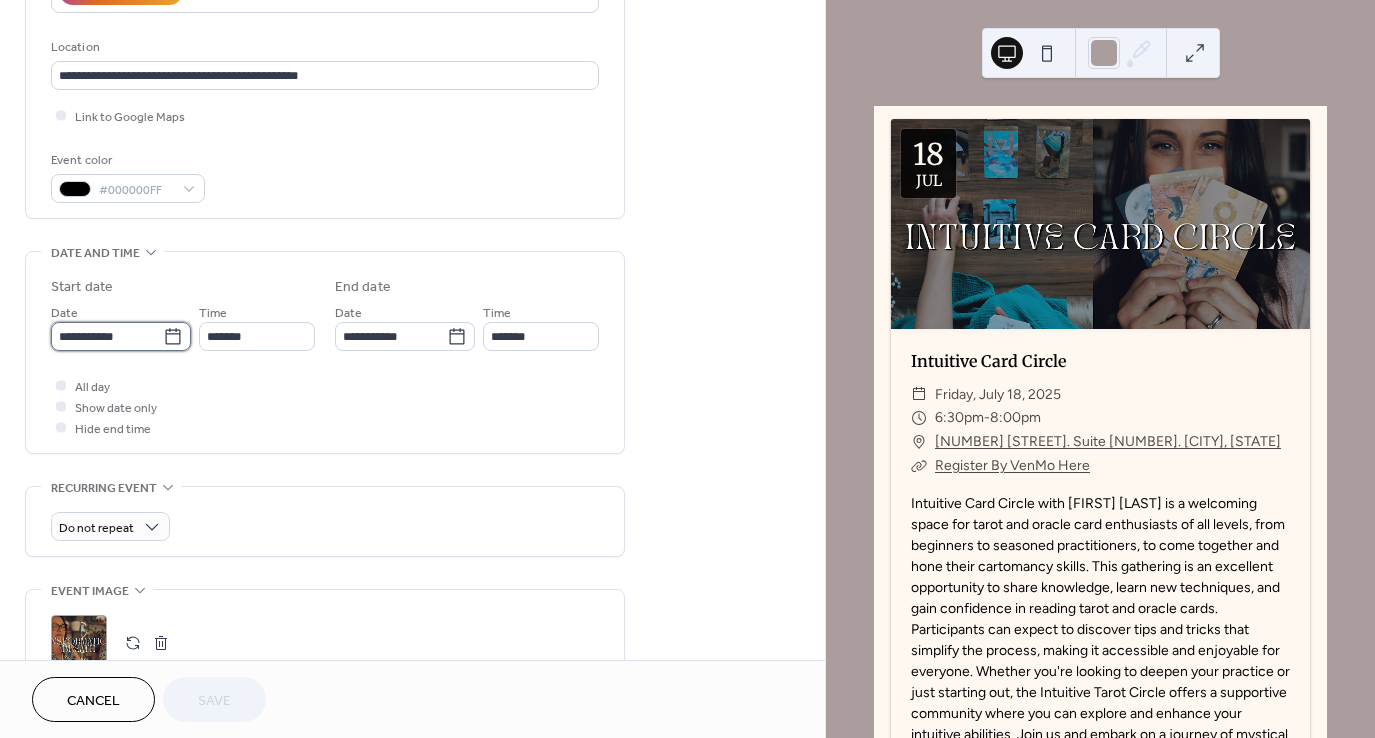 click on "**********" at bounding box center [107, 336] 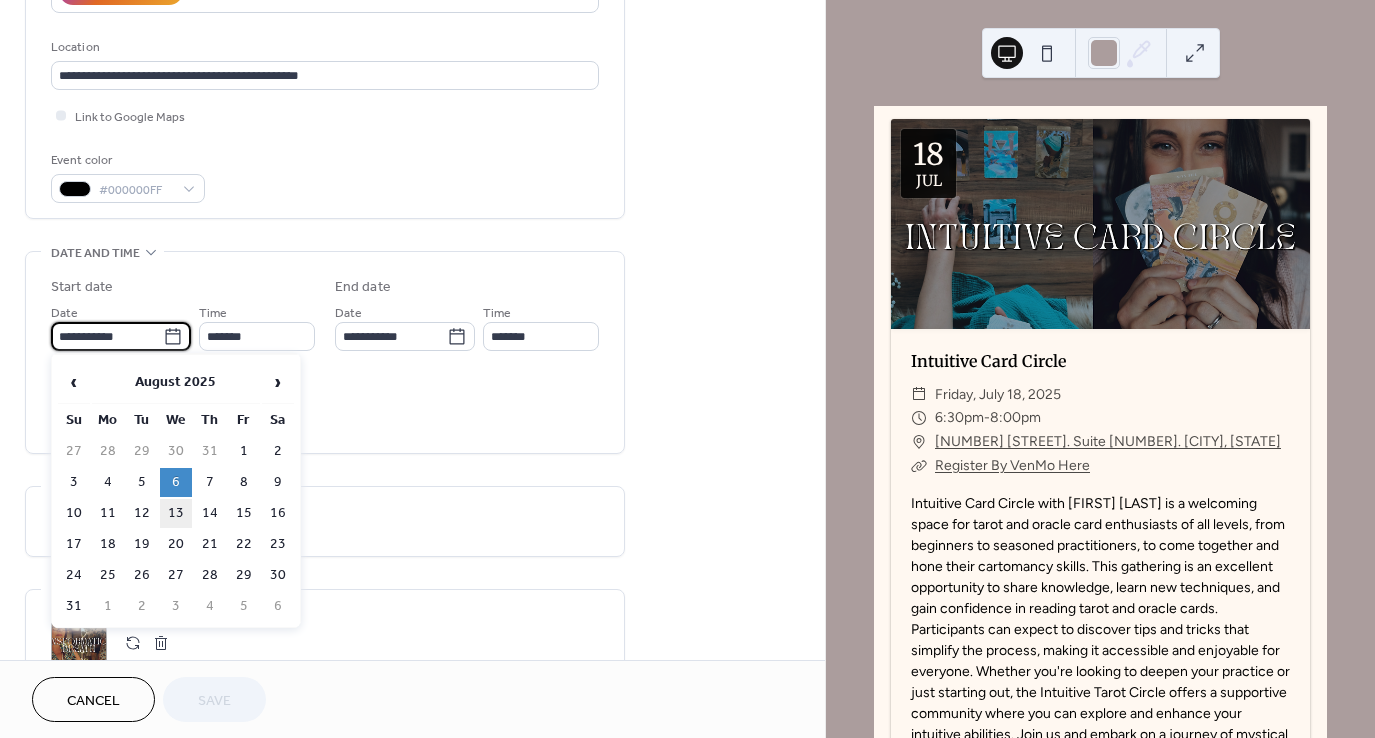 click on "13" at bounding box center (176, 513) 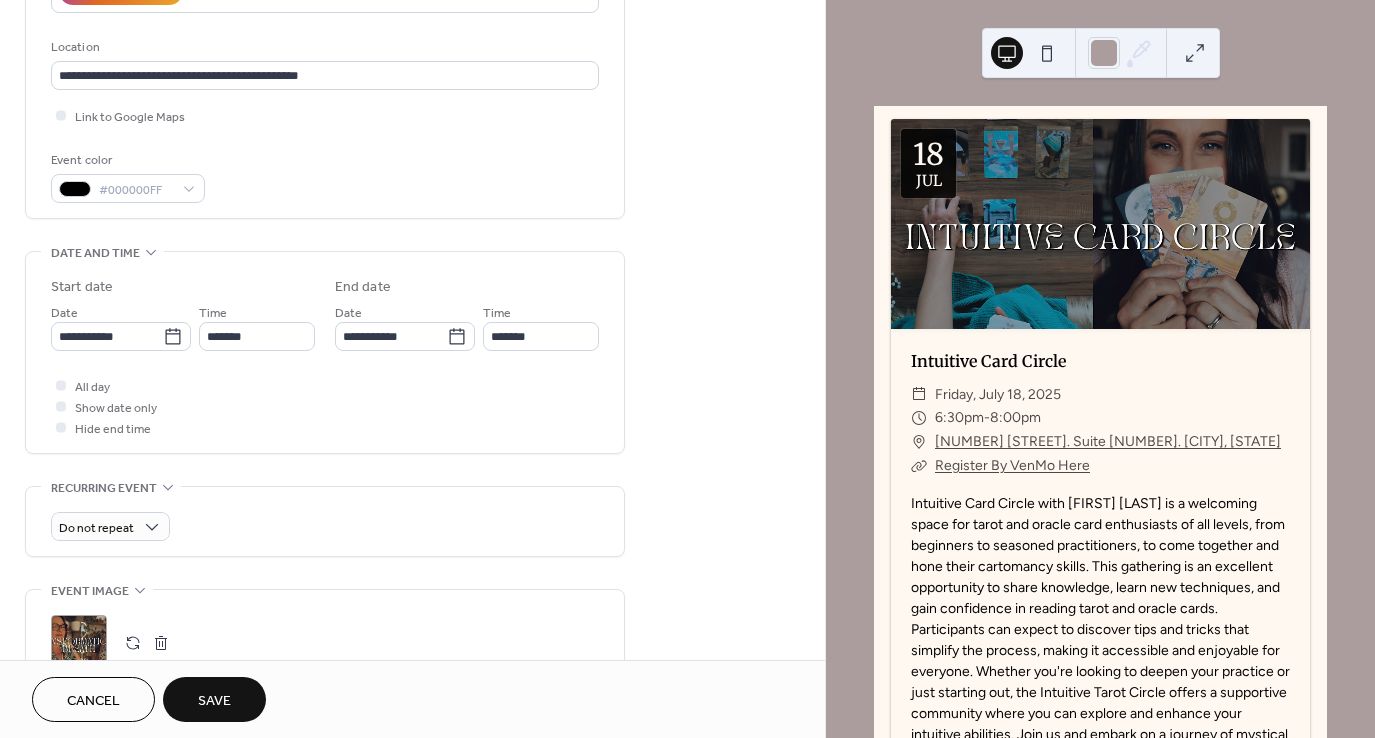 click on "Save" at bounding box center [214, 701] 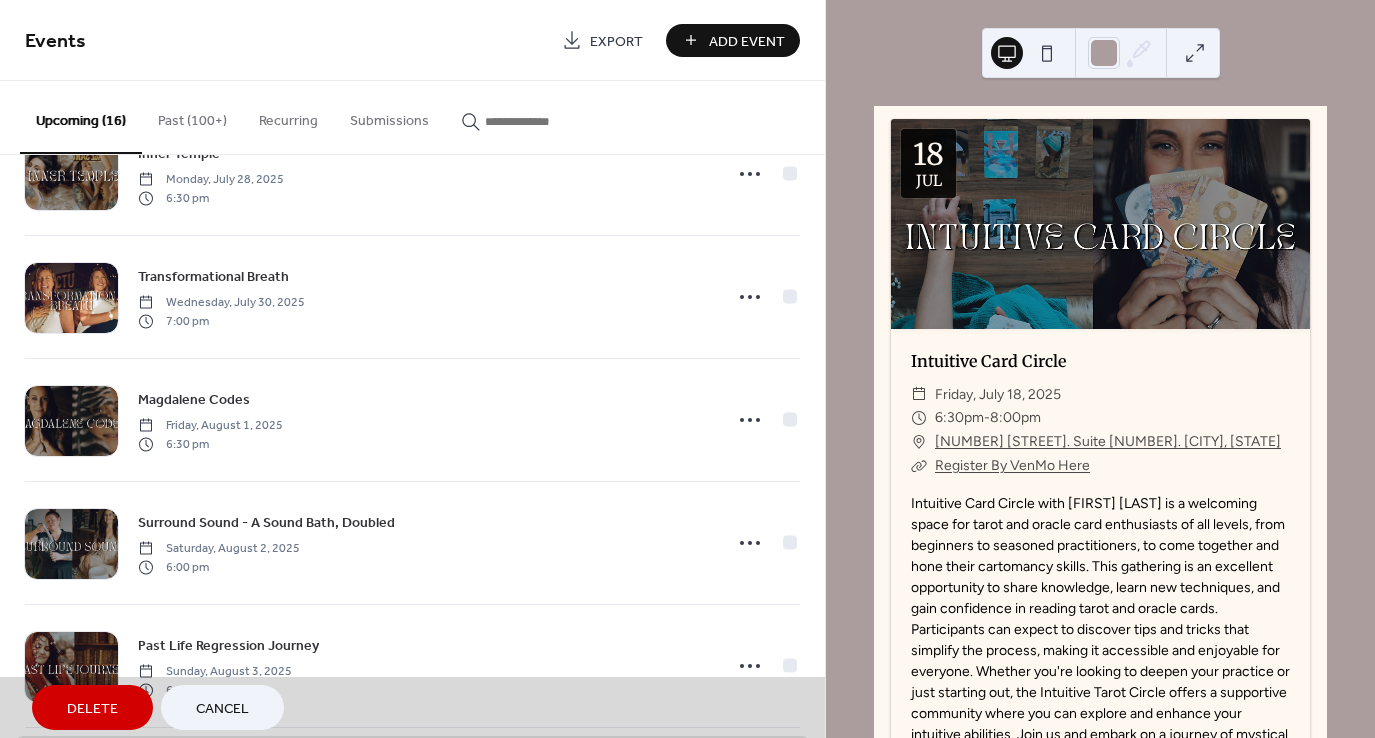 scroll, scrollTop: 1055, scrollLeft: 0, axis: vertical 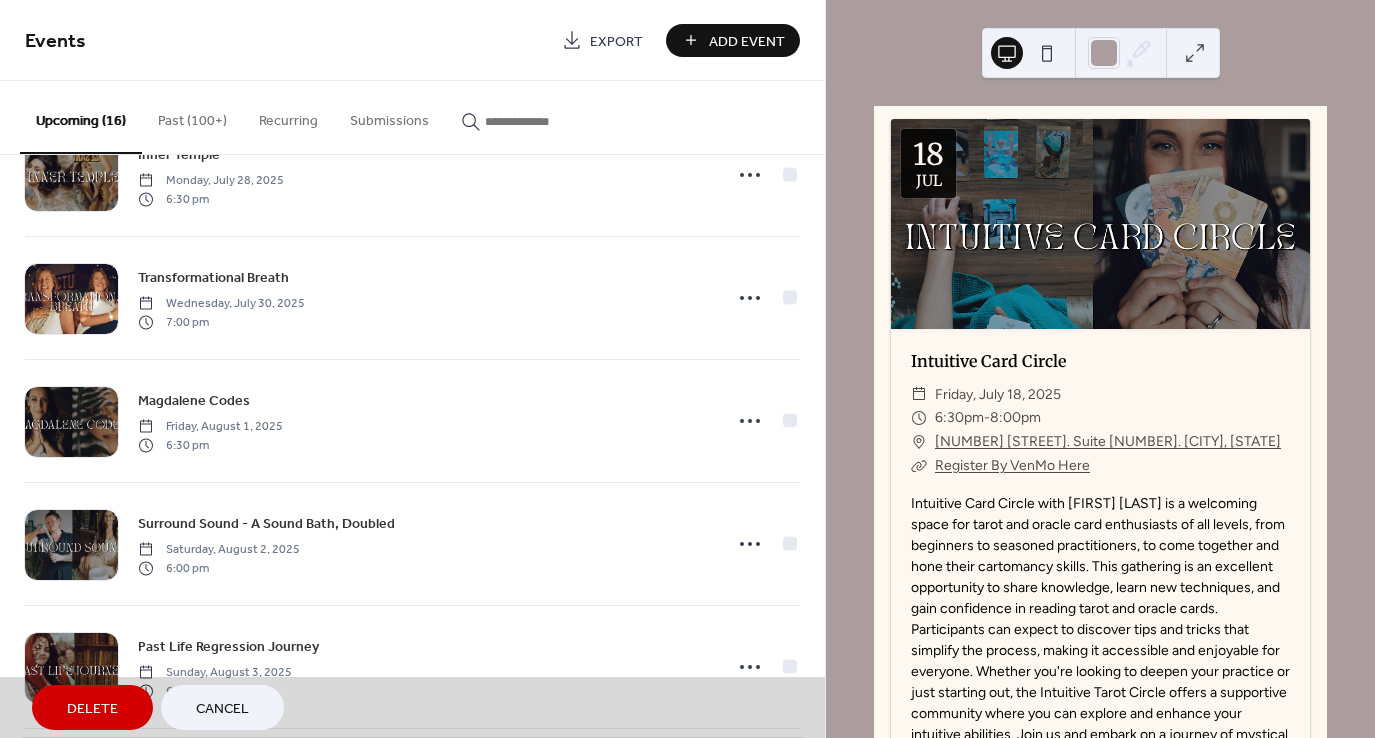 click on "Cancel" at bounding box center [222, 709] 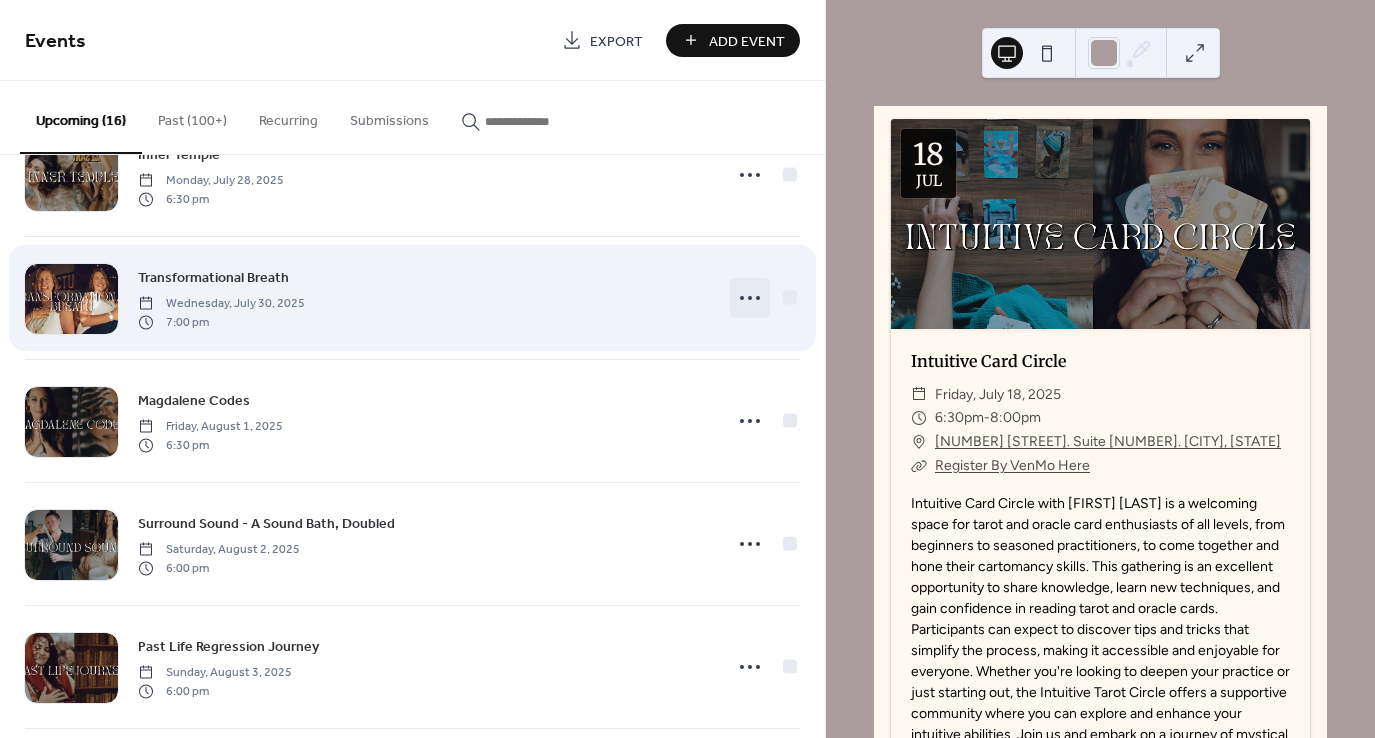 click 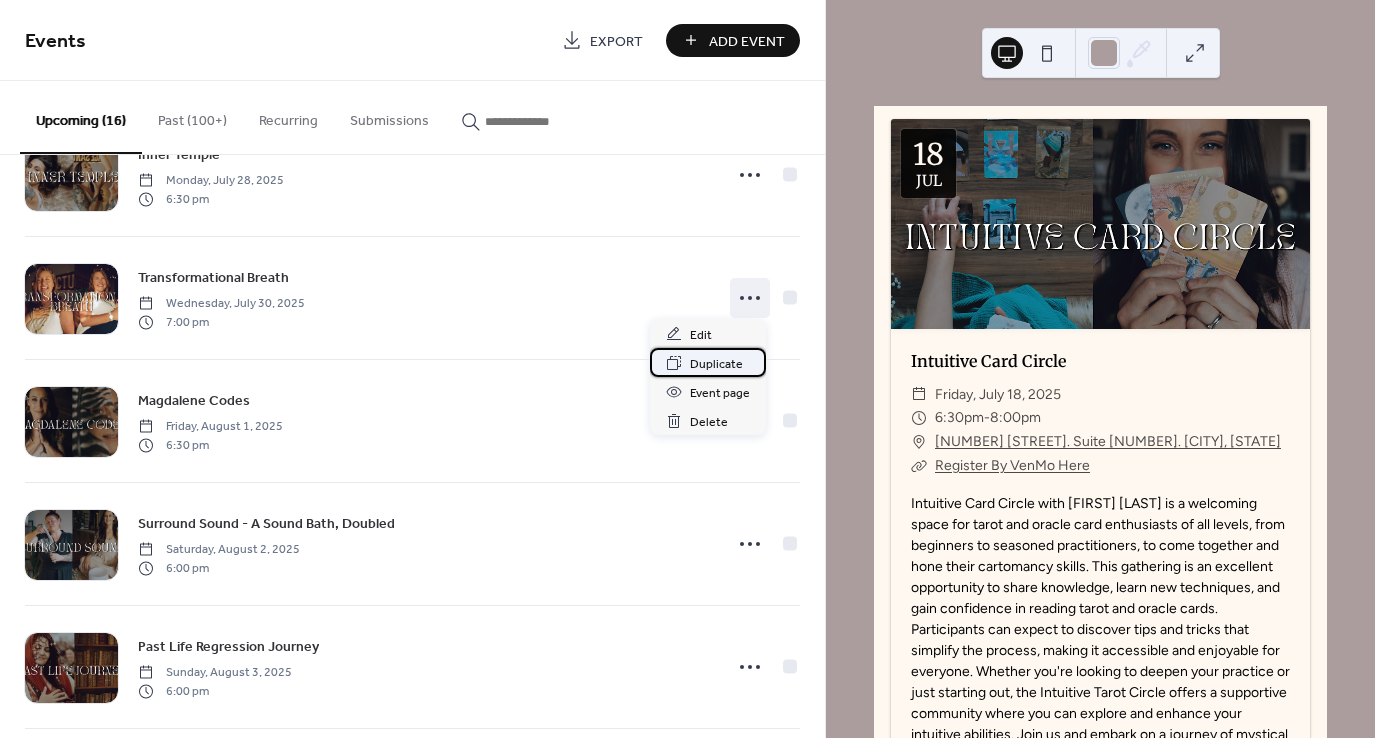 click on "Duplicate" at bounding box center (716, 364) 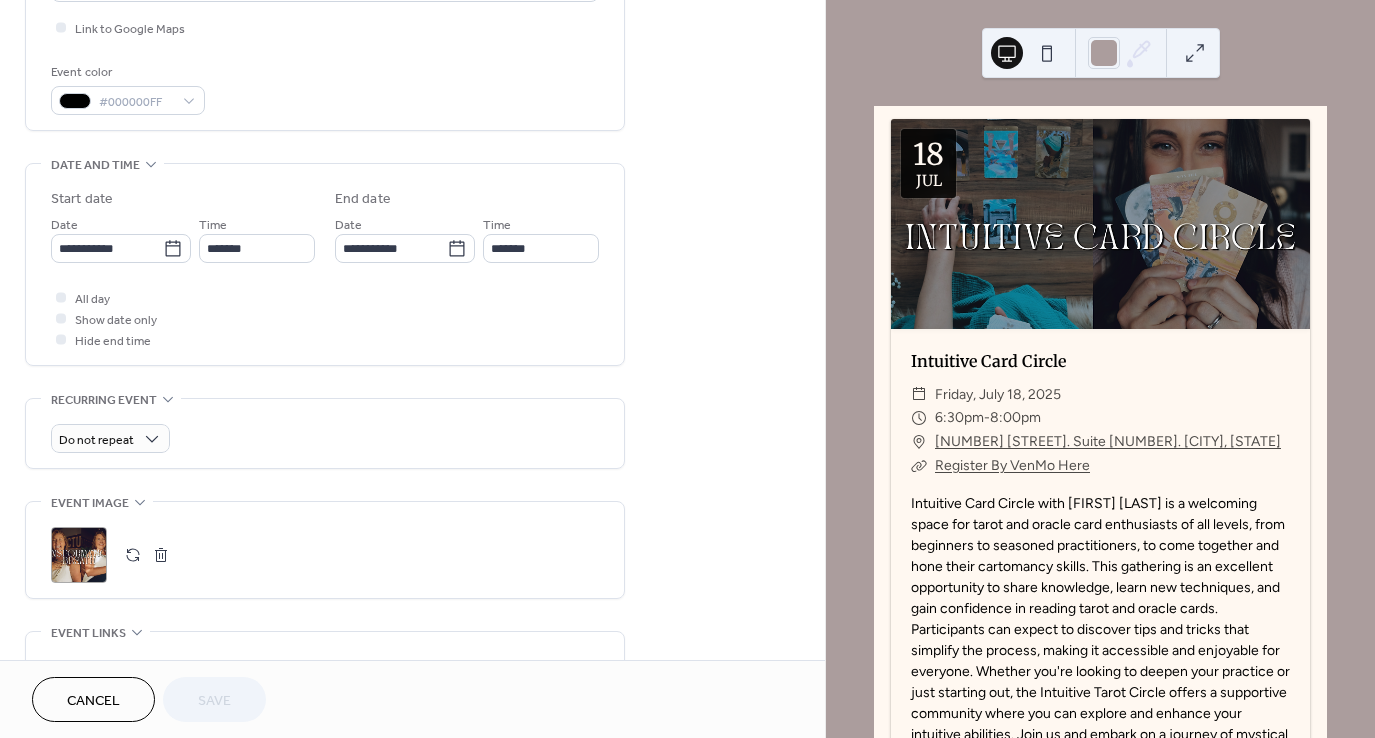 scroll, scrollTop: 492, scrollLeft: 0, axis: vertical 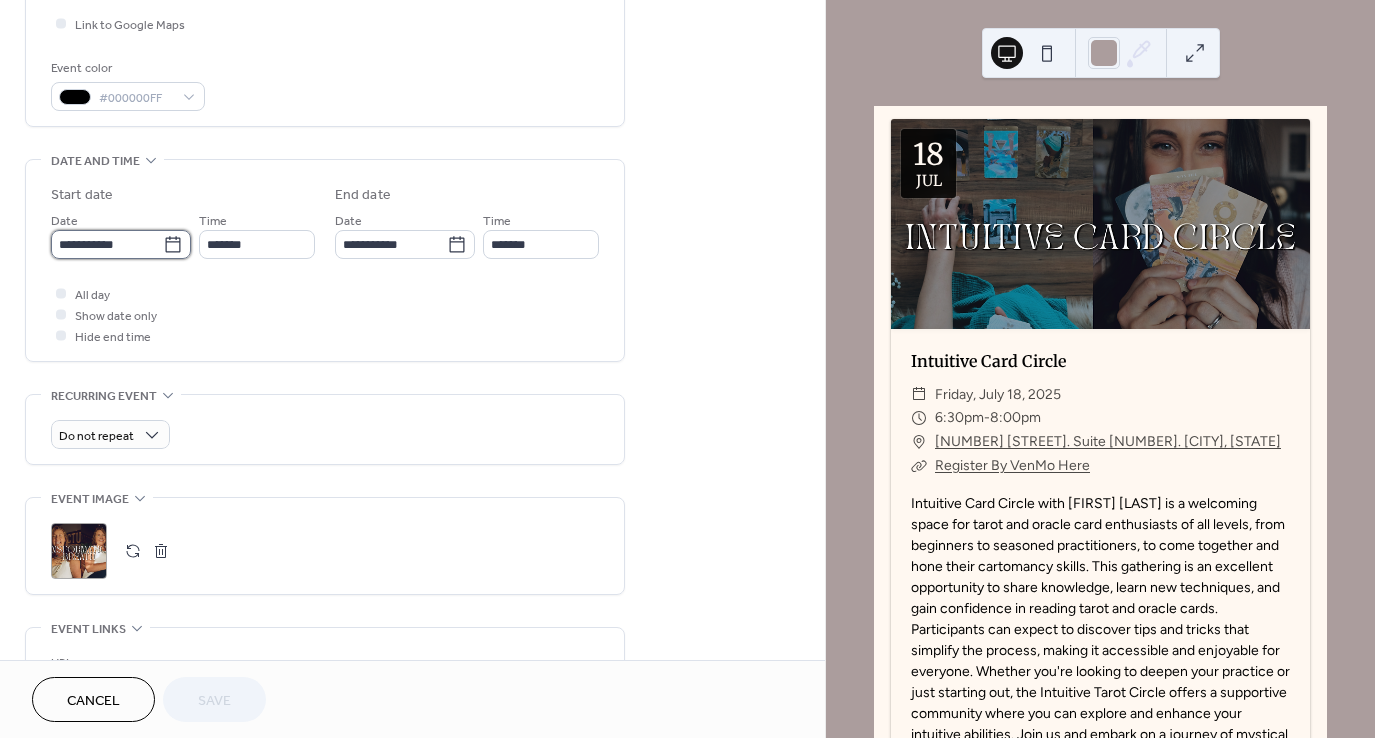 click on "**********" at bounding box center [107, 244] 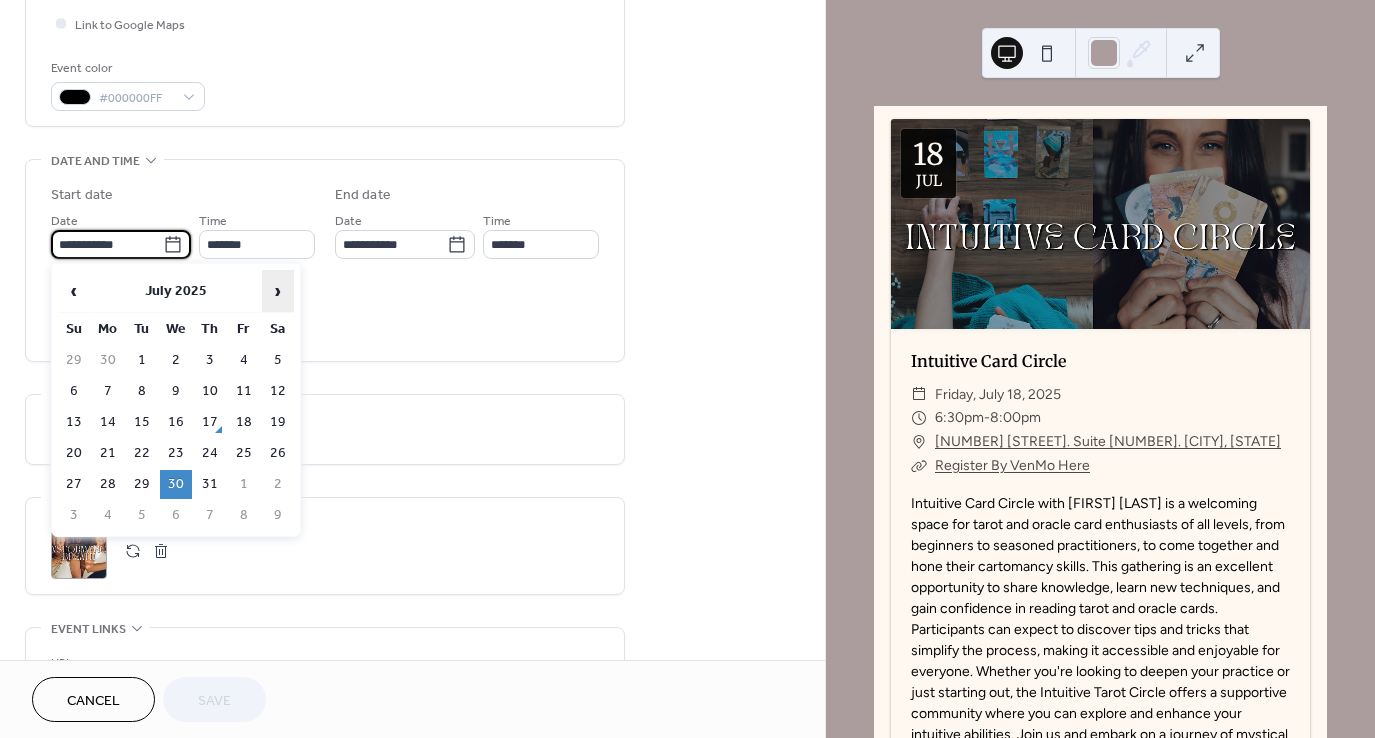 click on "›" at bounding box center [278, 291] 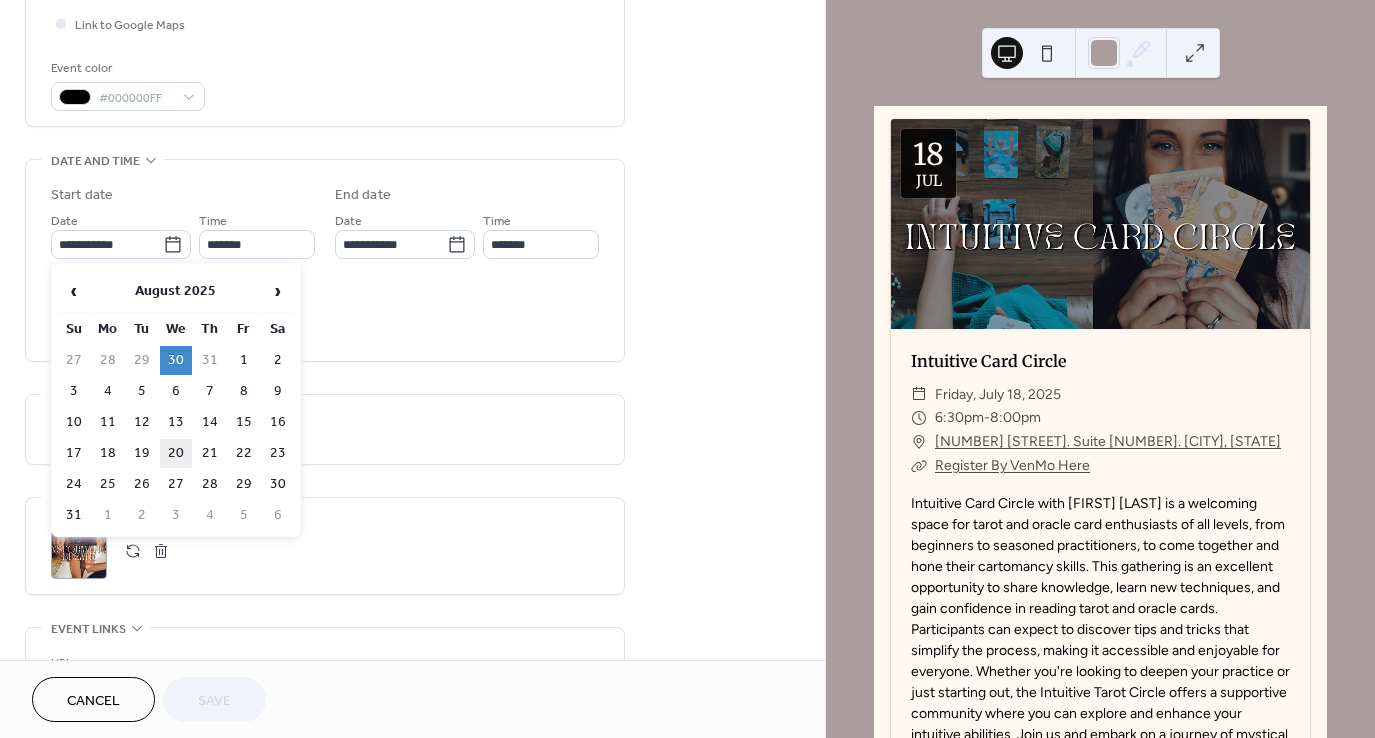 click on "20" at bounding box center (176, 453) 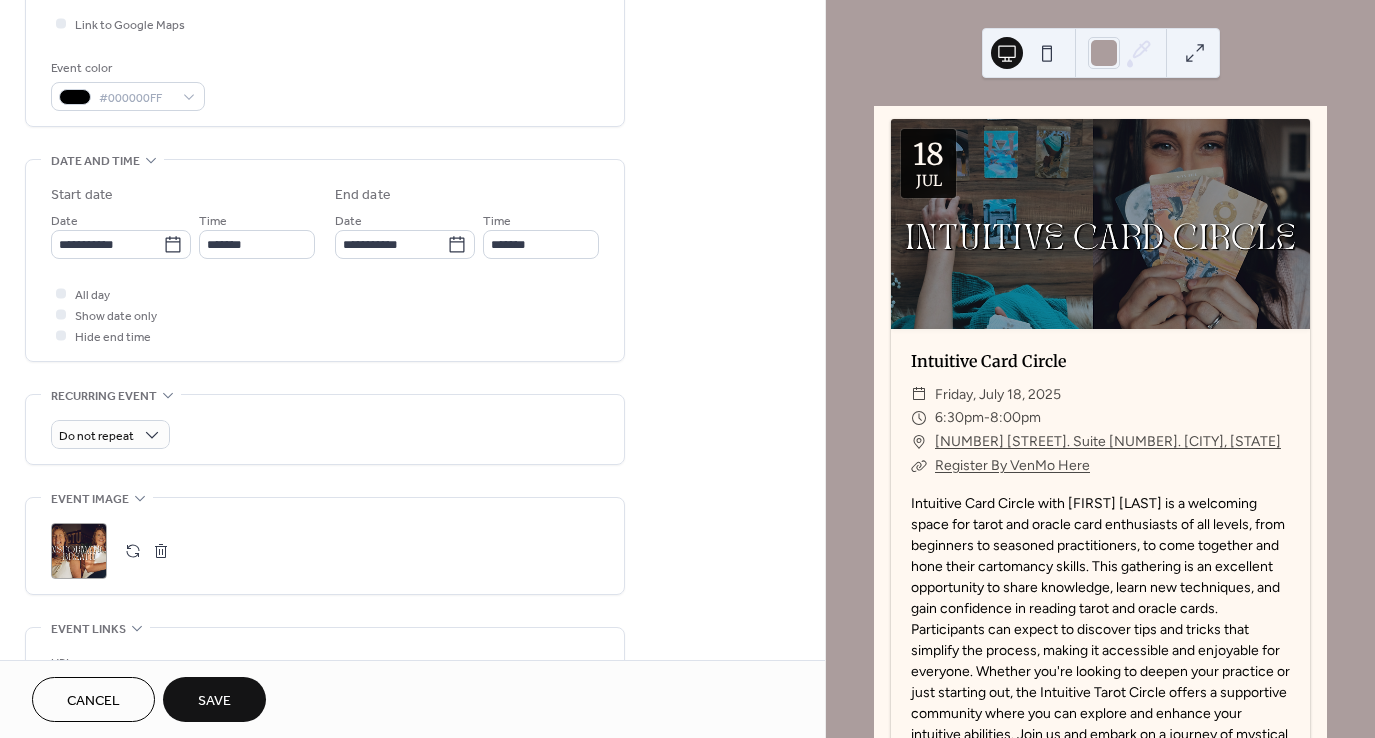 click on "Save" at bounding box center [214, 701] 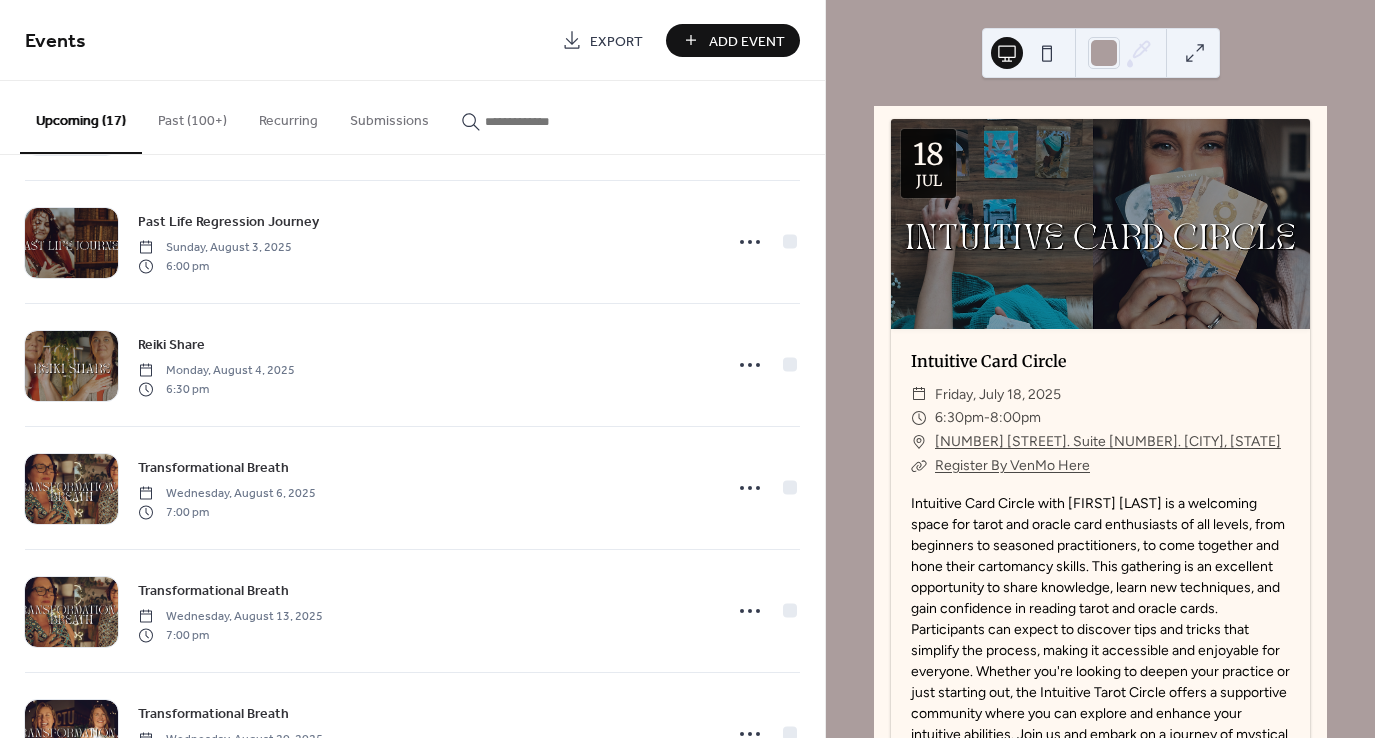 scroll, scrollTop: 1562, scrollLeft: 0, axis: vertical 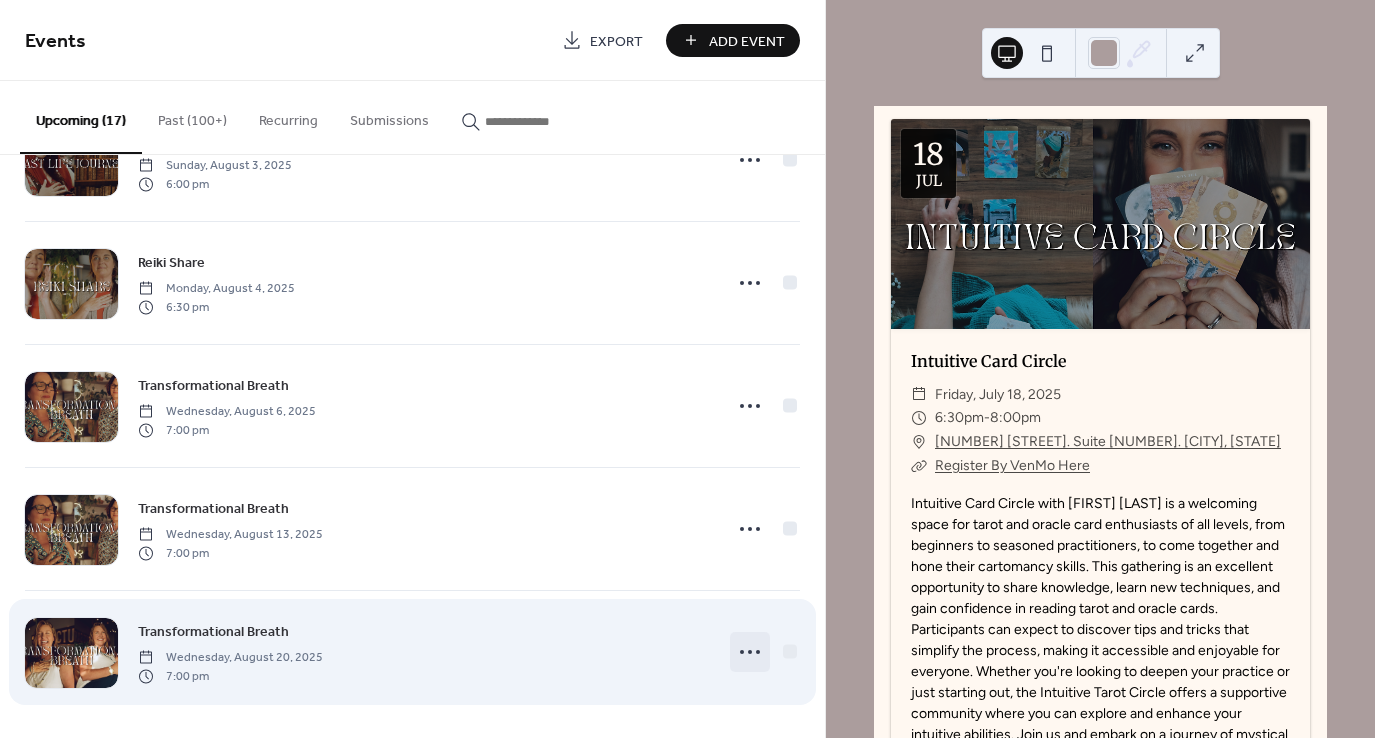 click 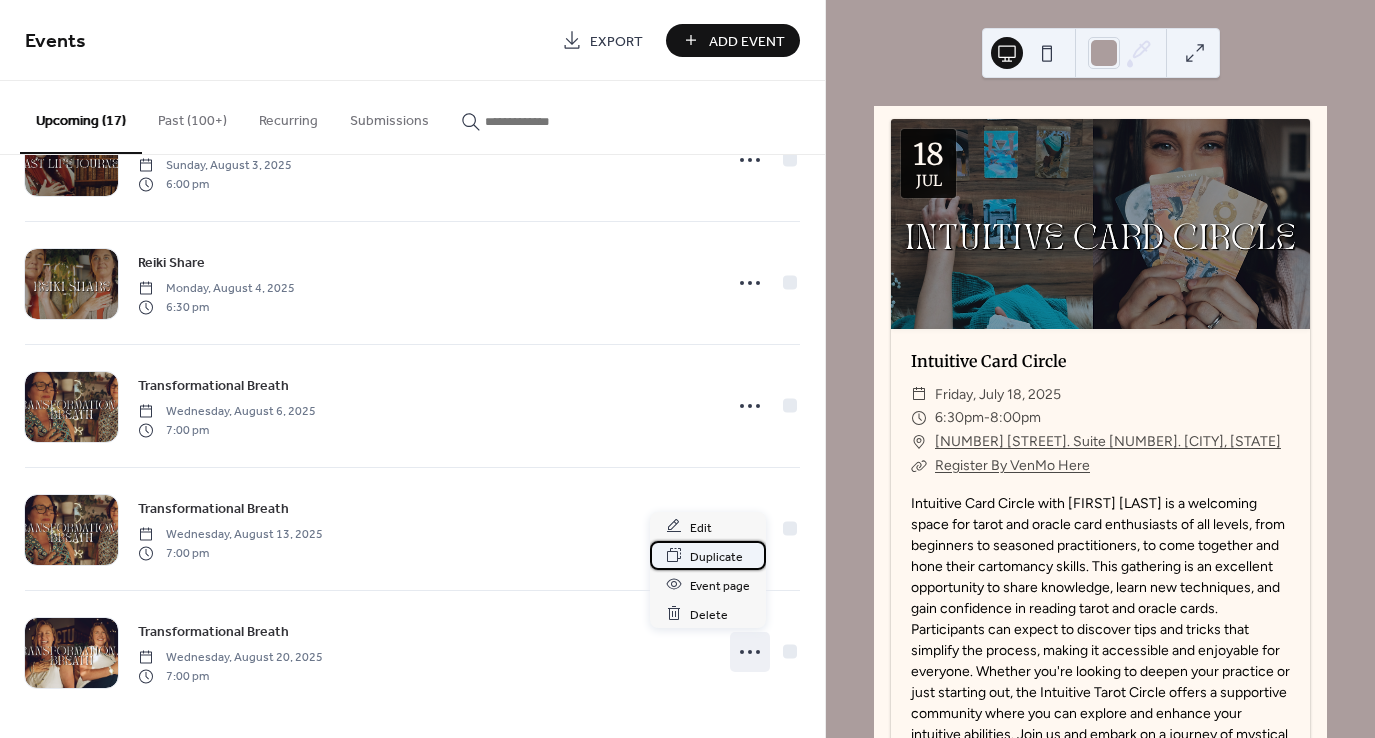 click on "Duplicate" at bounding box center [716, 556] 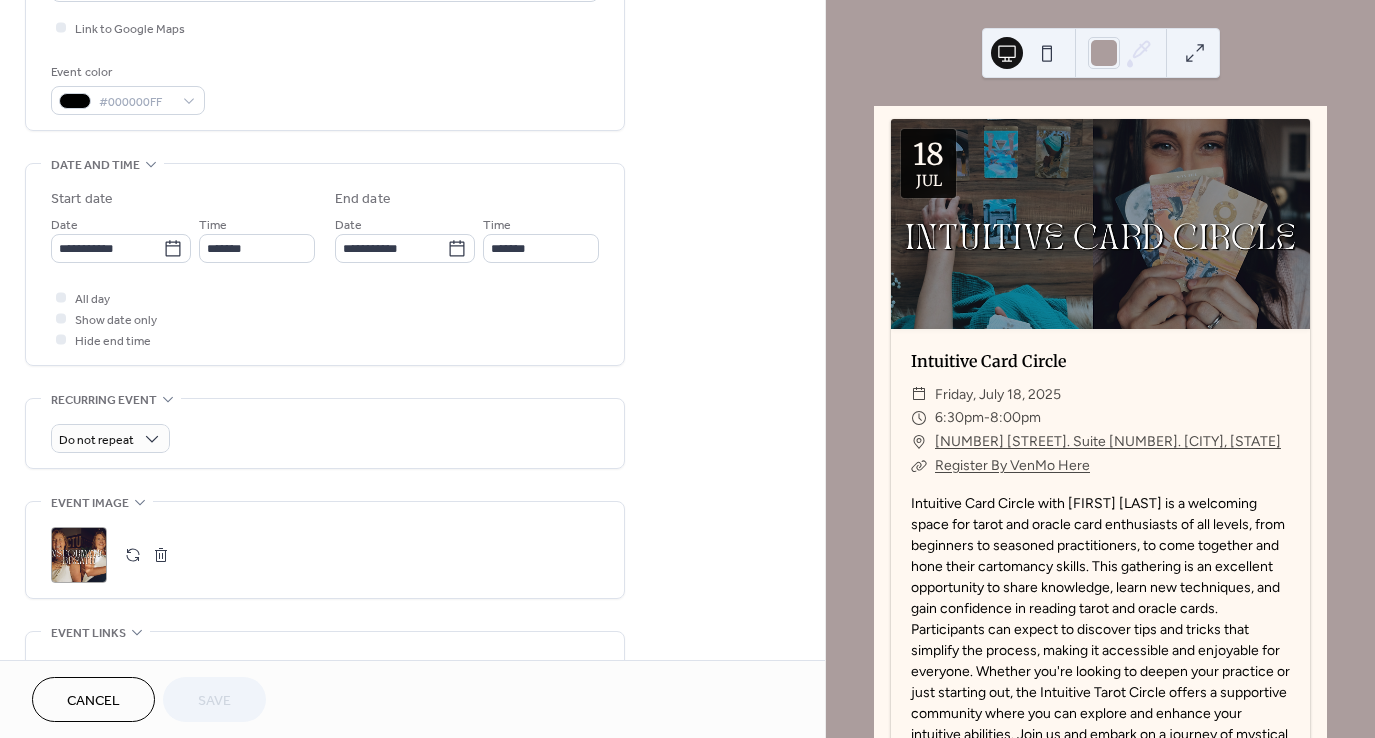 scroll, scrollTop: 489, scrollLeft: 0, axis: vertical 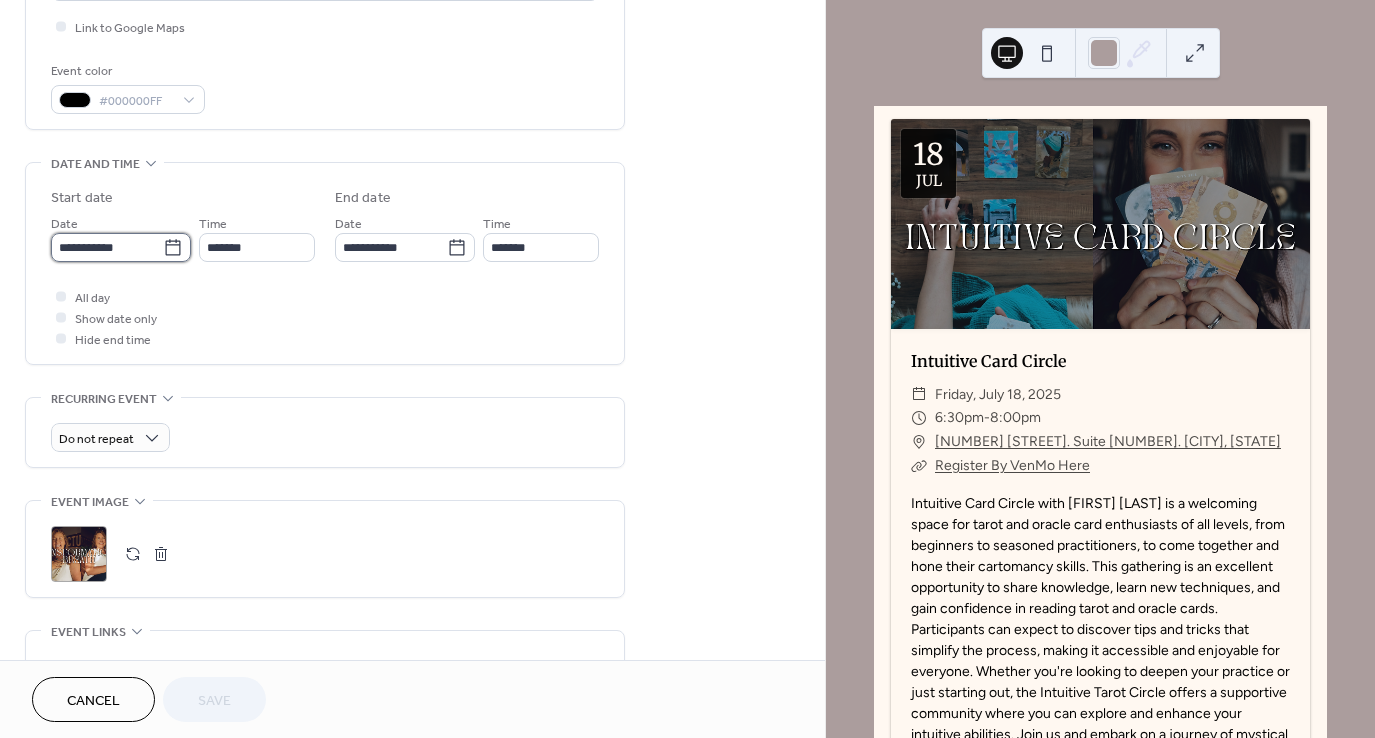 click on "**********" at bounding box center (107, 247) 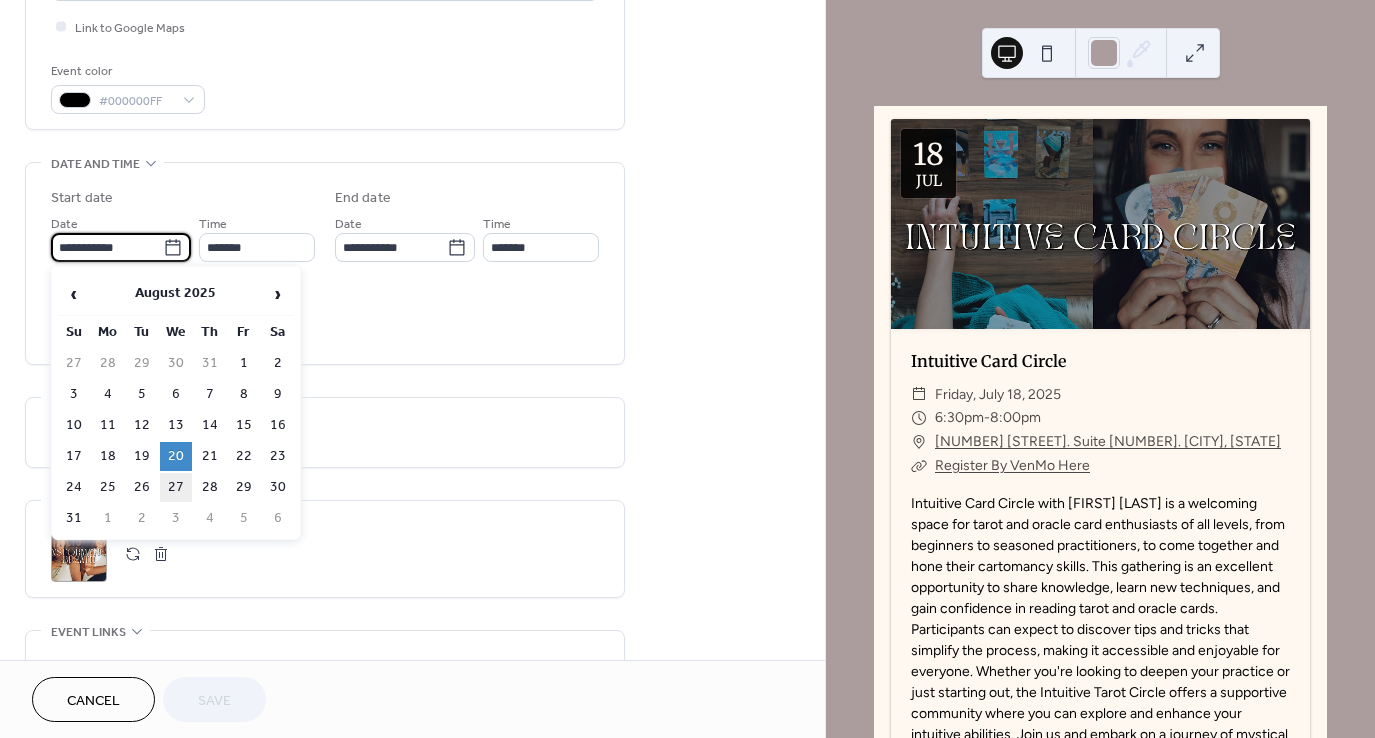 click on "27" at bounding box center (176, 487) 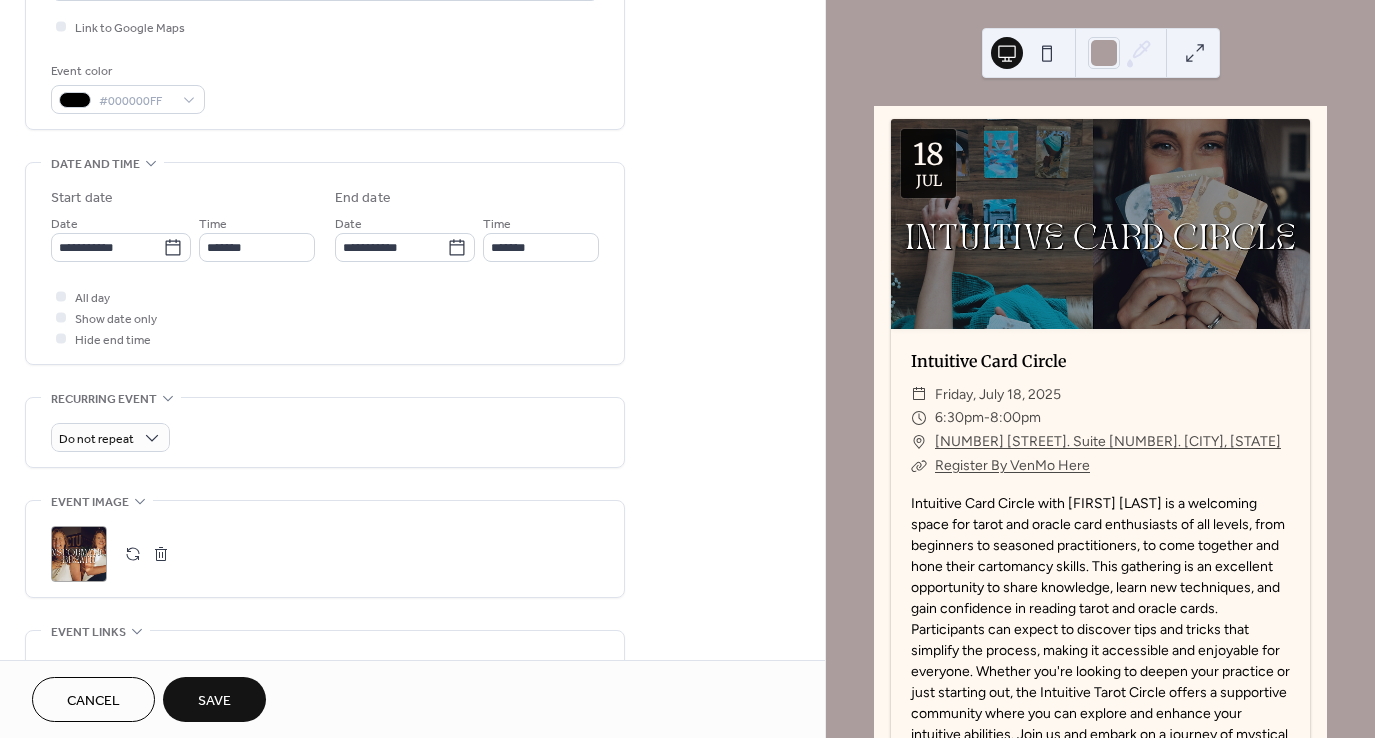 click on "Save" at bounding box center [214, 701] 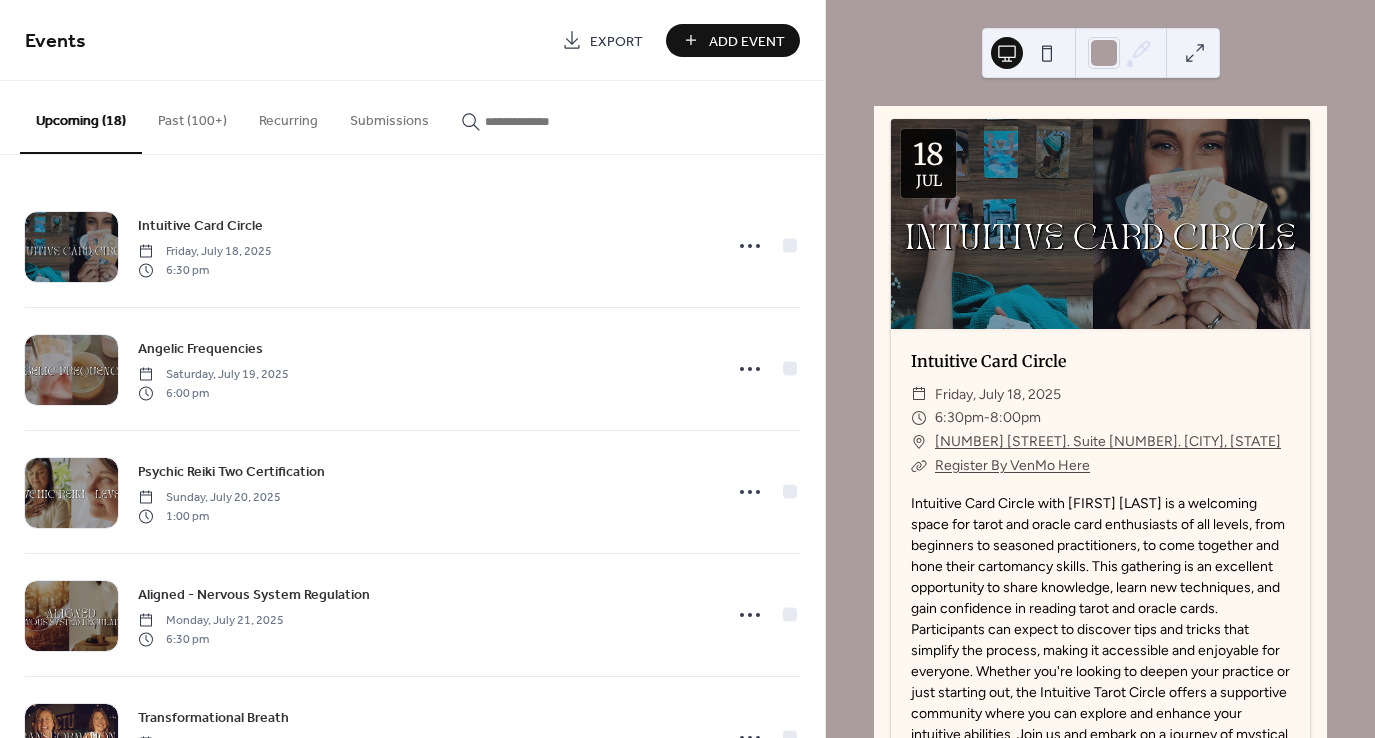 click at bounding box center [545, 121] 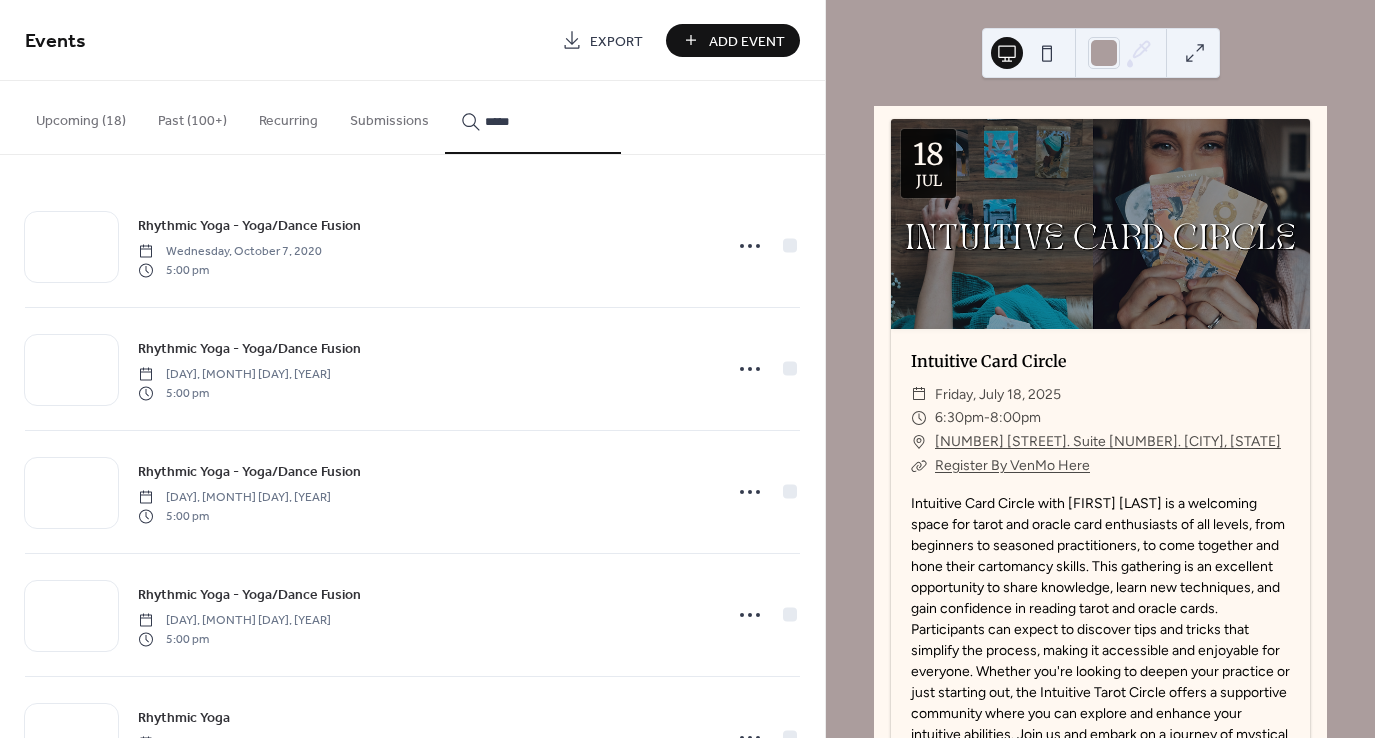 type on "*****" 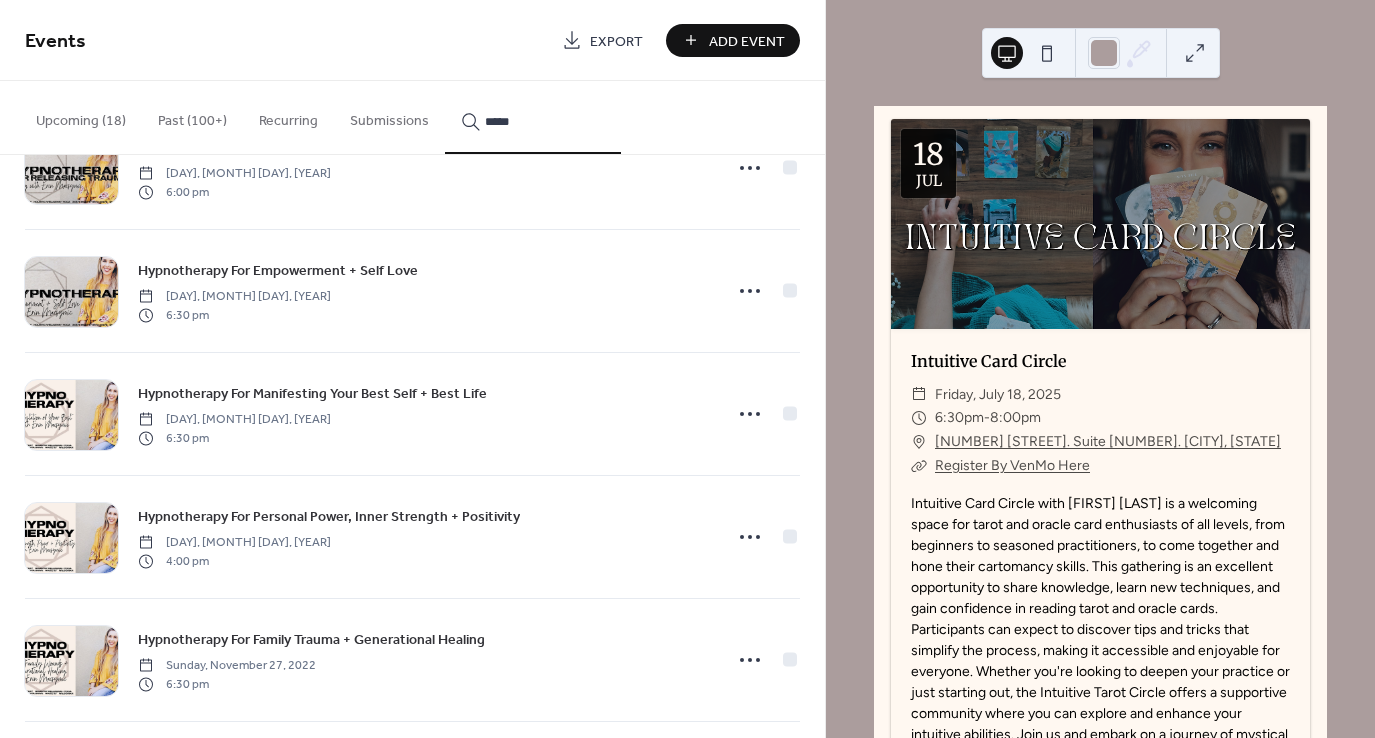 scroll, scrollTop: 8047, scrollLeft: 0, axis: vertical 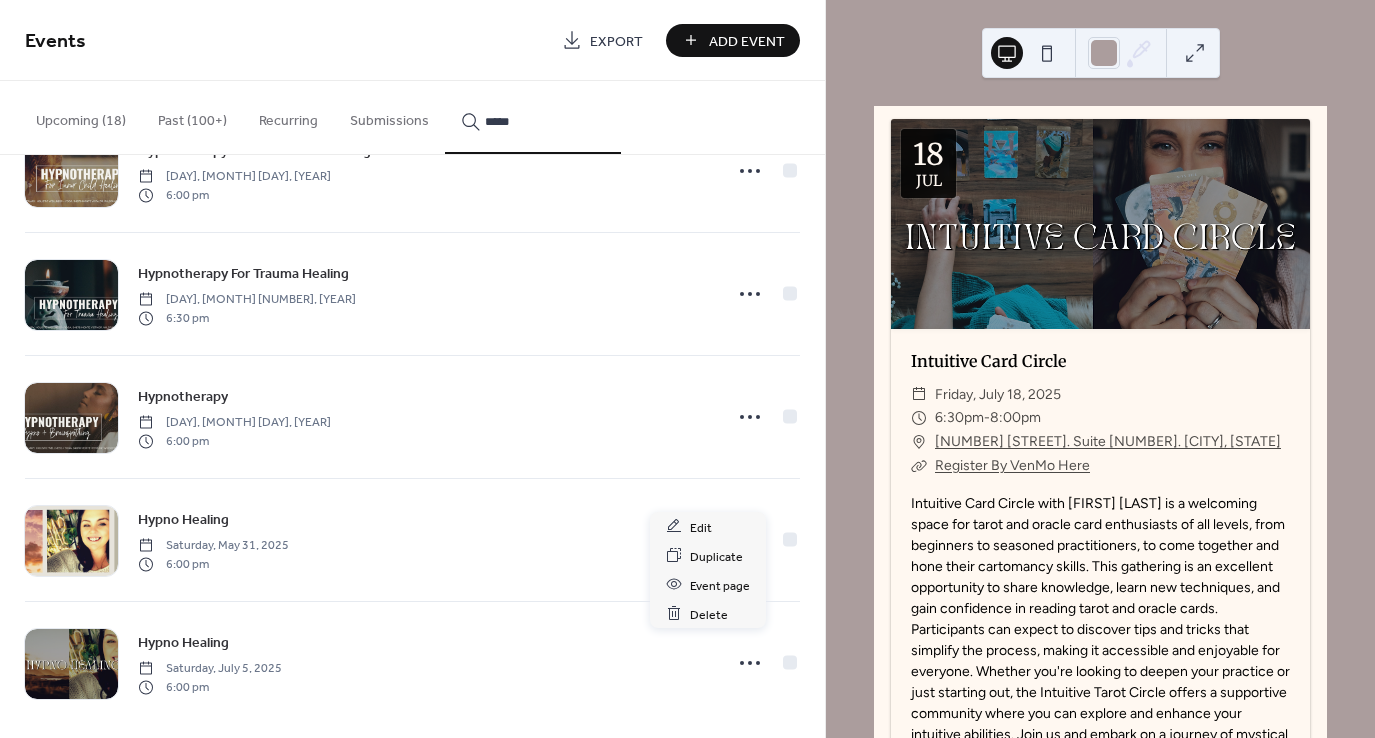 click 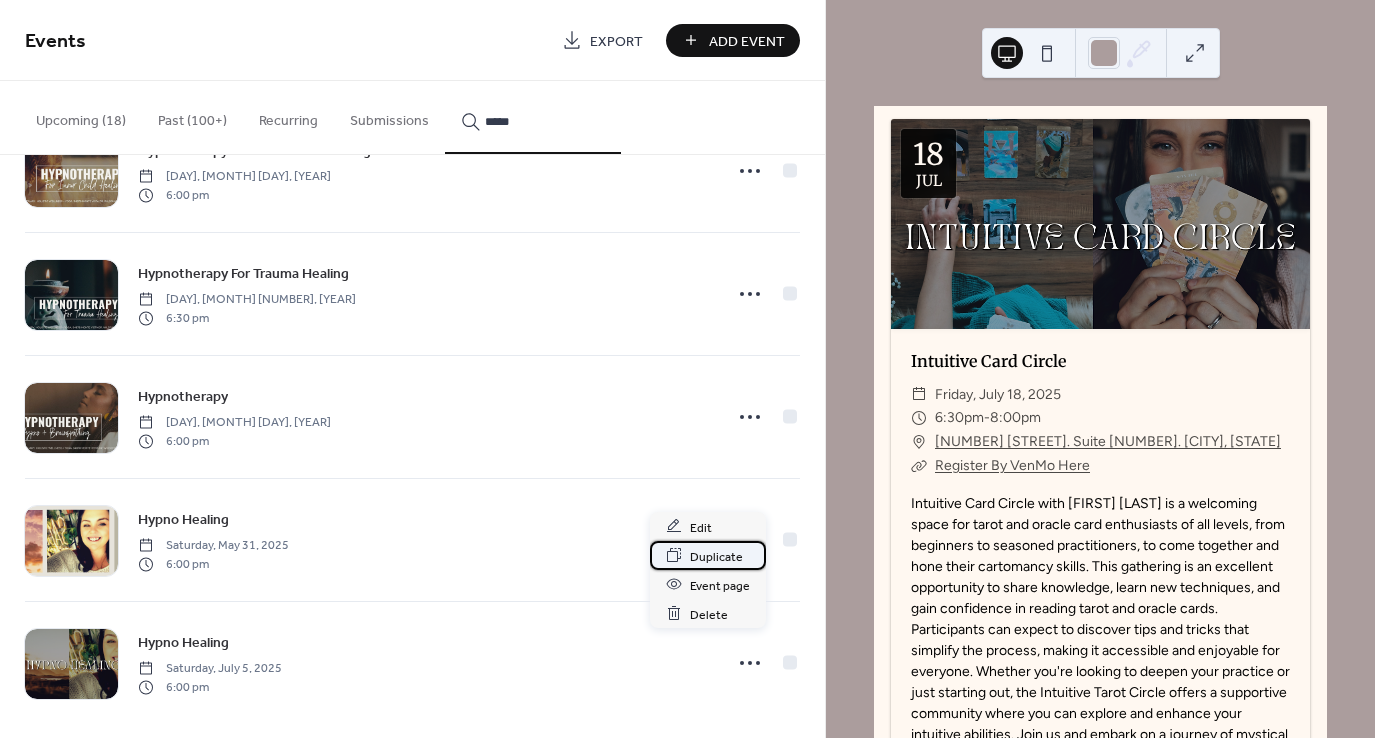 click on "Duplicate" at bounding box center (716, 556) 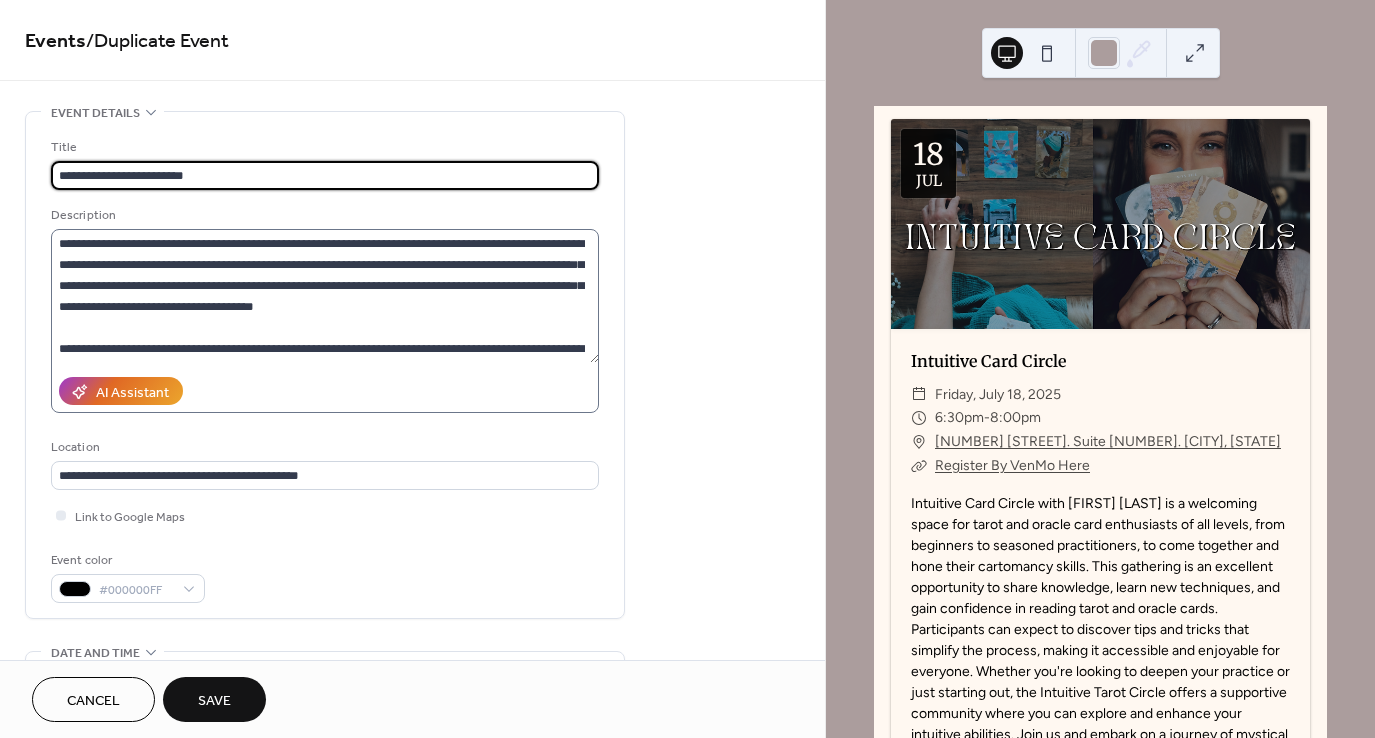 type on "**********" 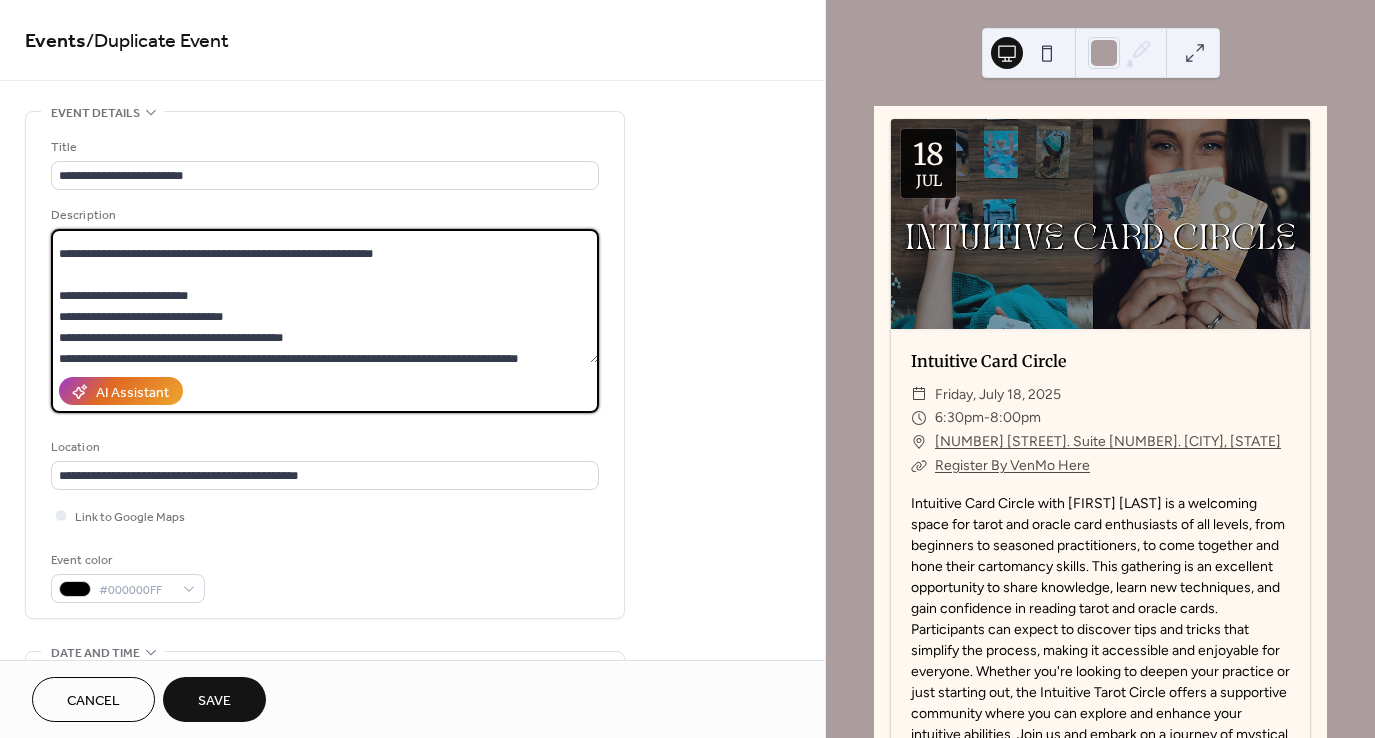 scroll, scrollTop: 314, scrollLeft: 0, axis: vertical 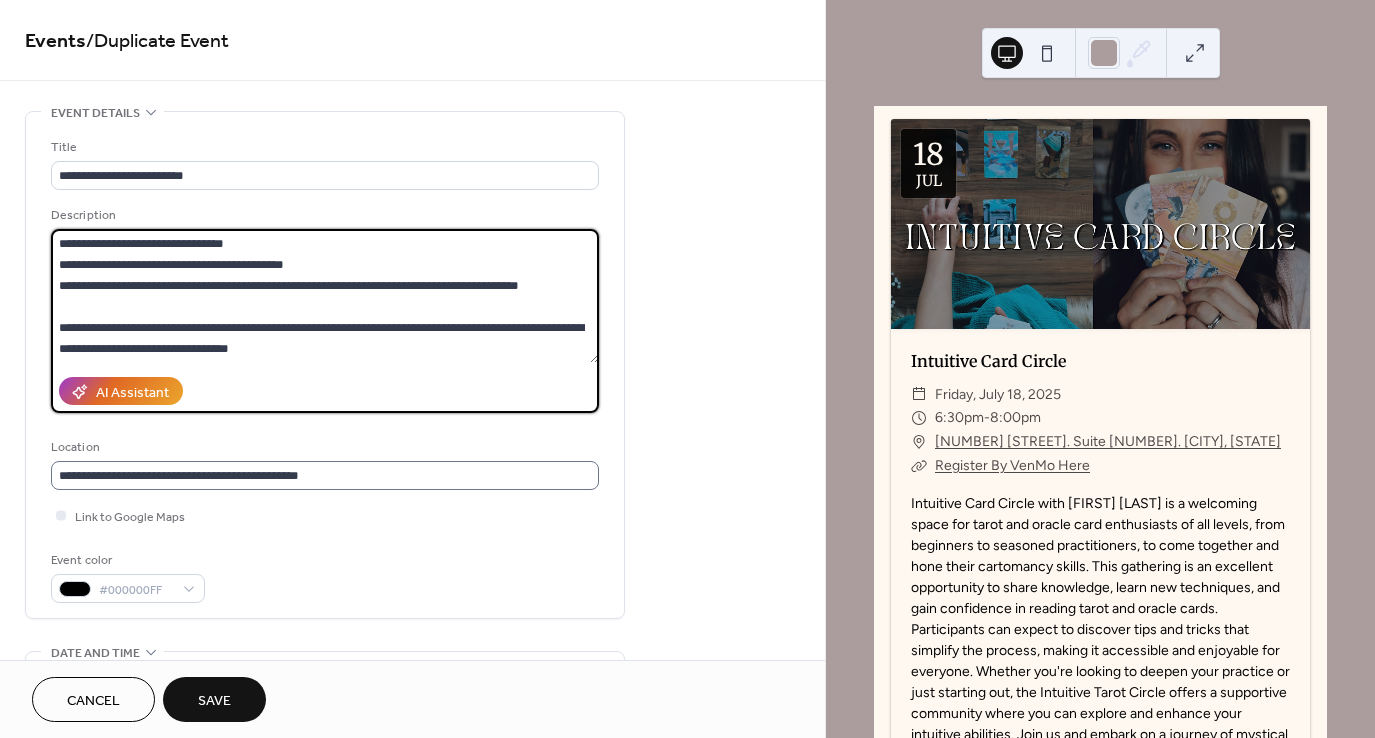 drag, startPoint x: 54, startPoint y: 243, endPoint x: 537, endPoint y: 469, distance: 533.25885 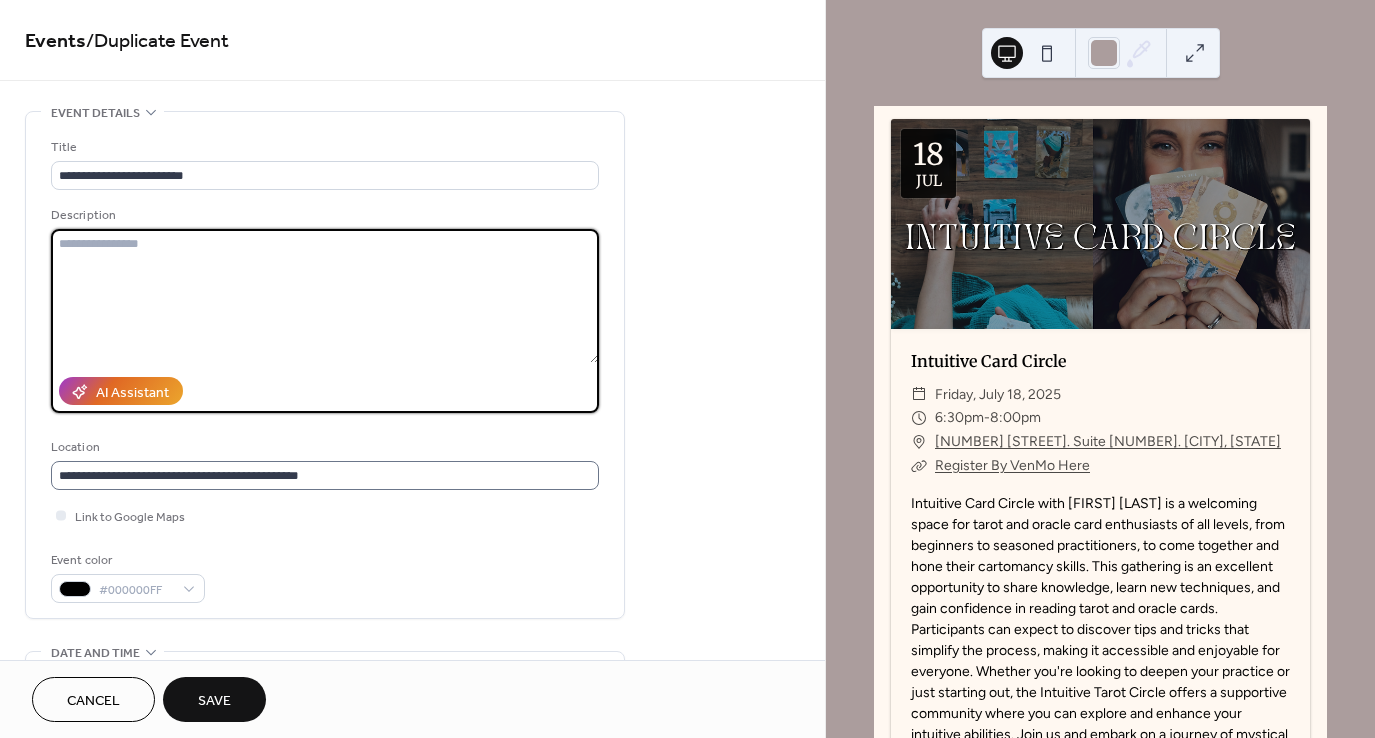 scroll, scrollTop: 0, scrollLeft: 0, axis: both 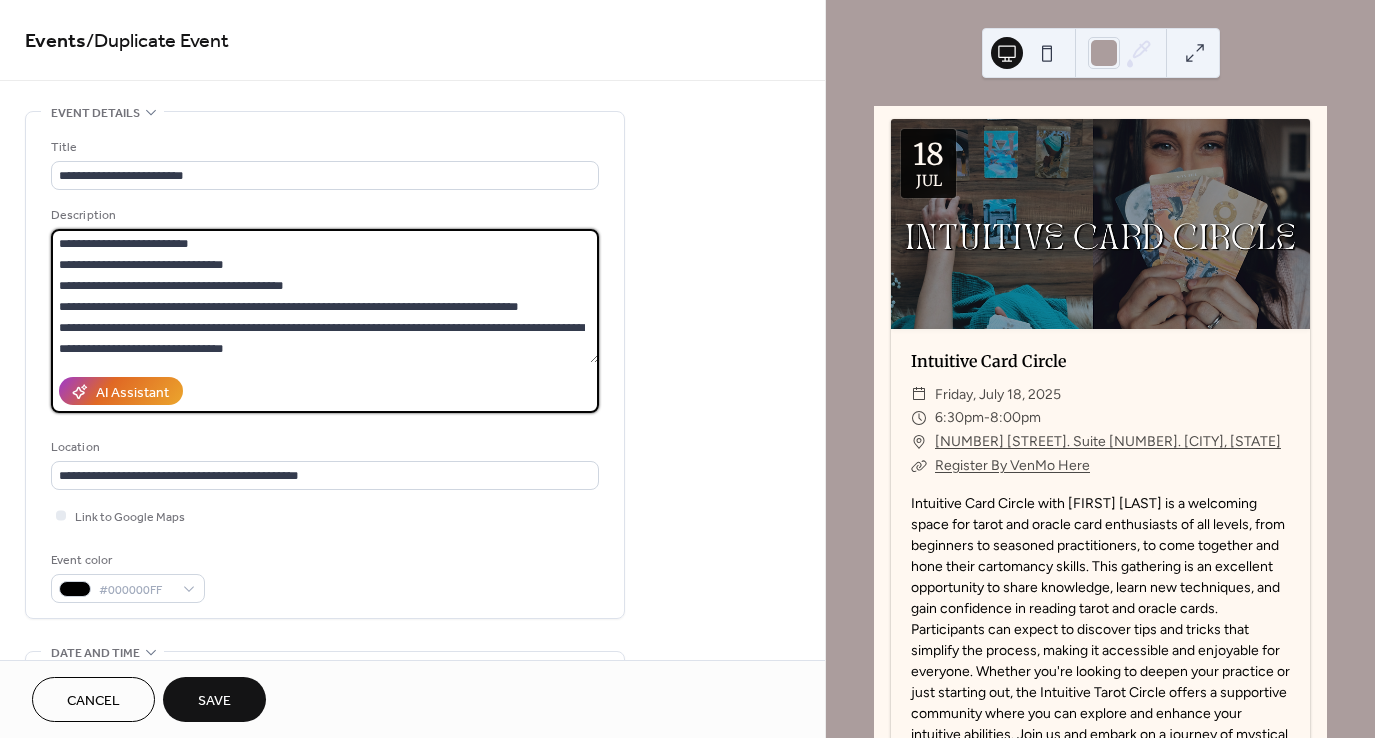 click at bounding box center (325, 296) 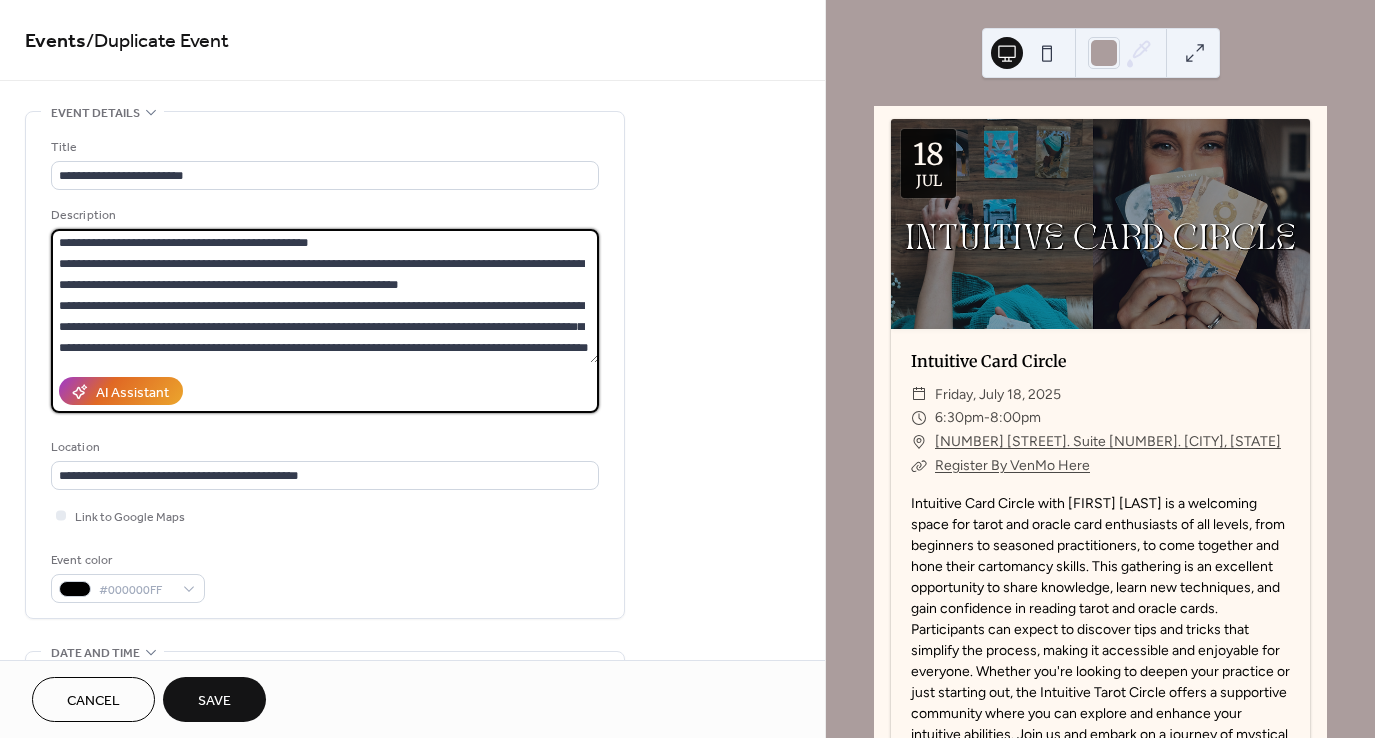 scroll, scrollTop: 1, scrollLeft: 0, axis: vertical 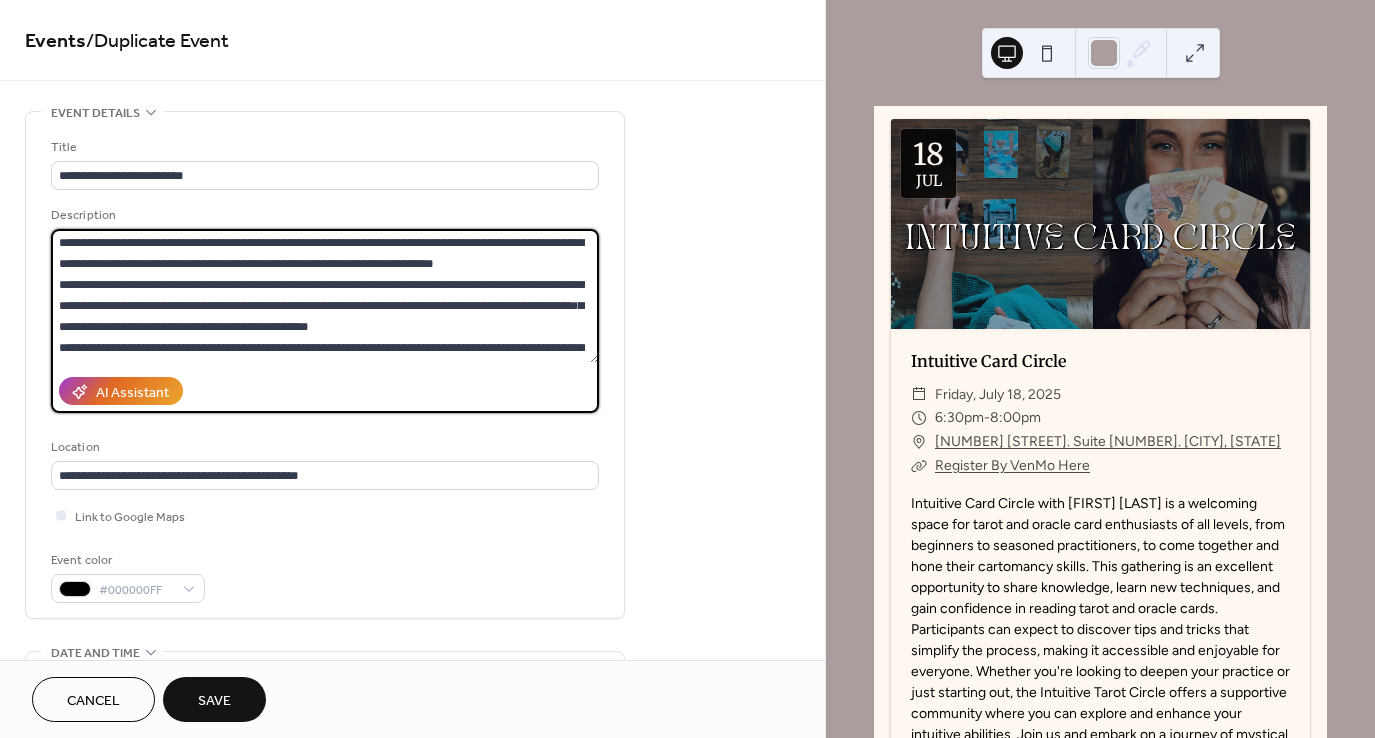click at bounding box center [325, 296] 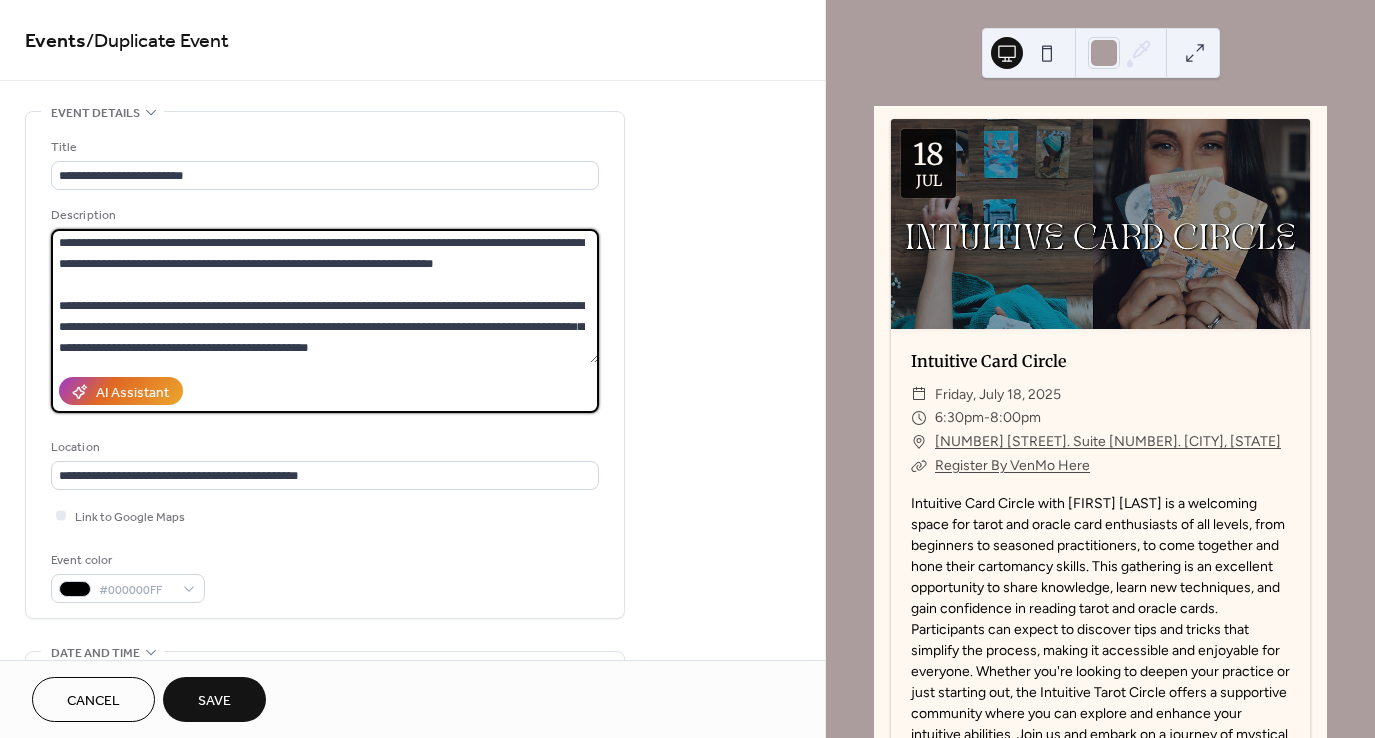 scroll, scrollTop: 22, scrollLeft: 0, axis: vertical 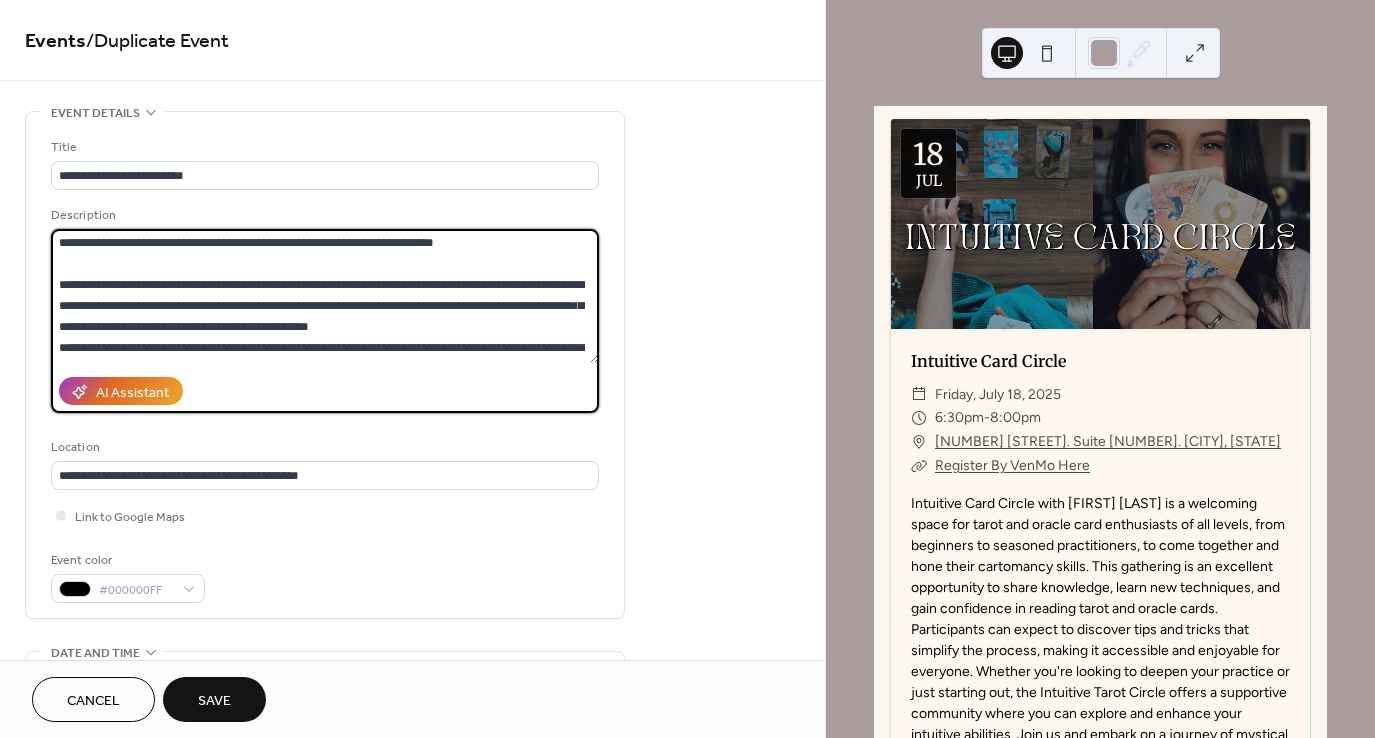 click at bounding box center [325, 296] 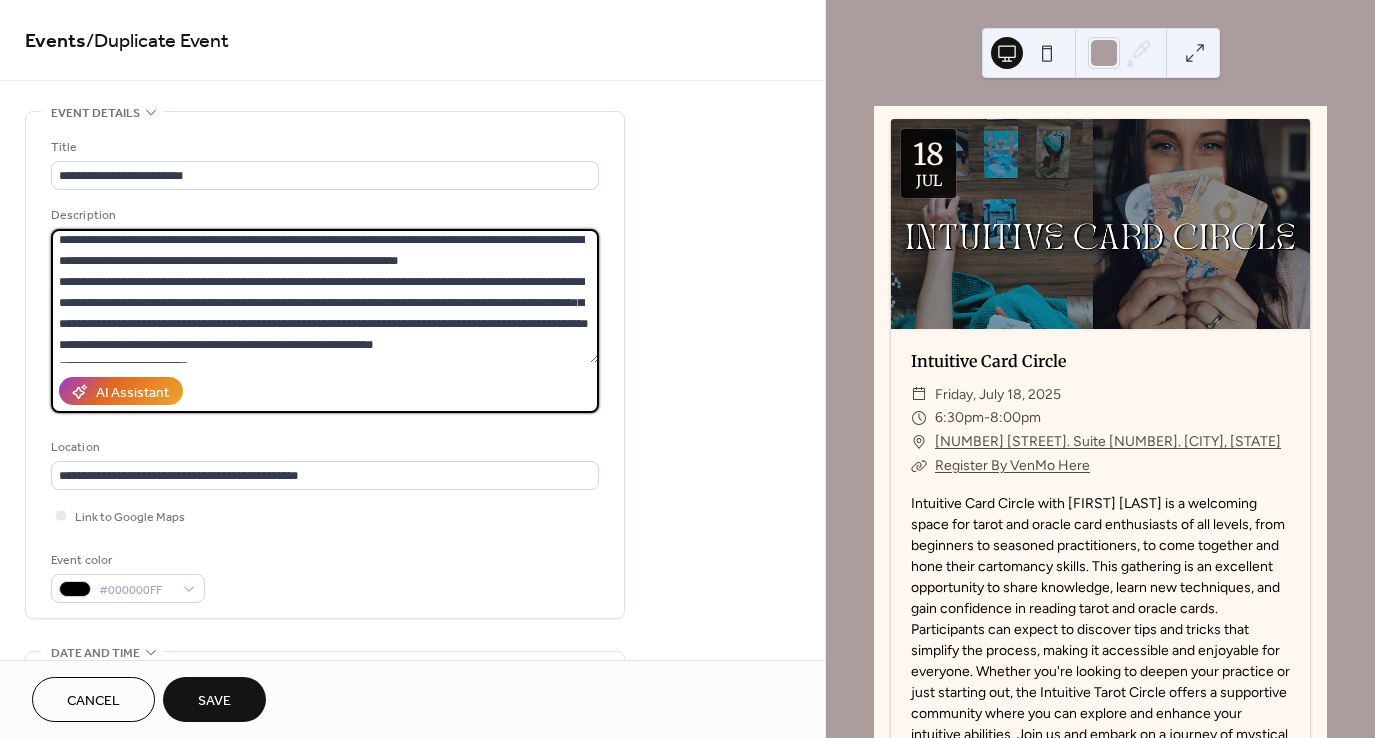 scroll, scrollTop: 152, scrollLeft: 0, axis: vertical 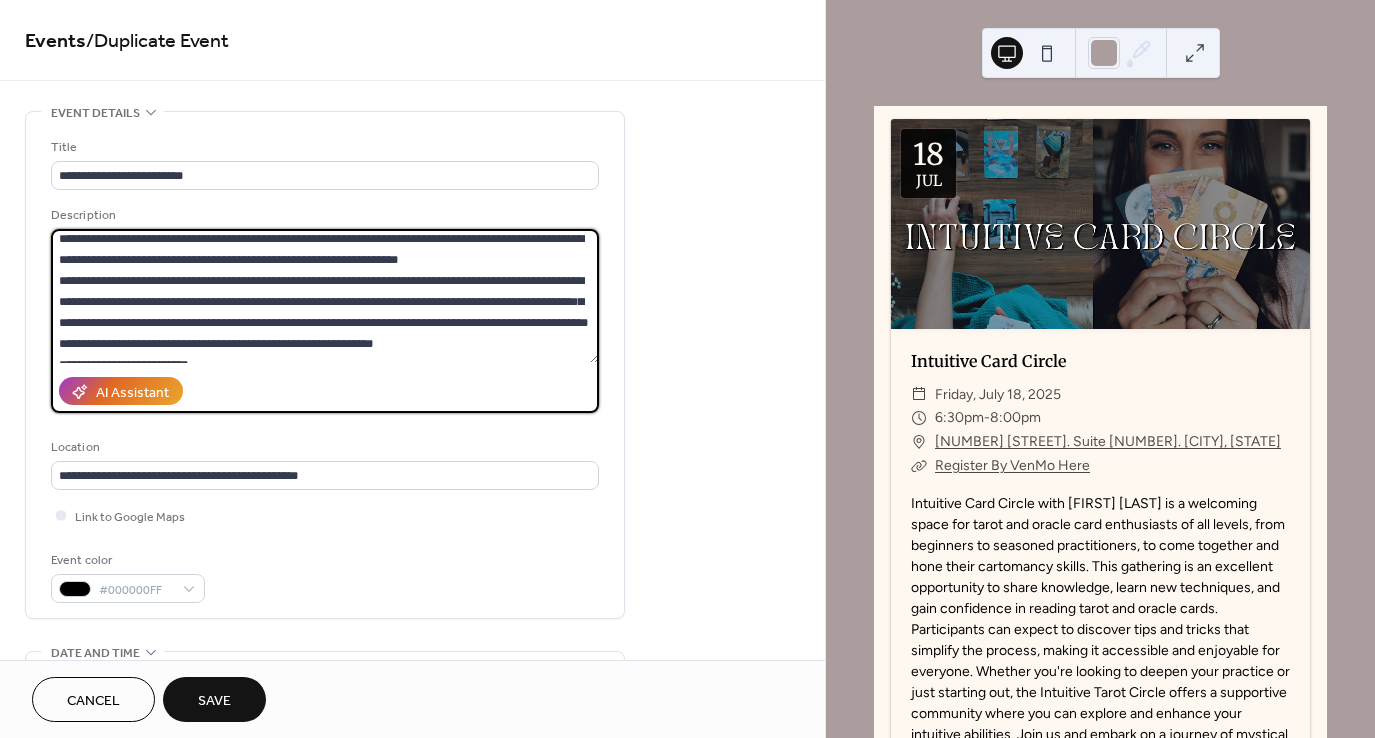 click at bounding box center (325, 296) 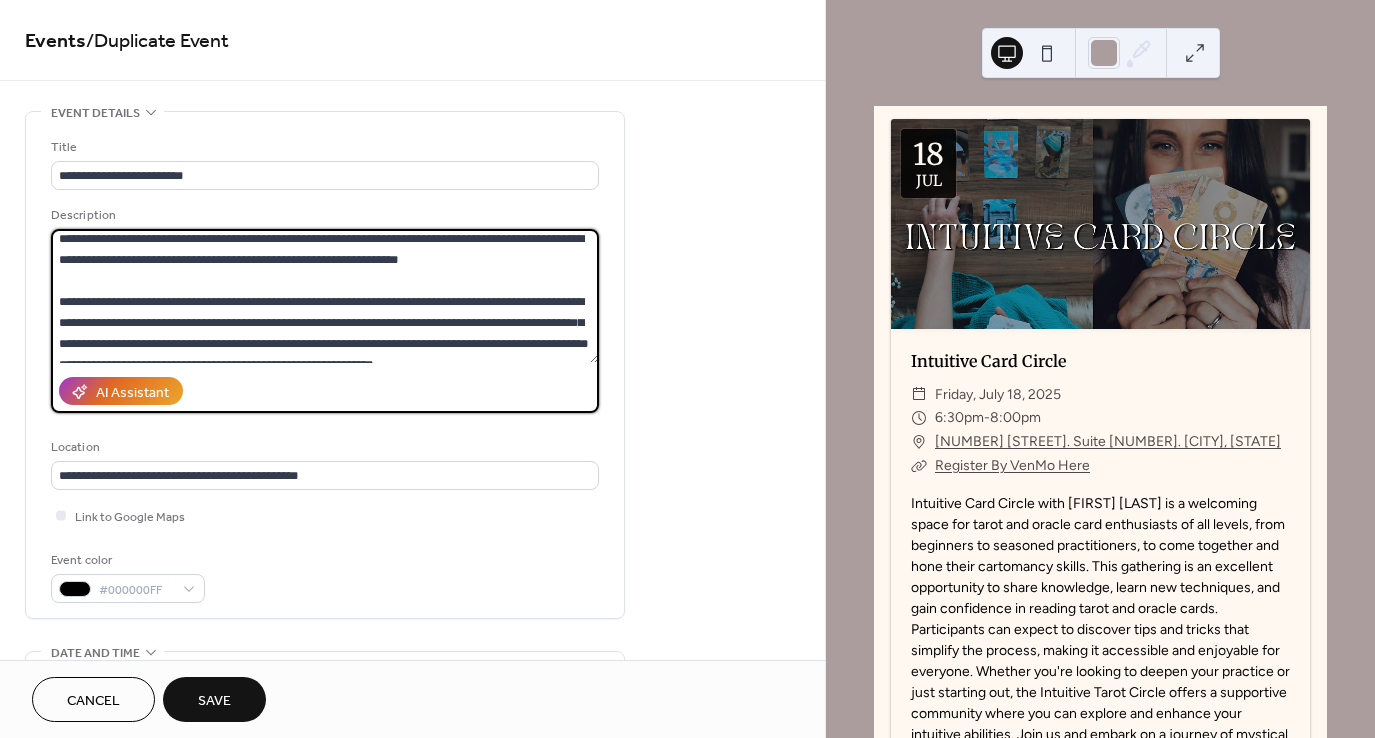 scroll, scrollTop: 174, scrollLeft: 0, axis: vertical 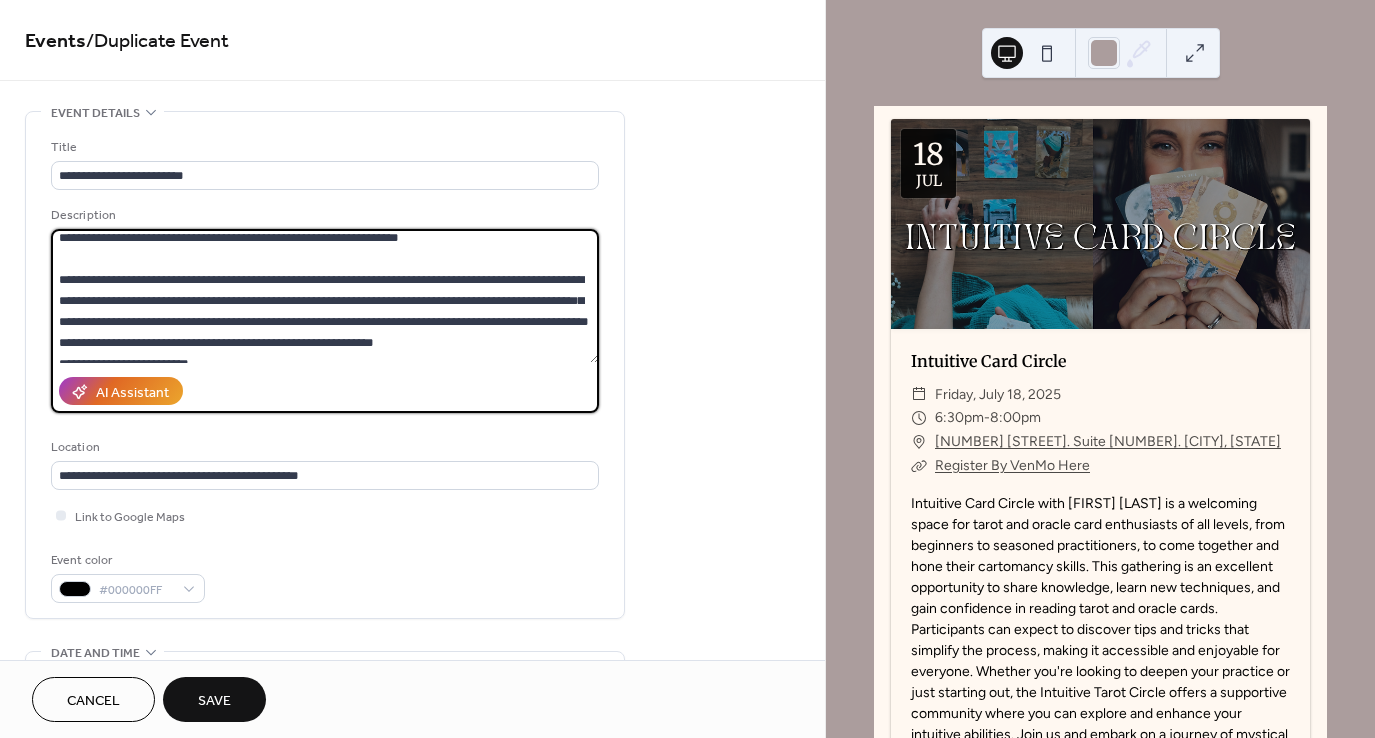 click at bounding box center (325, 296) 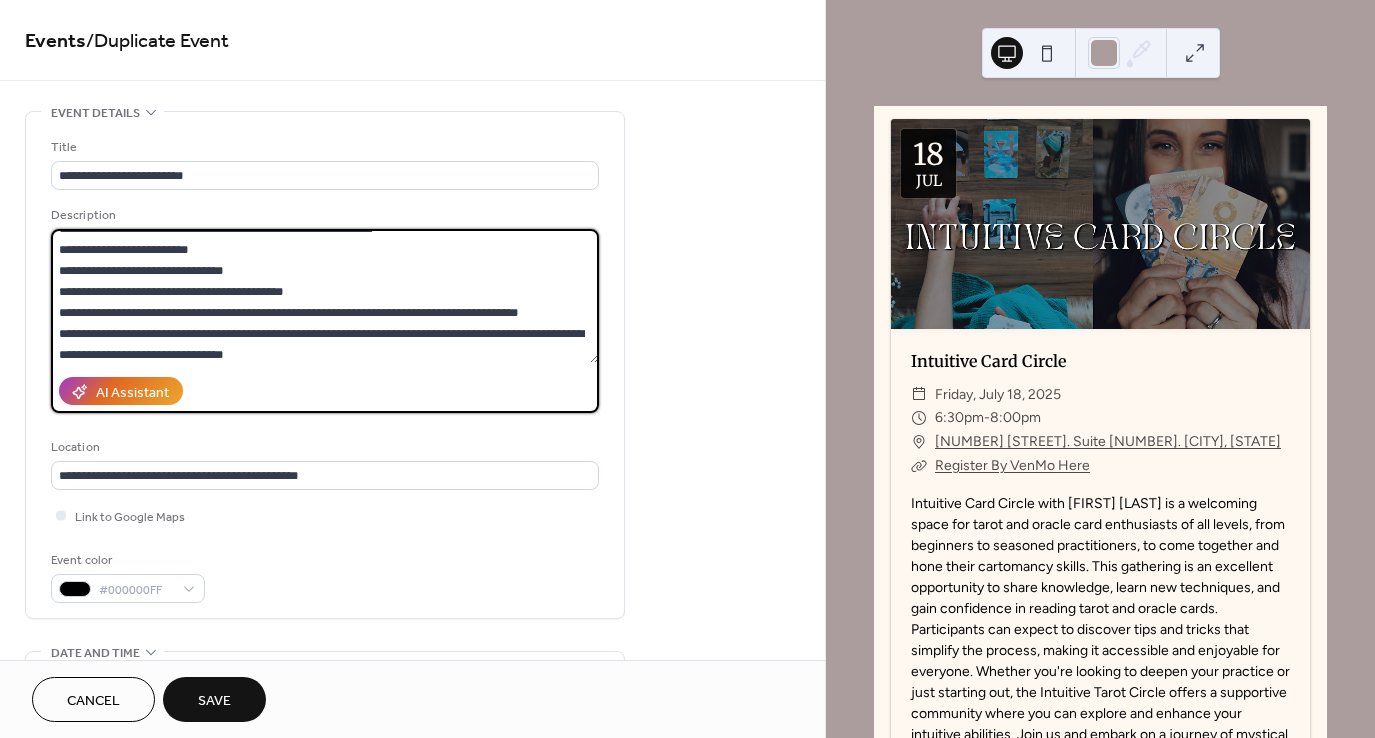 scroll, scrollTop: 312, scrollLeft: 0, axis: vertical 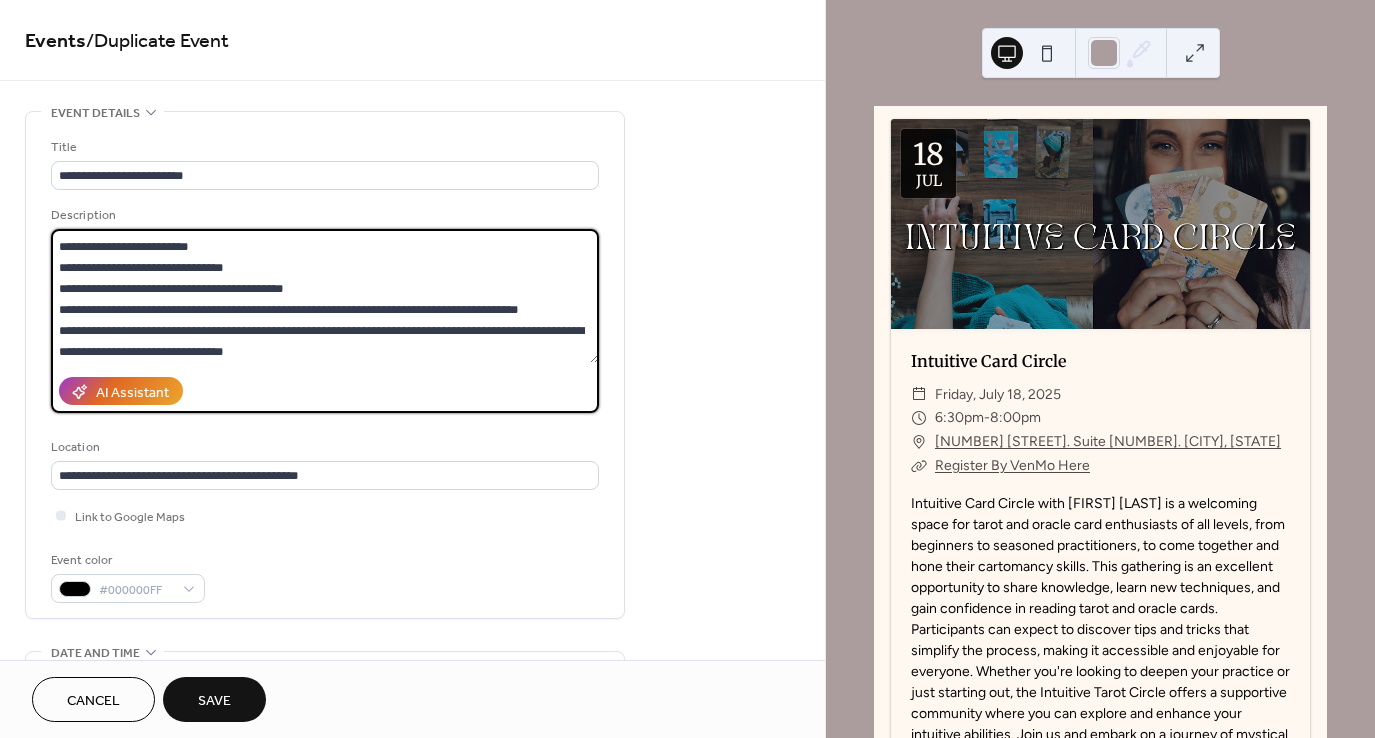 click at bounding box center (325, 296) 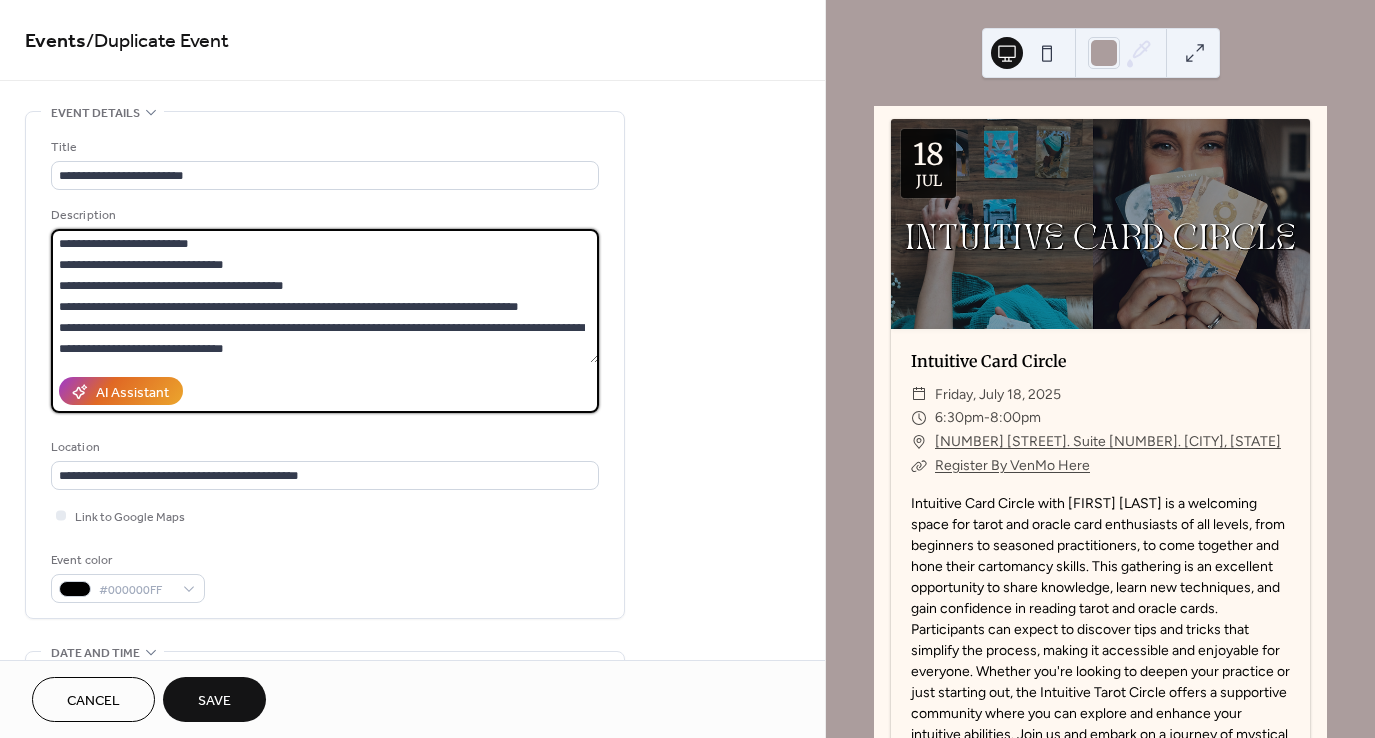 scroll, scrollTop: 356, scrollLeft: 0, axis: vertical 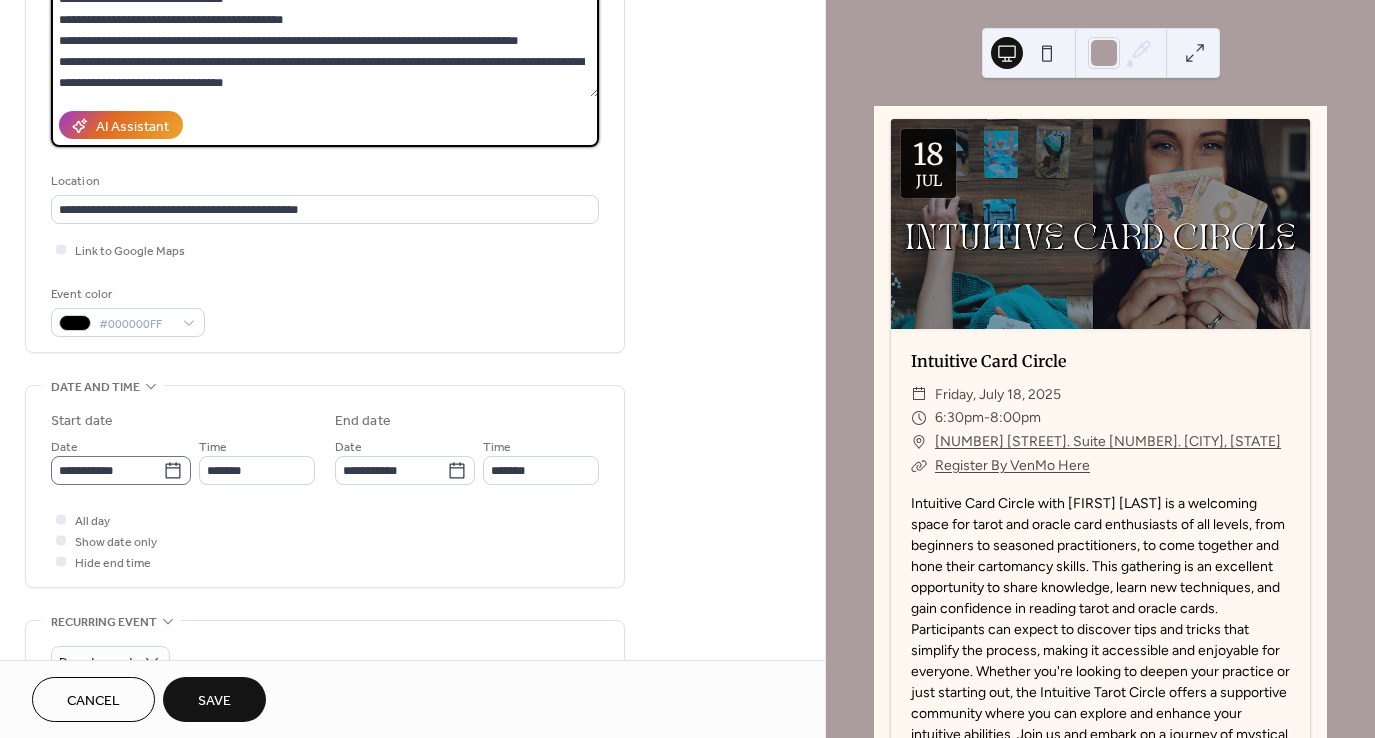 type on "**********" 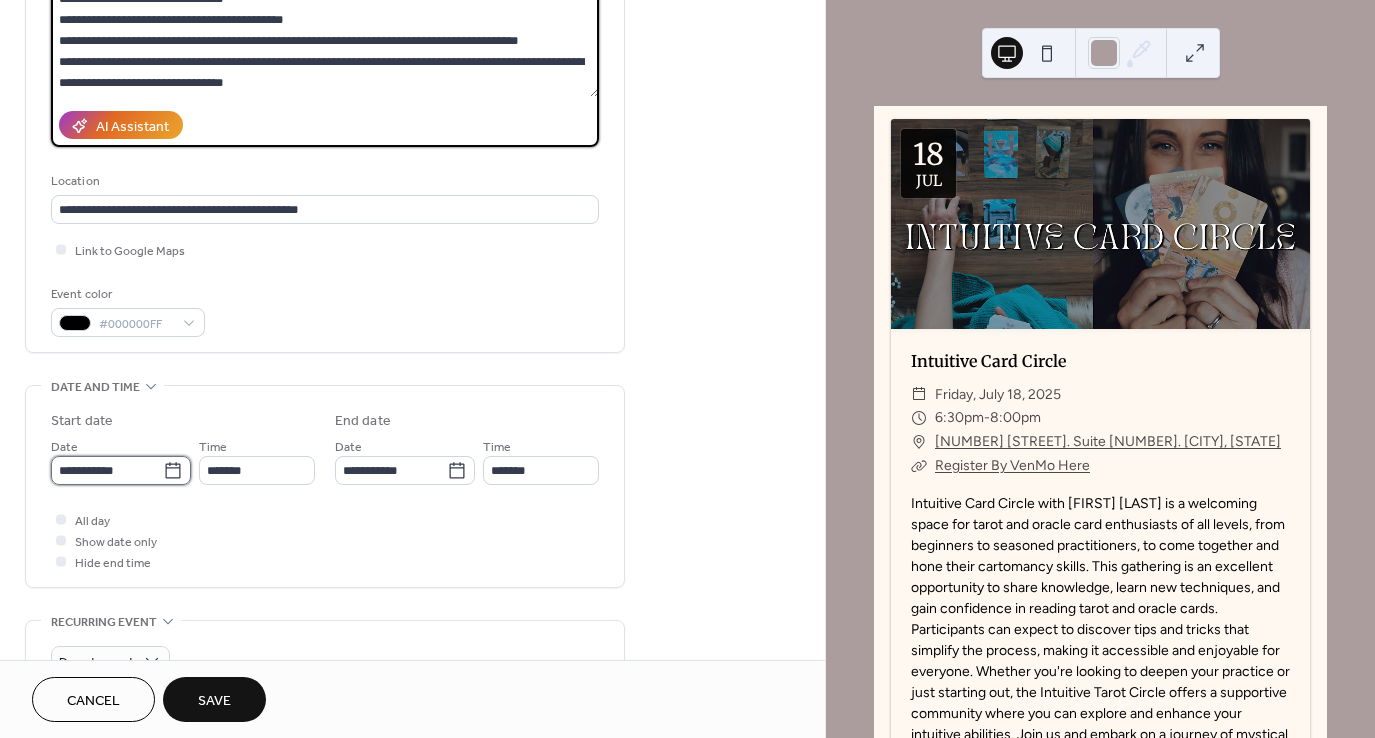 click on "**********" at bounding box center (107, 470) 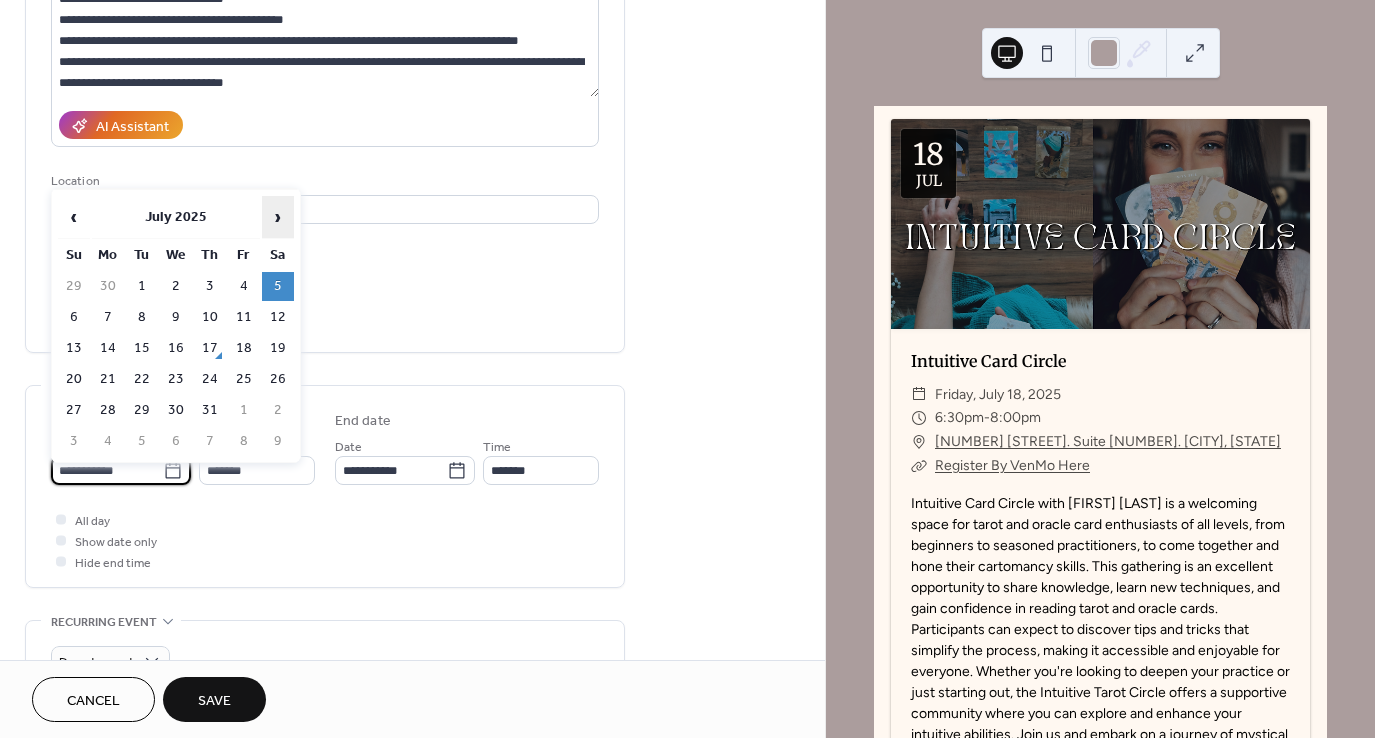 click on "›" at bounding box center [278, 217] 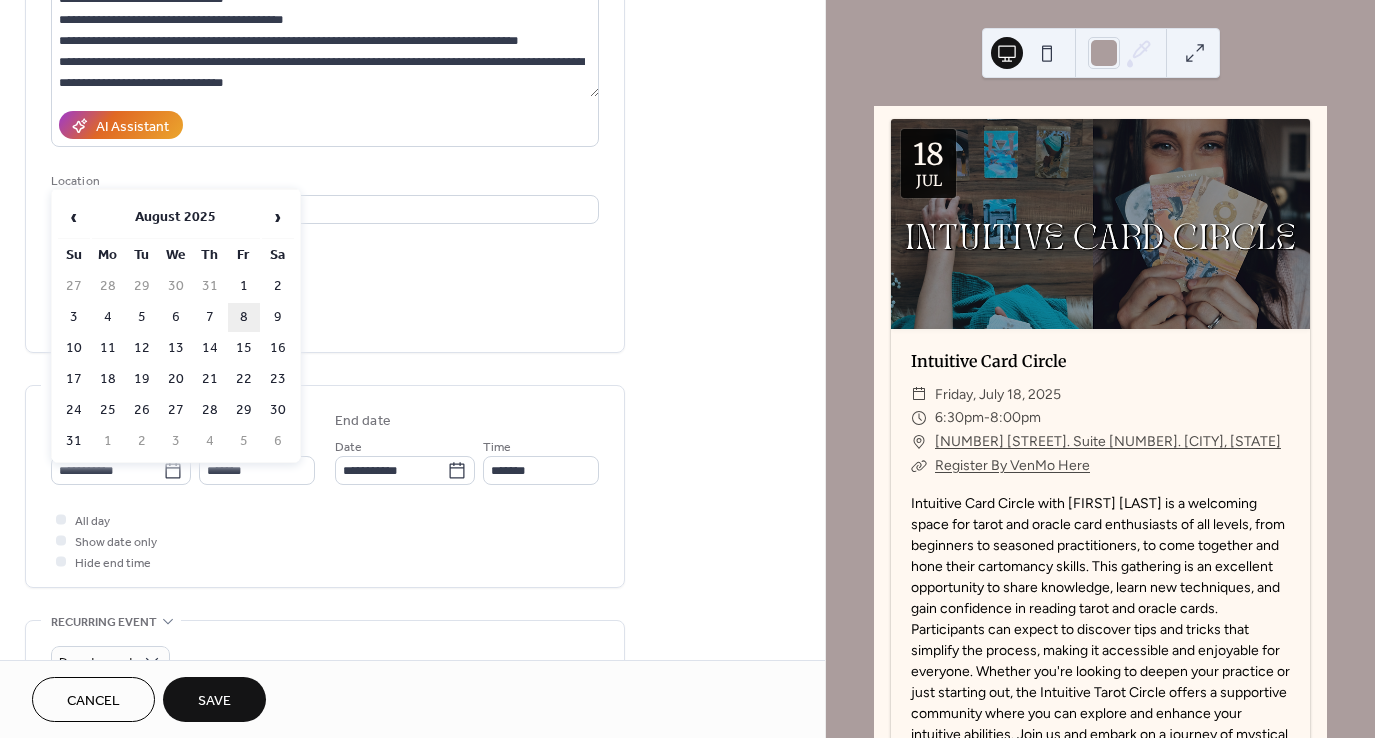 click on "8" at bounding box center [244, 317] 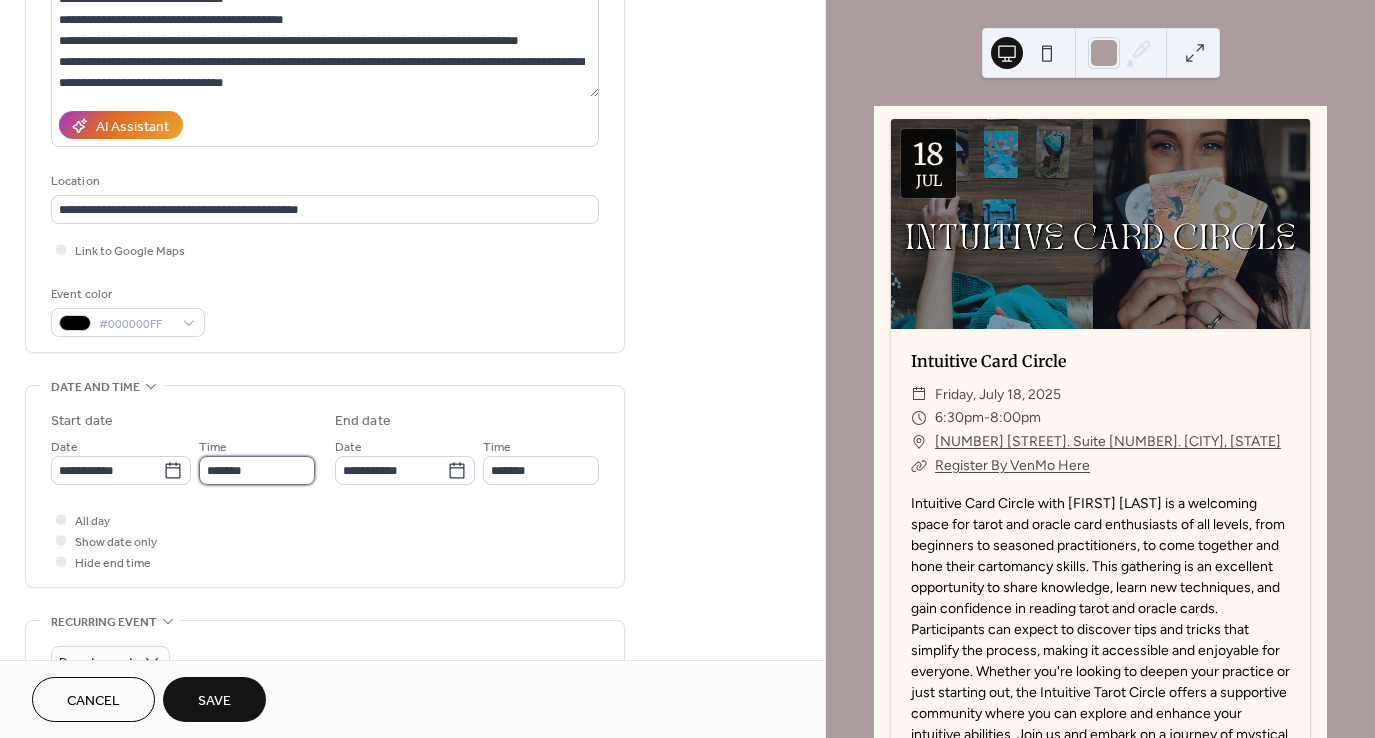 click on "*******" at bounding box center [257, 470] 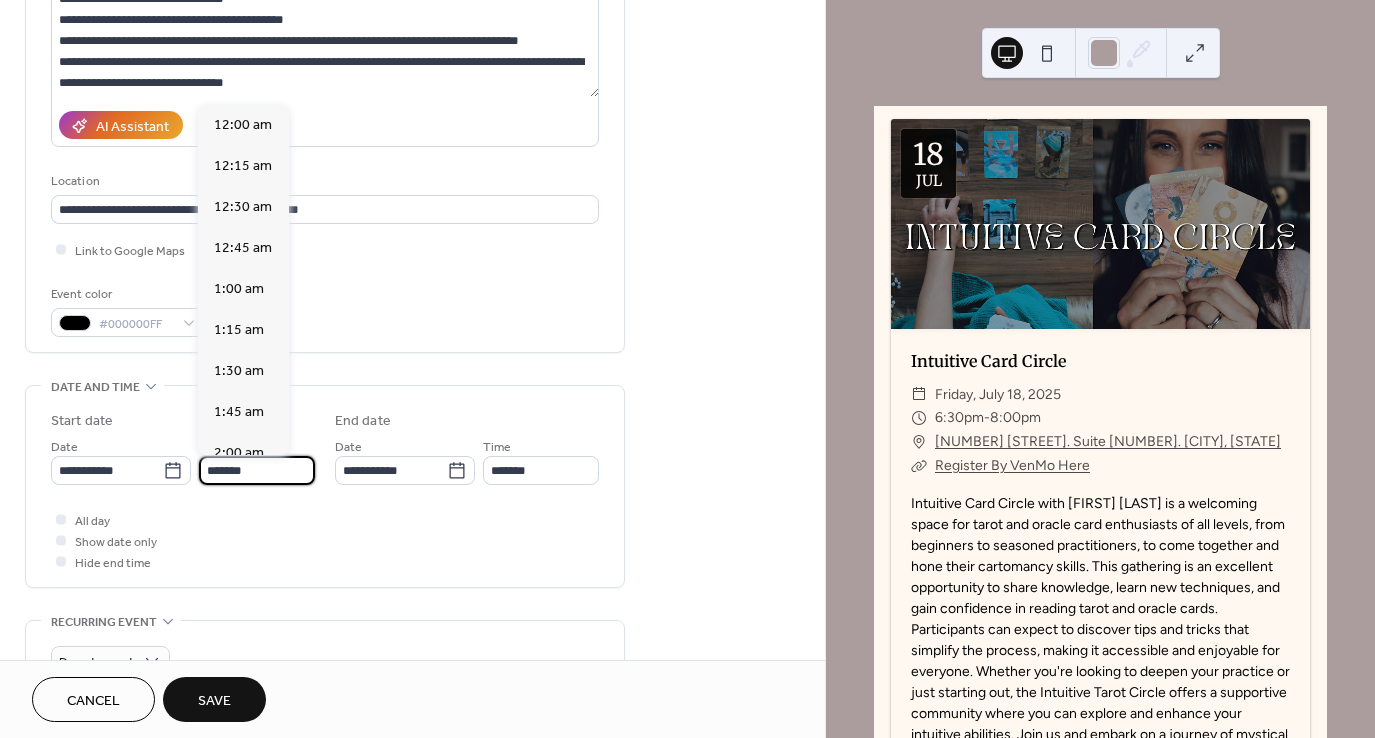 scroll, scrollTop: 2952, scrollLeft: 0, axis: vertical 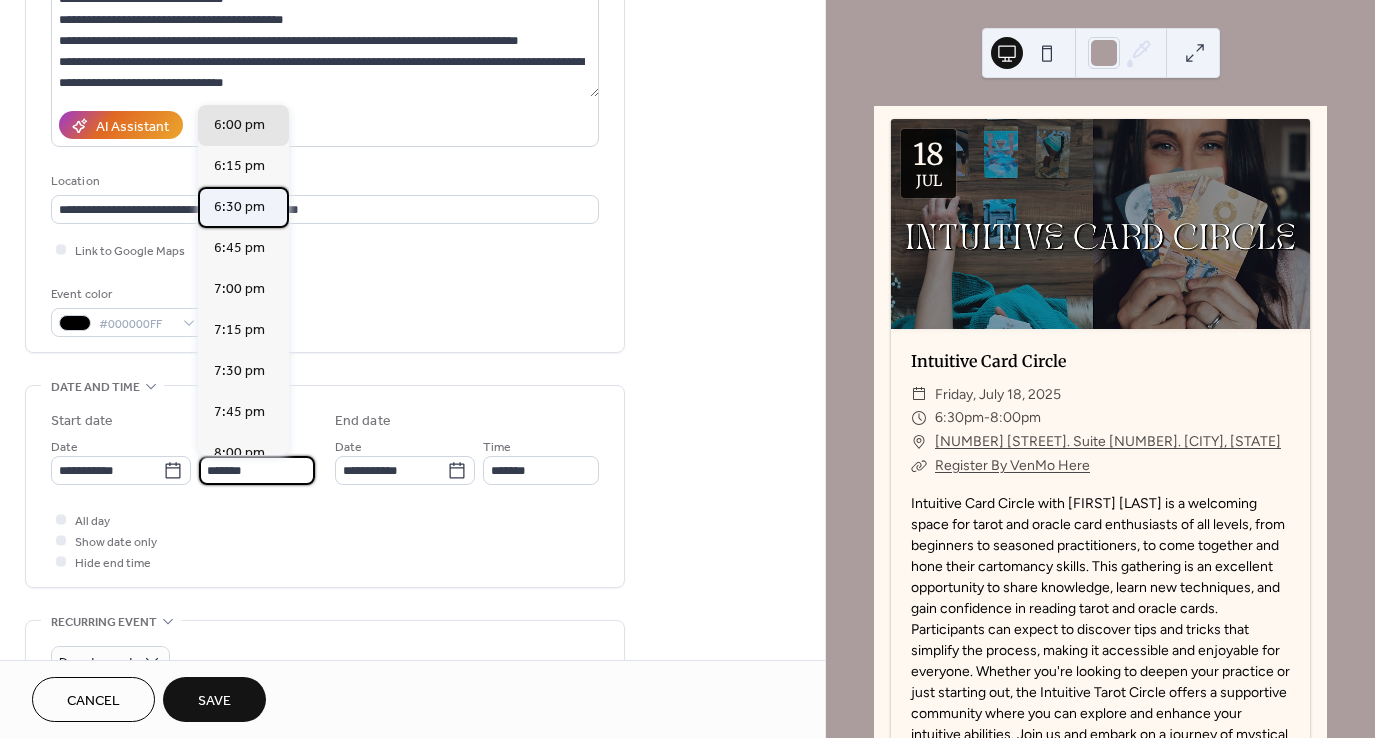 click on "6:30 pm" at bounding box center (243, 207) 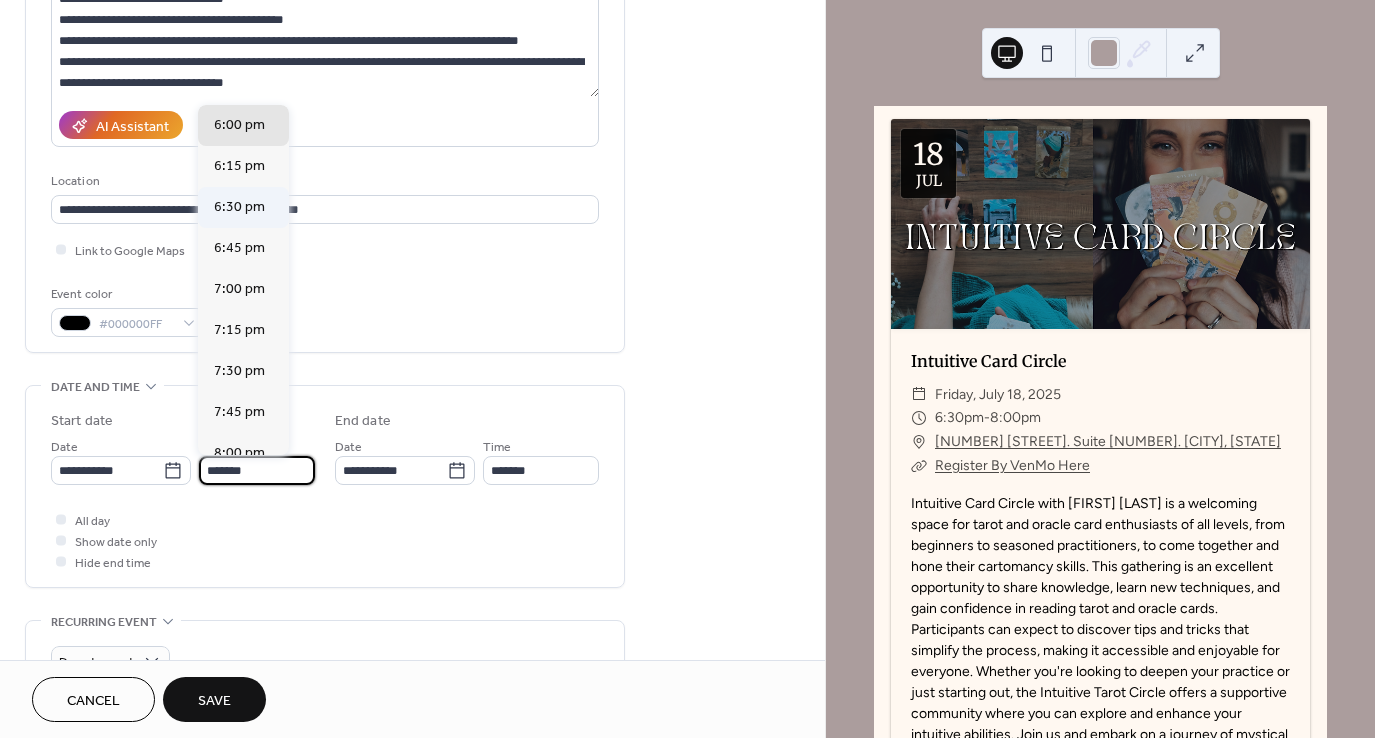 type on "*******" 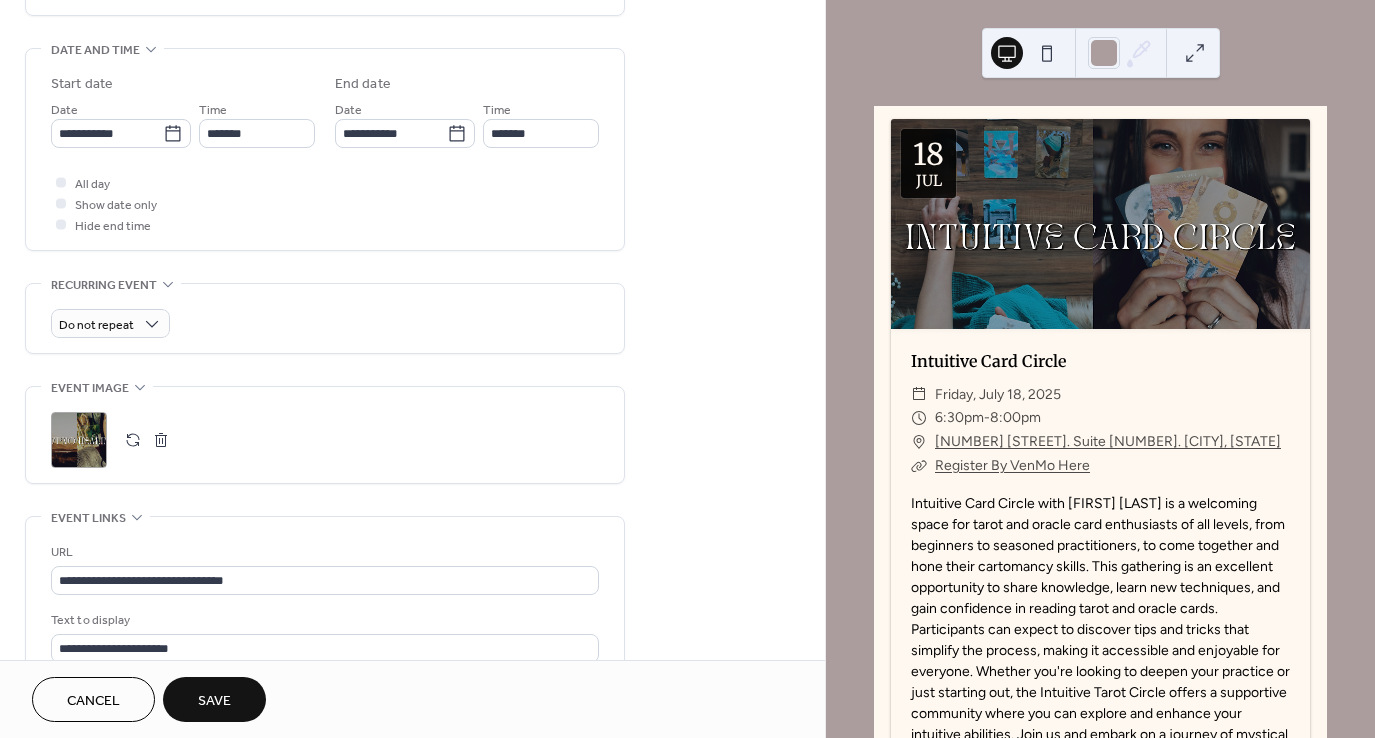 scroll, scrollTop: 604, scrollLeft: 0, axis: vertical 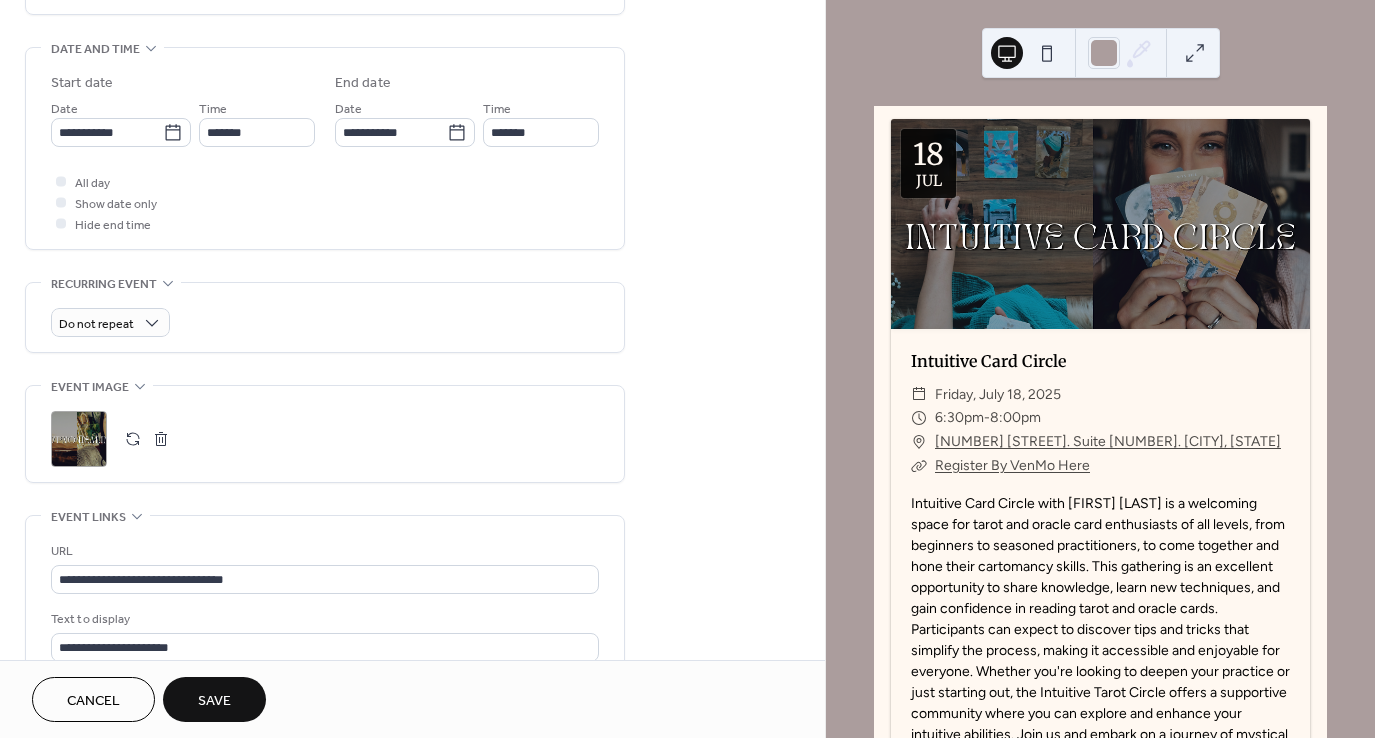 click at bounding box center [133, 439] 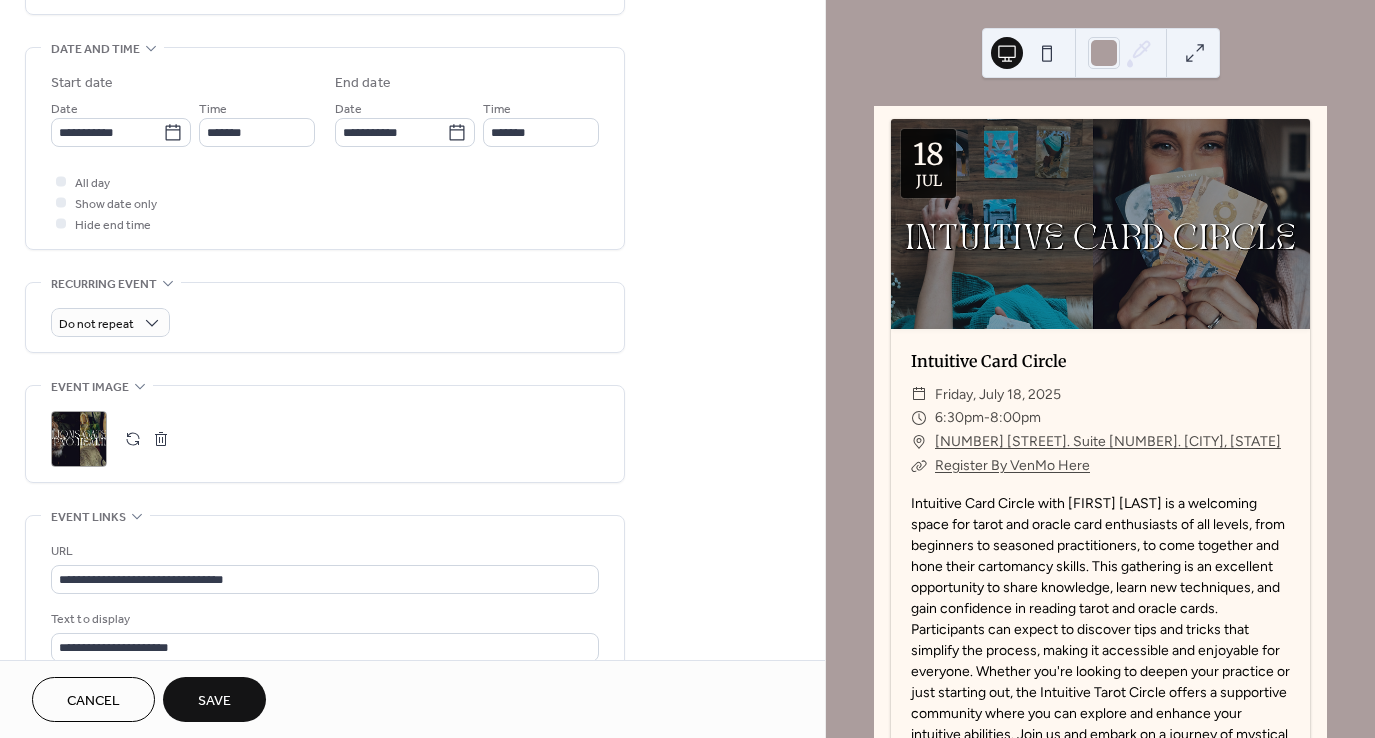 click on "Save" at bounding box center [214, 701] 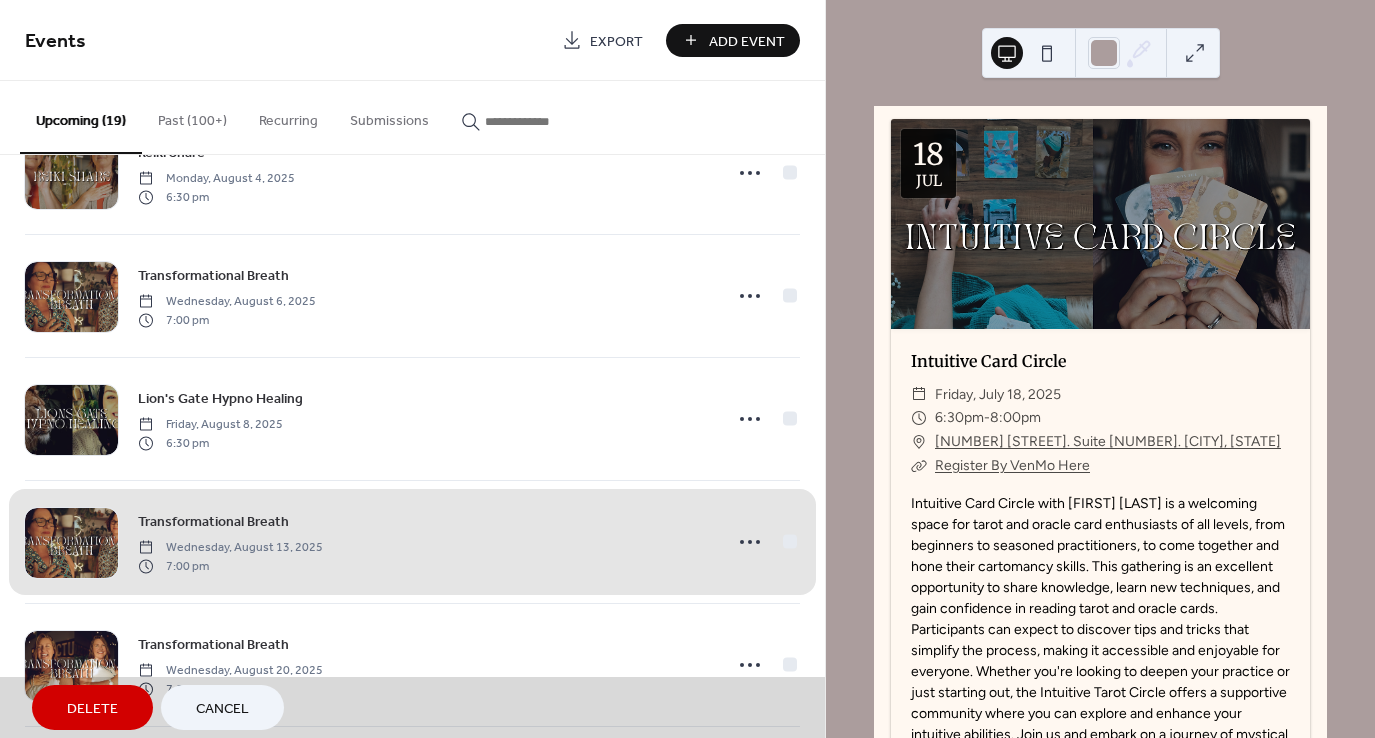 scroll, scrollTop: 1668, scrollLeft: 0, axis: vertical 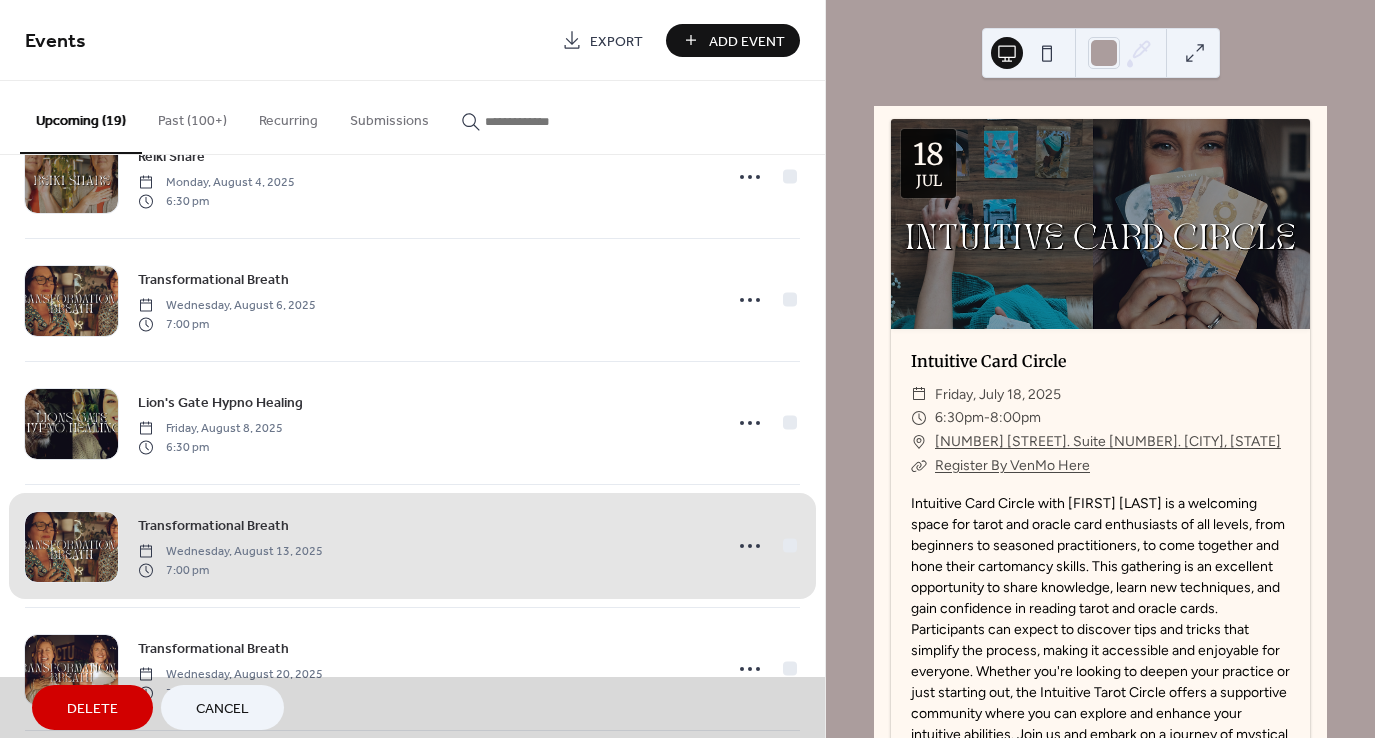 click on "Cancel" at bounding box center (222, 707) 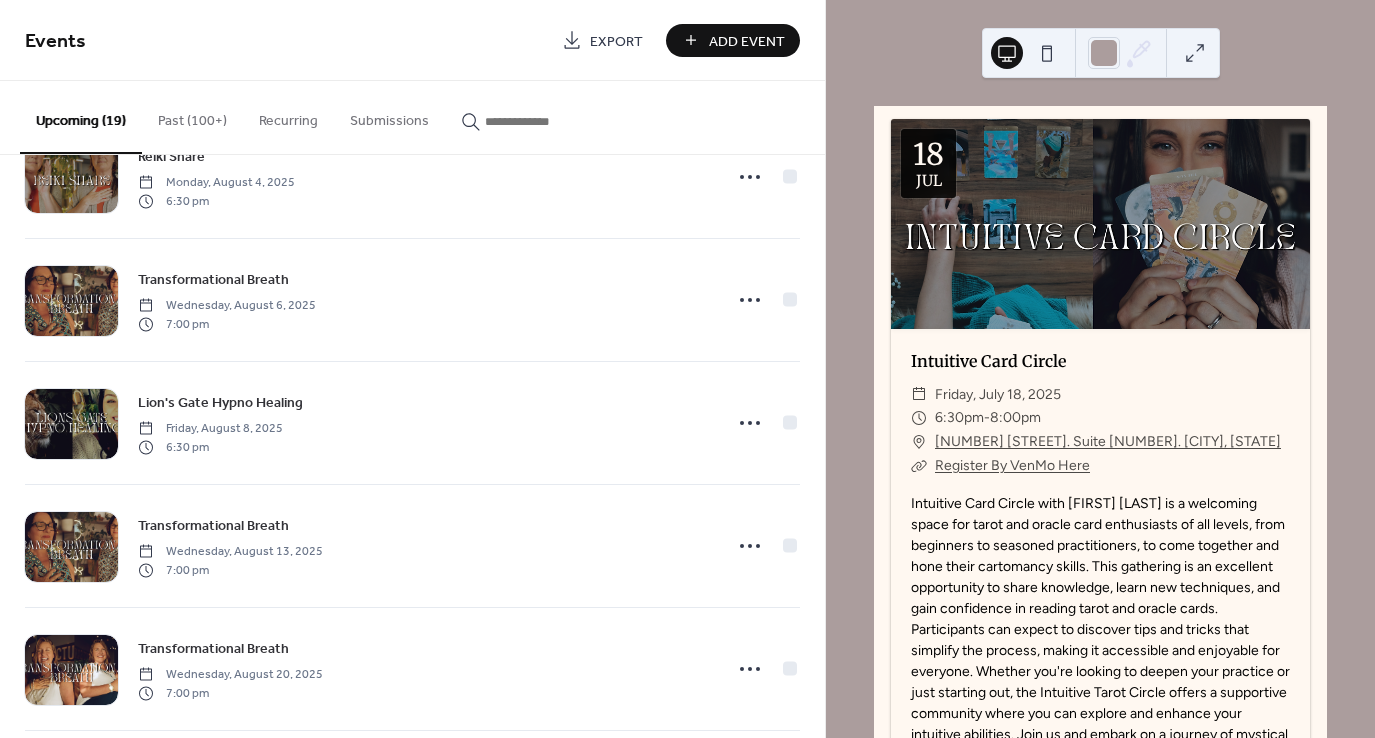 click at bounding box center [545, 121] 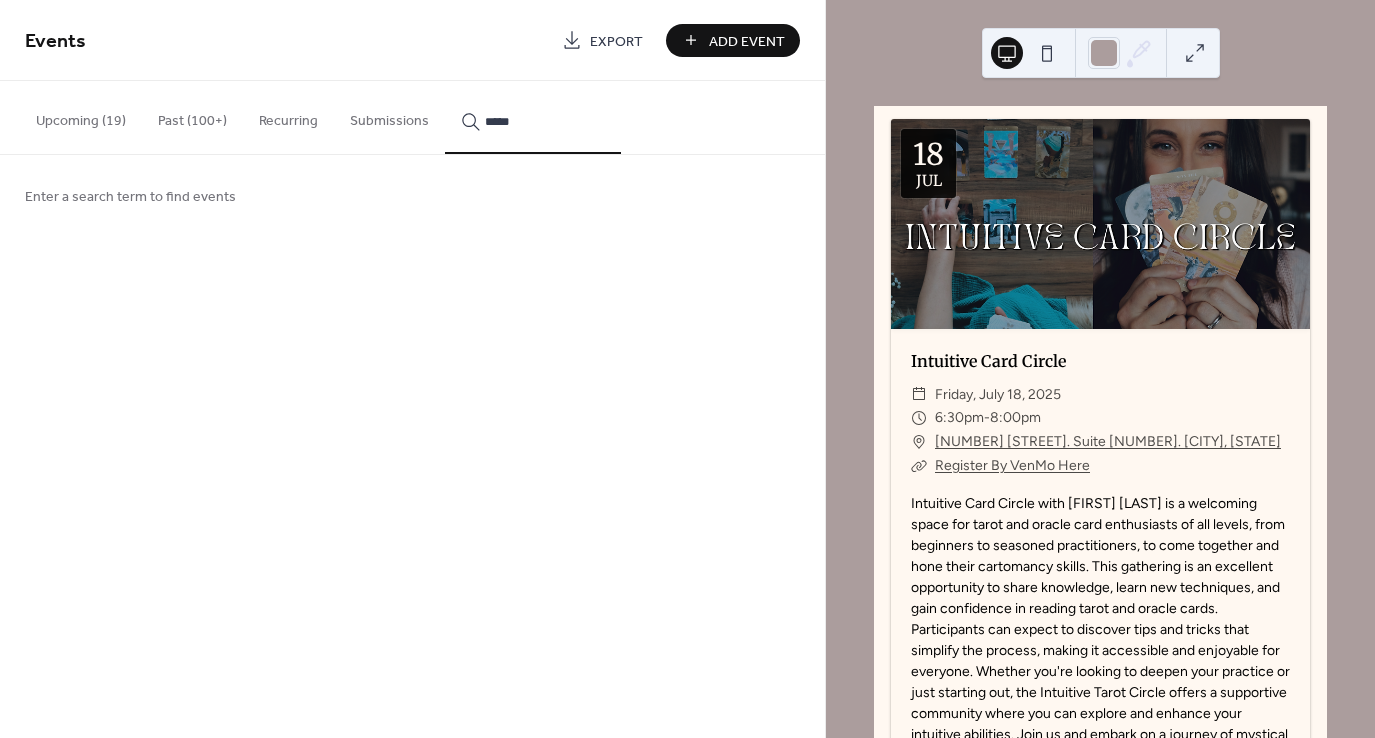 click on "******" at bounding box center (533, 117) 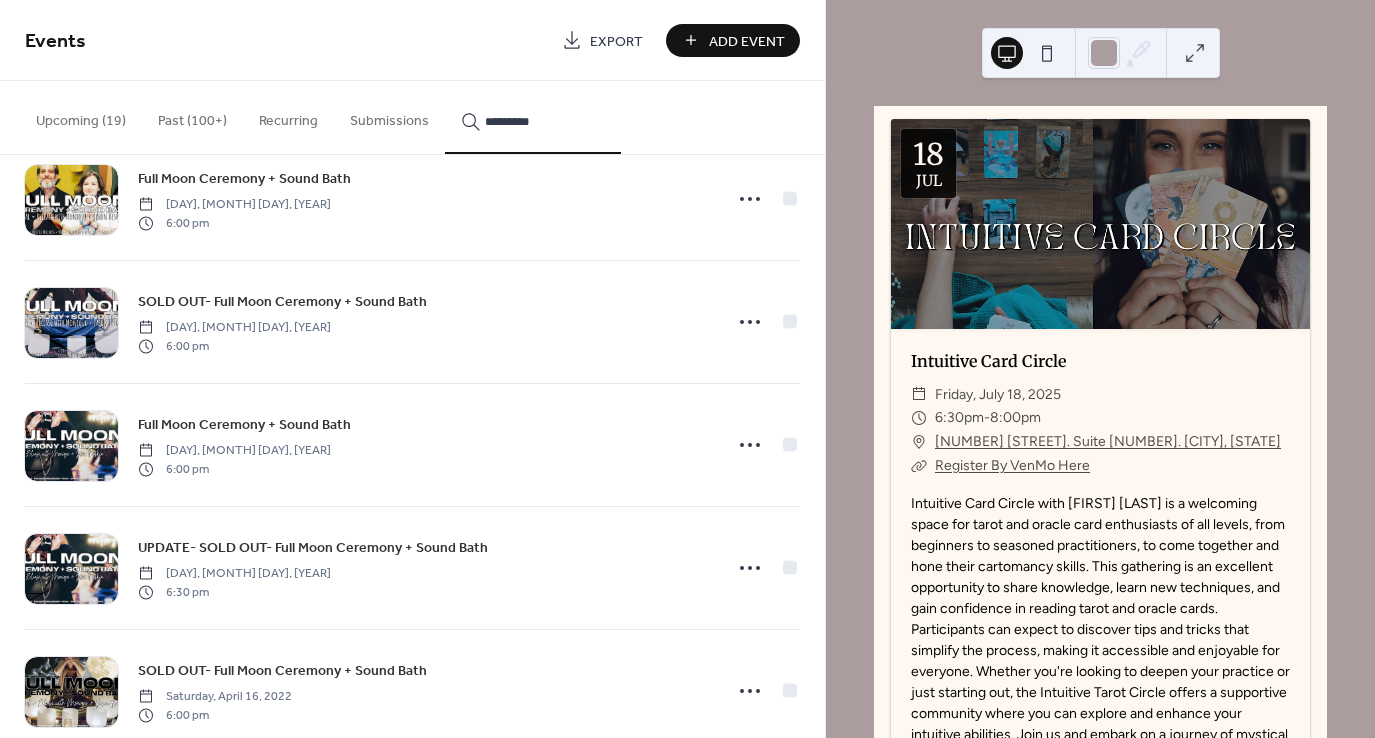 scroll, scrollTop: 3159, scrollLeft: 0, axis: vertical 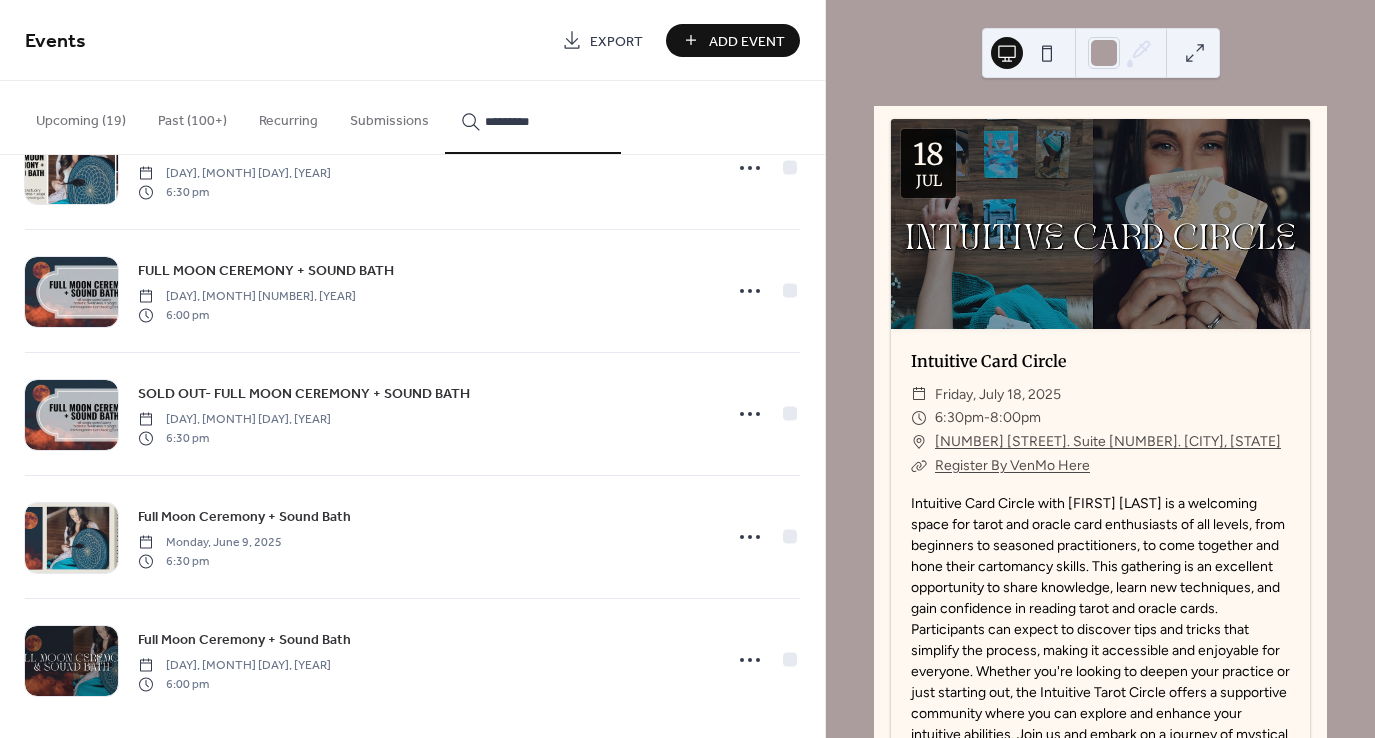 type on "*********" 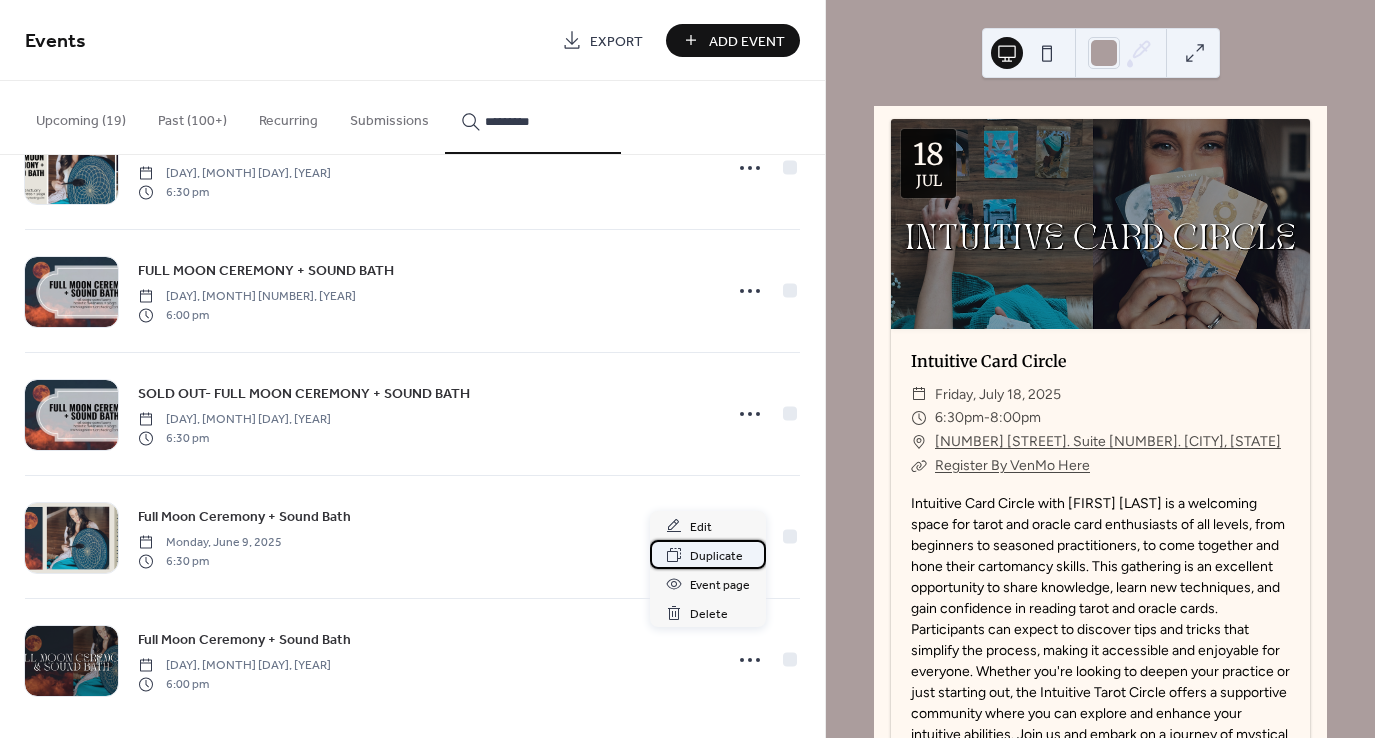 click on "Duplicate" at bounding box center [716, 556] 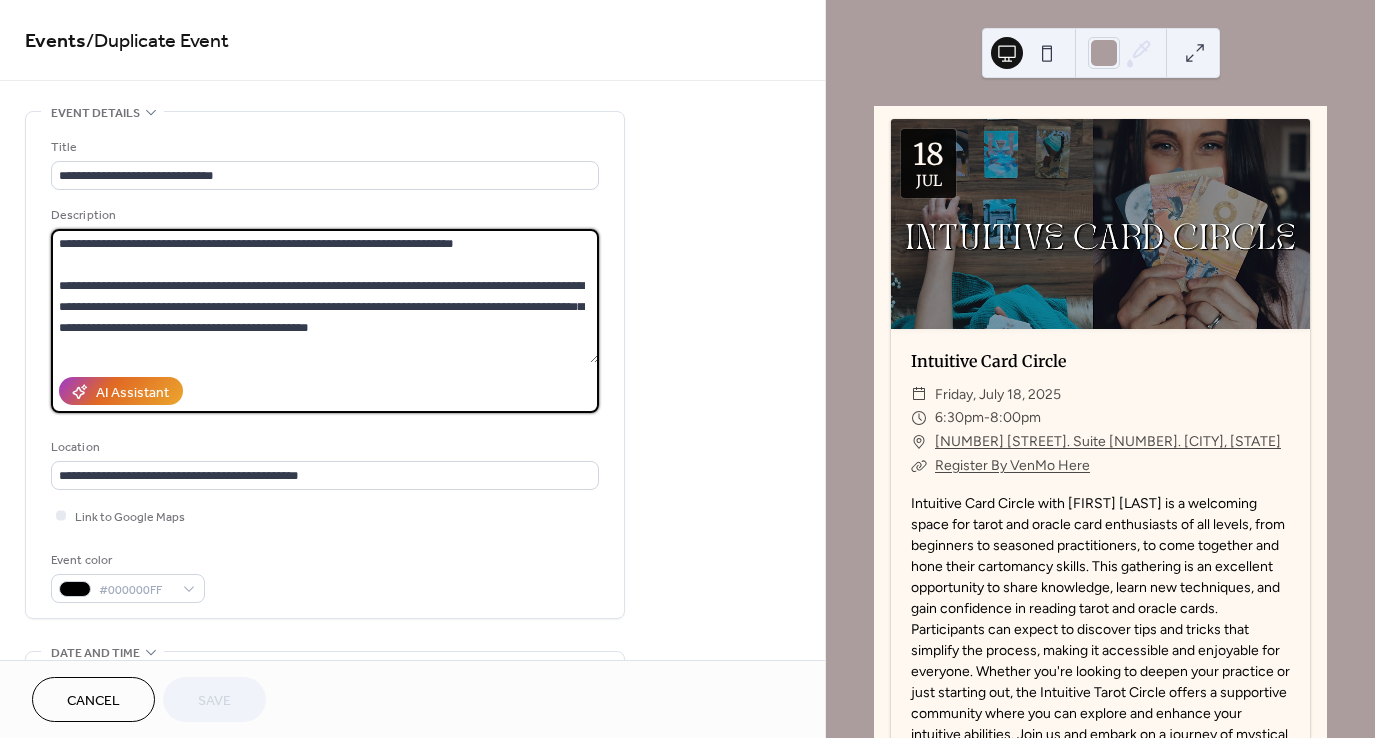scroll, scrollTop: 336, scrollLeft: 0, axis: vertical 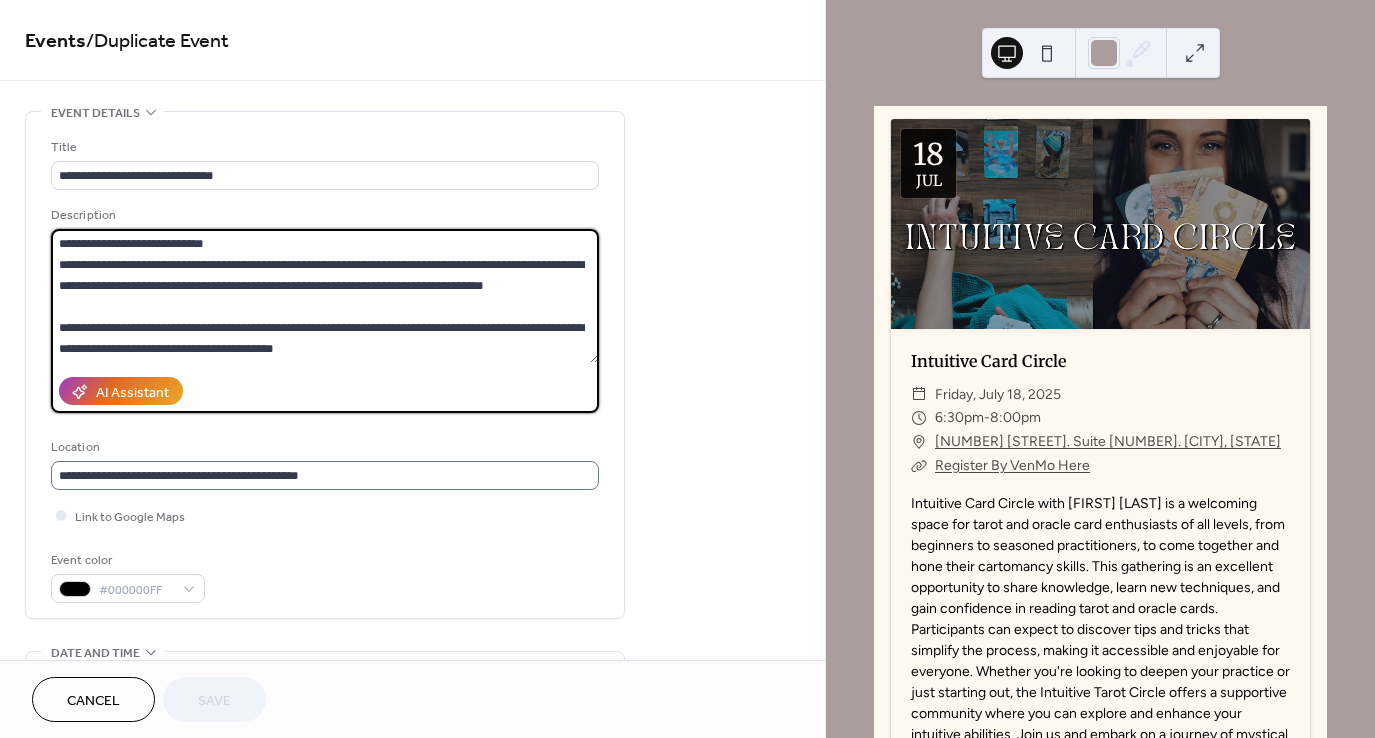 drag, startPoint x: 55, startPoint y: 239, endPoint x: 540, endPoint y: 473, distance: 538.49884 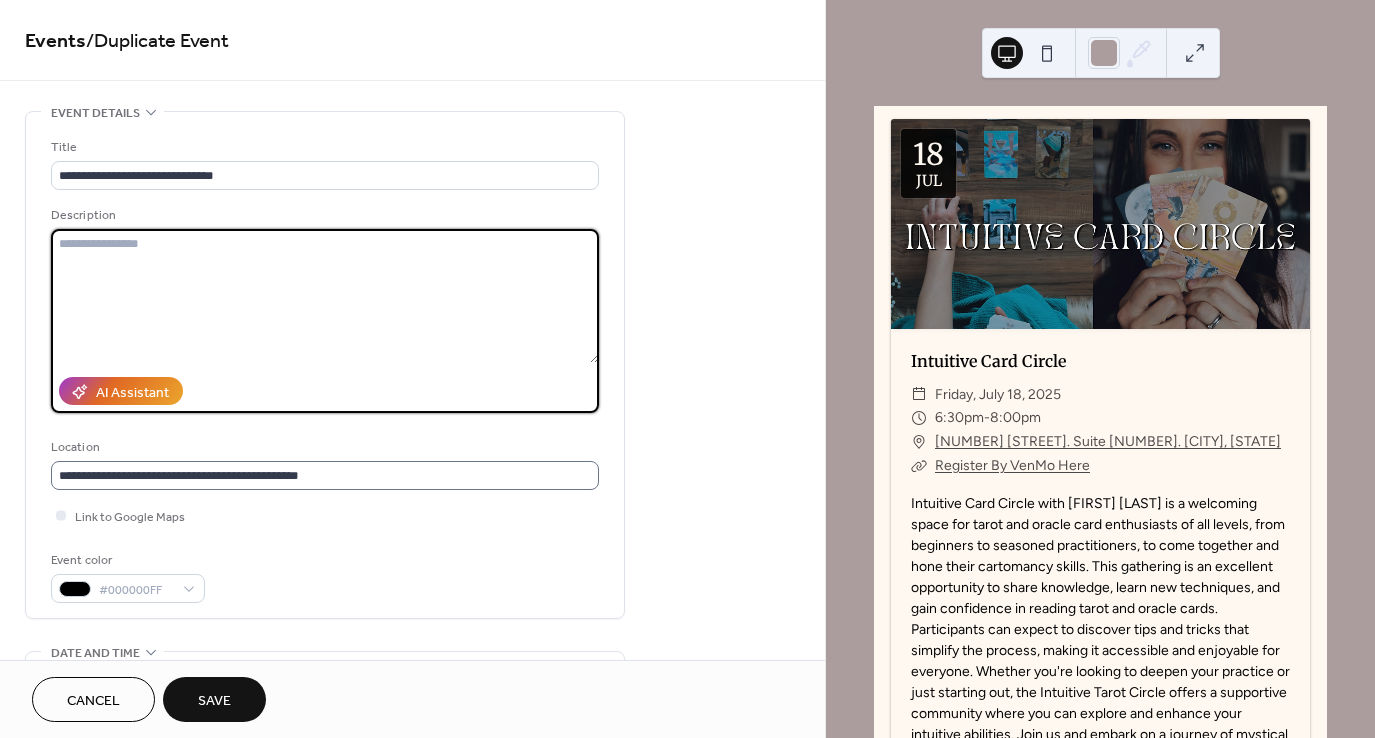 scroll, scrollTop: 0, scrollLeft: 0, axis: both 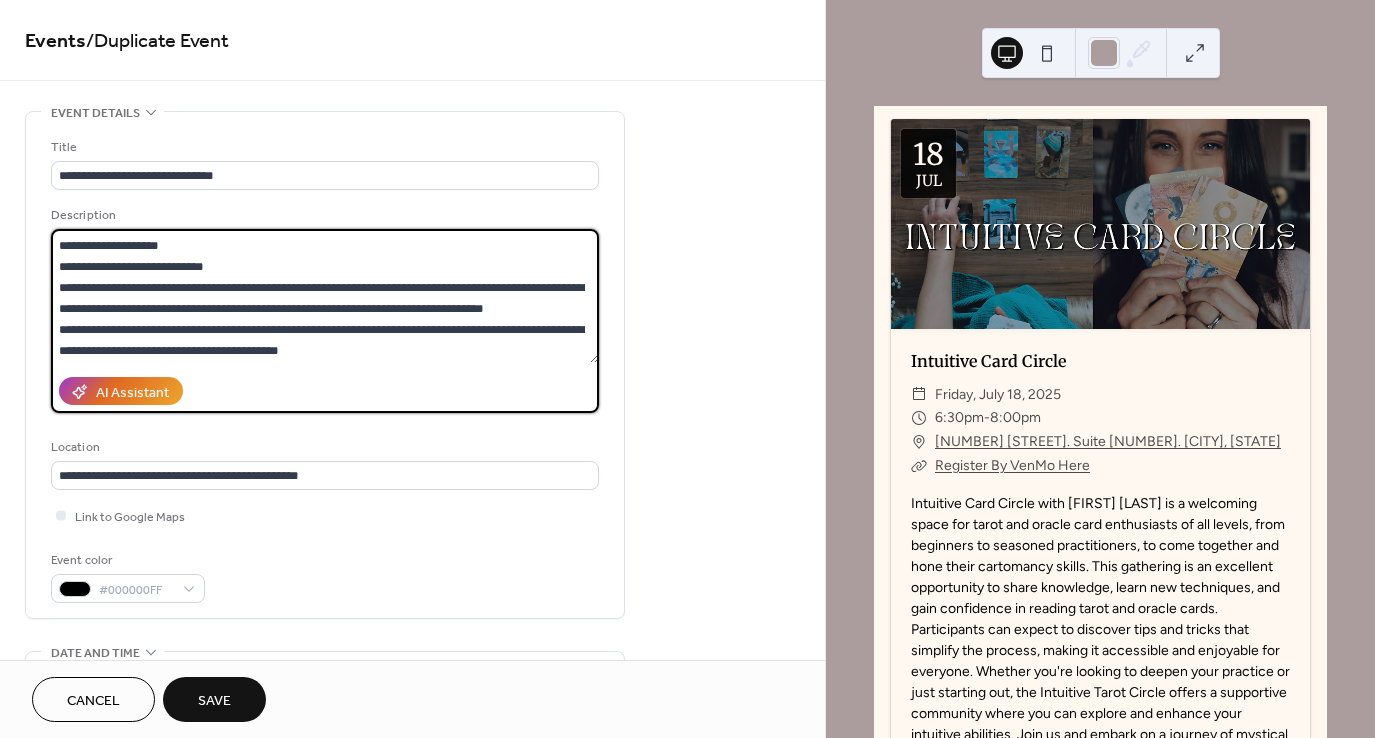 drag, startPoint x: 592, startPoint y: 335, endPoint x: 599, endPoint y: 297, distance: 38.63936 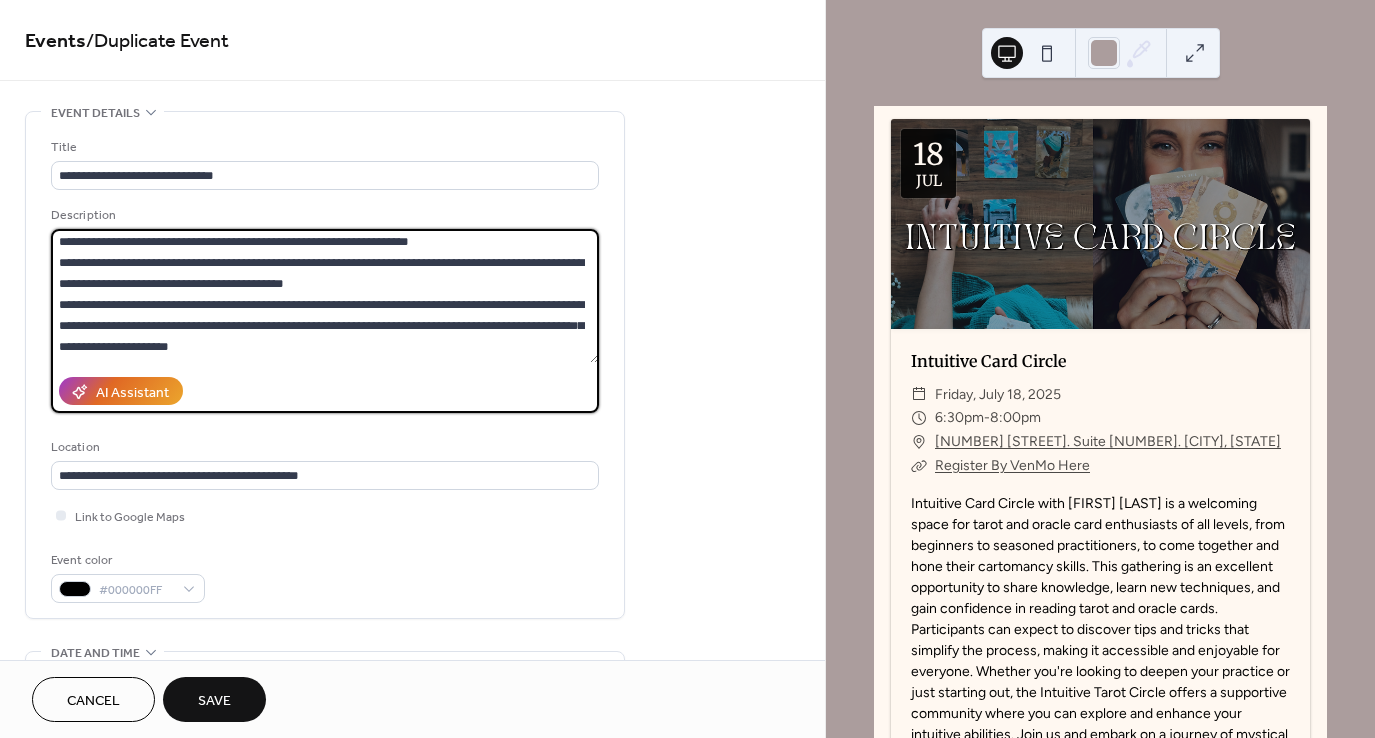 scroll, scrollTop: 1, scrollLeft: 0, axis: vertical 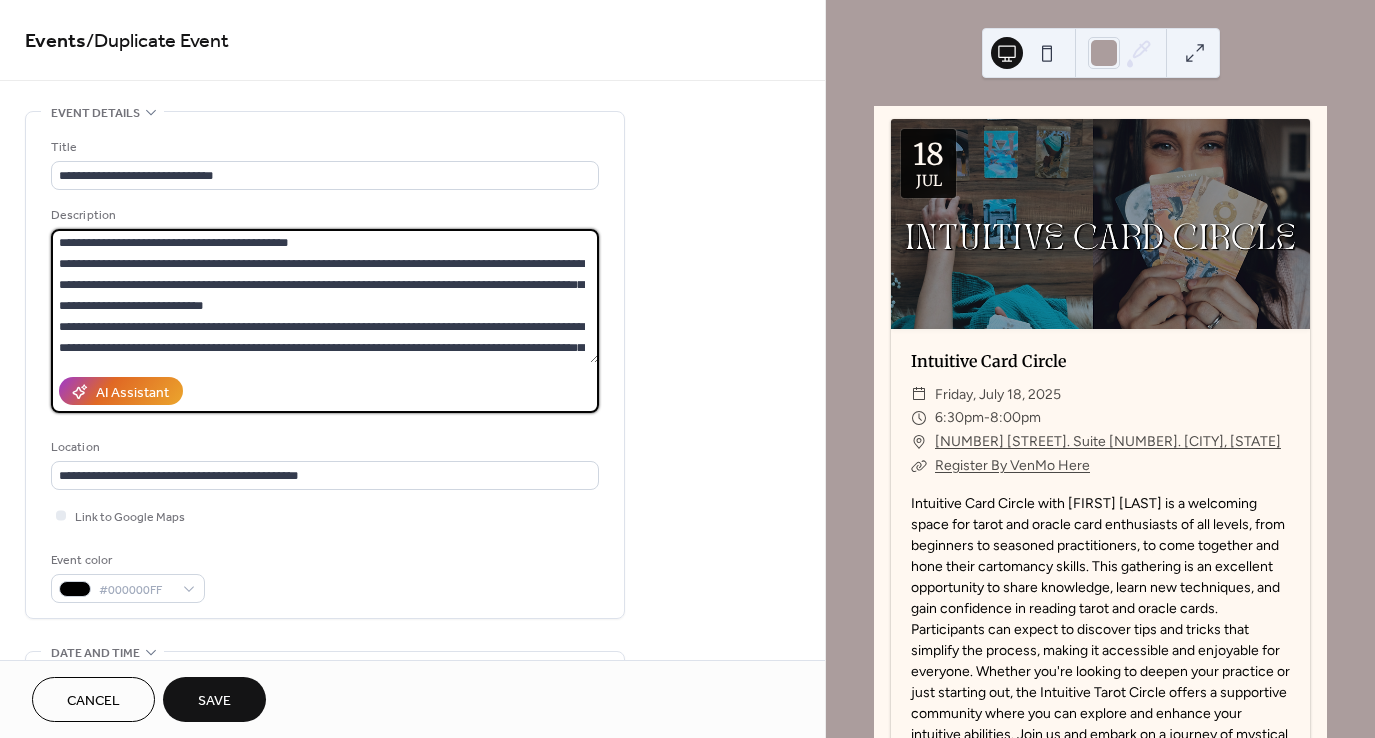 click at bounding box center (325, 296) 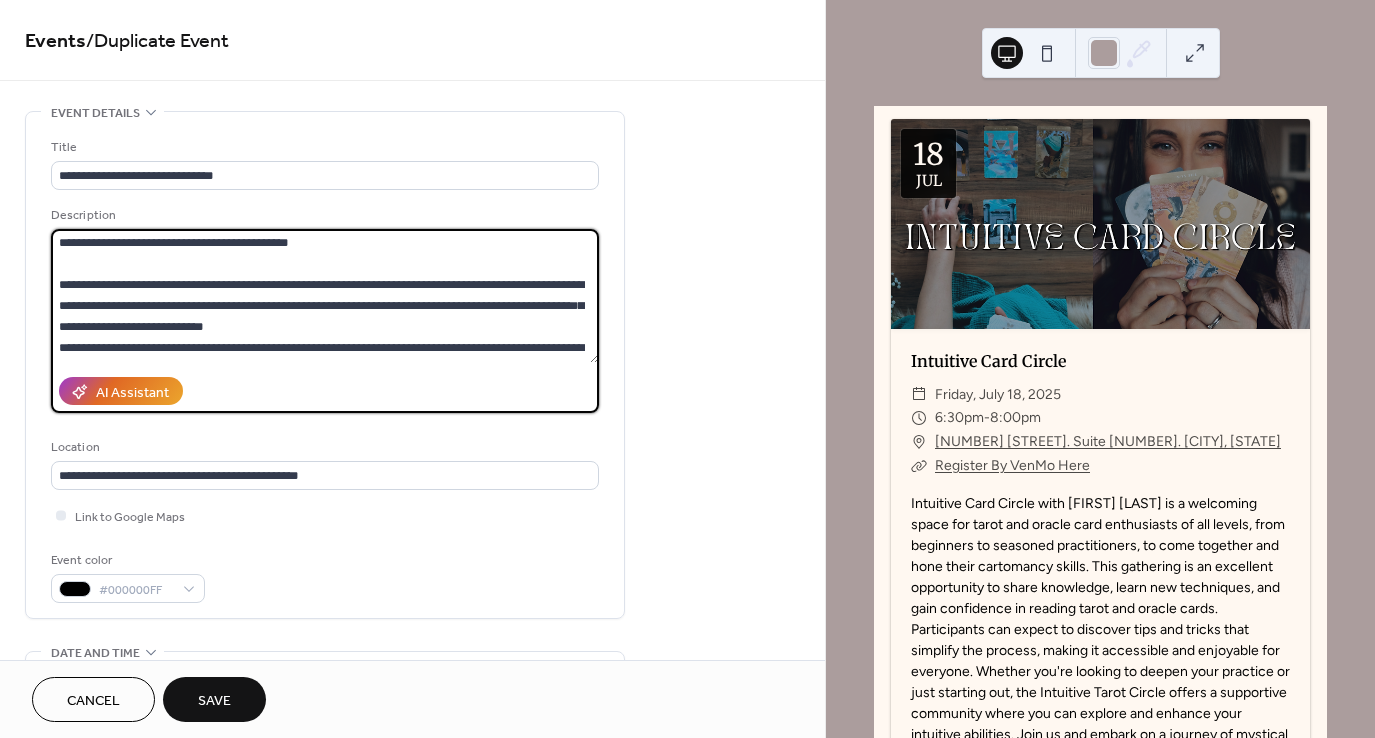 scroll, scrollTop: 23, scrollLeft: 0, axis: vertical 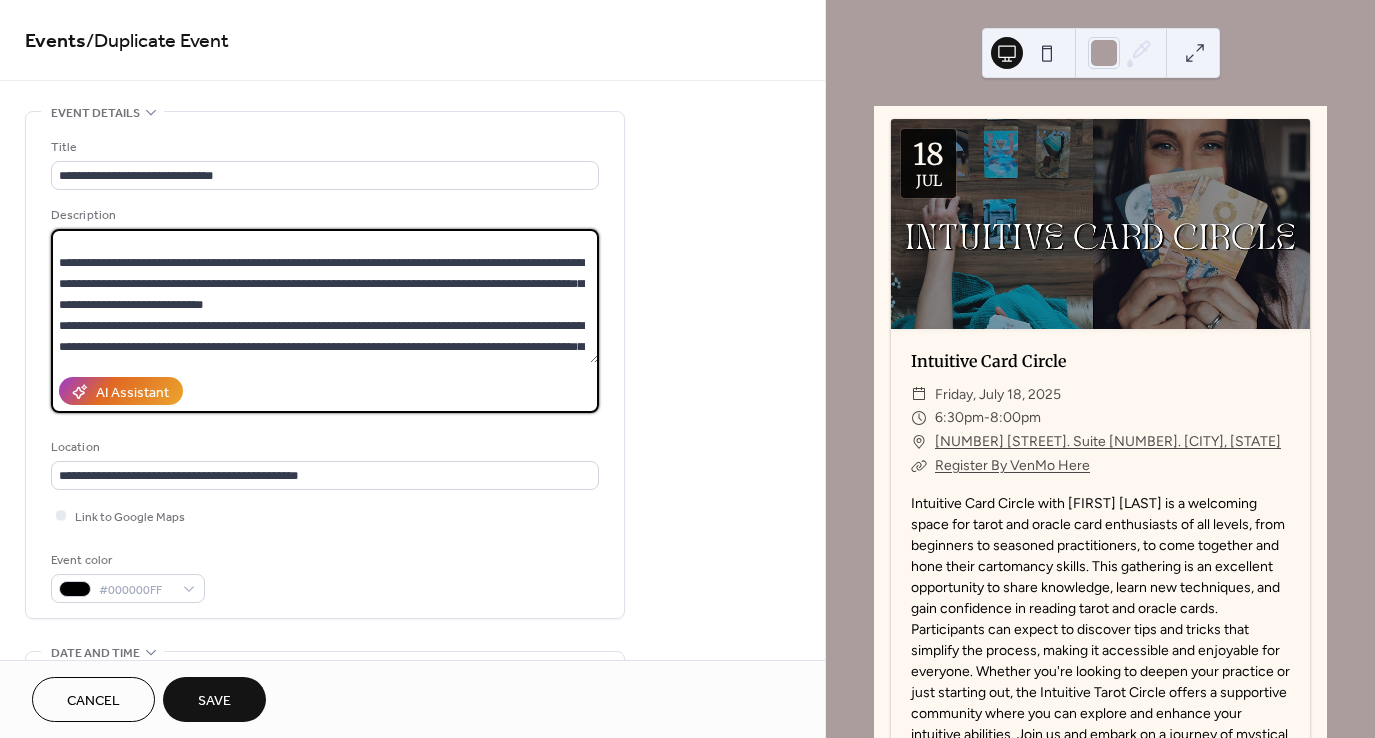 click at bounding box center [325, 296] 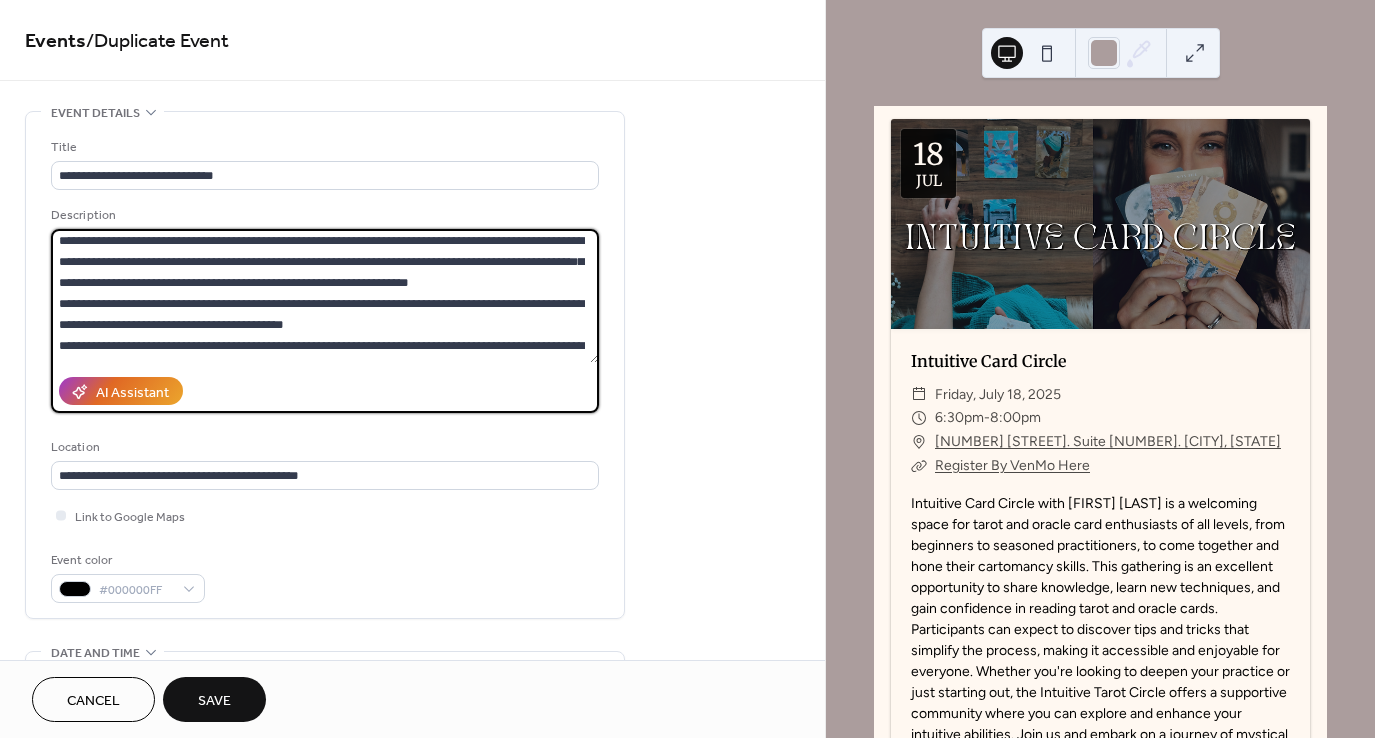 scroll, scrollTop: 129, scrollLeft: 0, axis: vertical 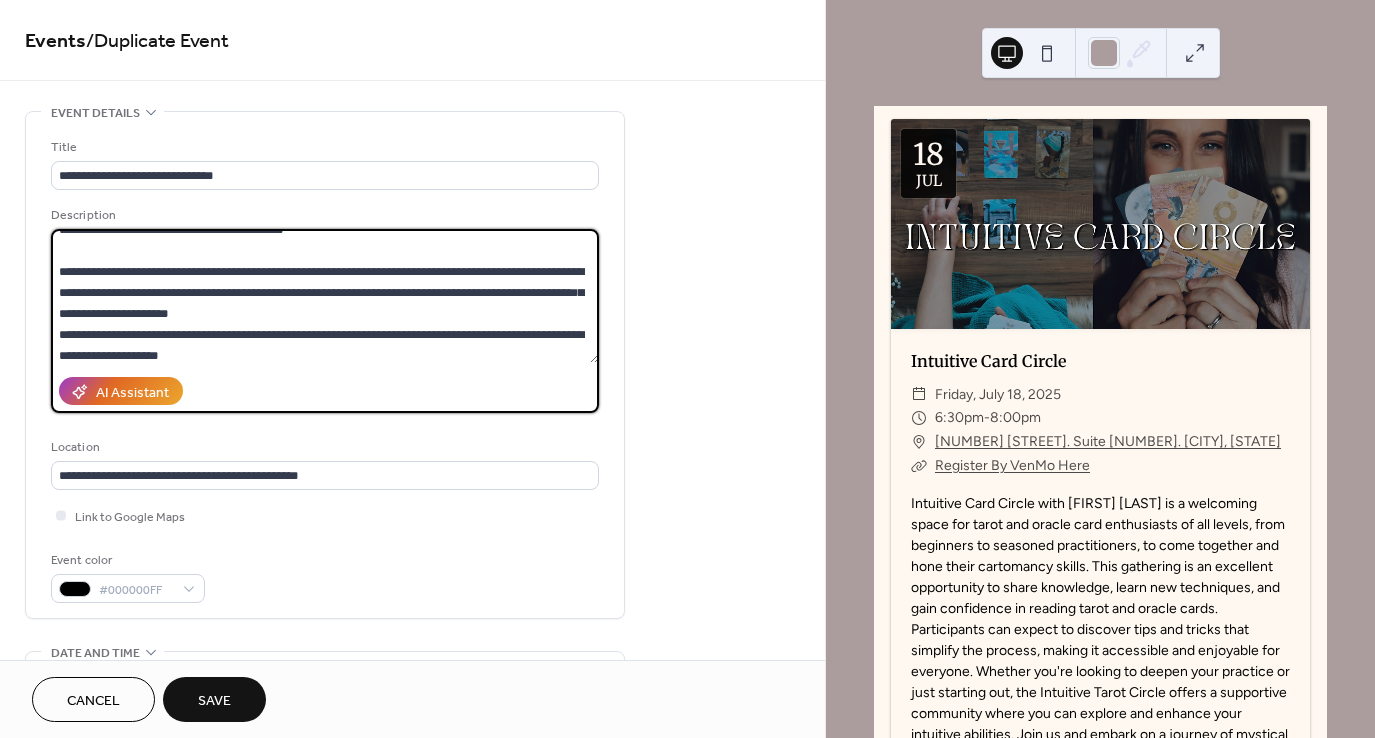 click at bounding box center [325, 296] 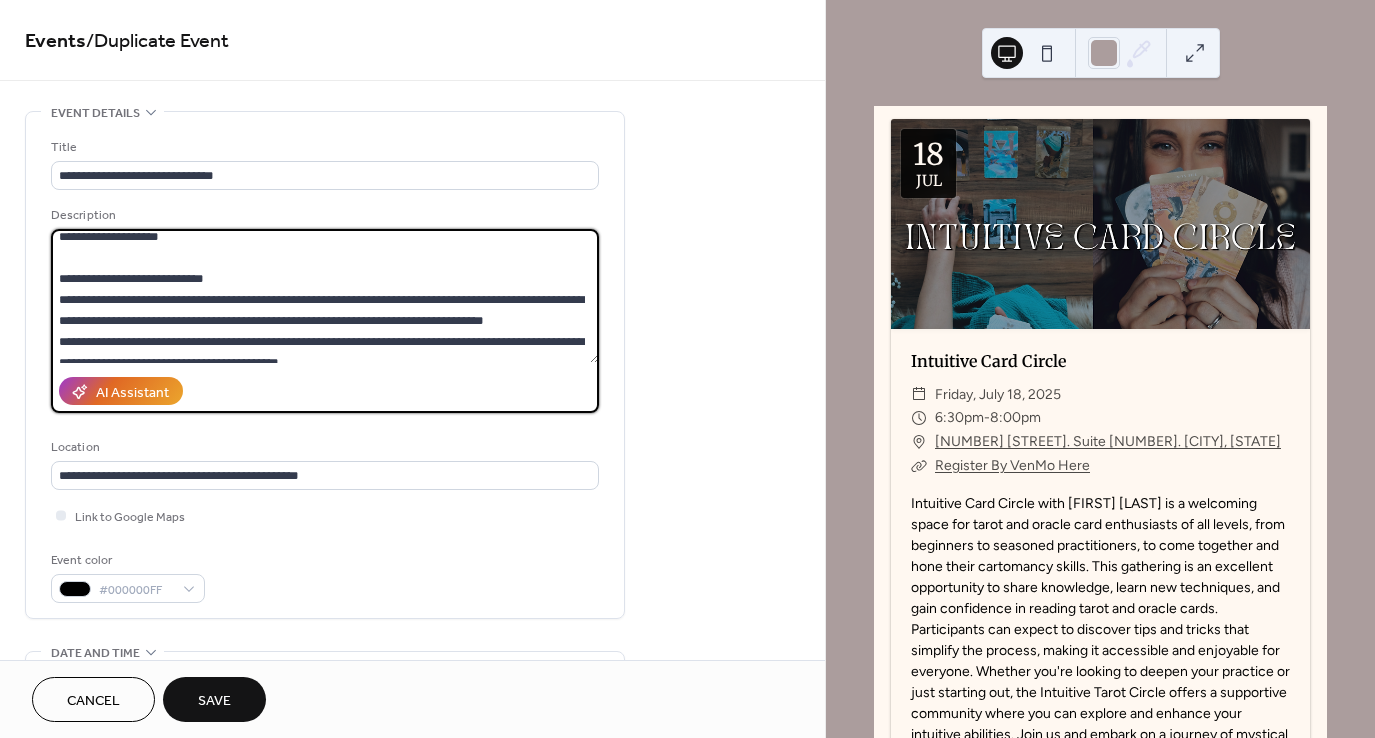 scroll, scrollTop: 377, scrollLeft: 0, axis: vertical 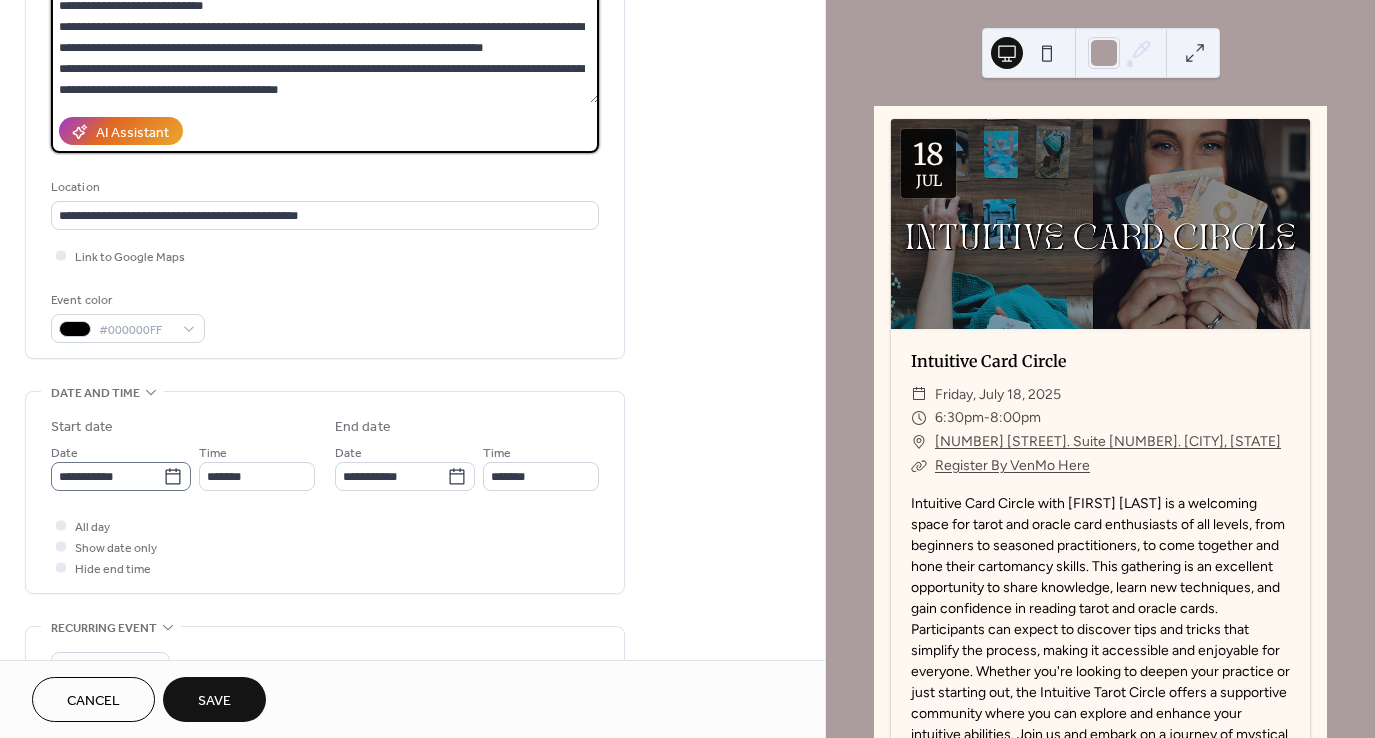 type on "**********" 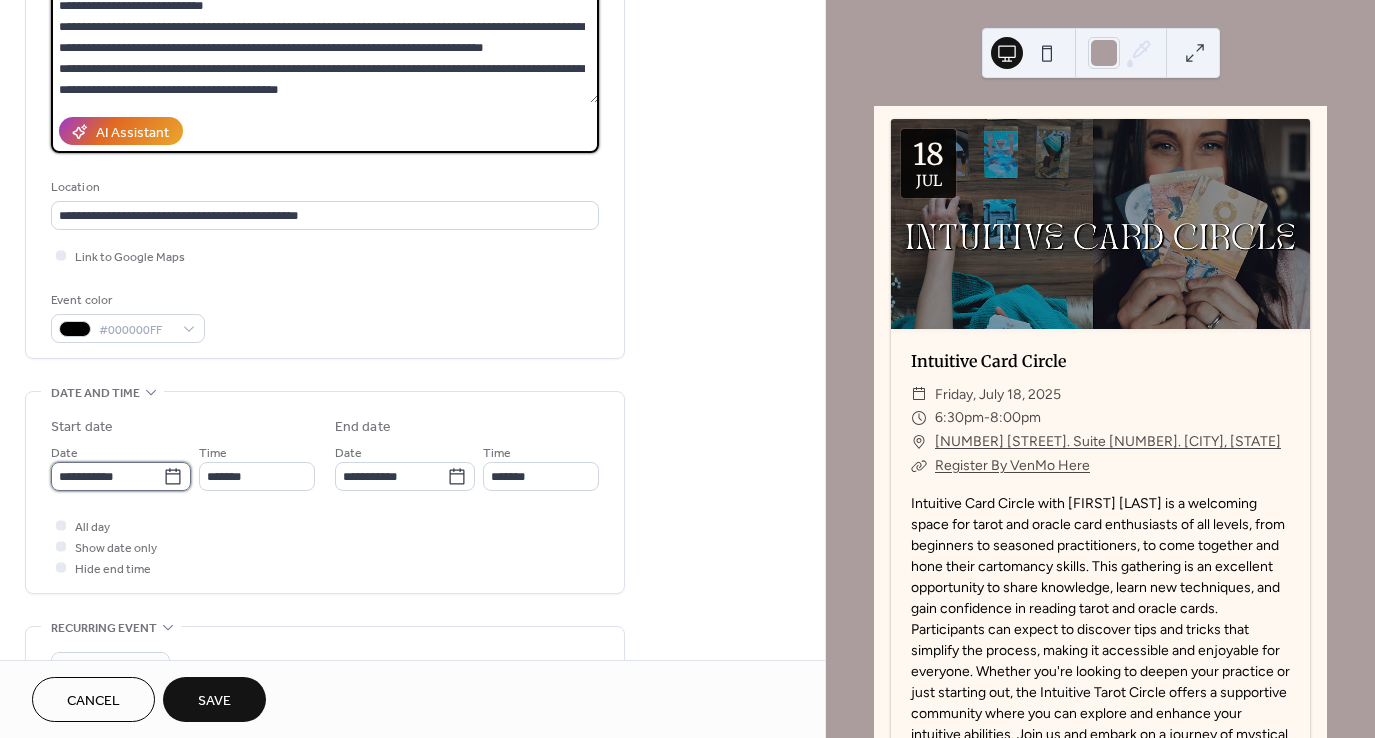 click on "**********" at bounding box center [107, 476] 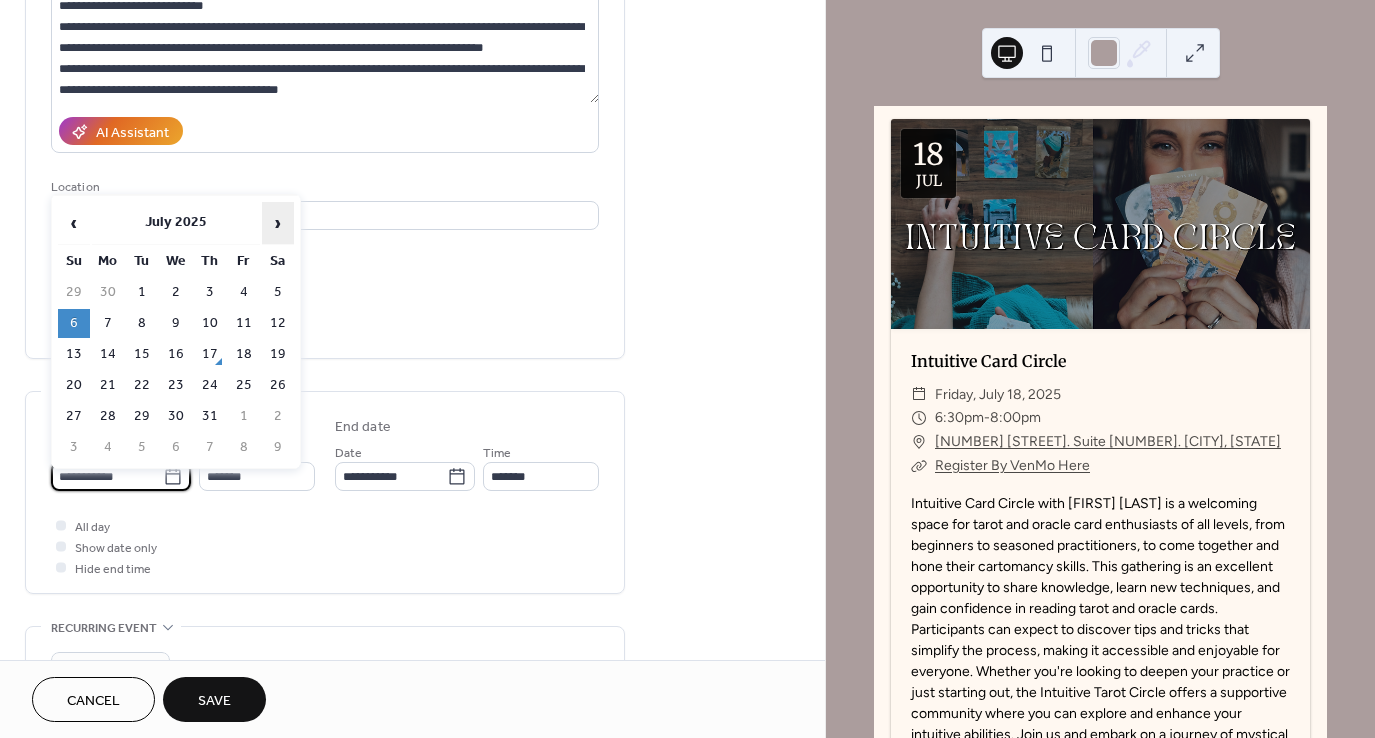 click on "›" at bounding box center (278, 223) 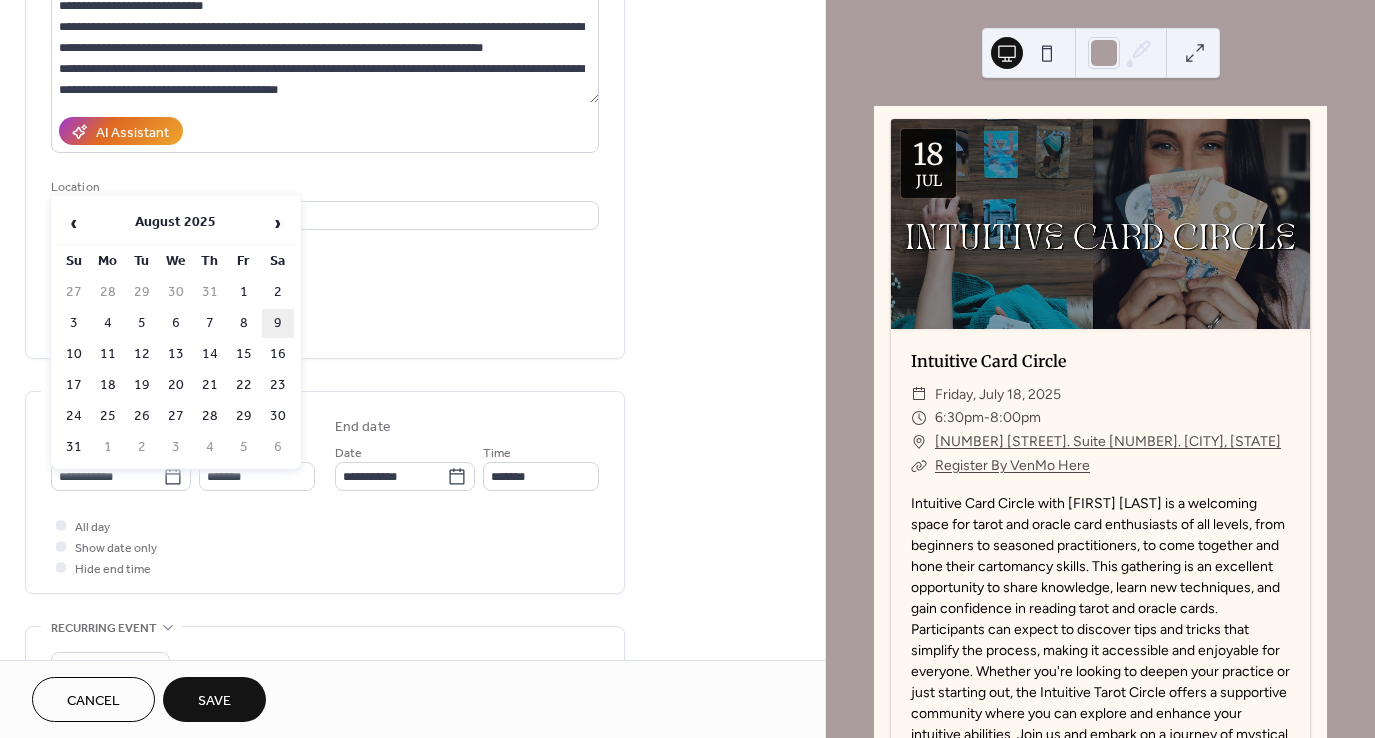 click on "9" at bounding box center (278, 323) 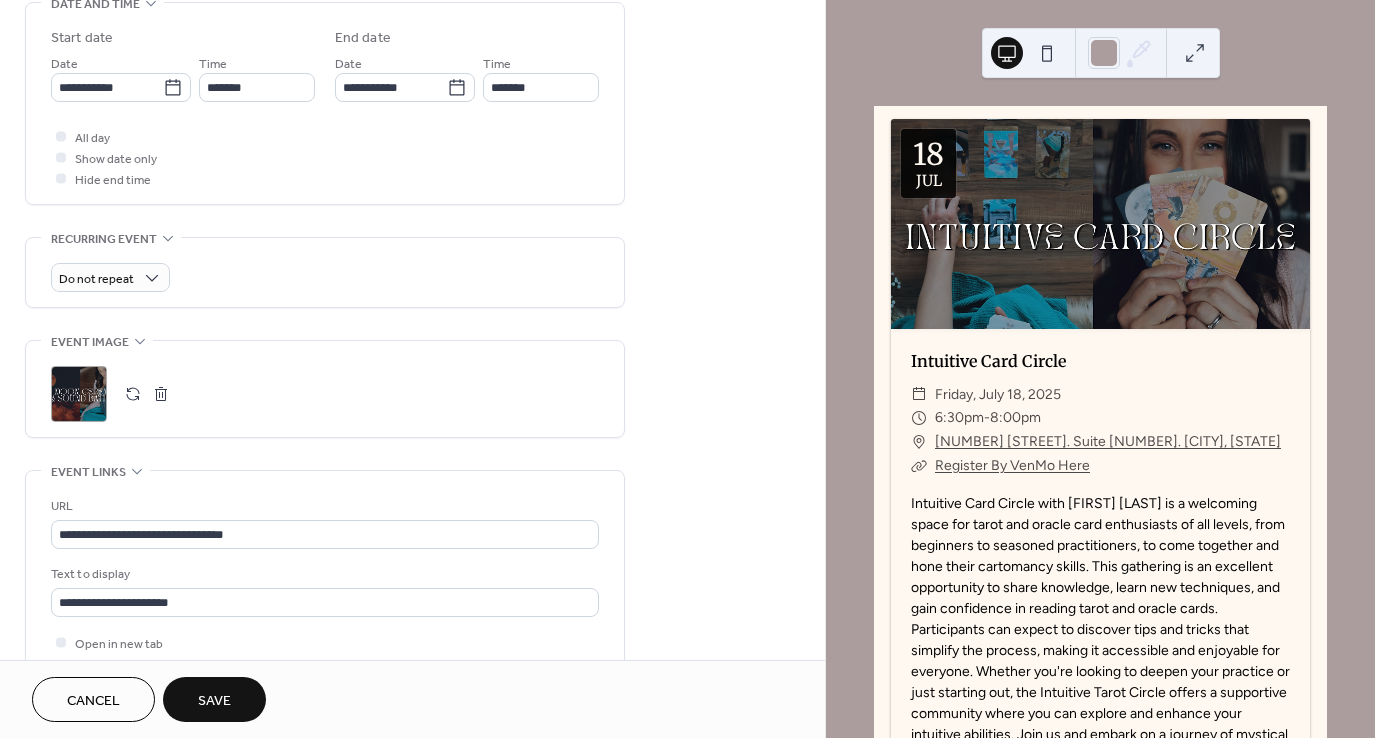 scroll, scrollTop: 652, scrollLeft: 0, axis: vertical 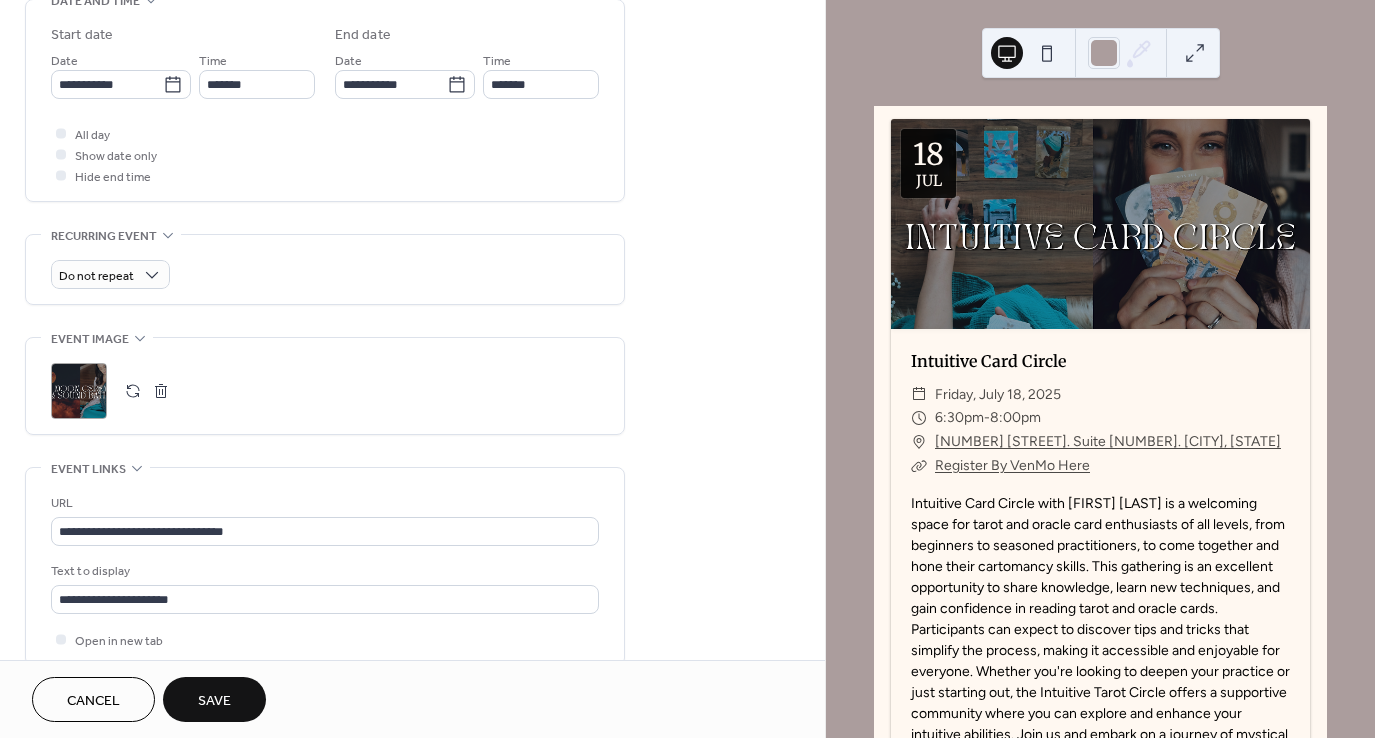 click at bounding box center [133, 391] 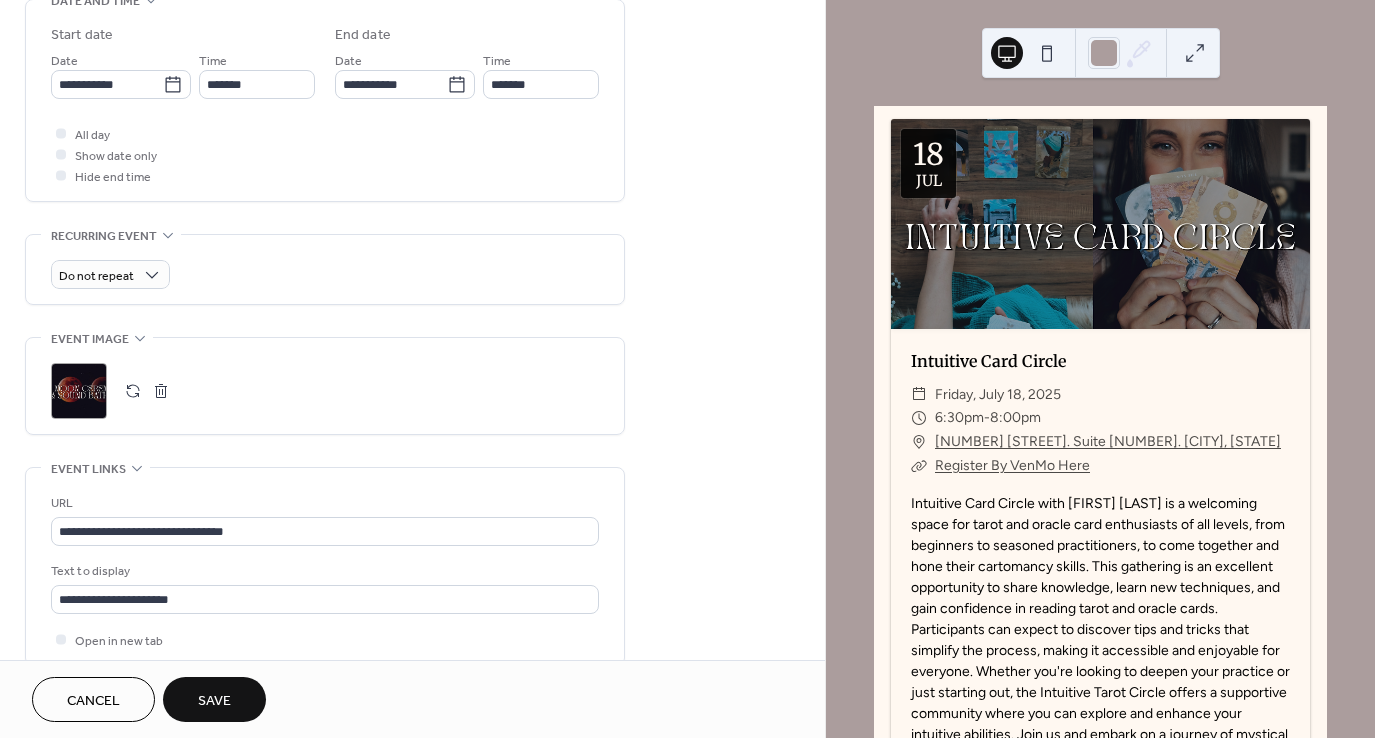 click on "Save" at bounding box center [214, 701] 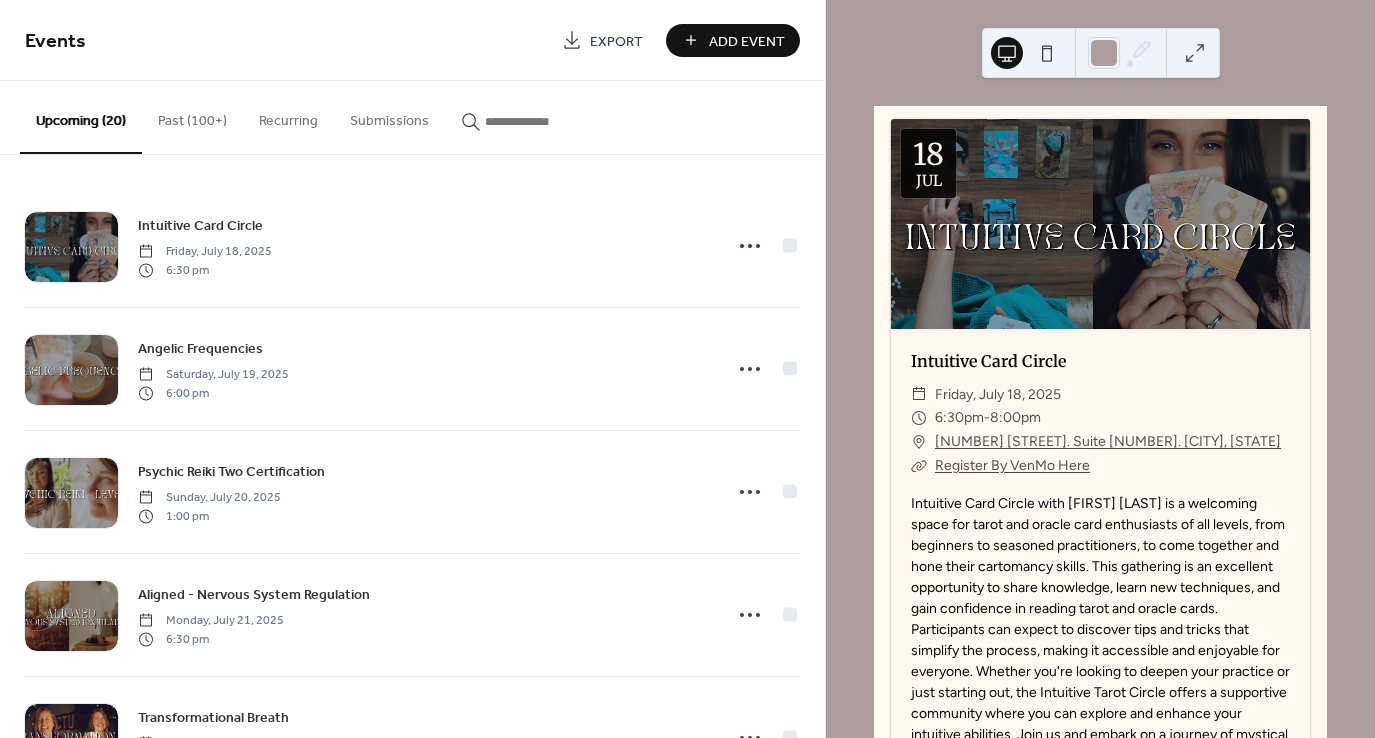 click at bounding box center [545, 121] 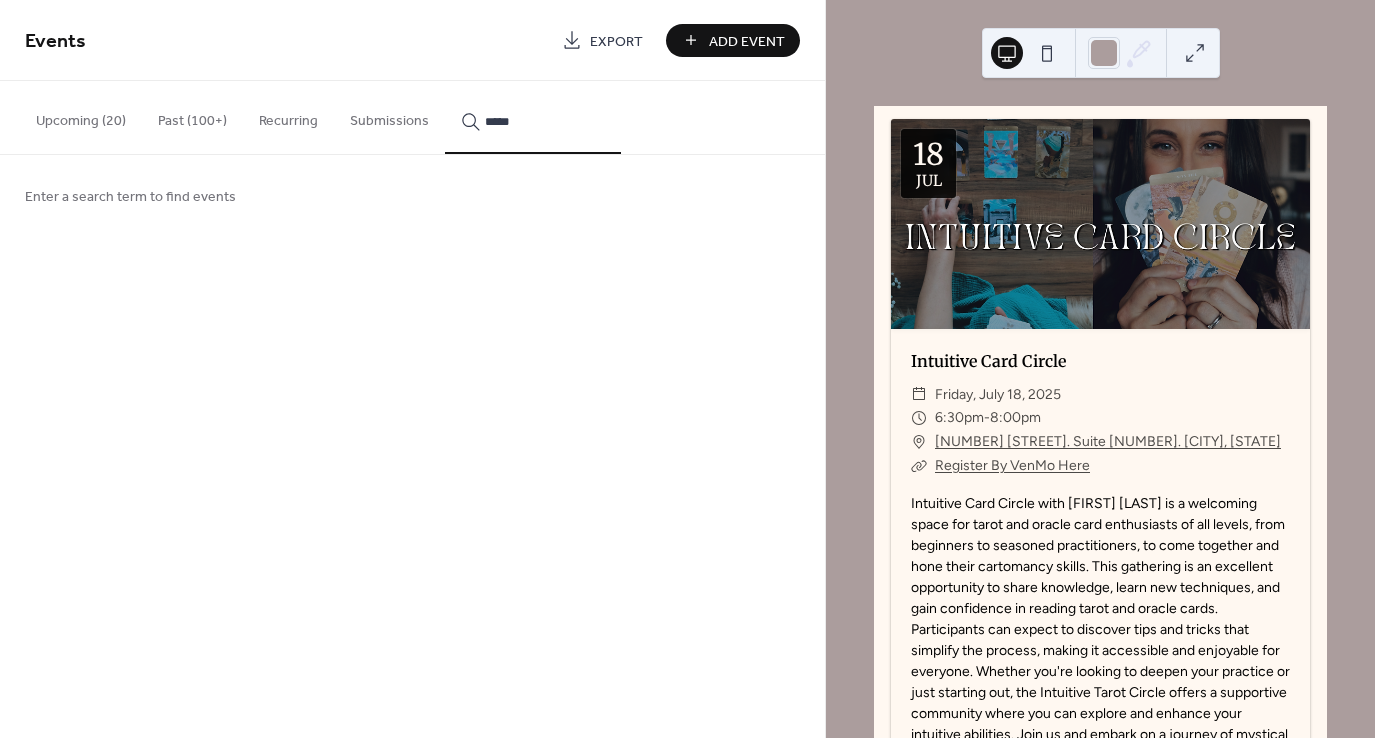 click on "****" at bounding box center (533, 117) 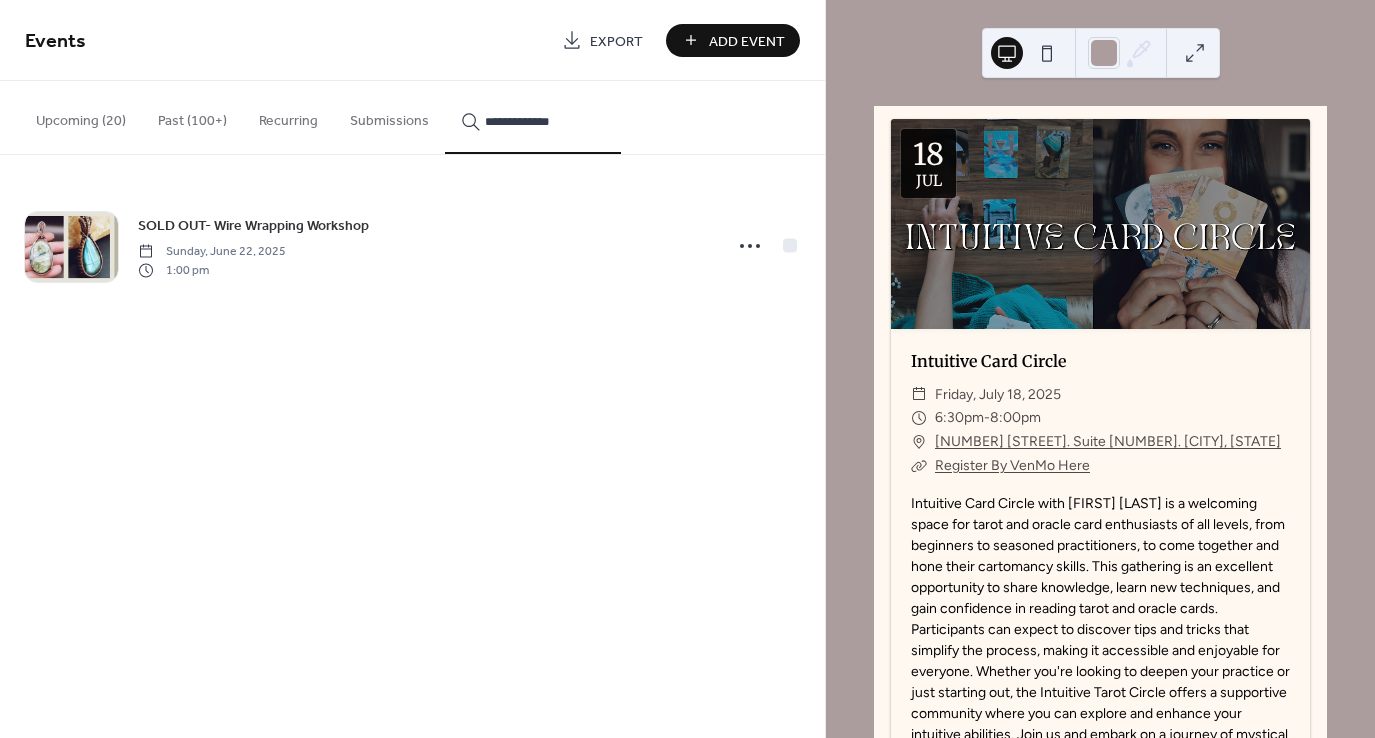 type on "**********" 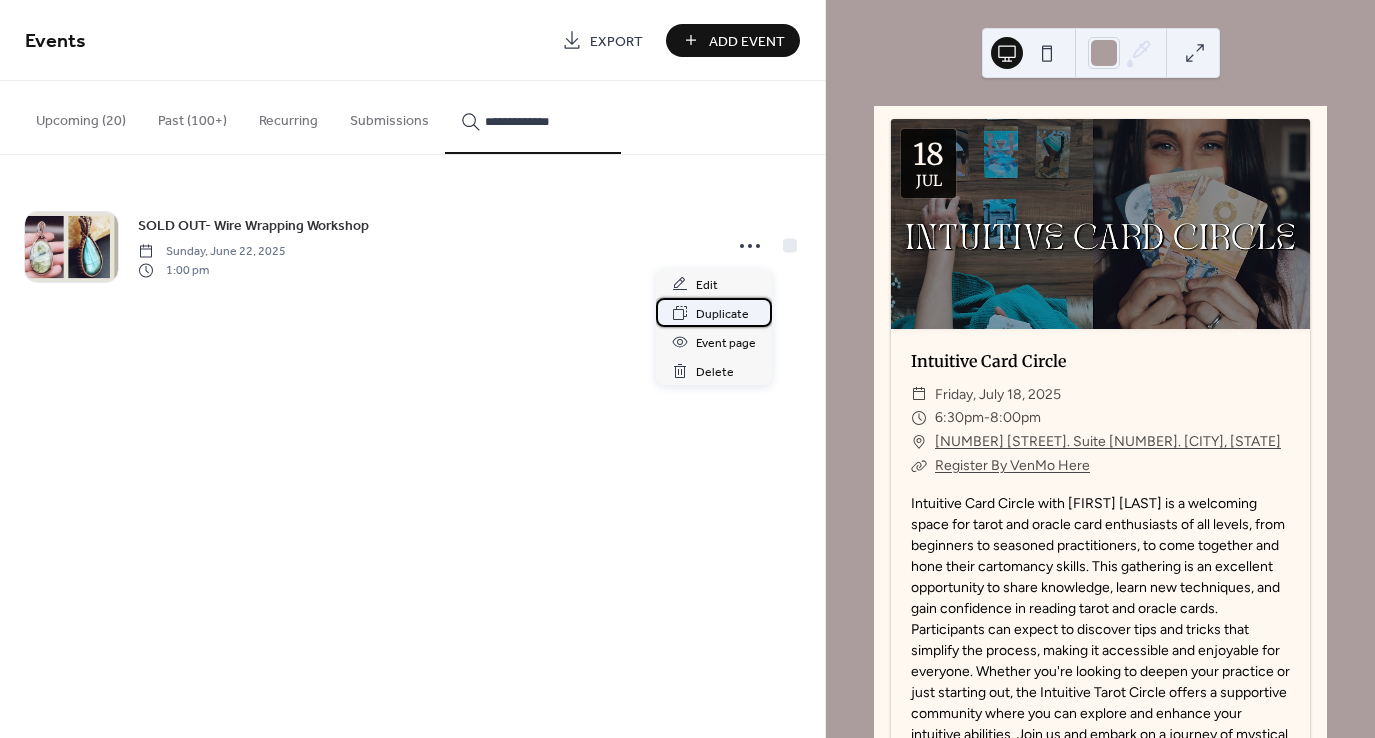 click on "Duplicate" at bounding box center (722, 314) 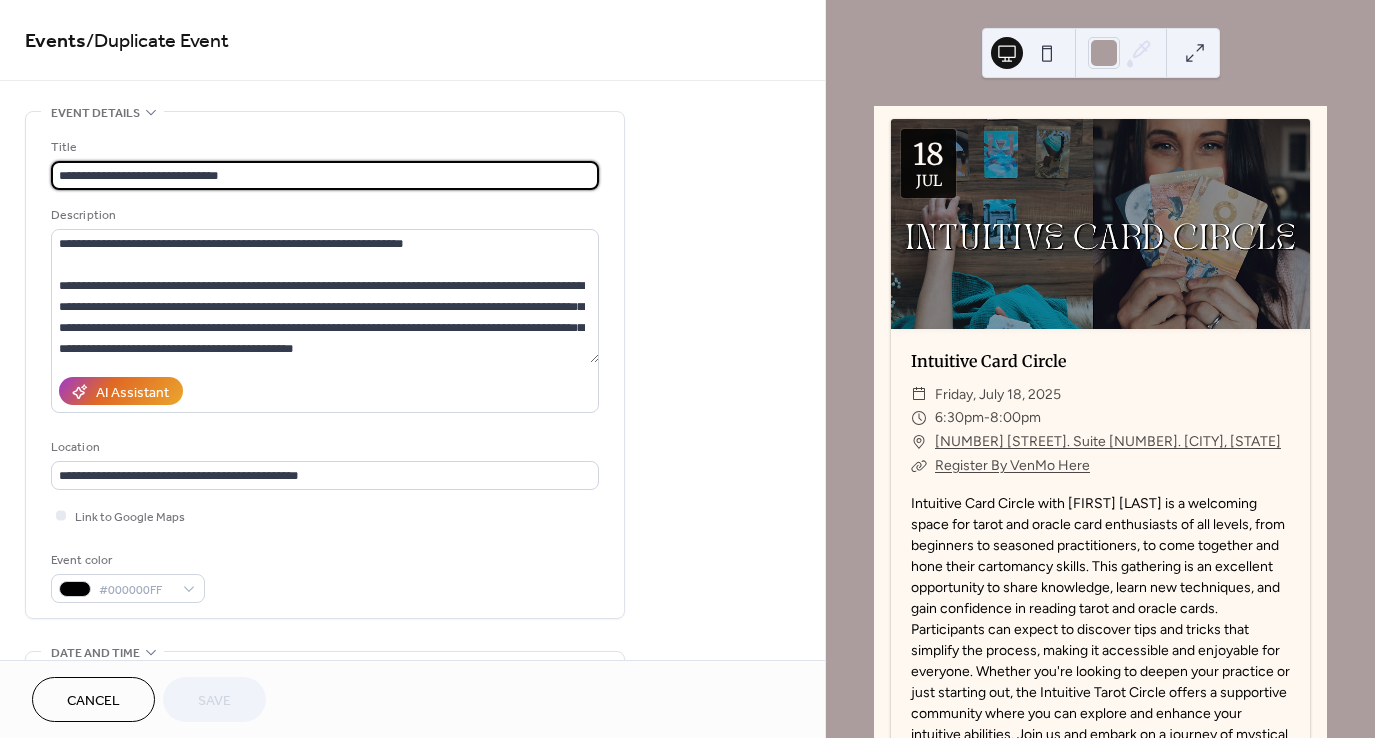 click on "**********" at bounding box center (325, 175) 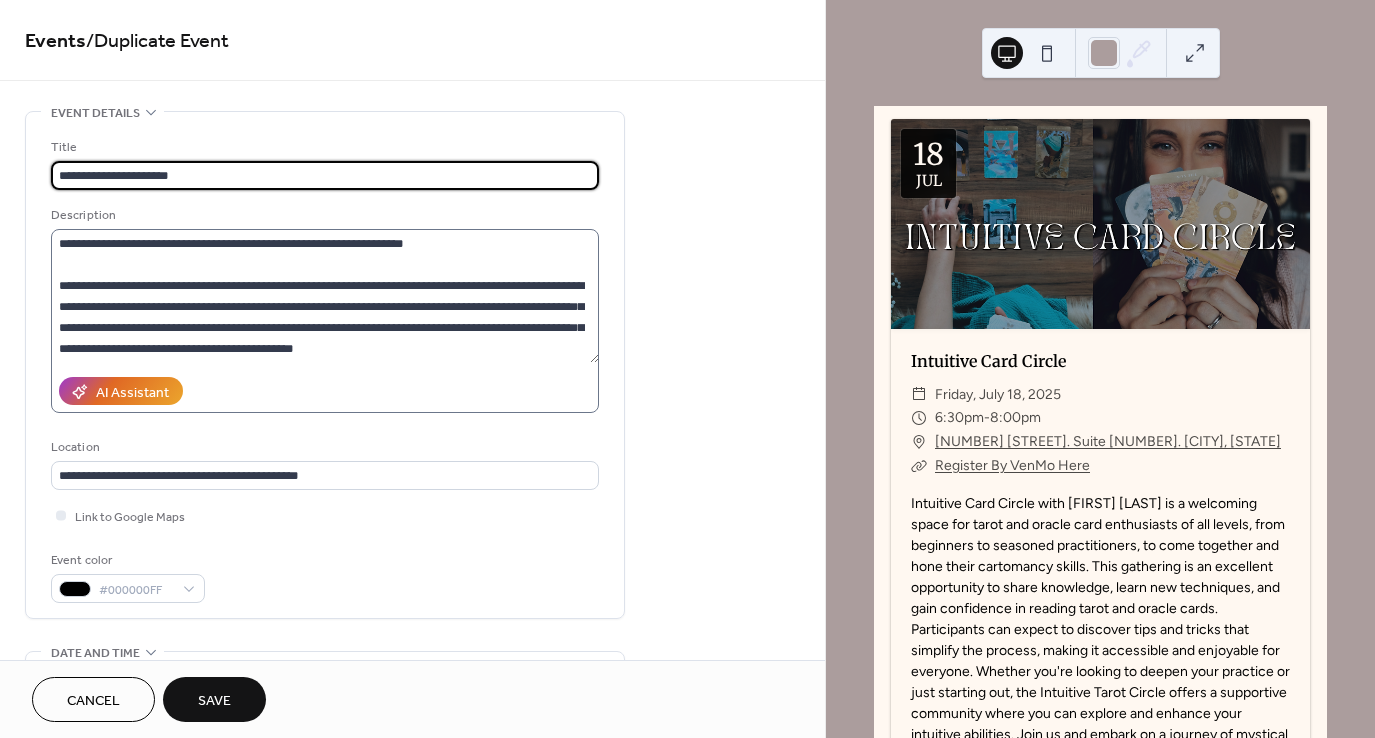type on "**********" 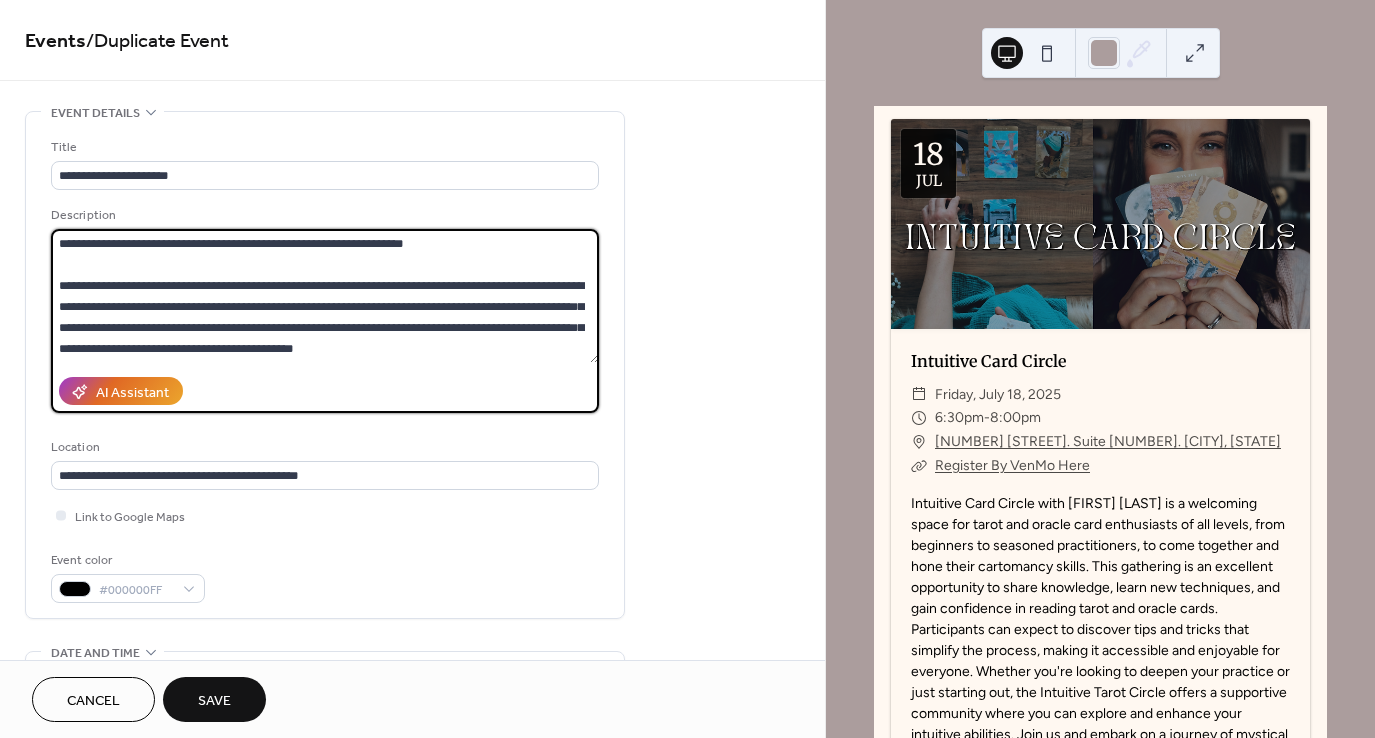 click at bounding box center (325, 296) 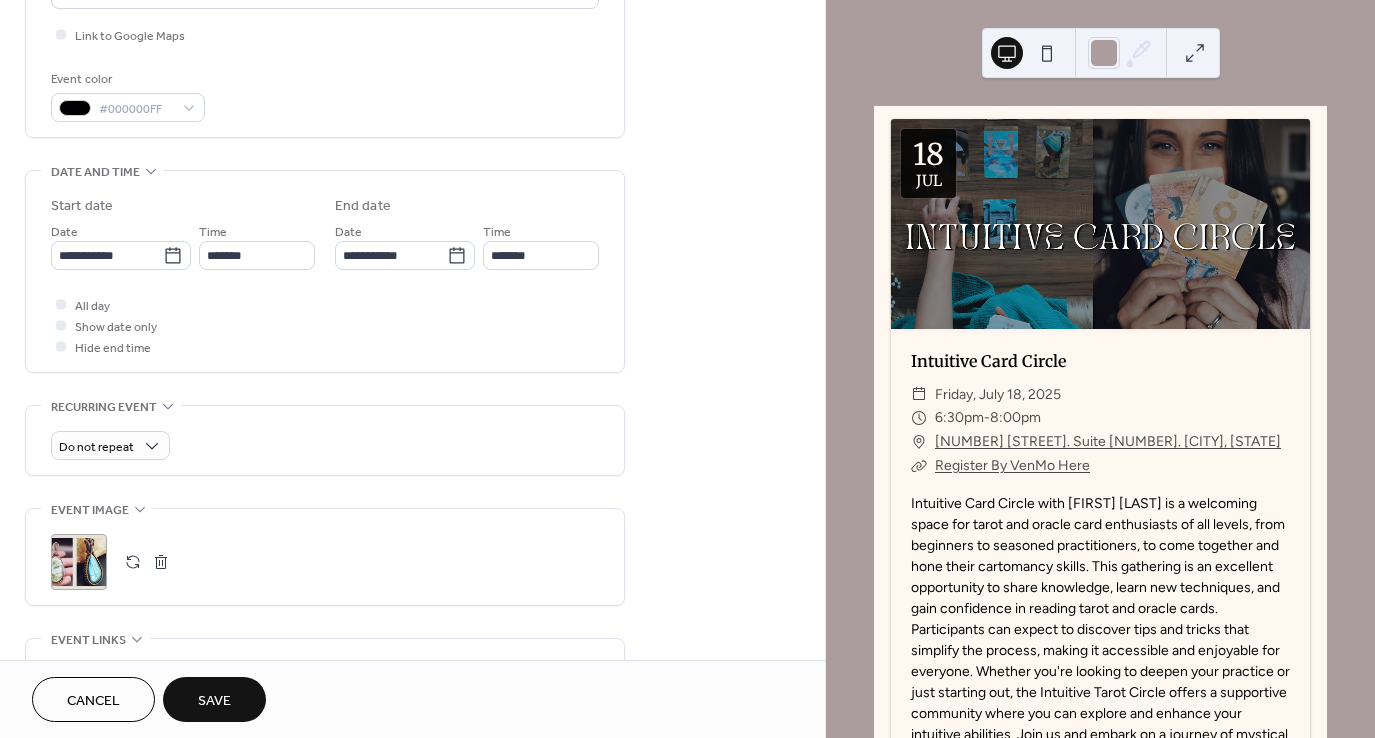 scroll, scrollTop: 480, scrollLeft: 0, axis: vertical 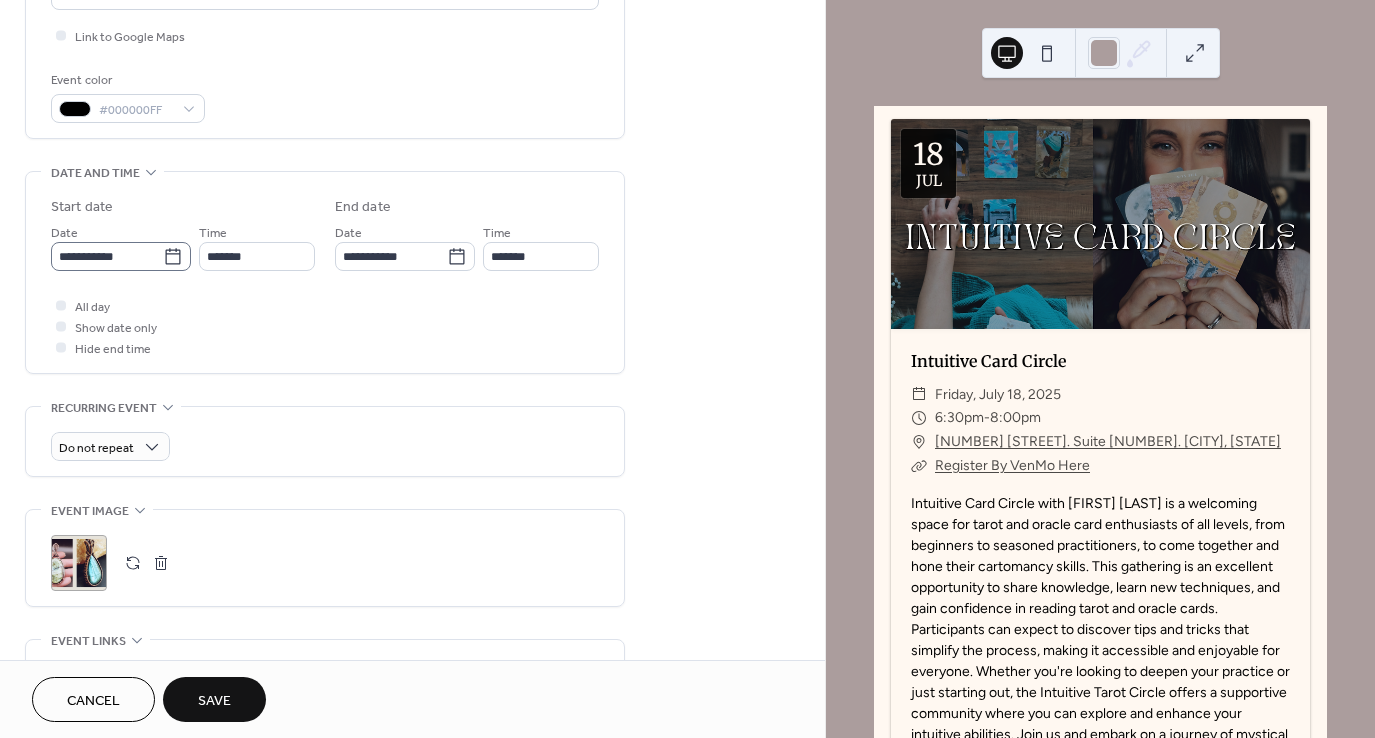 type on "**********" 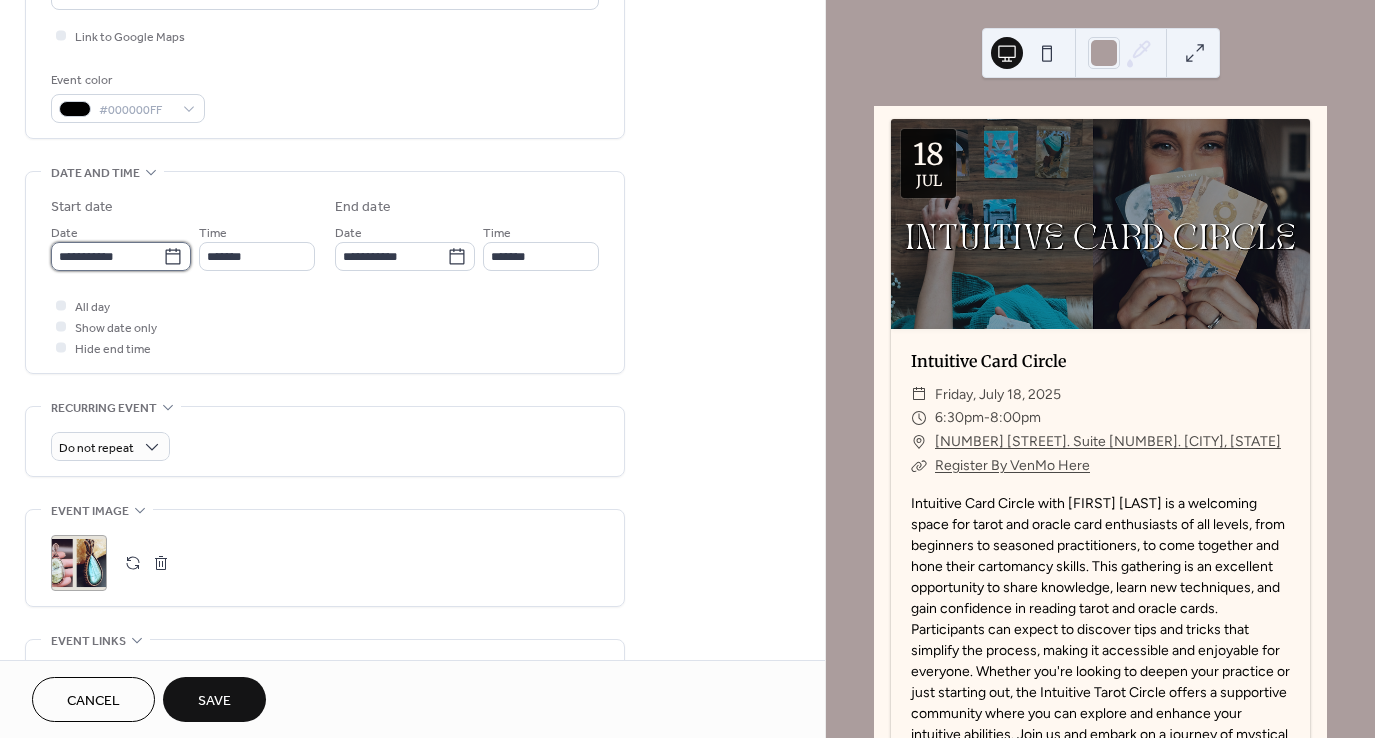 click on "**********" at bounding box center (107, 256) 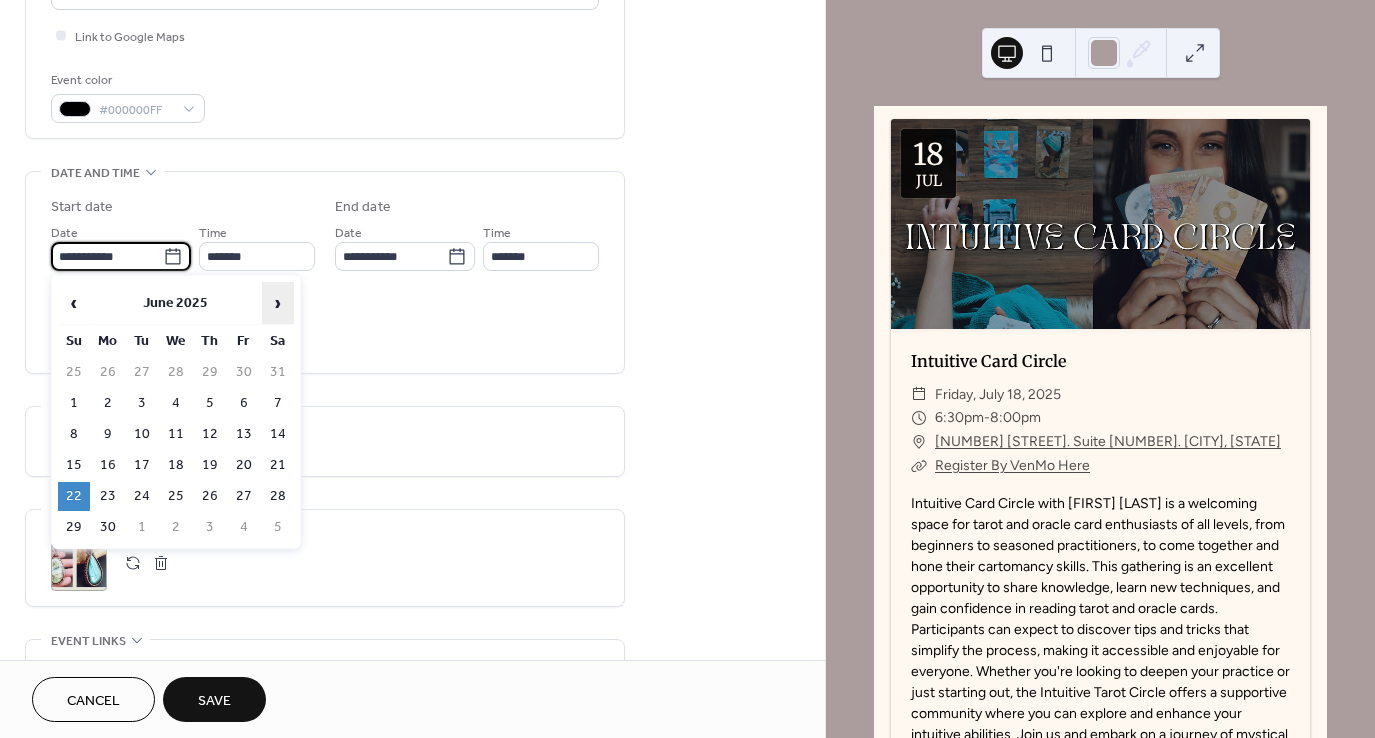 click on "›" at bounding box center [278, 303] 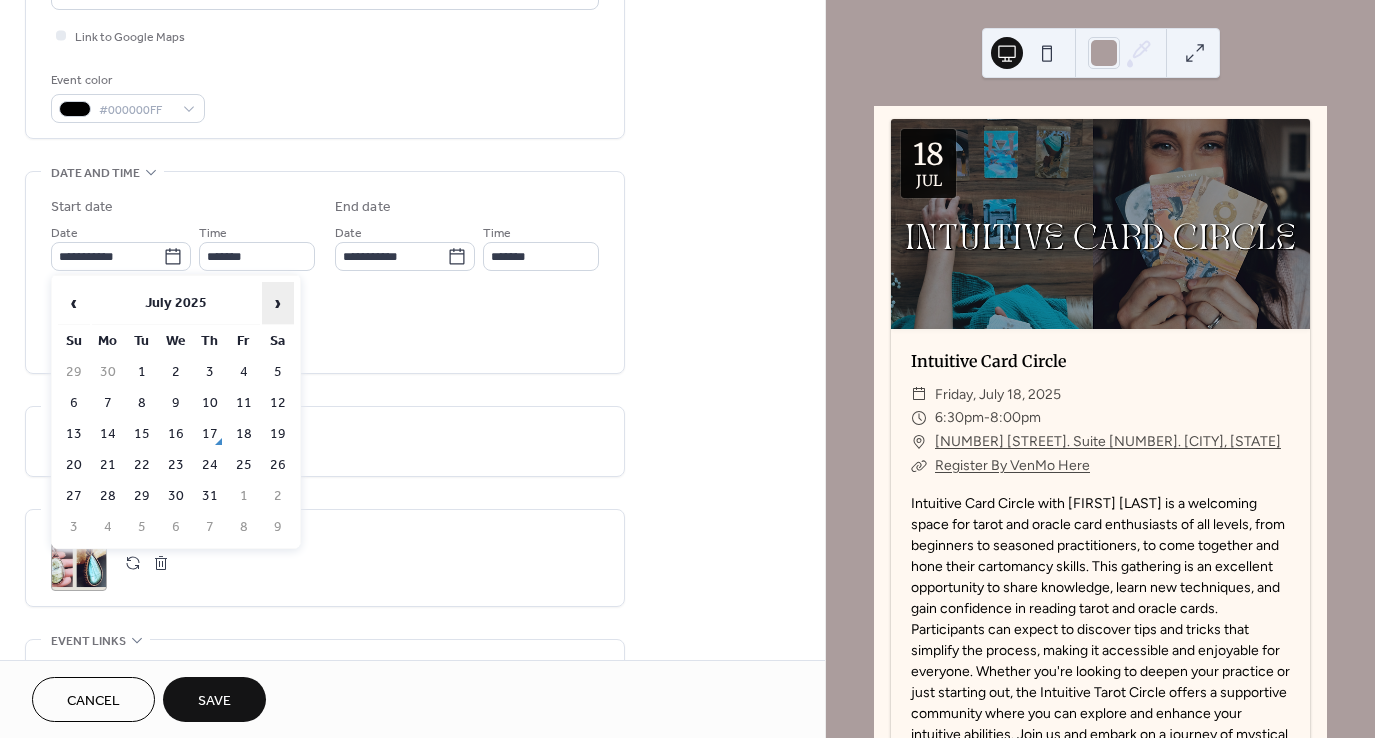 click on "›" at bounding box center [278, 303] 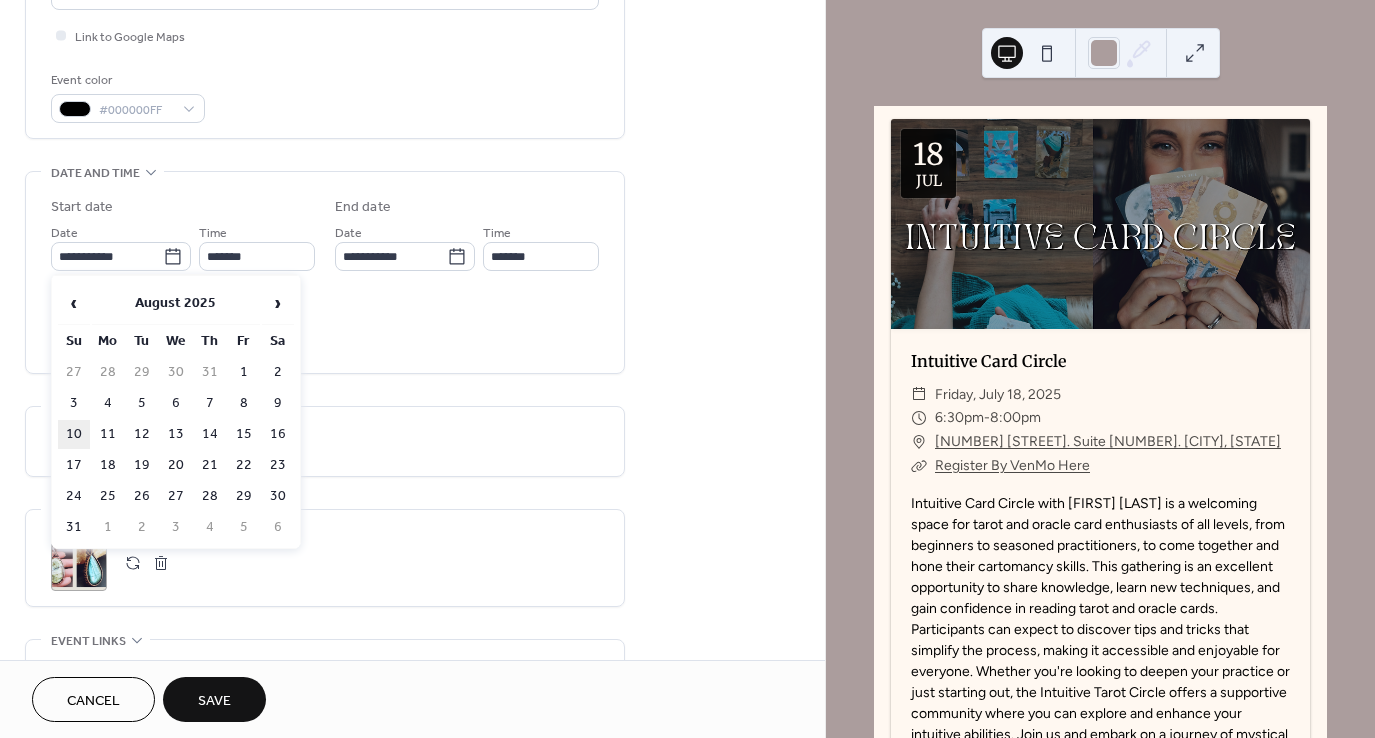 click on "10" at bounding box center (74, 434) 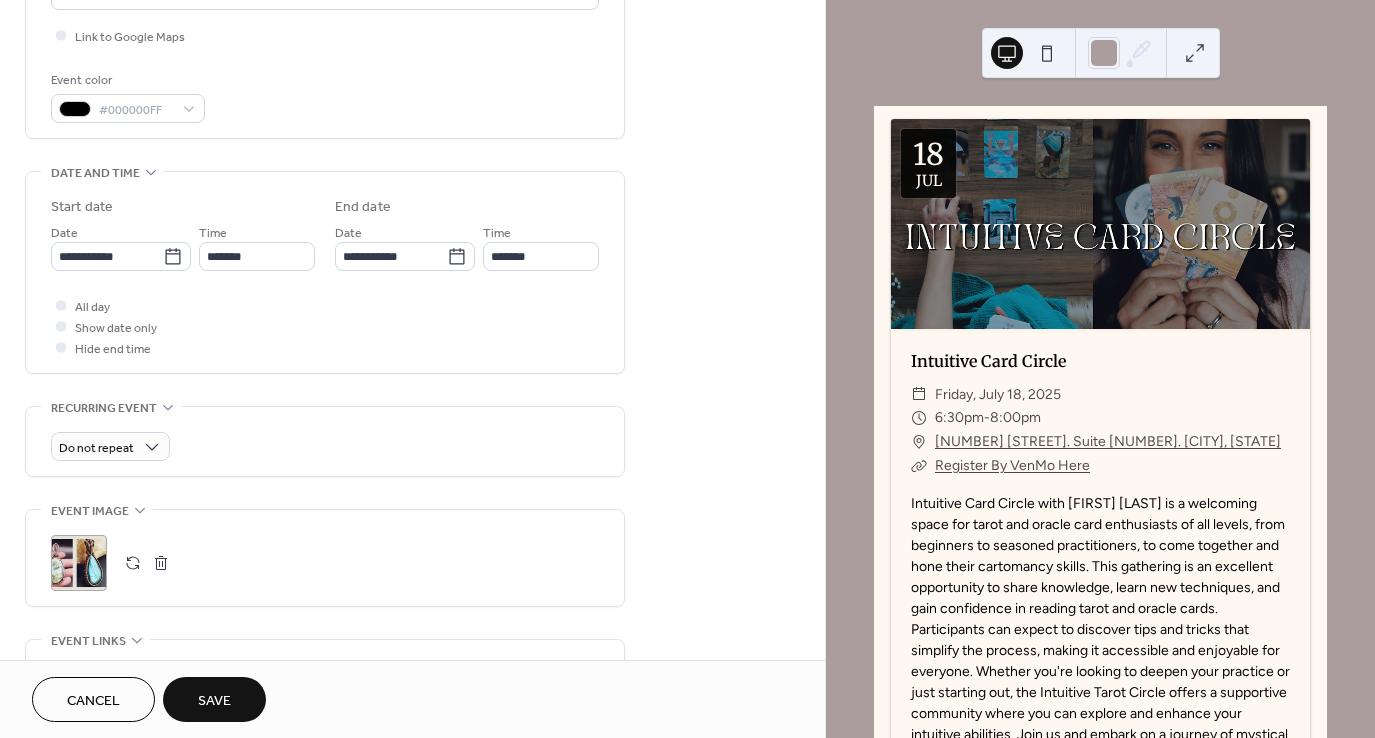 click at bounding box center [133, 563] 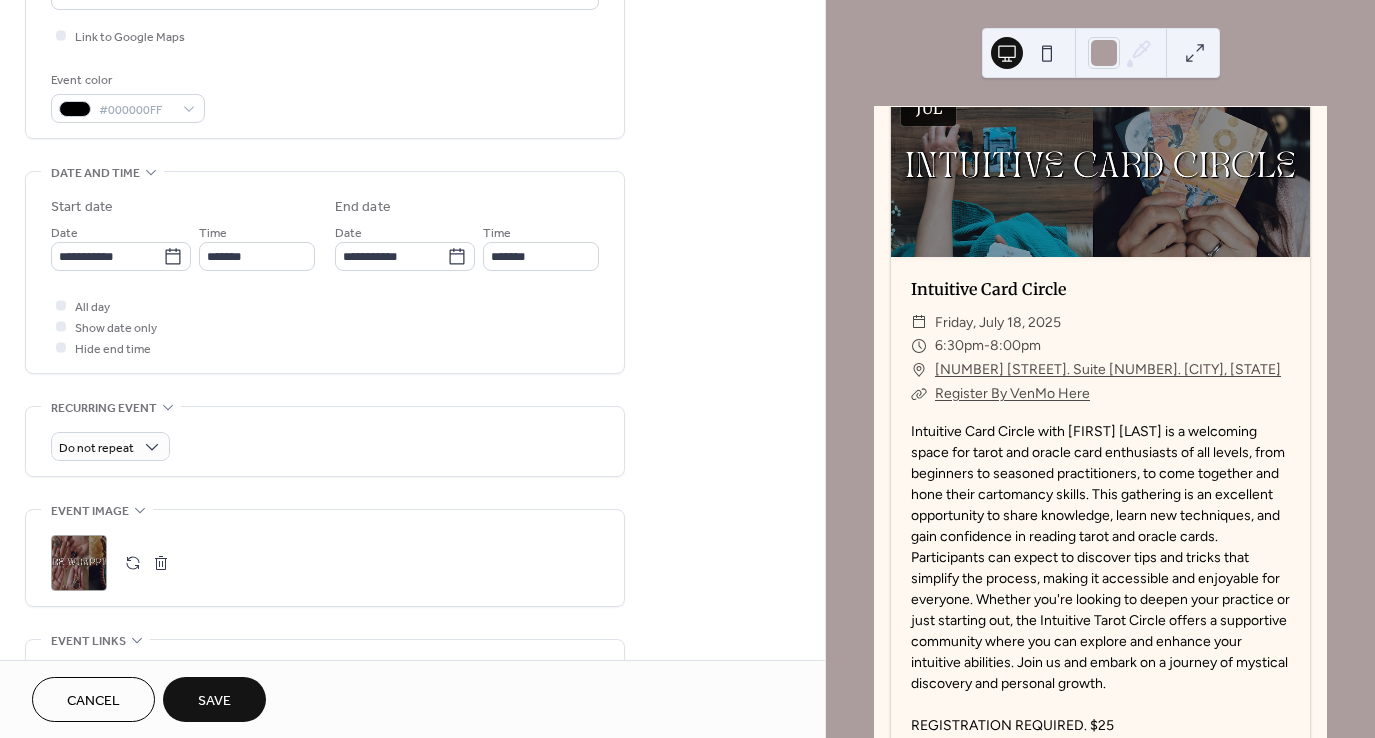 scroll, scrollTop: 72, scrollLeft: 0, axis: vertical 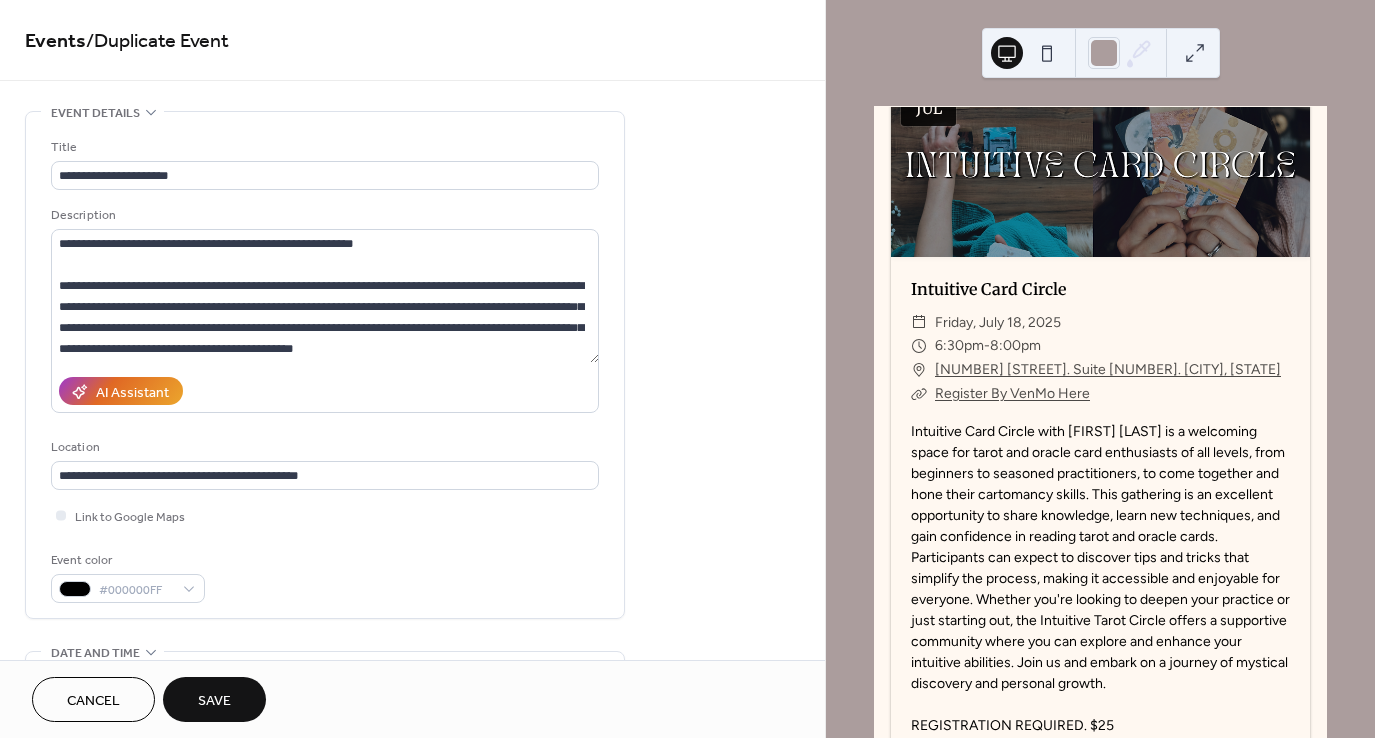 click on "Save" at bounding box center [214, 701] 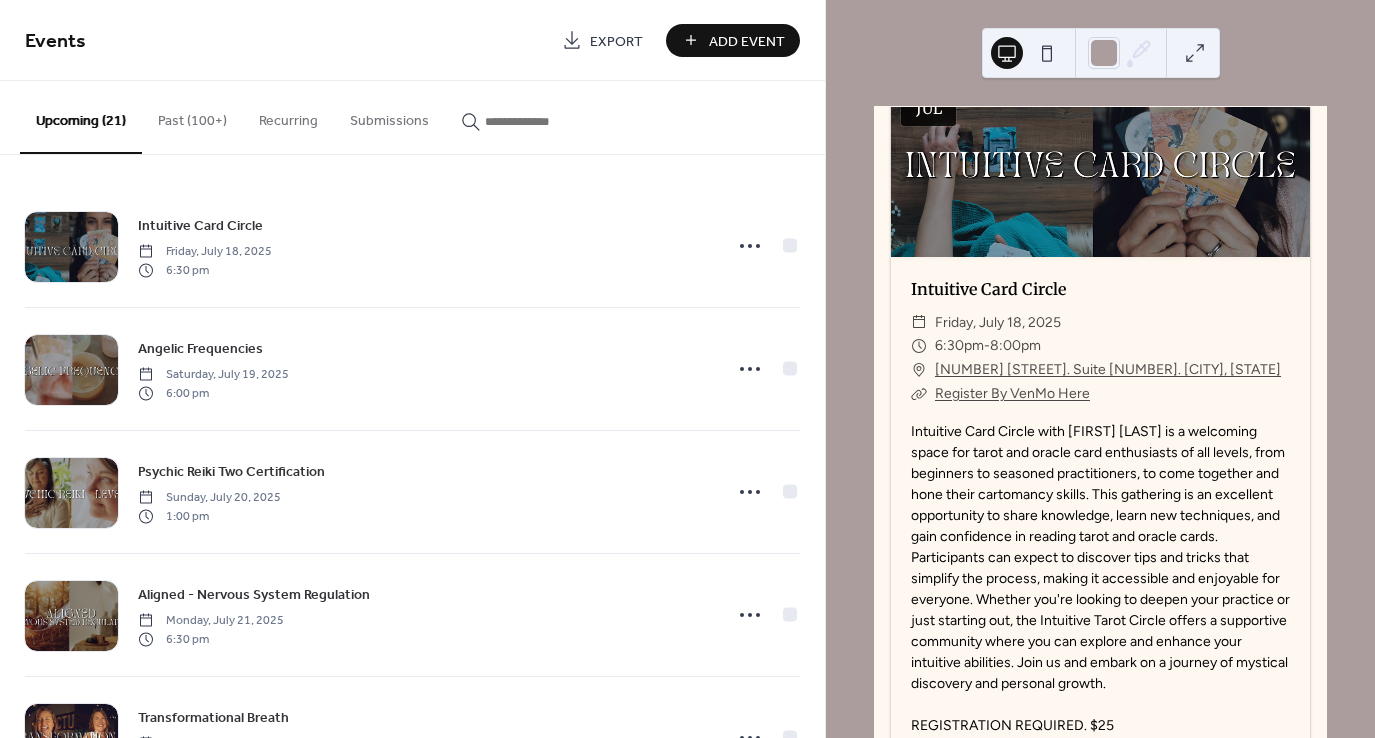 click at bounding box center (545, 121) 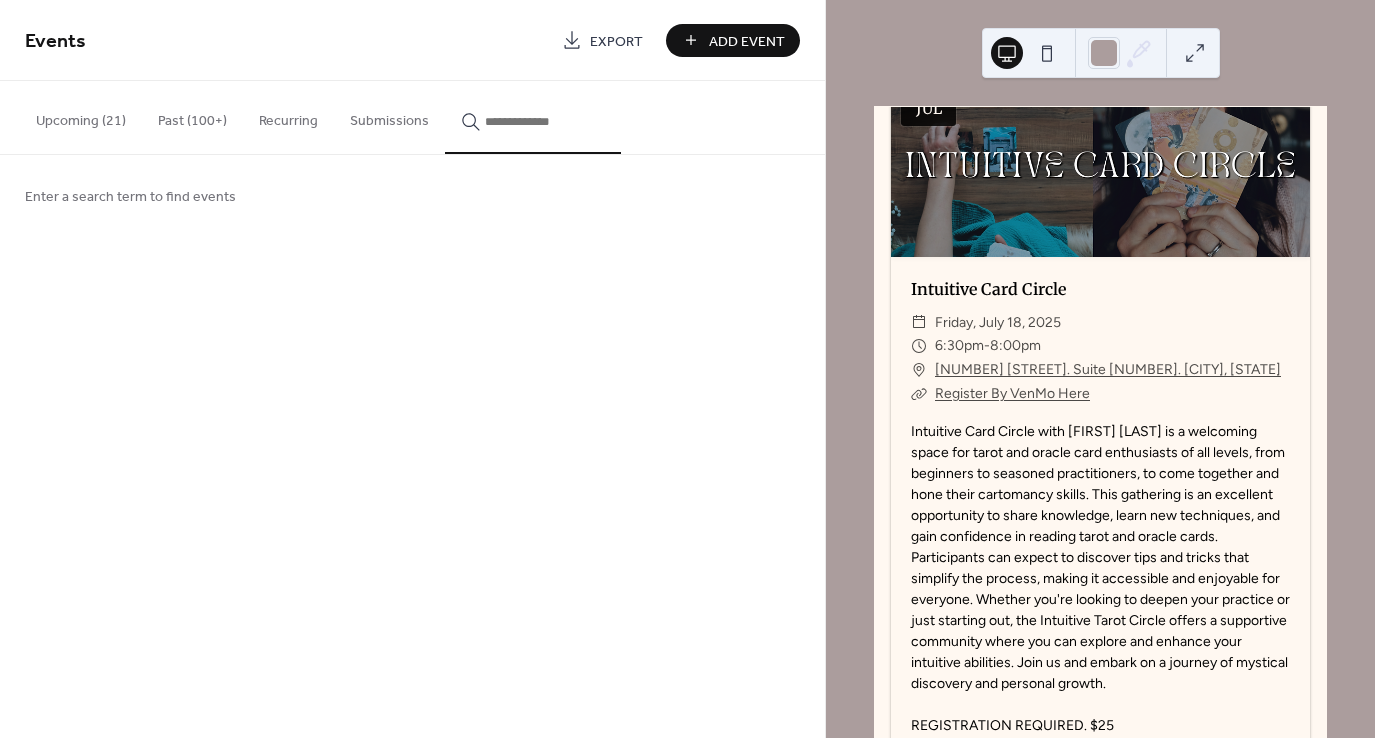 type on "*" 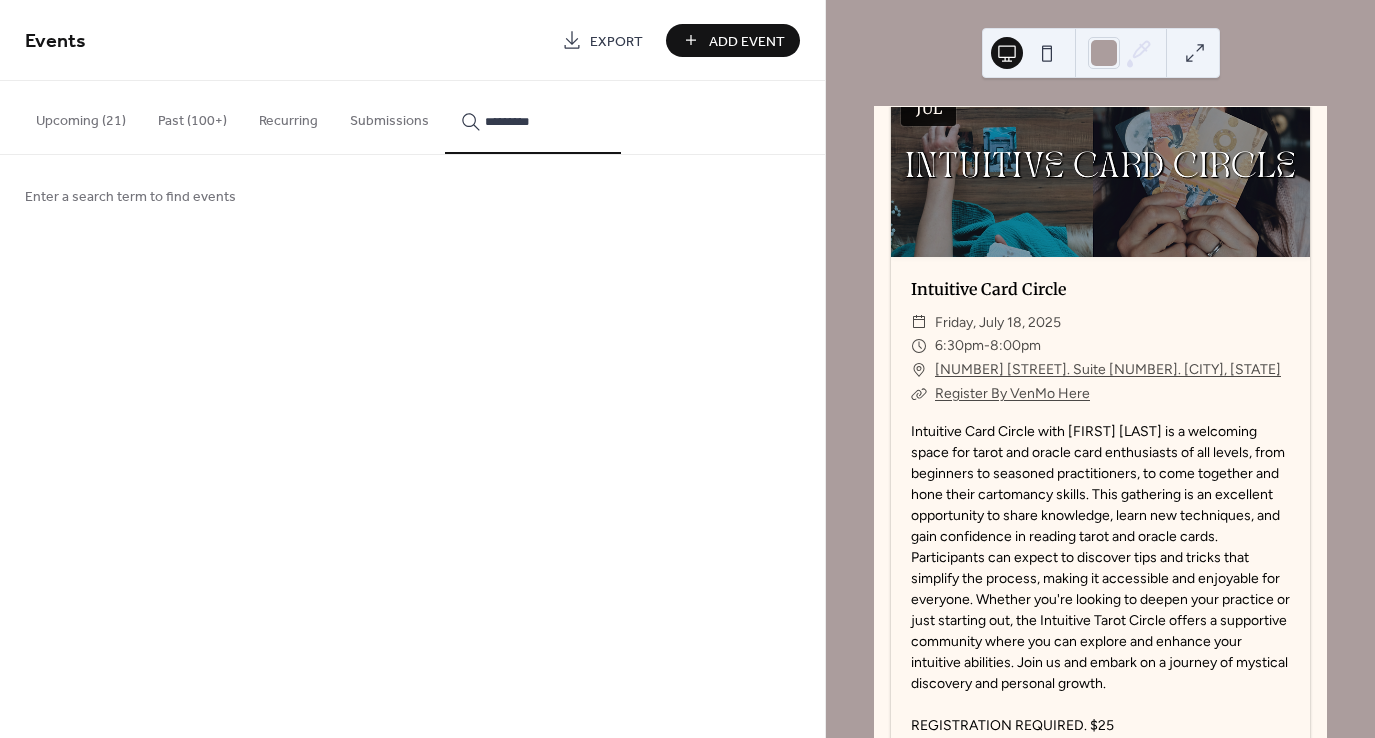 type on "*********" 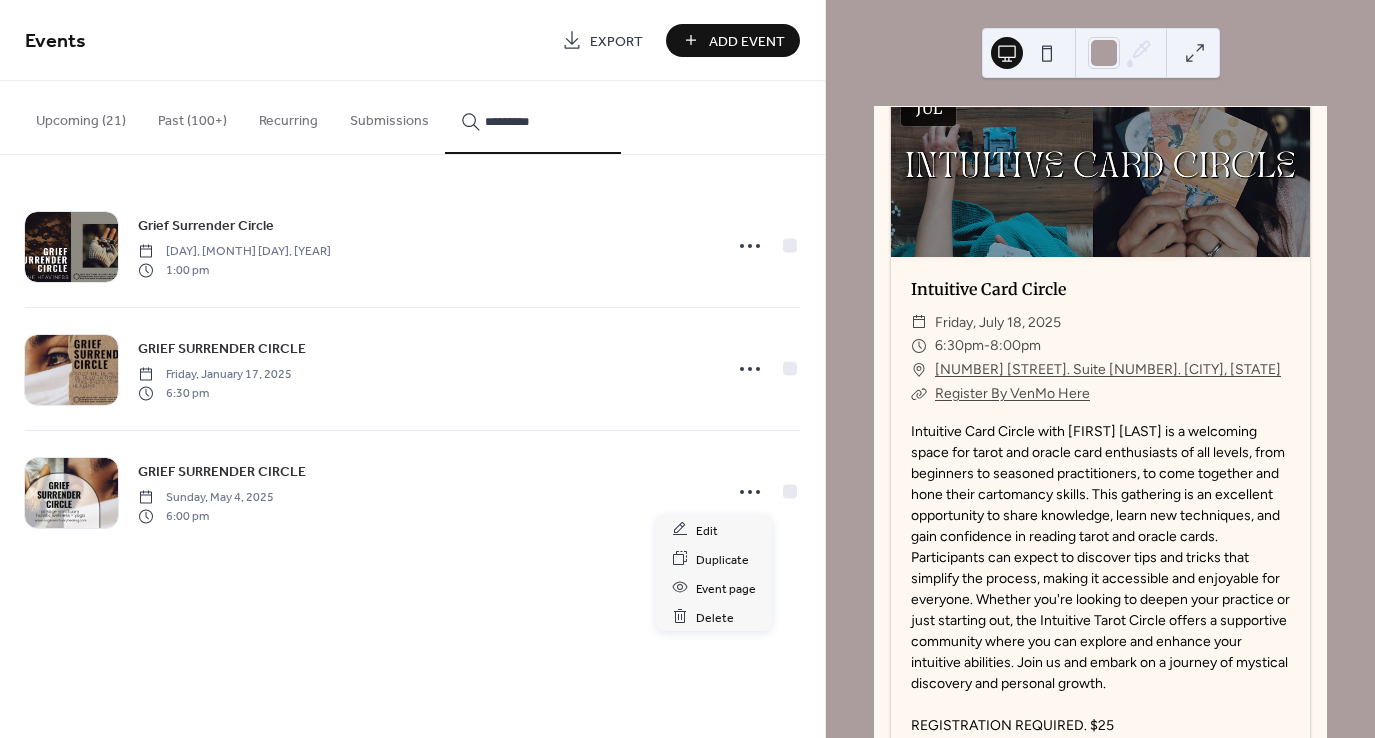 click 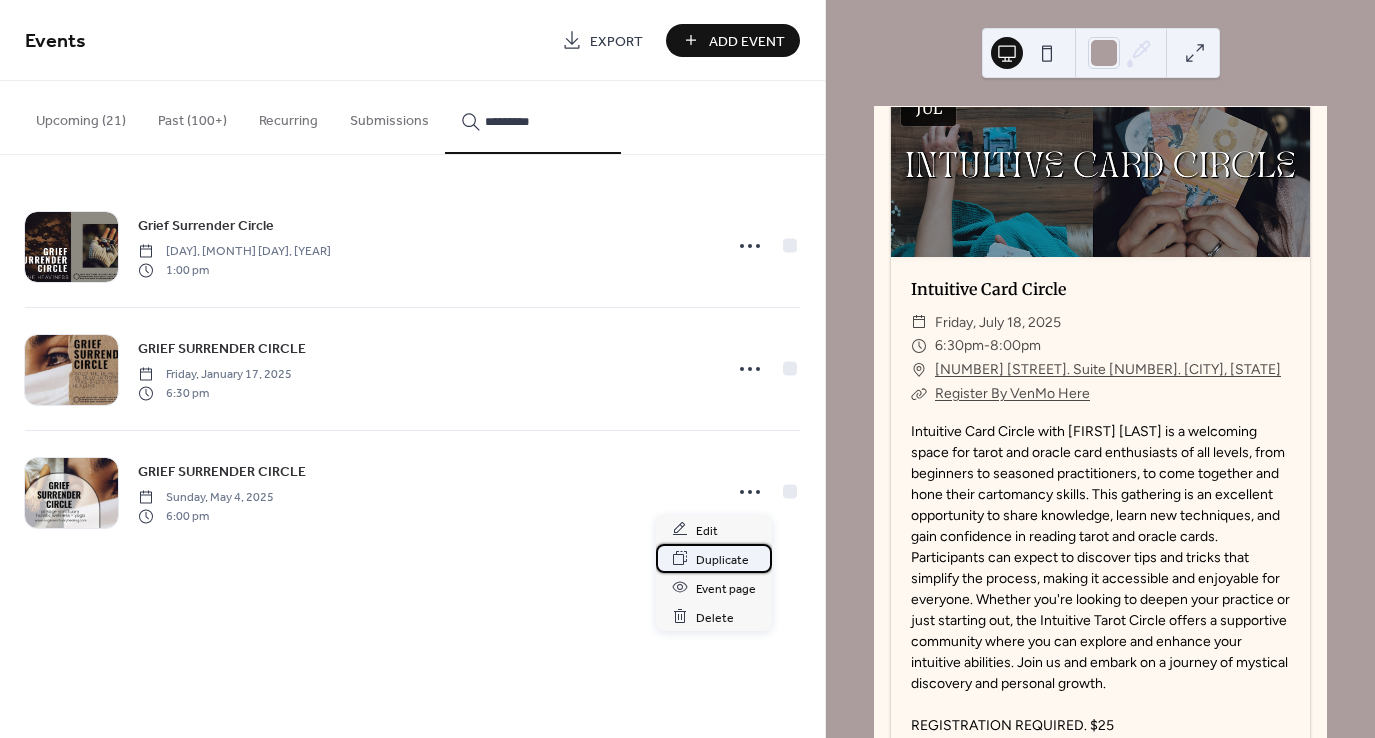 click on "Duplicate" at bounding box center (722, 559) 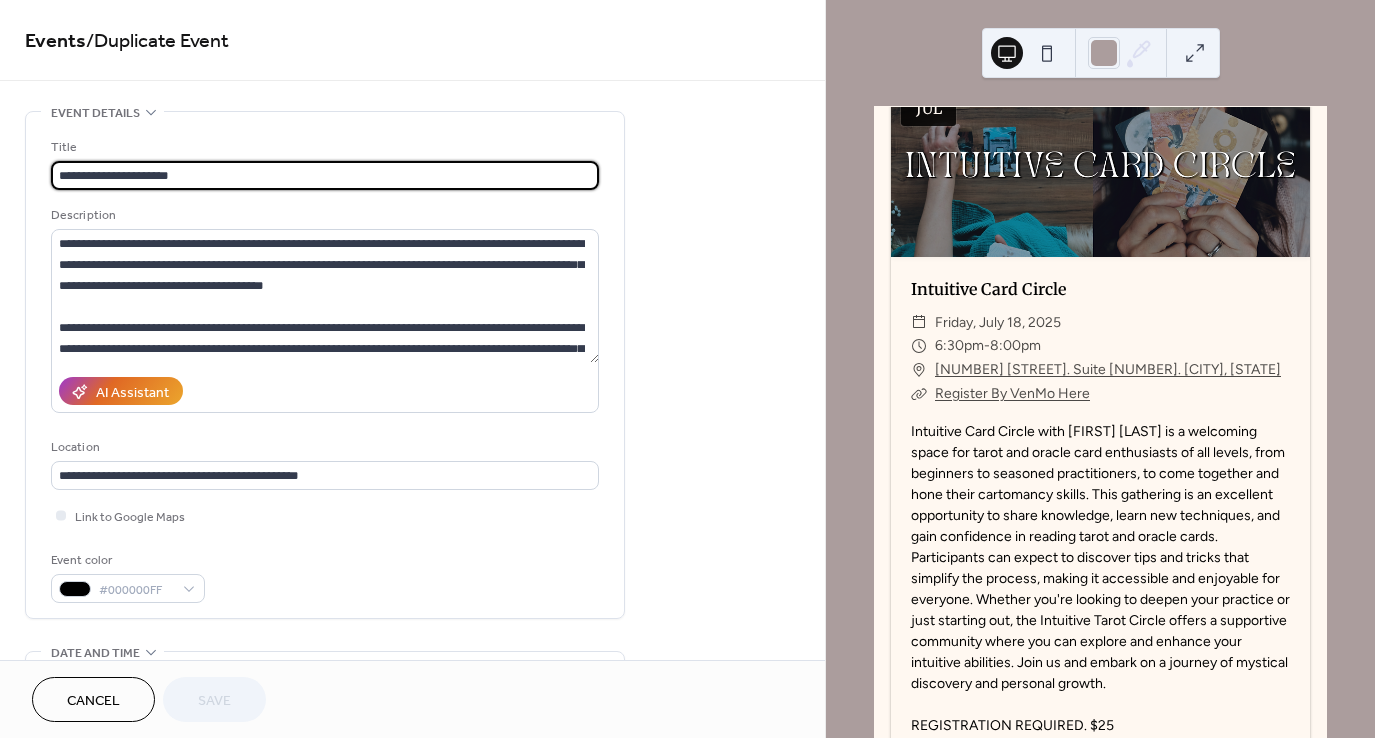 drag, startPoint x: 219, startPoint y: 165, endPoint x: -14, endPoint y: 168, distance: 233.01932 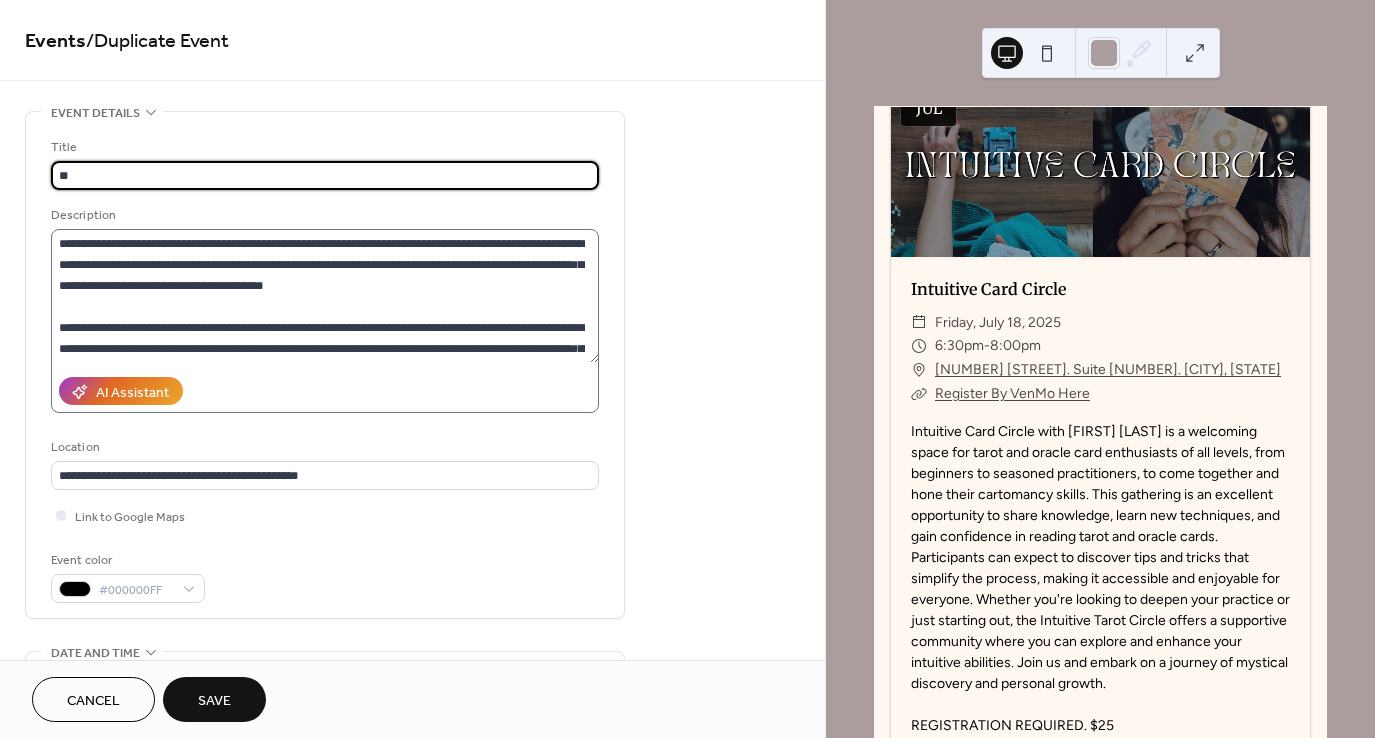 type on "**********" 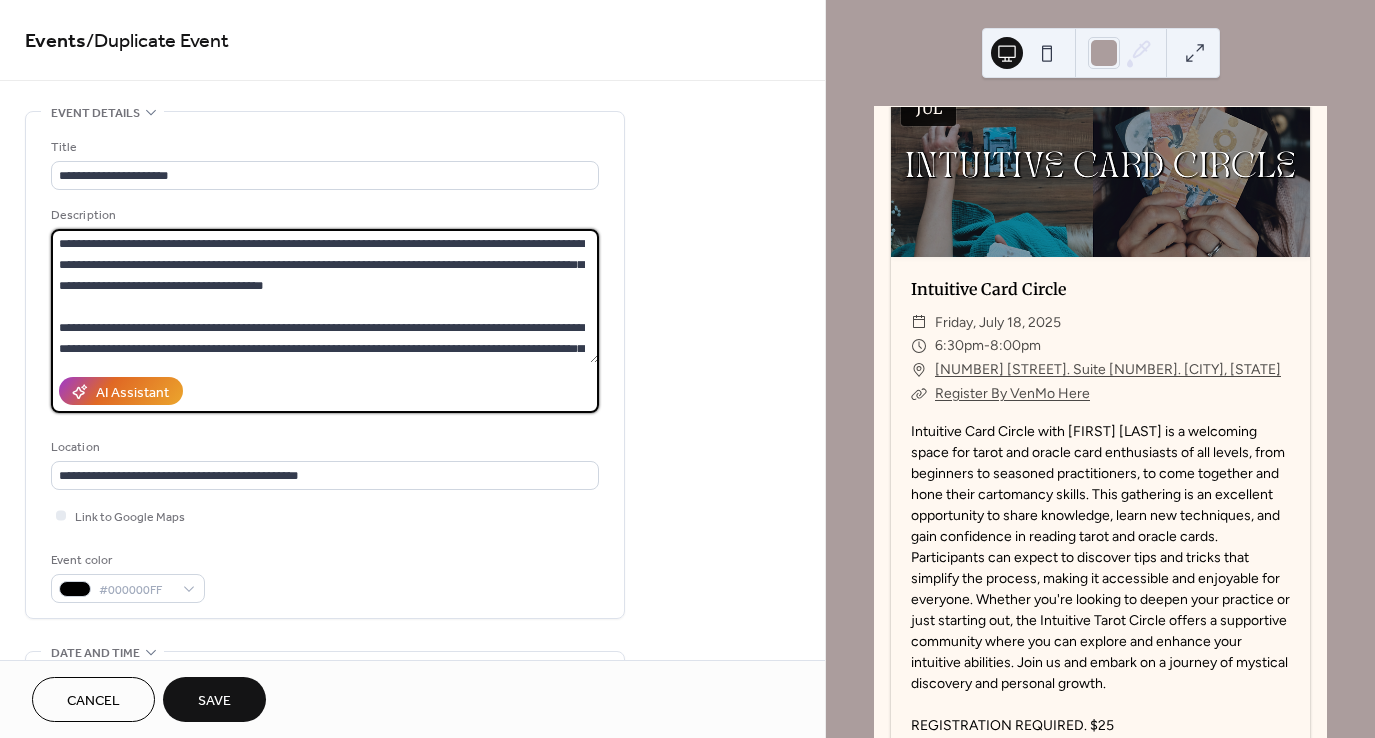 click at bounding box center (325, 296) 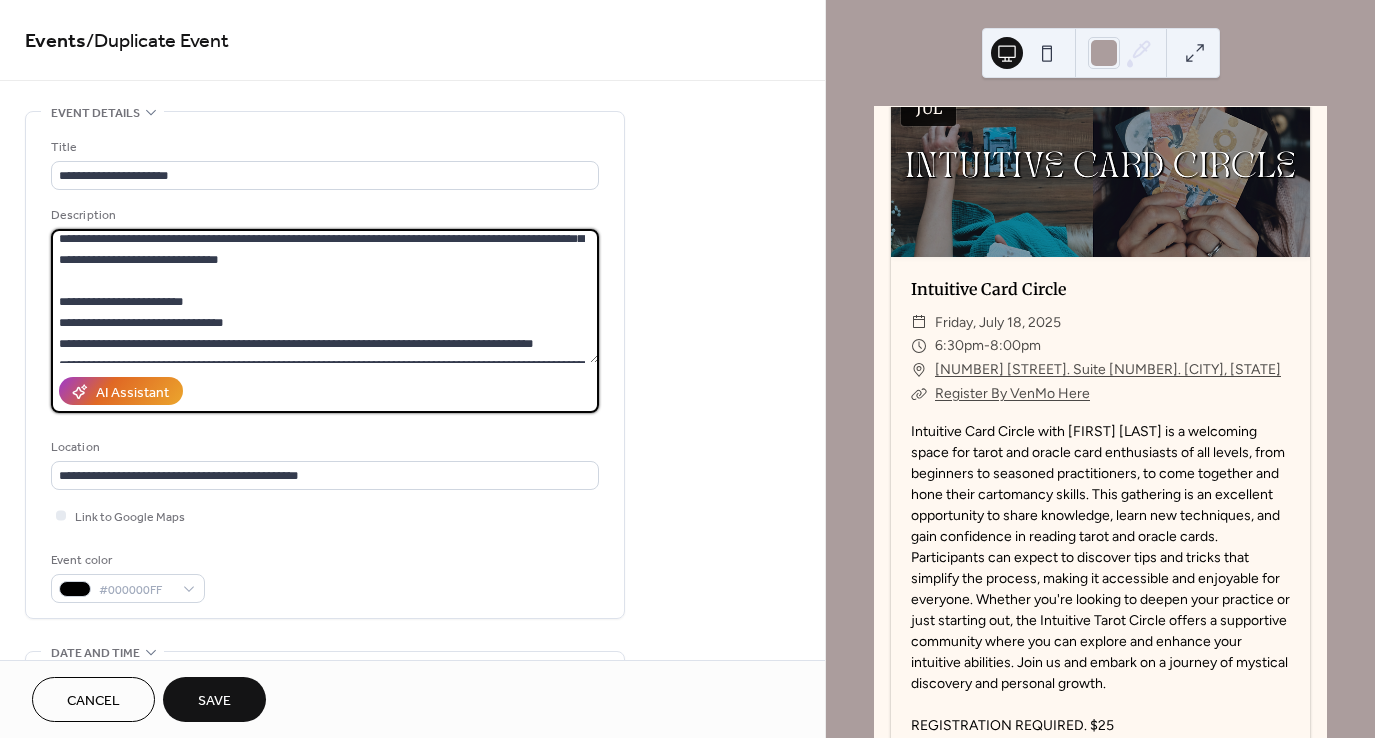 scroll, scrollTop: 377, scrollLeft: 0, axis: vertical 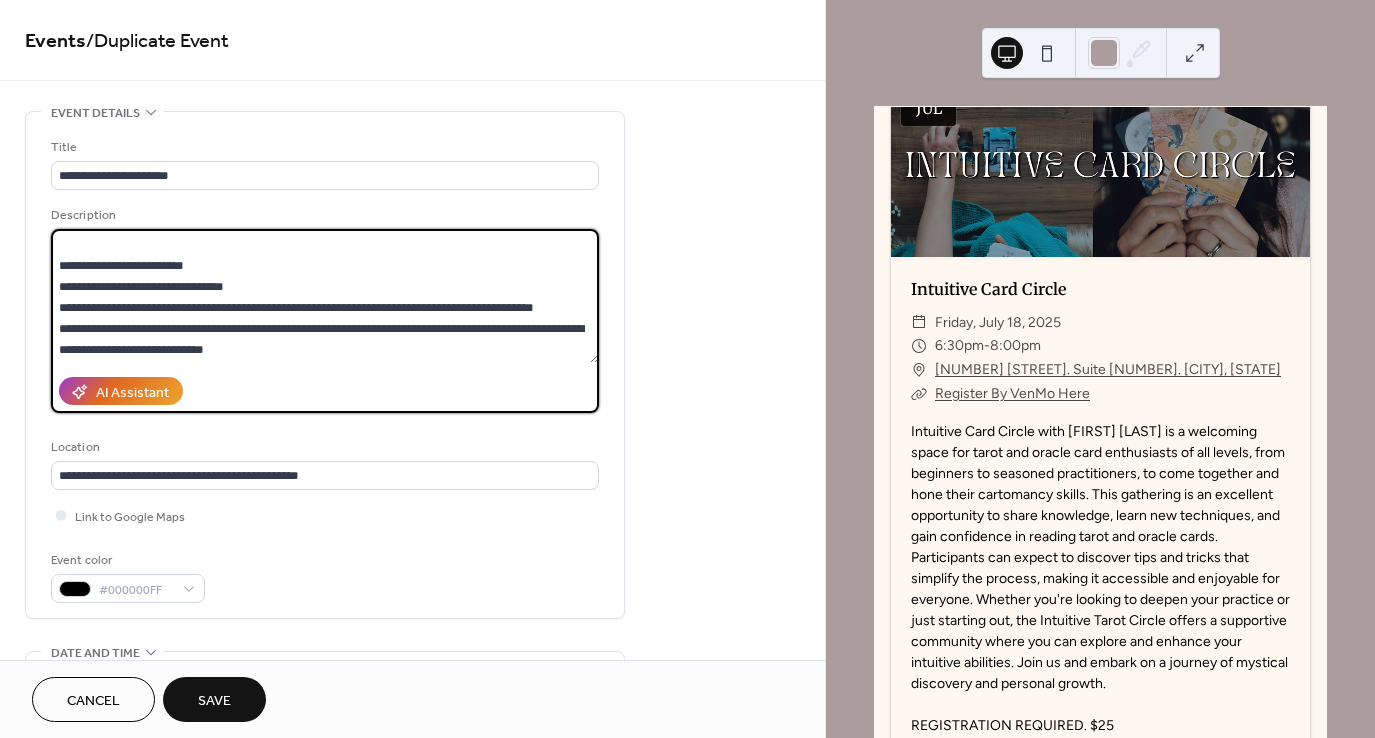 drag, startPoint x: 58, startPoint y: 242, endPoint x: 558, endPoint y: 436, distance: 536.3171 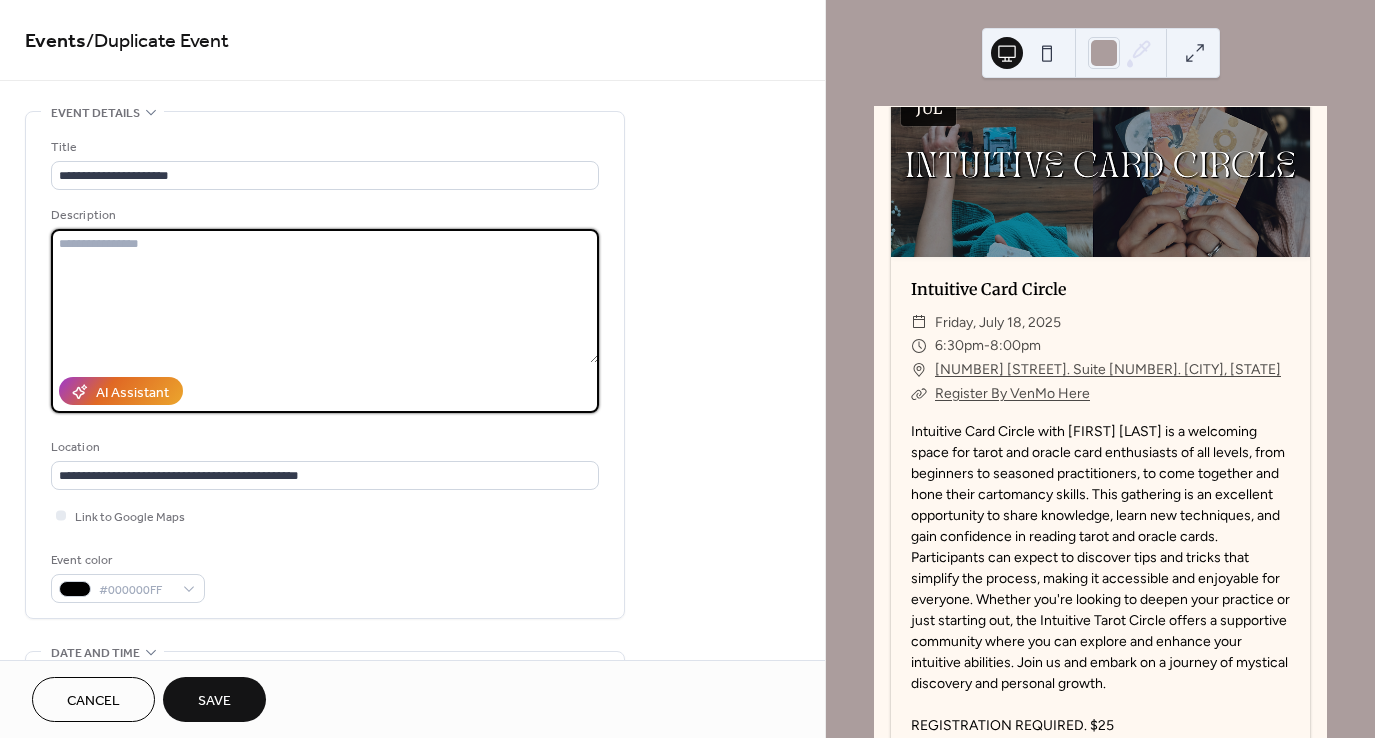 scroll, scrollTop: 0, scrollLeft: 0, axis: both 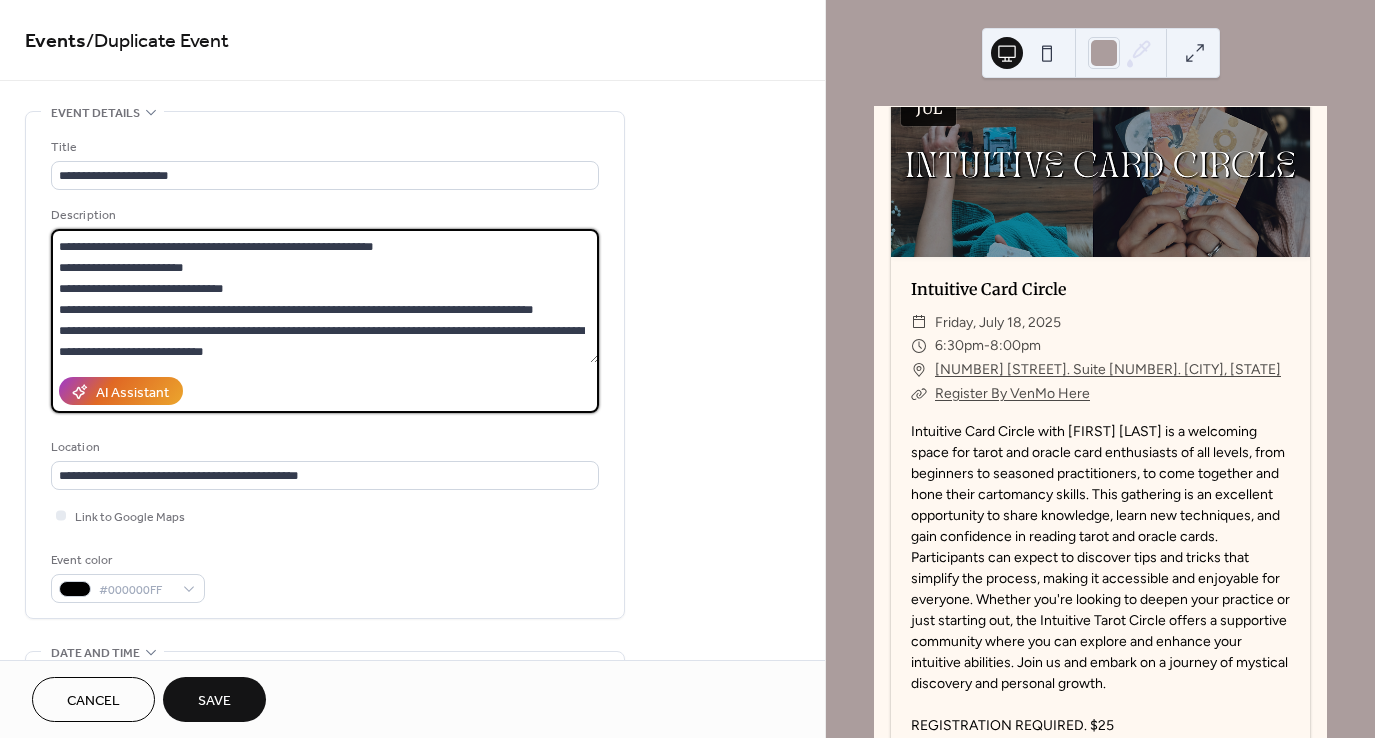 click at bounding box center [325, 296] 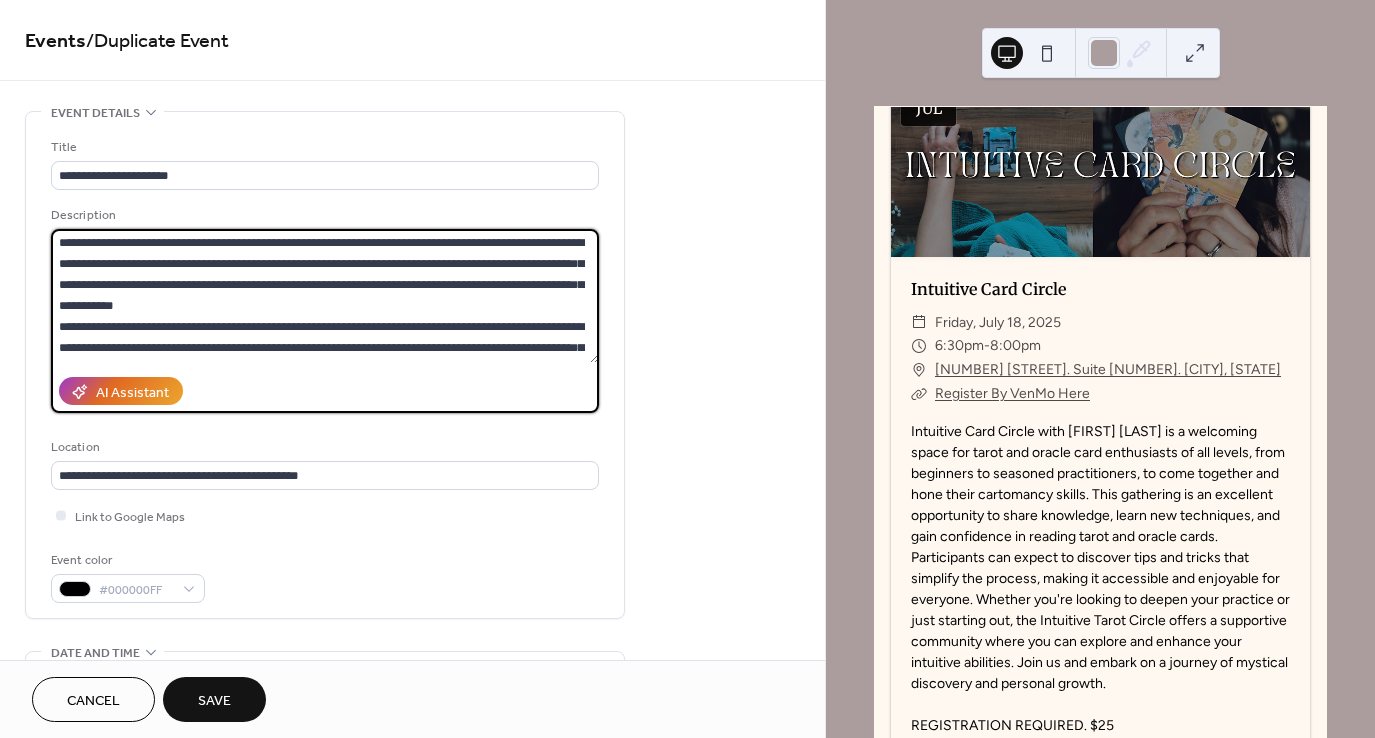 scroll, scrollTop: 1, scrollLeft: 0, axis: vertical 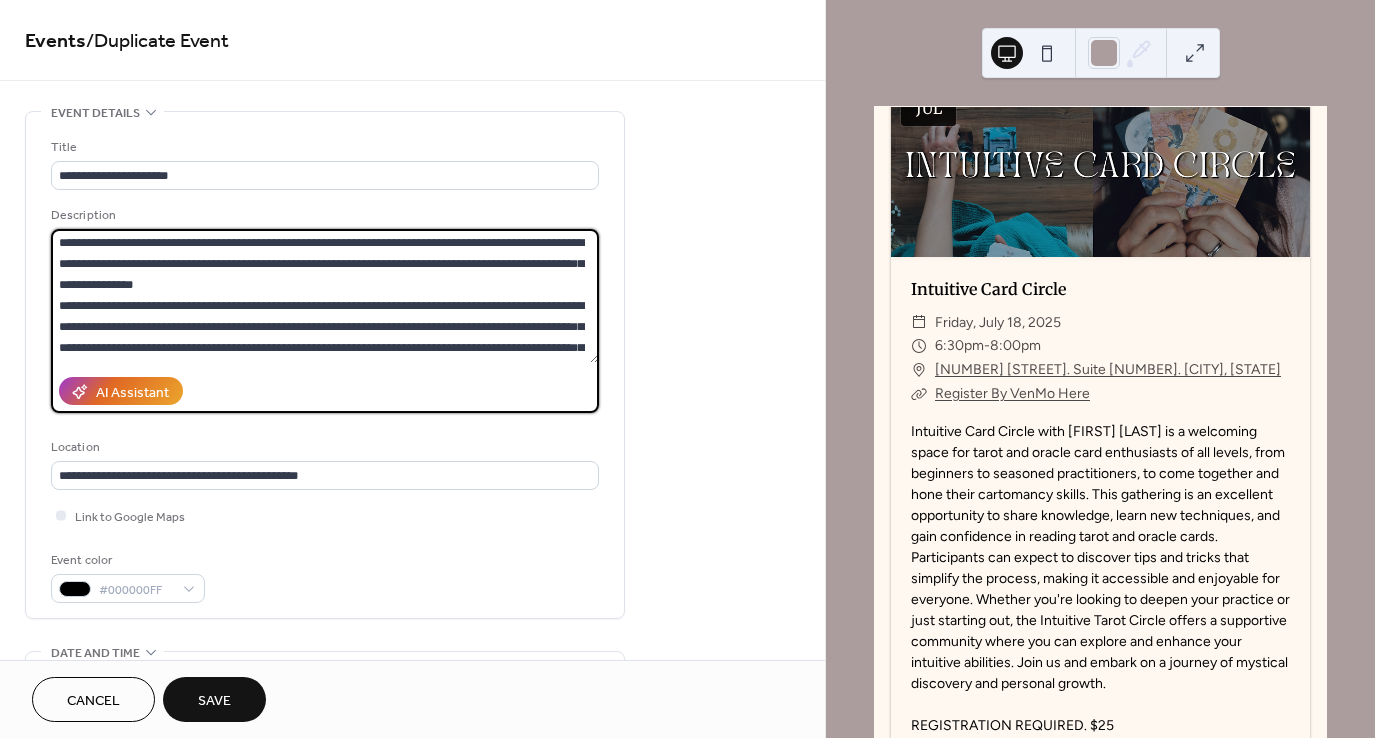 click at bounding box center [325, 296] 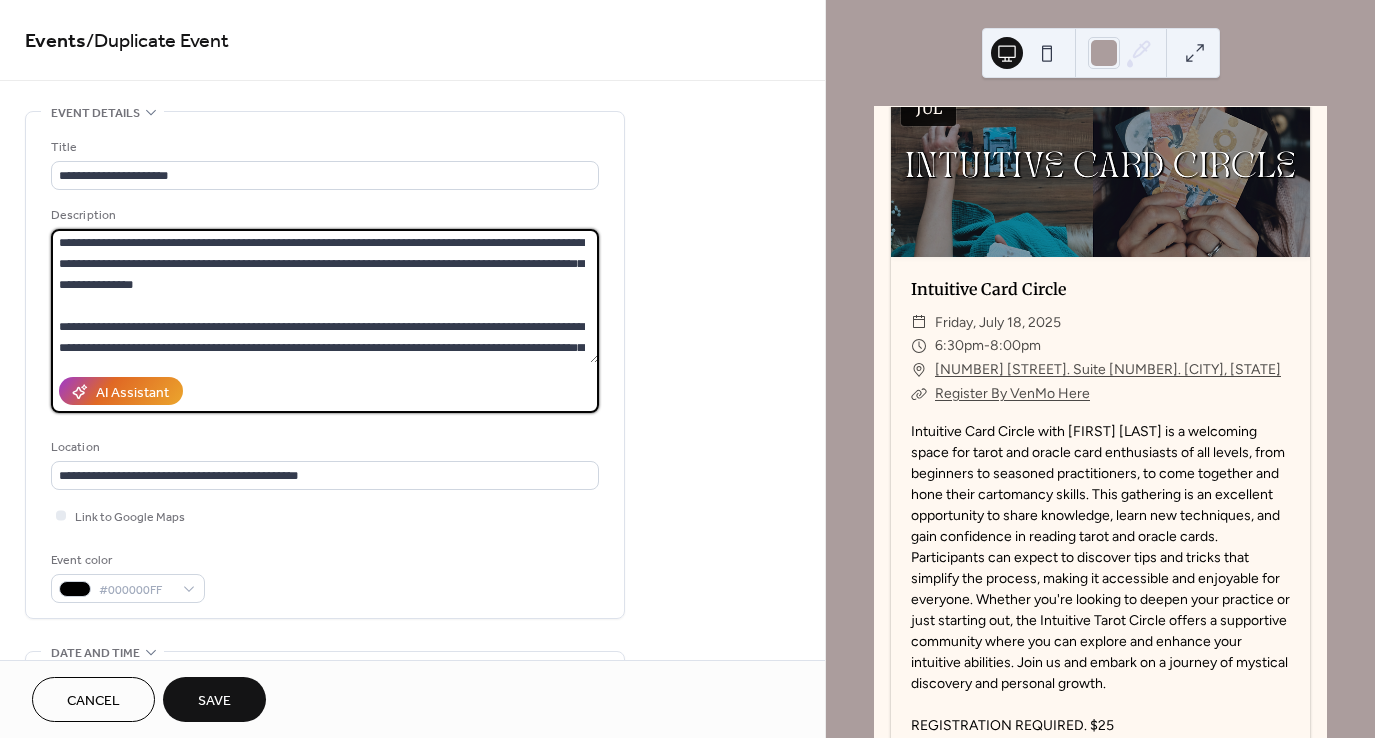 scroll, scrollTop: 22, scrollLeft: 0, axis: vertical 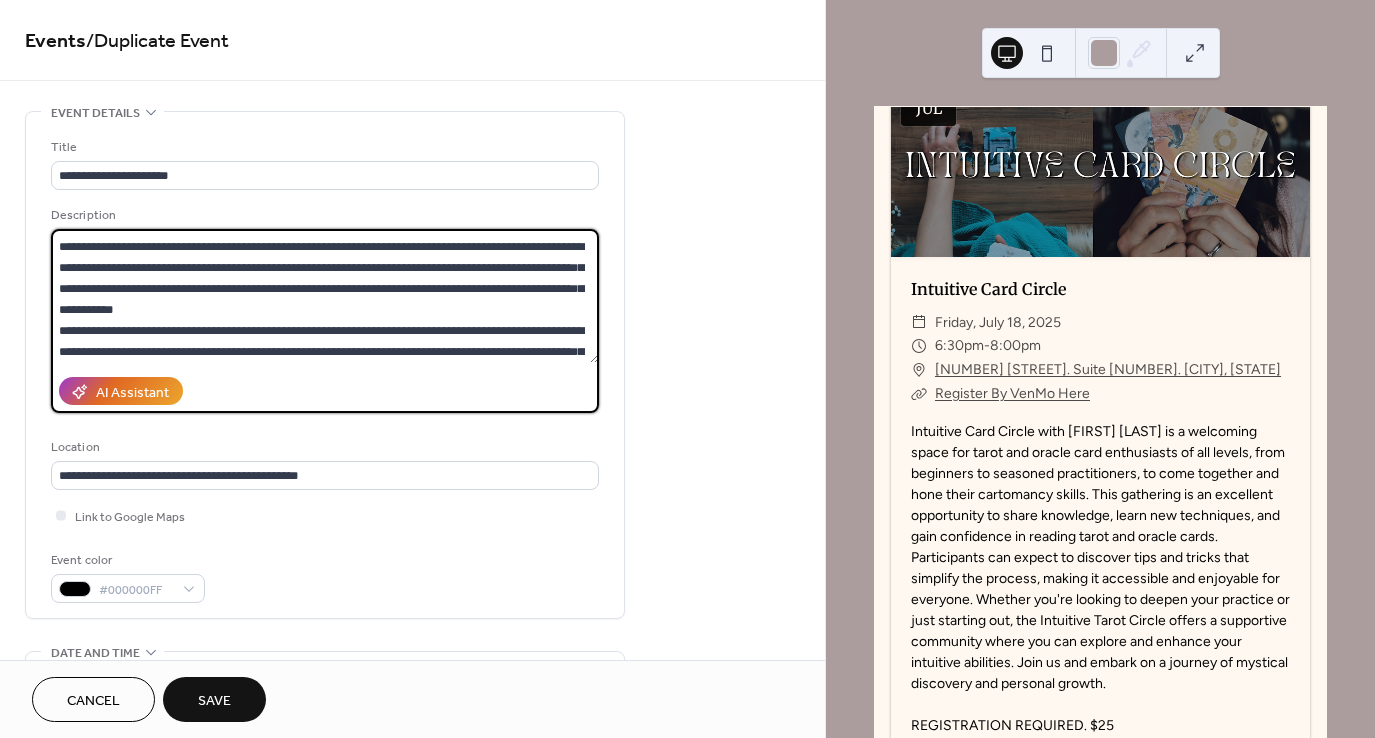 click at bounding box center [325, 296] 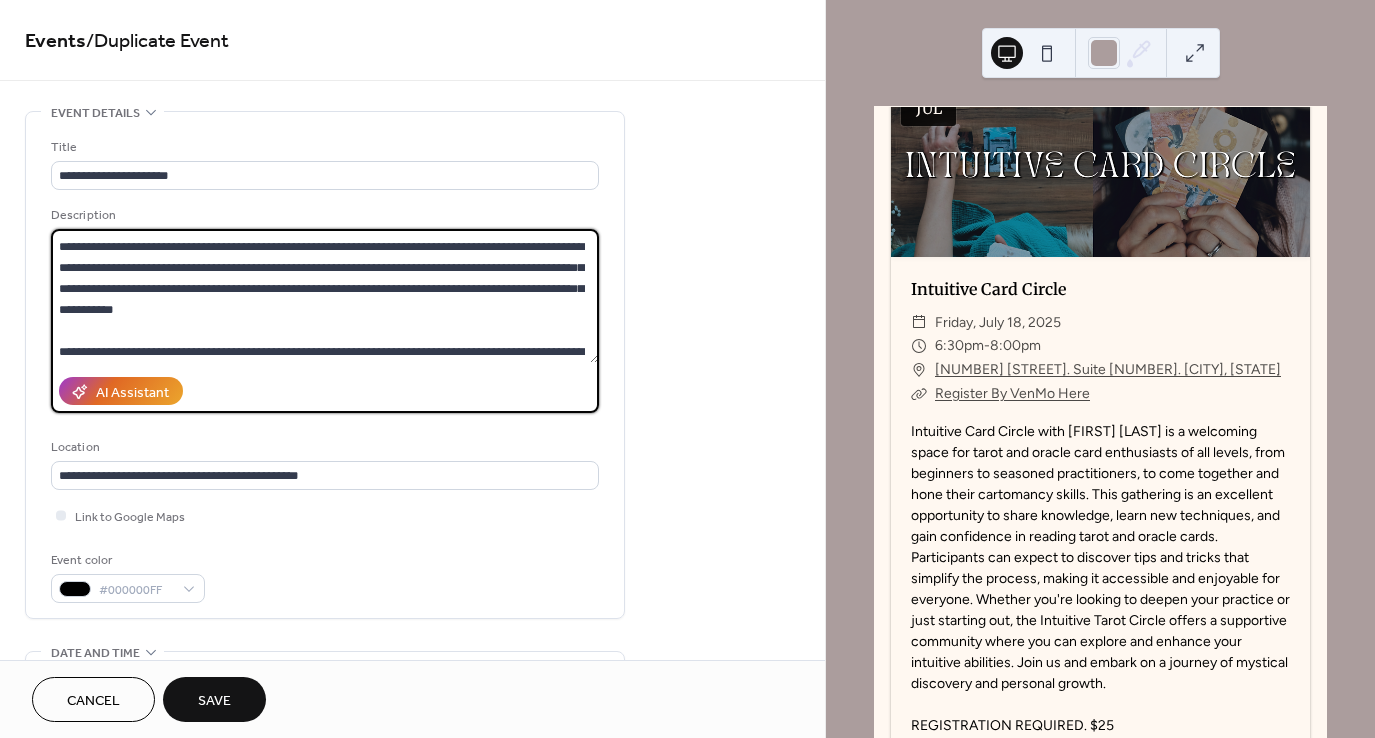 scroll, scrollTop: 102, scrollLeft: 0, axis: vertical 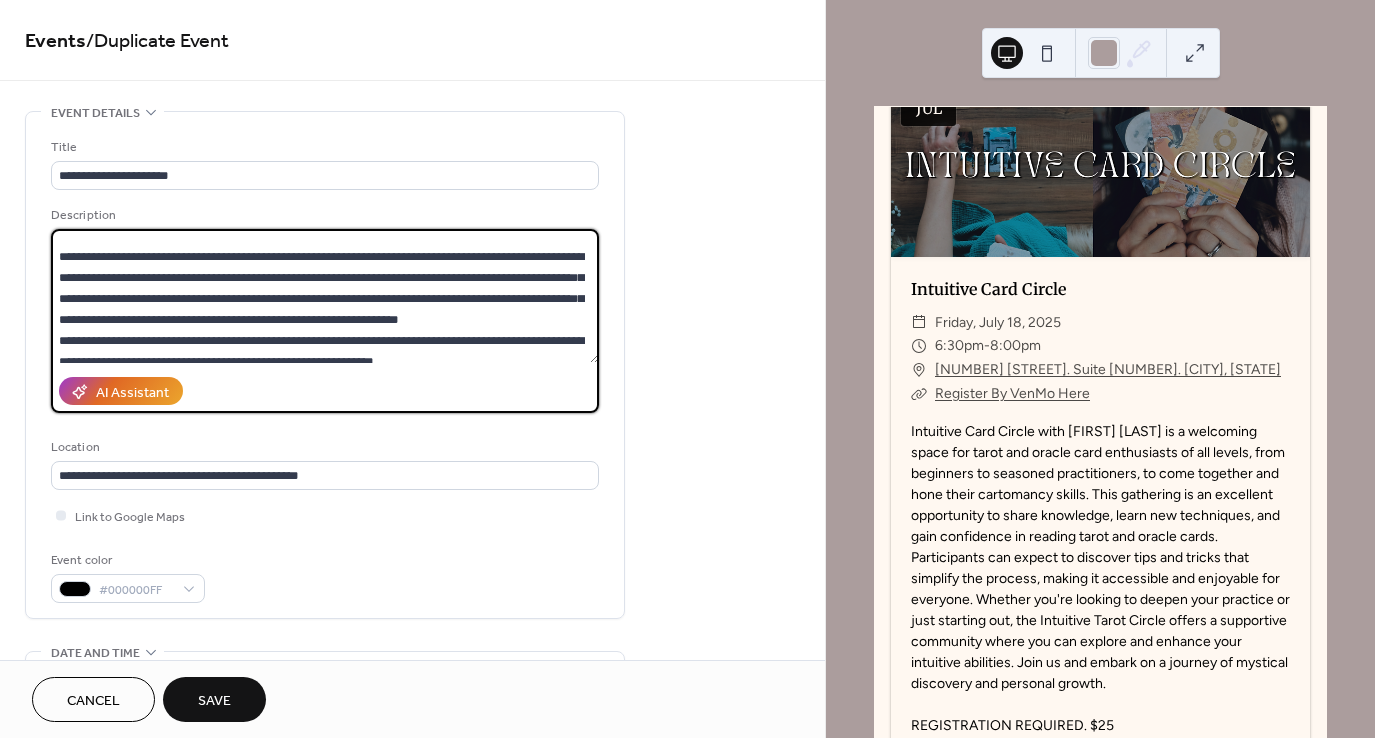 click at bounding box center (325, 296) 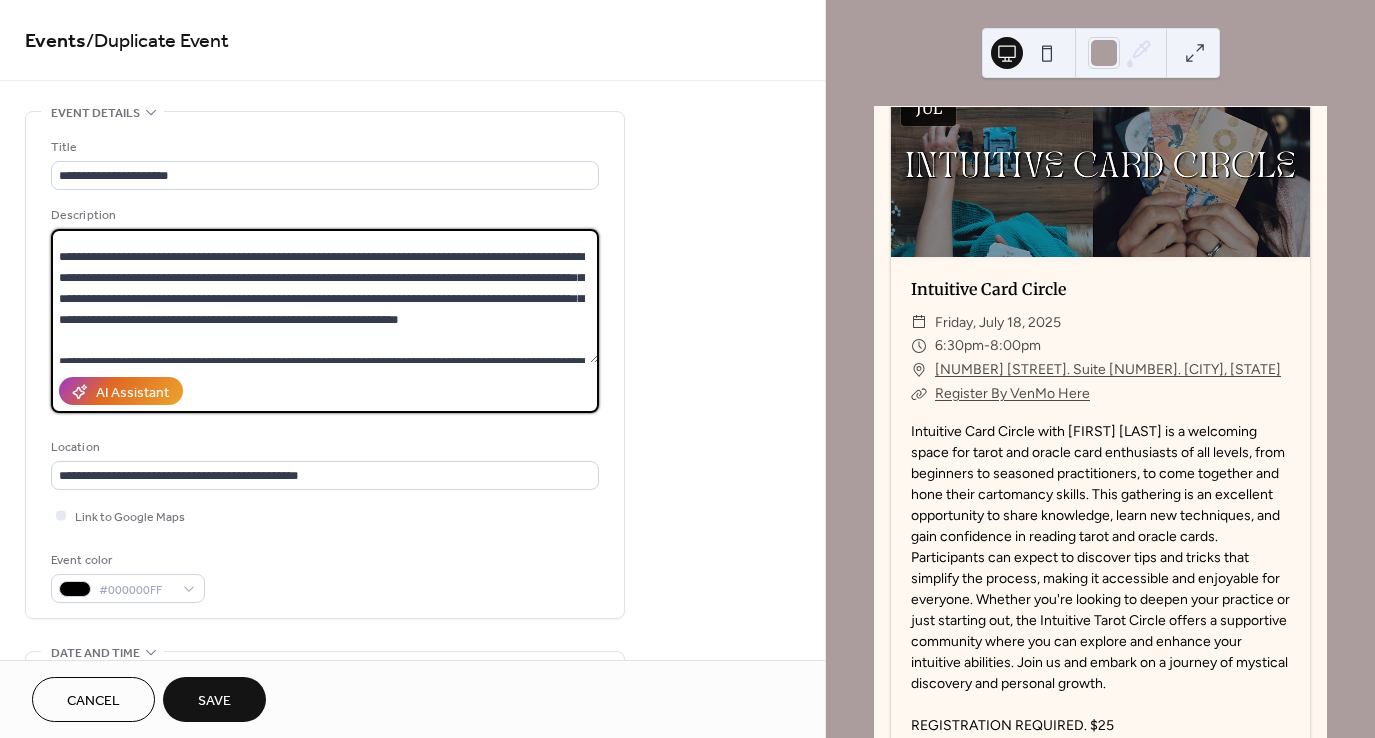 scroll, scrollTop: 197, scrollLeft: 0, axis: vertical 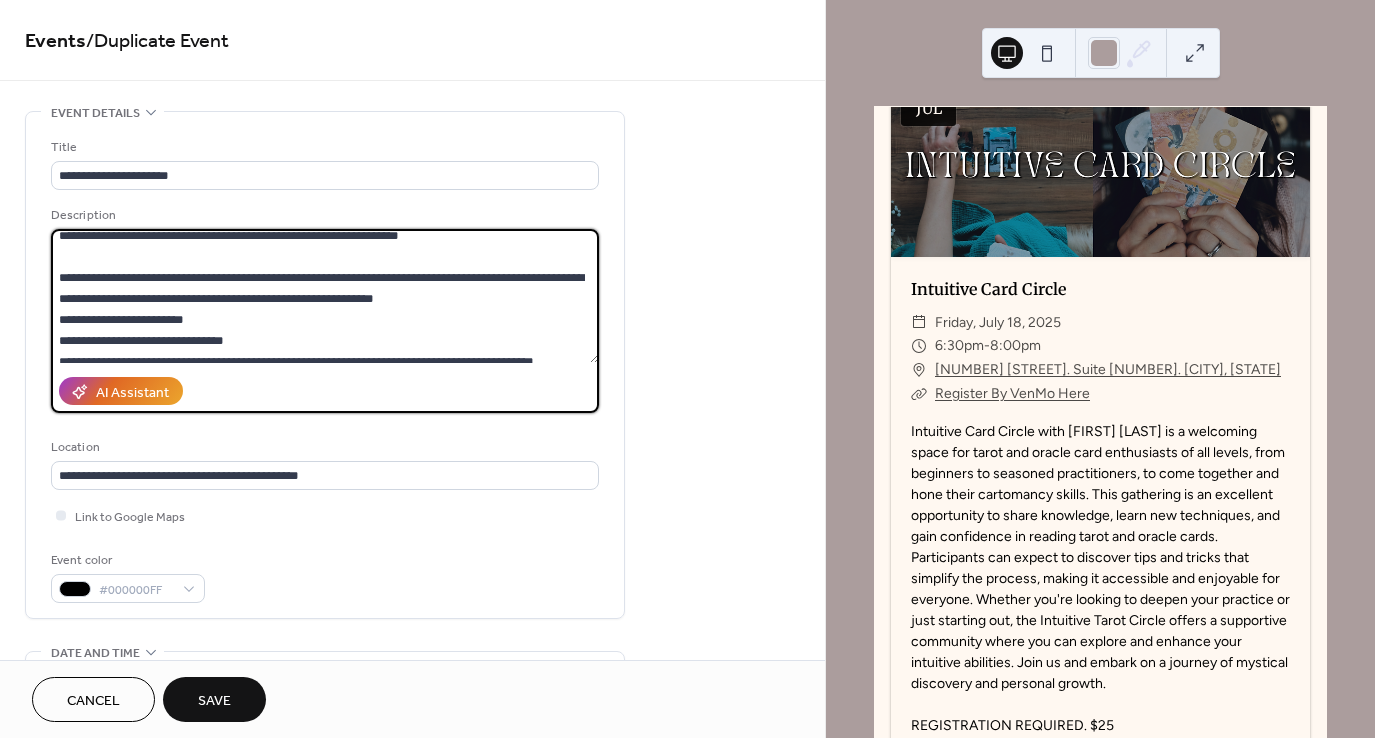 click at bounding box center (325, 296) 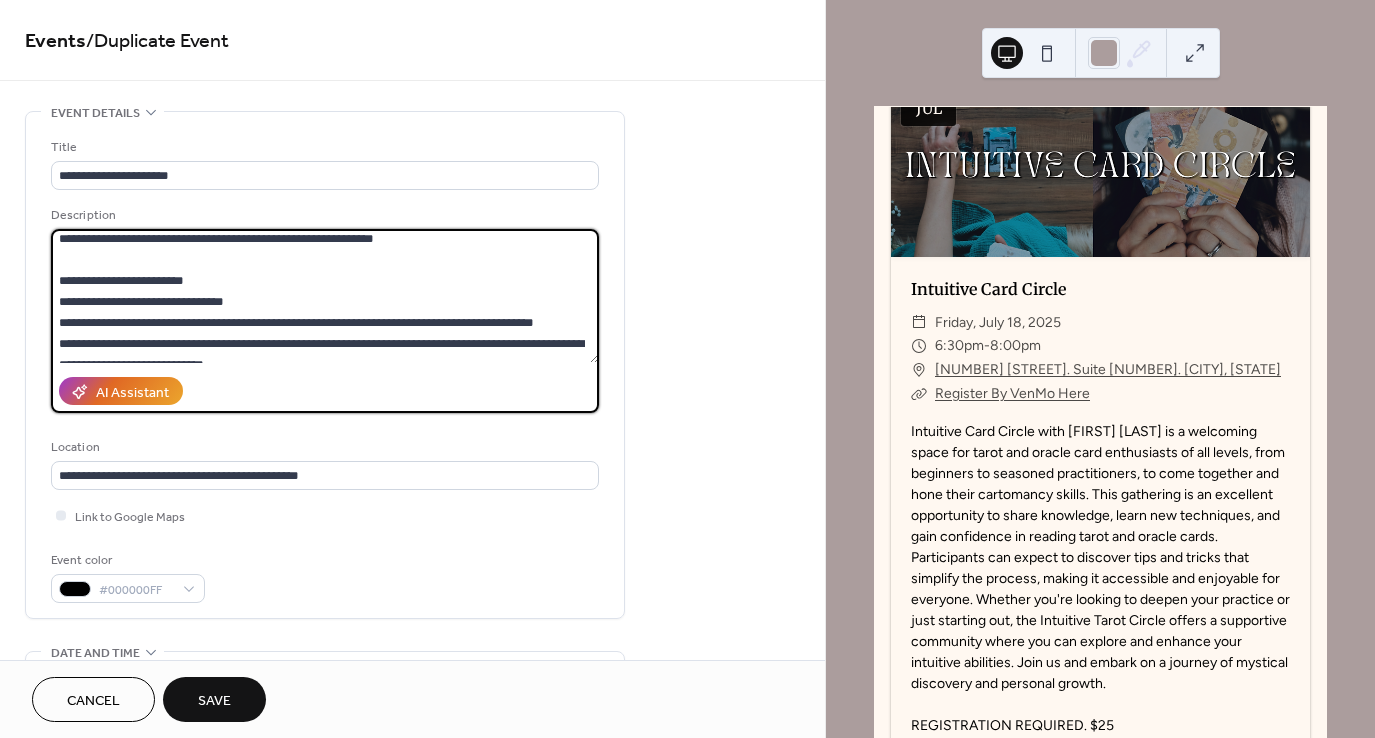scroll, scrollTop: 336, scrollLeft: 0, axis: vertical 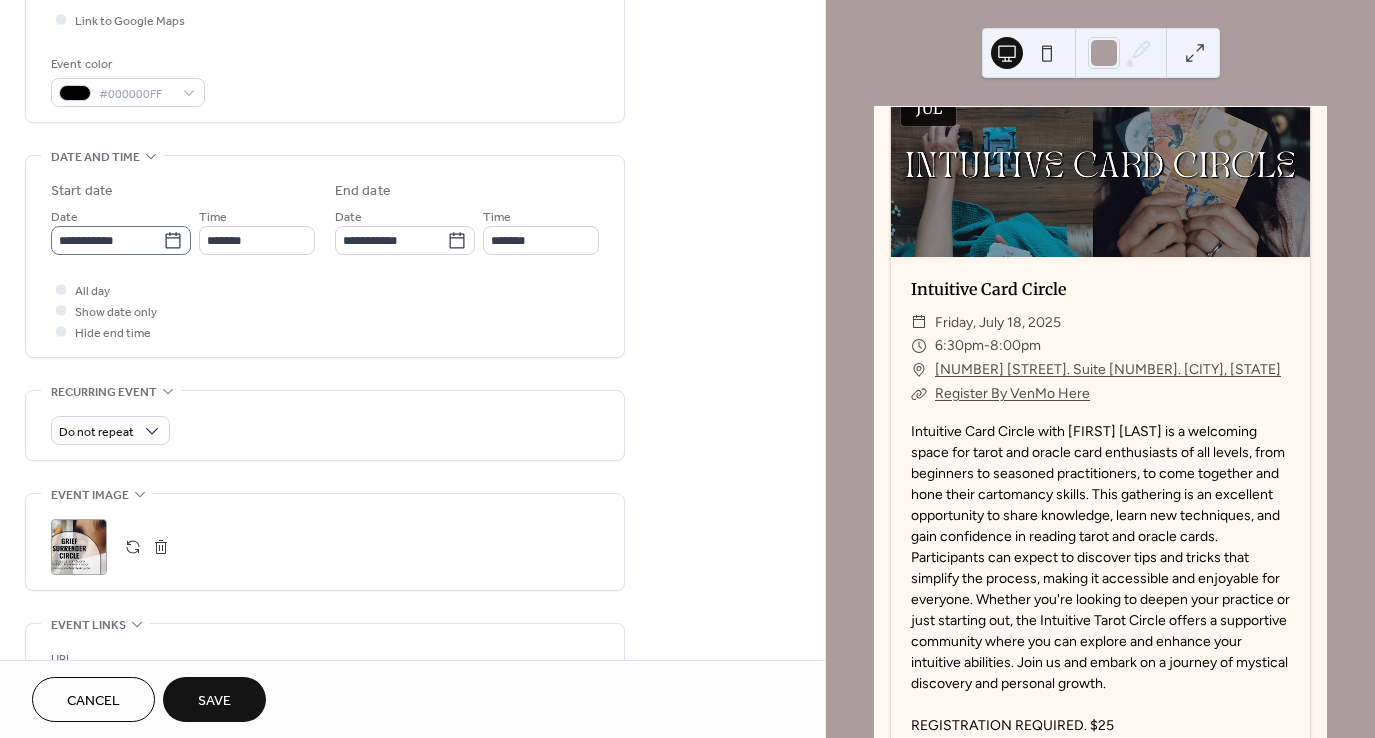 type on "**********" 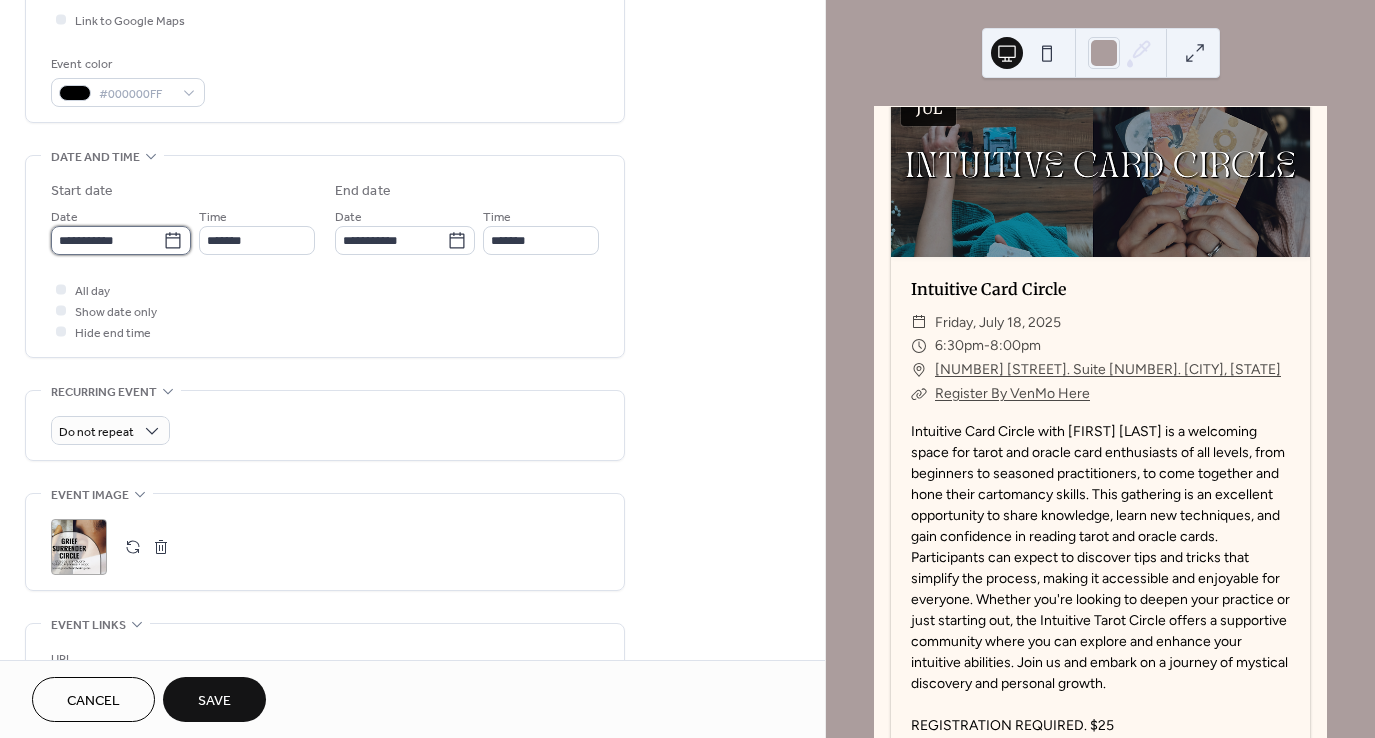 click on "**********" at bounding box center [107, 240] 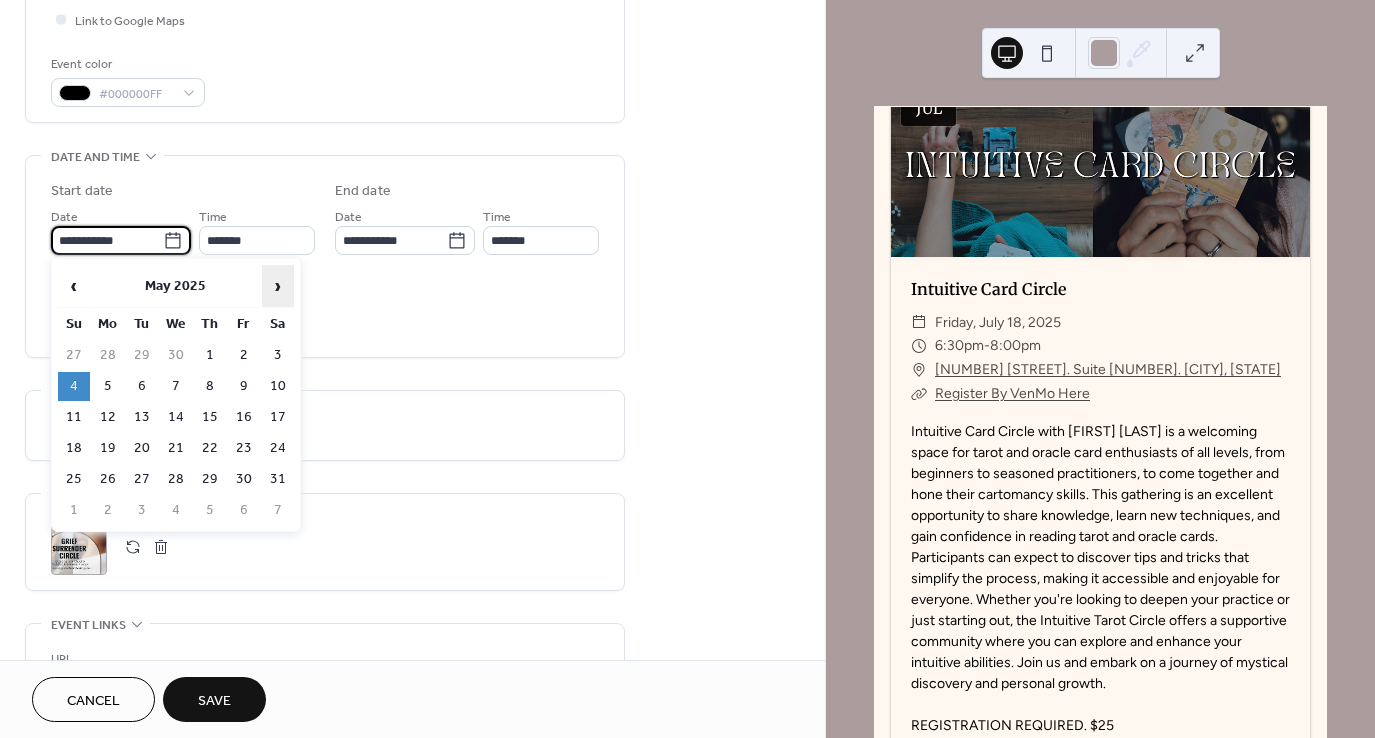 click on "›" at bounding box center [278, 286] 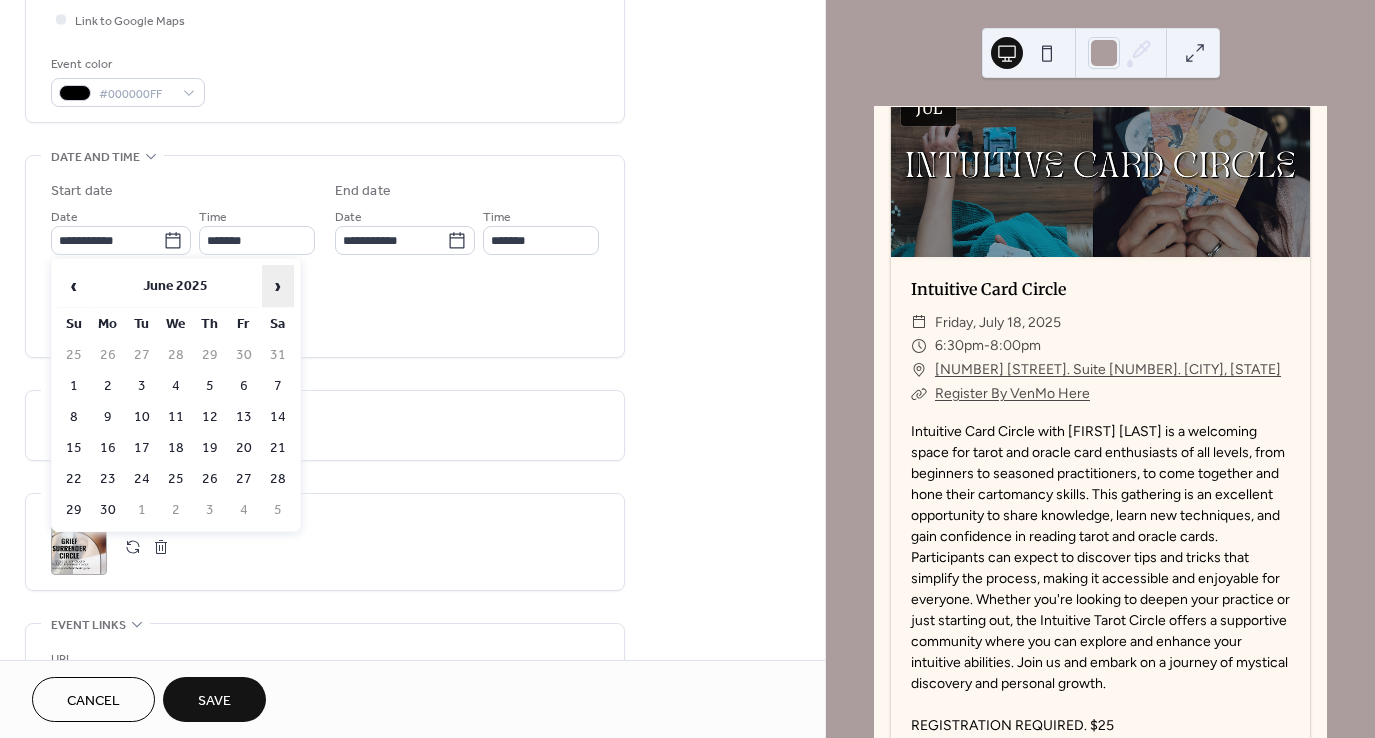 click on "›" at bounding box center [278, 286] 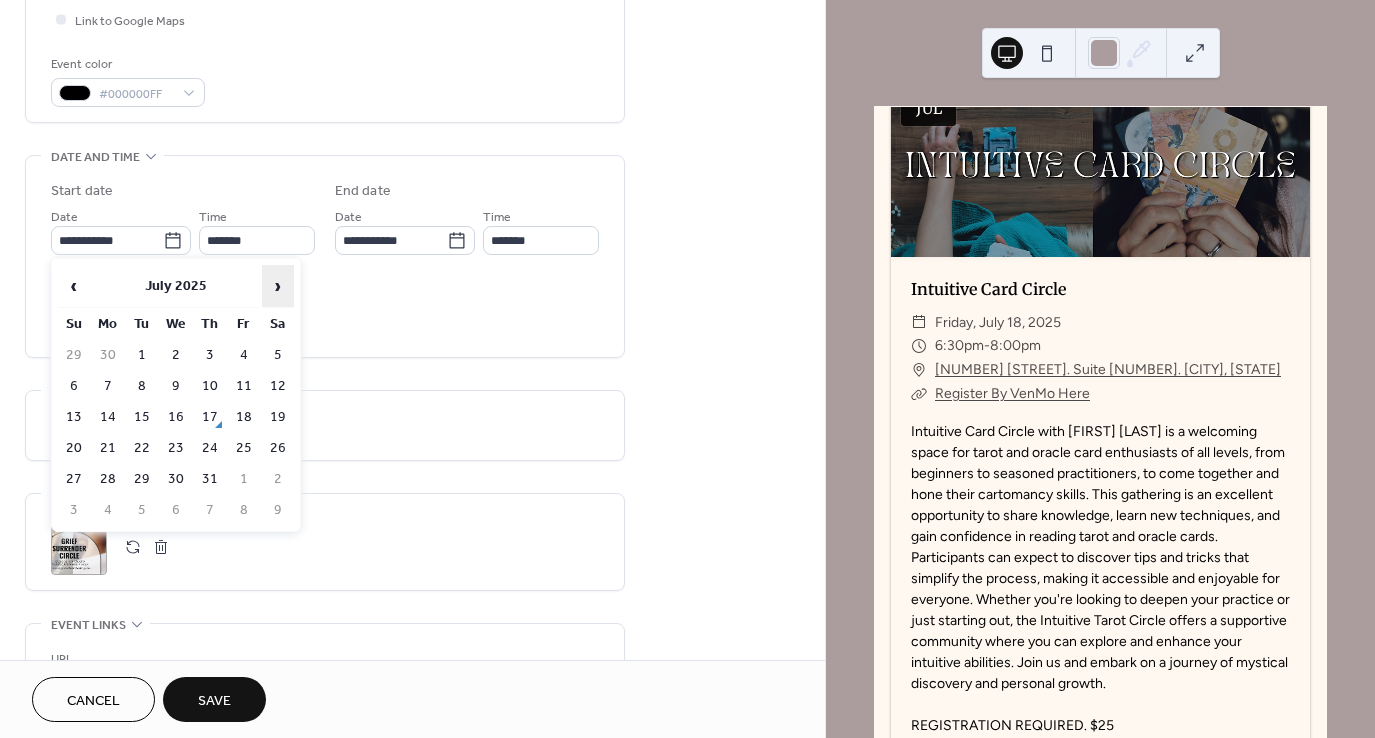click on "›" at bounding box center (278, 286) 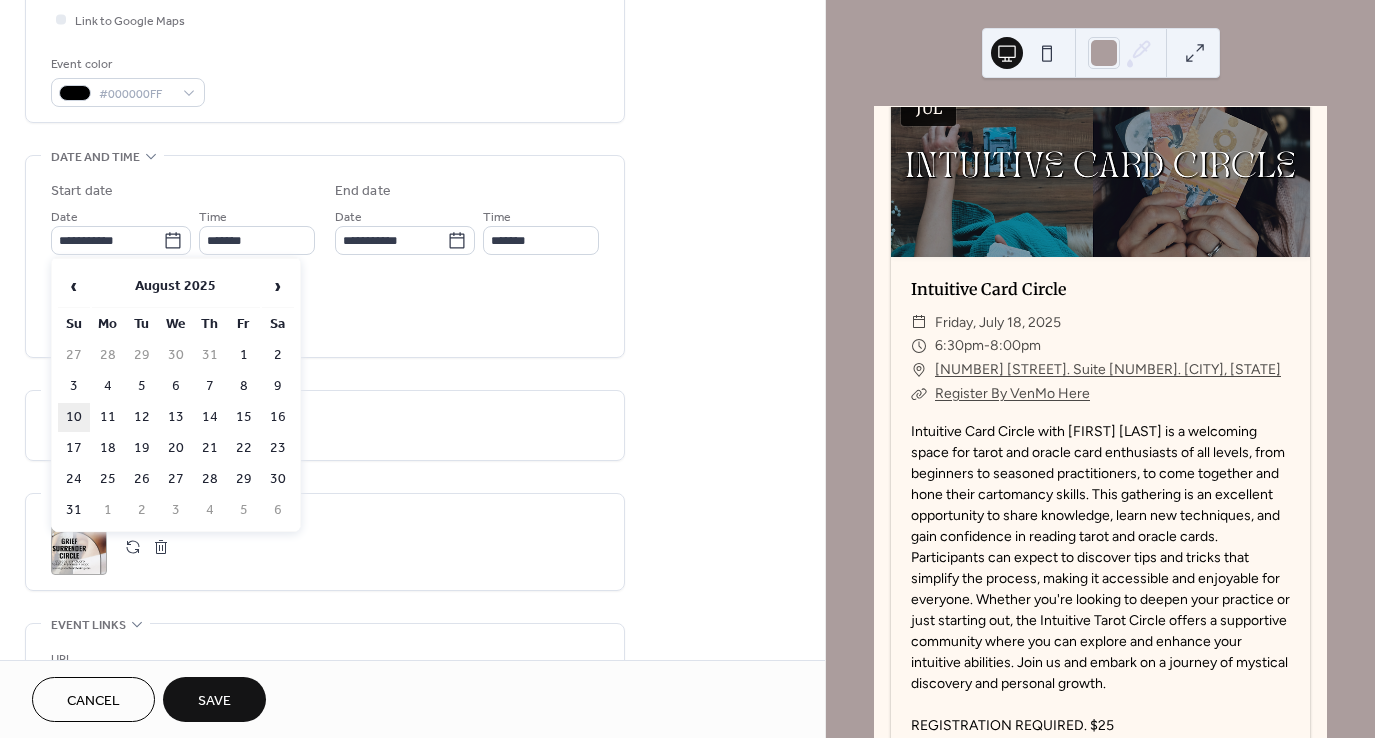 click on "10" at bounding box center [74, 417] 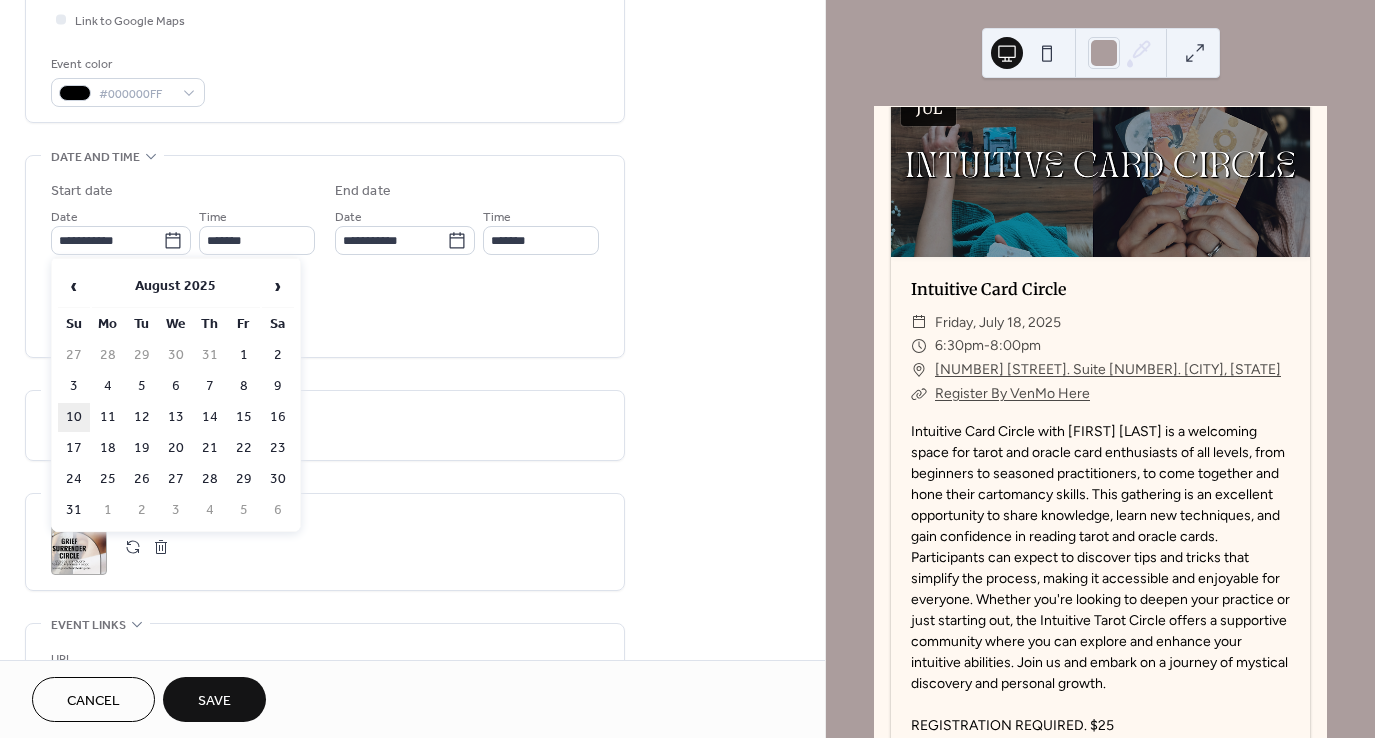 type on "**********" 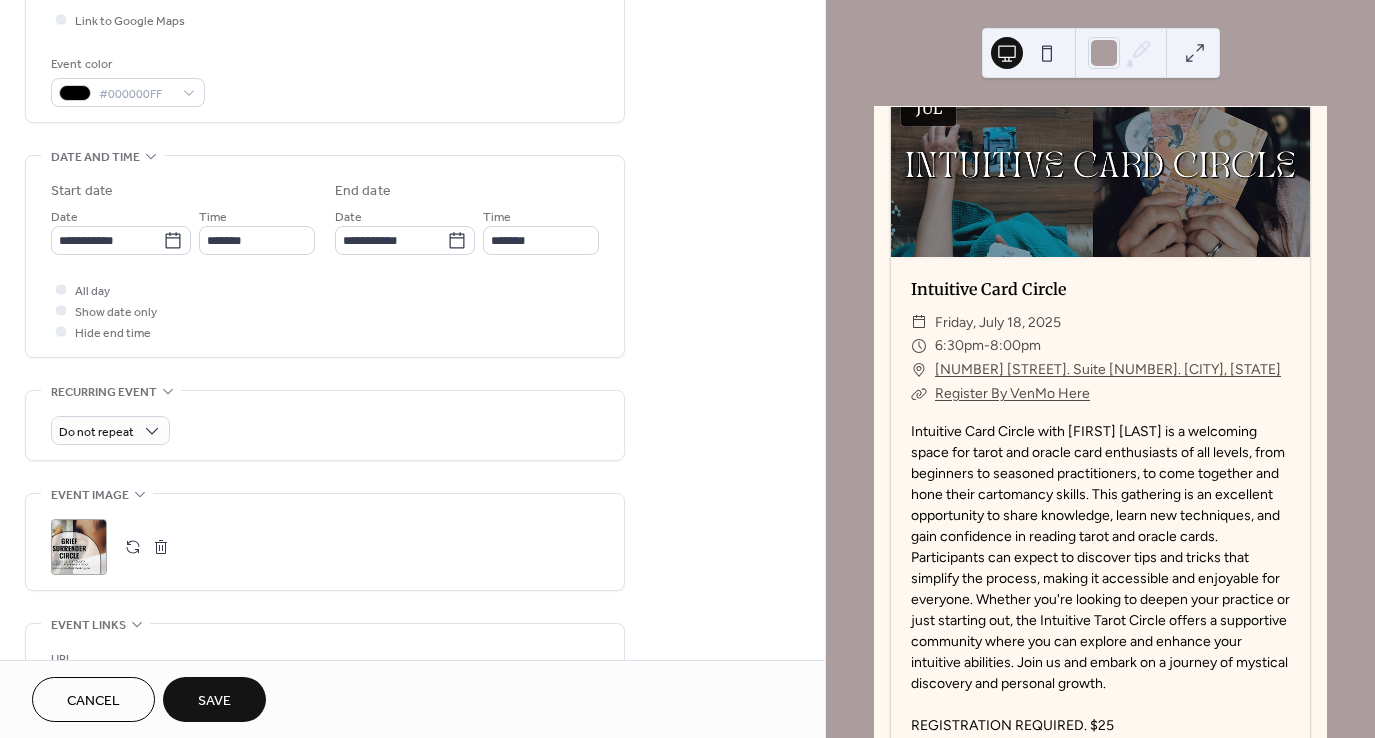click at bounding box center (133, 547) 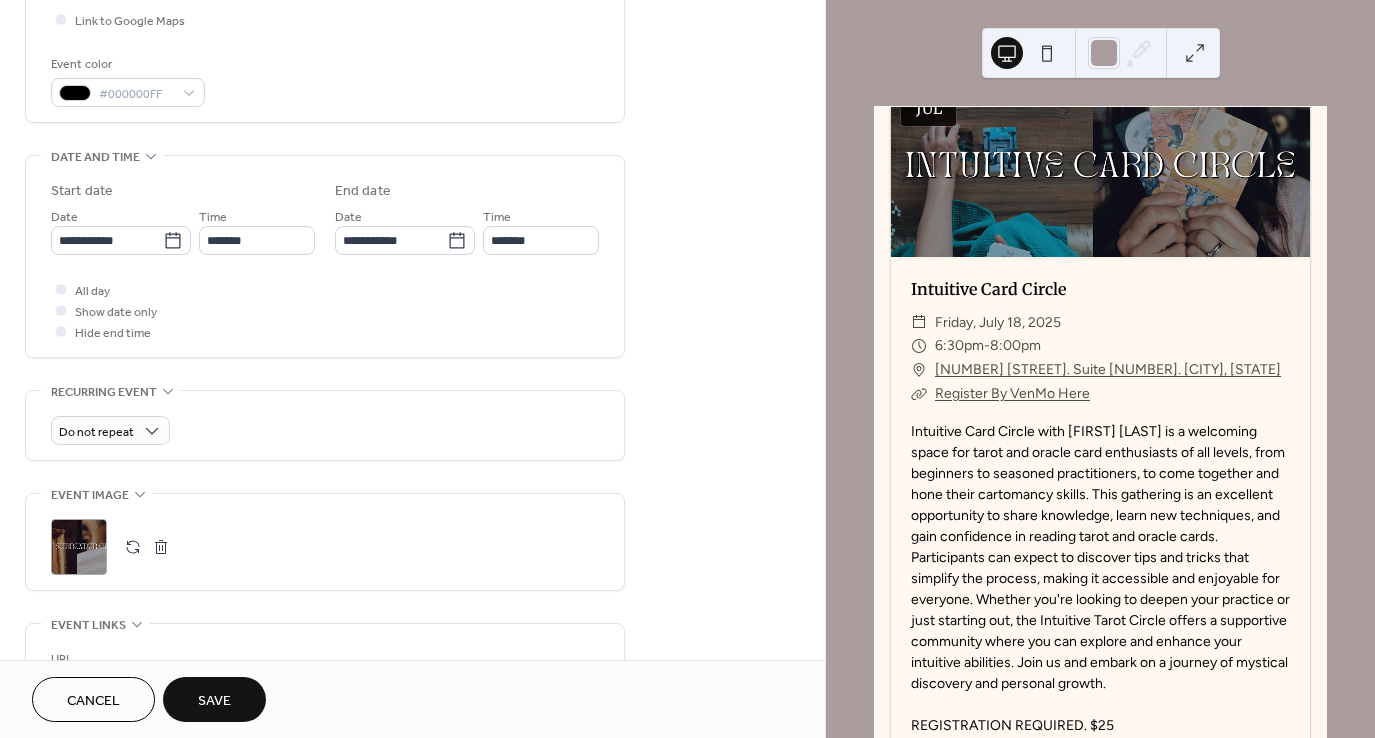 click on "Save" at bounding box center (214, 701) 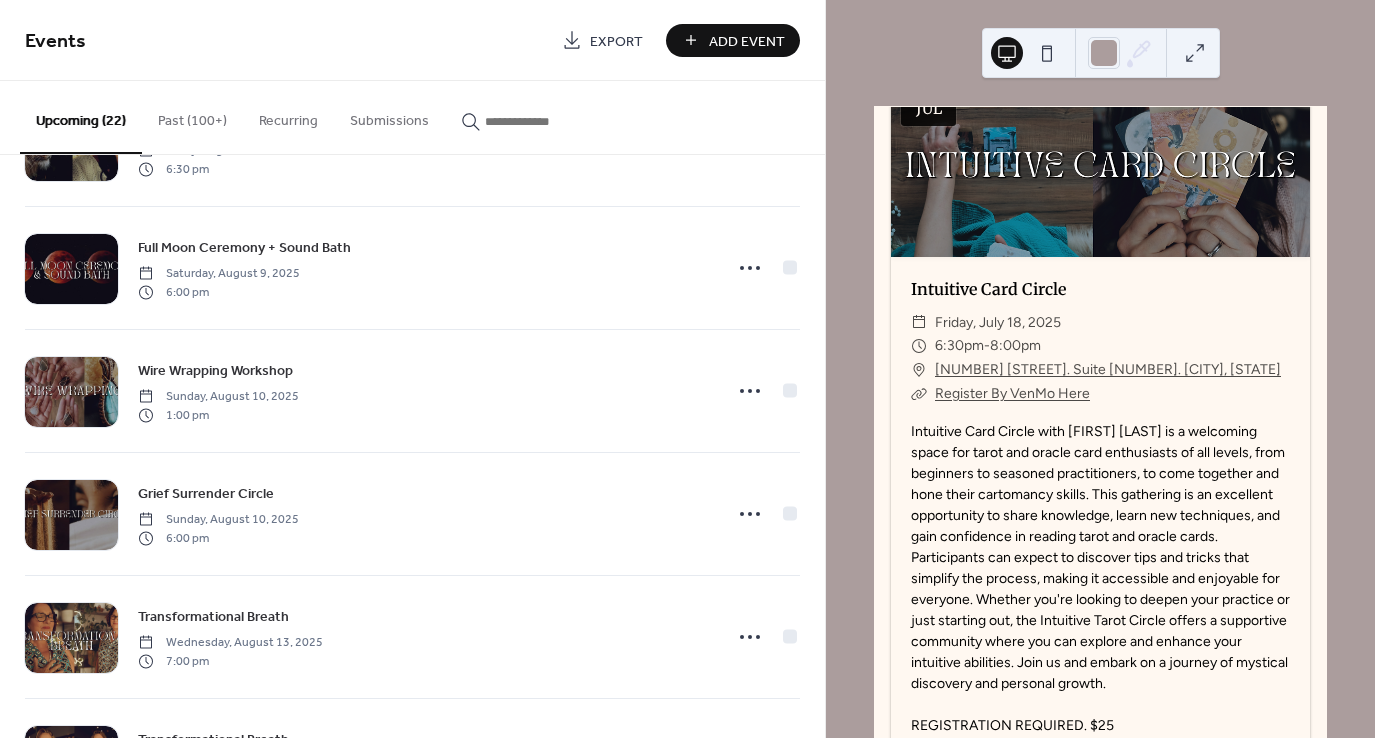 scroll, scrollTop: 2176, scrollLeft: 0, axis: vertical 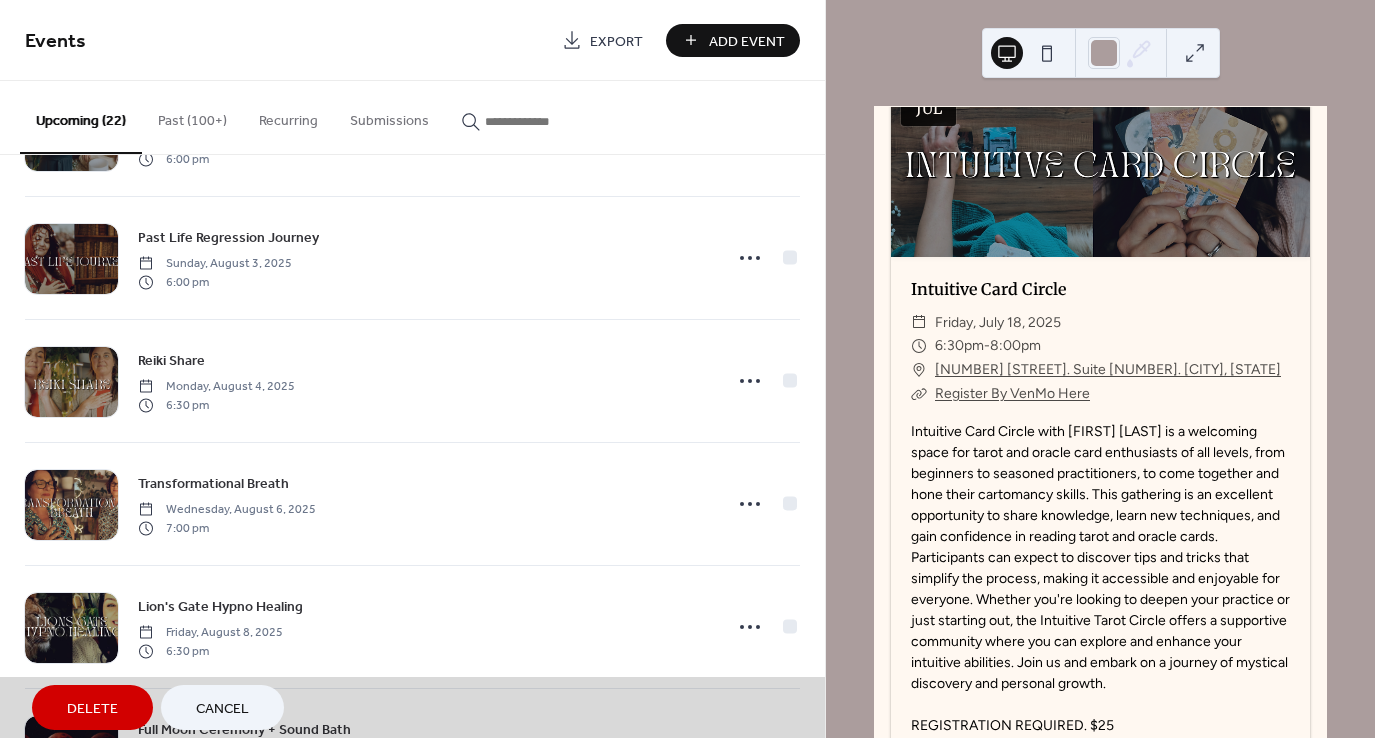 click on "Cancel" at bounding box center [222, 709] 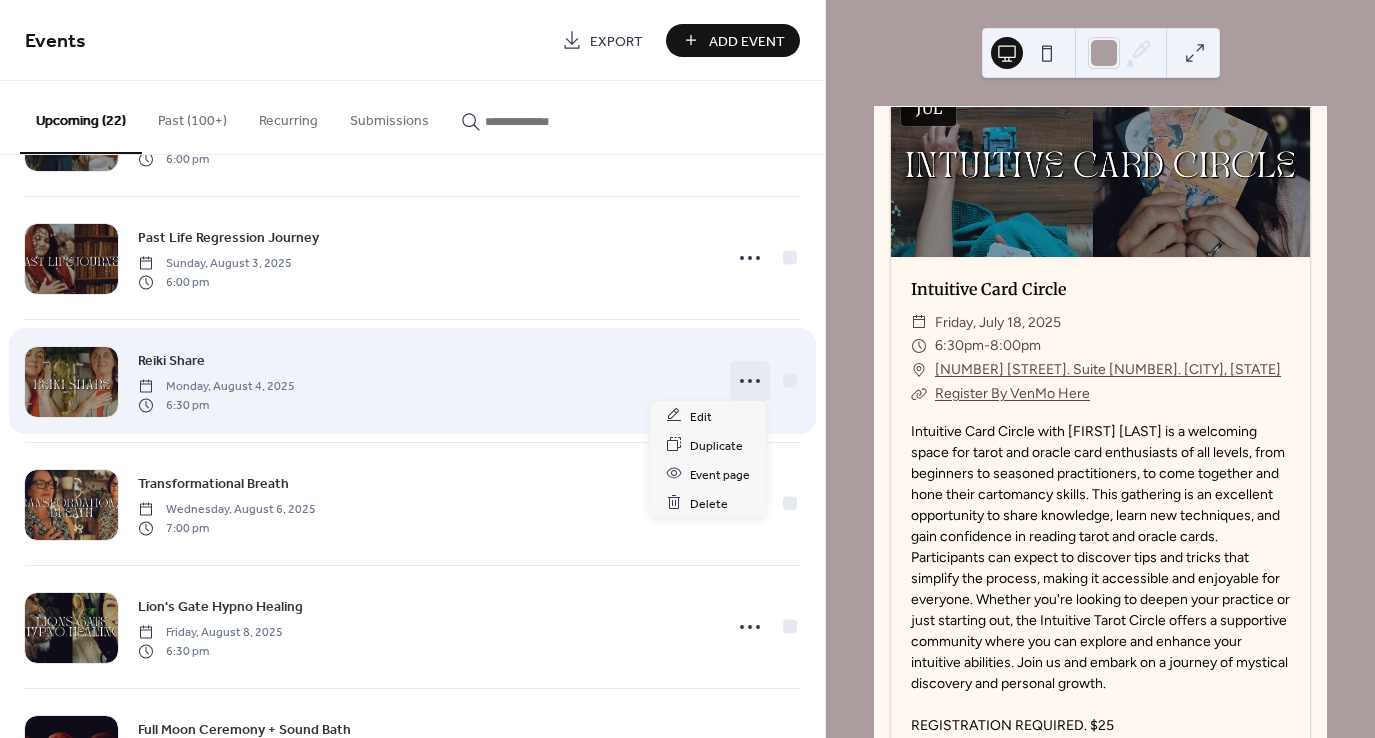 click 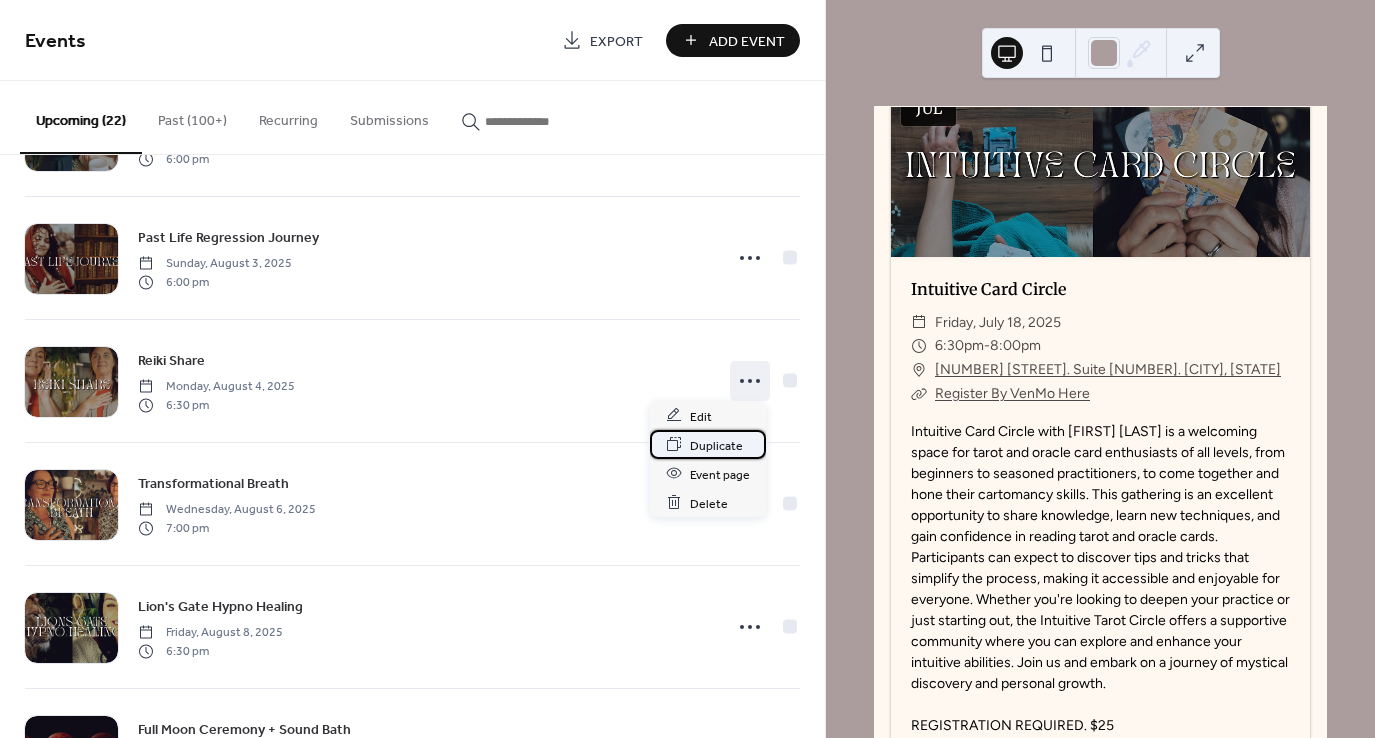 click on "Duplicate" at bounding box center (716, 445) 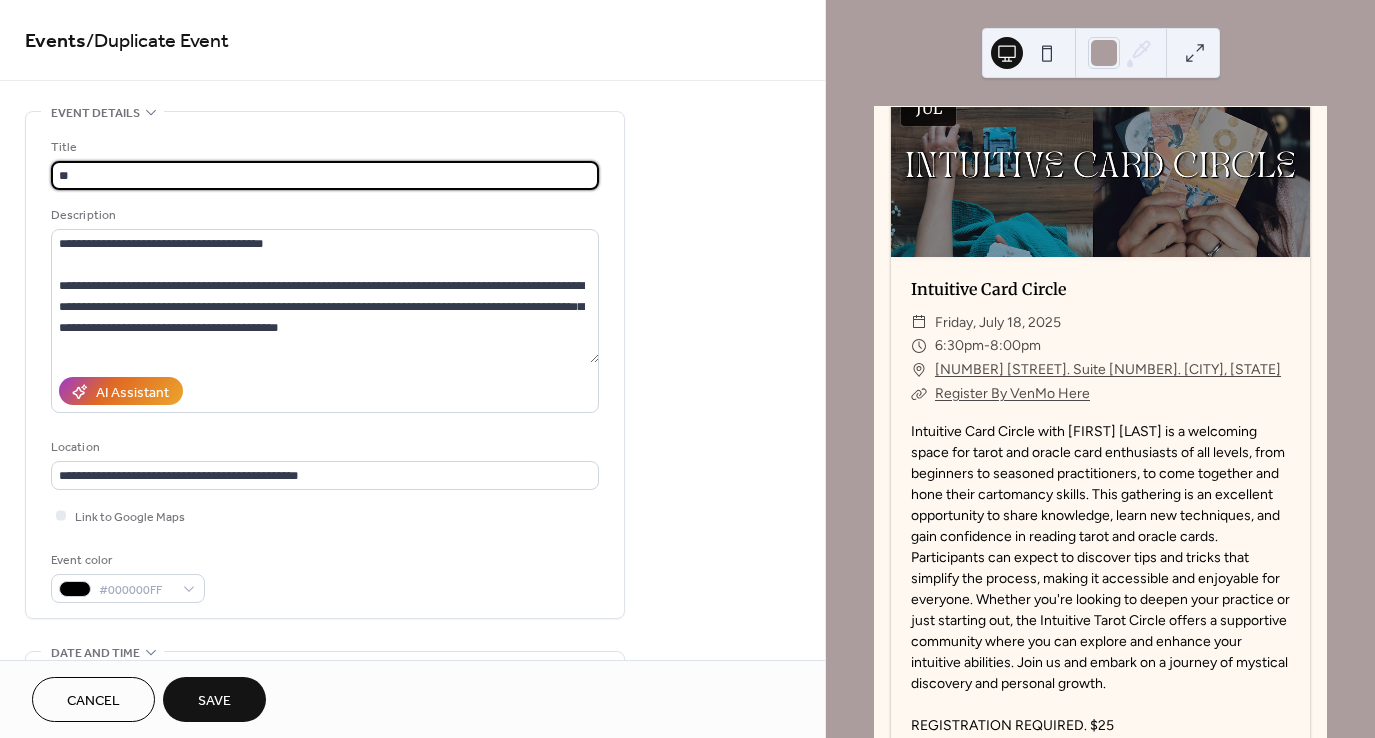 type on "*" 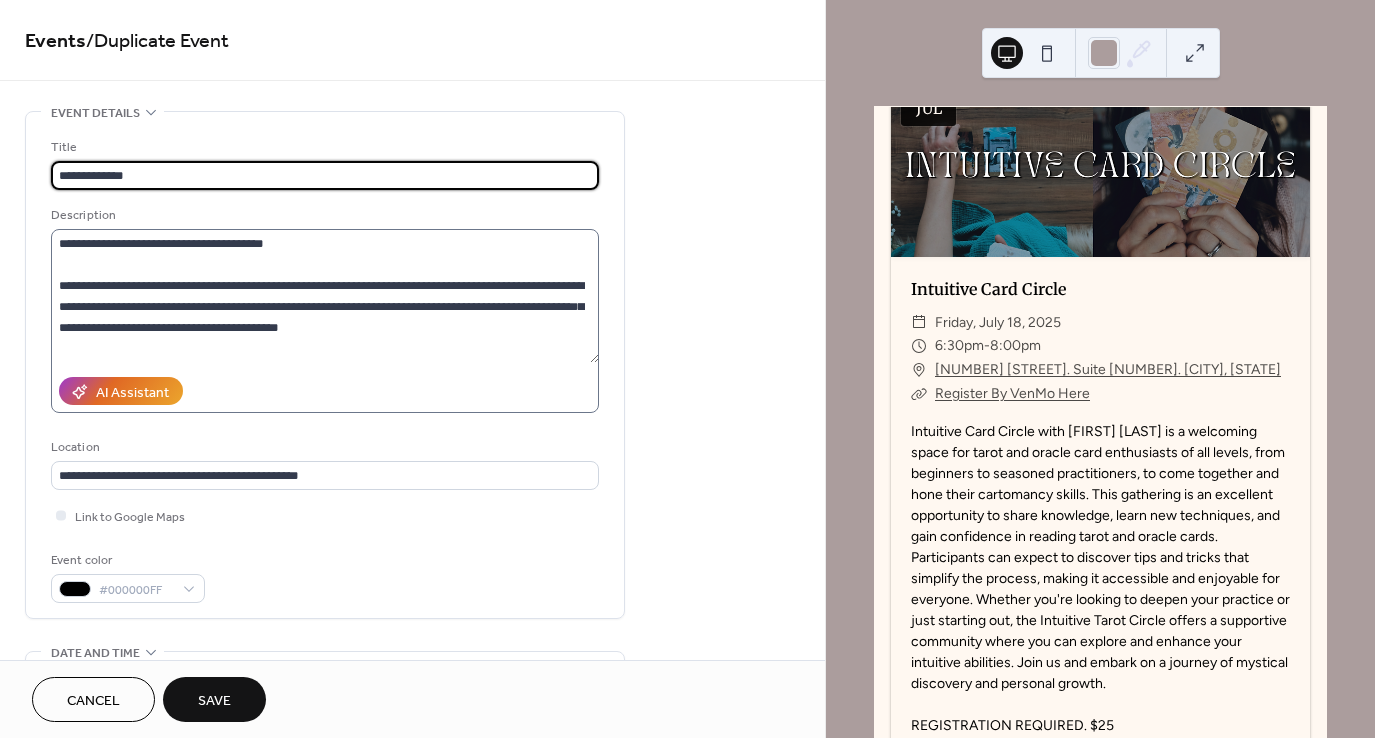 type on "**********" 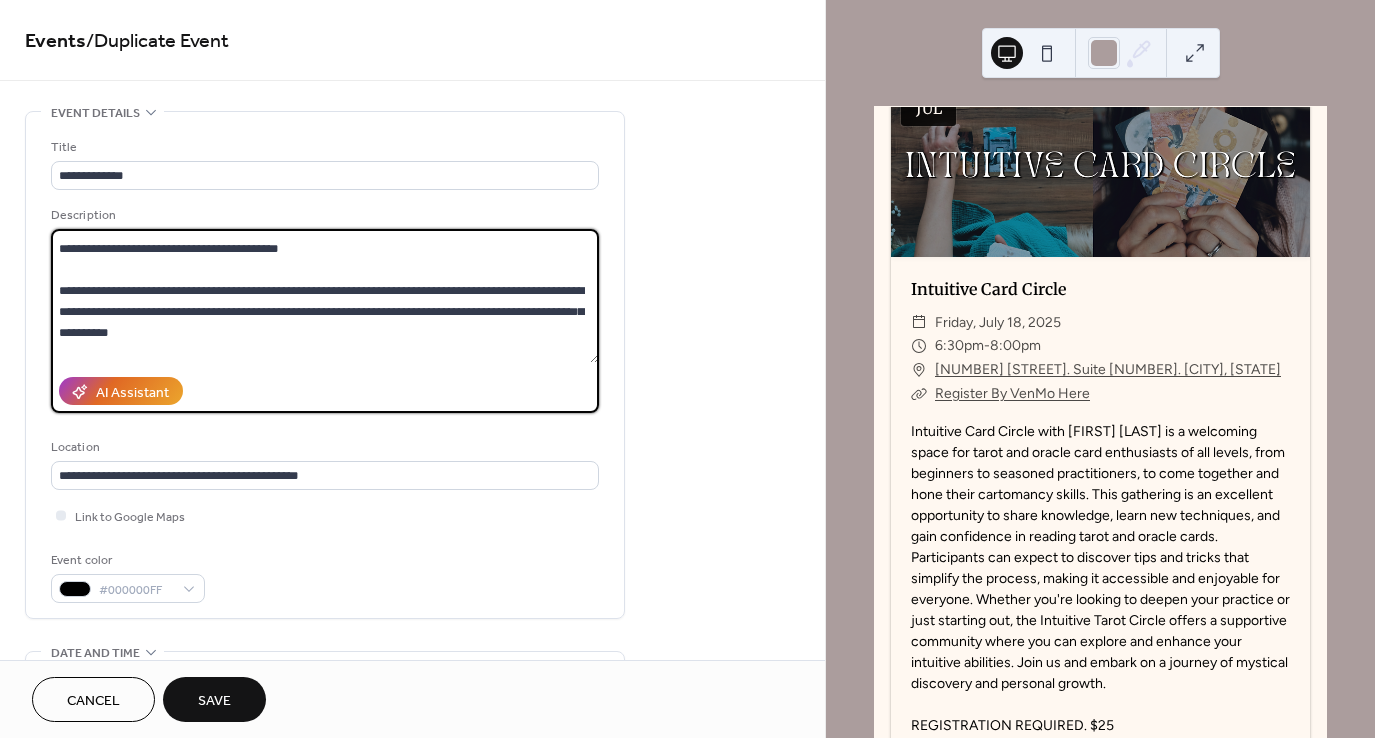 scroll, scrollTop: 440, scrollLeft: 0, axis: vertical 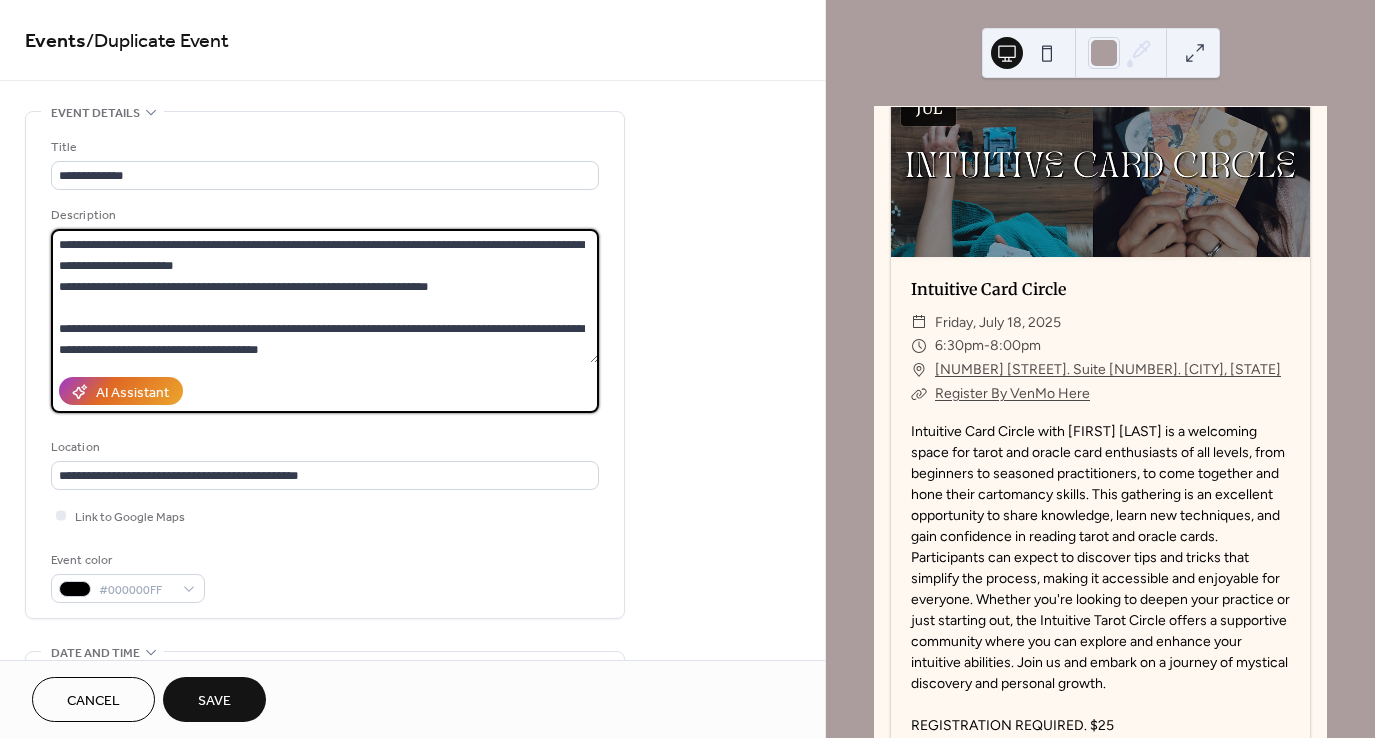 drag, startPoint x: 57, startPoint y: 241, endPoint x: 543, endPoint y: 395, distance: 509.81564 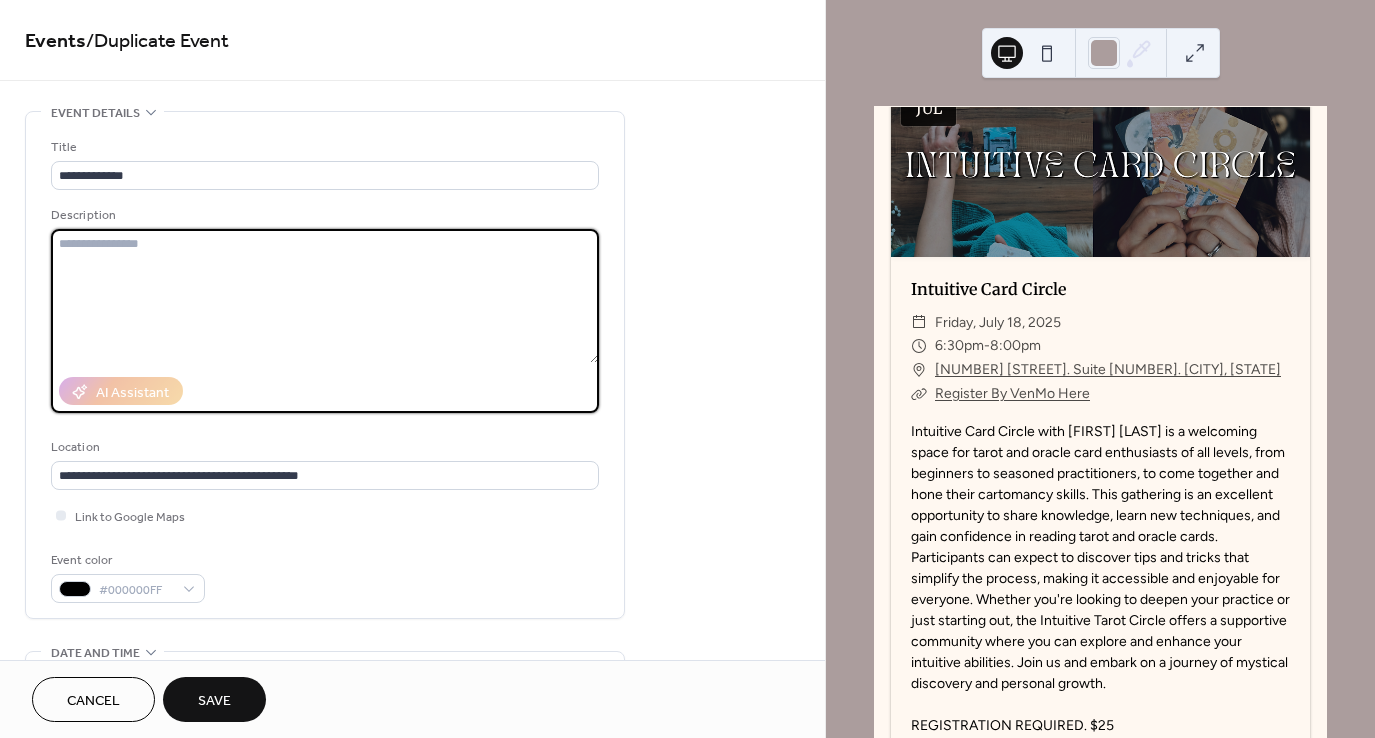 scroll, scrollTop: 0, scrollLeft: 0, axis: both 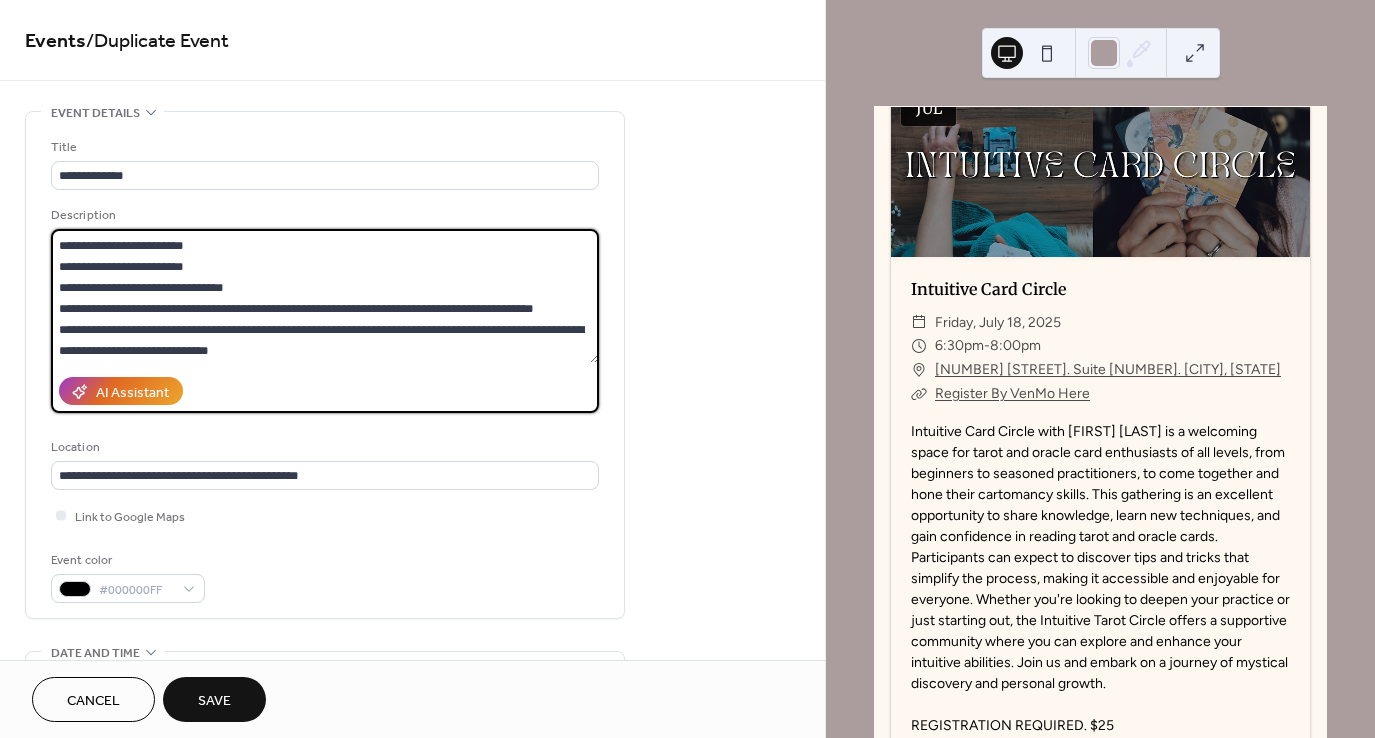 click at bounding box center (325, 296) 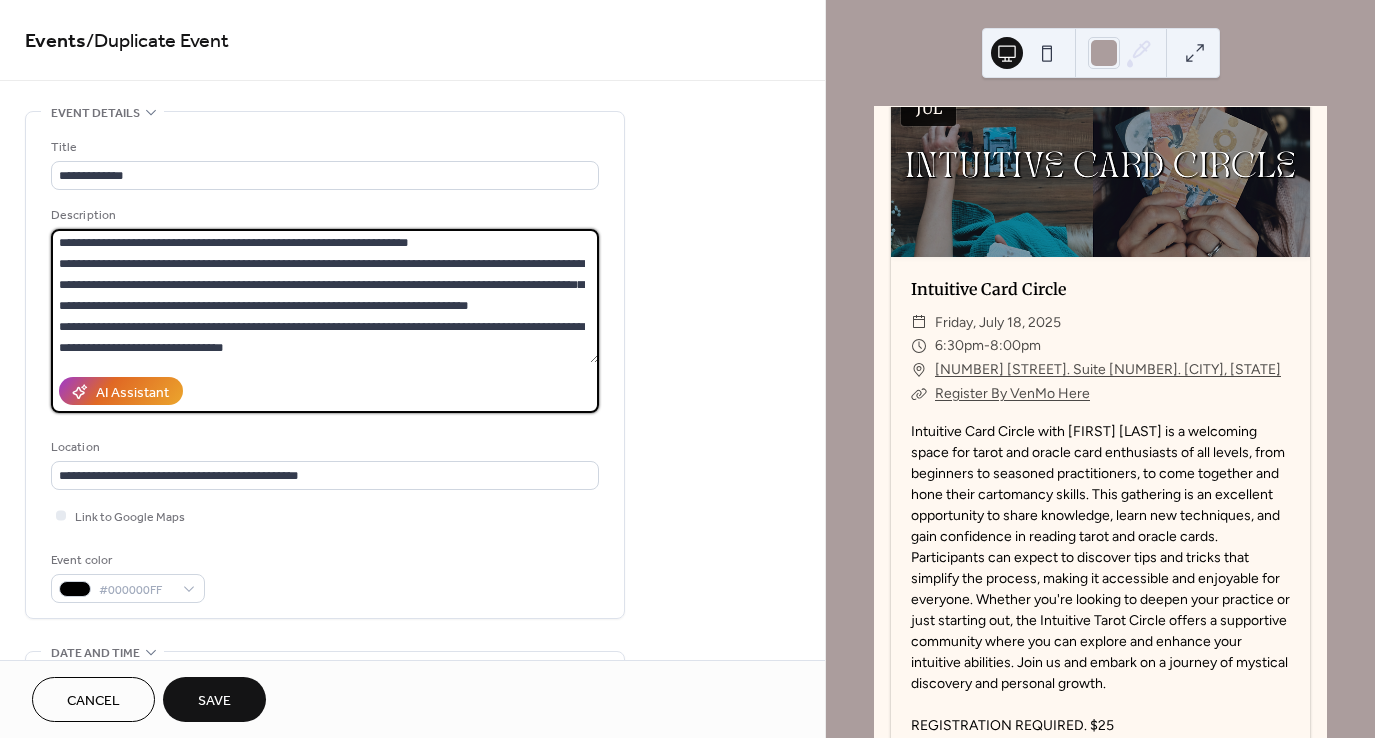 scroll, scrollTop: 1, scrollLeft: 0, axis: vertical 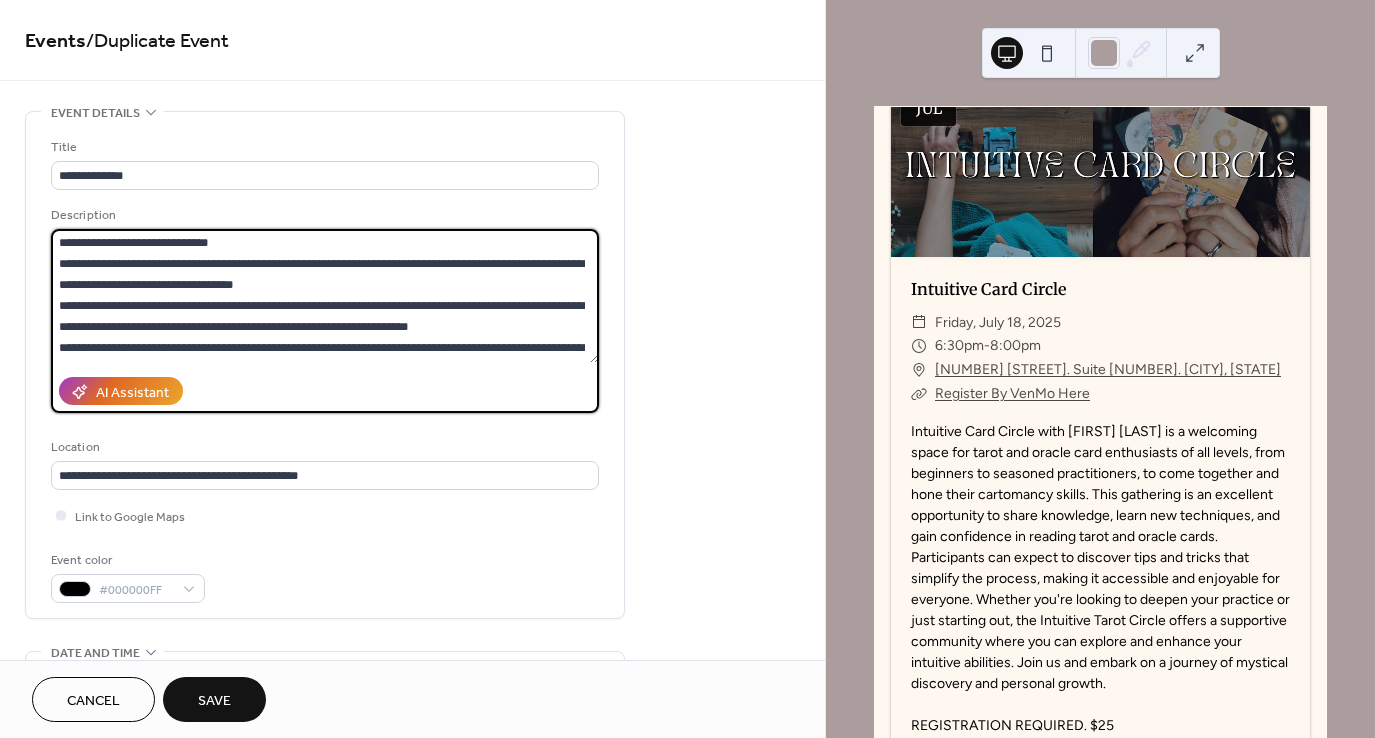 click at bounding box center (325, 296) 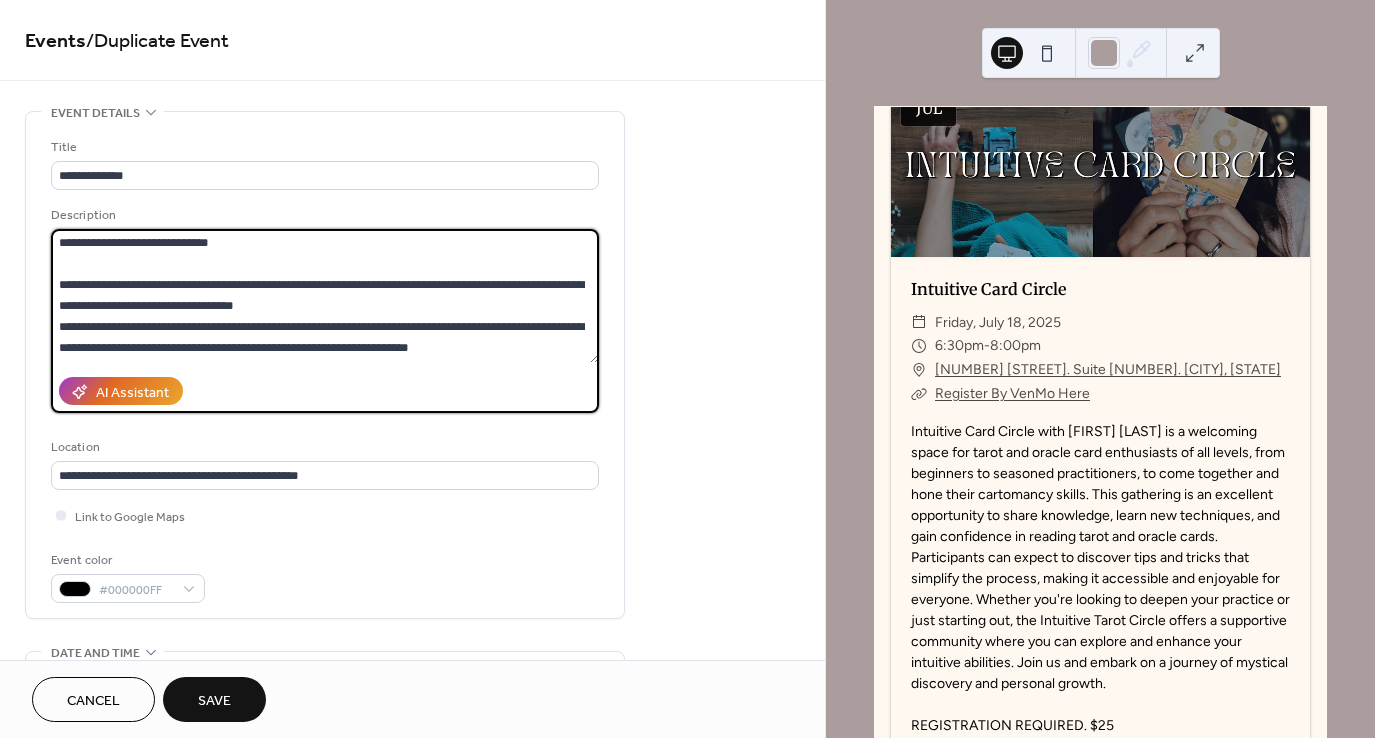 scroll, scrollTop: 23, scrollLeft: 0, axis: vertical 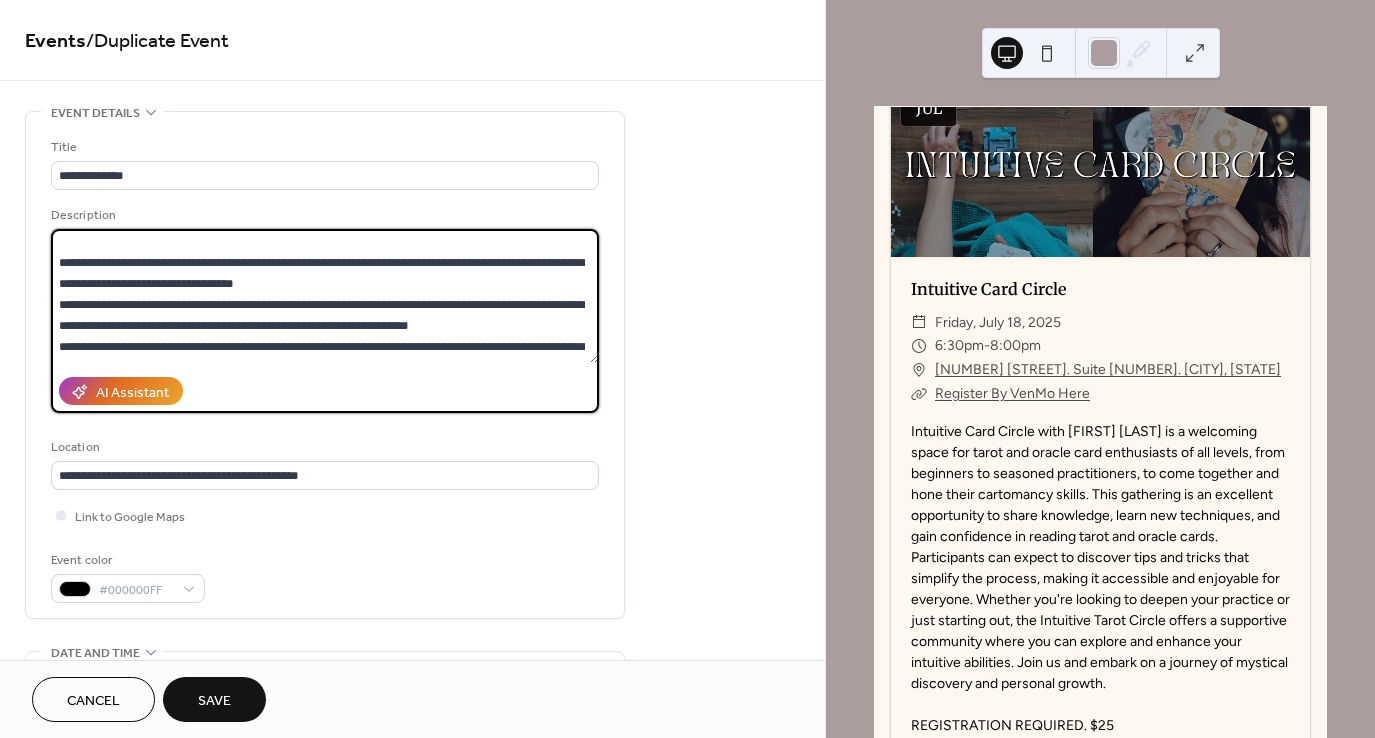 click at bounding box center (325, 296) 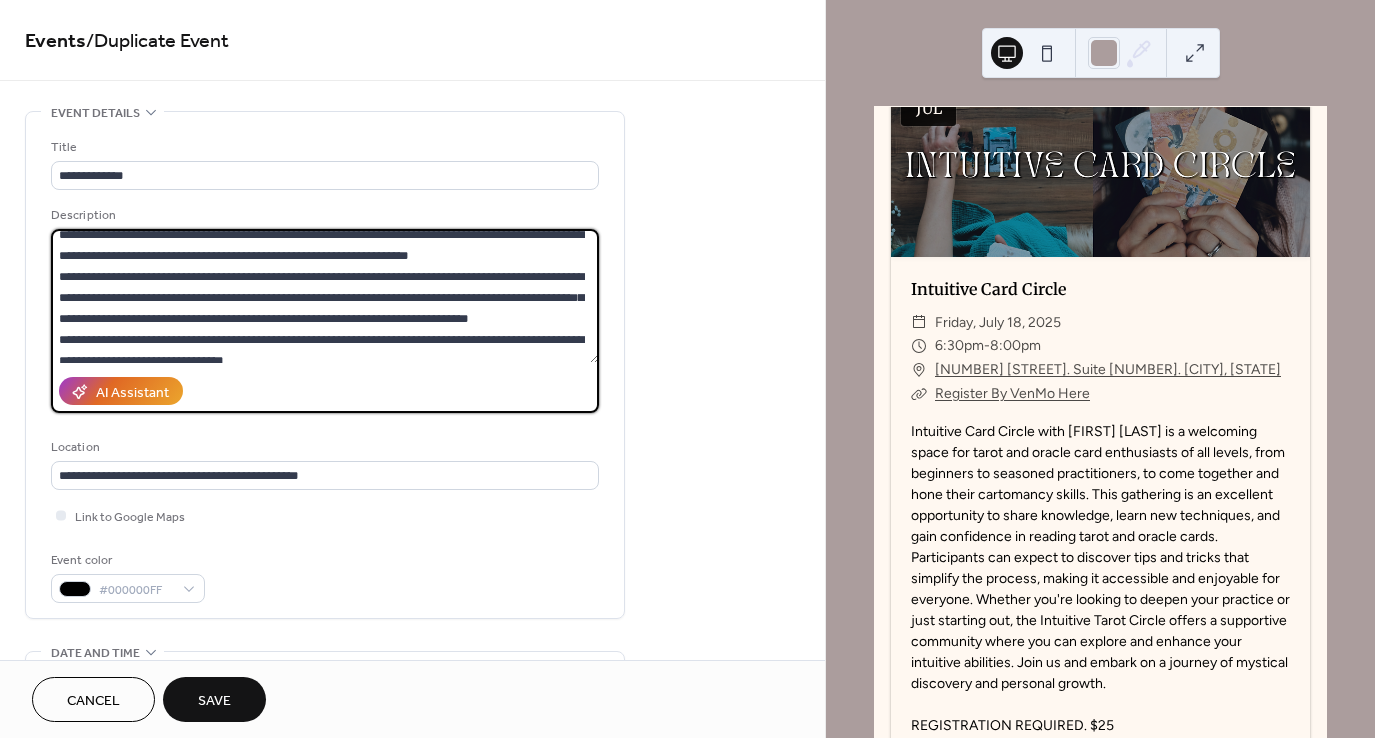 scroll, scrollTop: 119, scrollLeft: 0, axis: vertical 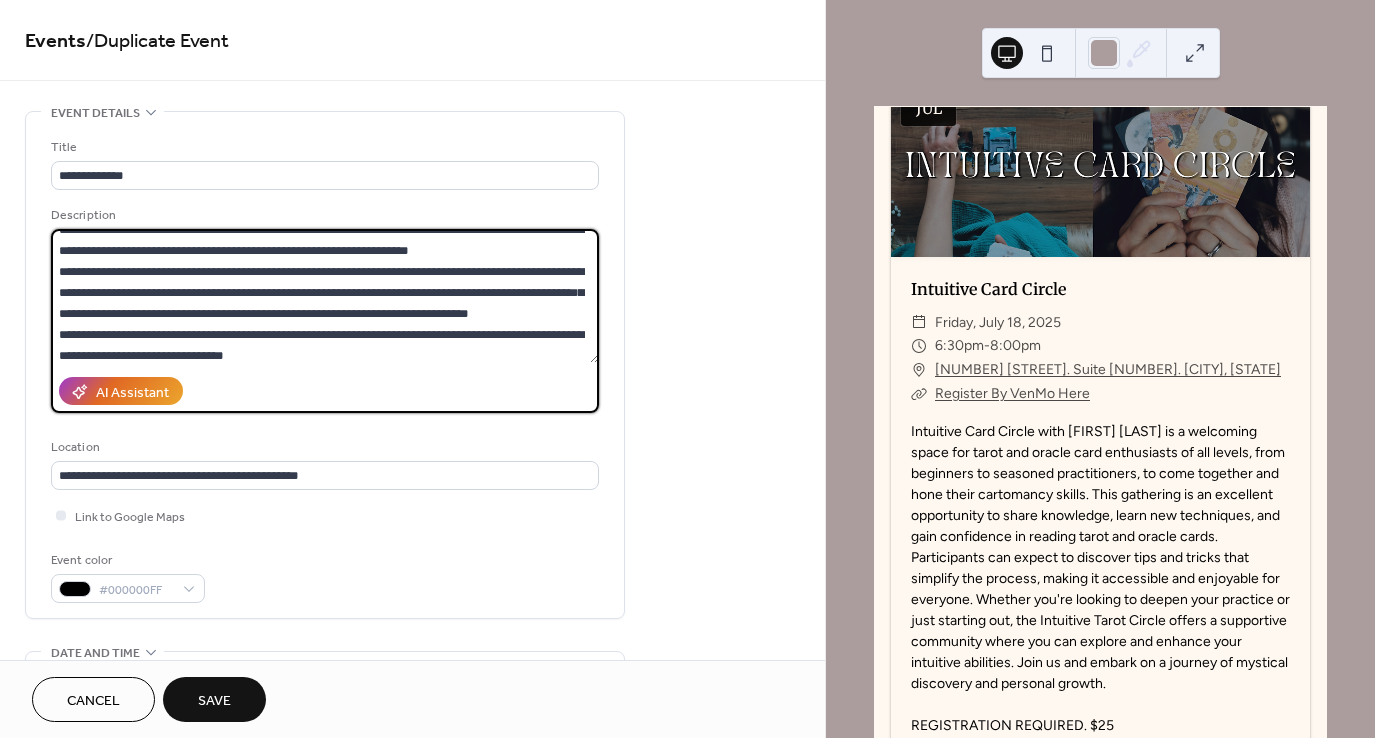 click at bounding box center [325, 296] 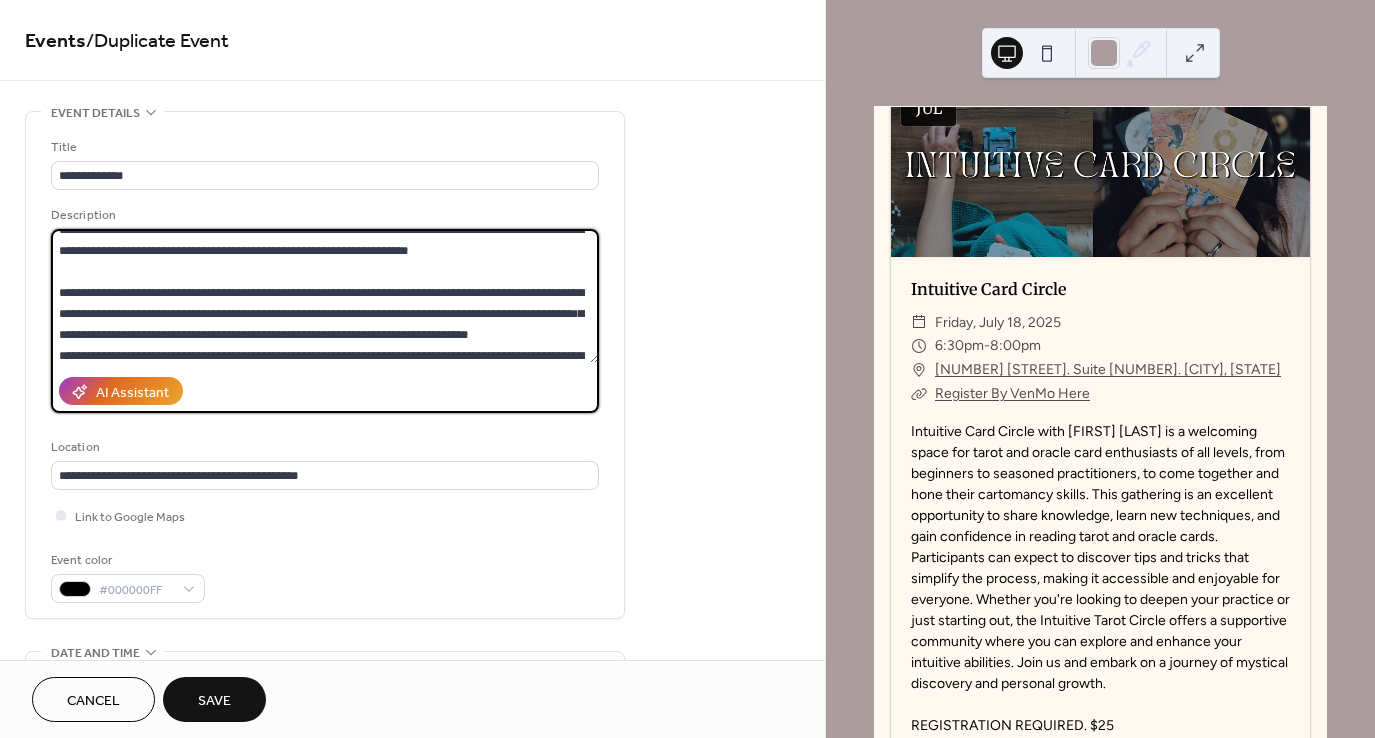 scroll, scrollTop: 140, scrollLeft: 0, axis: vertical 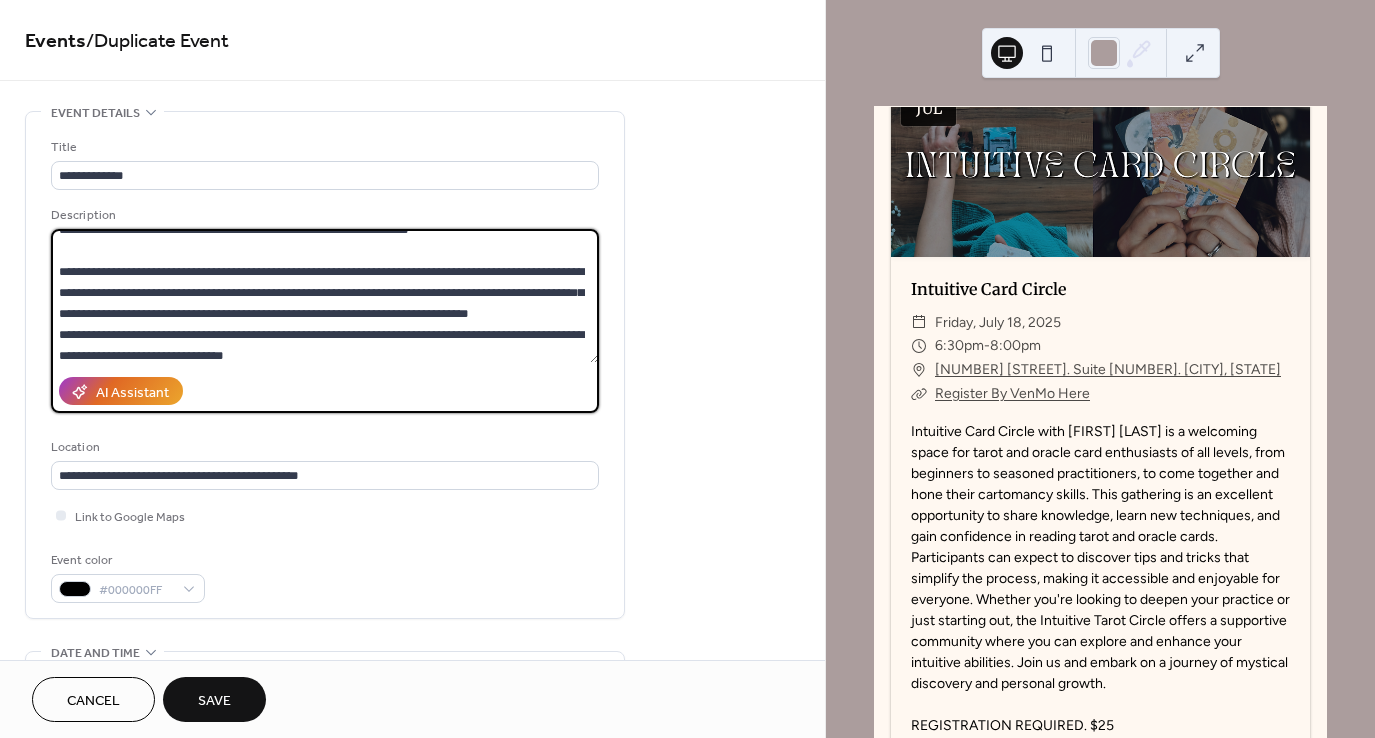 click at bounding box center (325, 296) 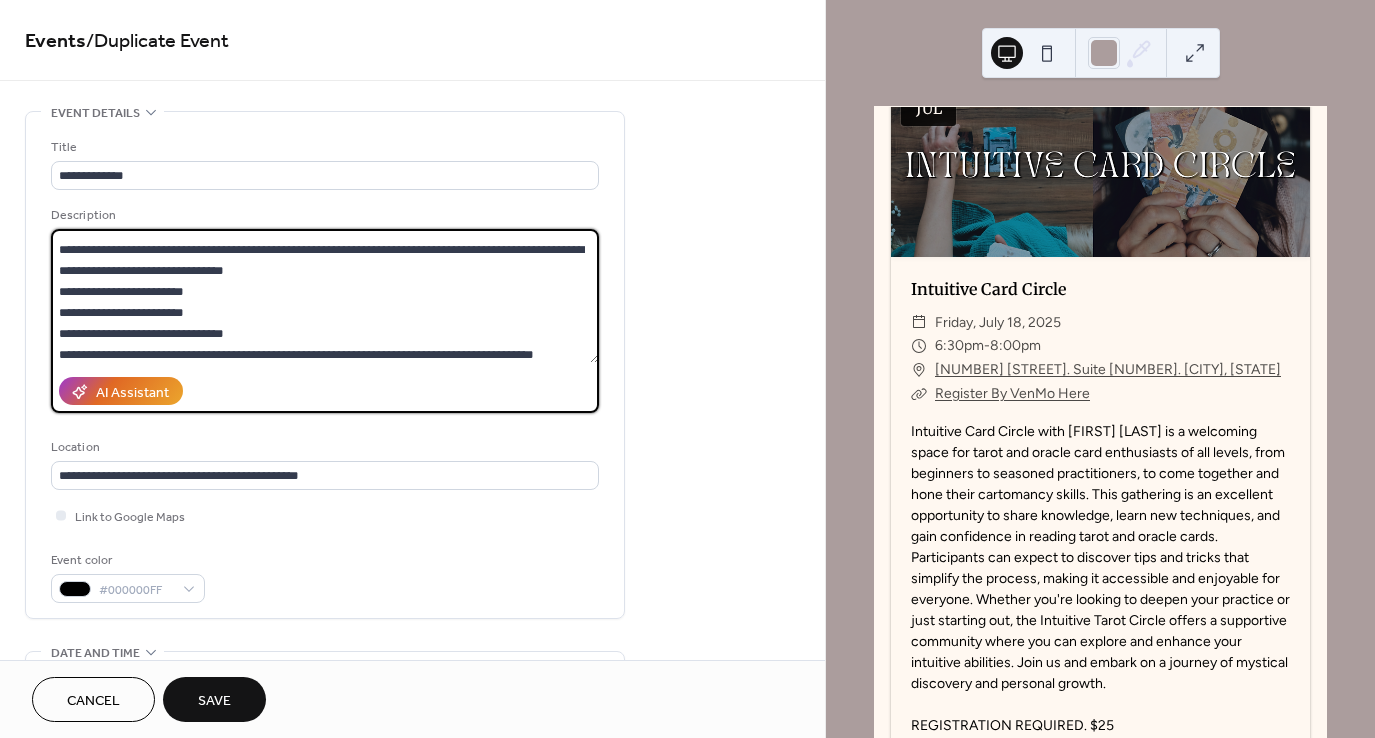 scroll, scrollTop: 249, scrollLeft: 0, axis: vertical 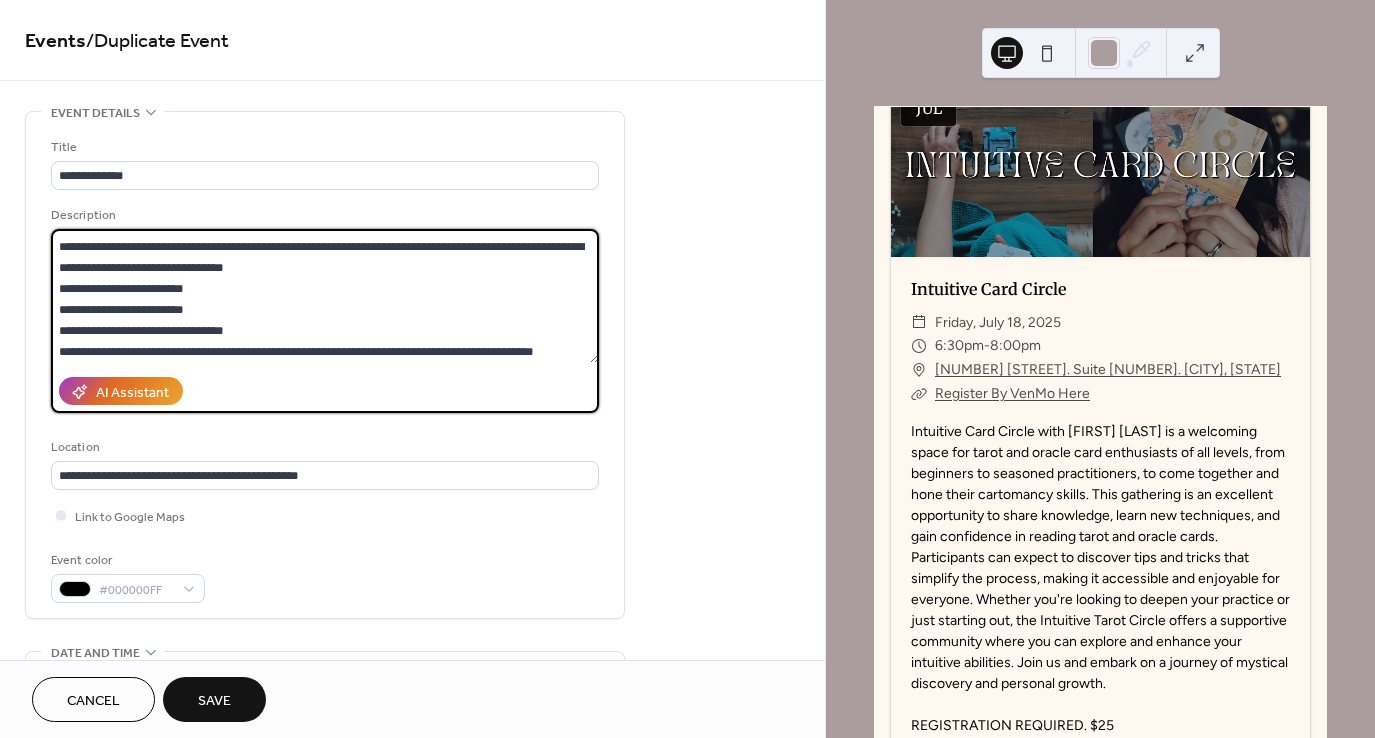 click at bounding box center (325, 296) 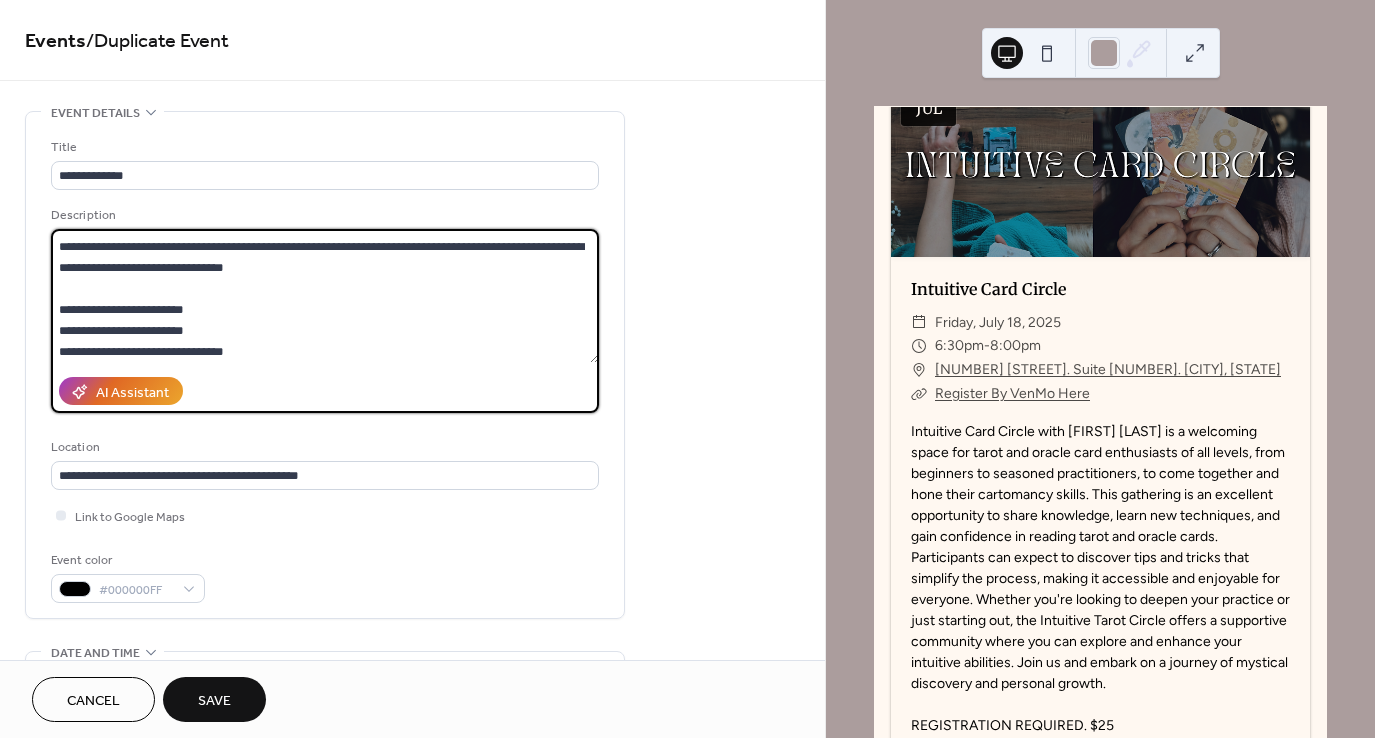 scroll, scrollTop: 270, scrollLeft: 0, axis: vertical 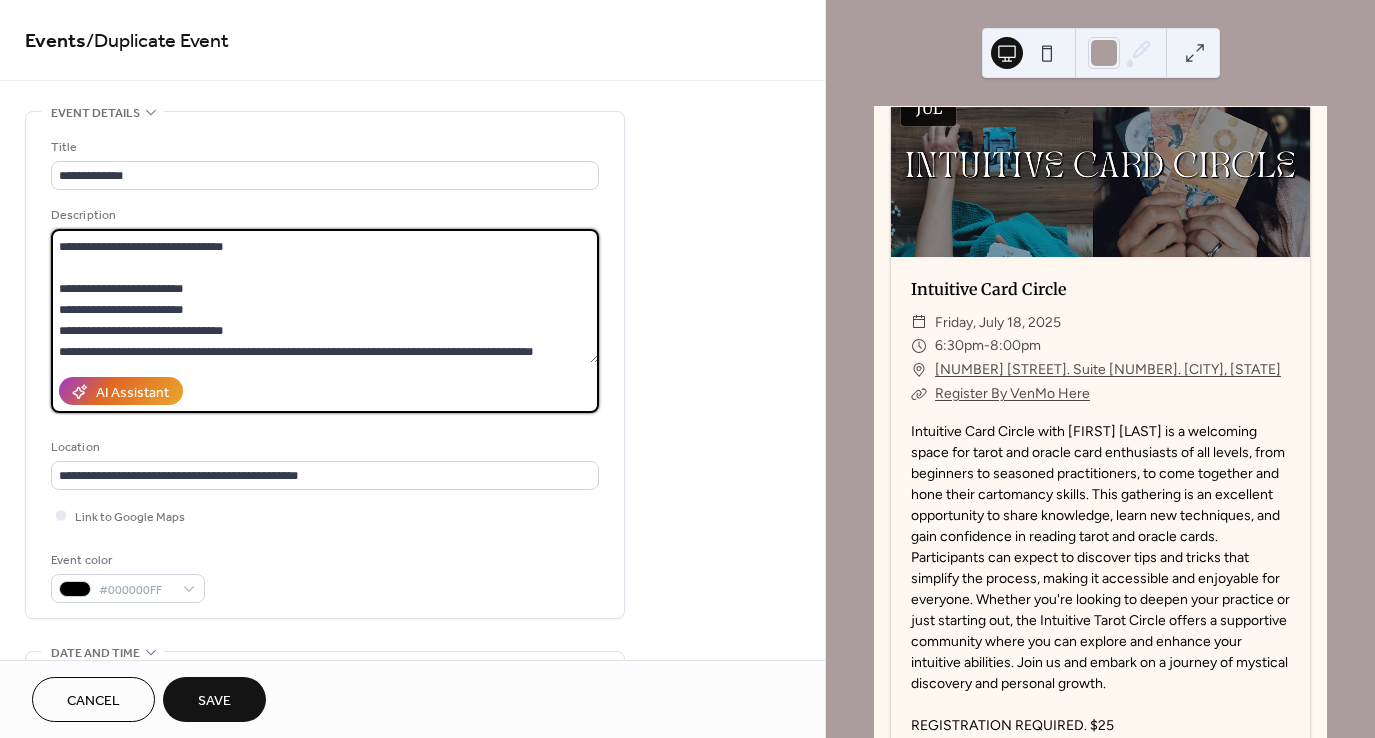 click at bounding box center (325, 296) 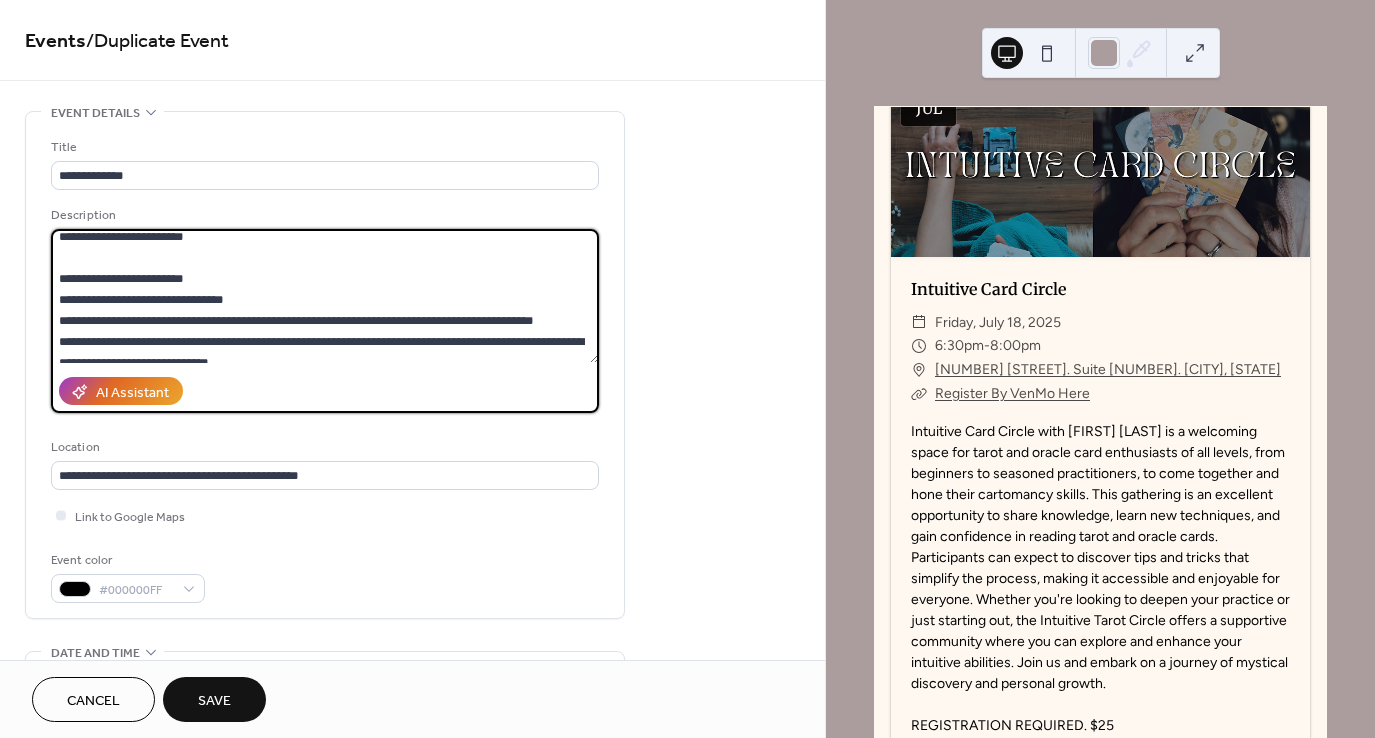 scroll, scrollTop: 336, scrollLeft: 0, axis: vertical 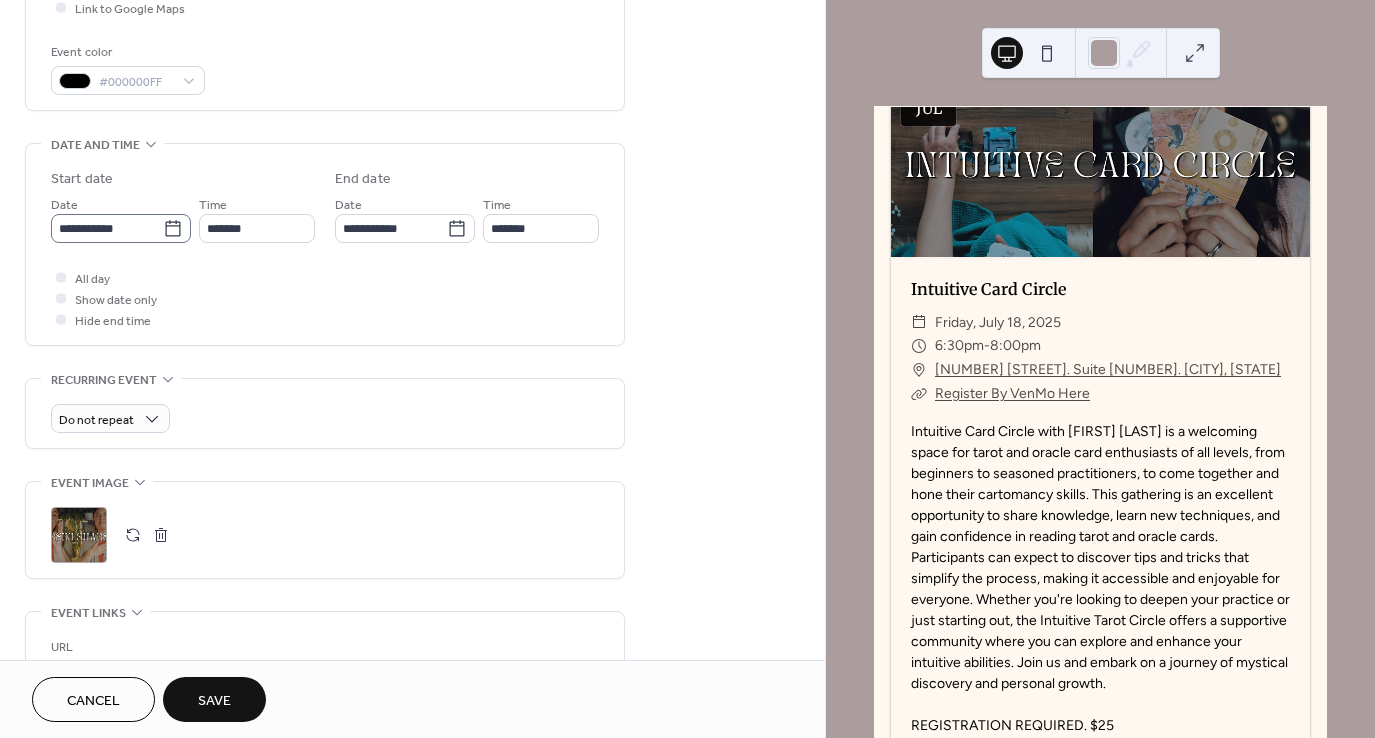 type on "**********" 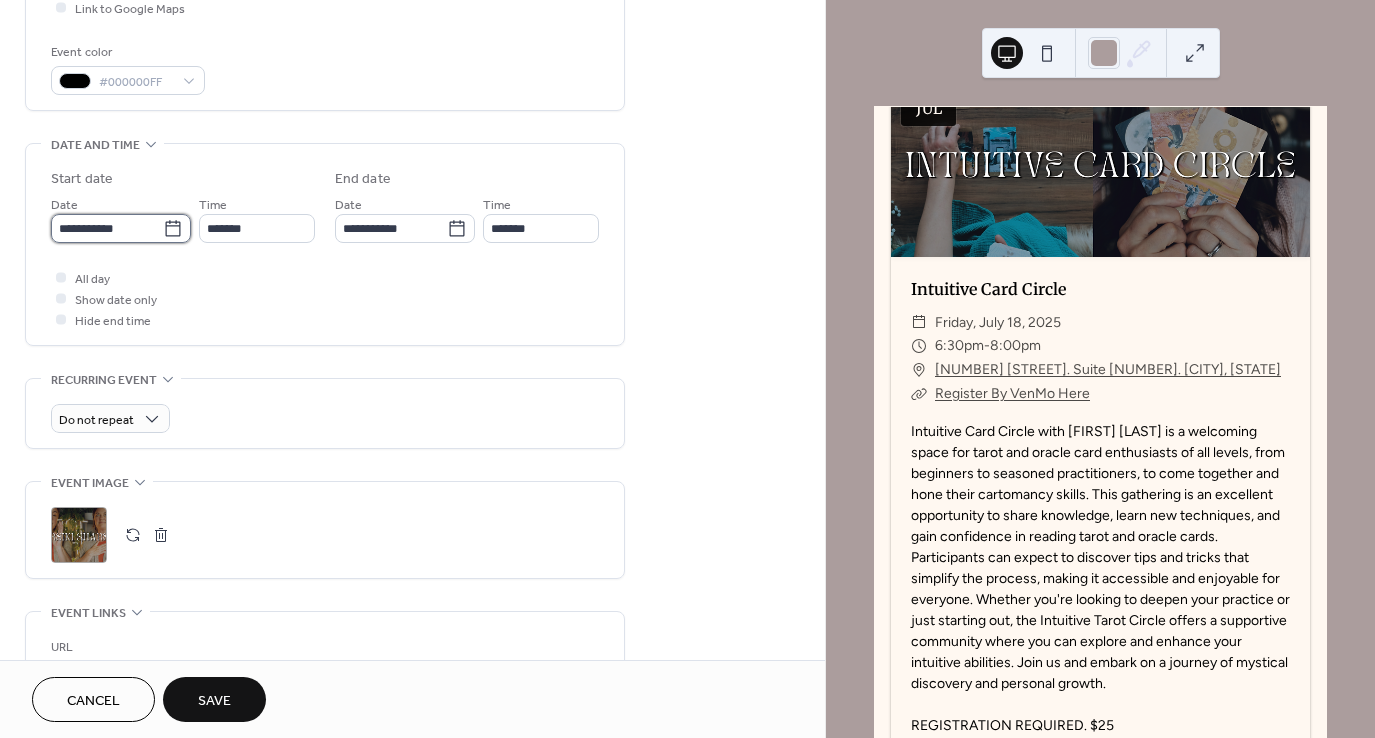 click on "**********" at bounding box center (107, 228) 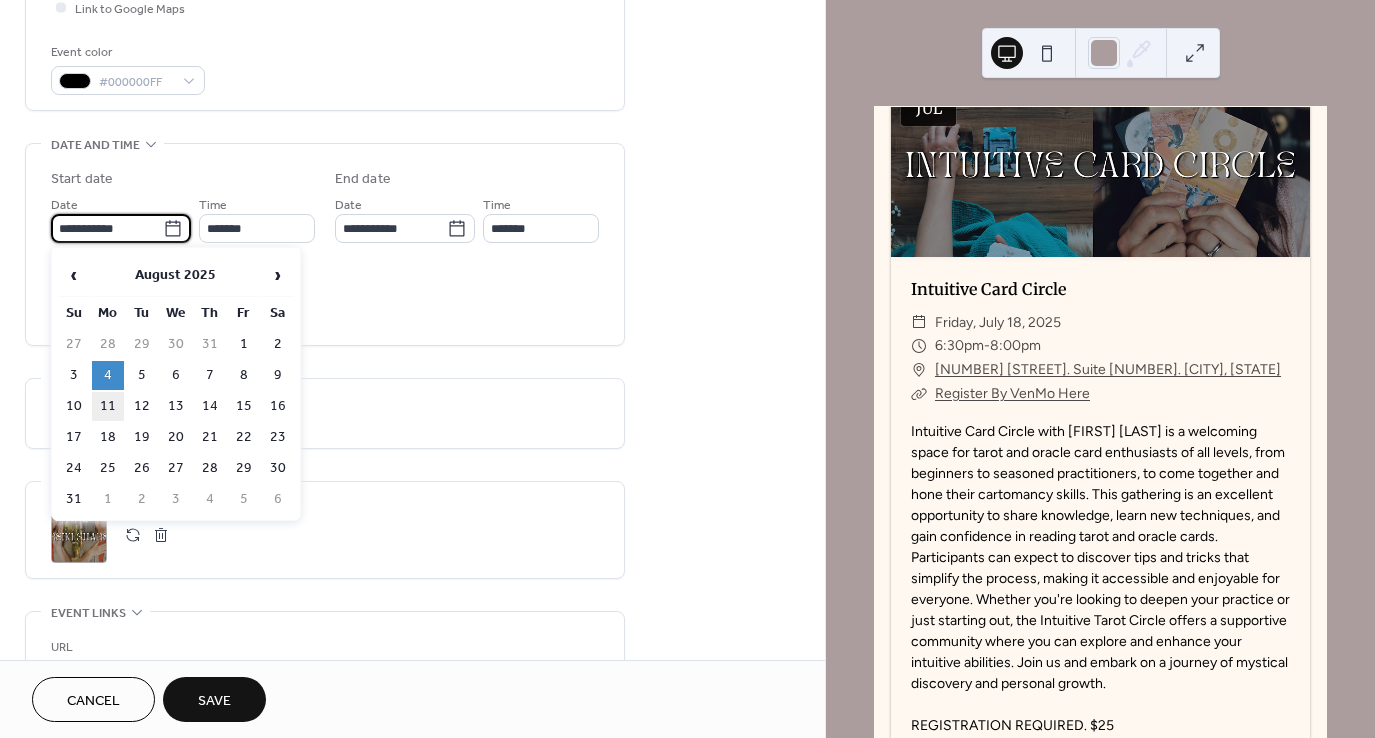 click on "11" at bounding box center [108, 406] 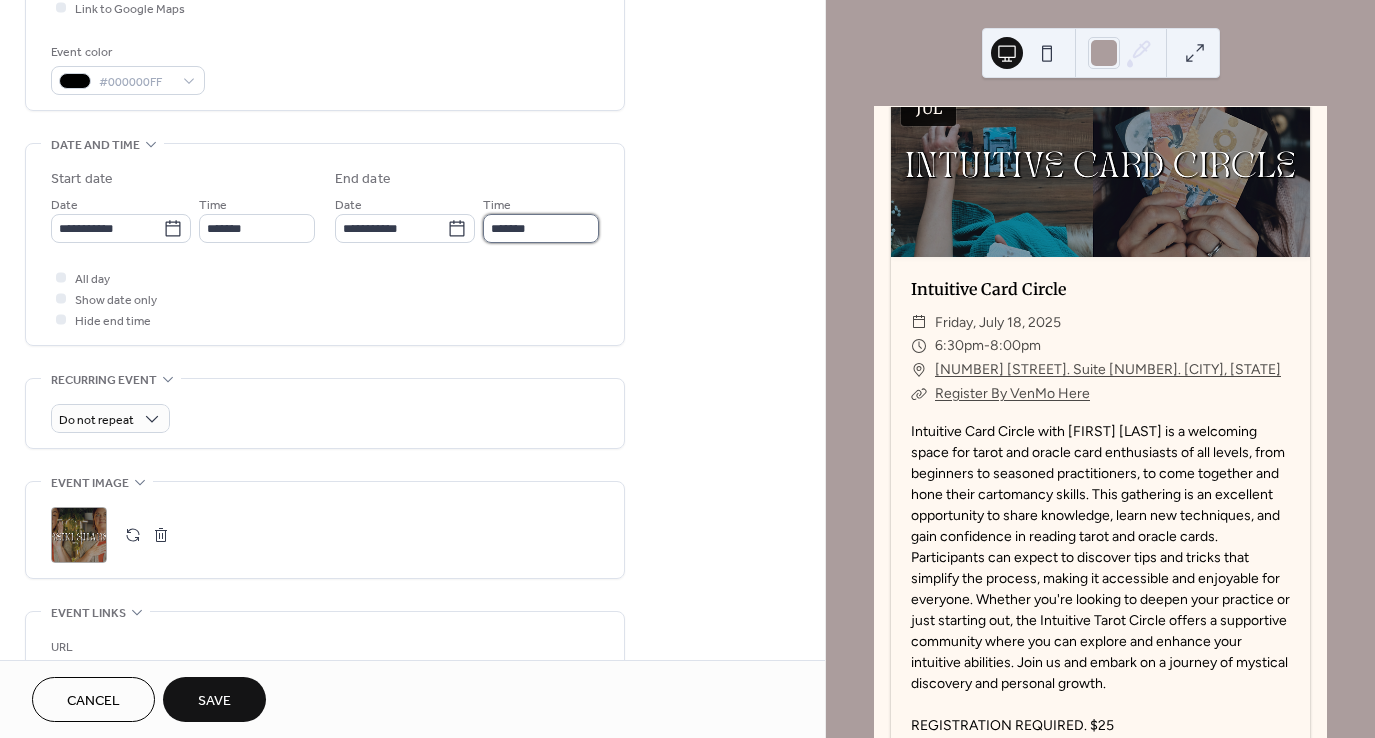 click on "*******" at bounding box center [541, 228] 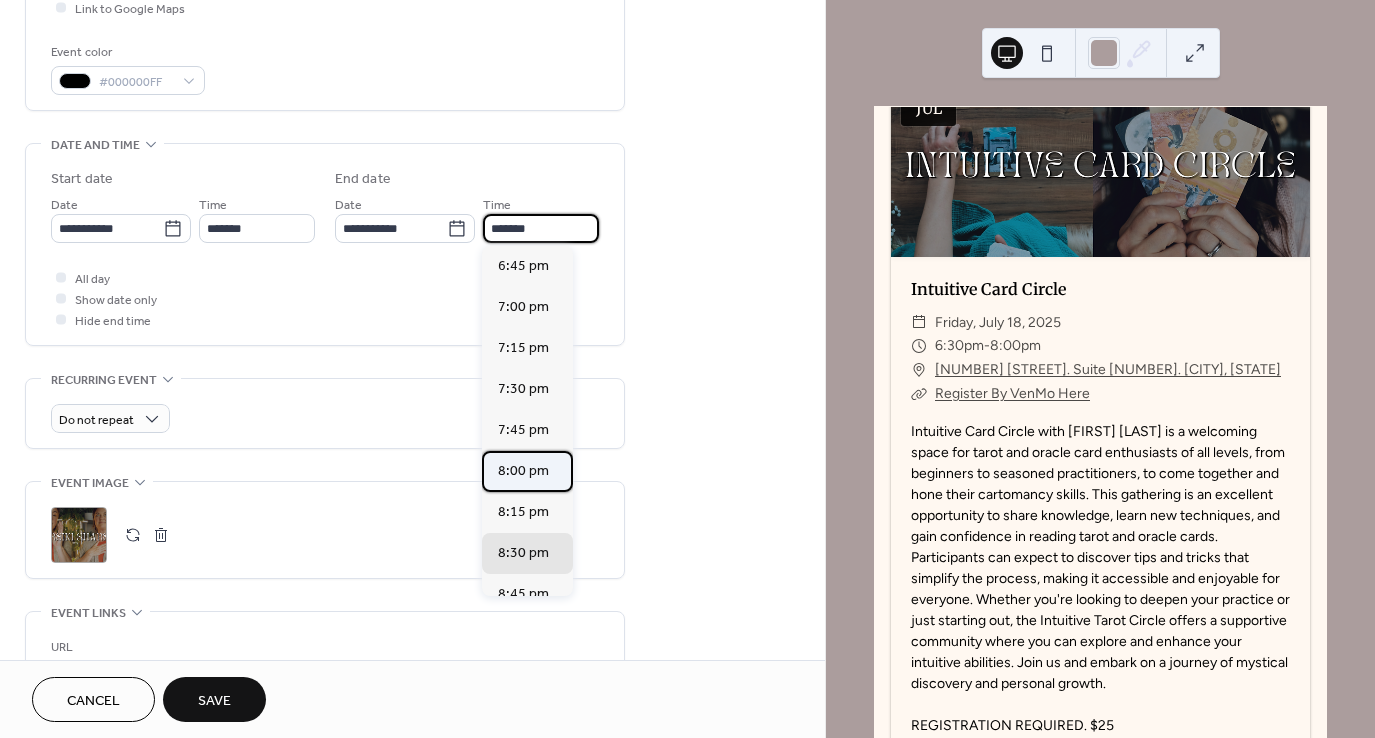 click on "8:00 pm" at bounding box center [523, 471] 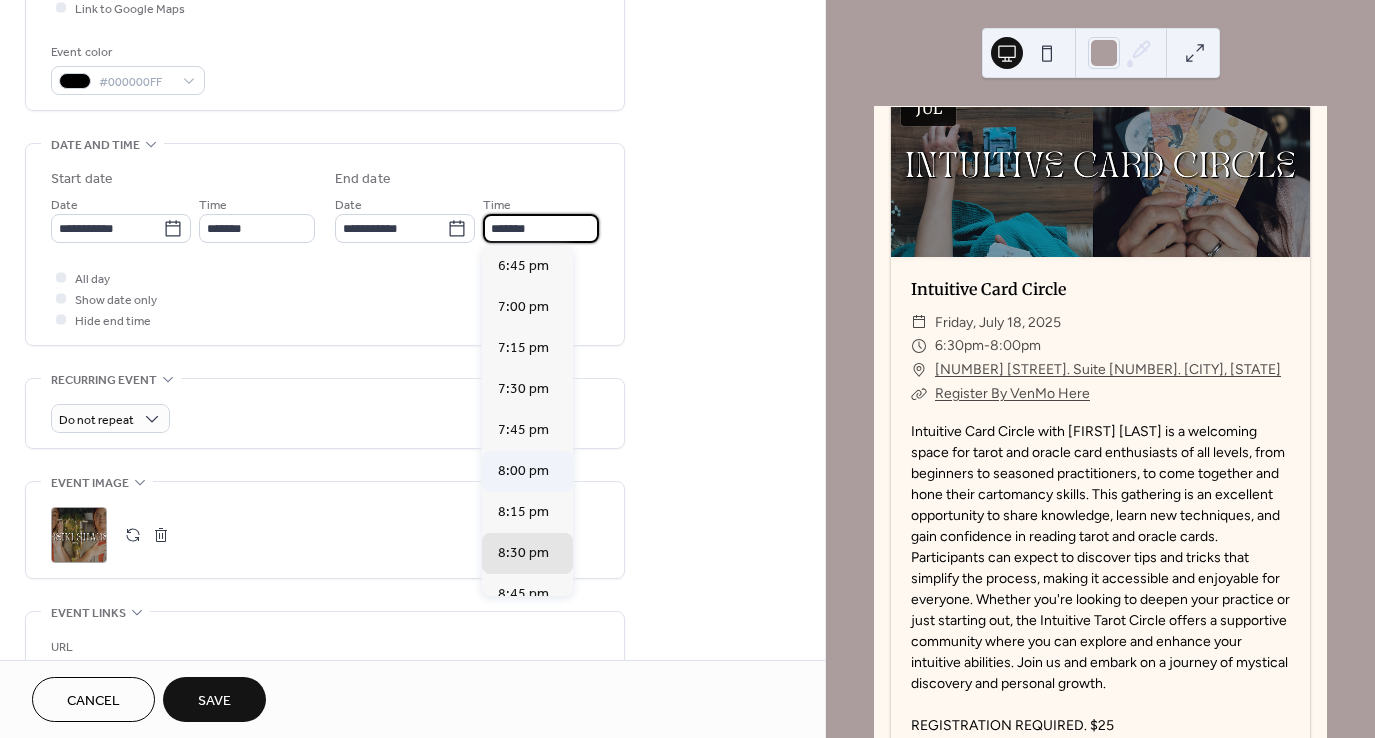 type on "*******" 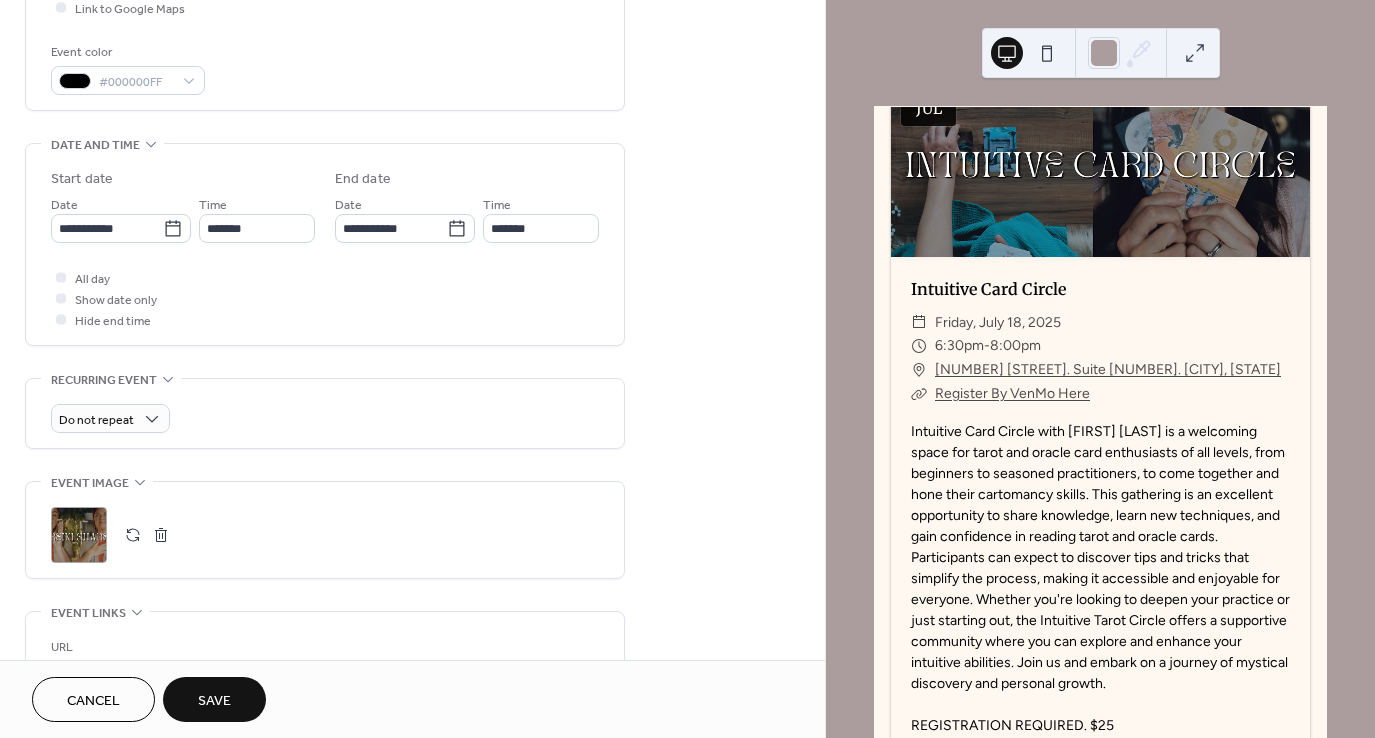 click at bounding box center (133, 535) 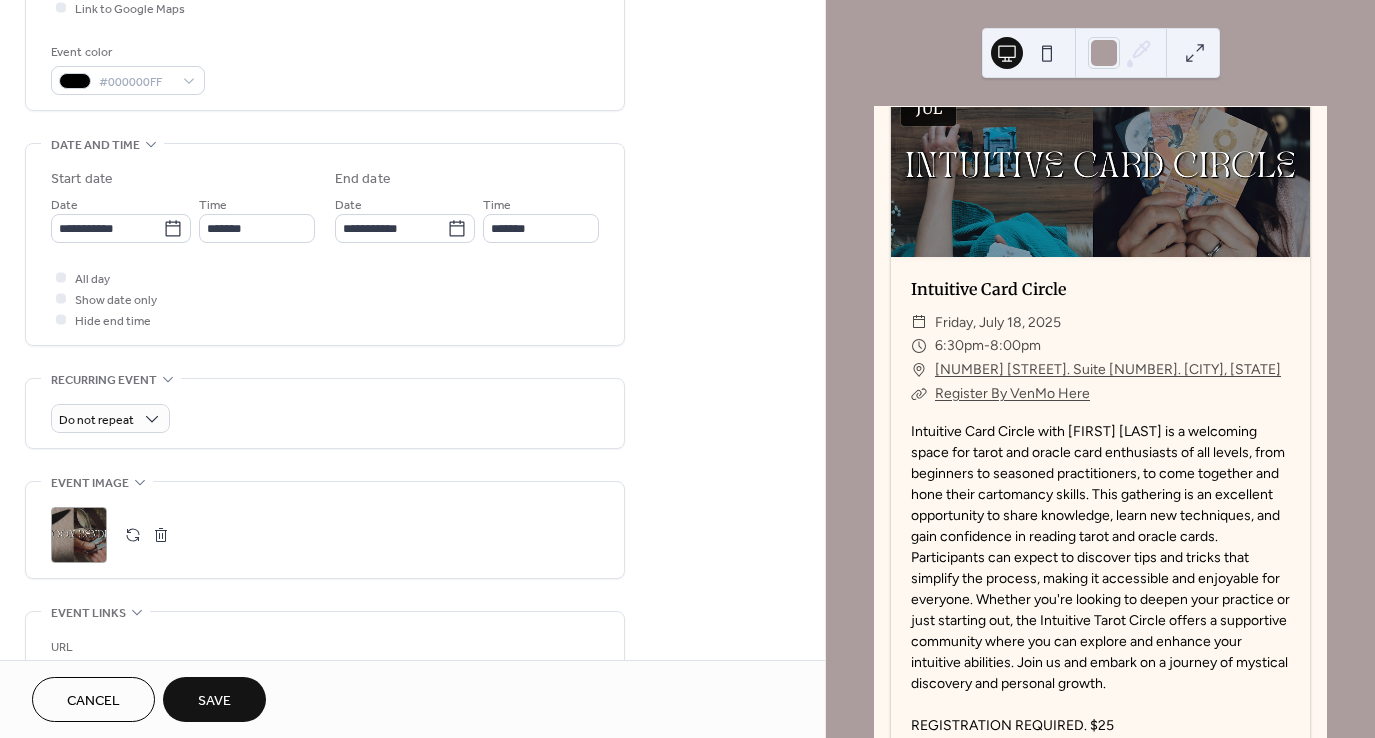 click on "Save" at bounding box center [214, 701] 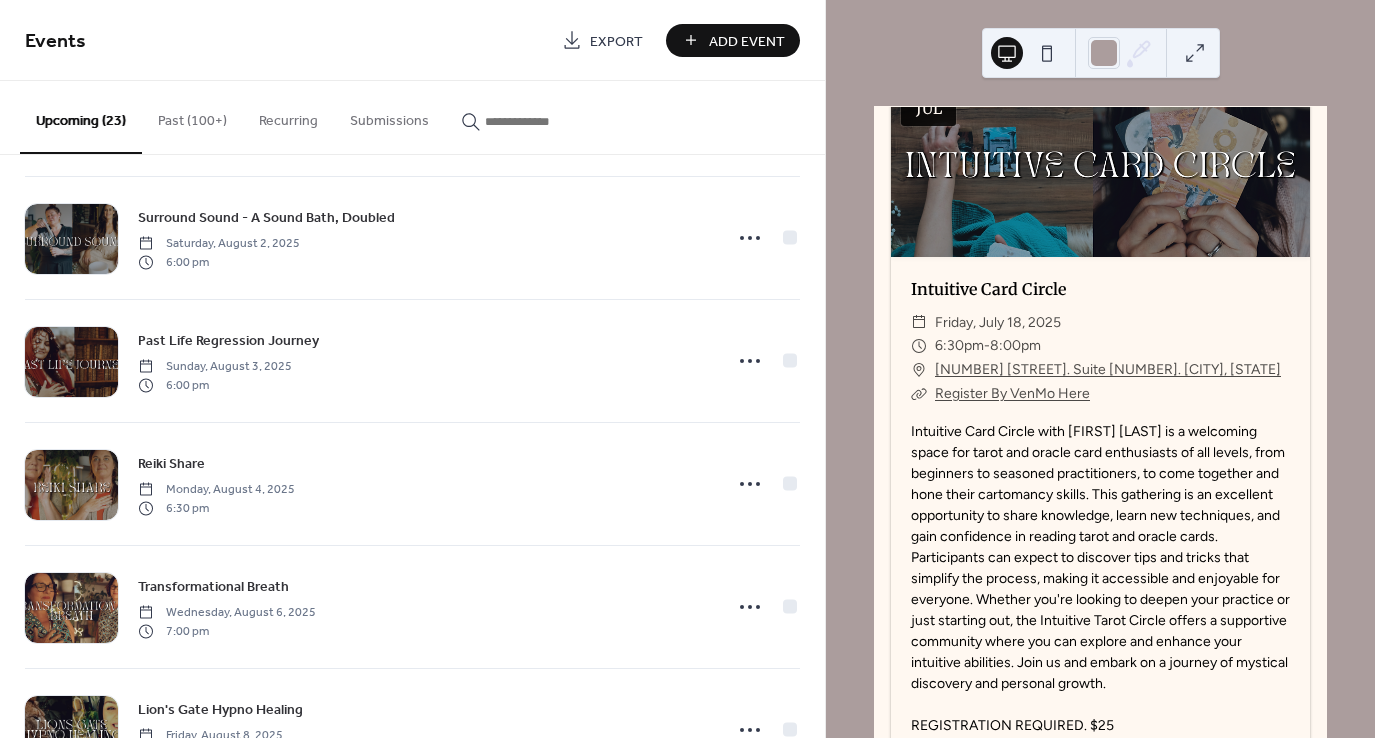 scroll, scrollTop: 1372, scrollLeft: 0, axis: vertical 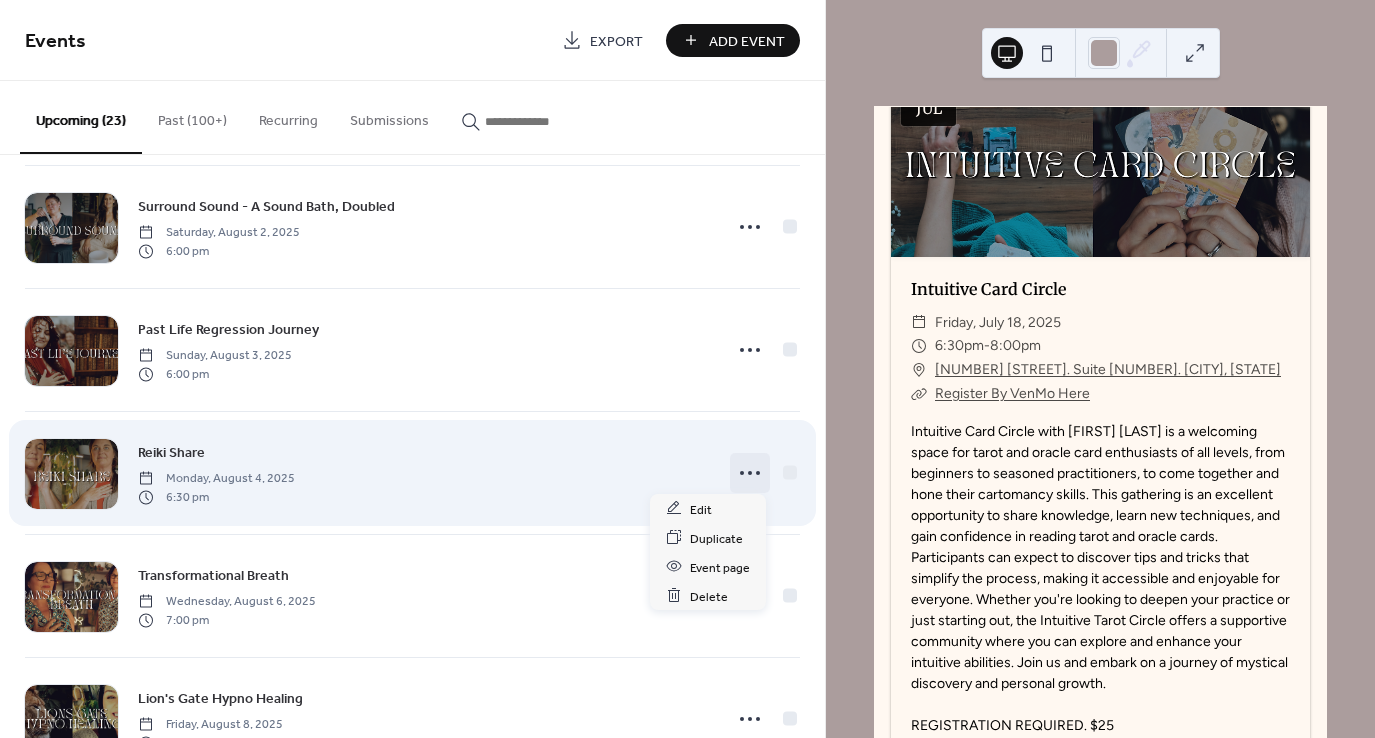 click 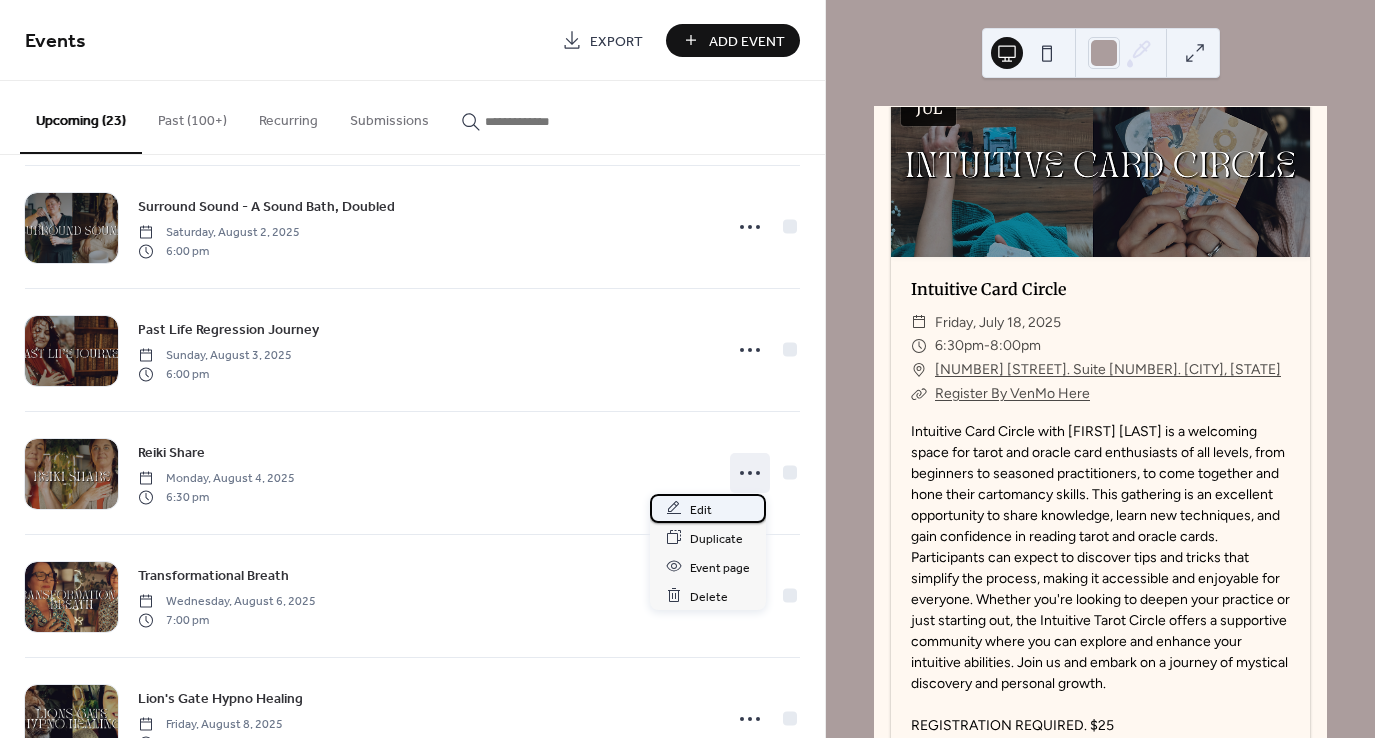 click on "Edit" at bounding box center (708, 508) 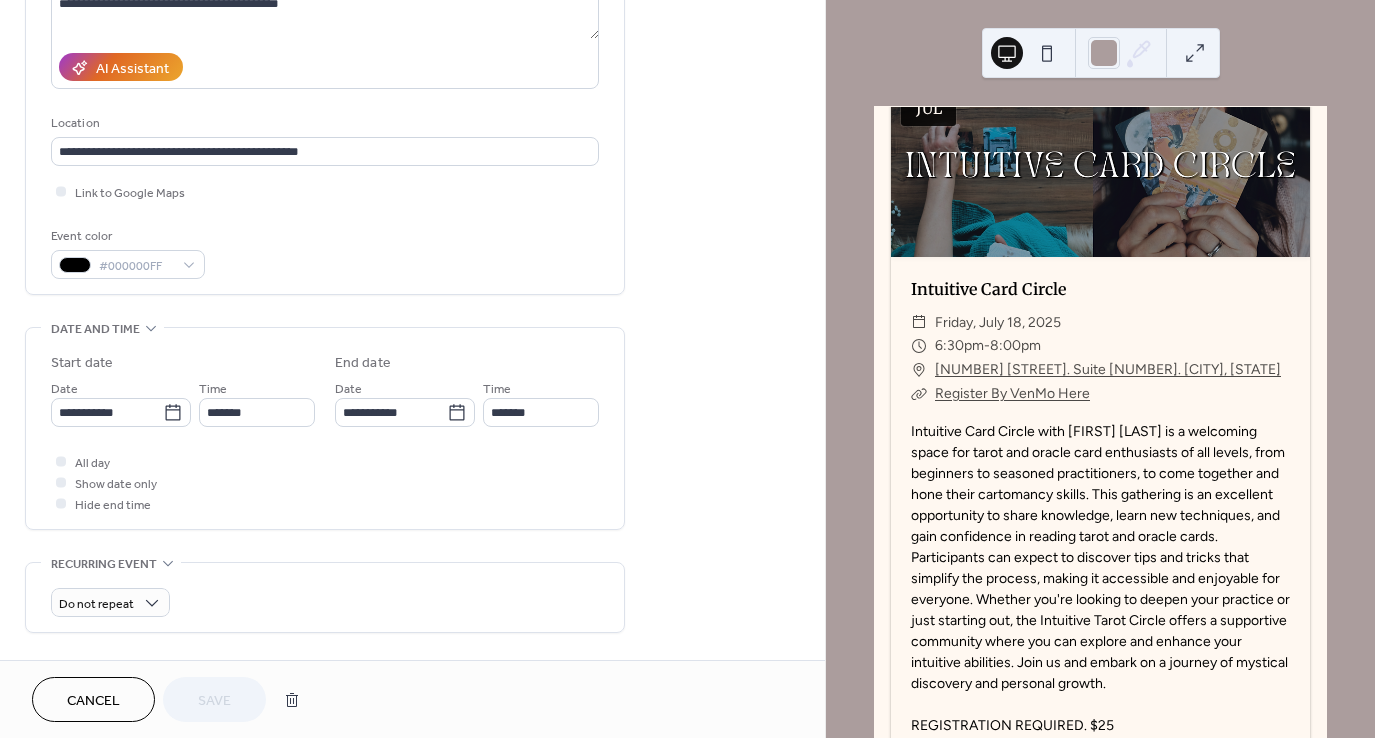 scroll, scrollTop: 345, scrollLeft: 0, axis: vertical 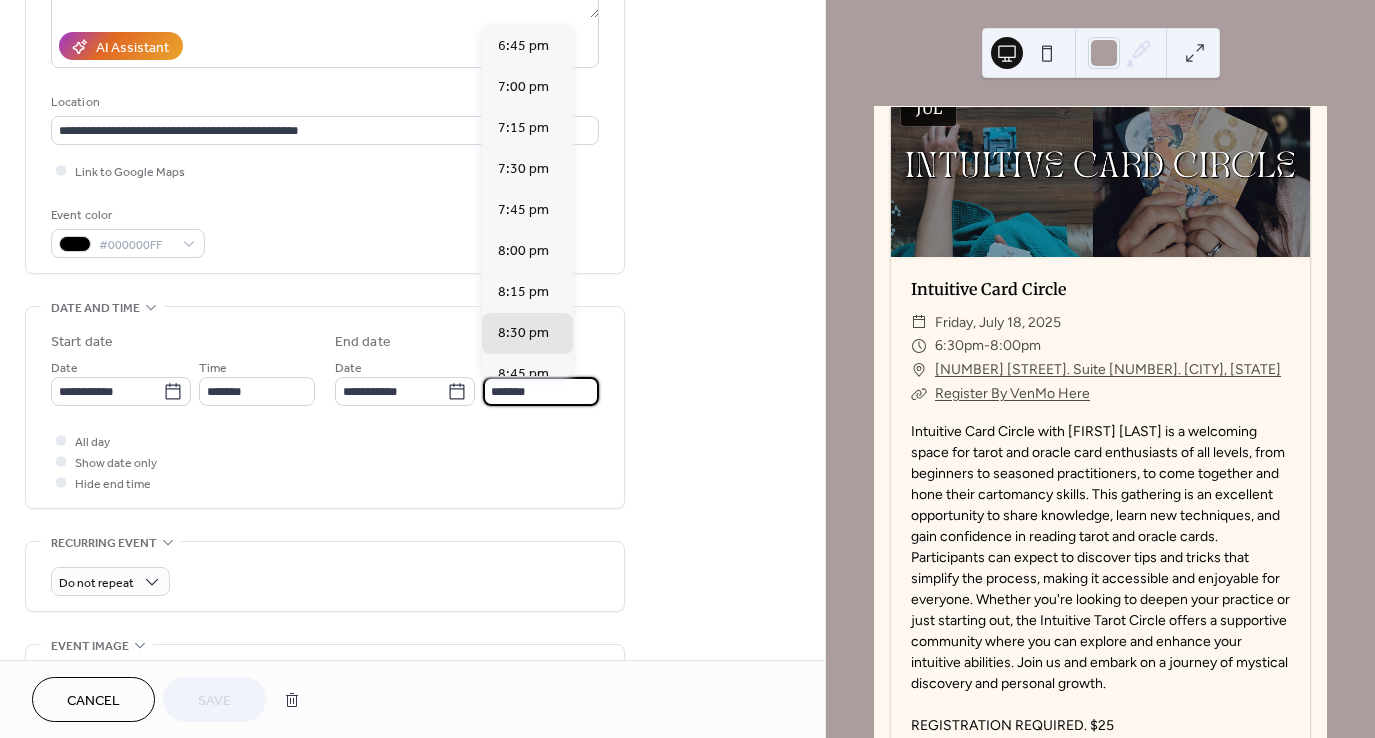 click on "*******" at bounding box center [541, 391] 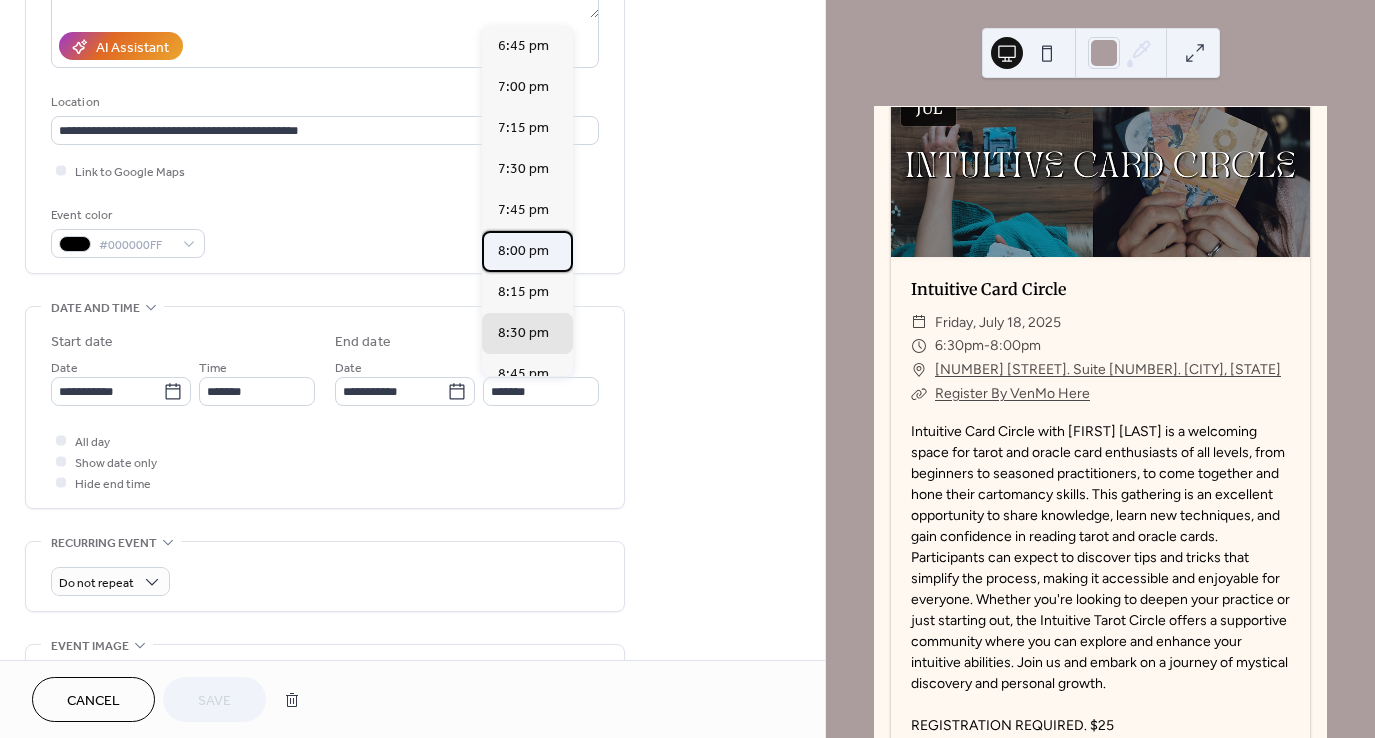click on "8:00 pm" at bounding box center (523, 250) 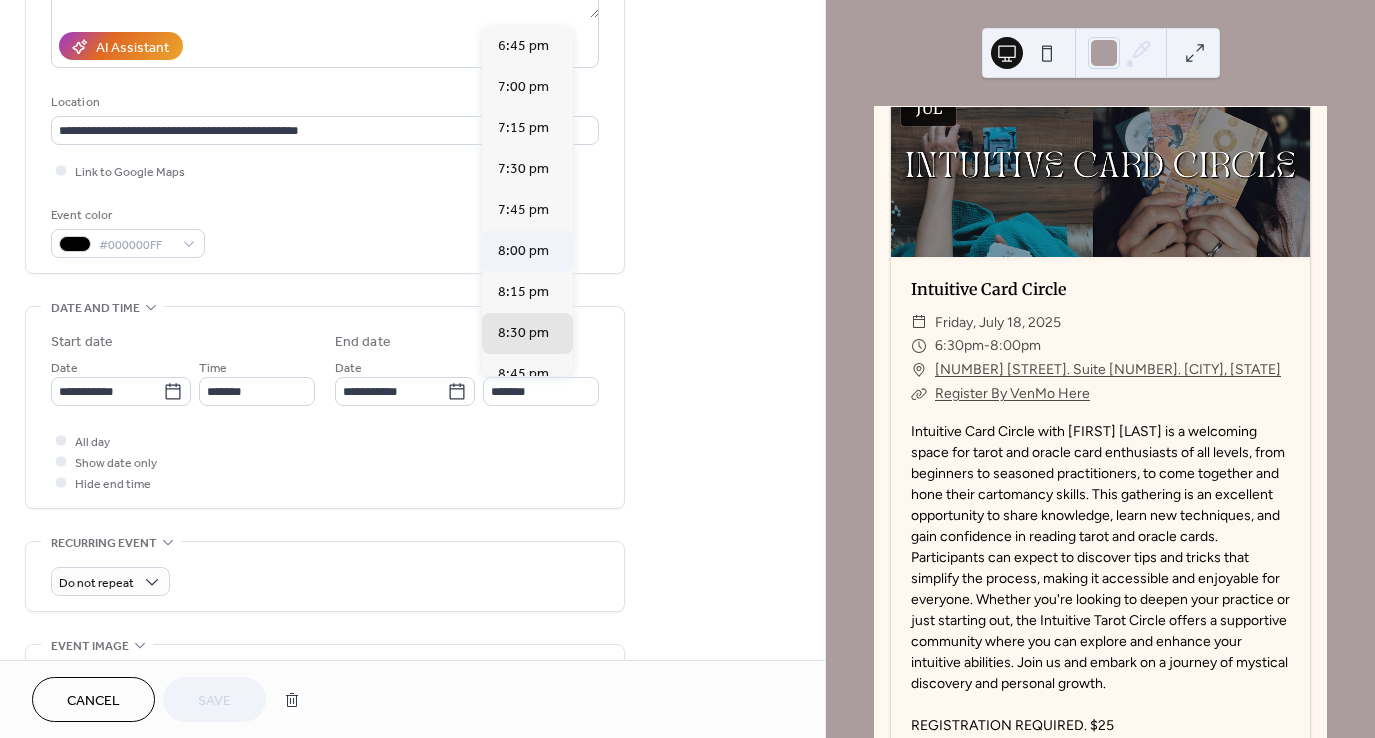type on "*******" 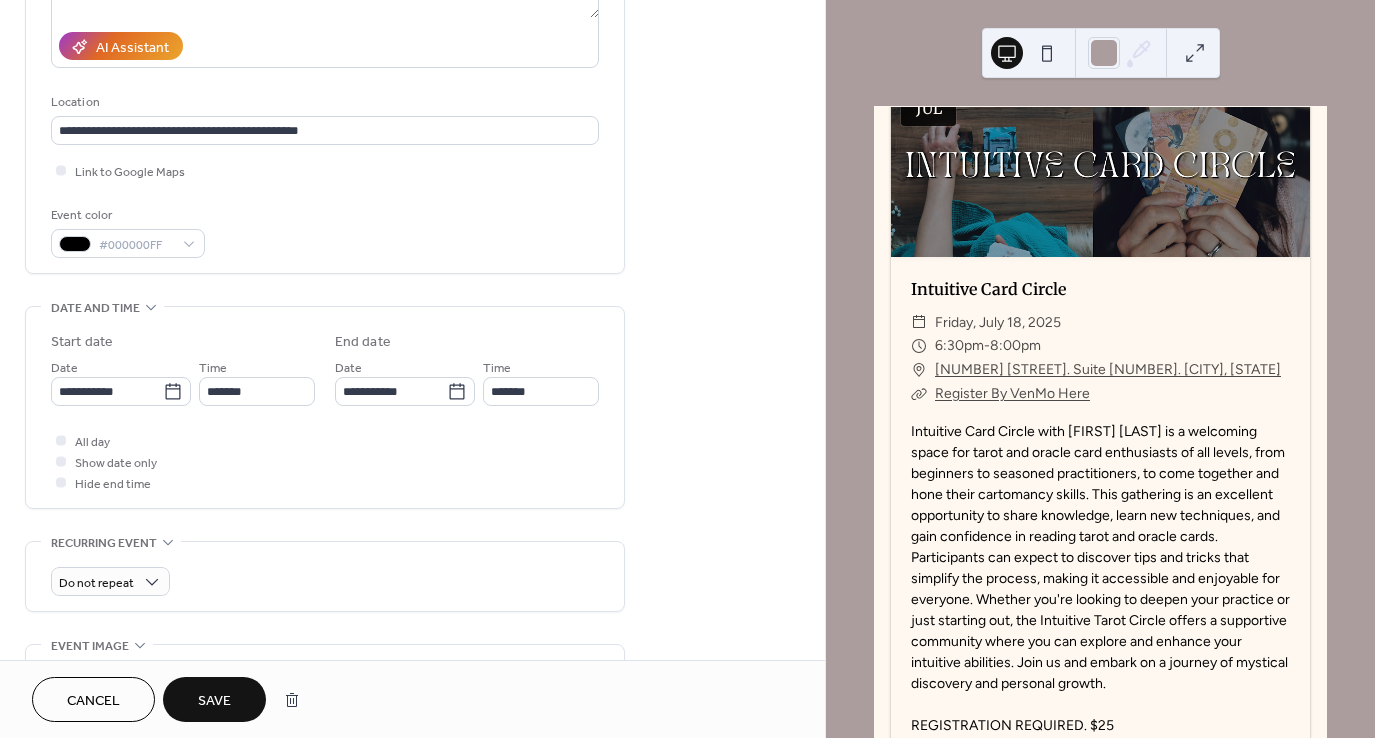 click on "Save" at bounding box center [214, 701] 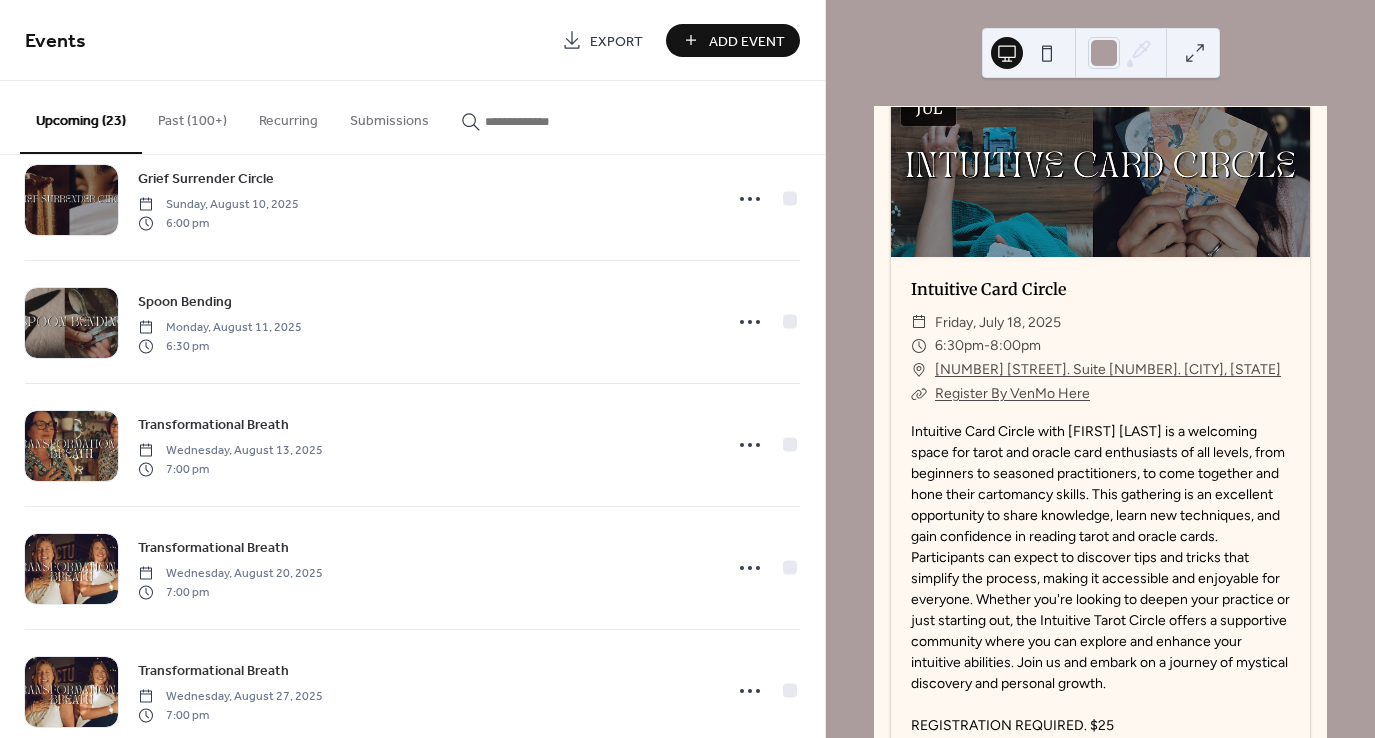 scroll, scrollTop: 2299, scrollLeft: 0, axis: vertical 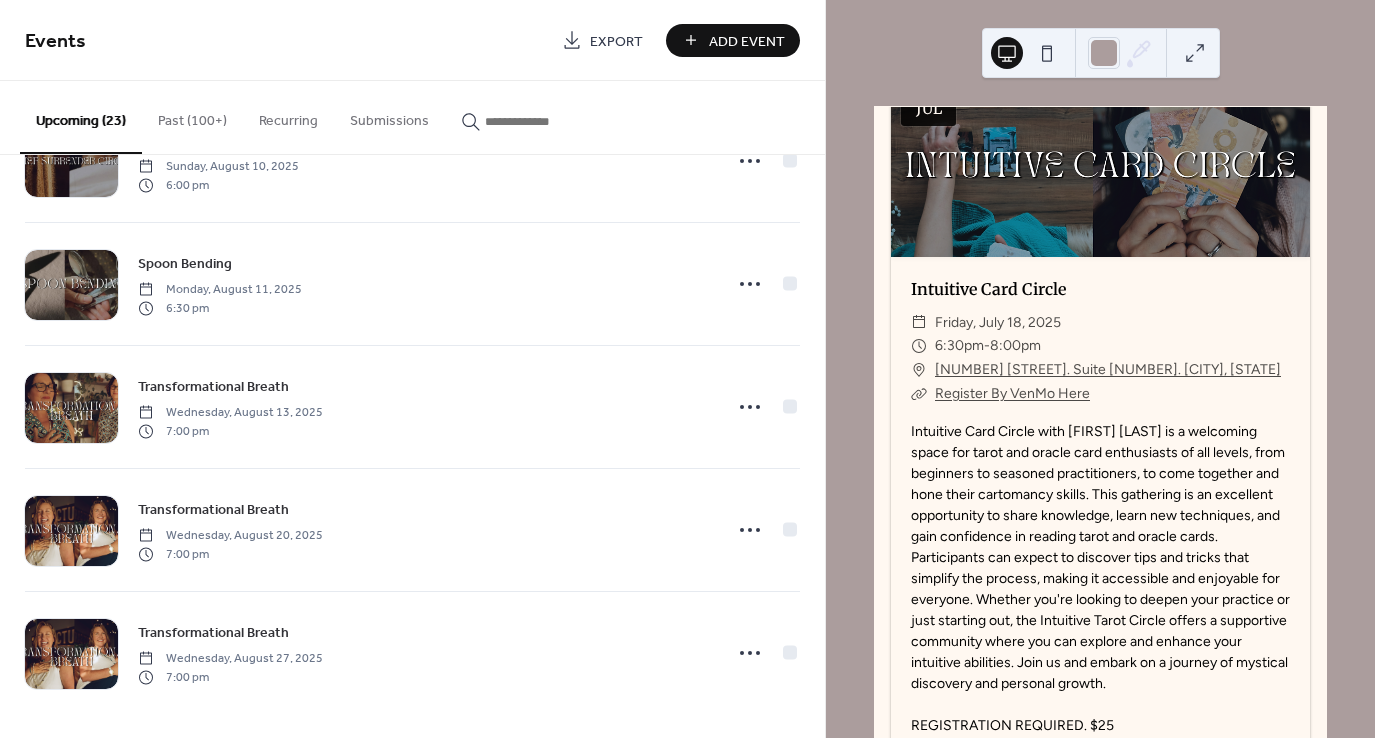 click at bounding box center [533, 116] 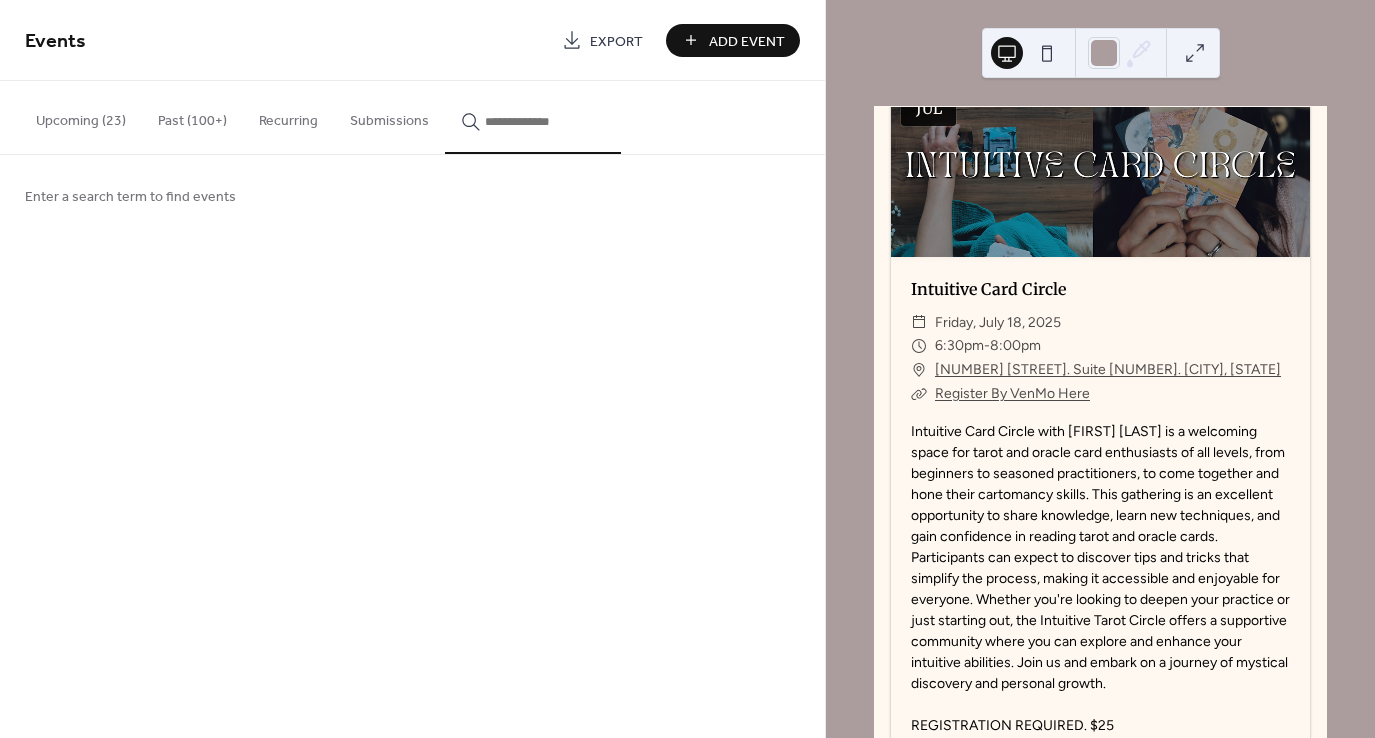 click at bounding box center [545, 121] 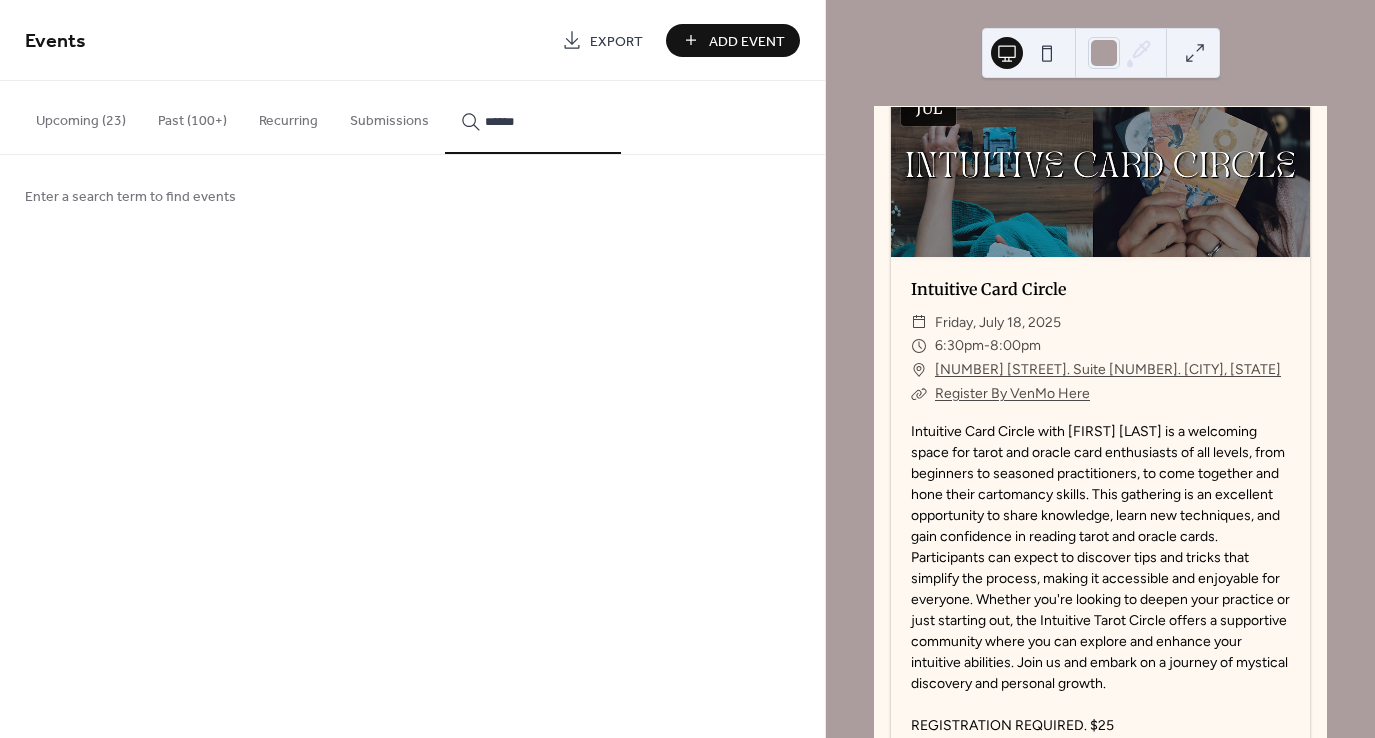 click on "*****" at bounding box center [533, 117] 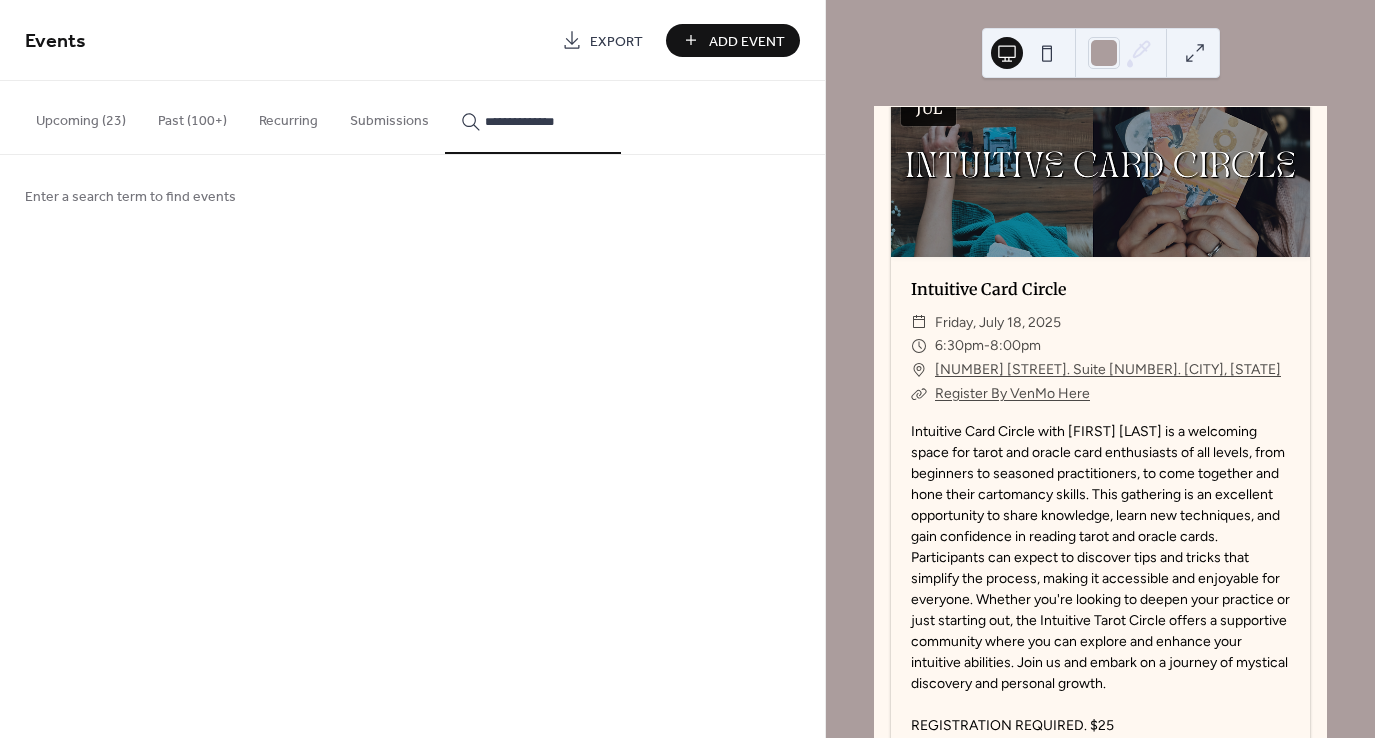 type on "**********" 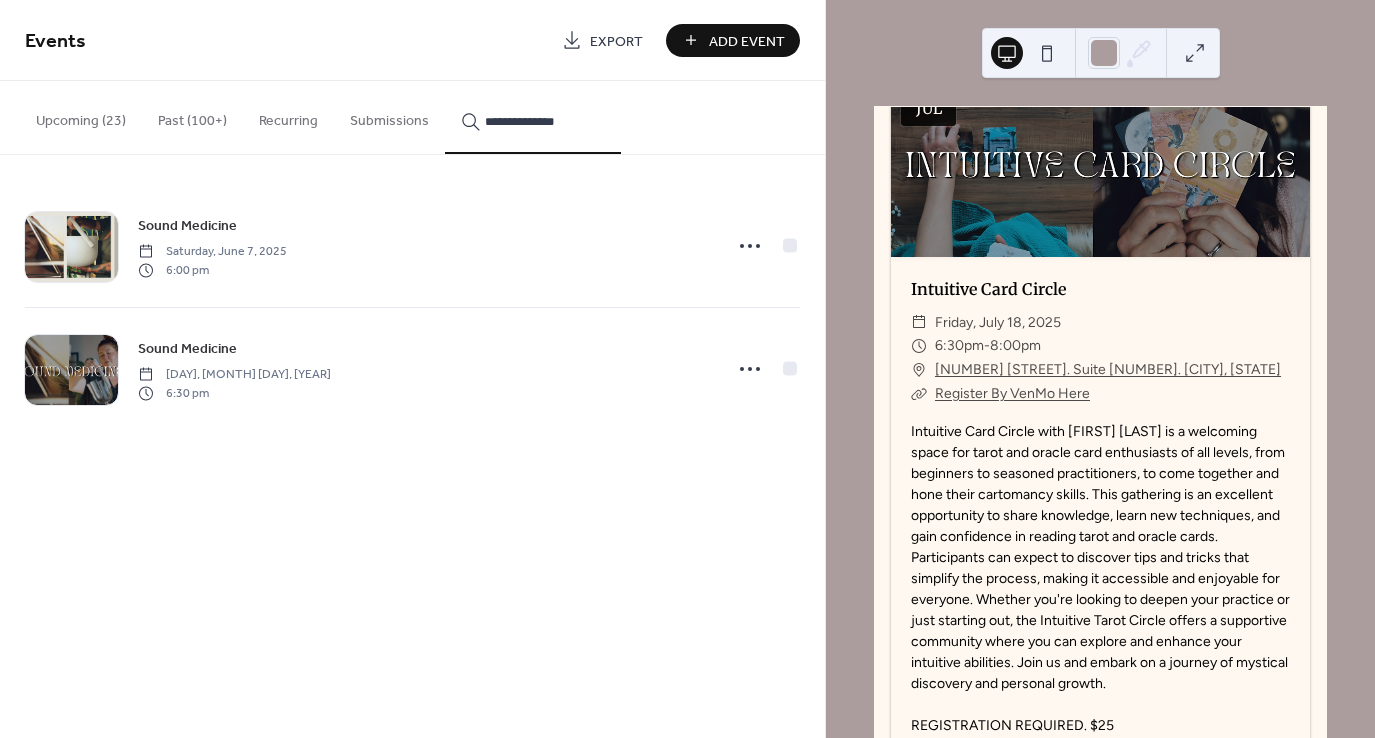 click 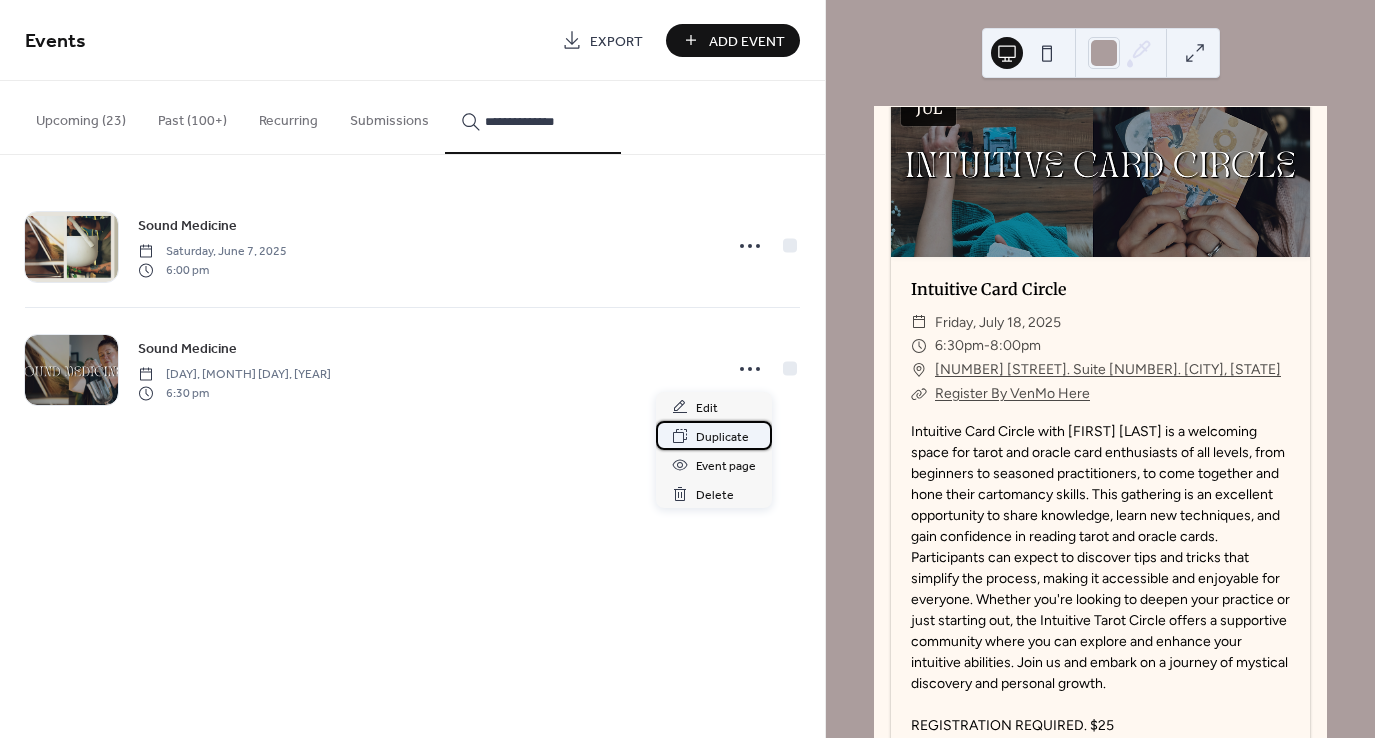 click on "Duplicate" at bounding box center [722, 437] 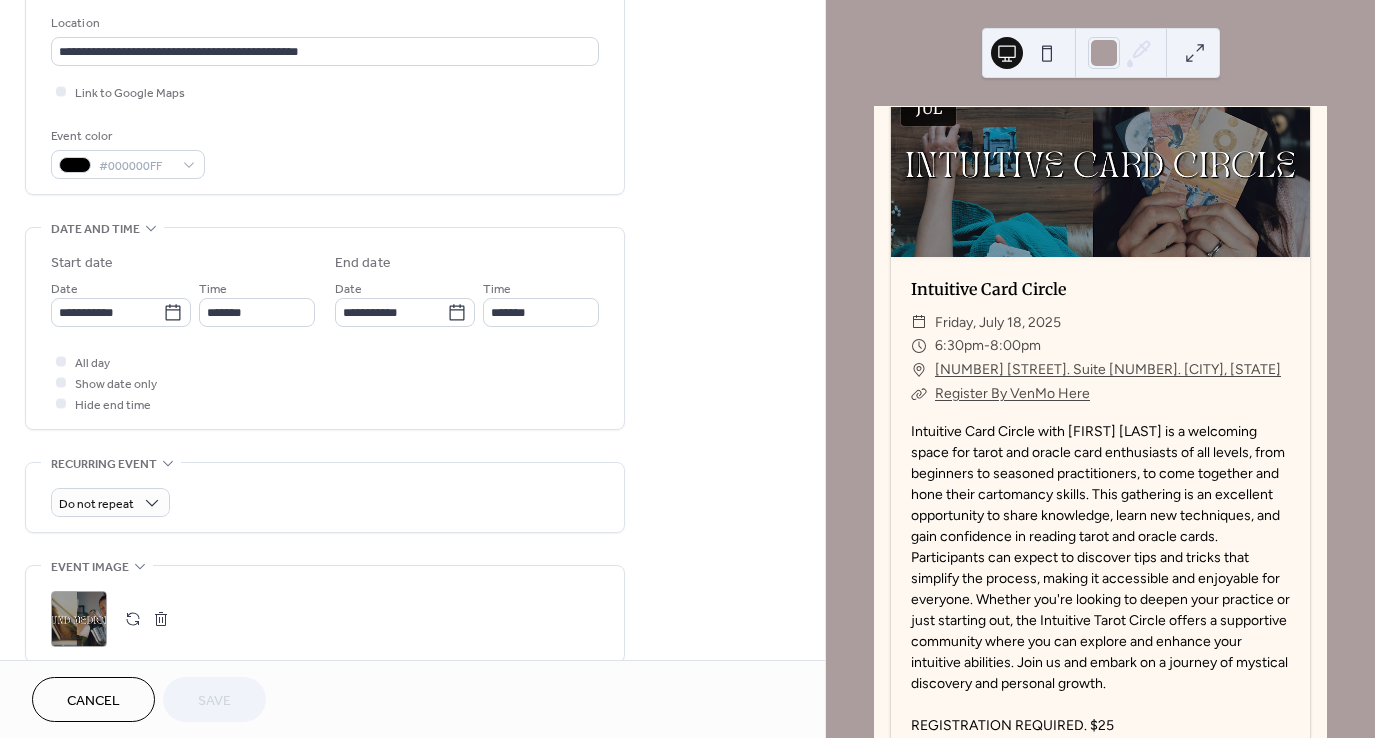 scroll, scrollTop: 431, scrollLeft: 0, axis: vertical 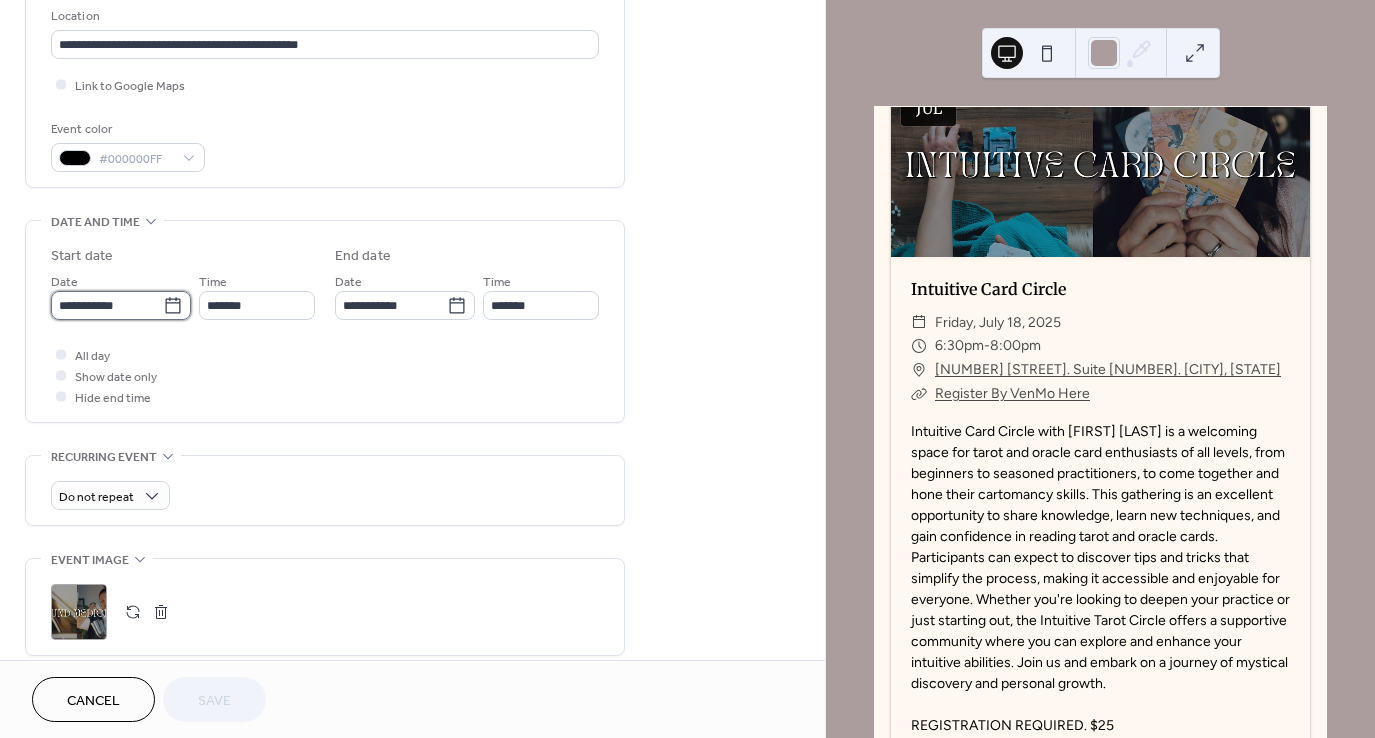 click on "**********" at bounding box center [107, 305] 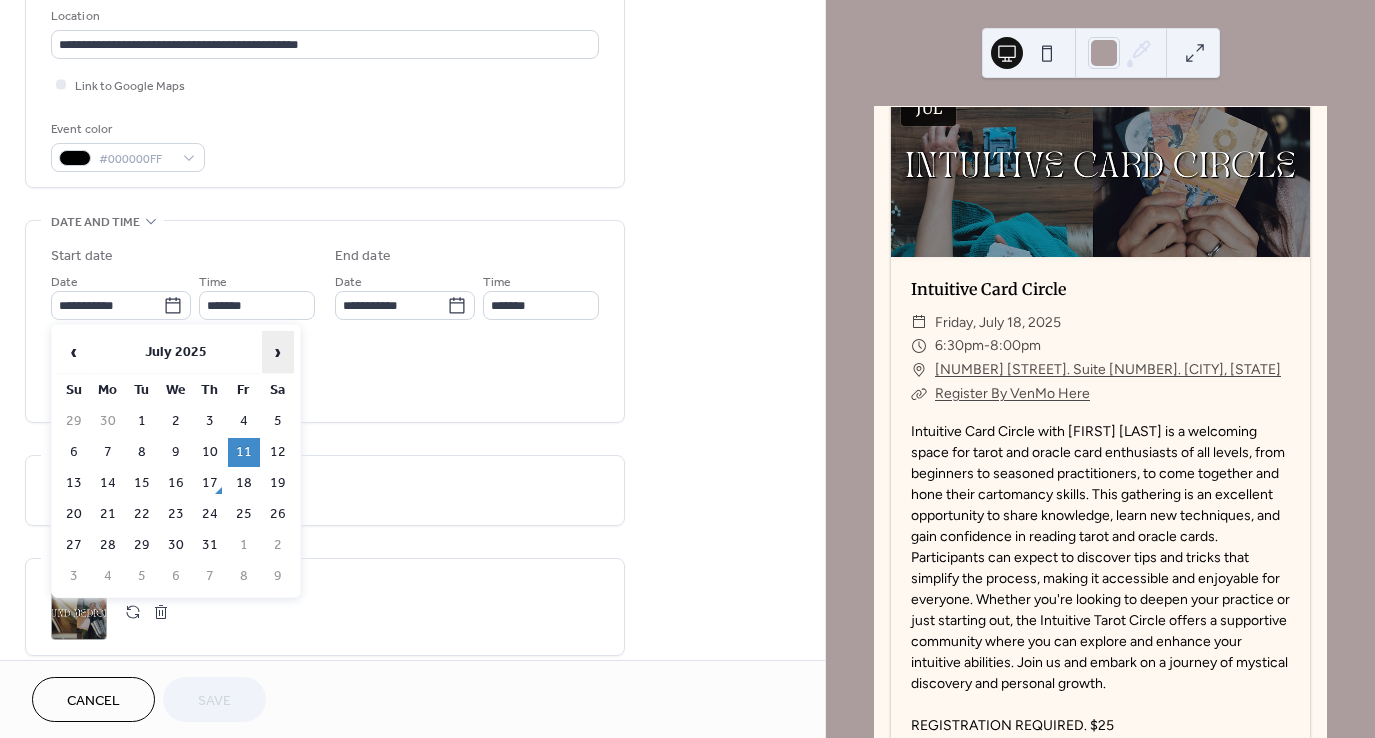 click on "›" at bounding box center (278, 352) 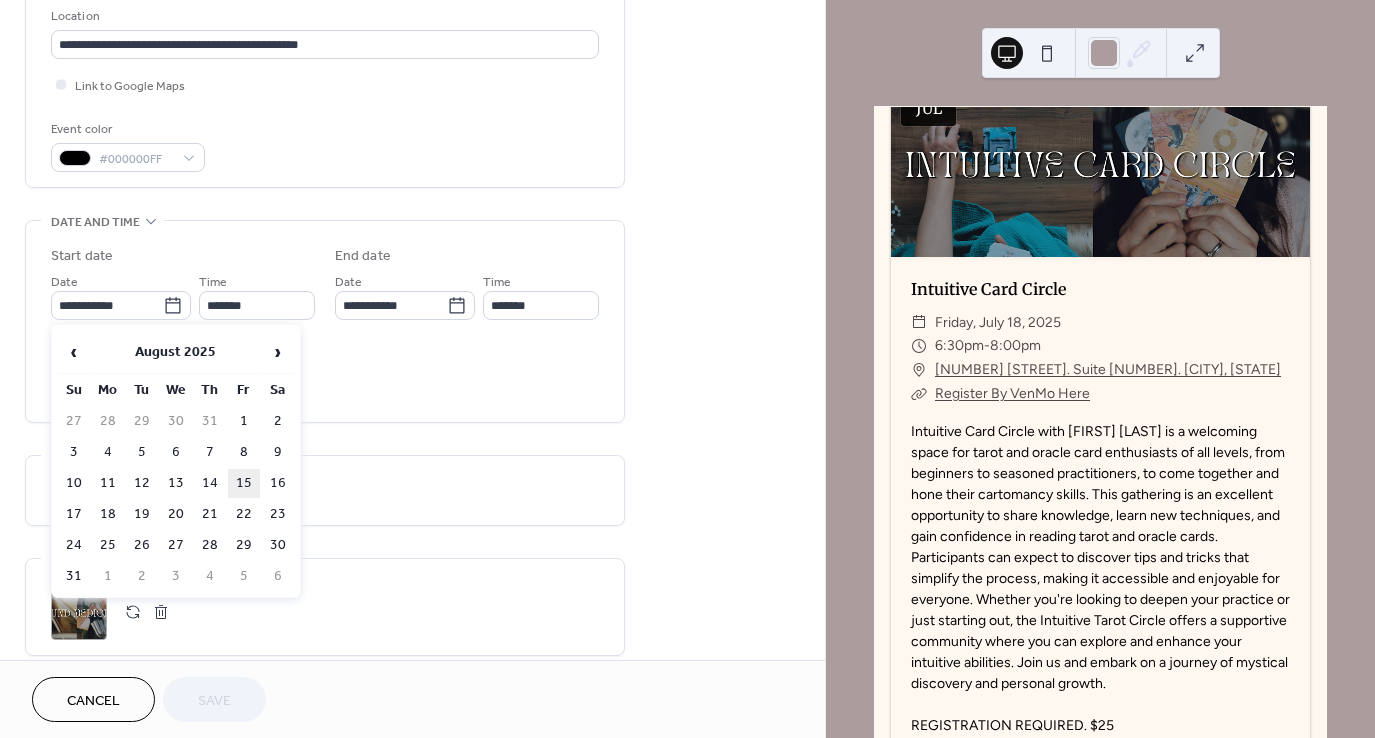 click on "15" at bounding box center (244, 483) 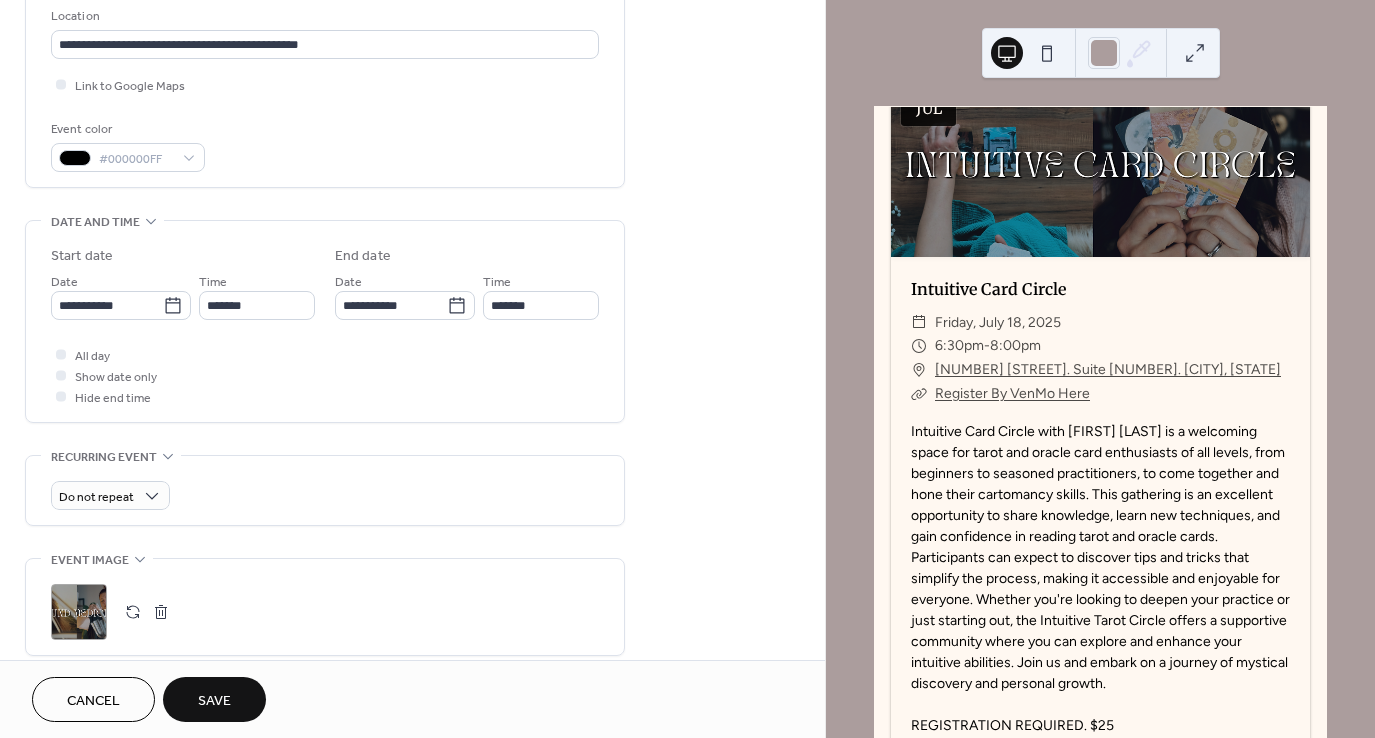 click on "Save" at bounding box center [214, 701] 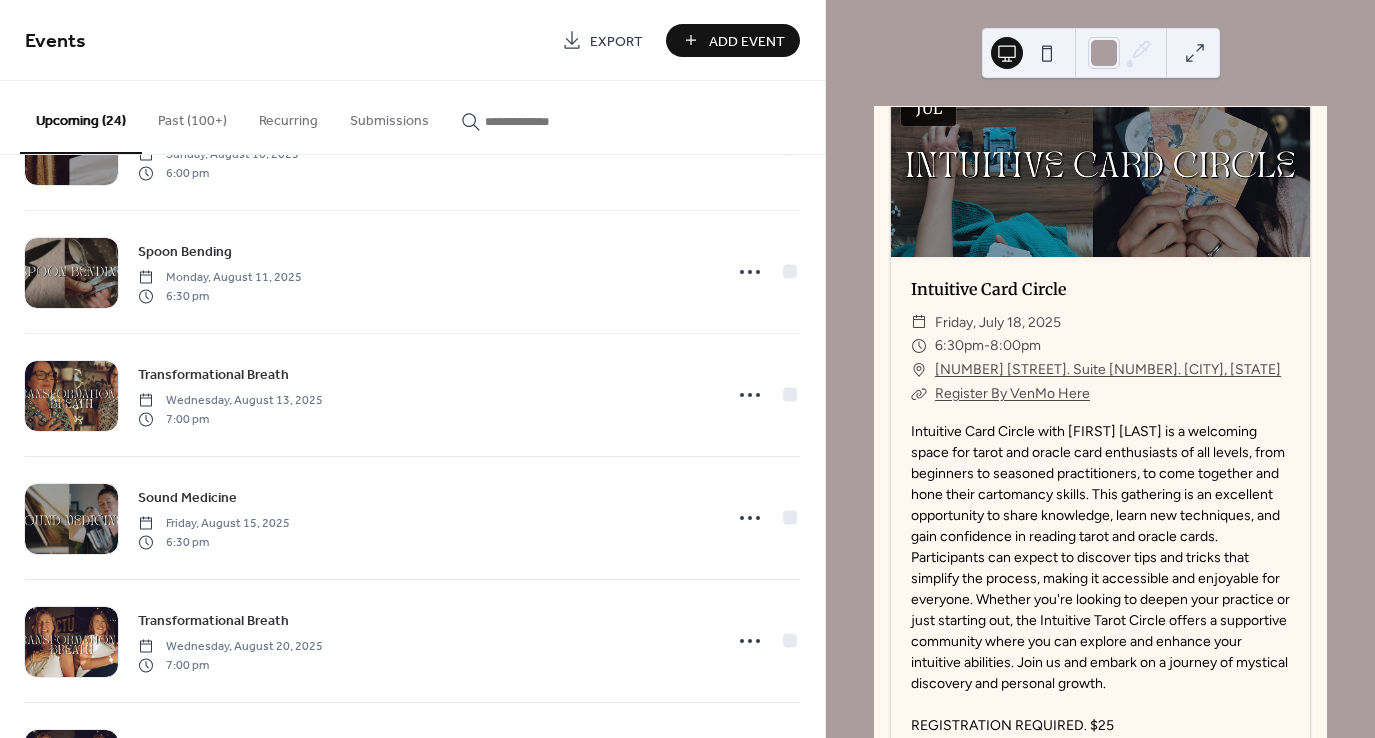 scroll, scrollTop: 2422, scrollLeft: 0, axis: vertical 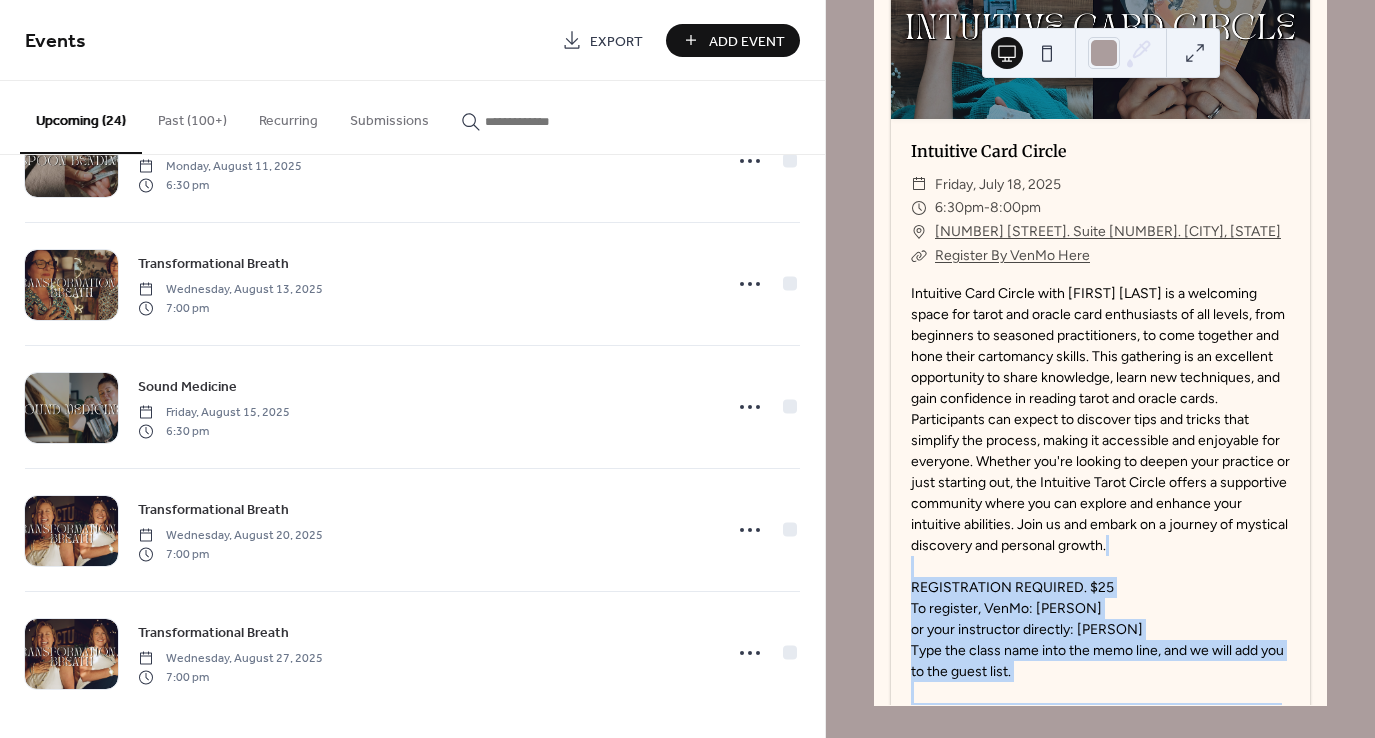 drag, startPoint x: 842, startPoint y: 700, endPoint x: 836, endPoint y: 778, distance: 78.23043 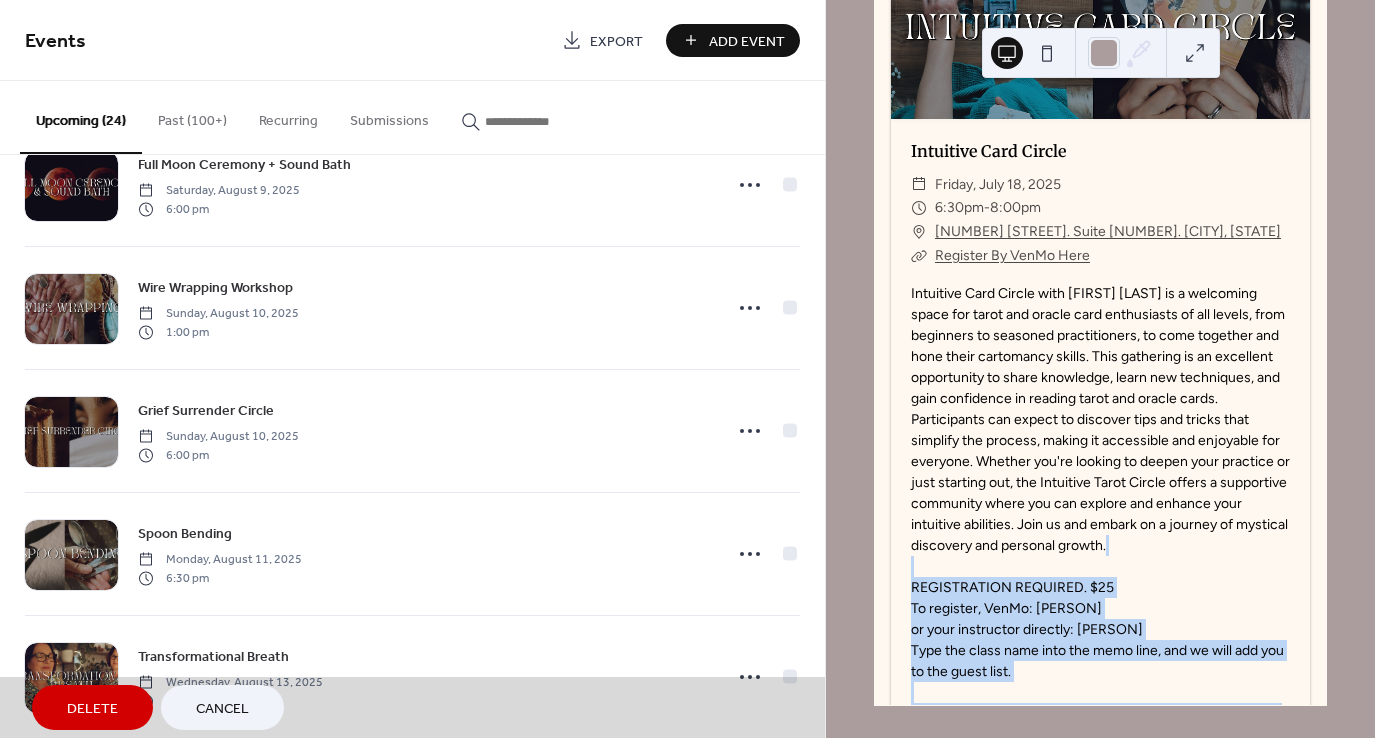 scroll, scrollTop: 2027, scrollLeft: 0, axis: vertical 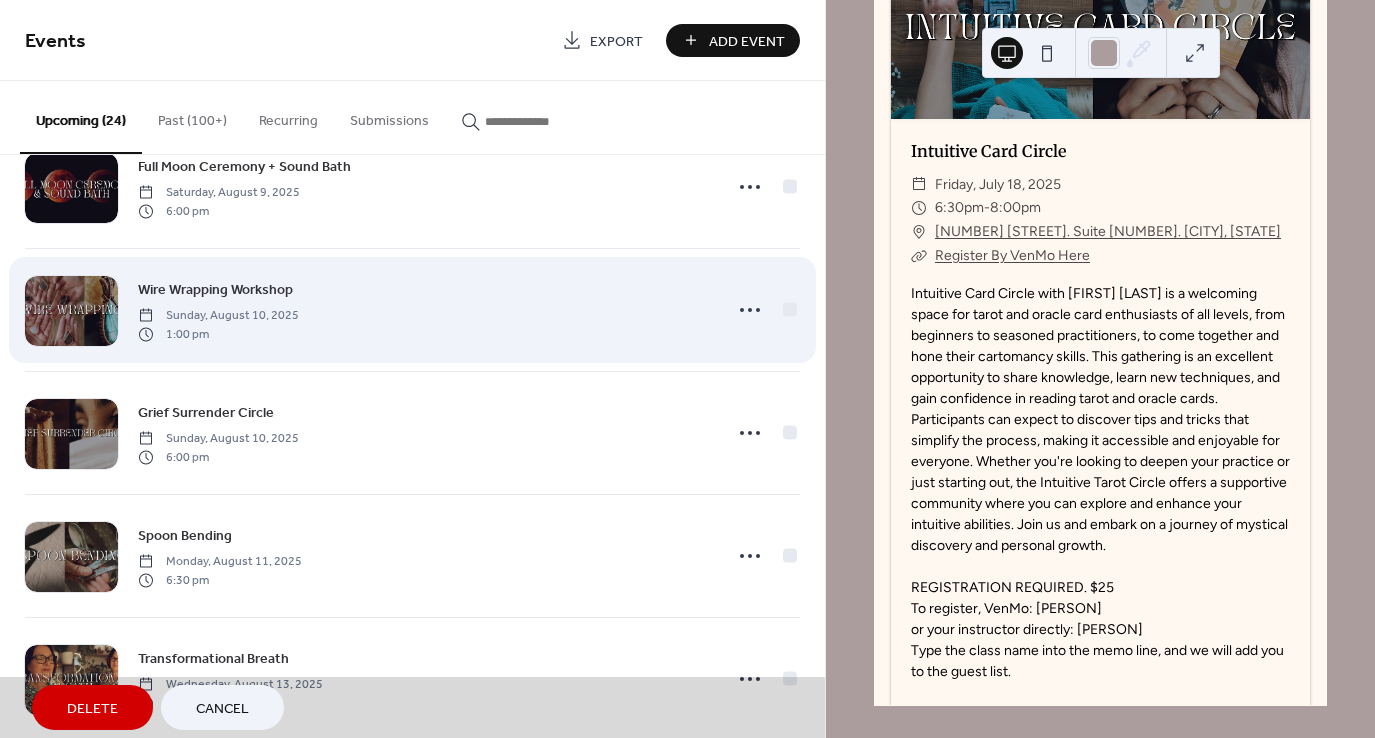 click on "Wire Wrapping Workshop Sunday, August 10, 2025 1:00 pm" at bounding box center (412, 309) 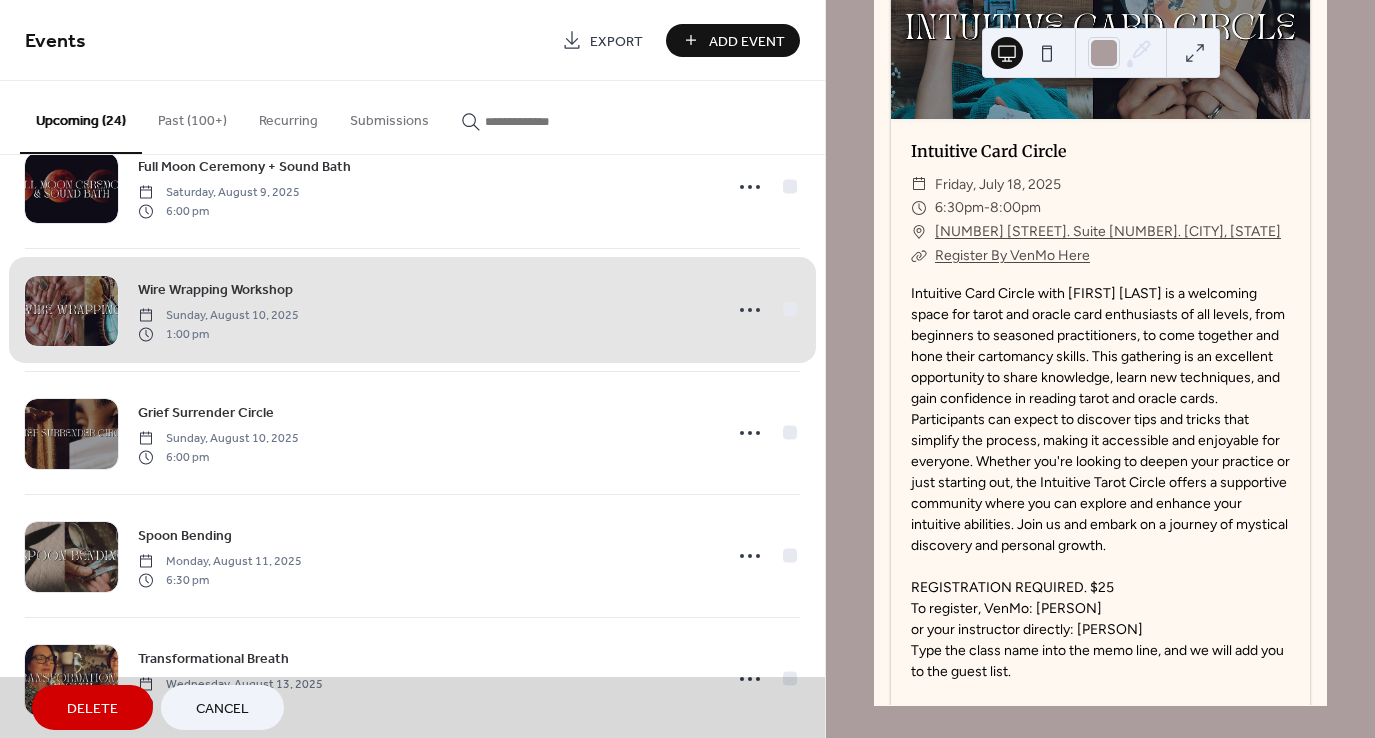 click on "Cancel" at bounding box center (222, 707) 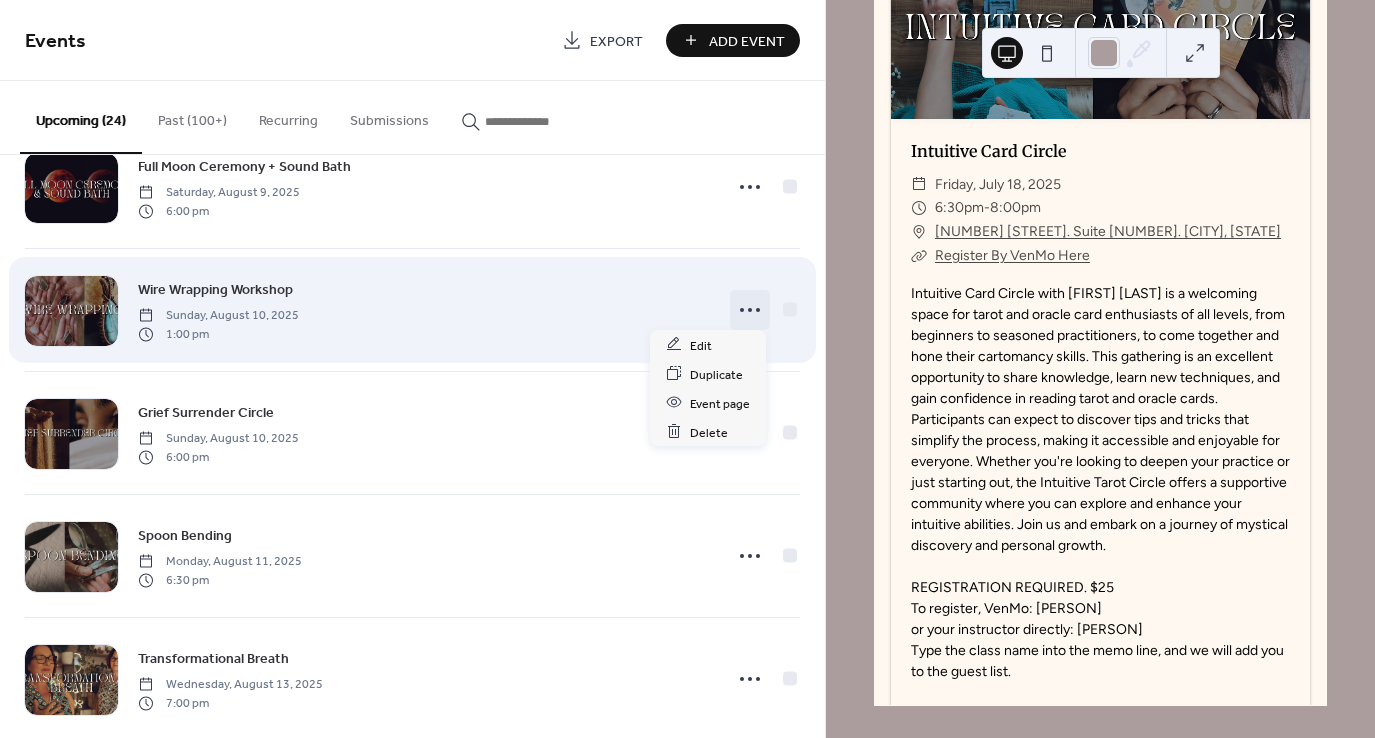 click 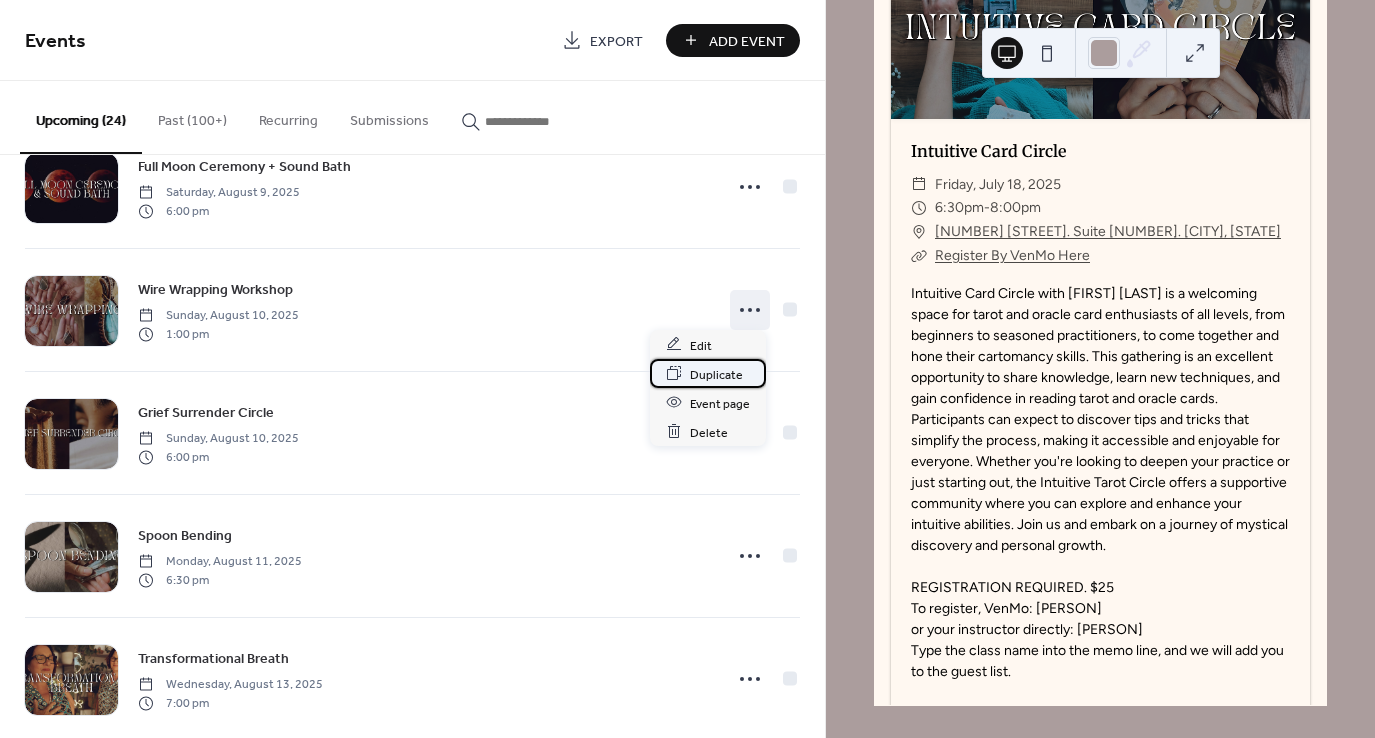 click on "Duplicate" at bounding box center (716, 374) 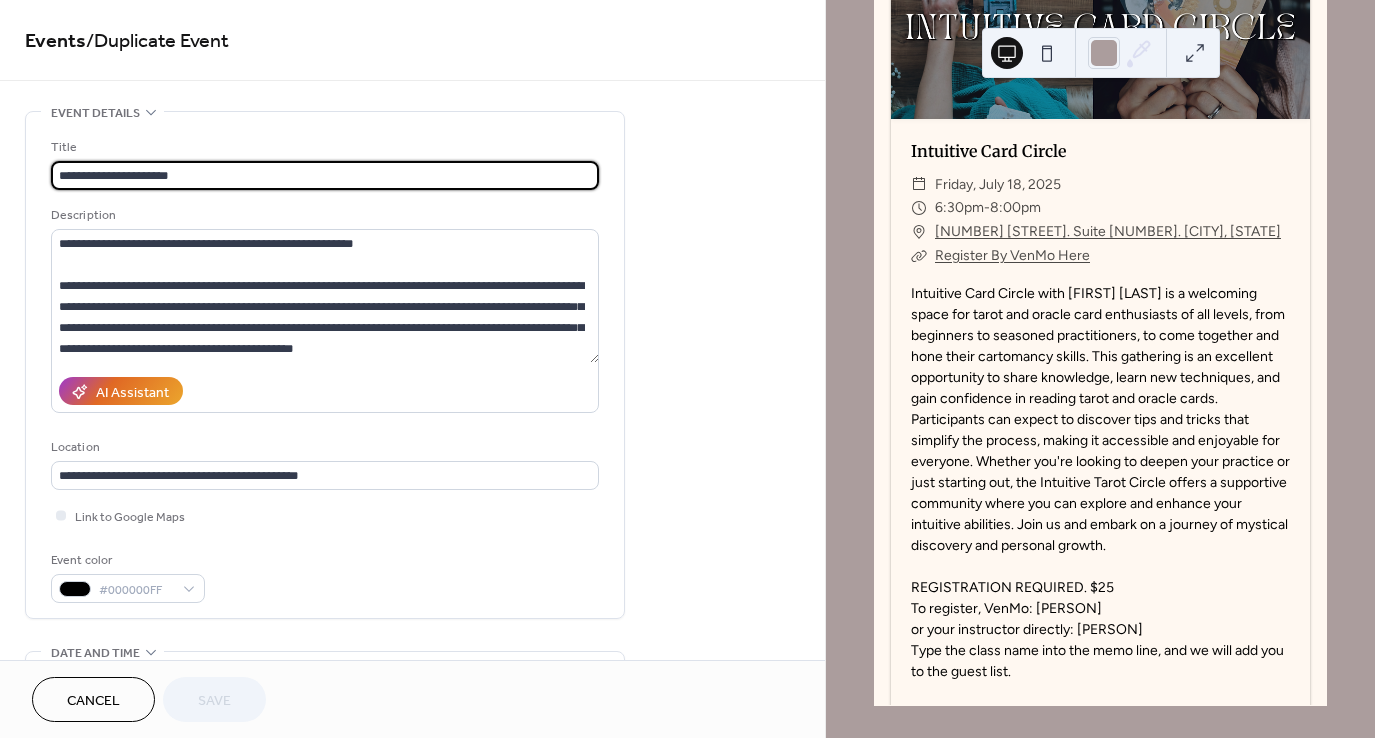 click on "**********" at bounding box center [325, 175] 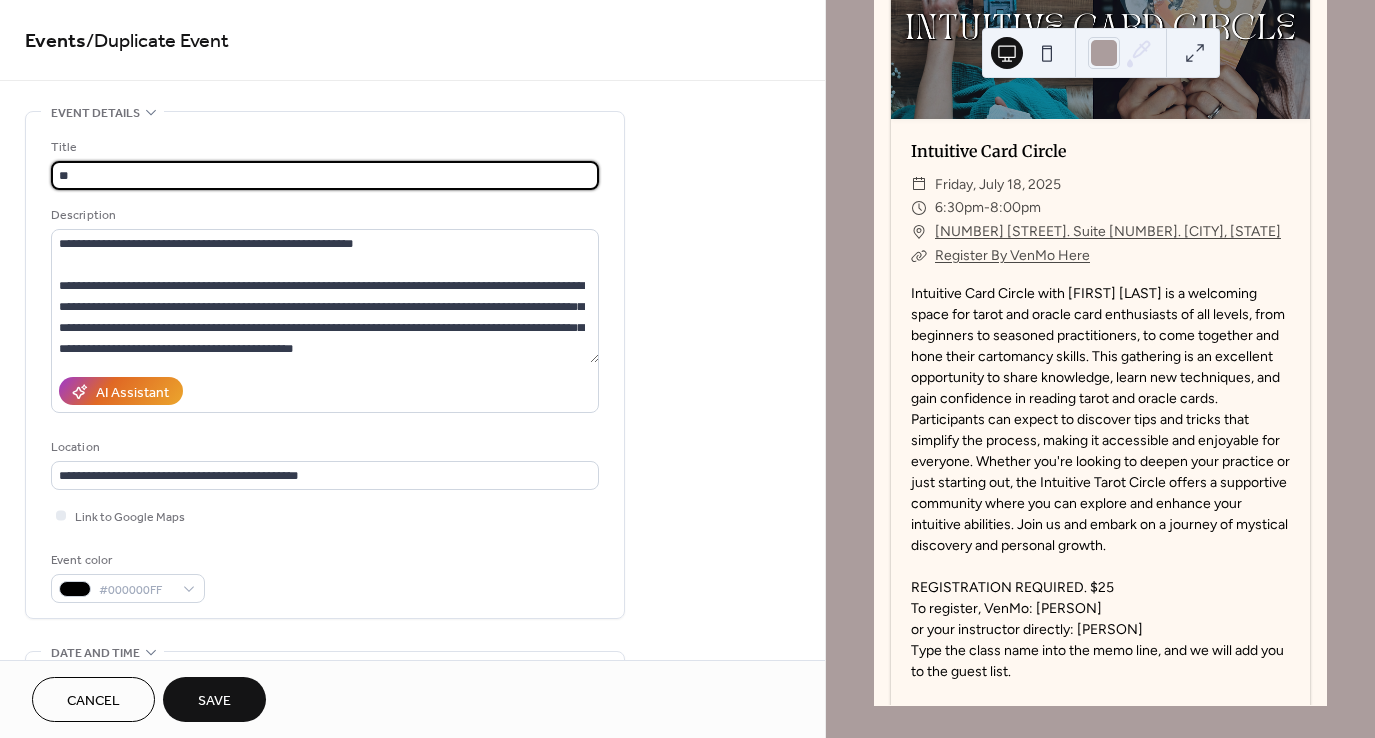type on "*" 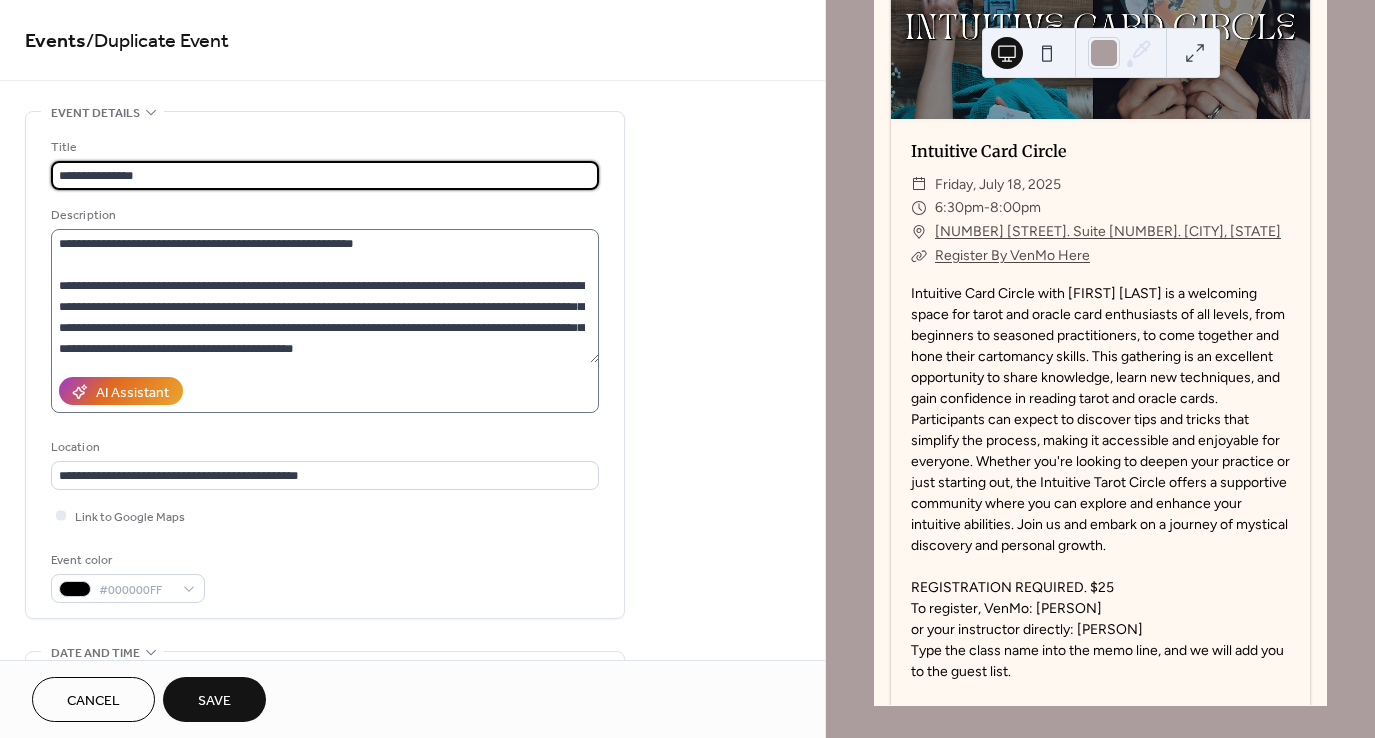 type on "**********" 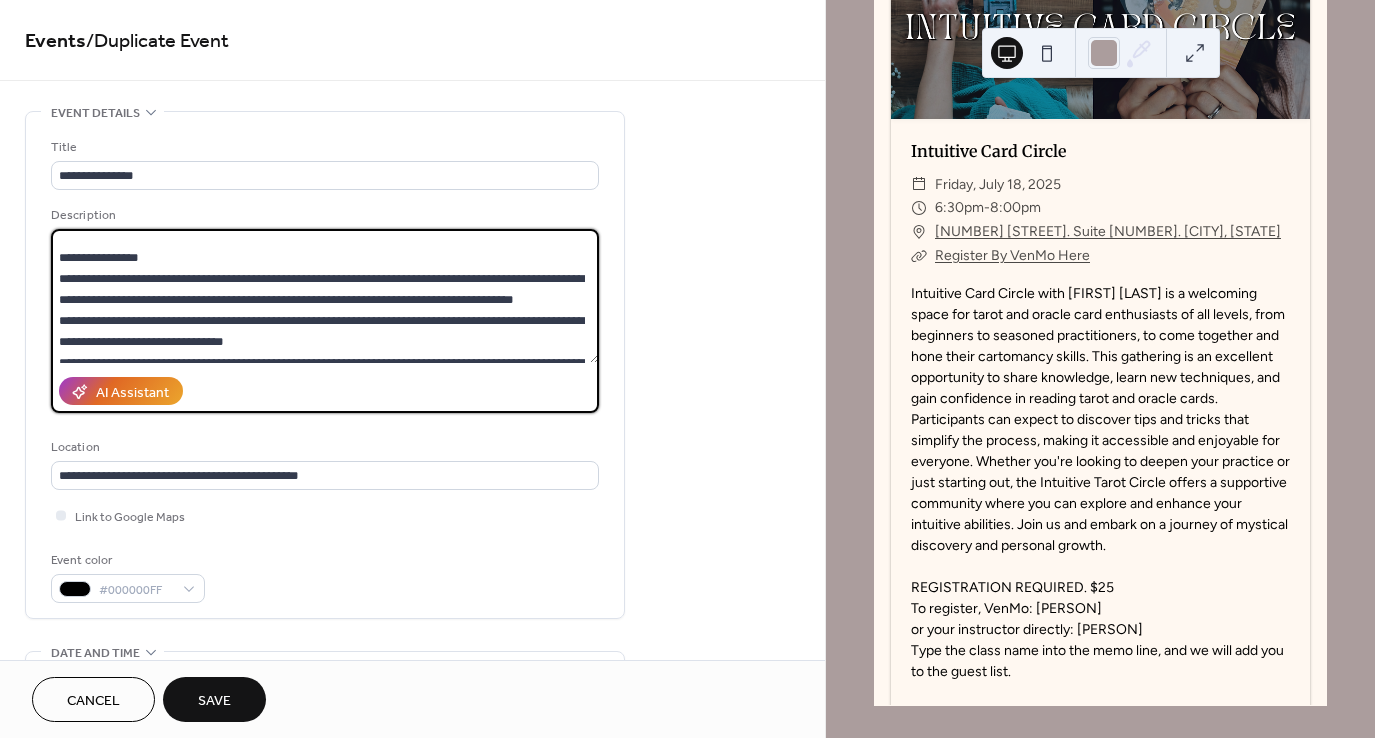 scroll, scrollTop: 504, scrollLeft: 0, axis: vertical 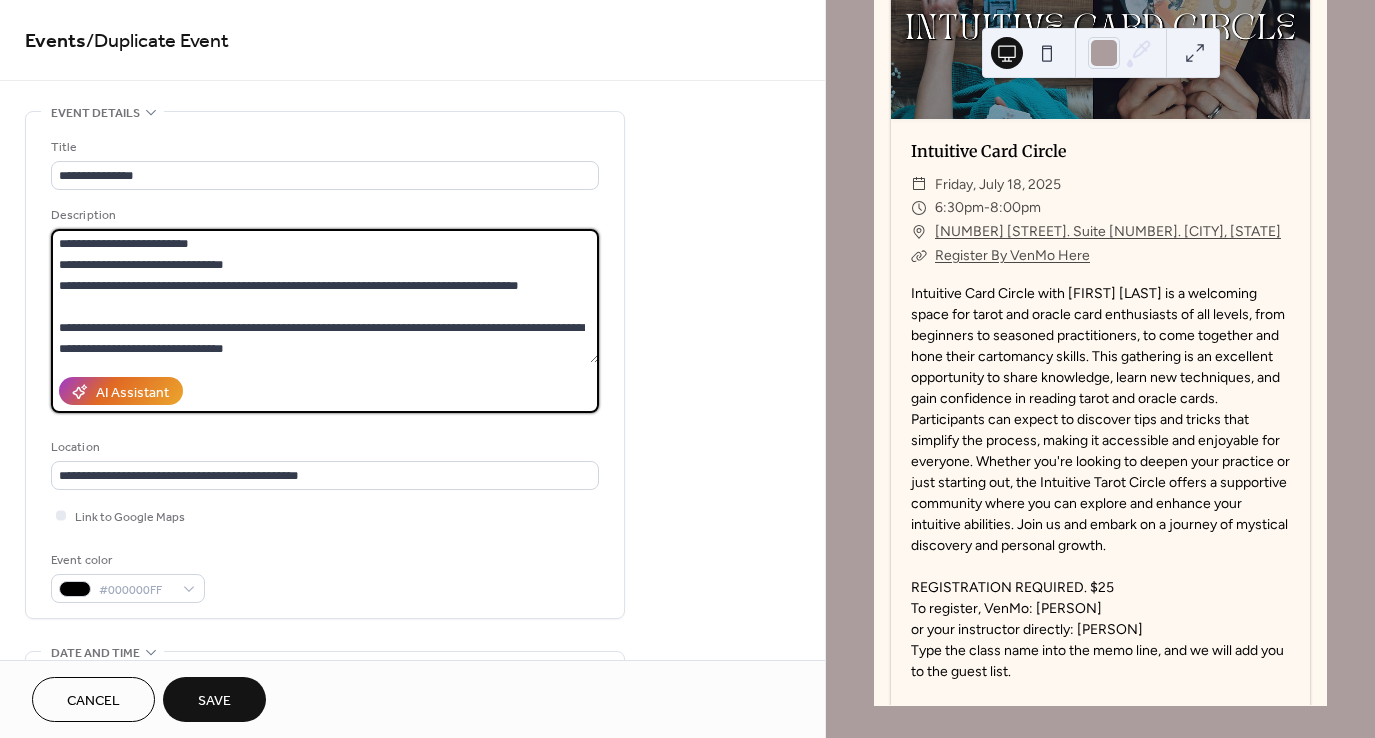 drag, startPoint x: 52, startPoint y: 241, endPoint x: 364, endPoint y: 429, distance: 364.26364 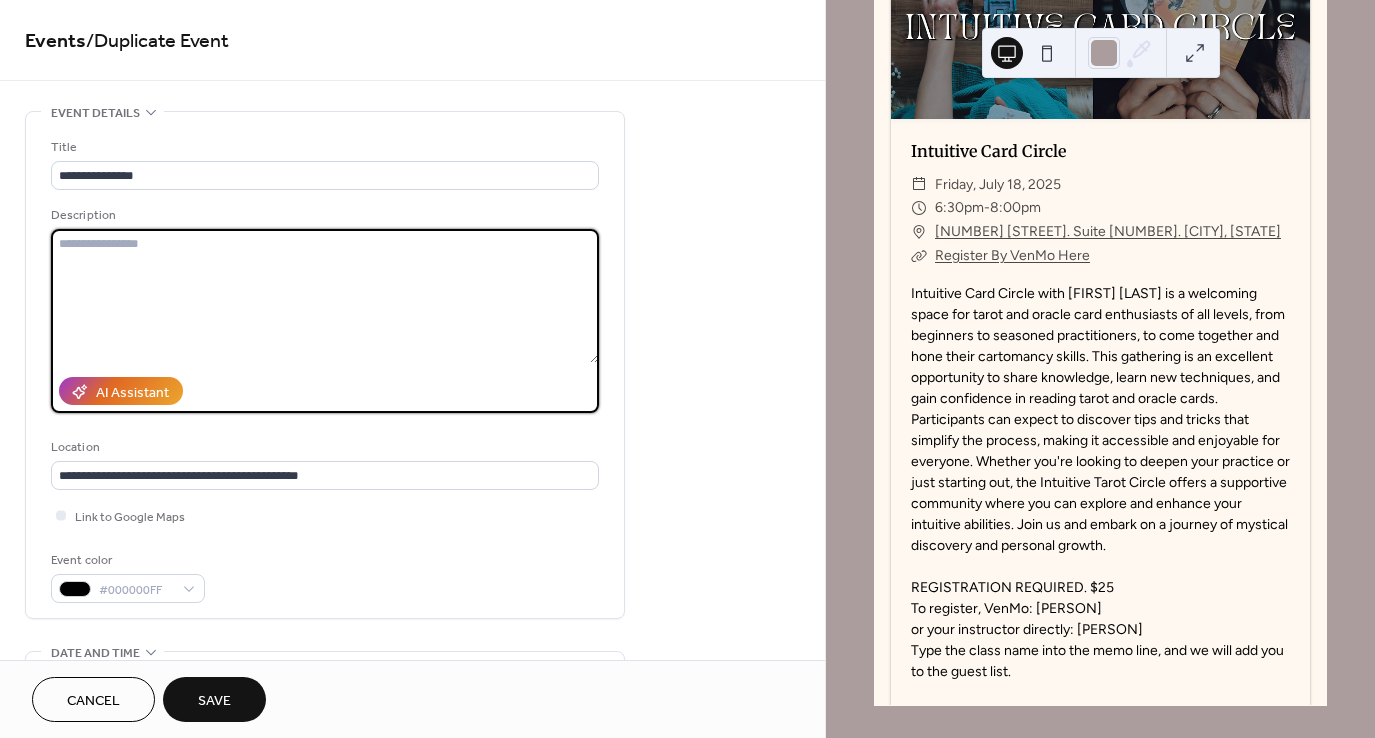 scroll, scrollTop: 0, scrollLeft: 0, axis: both 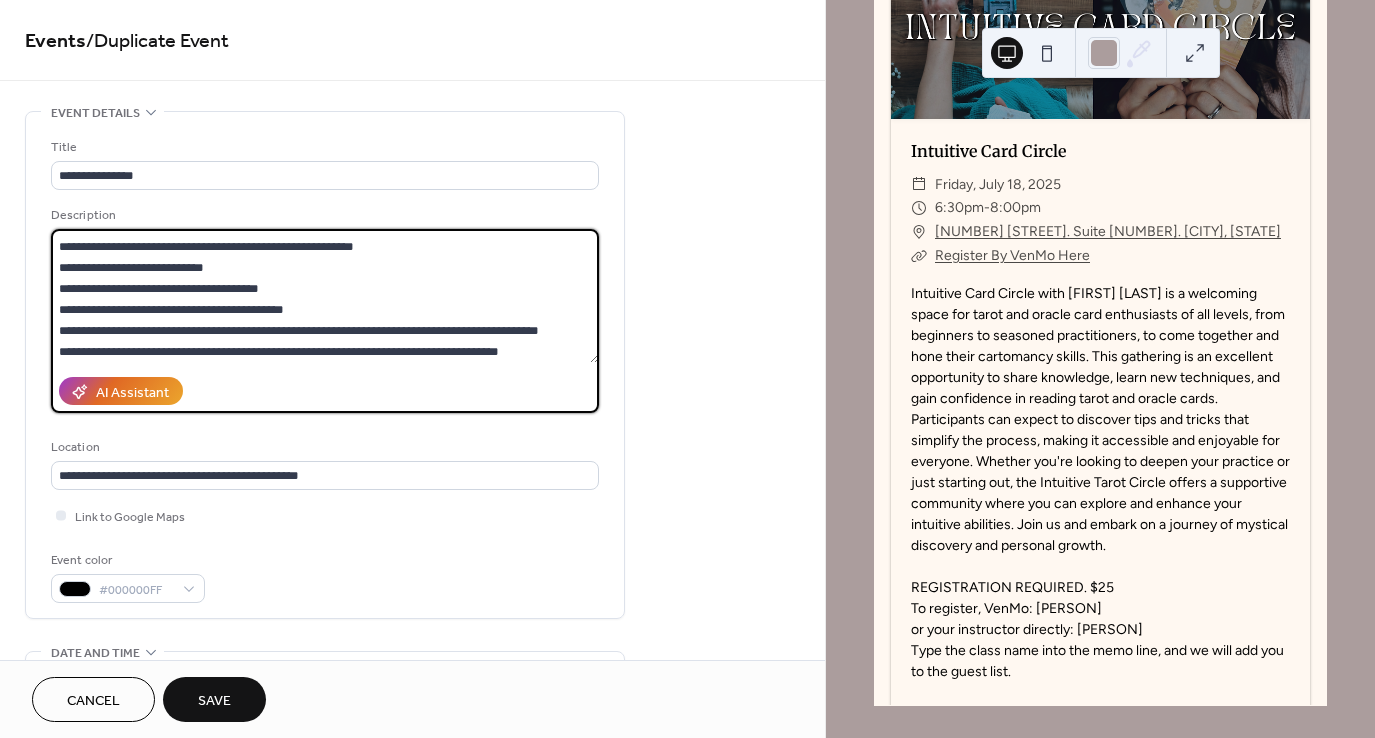 click on "**********" at bounding box center [325, 296] 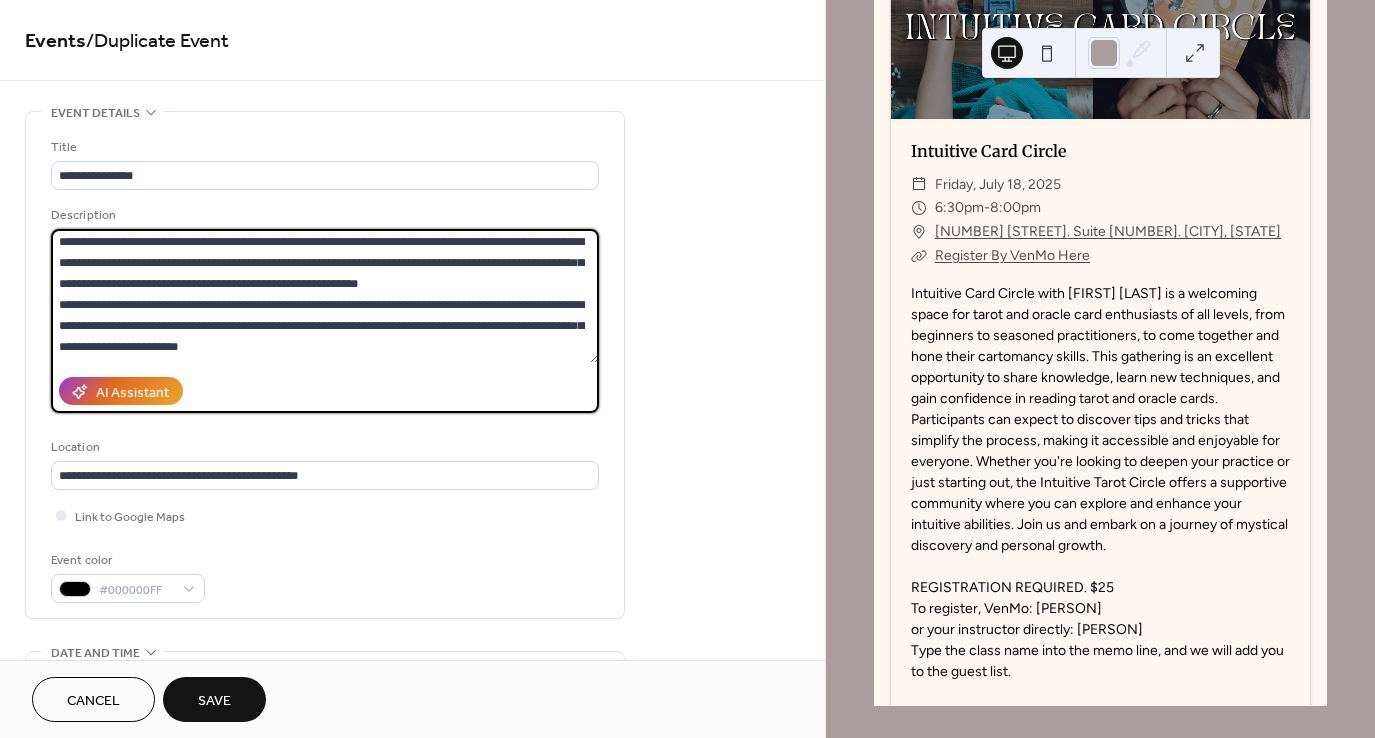 scroll, scrollTop: 1, scrollLeft: 0, axis: vertical 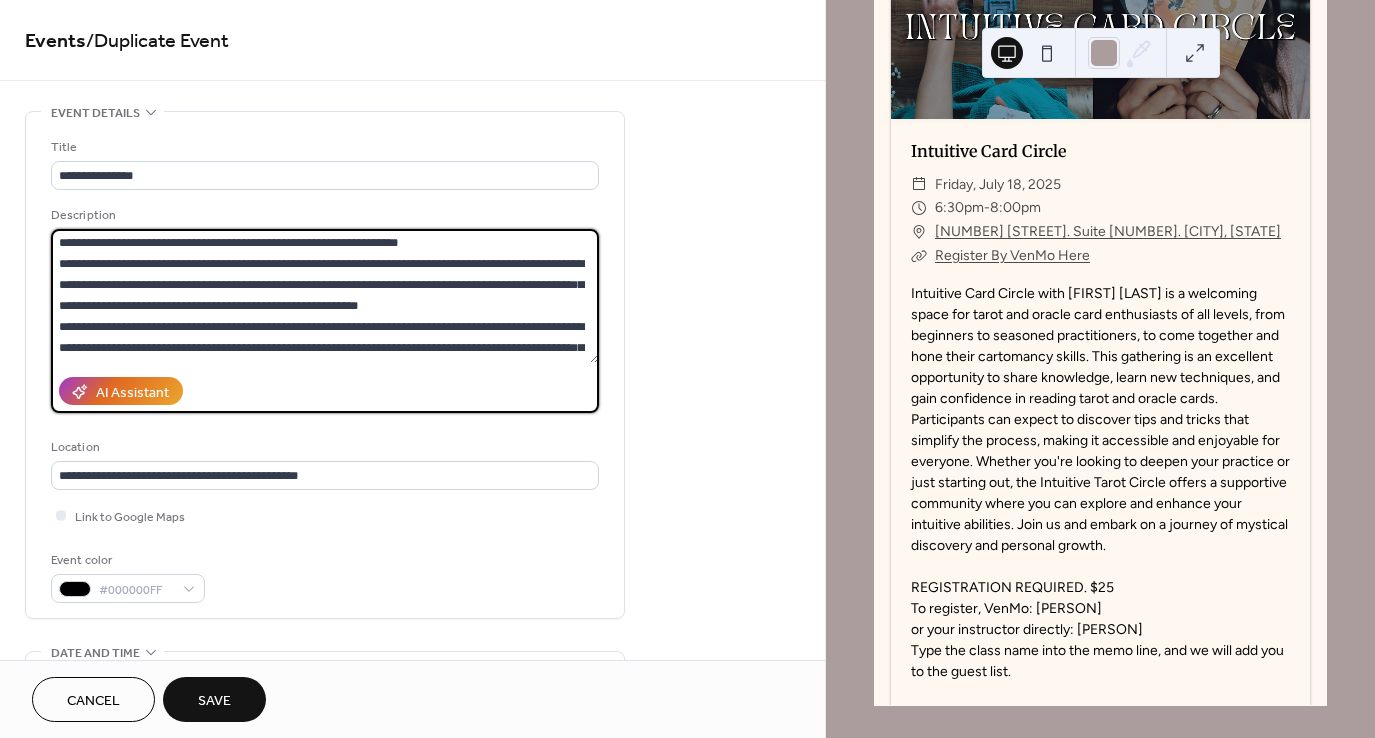 click on "**********" at bounding box center [325, 296] 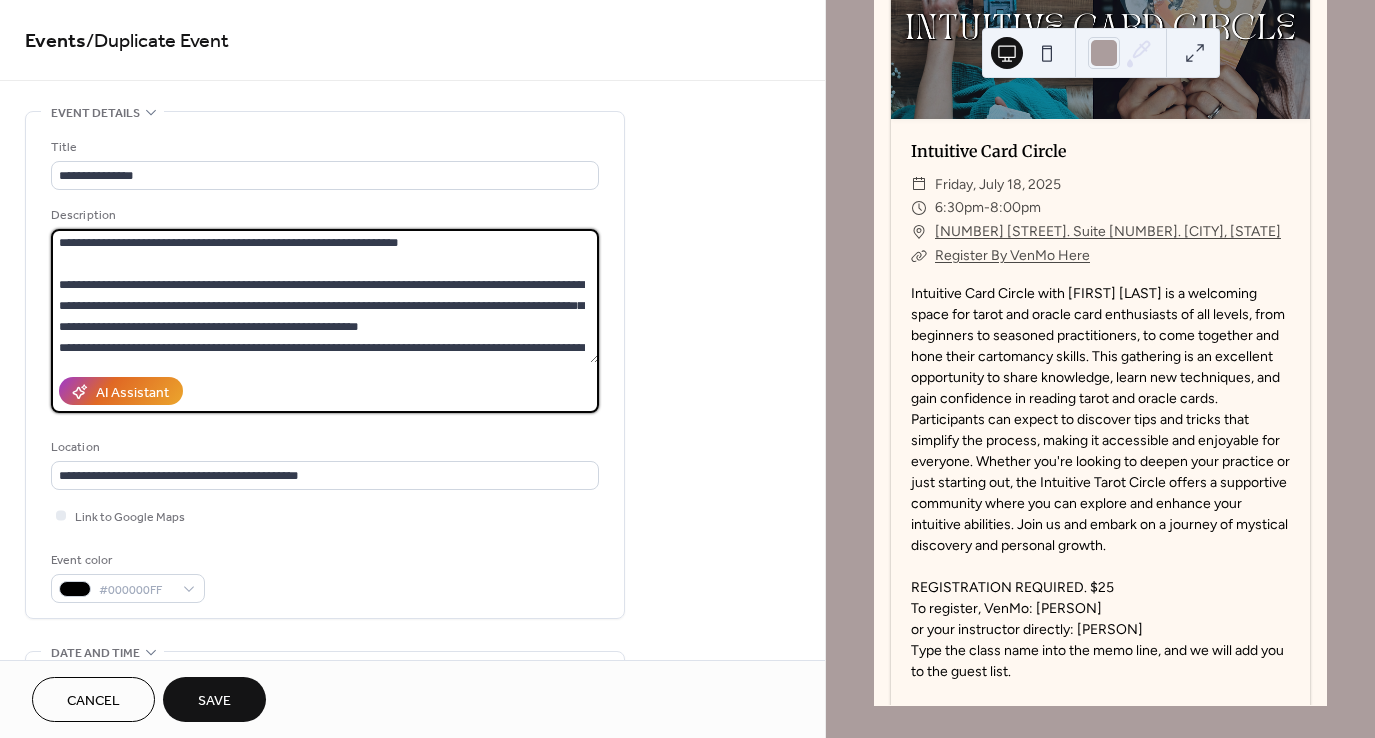 scroll, scrollTop: 23, scrollLeft: 0, axis: vertical 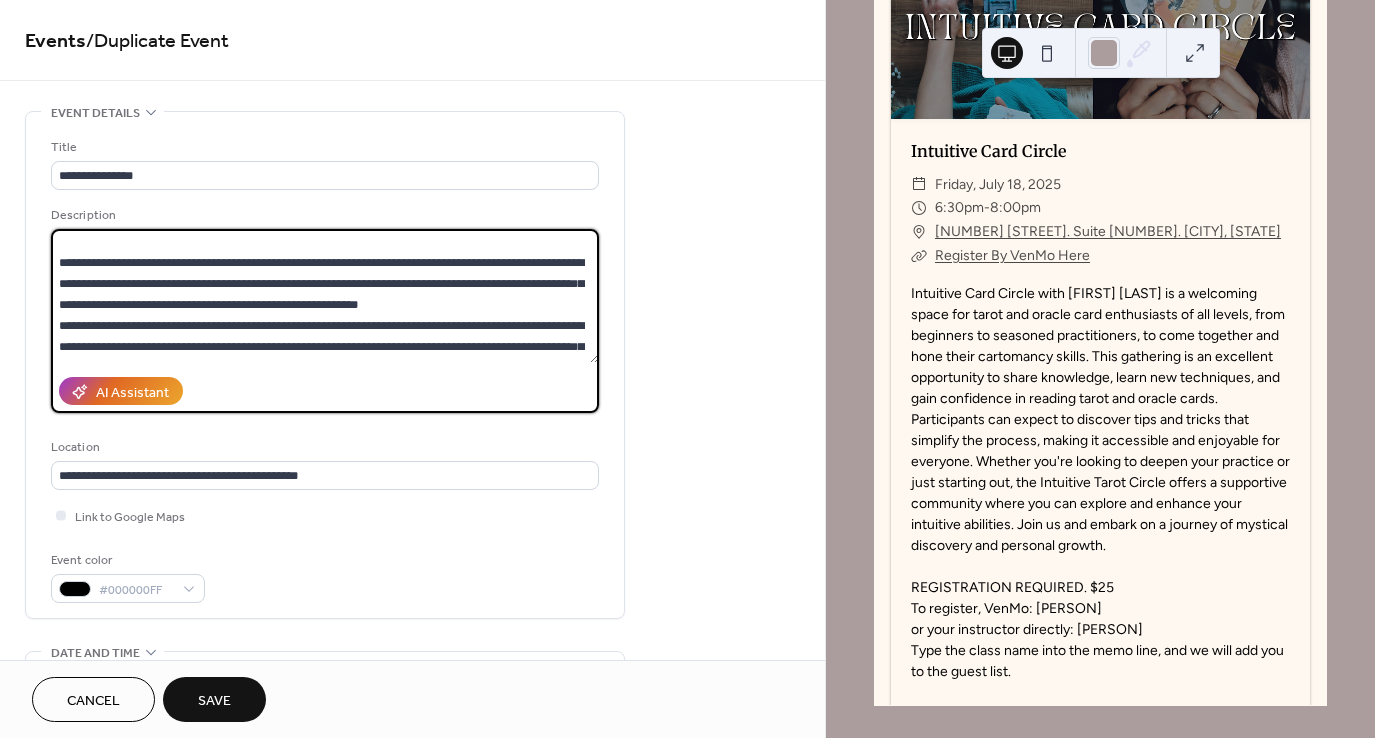 click on "**********" at bounding box center [325, 296] 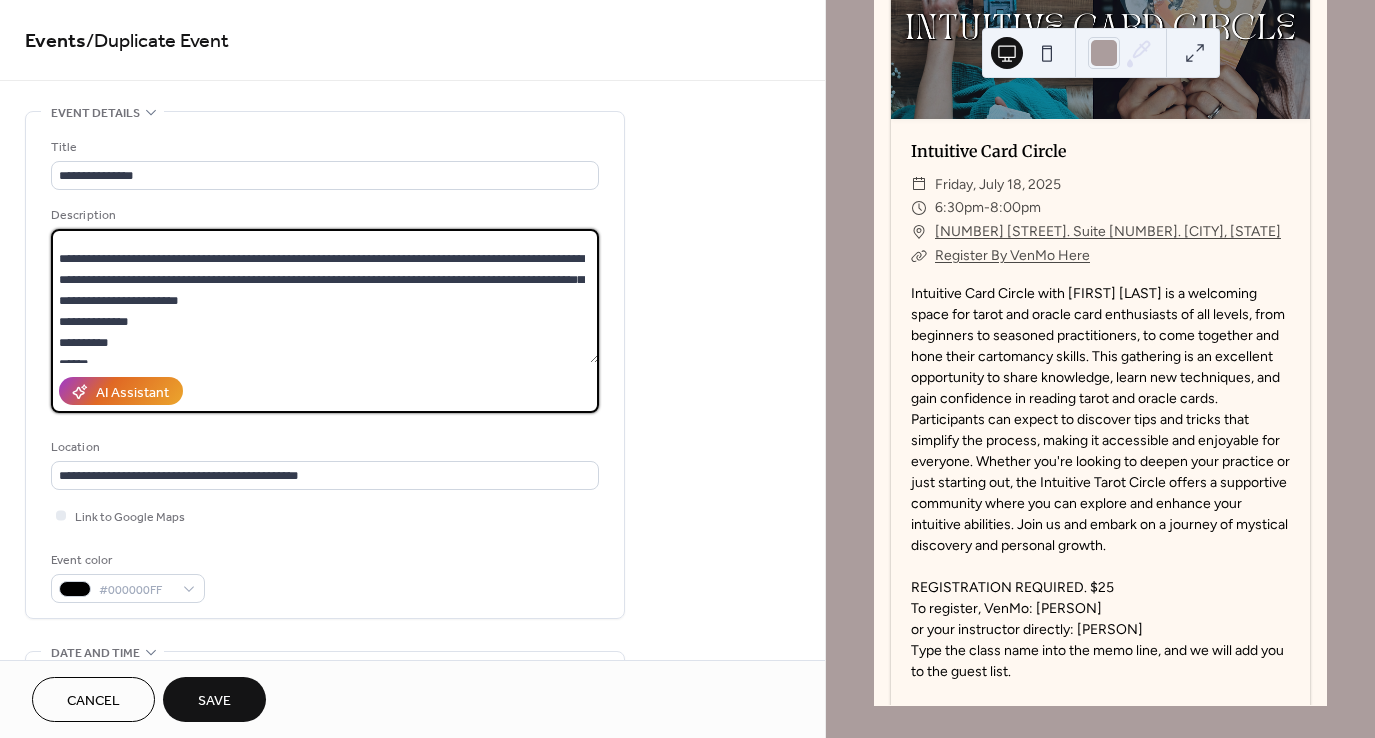 scroll, scrollTop: 112, scrollLeft: 0, axis: vertical 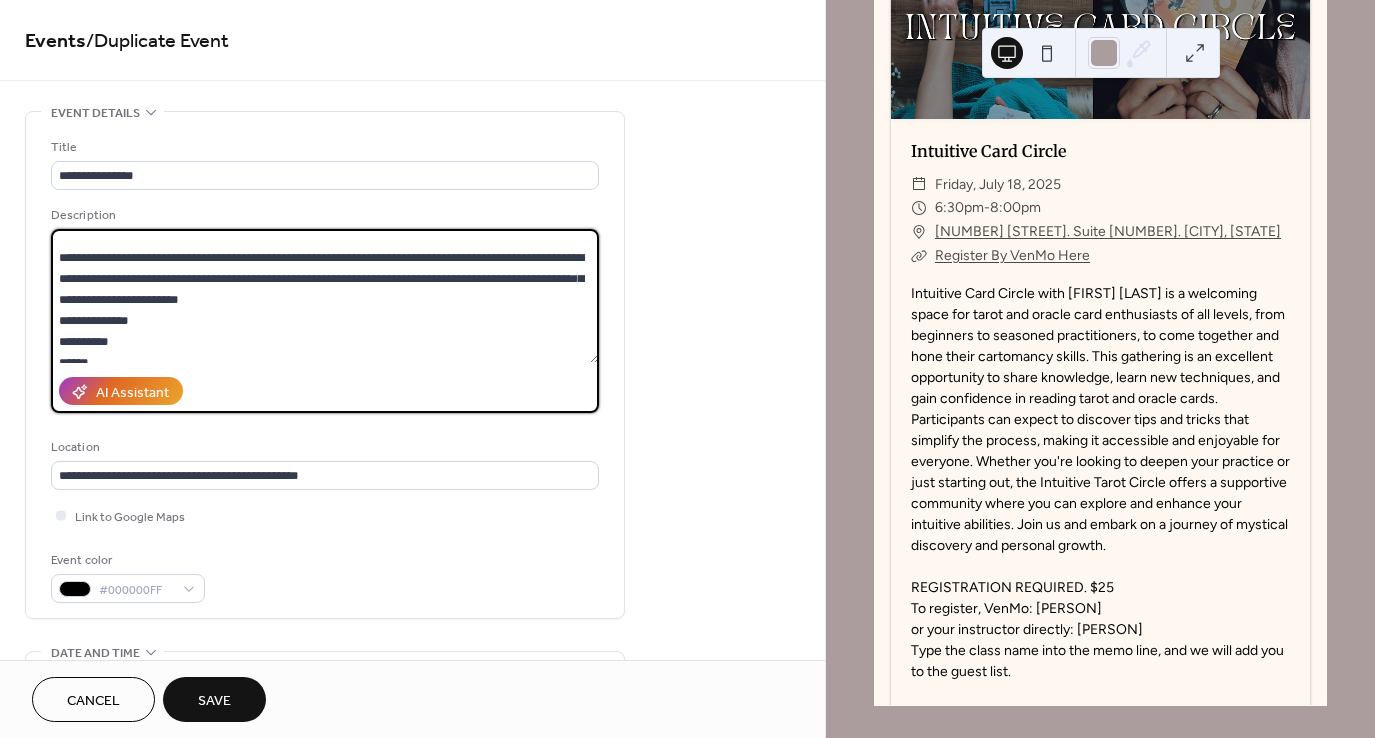 click on "**********" at bounding box center [325, 296] 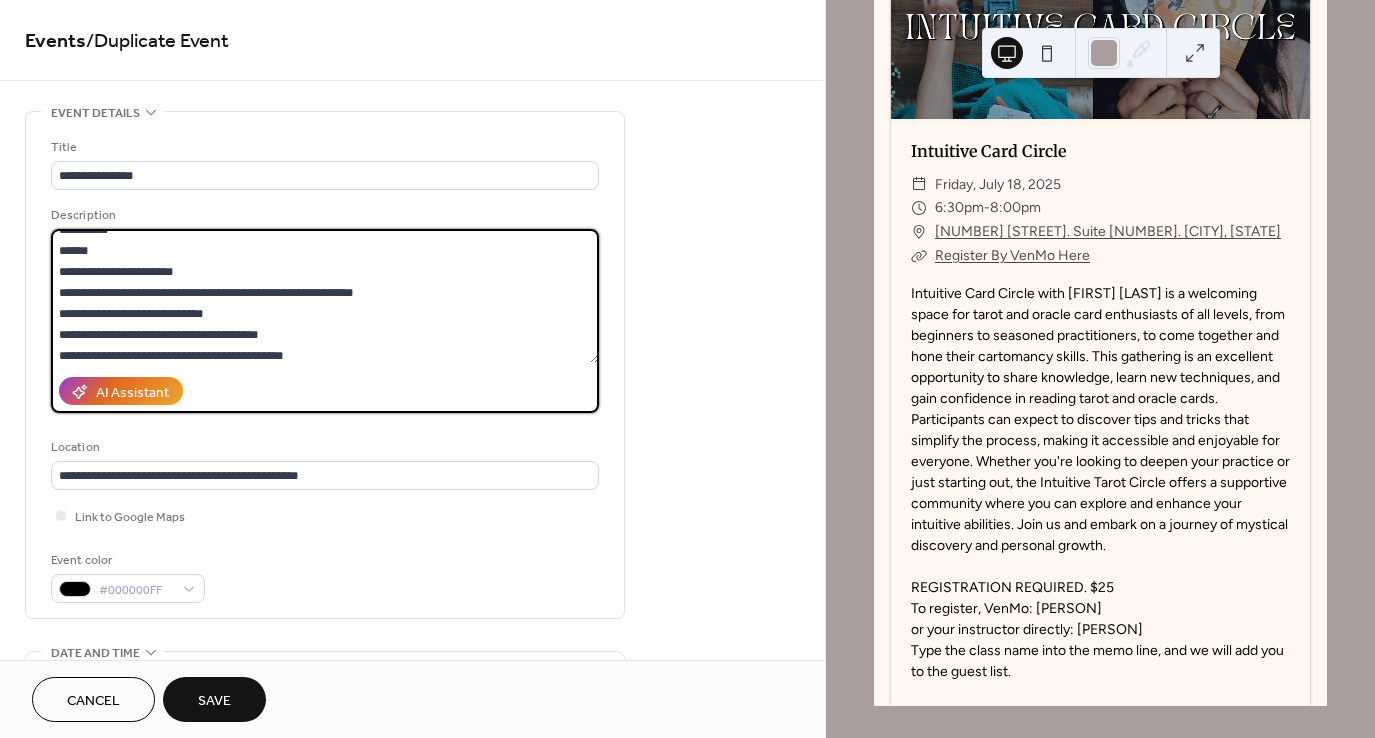 scroll, scrollTop: 248, scrollLeft: 0, axis: vertical 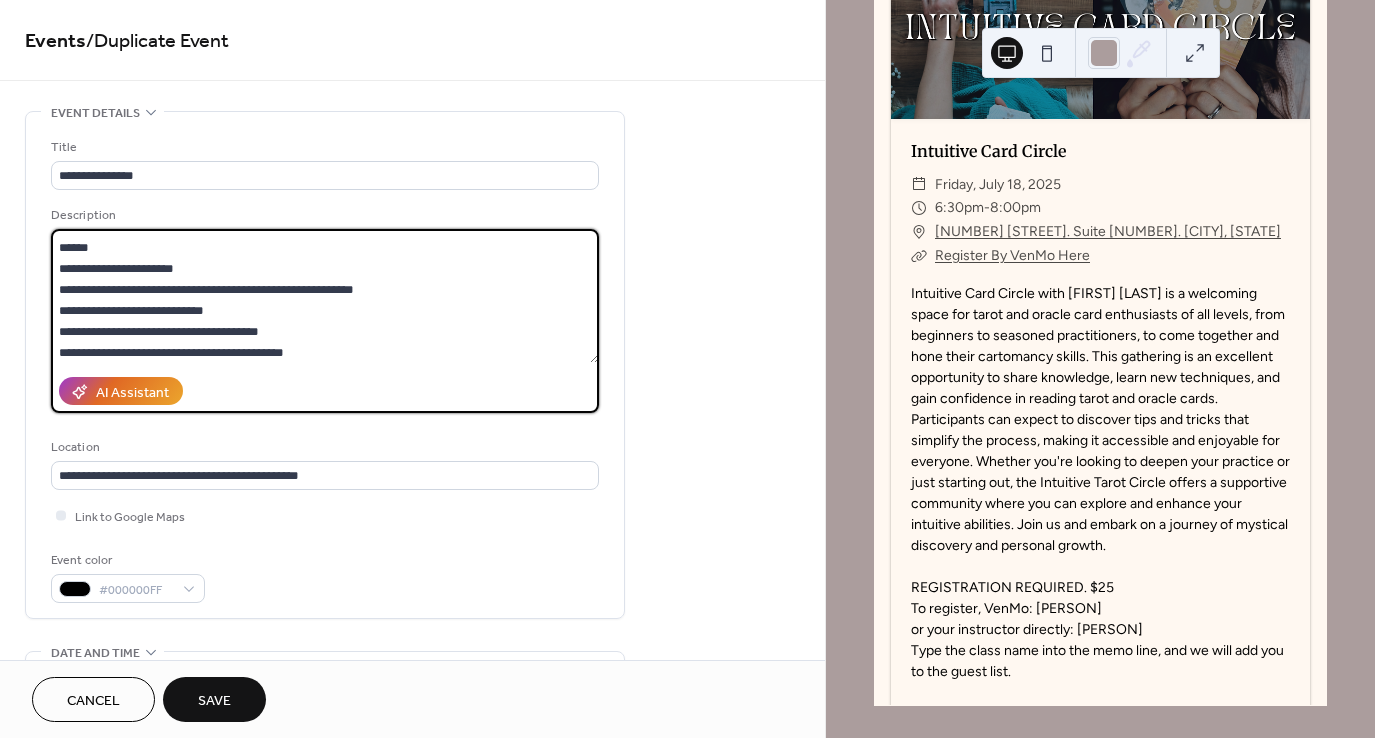 click on "**********" at bounding box center (325, 296) 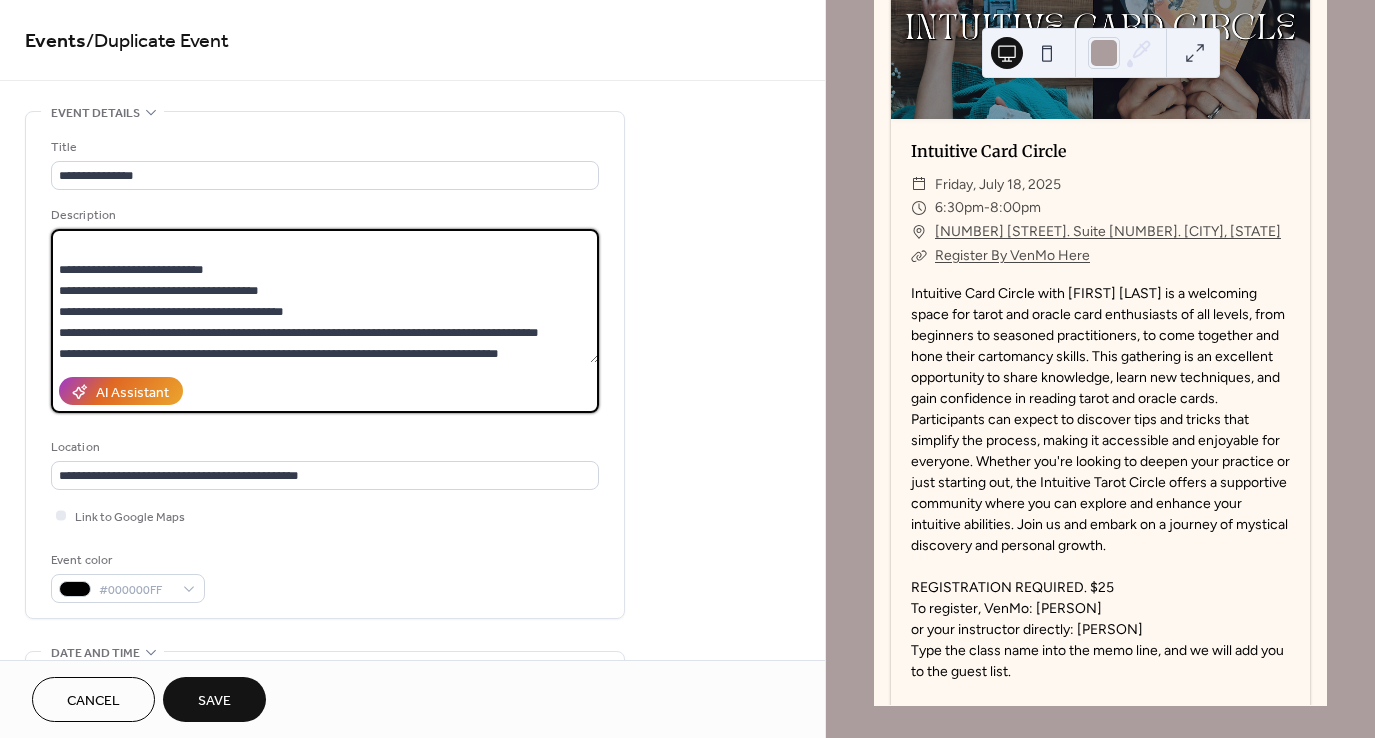 scroll, scrollTop: 314, scrollLeft: 0, axis: vertical 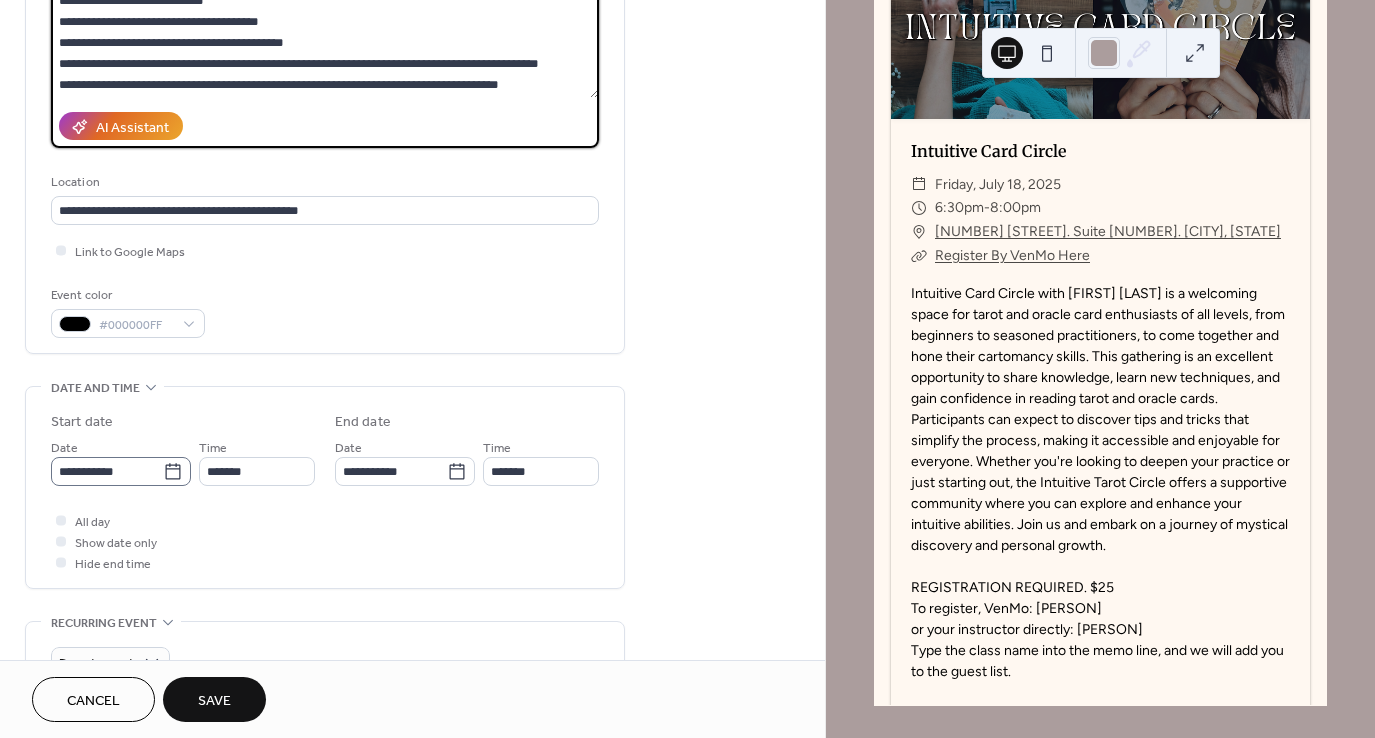 type on "**********" 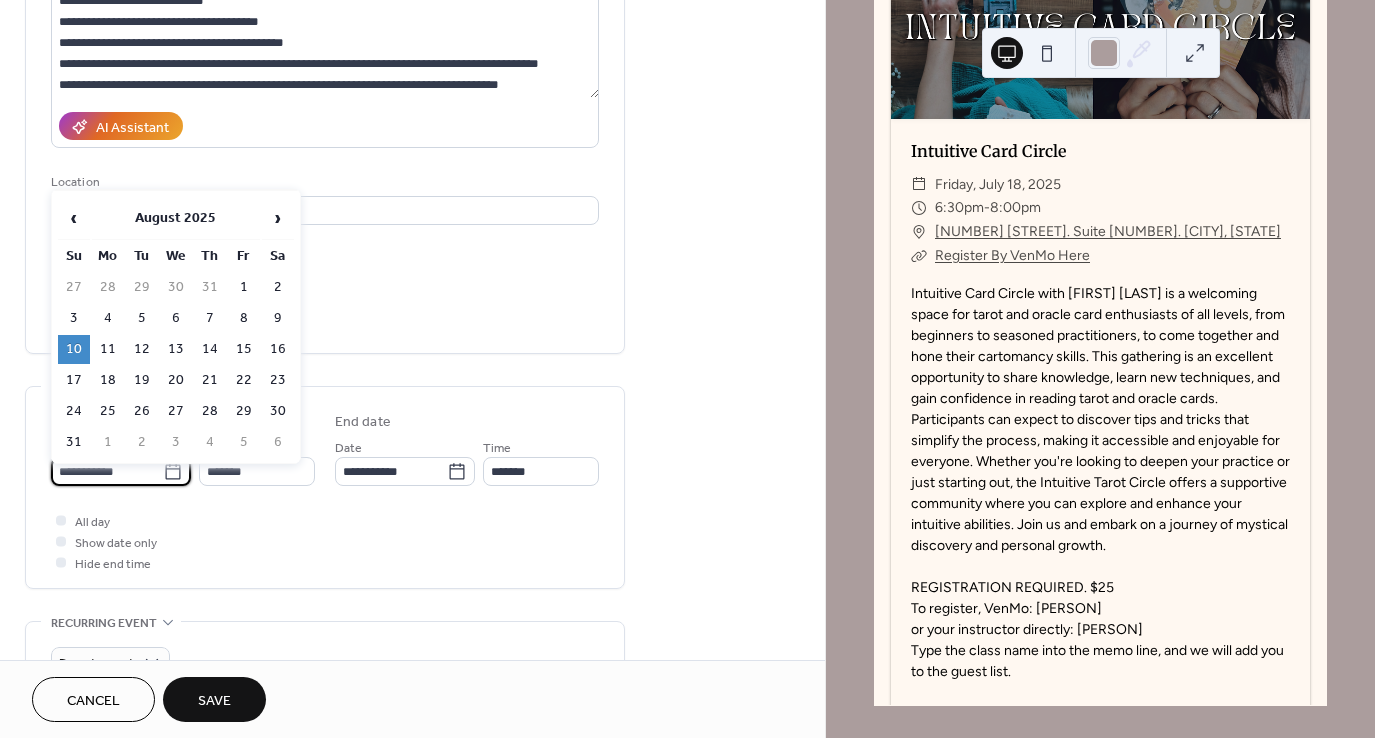 click on "**********" at bounding box center [107, 471] 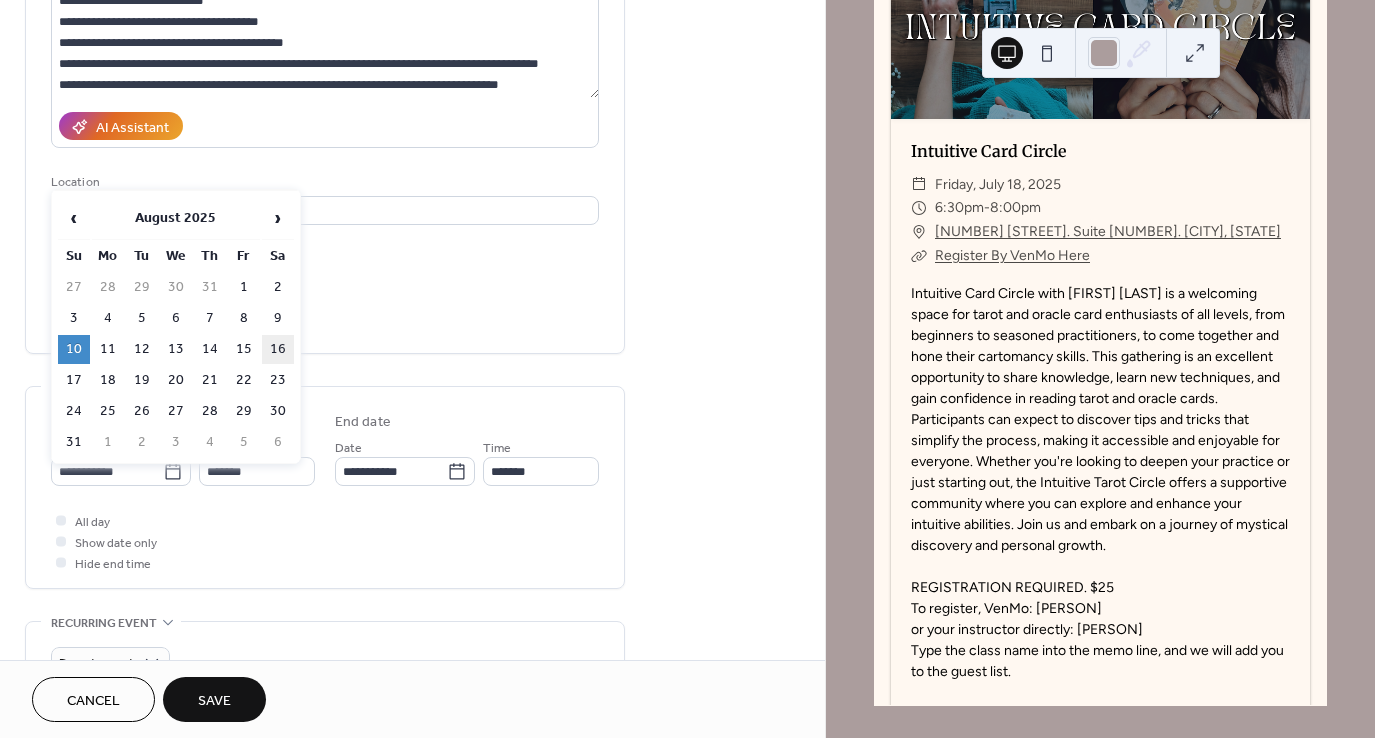 click on "16" at bounding box center [278, 349] 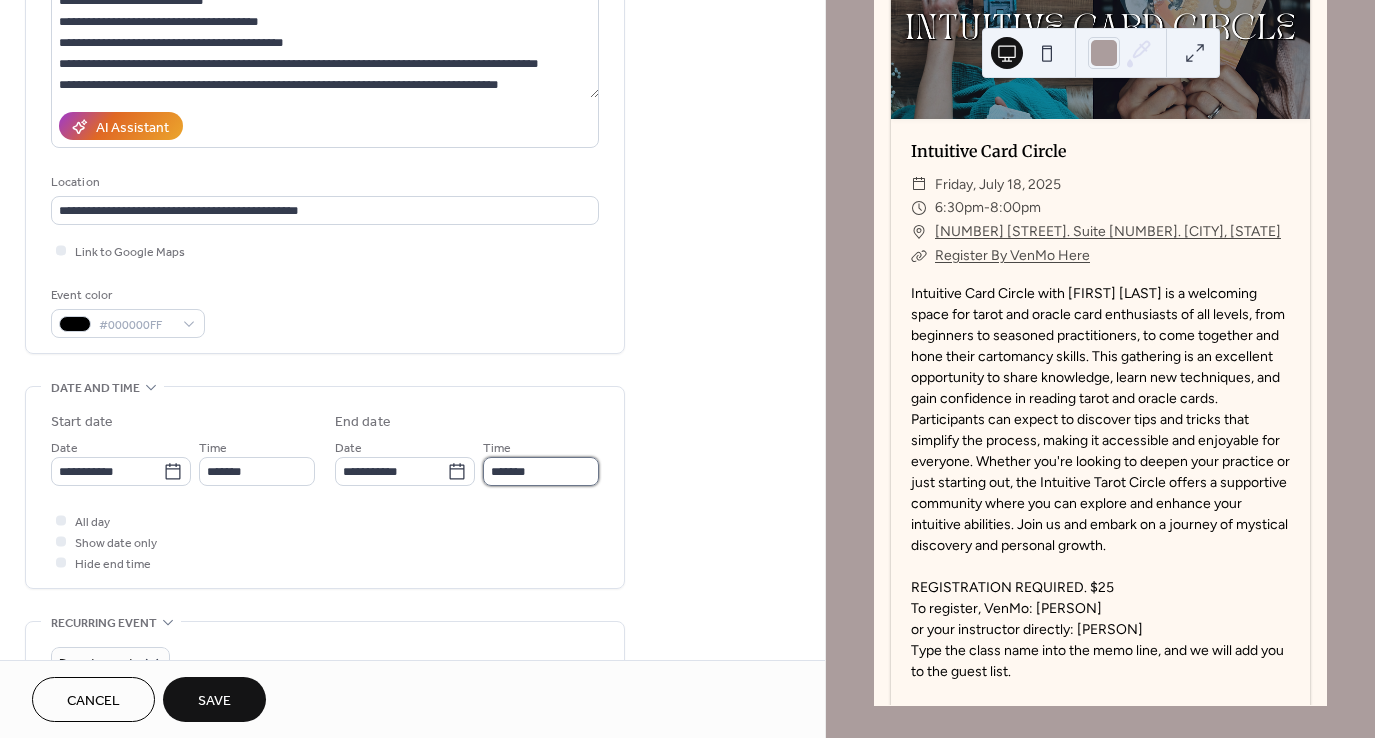 click on "*******" at bounding box center [541, 471] 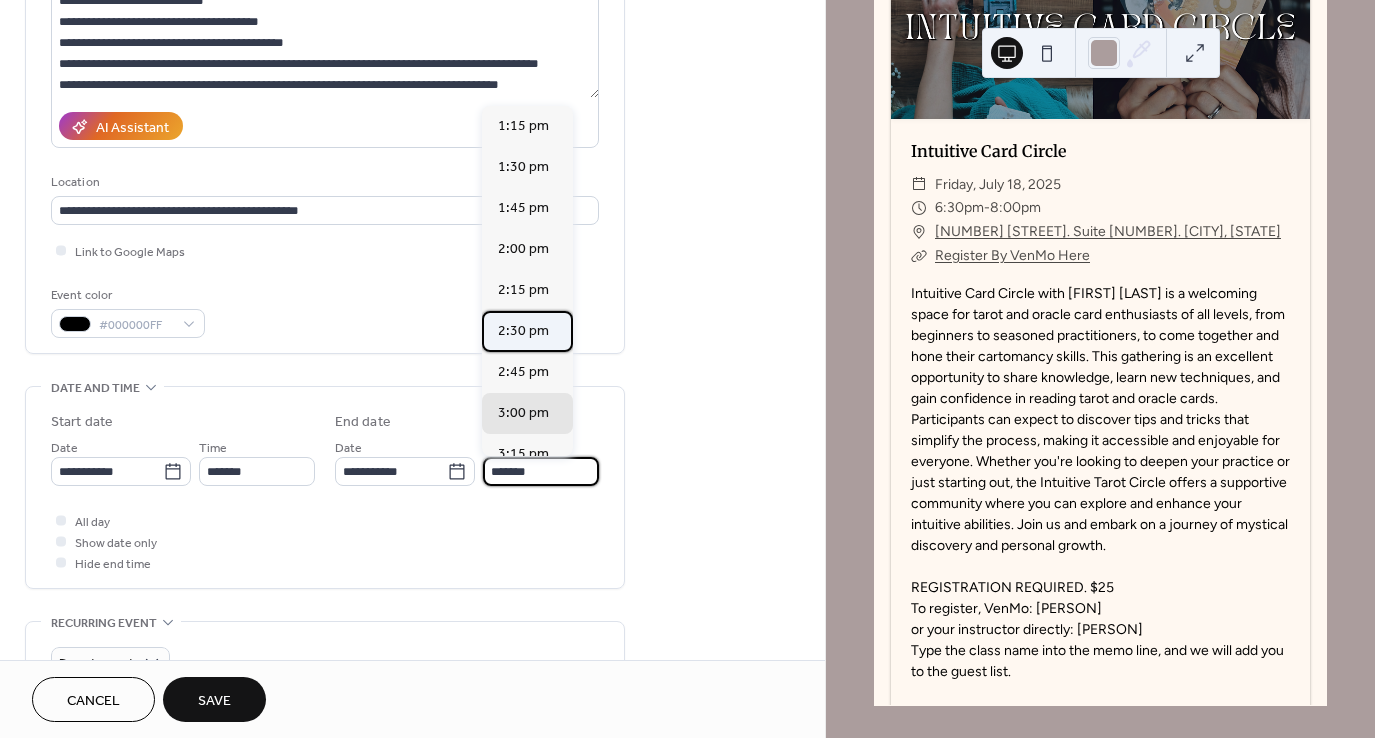 click on "2:30 pm" at bounding box center (523, 330) 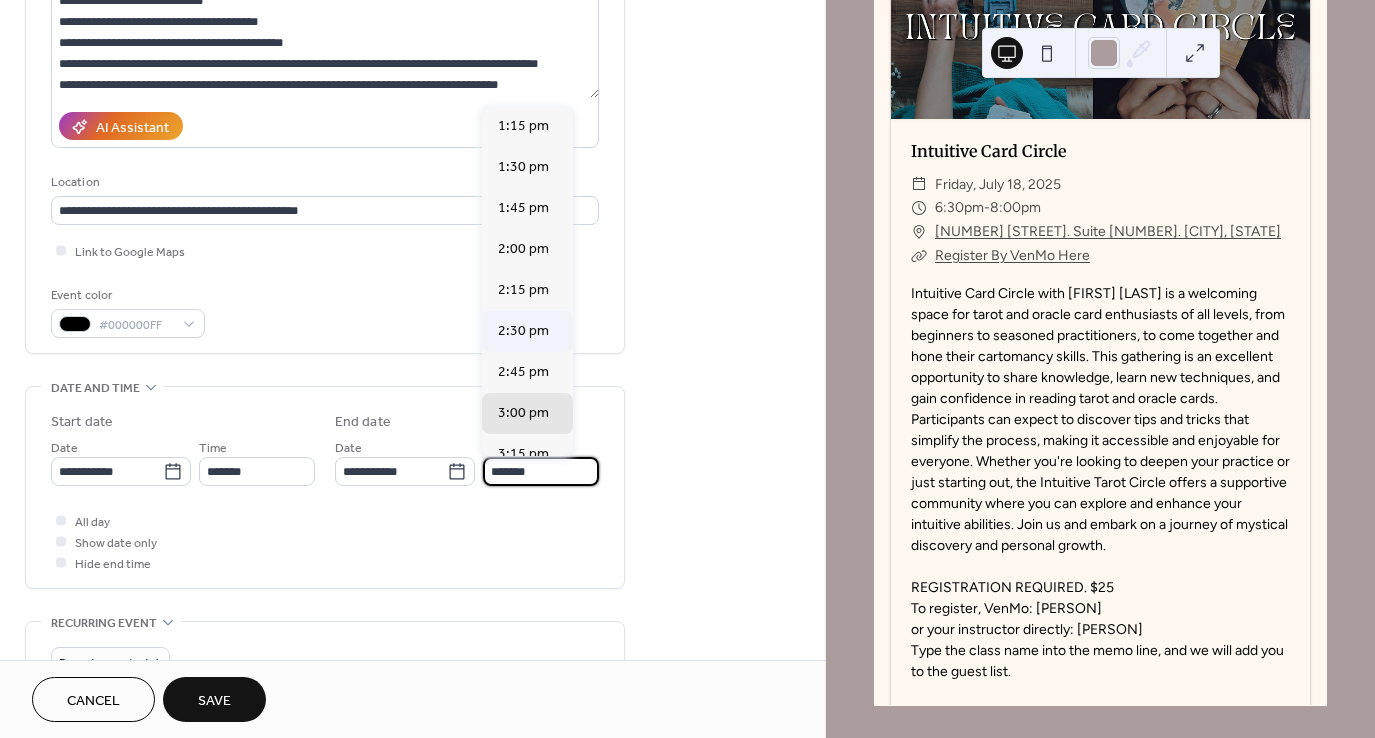 type on "*******" 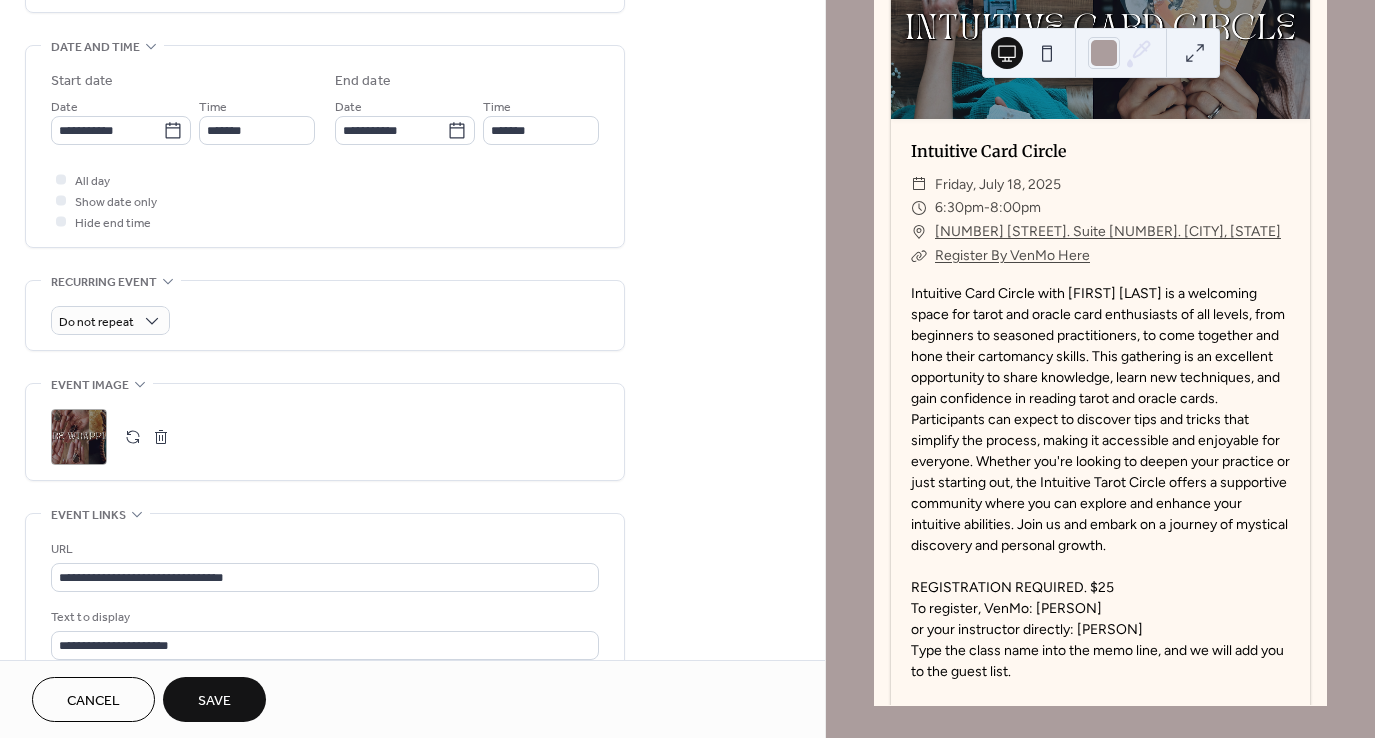 scroll, scrollTop: 623, scrollLeft: 0, axis: vertical 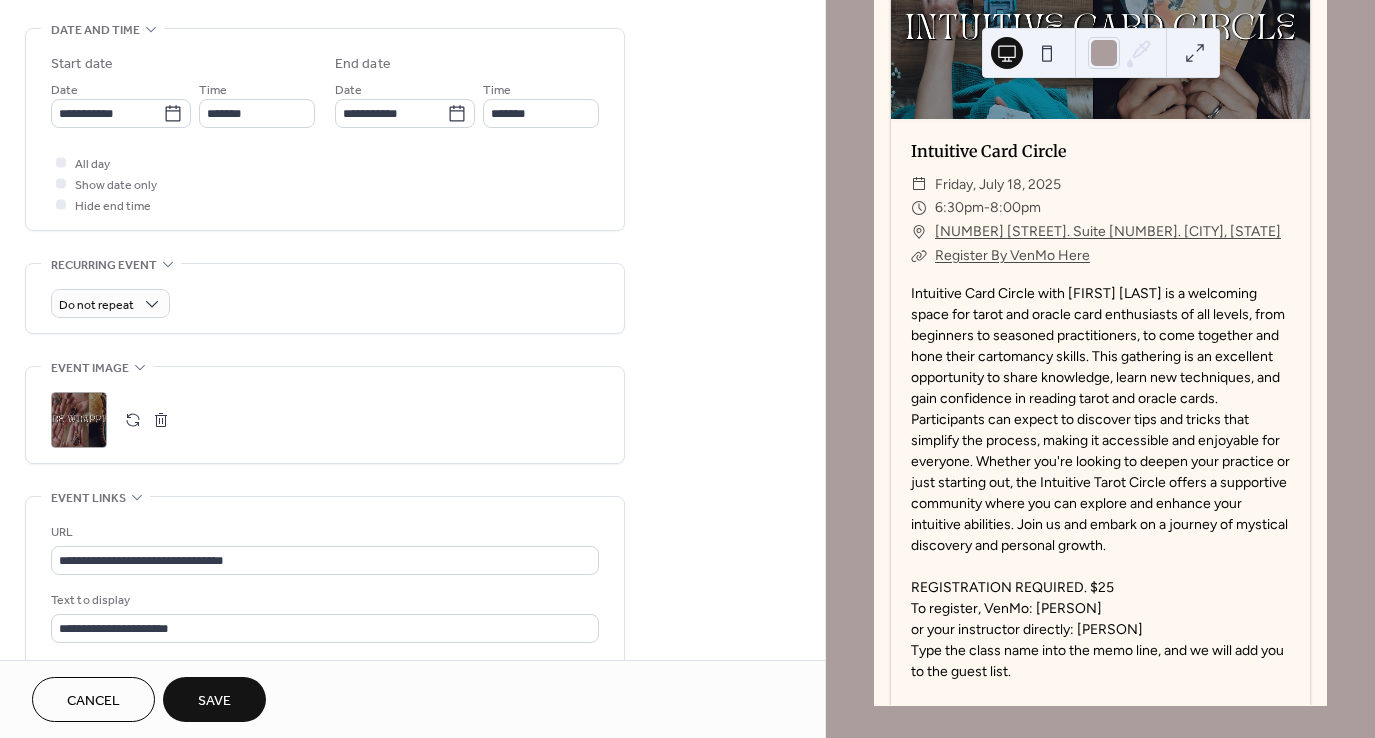 click at bounding box center (133, 420) 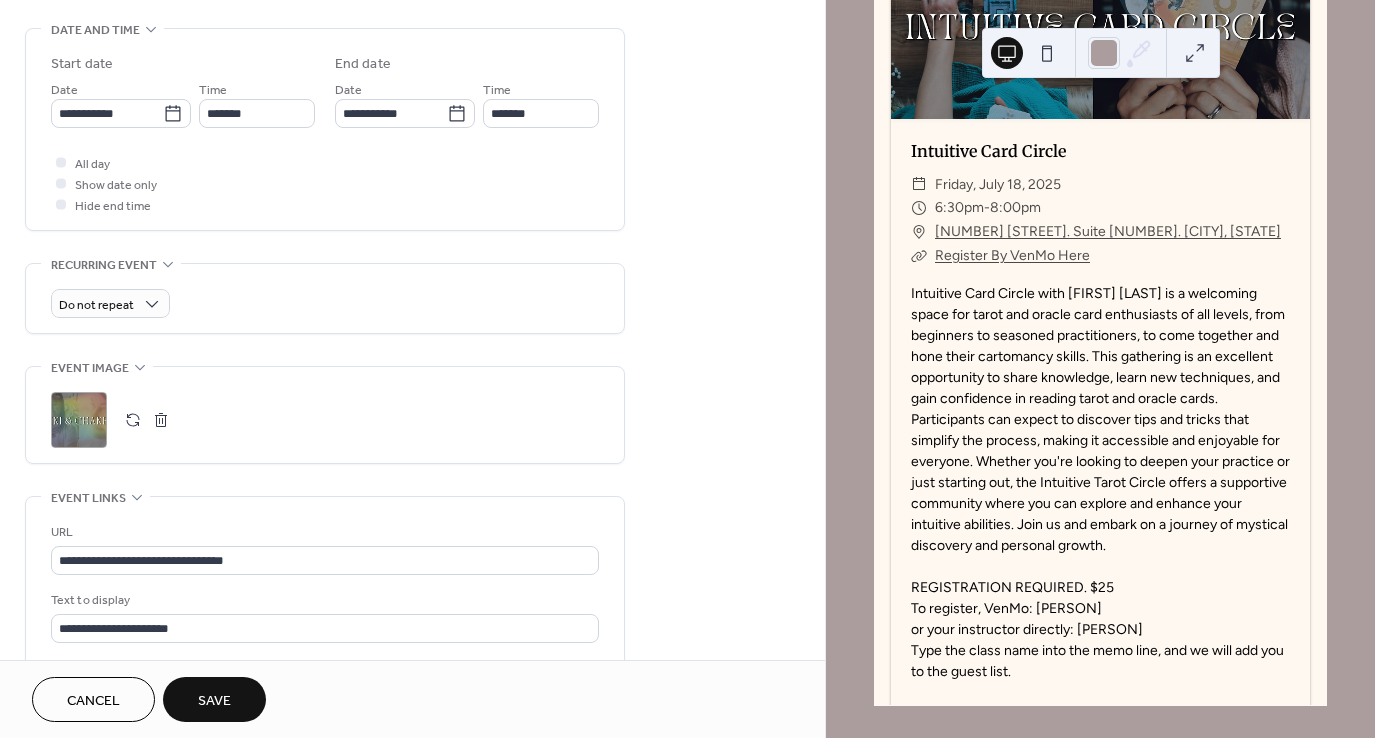 click on "Save" at bounding box center [214, 701] 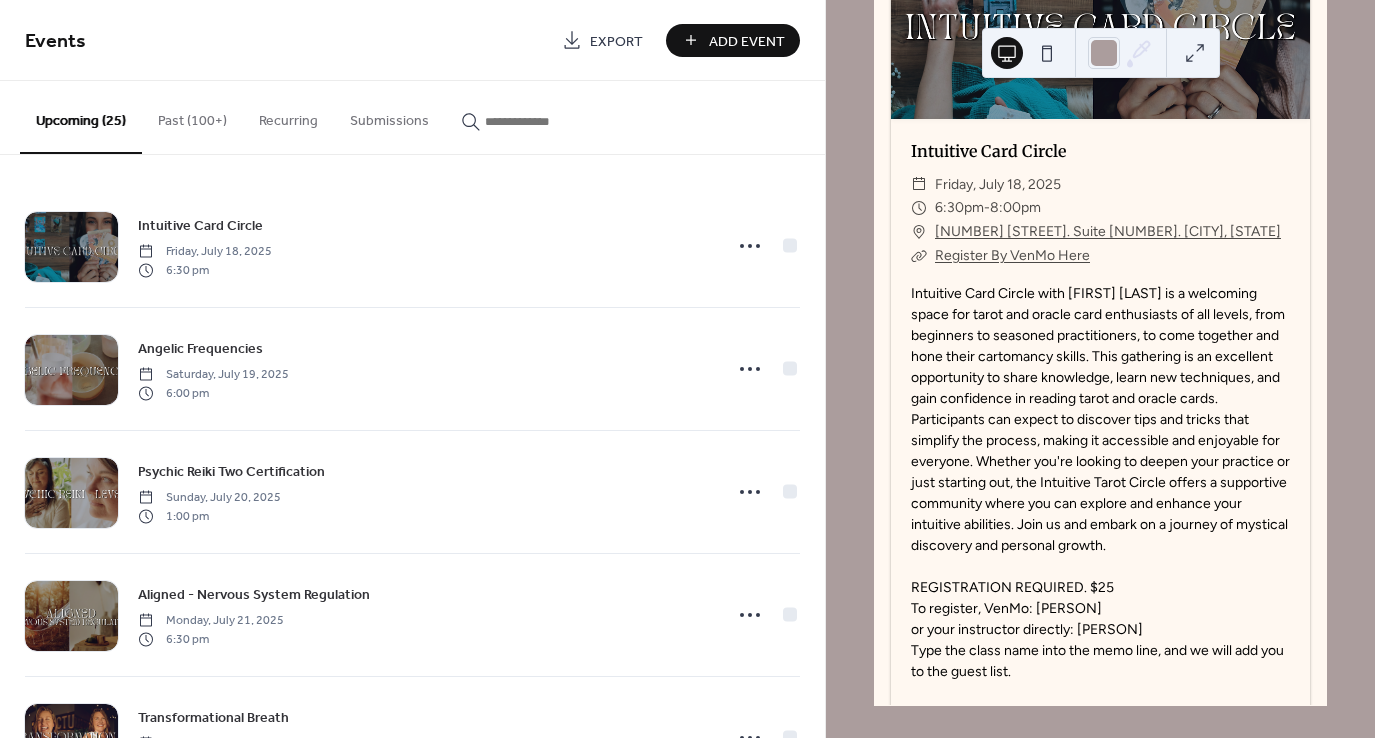 click on "Transformational Breath" at bounding box center (213, 718) 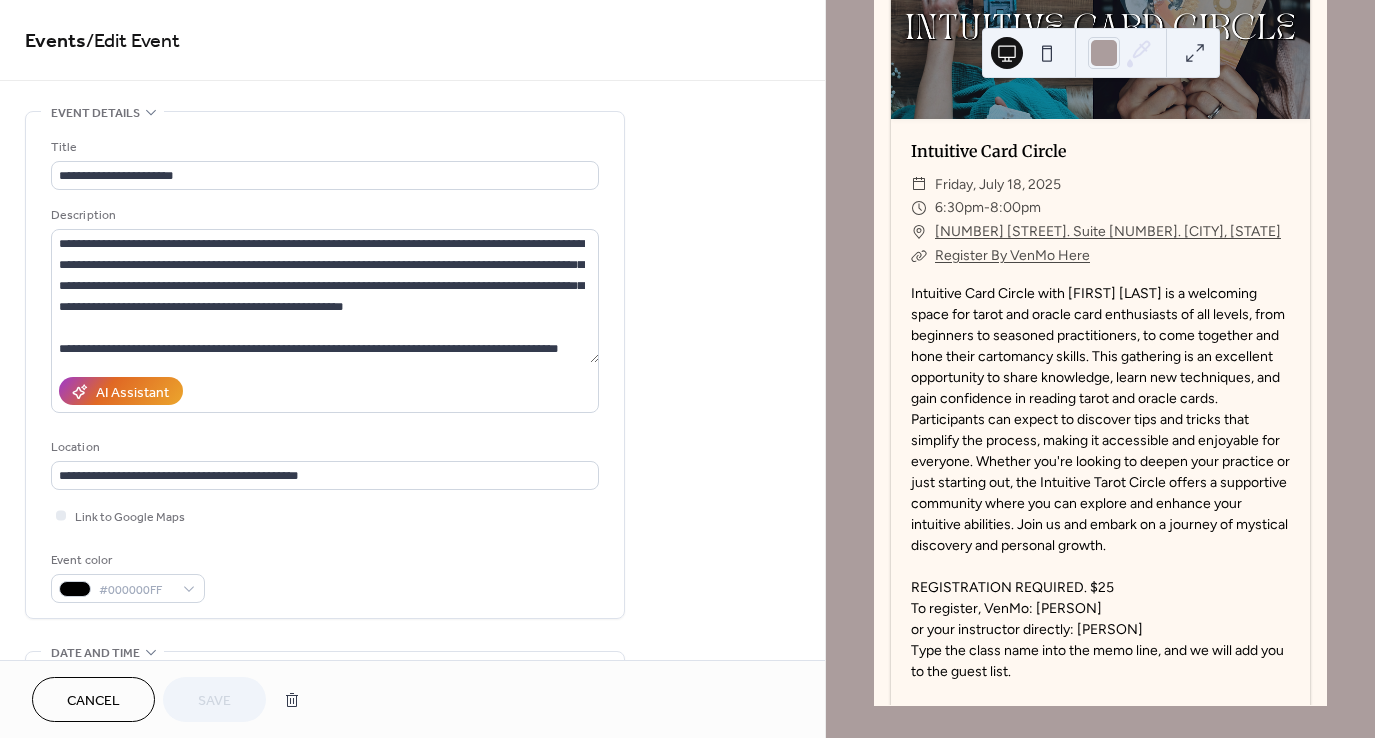 click on "Cancel" at bounding box center [93, 701] 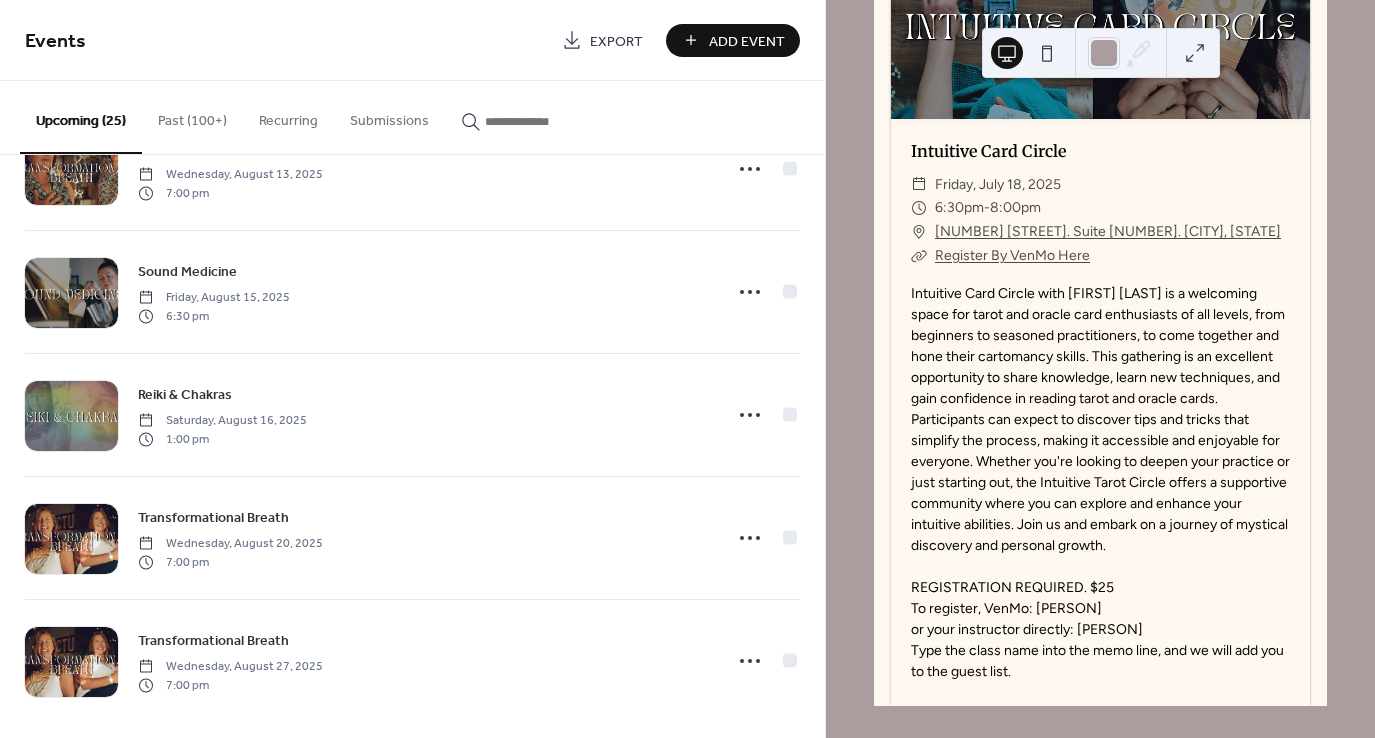 scroll, scrollTop: 2544, scrollLeft: 0, axis: vertical 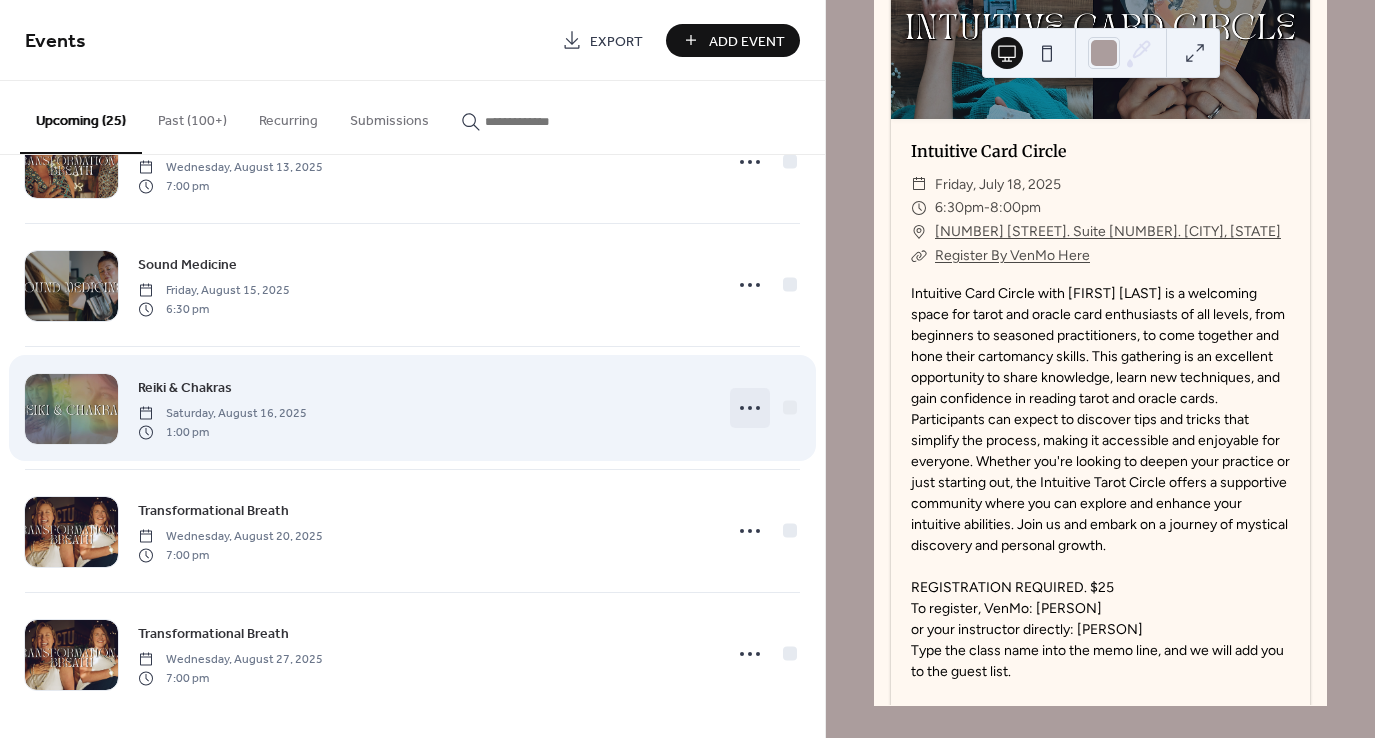 click 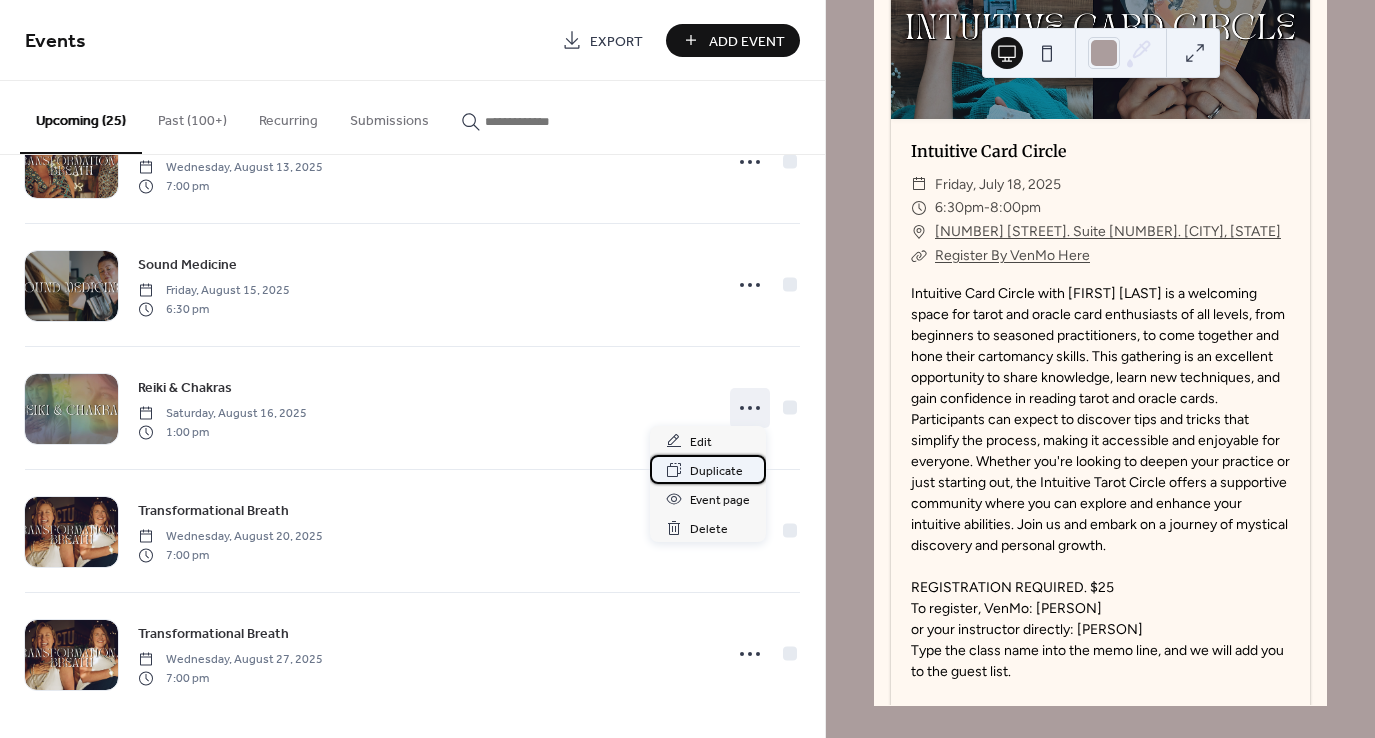 click on "Duplicate" at bounding box center (716, 471) 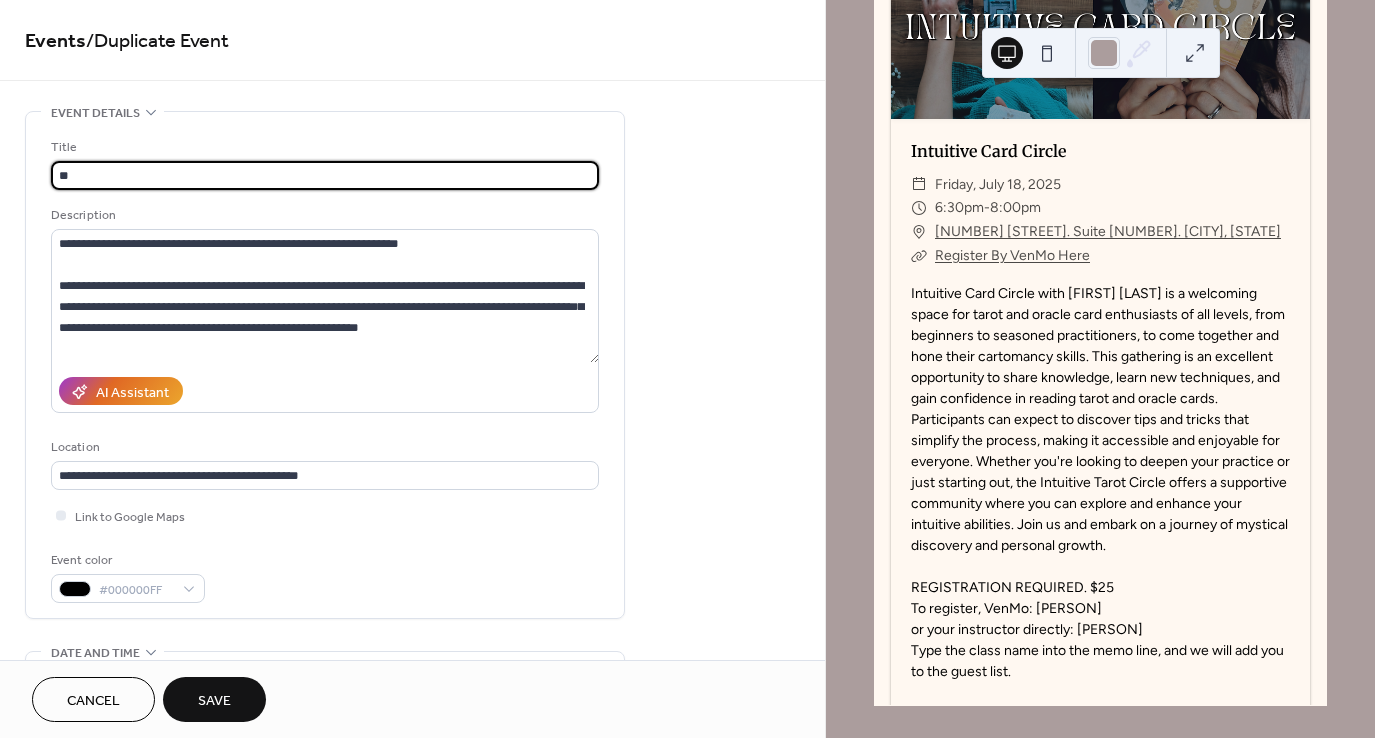 type on "*" 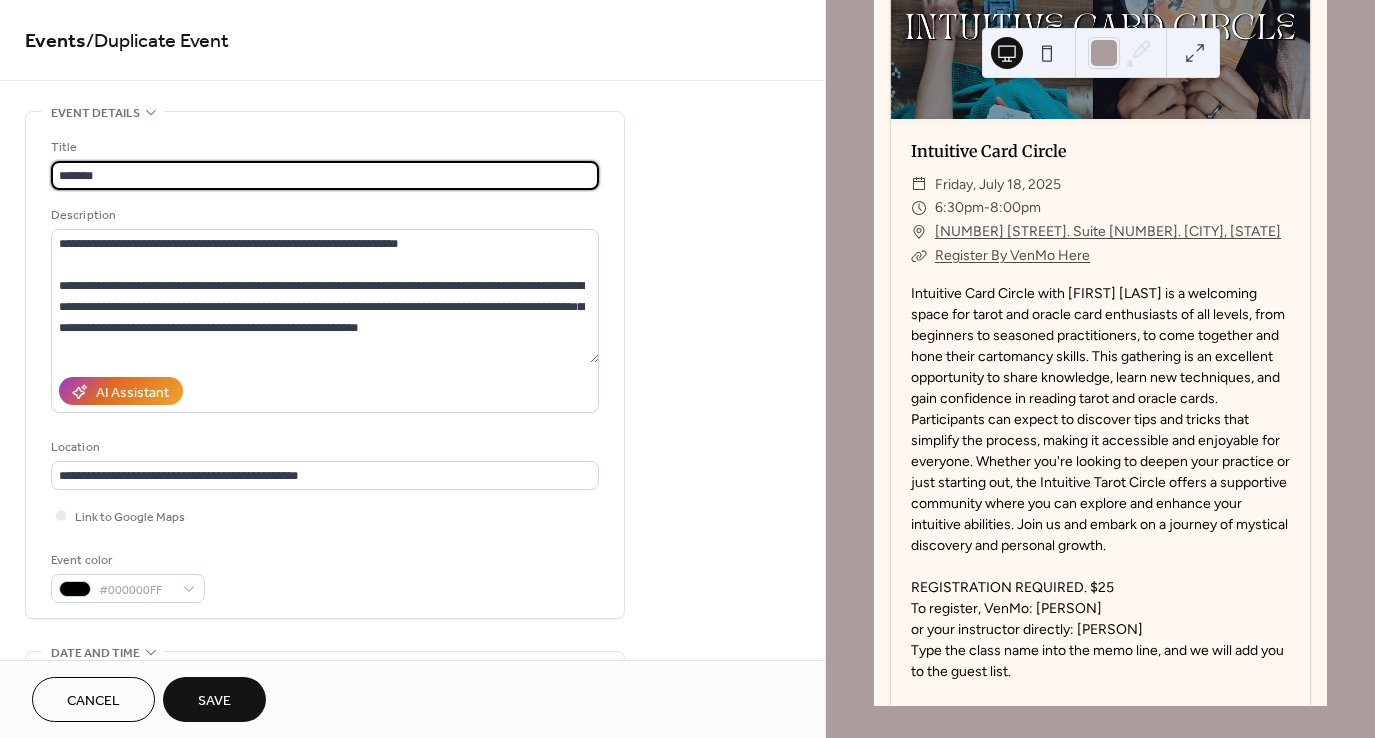 type on "**********" 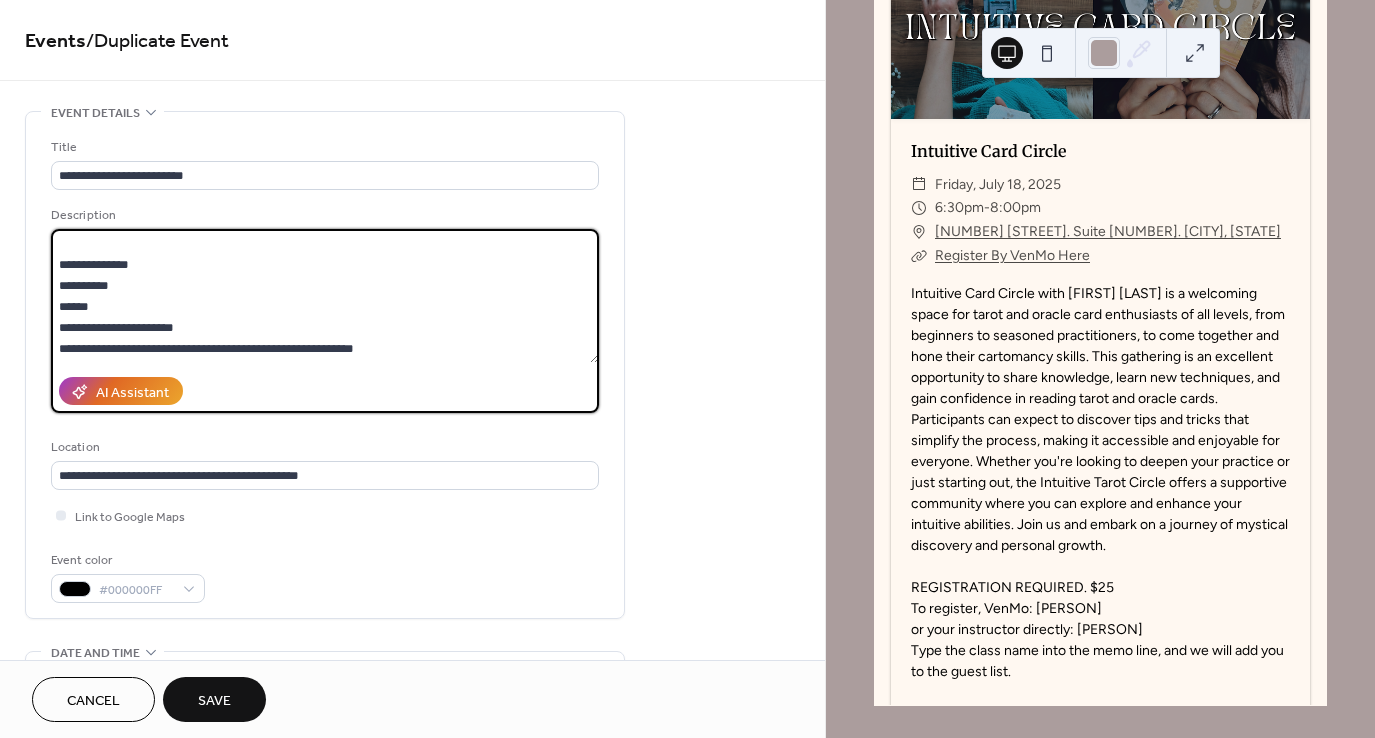 scroll, scrollTop: 314, scrollLeft: 0, axis: vertical 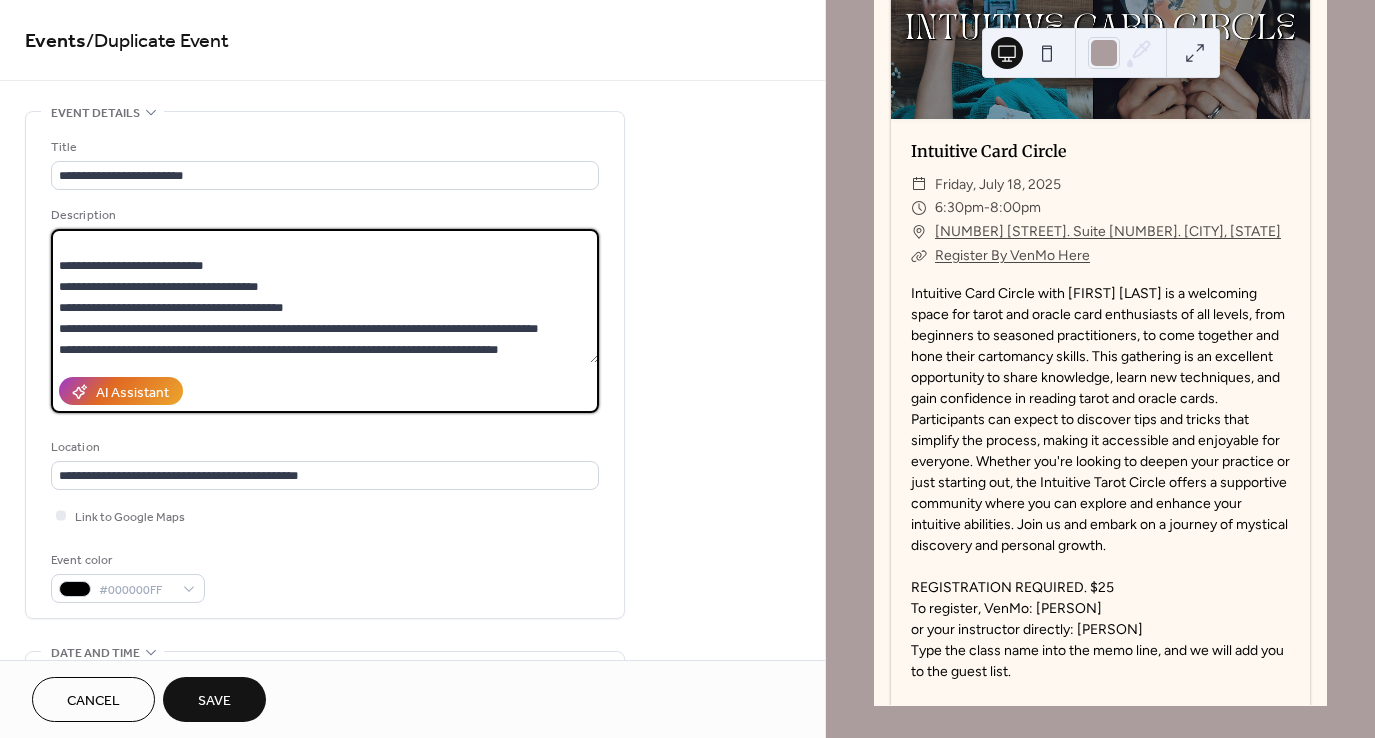 drag, startPoint x: 54, startPoint y: 241, endPoint x: 548, endPoint y: 432, distance: 529.63855 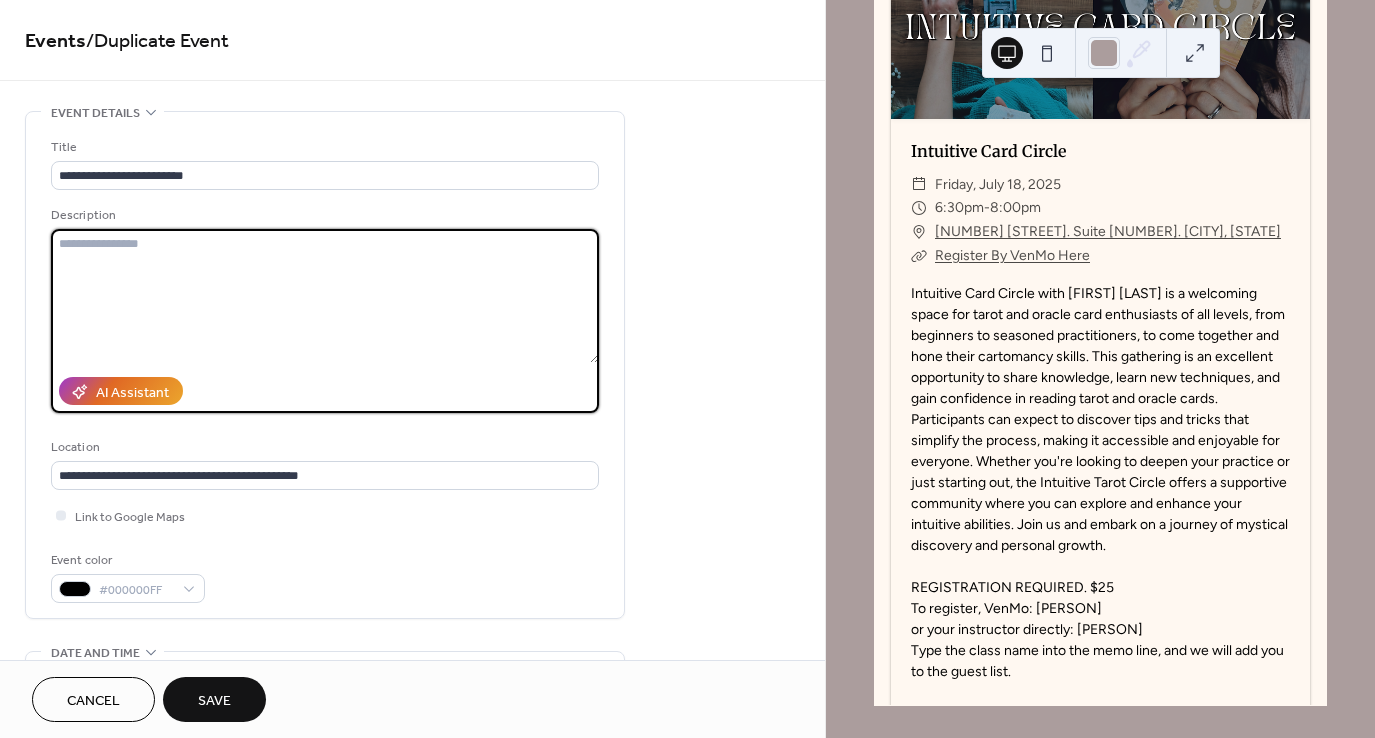 scroll, scrollTop: 0, scrollLeft: 0, axis: both 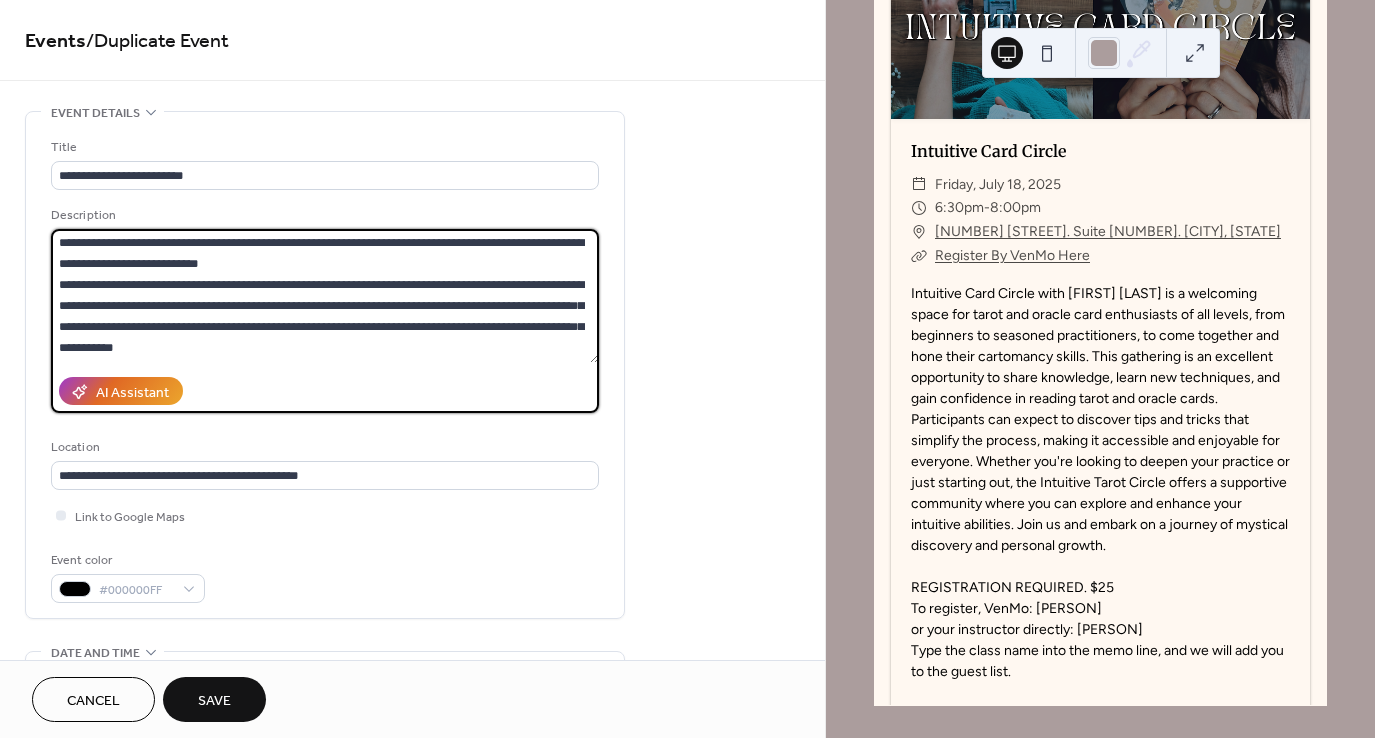 click at bounding box center [325, 296] 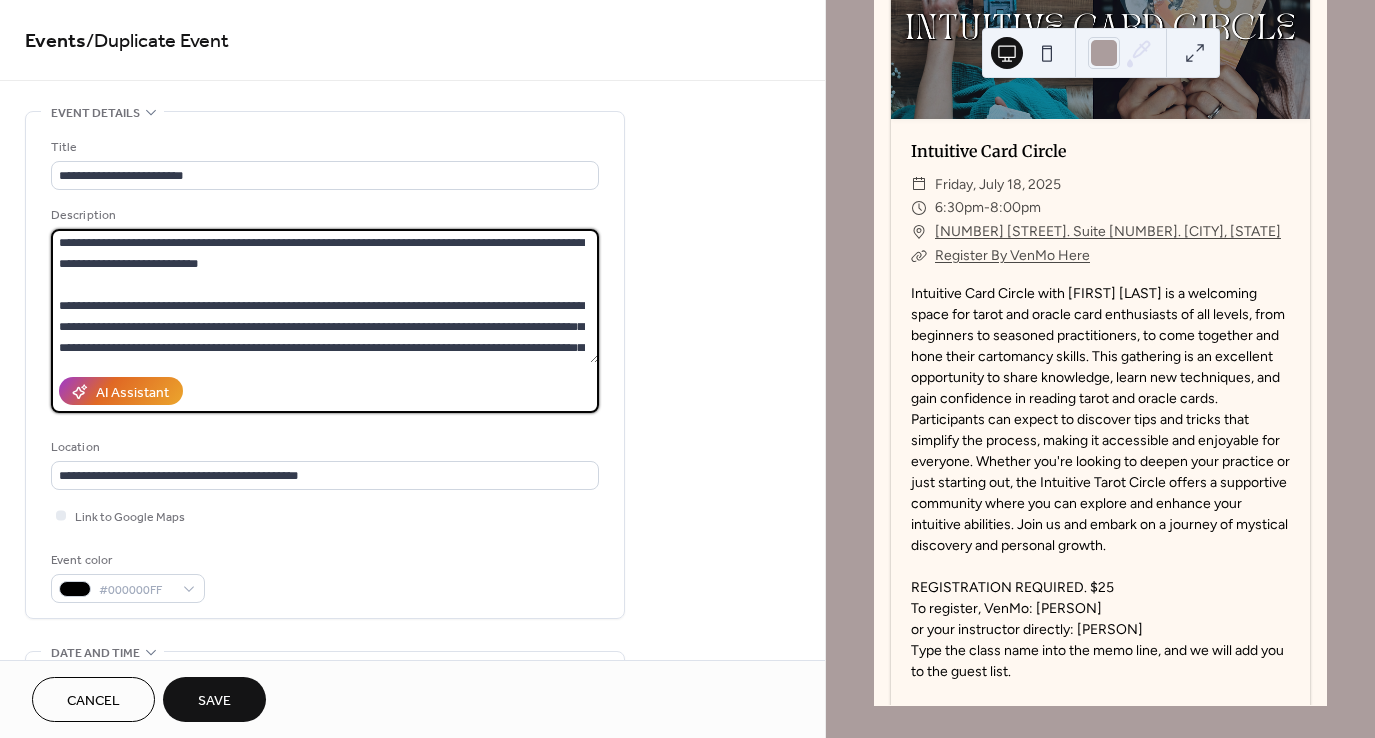 scroll, scrollTop: 22, scrollLeft: 0, axis: vertical 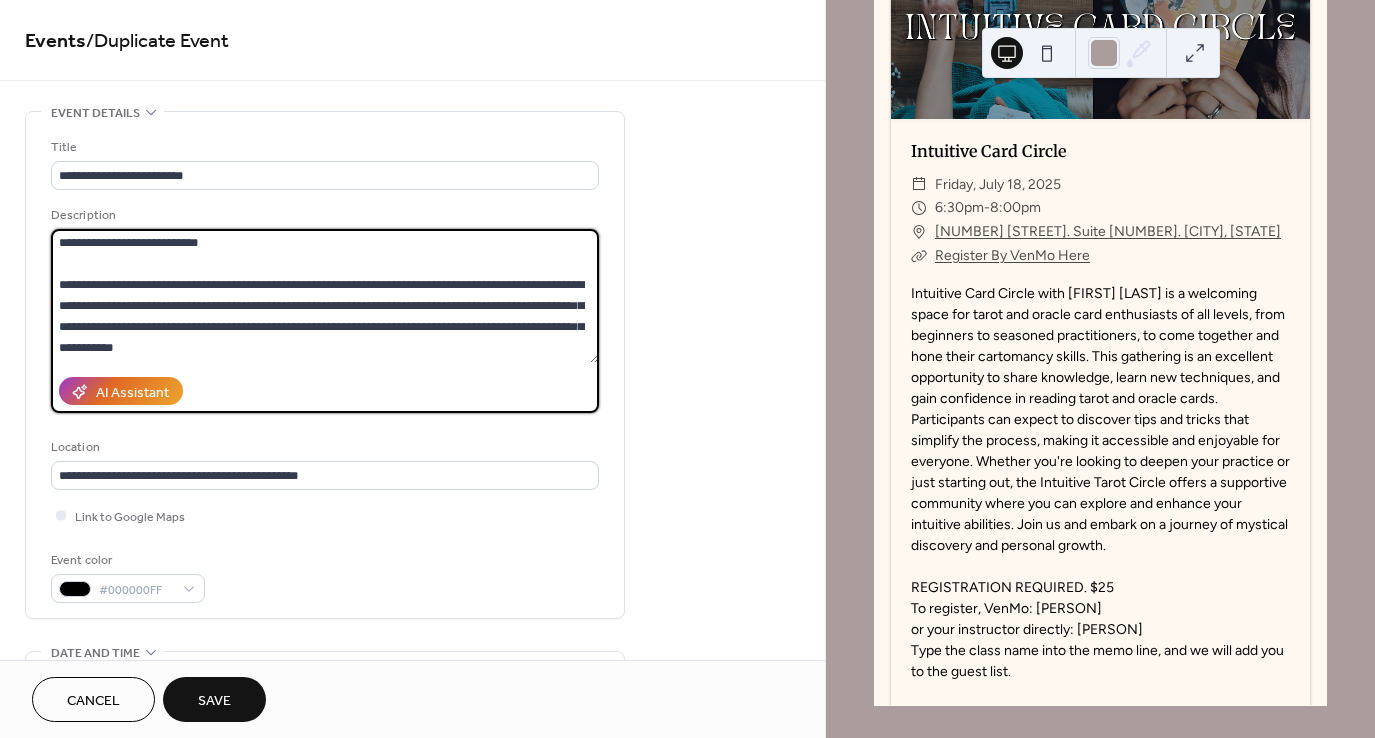 click at bounding box center (325, 296) 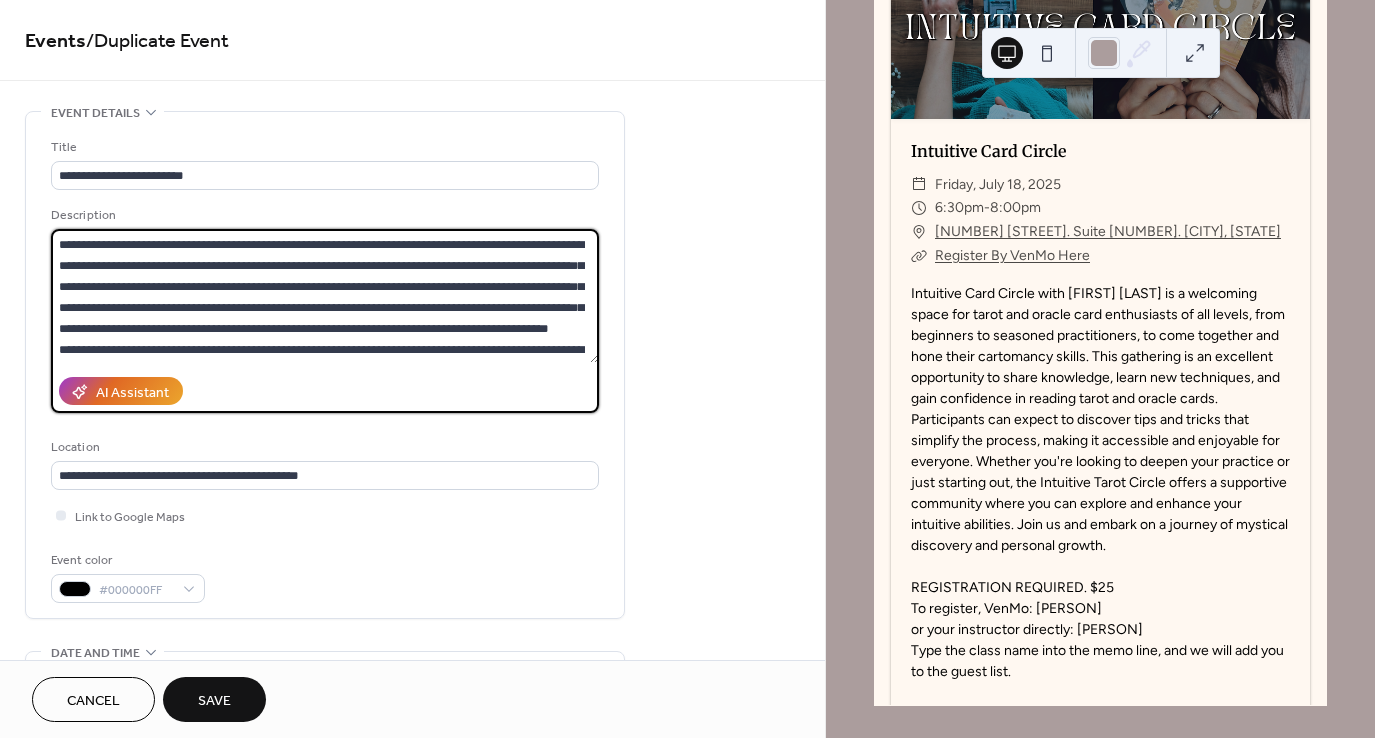 scroll, scrollTop: 188, scrollLeft: 0, axis: vertical 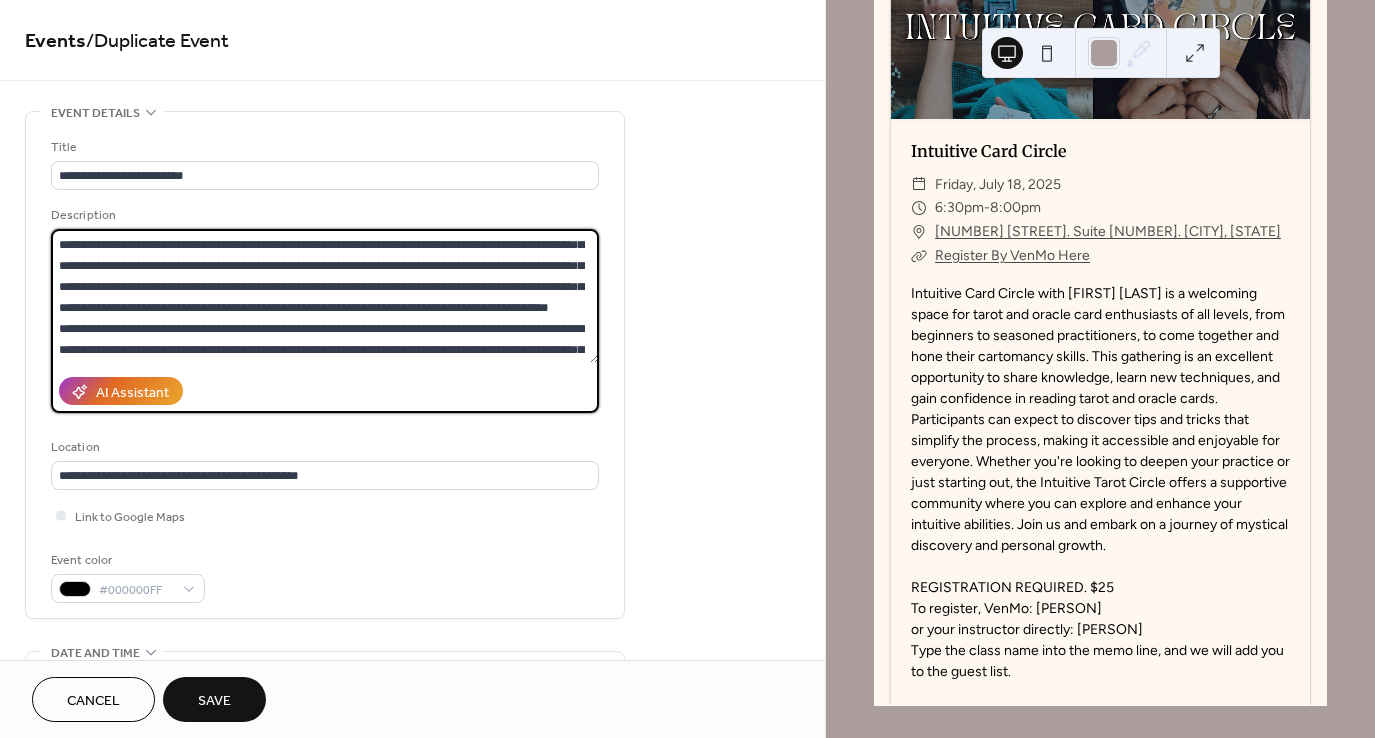 click at bounding box center (325, 296) 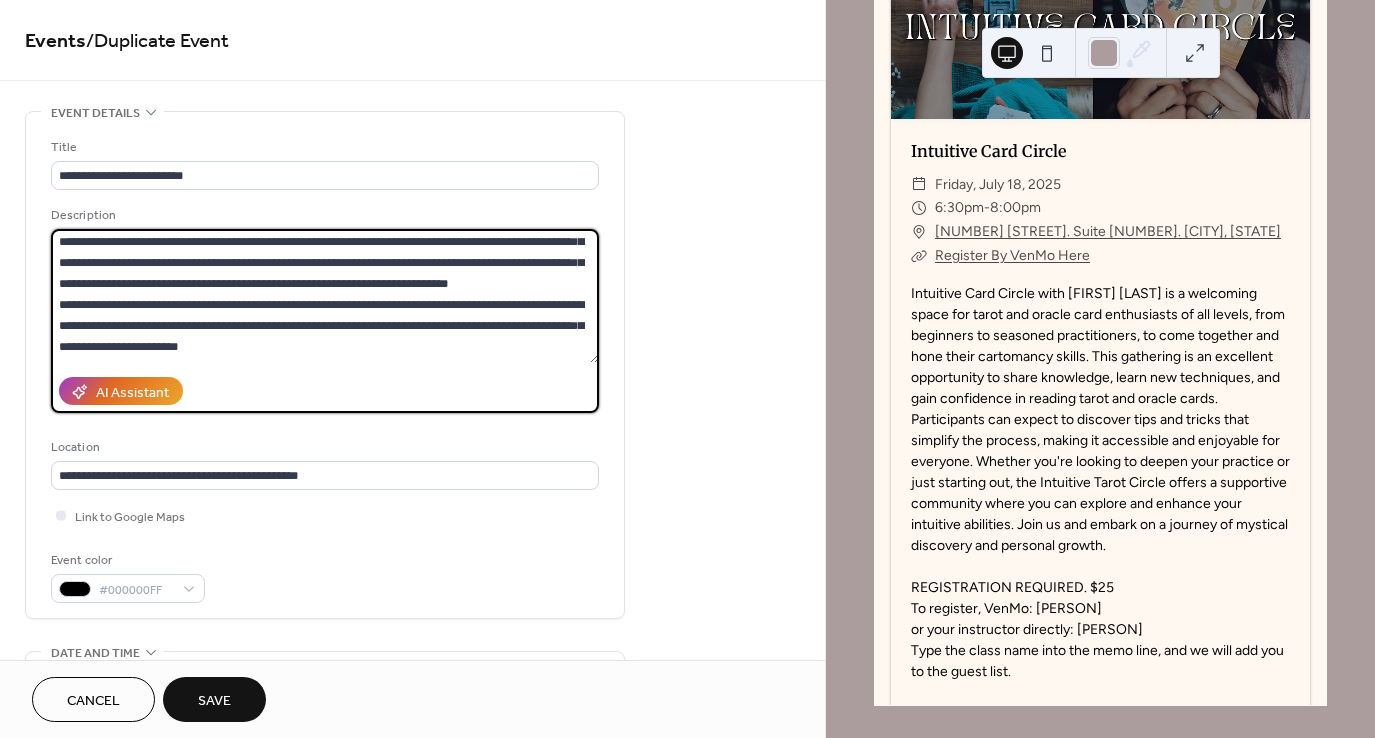scroll, scrollTop: 318, scrollLeft: 0, axis: vertical 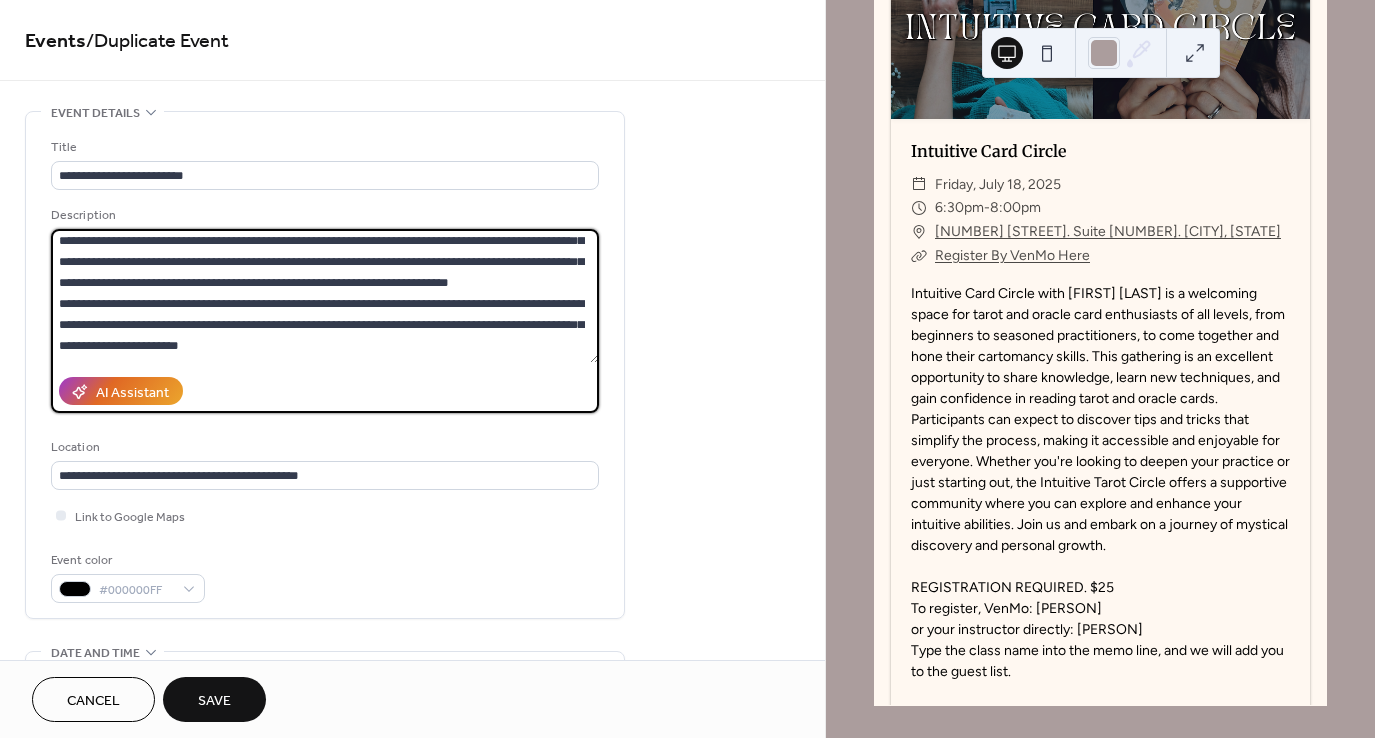 click at bounding box center [325, 296] 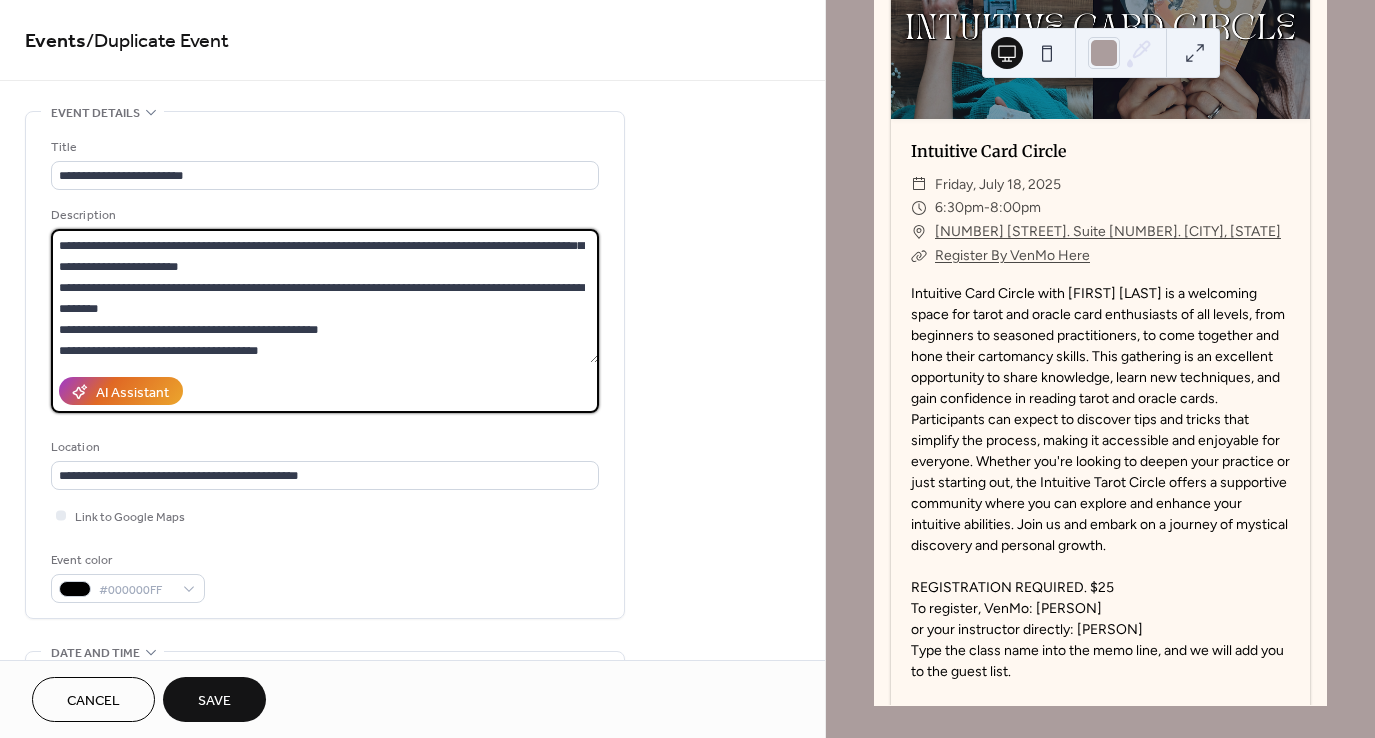 scroll, scrollTop: 428, scrollLeft: 0, axis: vertical 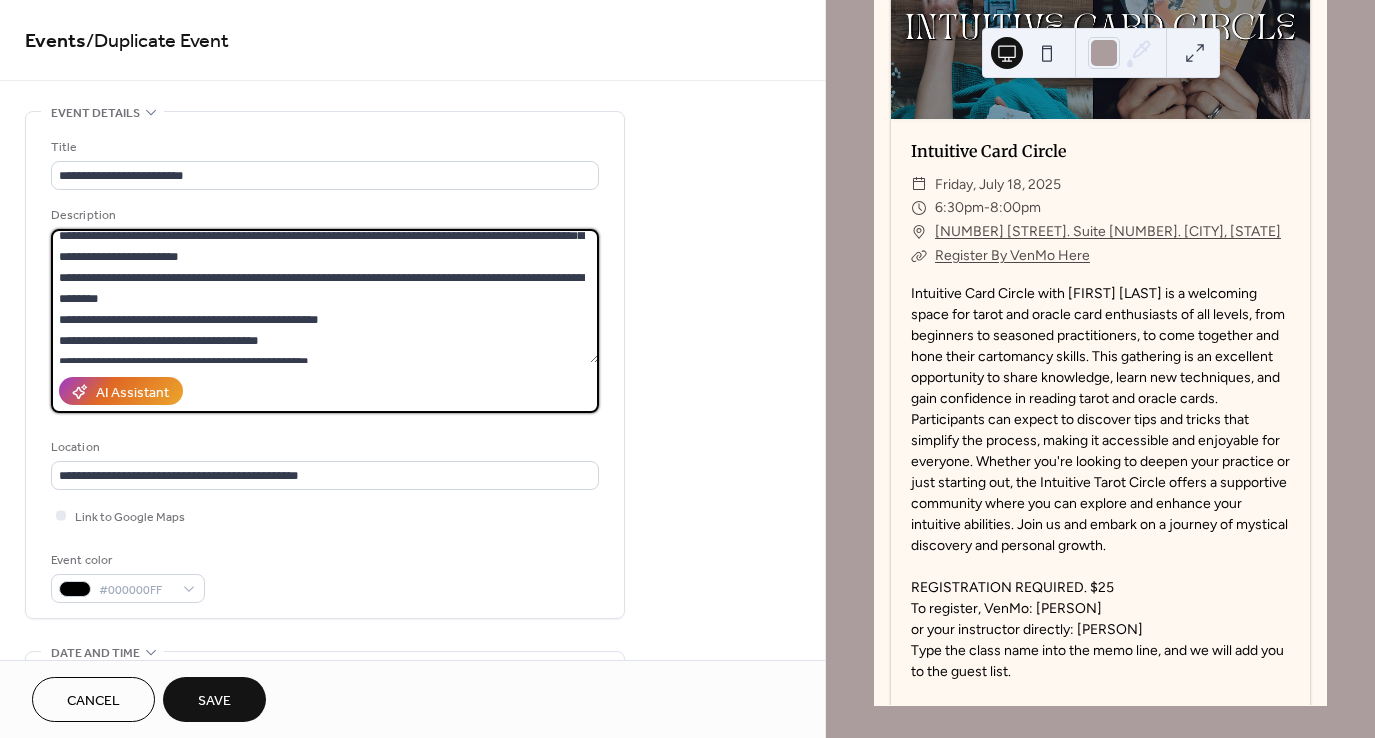 click at bounding box center [325, 296] 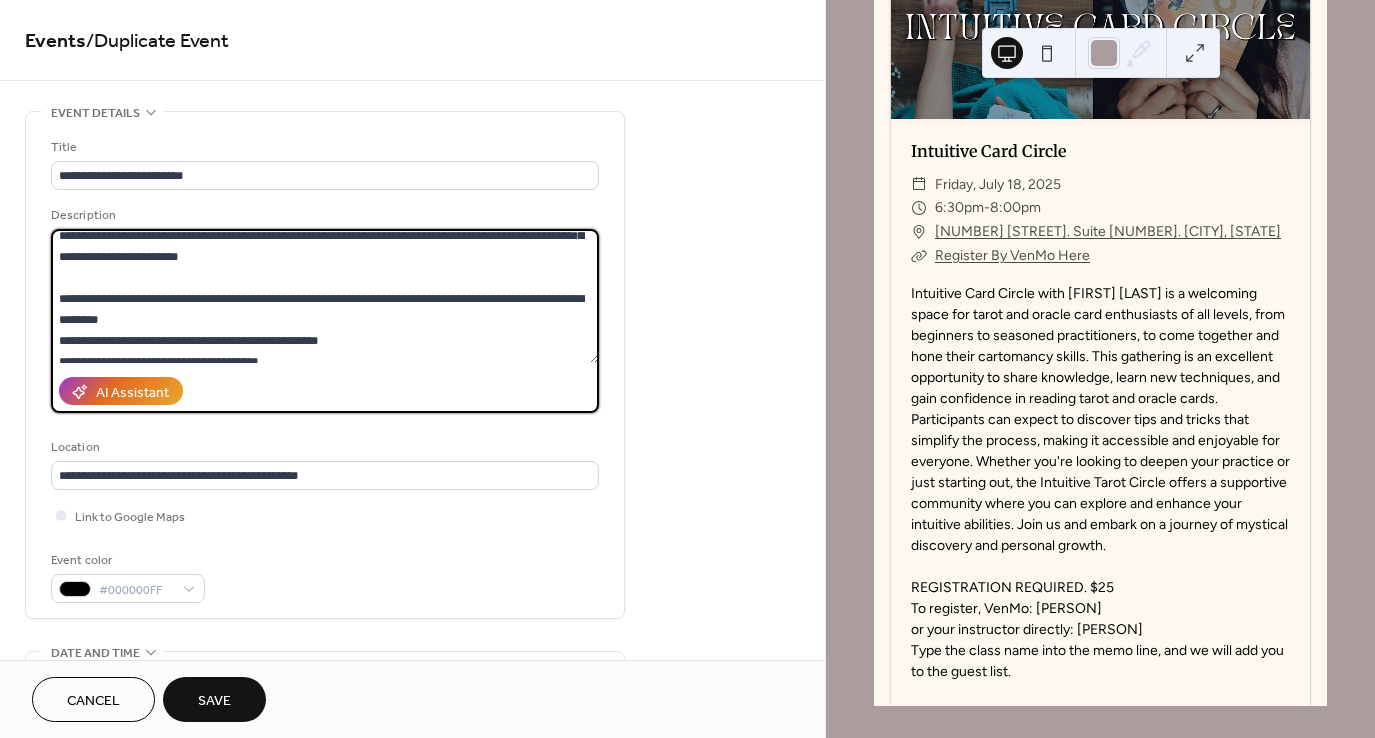 scroll, scrollTop: 448, scrollLeft: 0, axis: vertical 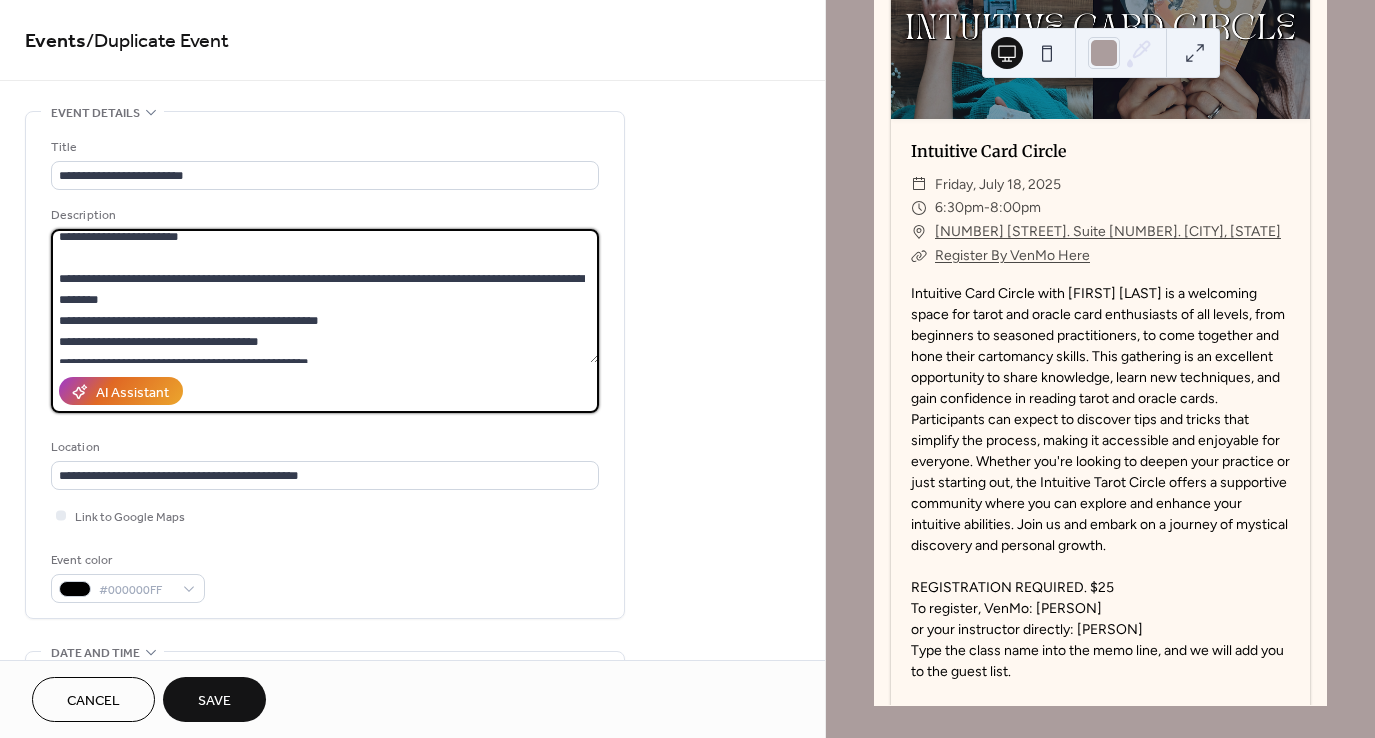 click at bounding box center (325, 296) 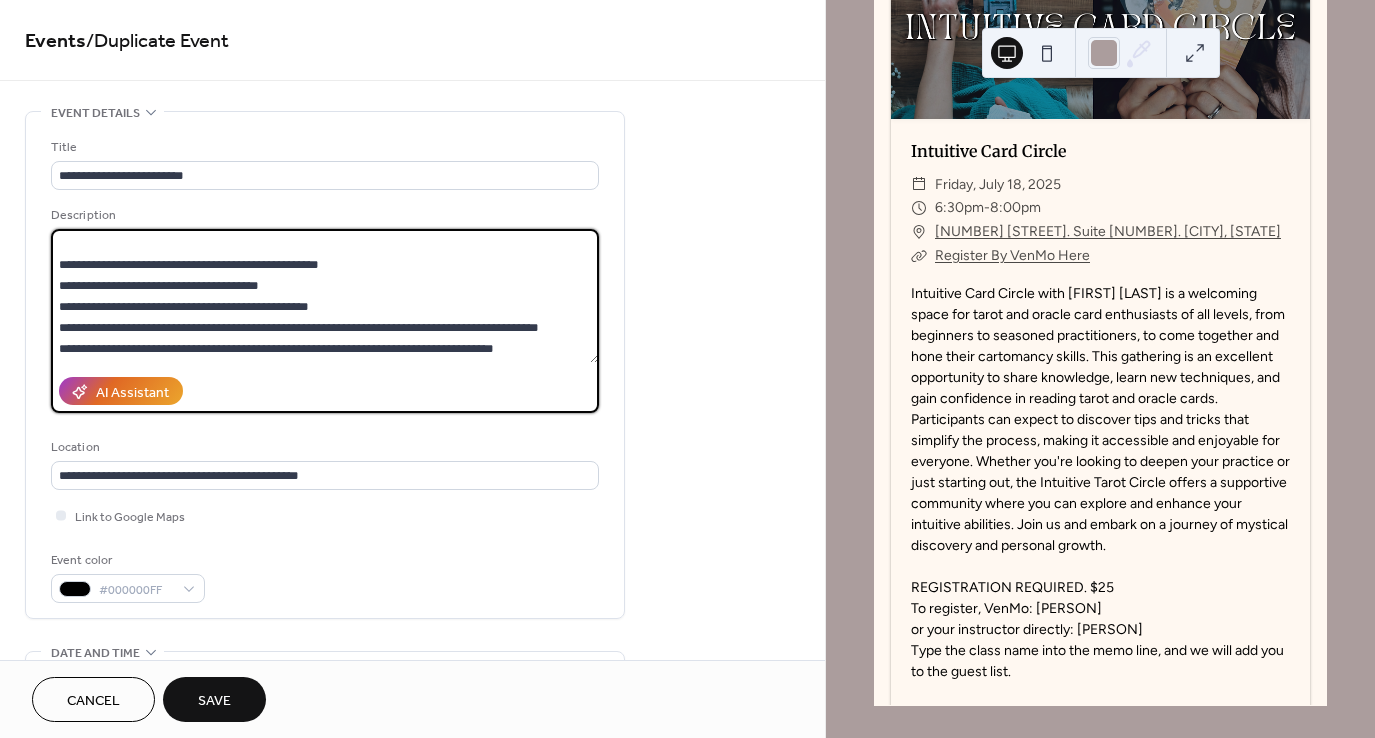 scroll, scrollTop: 566, scrollLeft: 0, axis: vertical 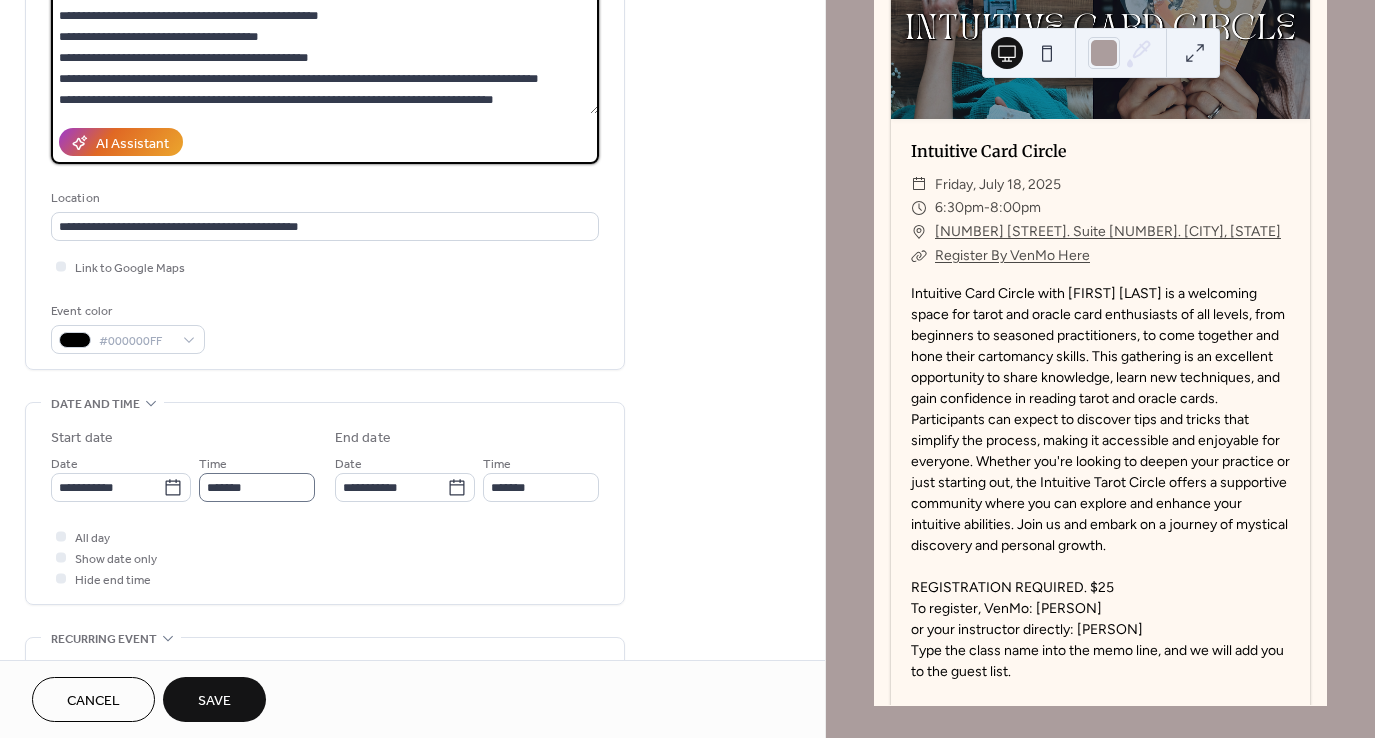 type on "**********" 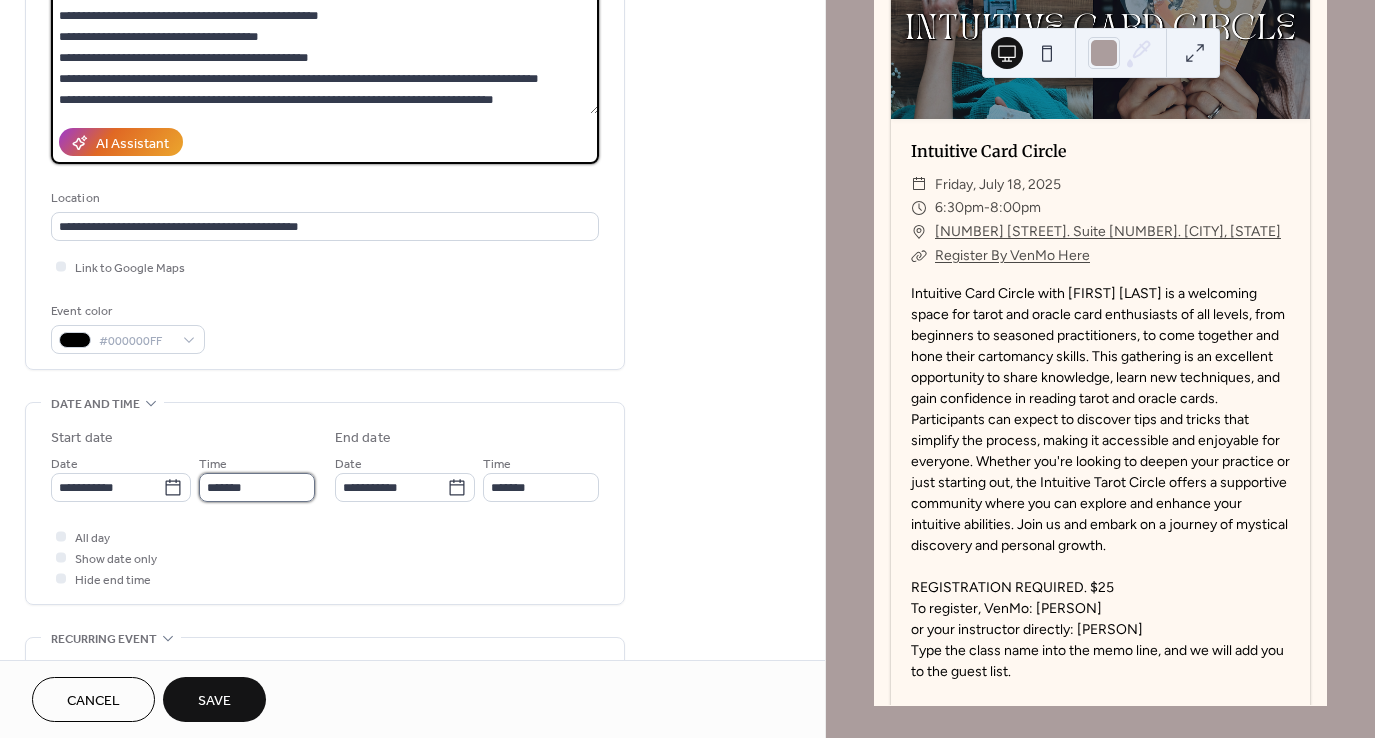 click on "*******" at bounding box center (257, 487) 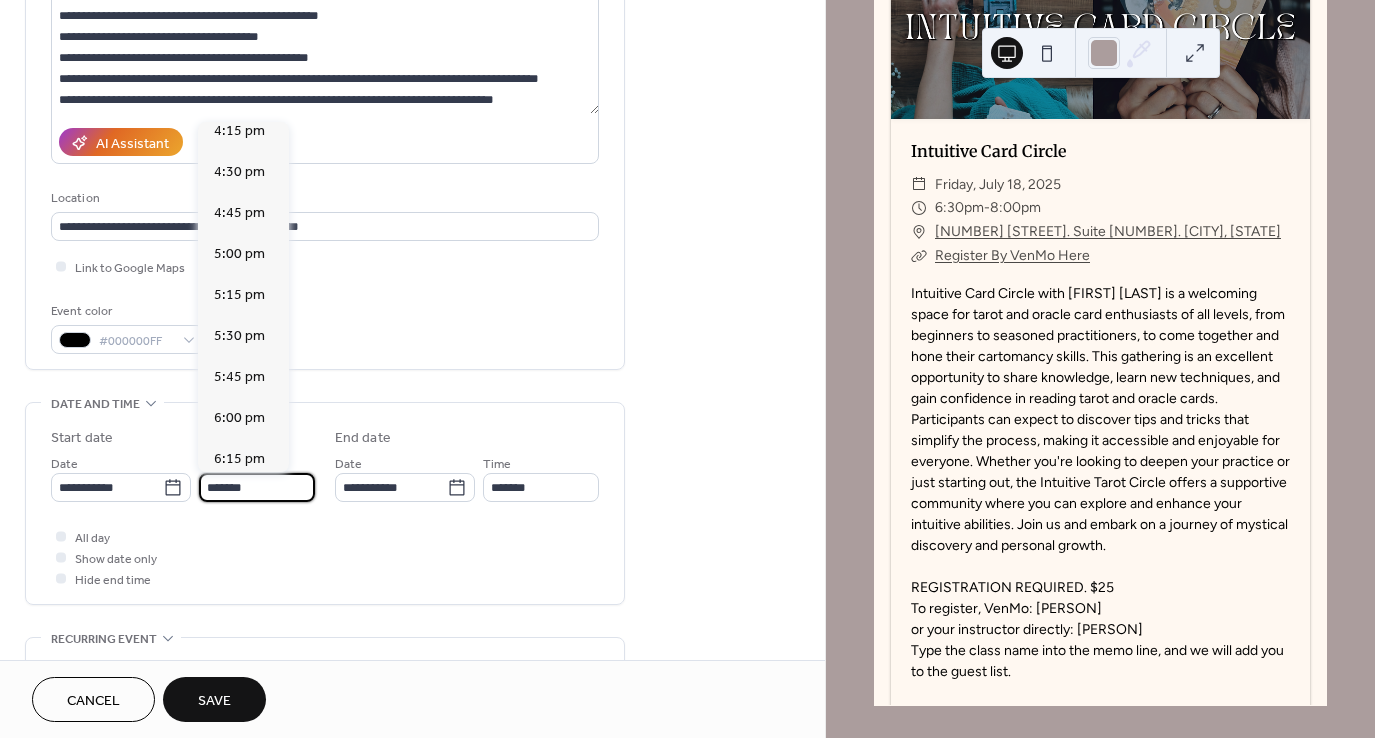 scroll, scrollTop: 2679, scrollLeft: 0, axis: vertical 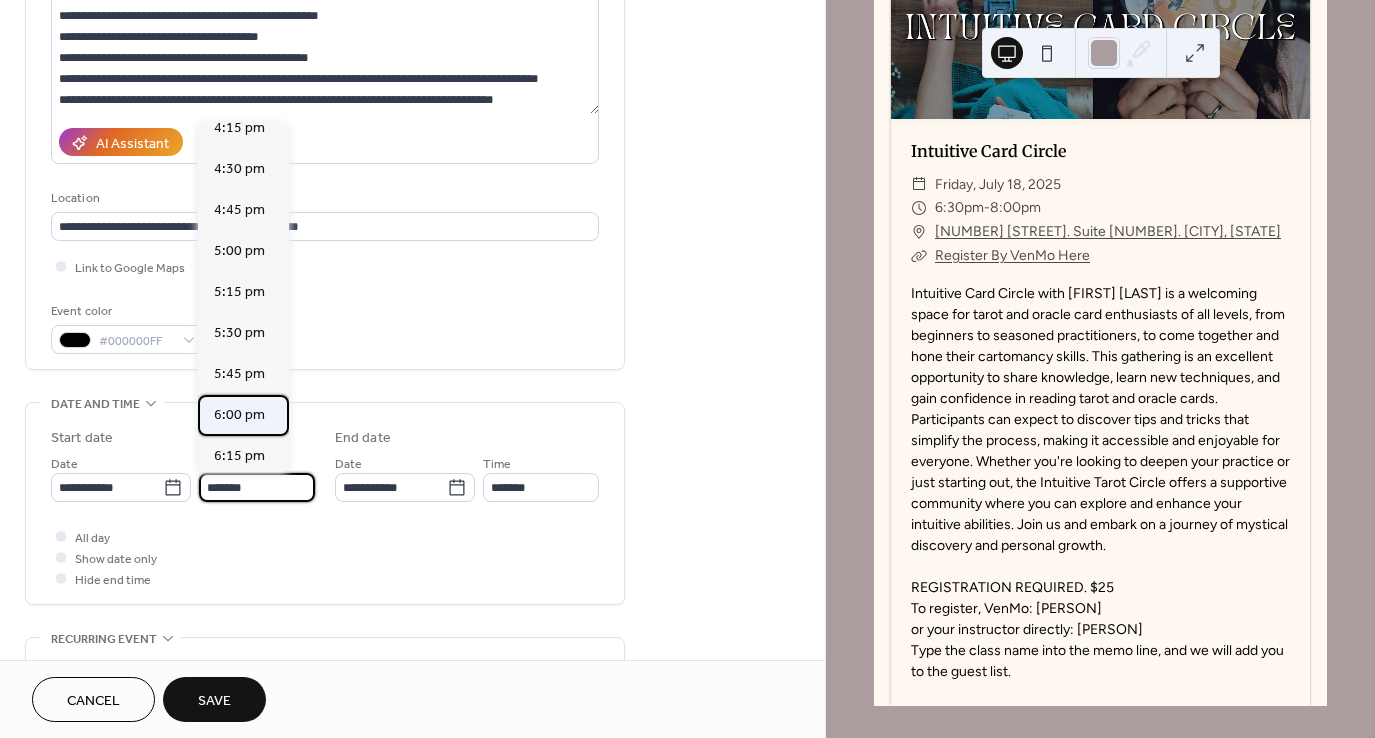 click on "6:00 pm" at bounding box center (239, 414) 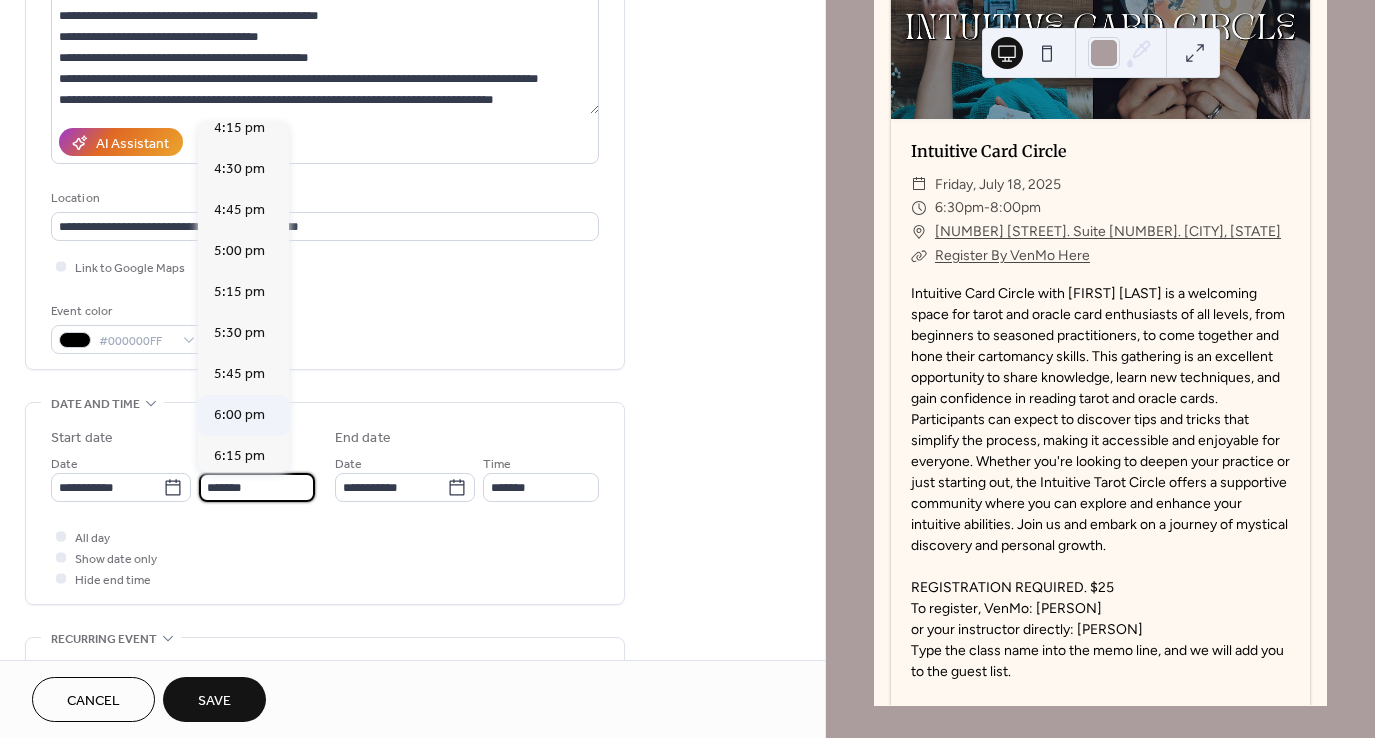 type on "*******" 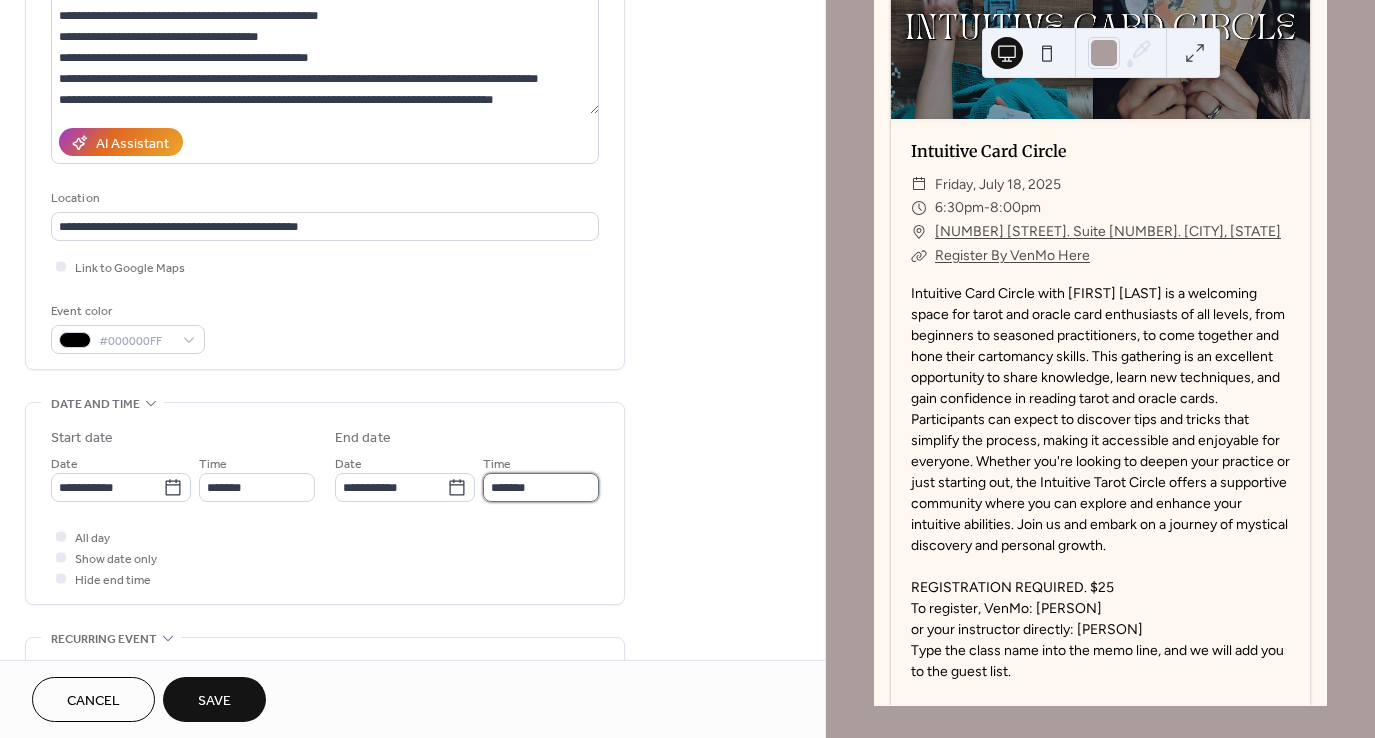 click on "*******" at bounding box center (541, 487) 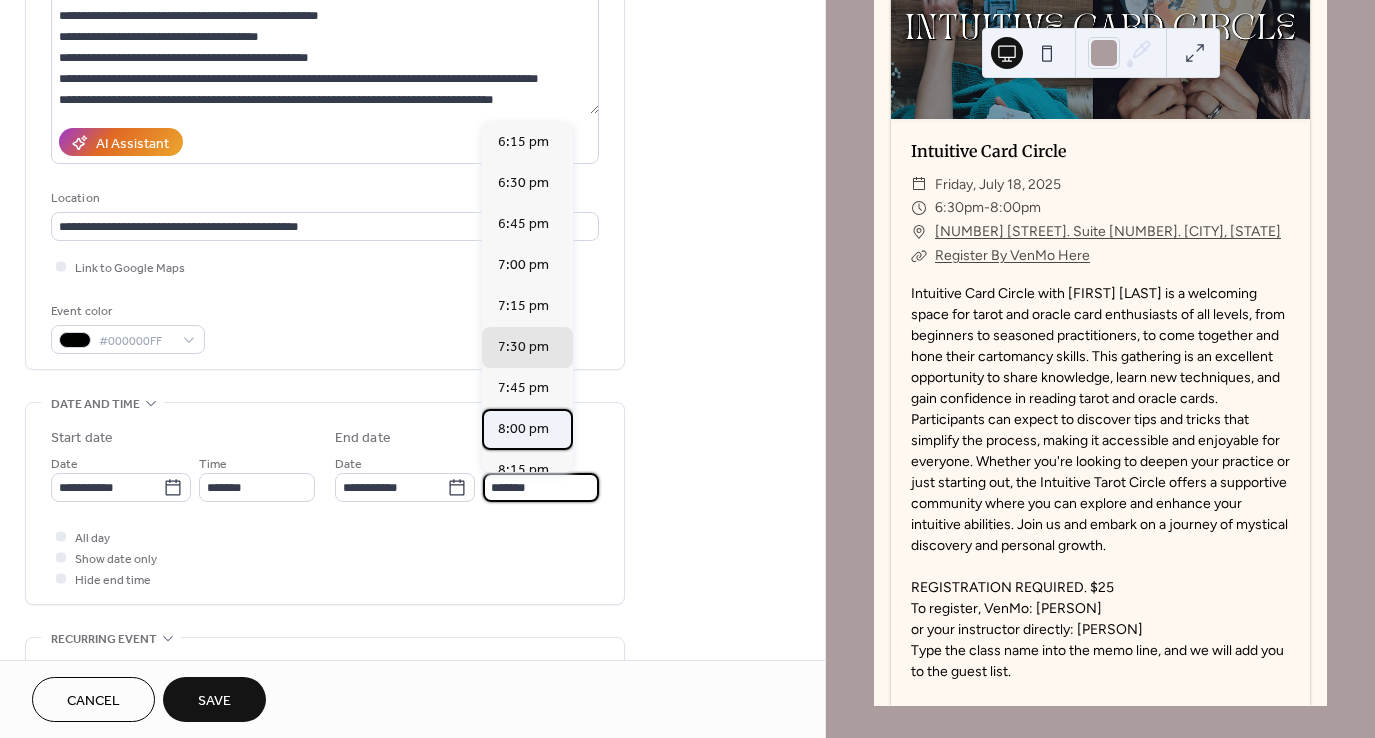 click on "8:00 pm" at bounding box center [523, 428] 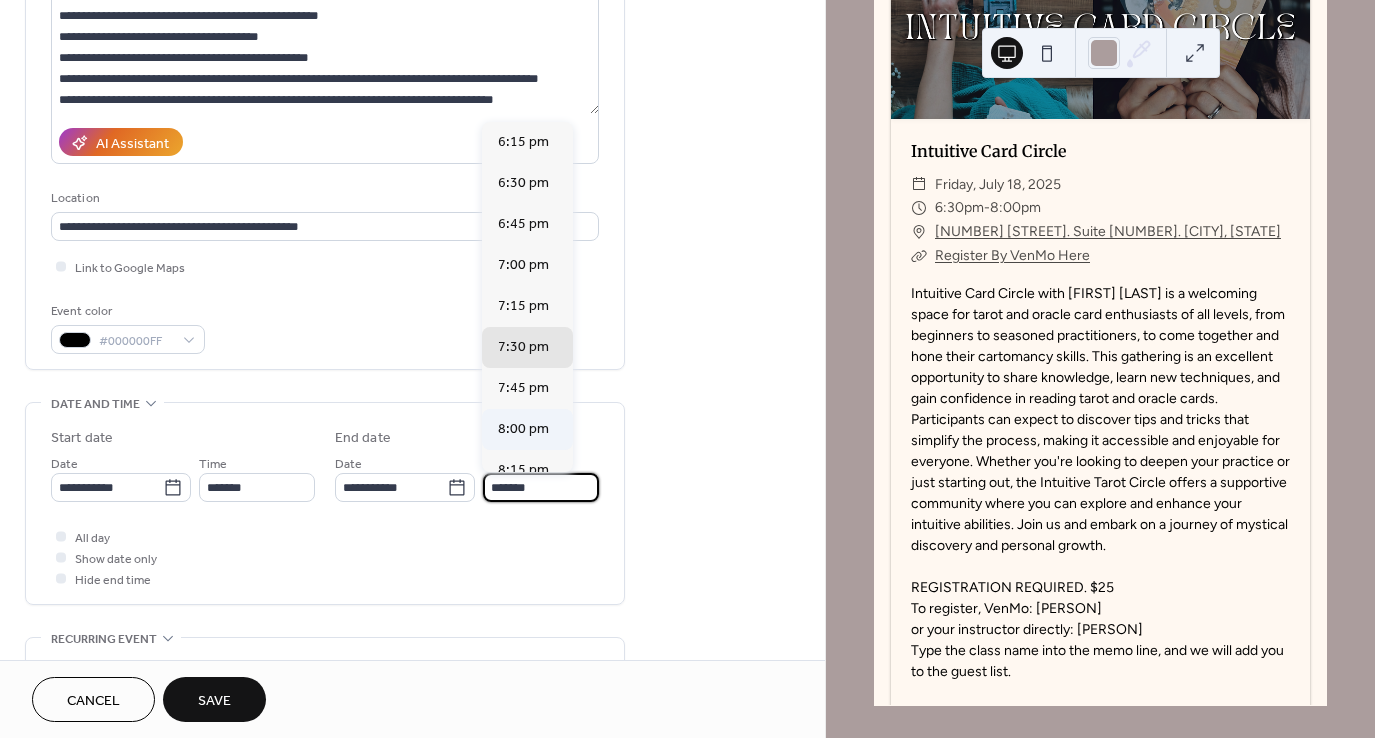 type on "*******" 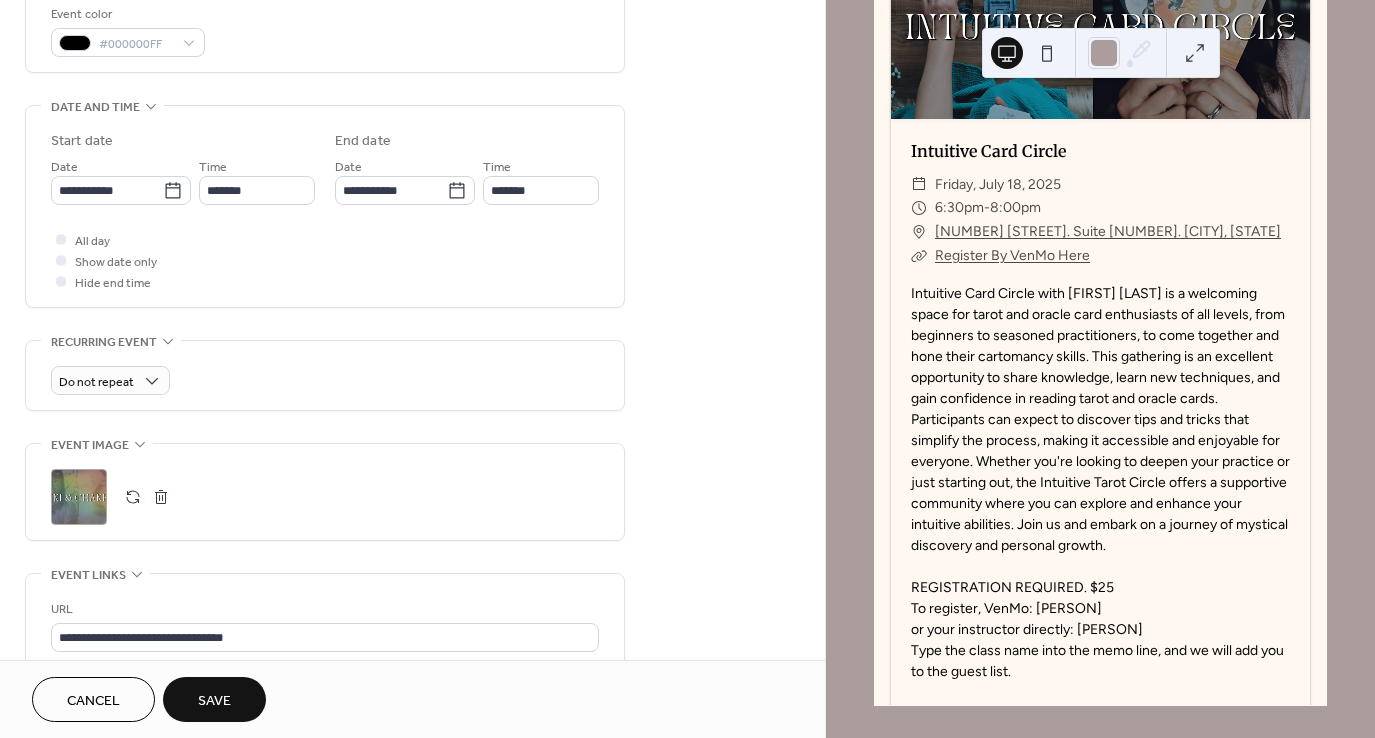 scroll, scrollTop: 563, scrollLeft: 0, axis: vertical 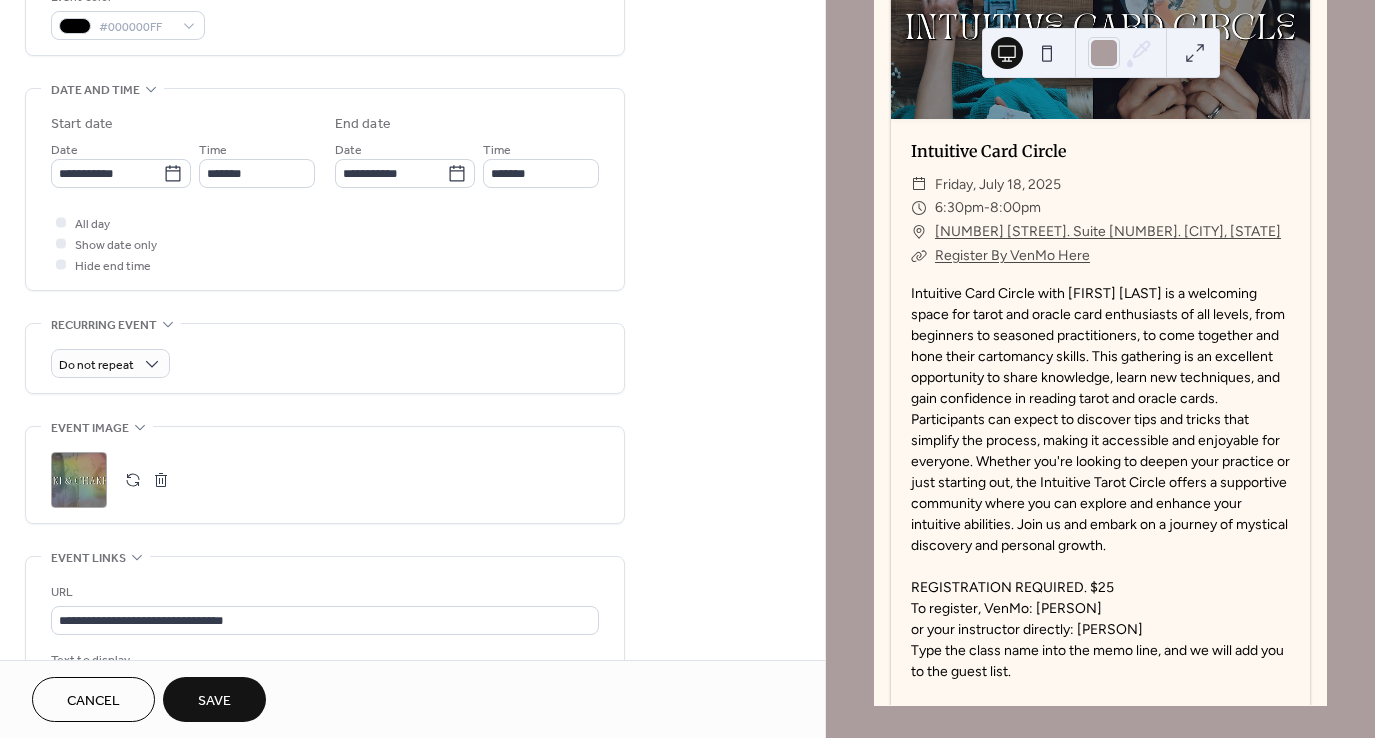 click at bounding box center [133, 480] 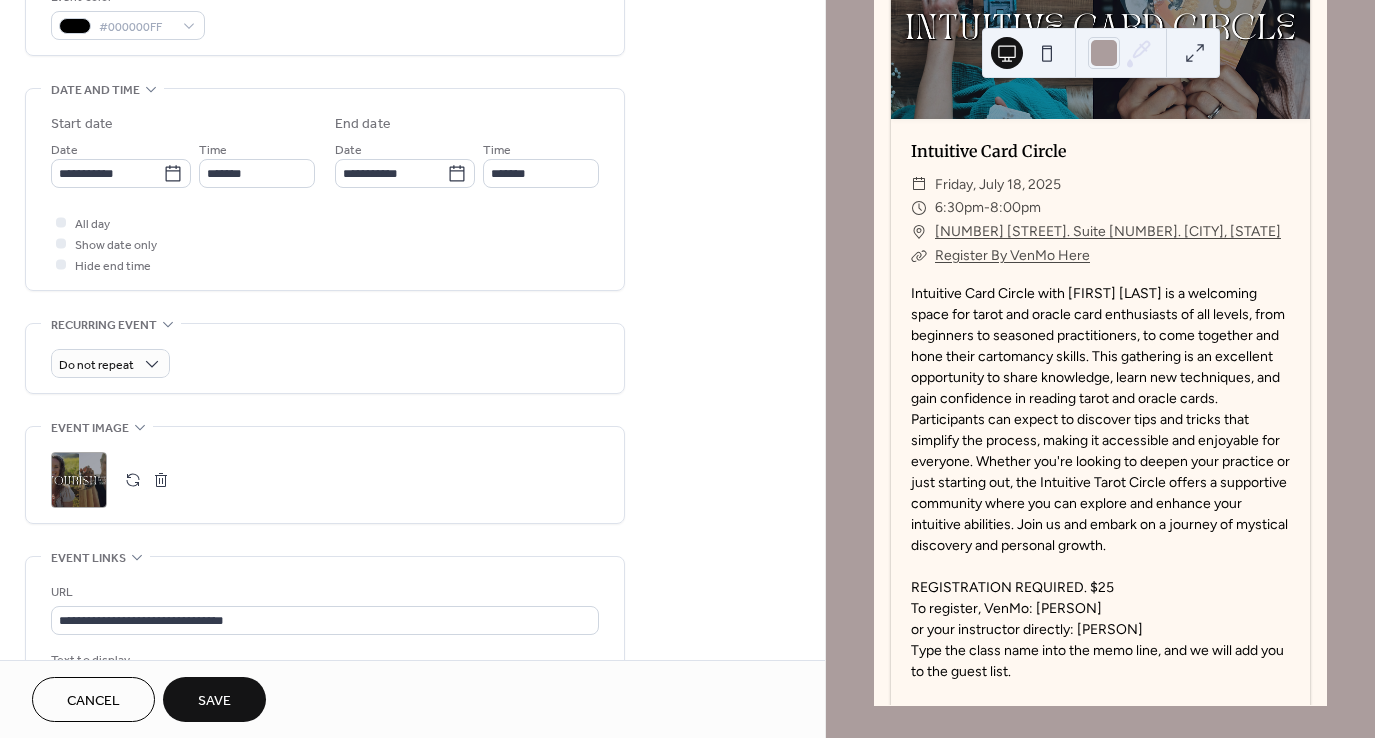 click on "Save" at bounding box center (214, 699) 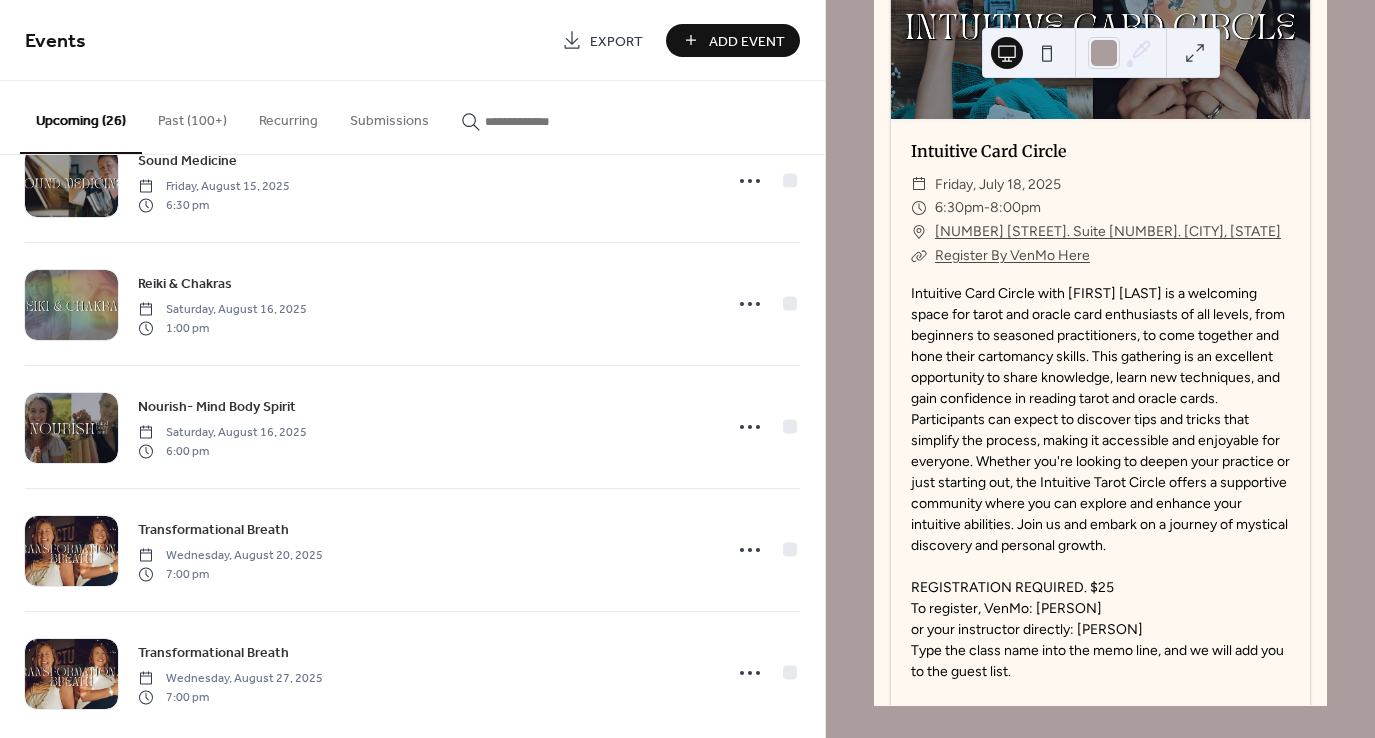 scroll, scrollTop: 2668, scrollLeft: 0, axis: vertical 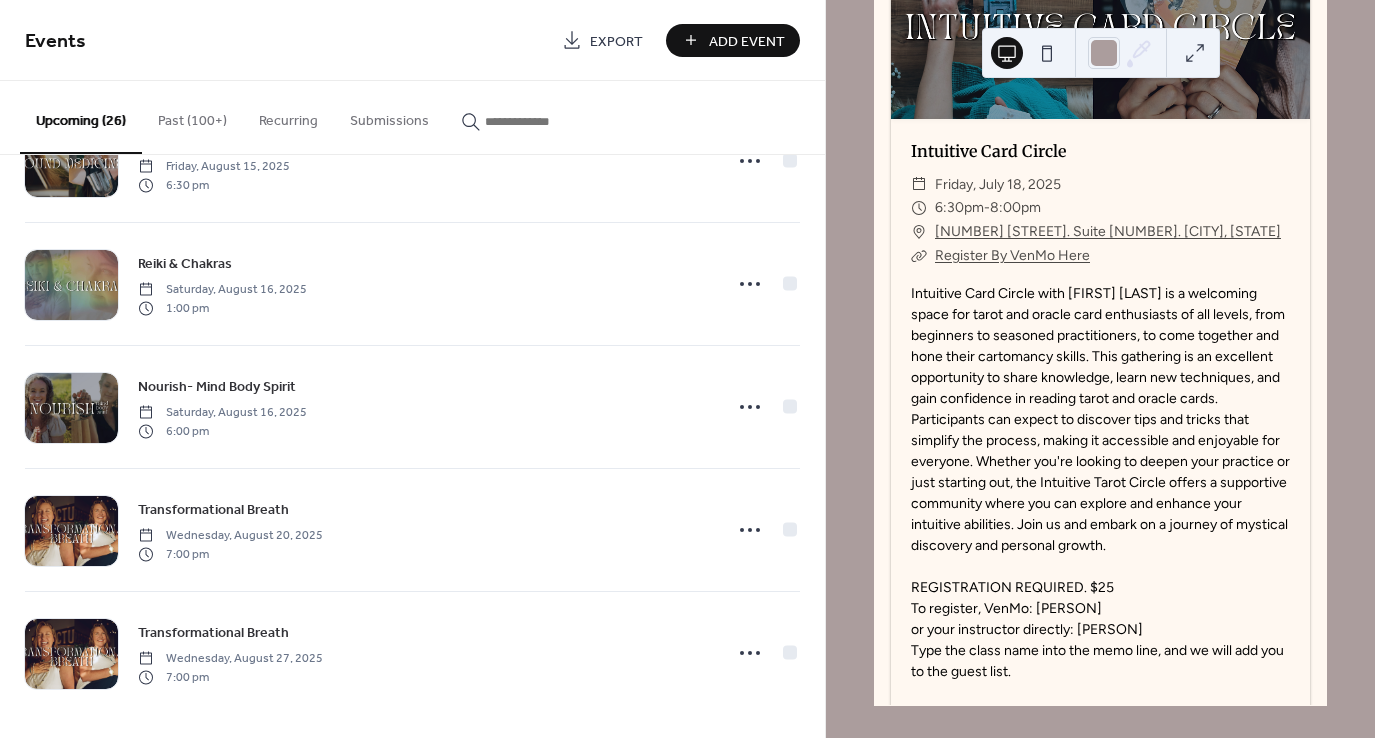 click at bounding box center [545, 121] 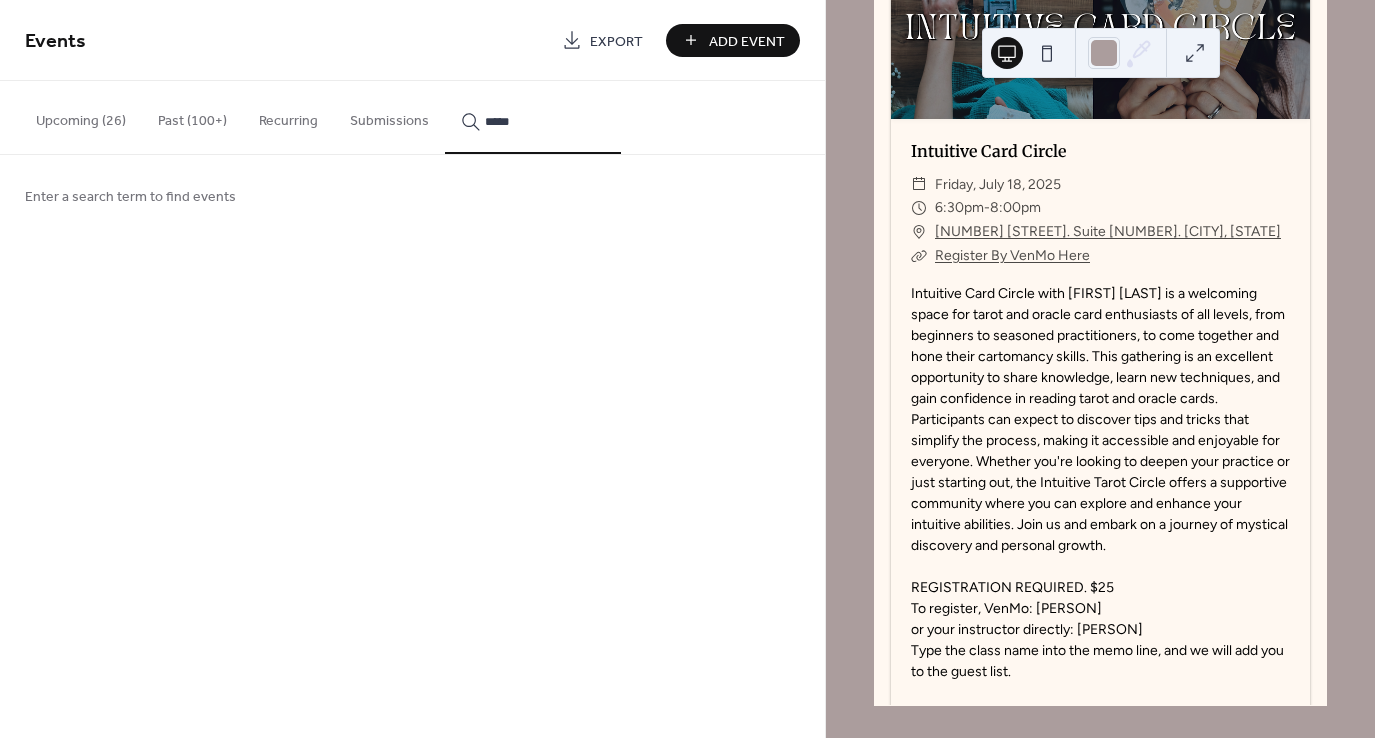 click on "*****" at bounding box center [533, 117] 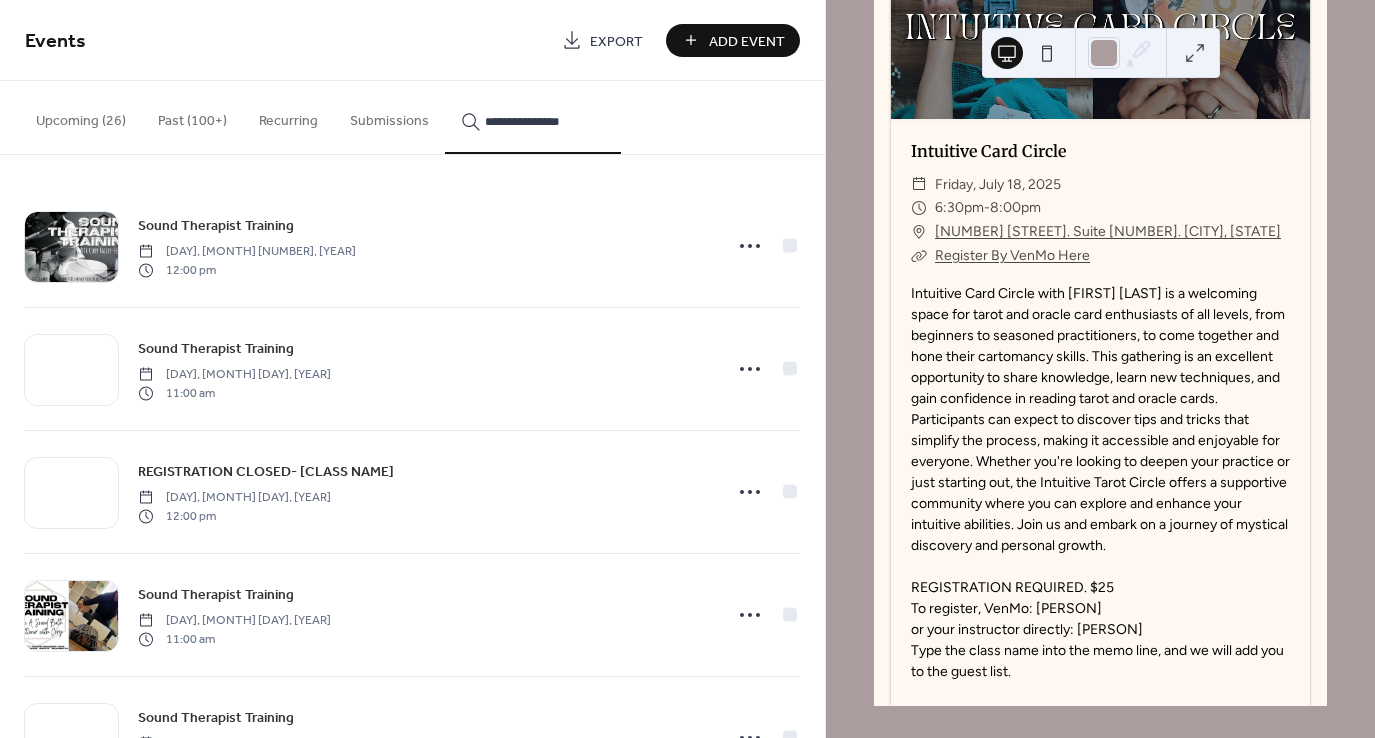 type on "**********" 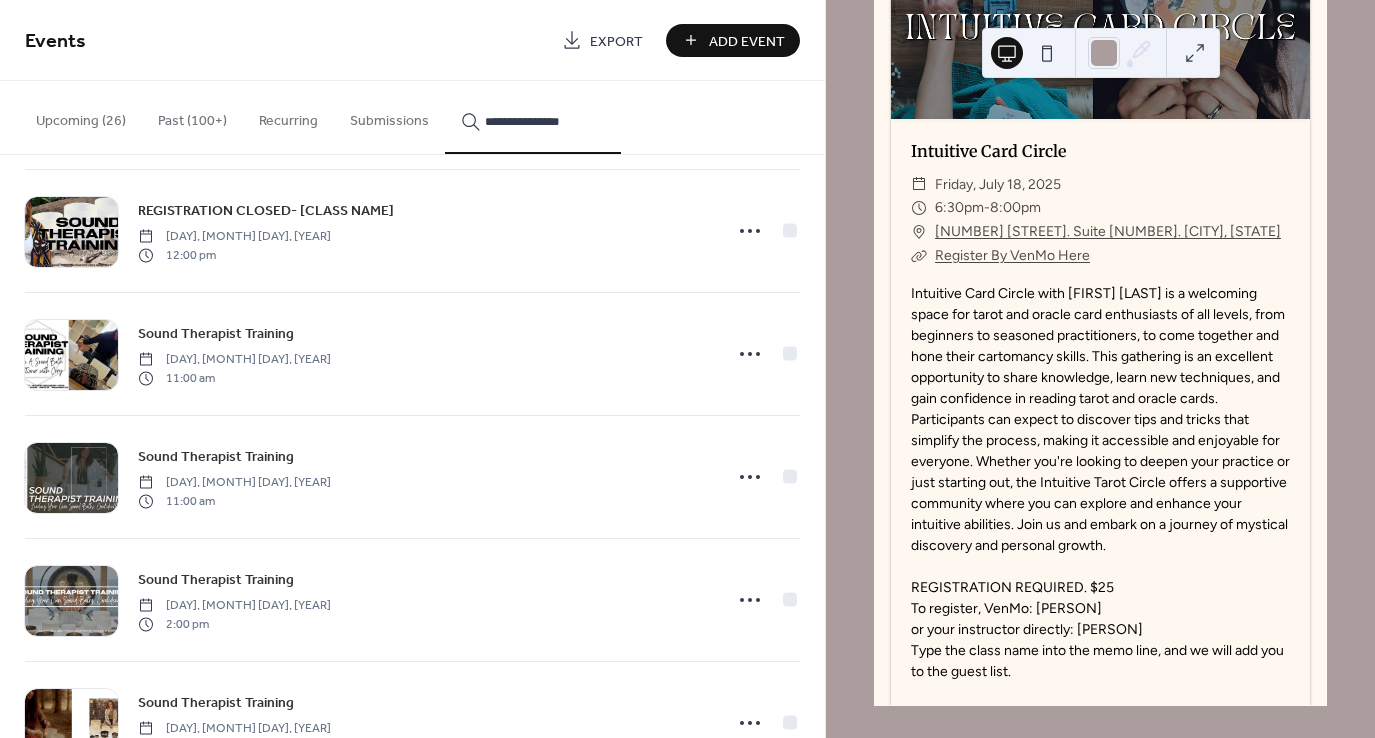 scroll, scrollTop: 580, scrollLeft: 0, axis: vertical 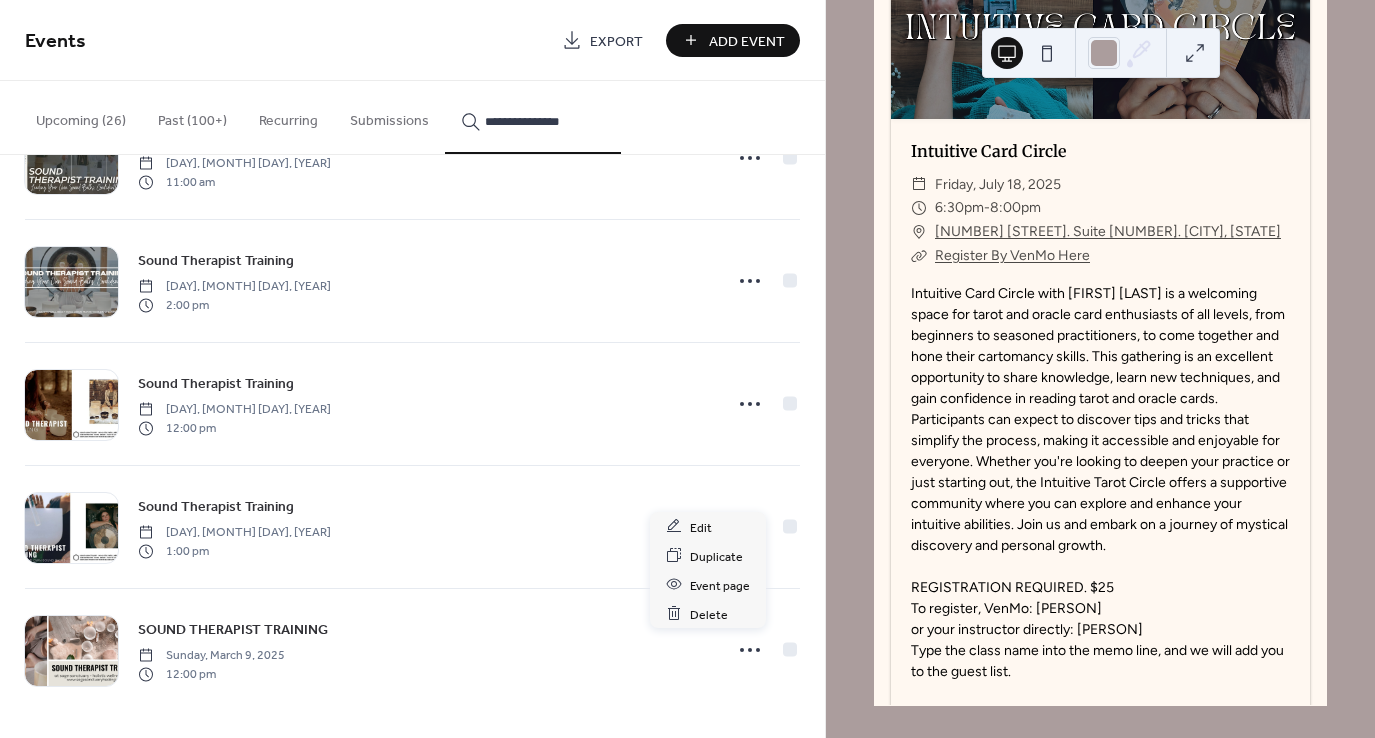 click 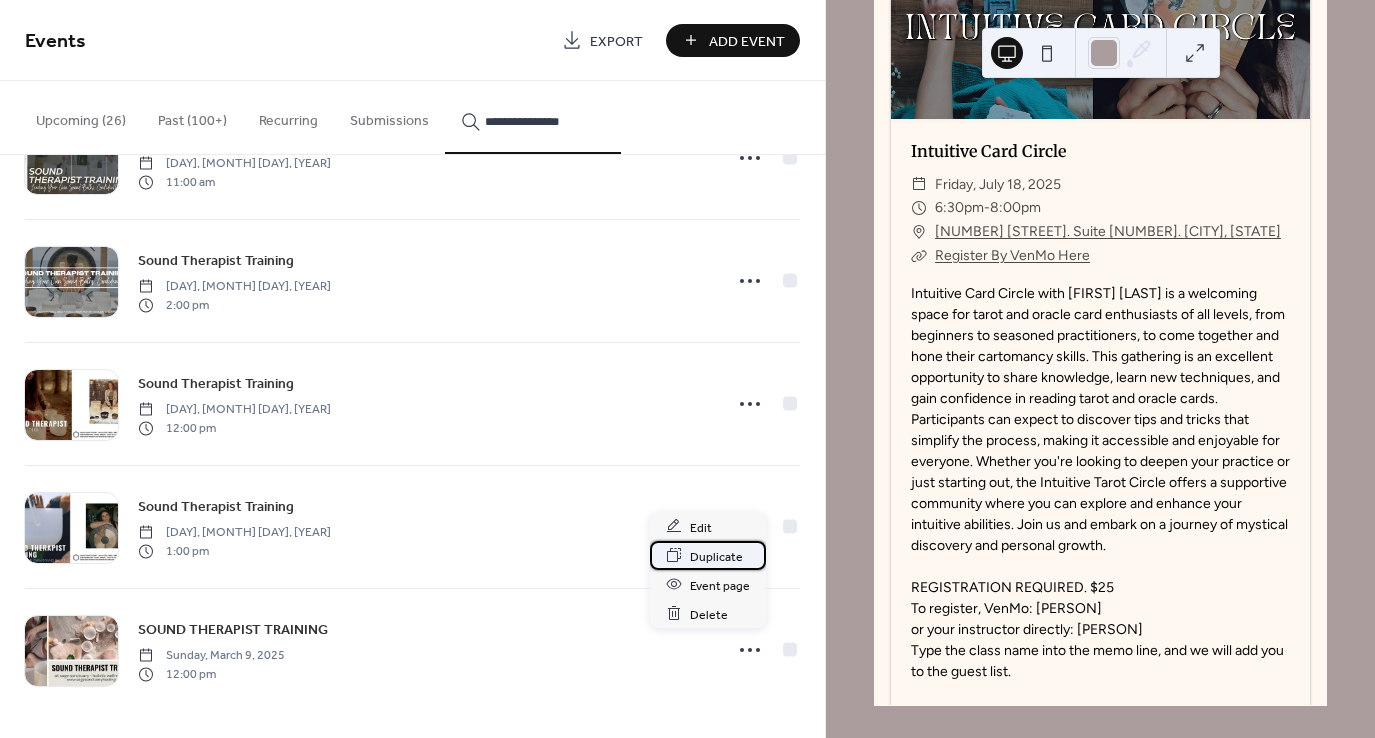 click on "Duplicate" at bounding box center [716, 556] 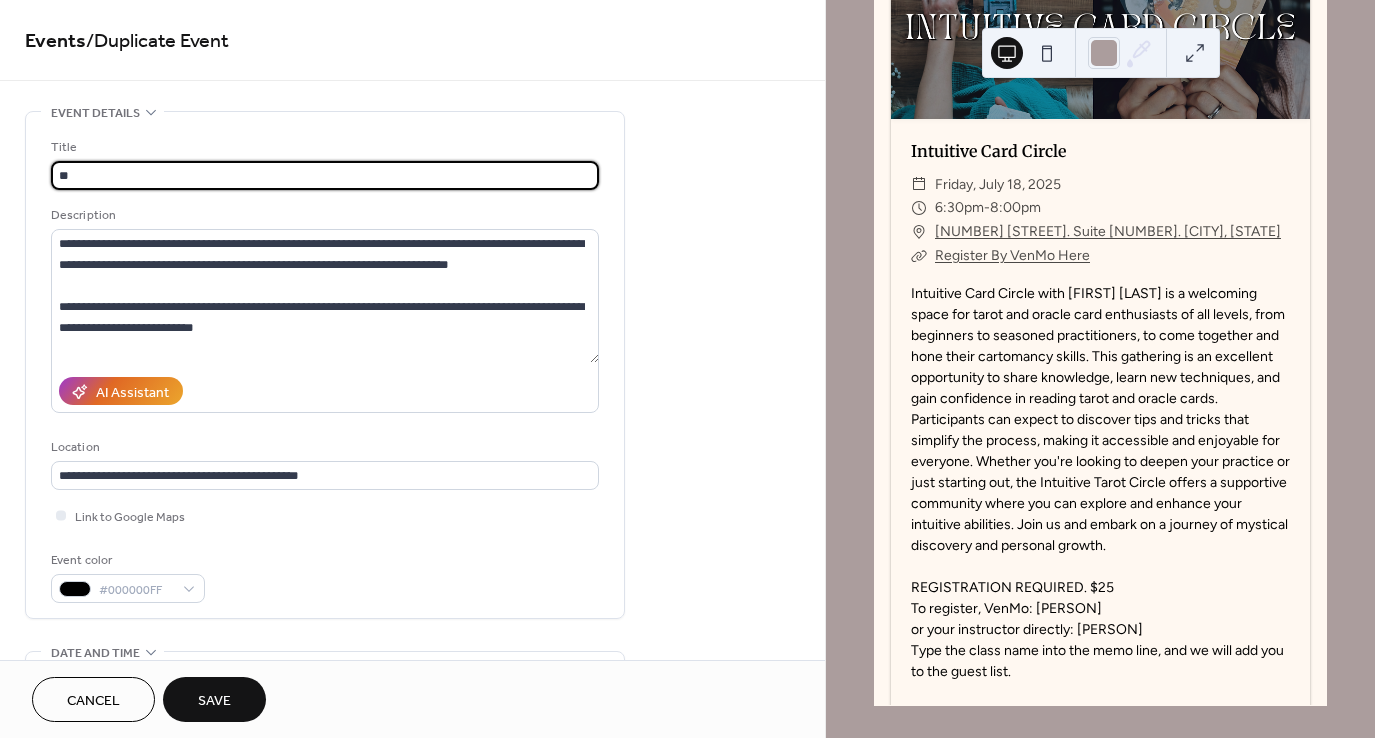 type on "*" 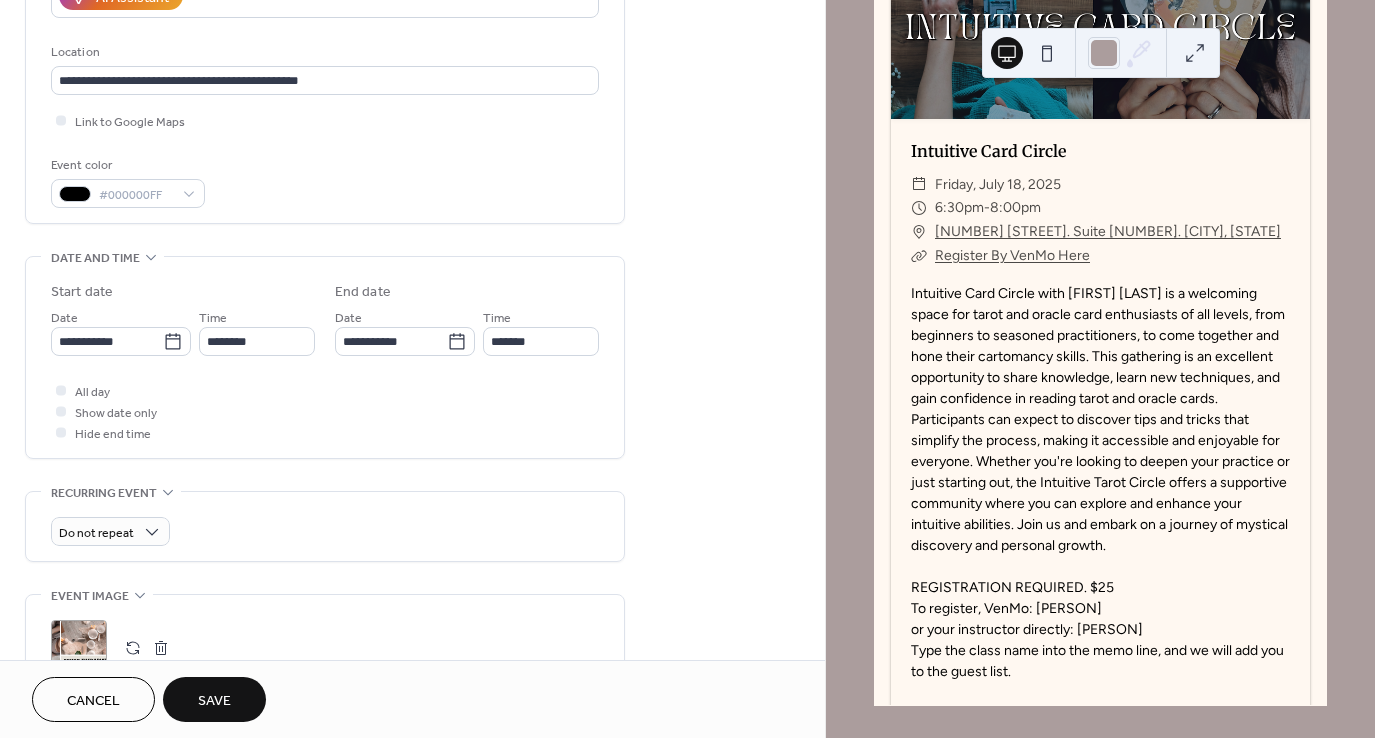 scroll, scrollTop: 445, scrollLeft: 0, axis: vertical 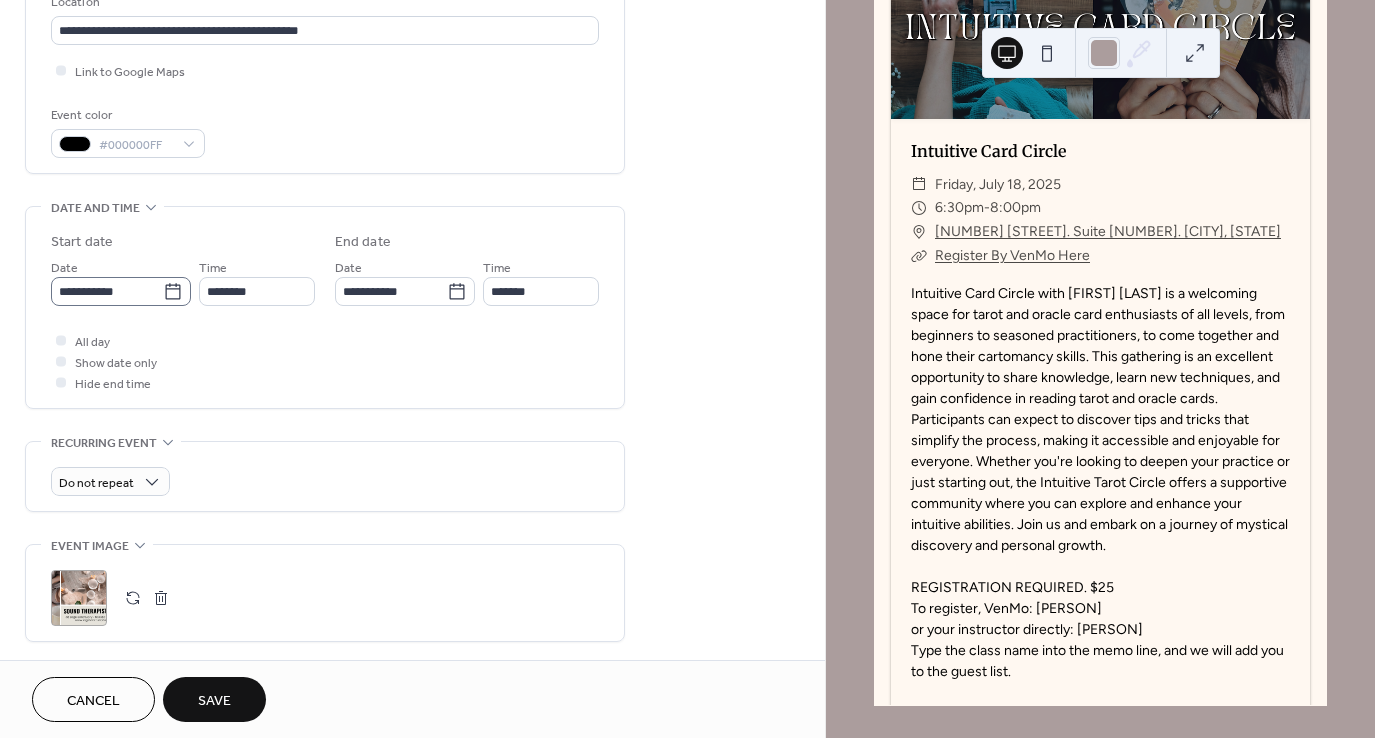 type on "**********" 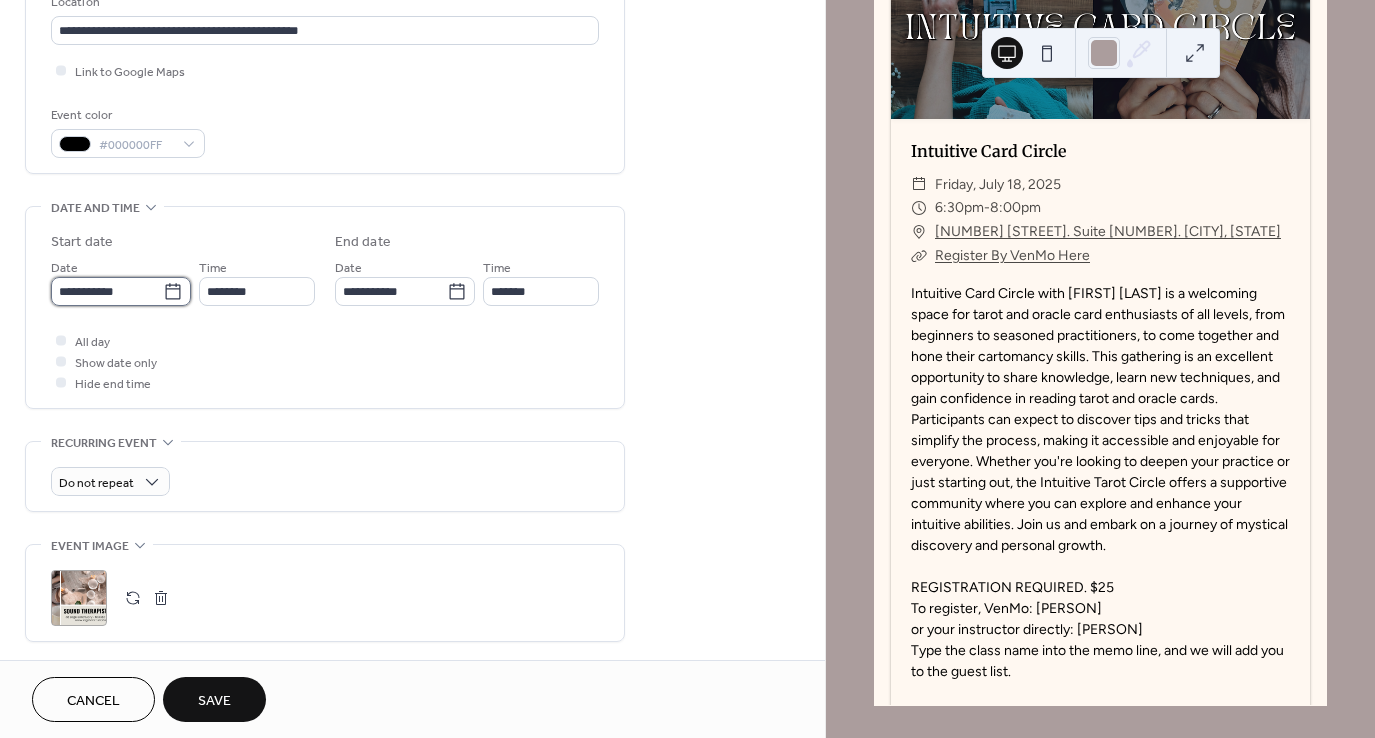 click on "**********" at bounding box center (107, 291) 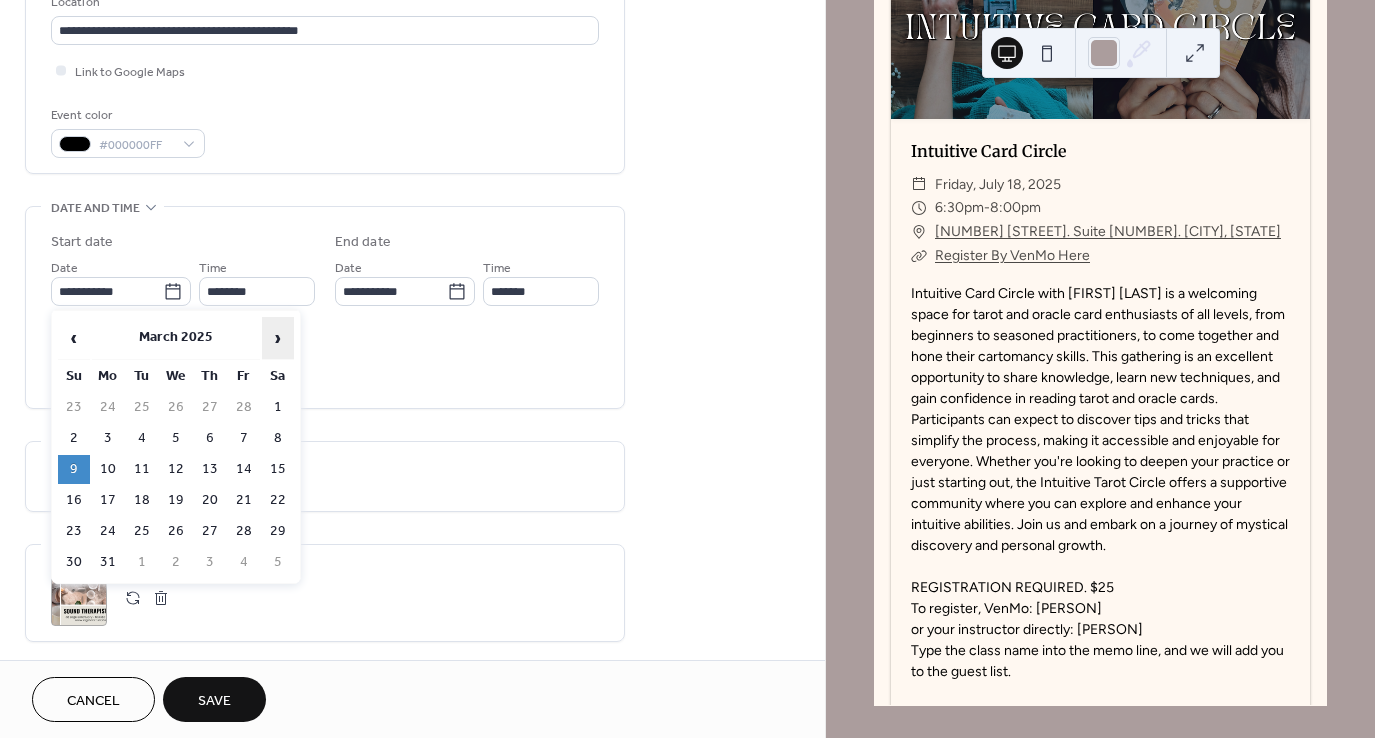click on "›" at bounding box center [278, 338] 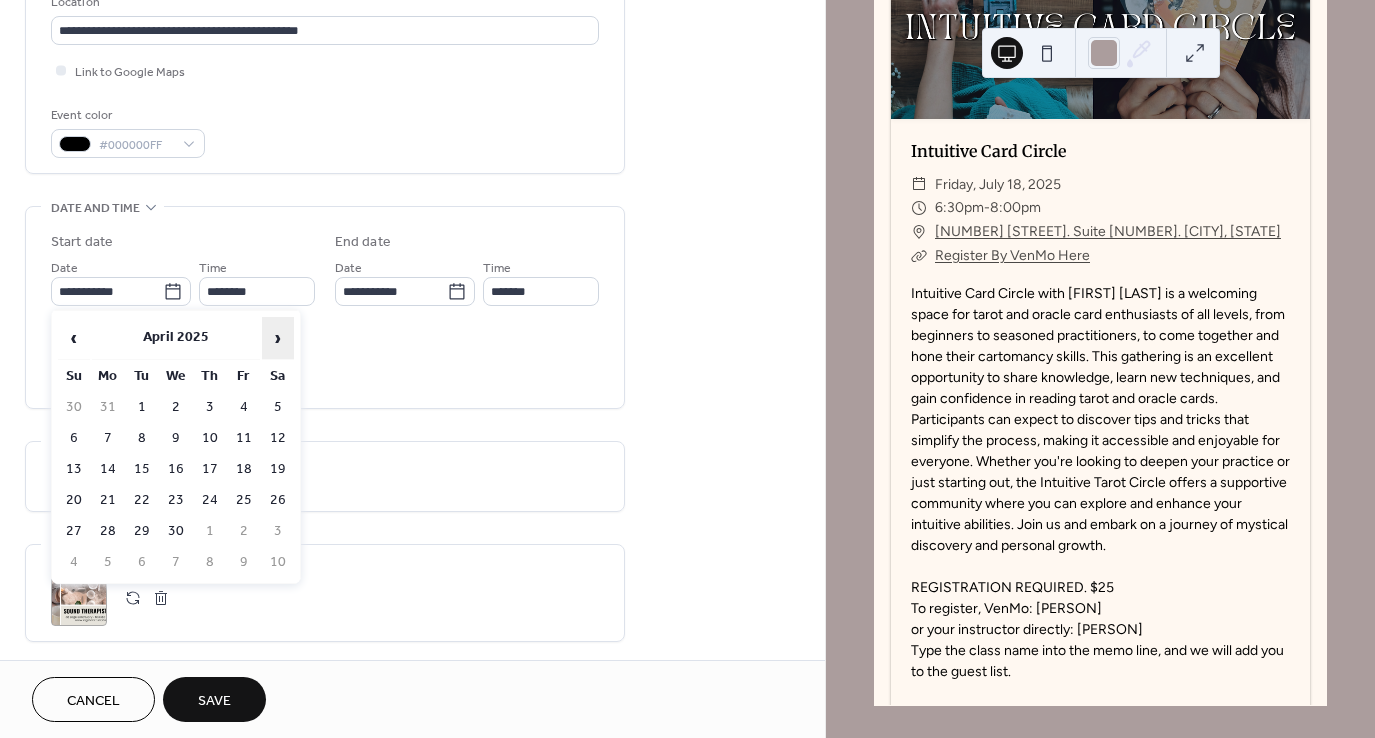 click on "›" at bounding box center (278, 338) 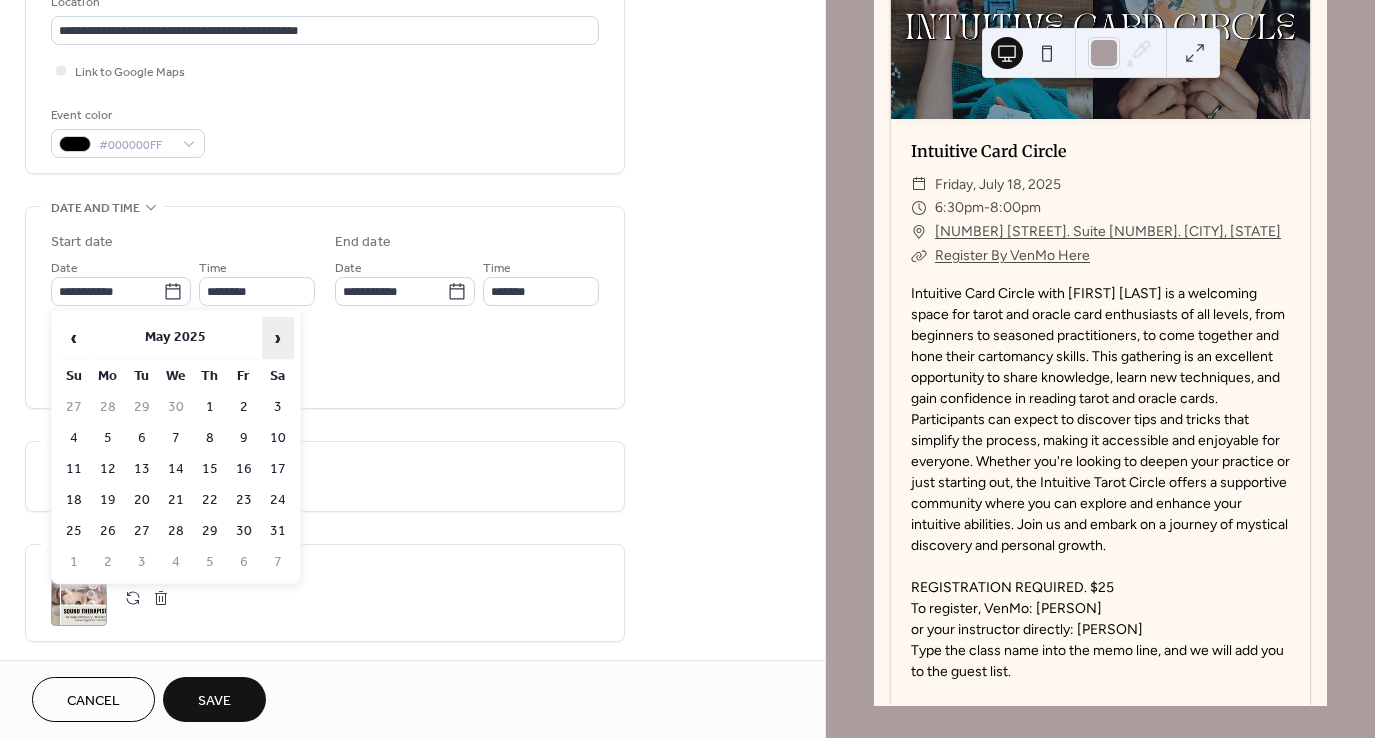 click on "›" at bounding box center [278, 338] 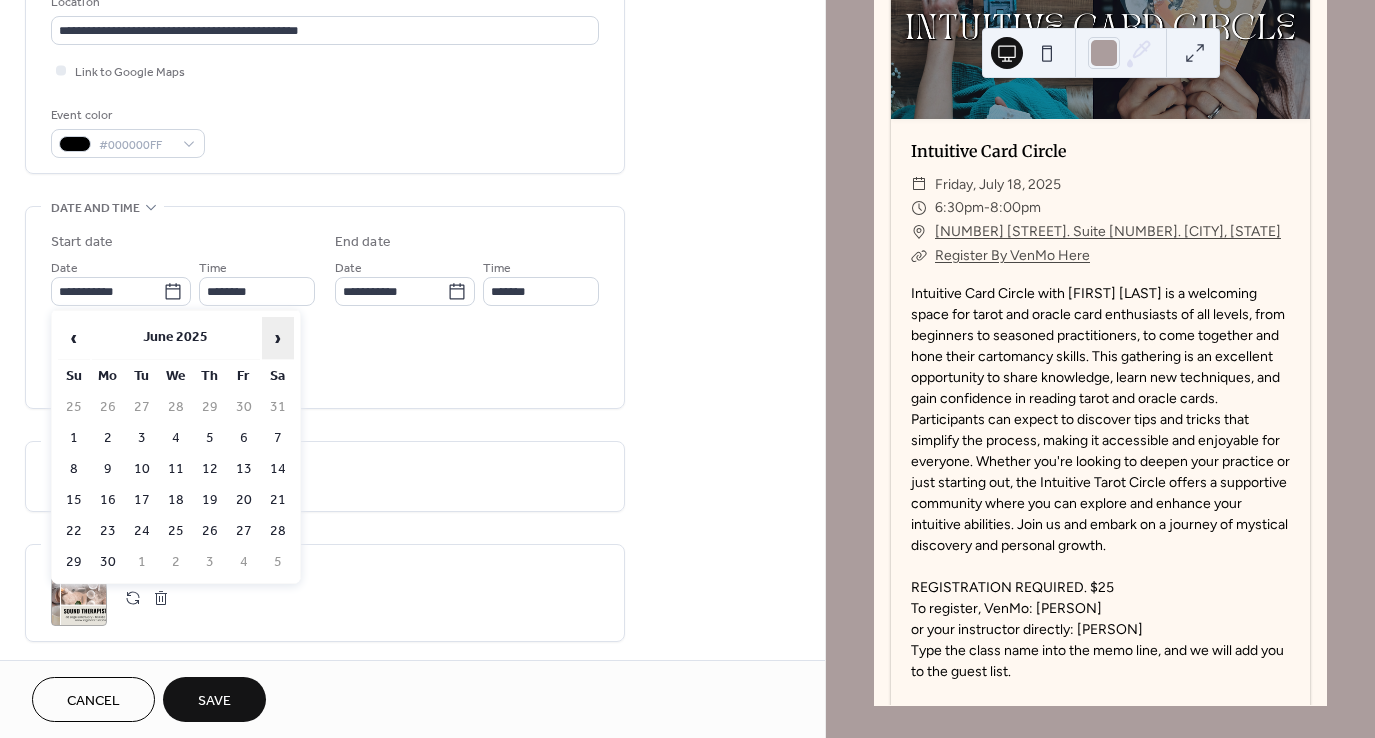 click on "›" at bounding box center [278, 338] 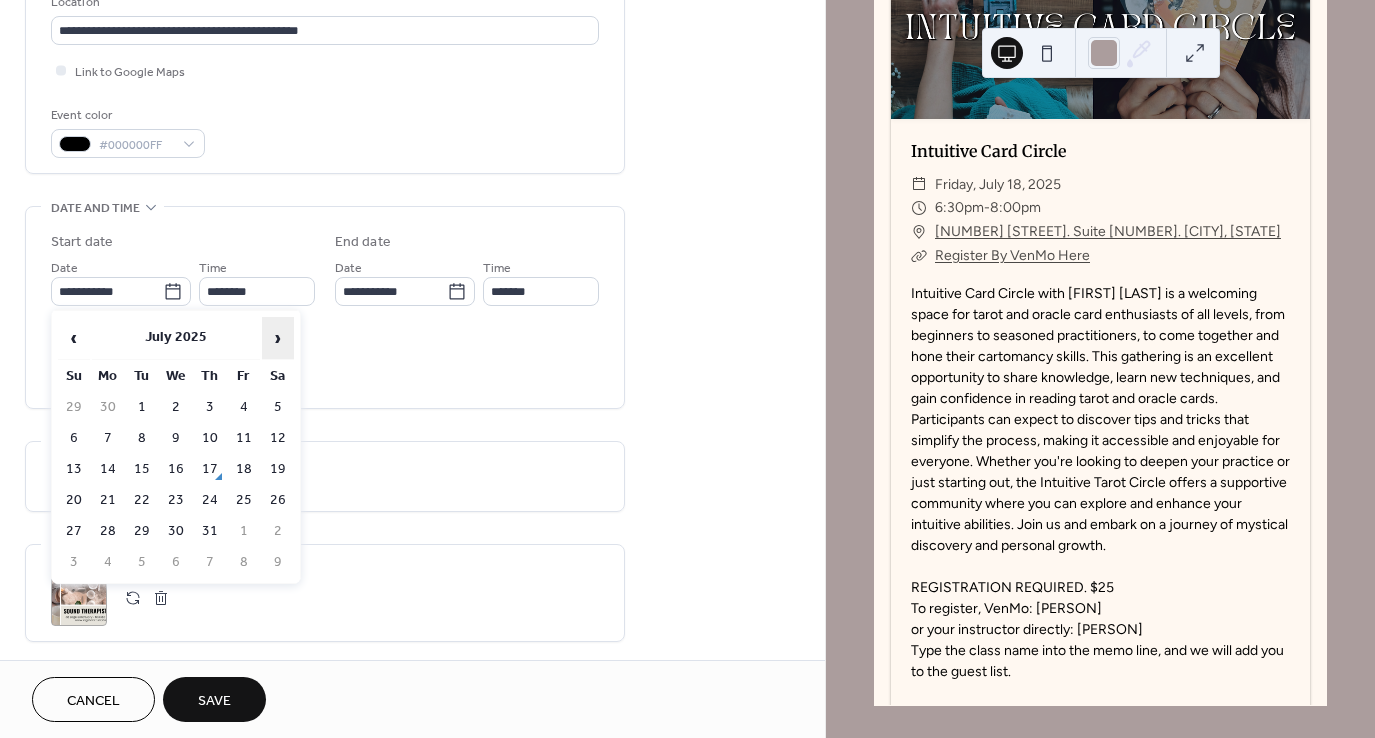 click on "›" at bounding box center [278, 338] 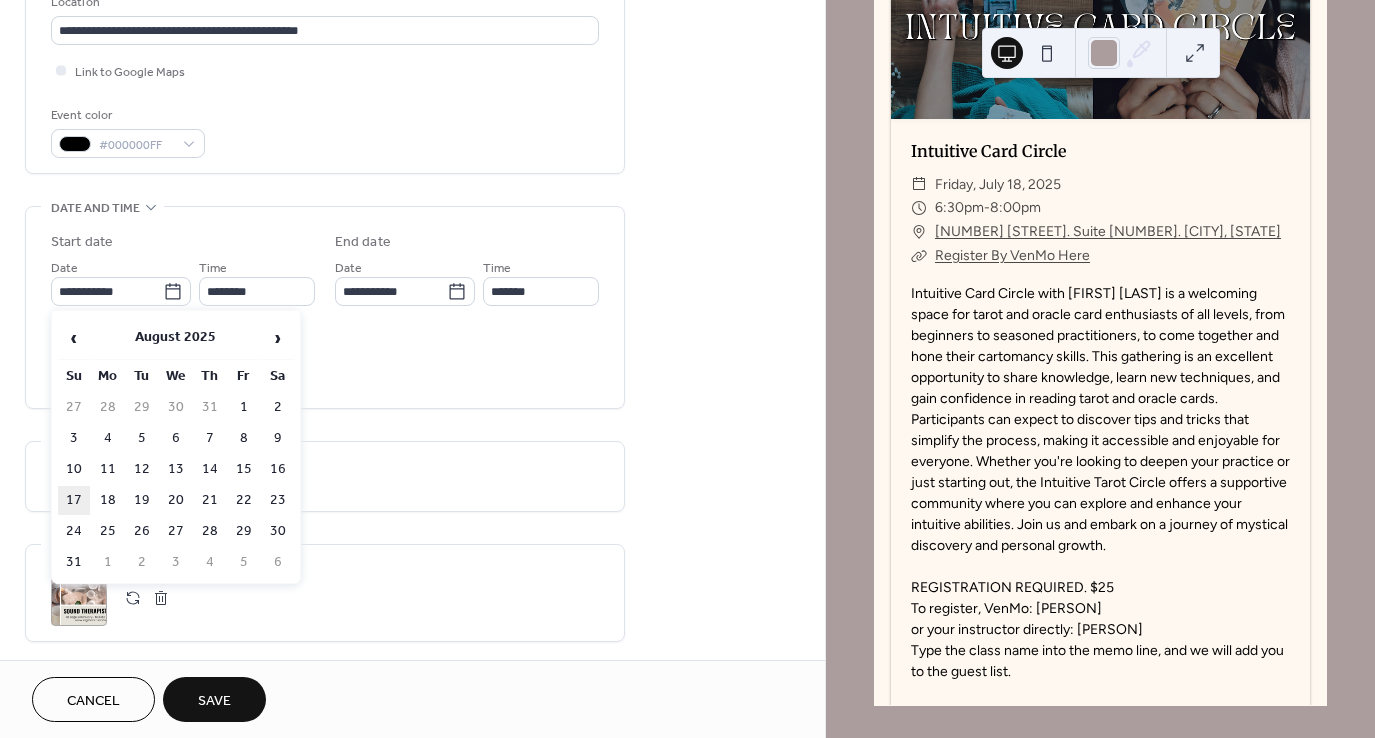 click on "17" at bounding box center [74, 500] 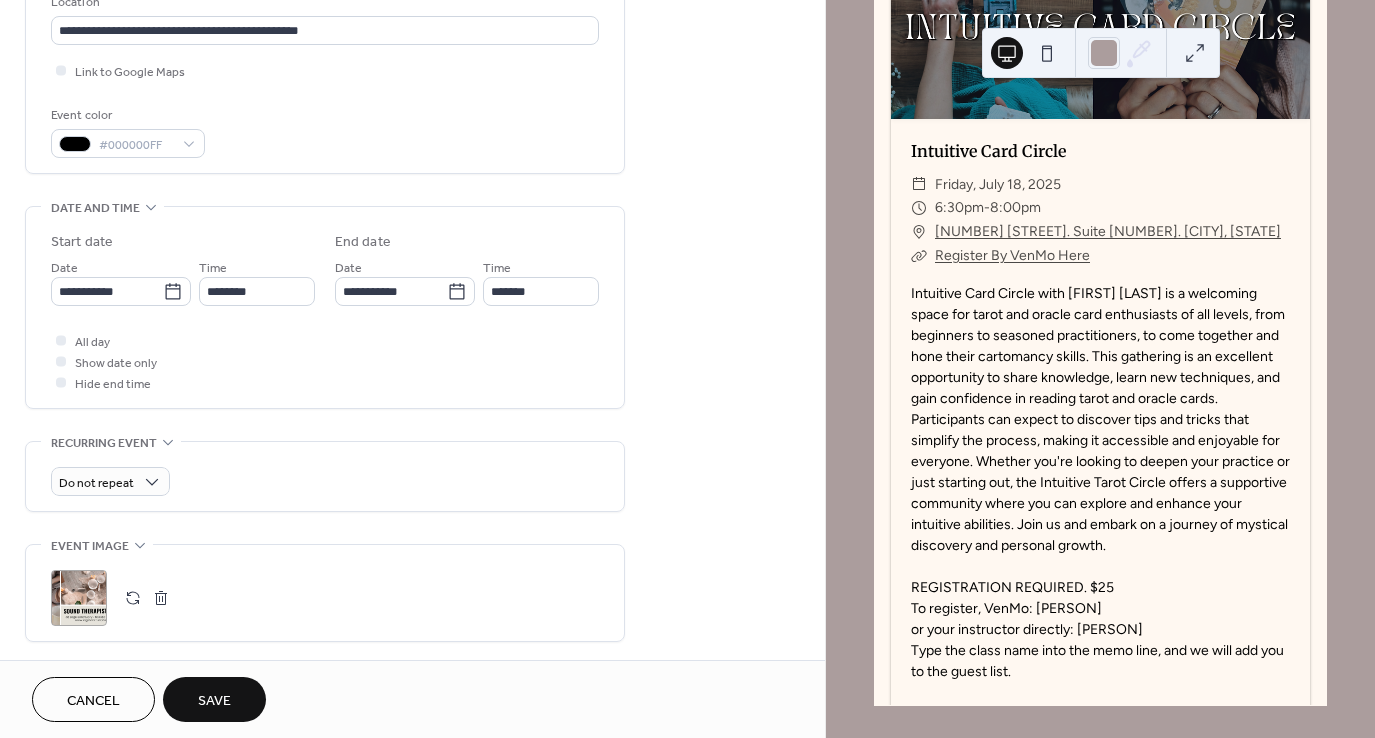 click at bounding box center [133, 598] 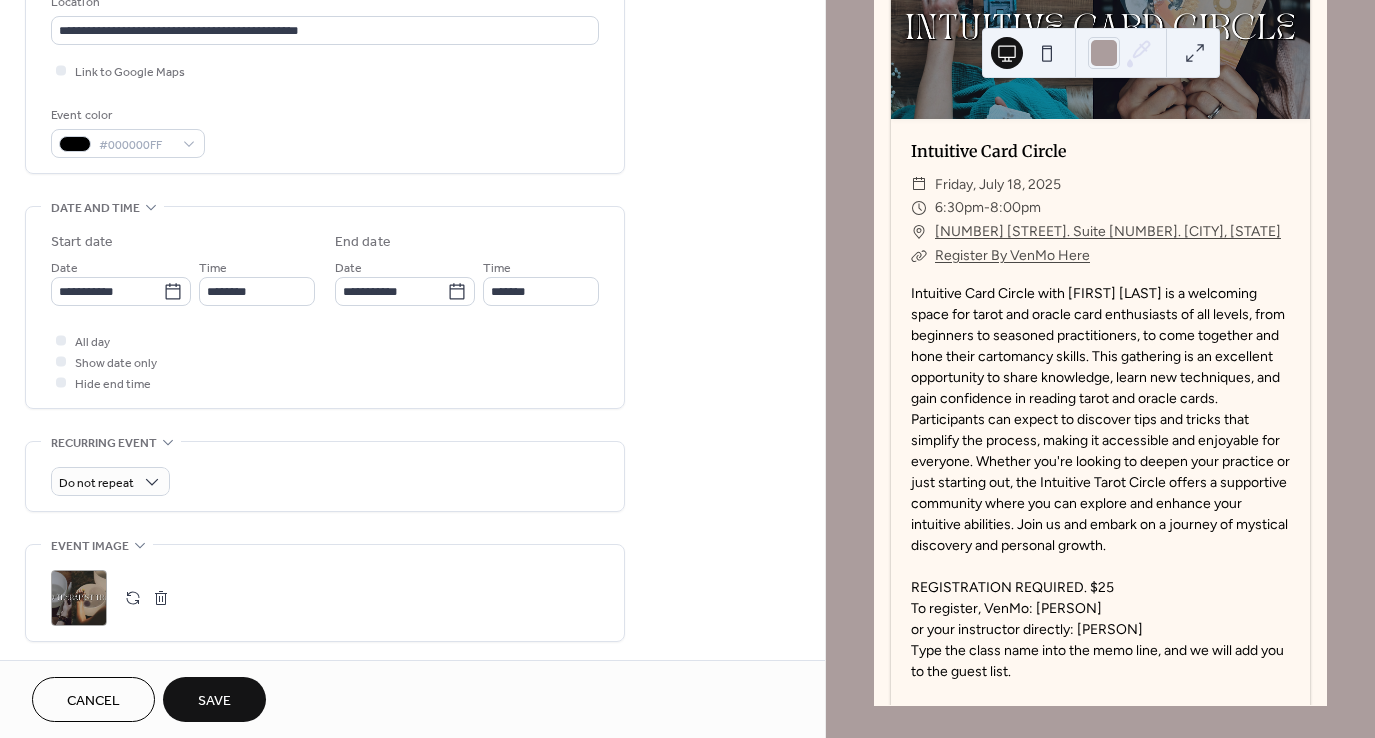 click on "Save" at bounding box center (214, 701) 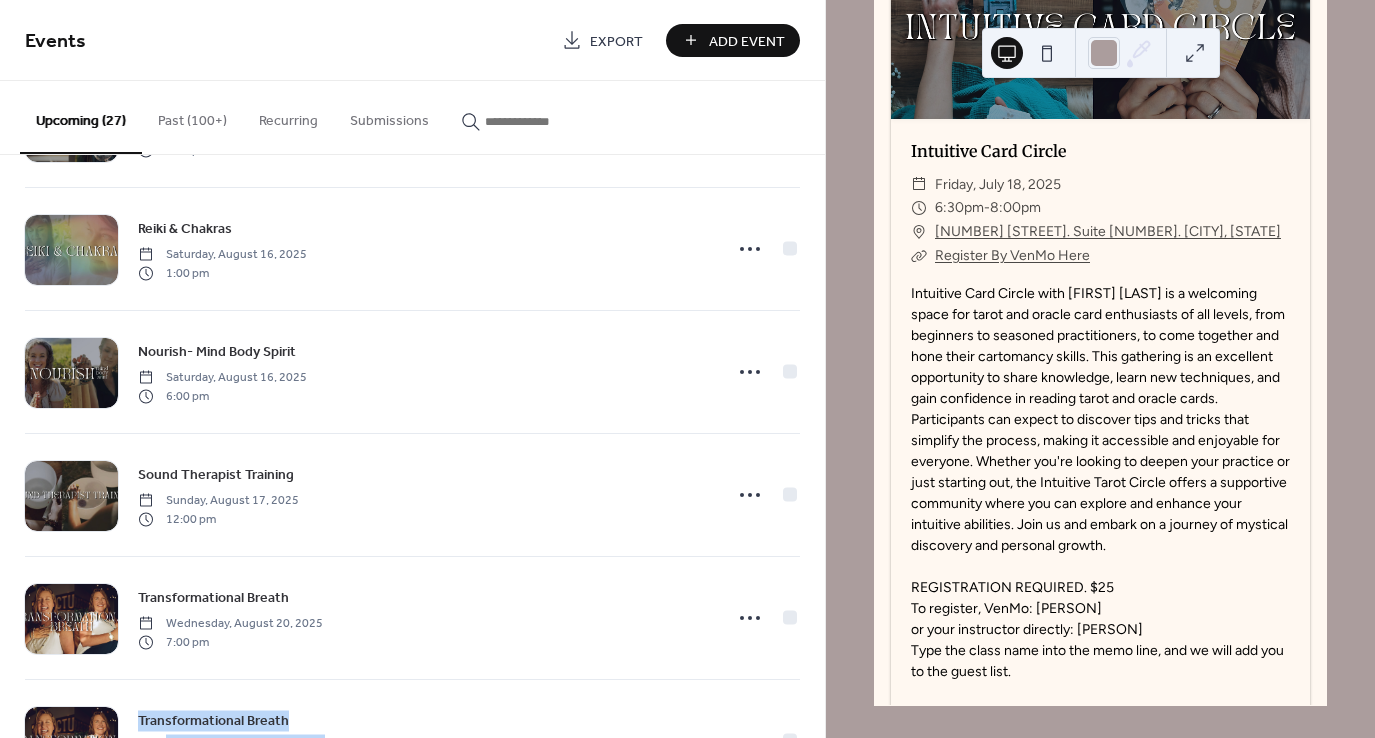 scroll, scrollTop: 2791, scrollLeft: 0, axis: vertical 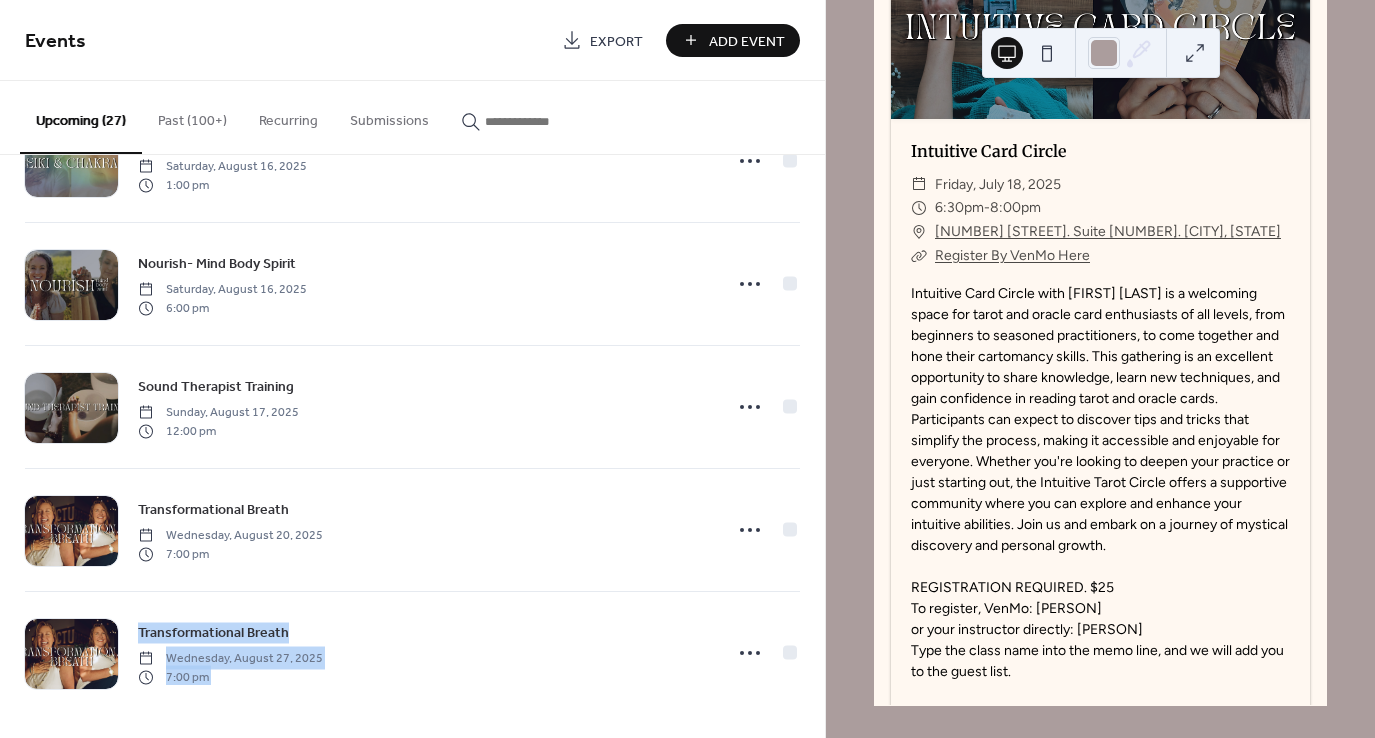 drag, startPoint x: 793, startPoint y: 662, endPoint x: 775, endPoint y: 789, distance: 128.26924 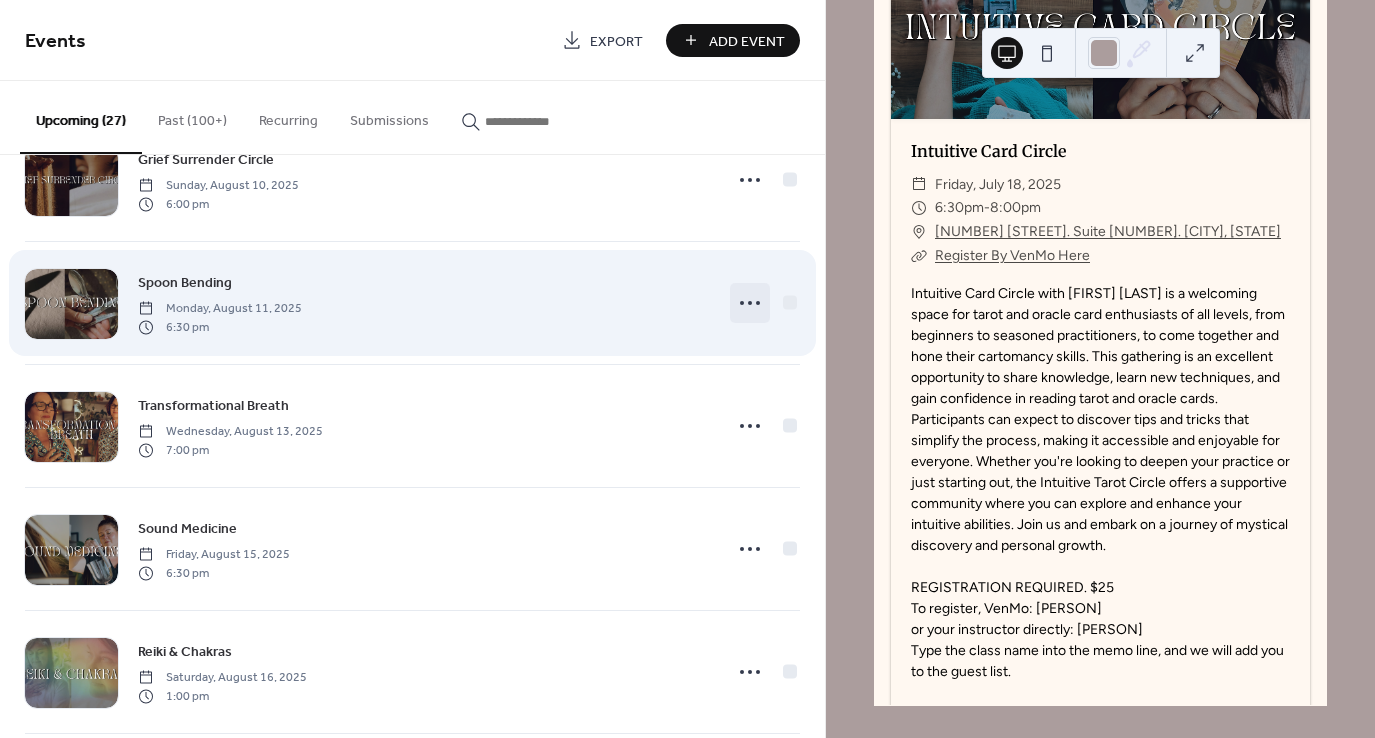 click 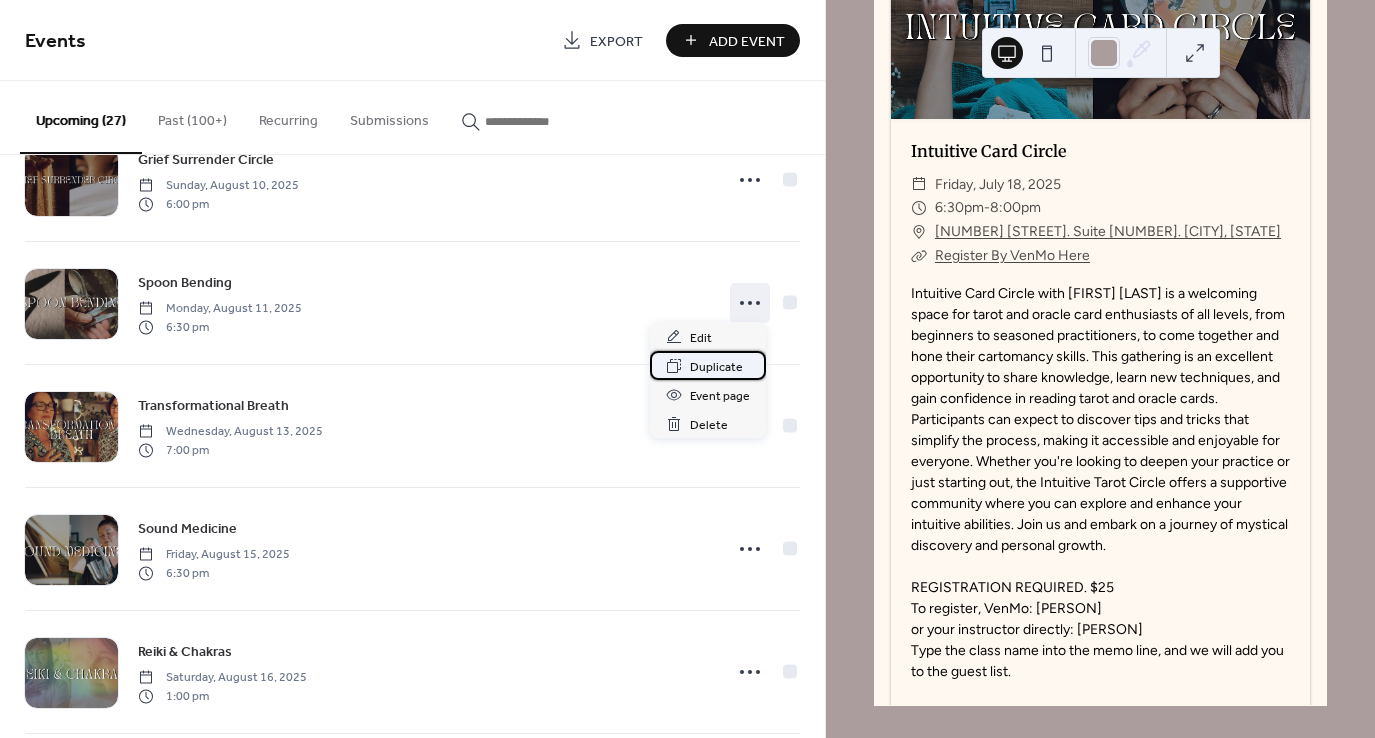 click on "Duplicate" at bounding box center [716, 367] 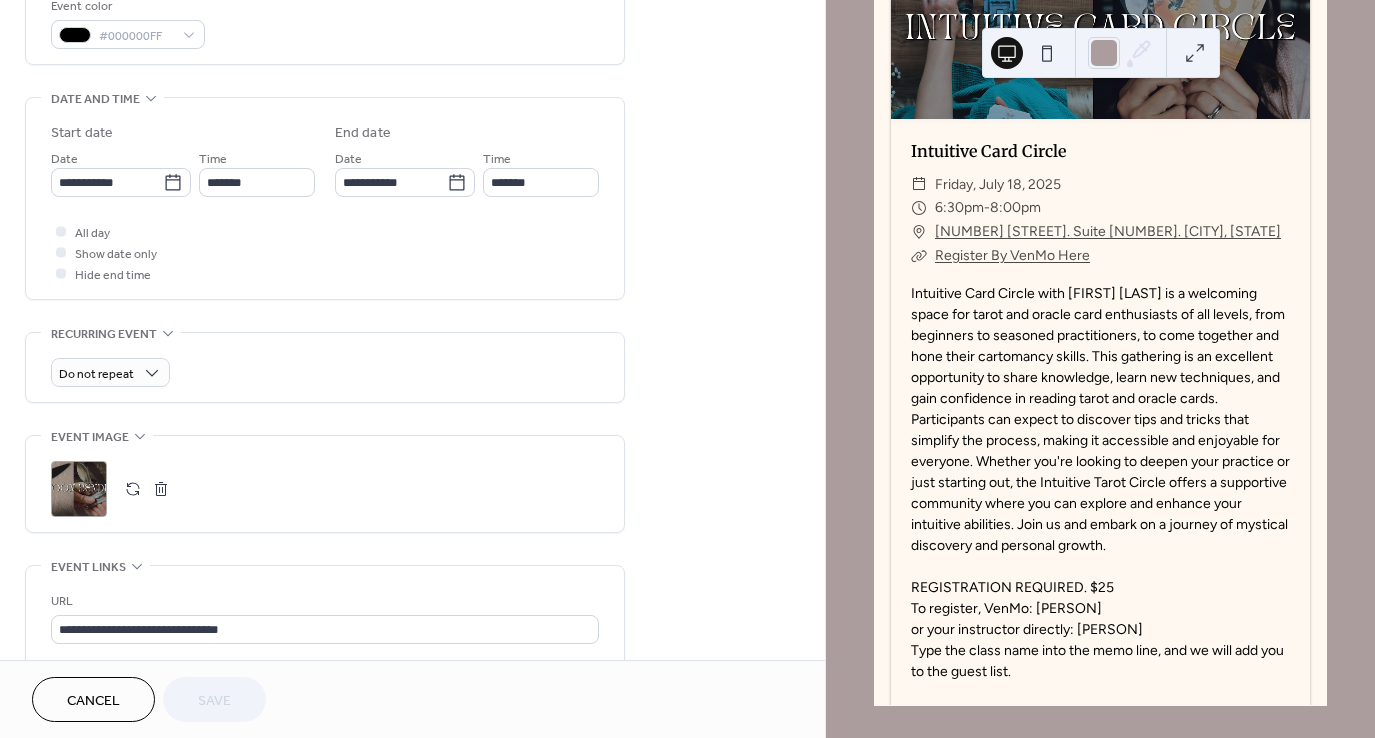 scroll, scrollTop: 556, scrollLeft: 0, axis: vertical 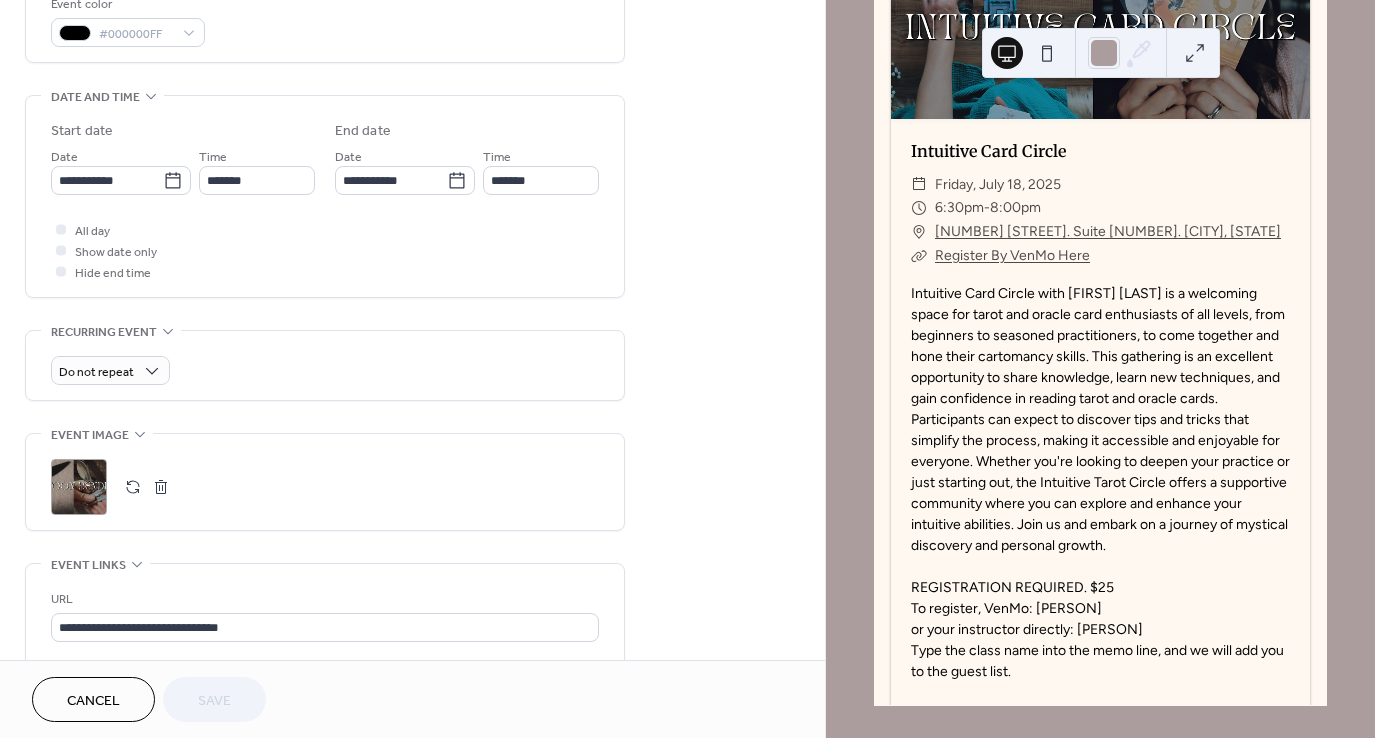 click at bounding box center [133, 487] 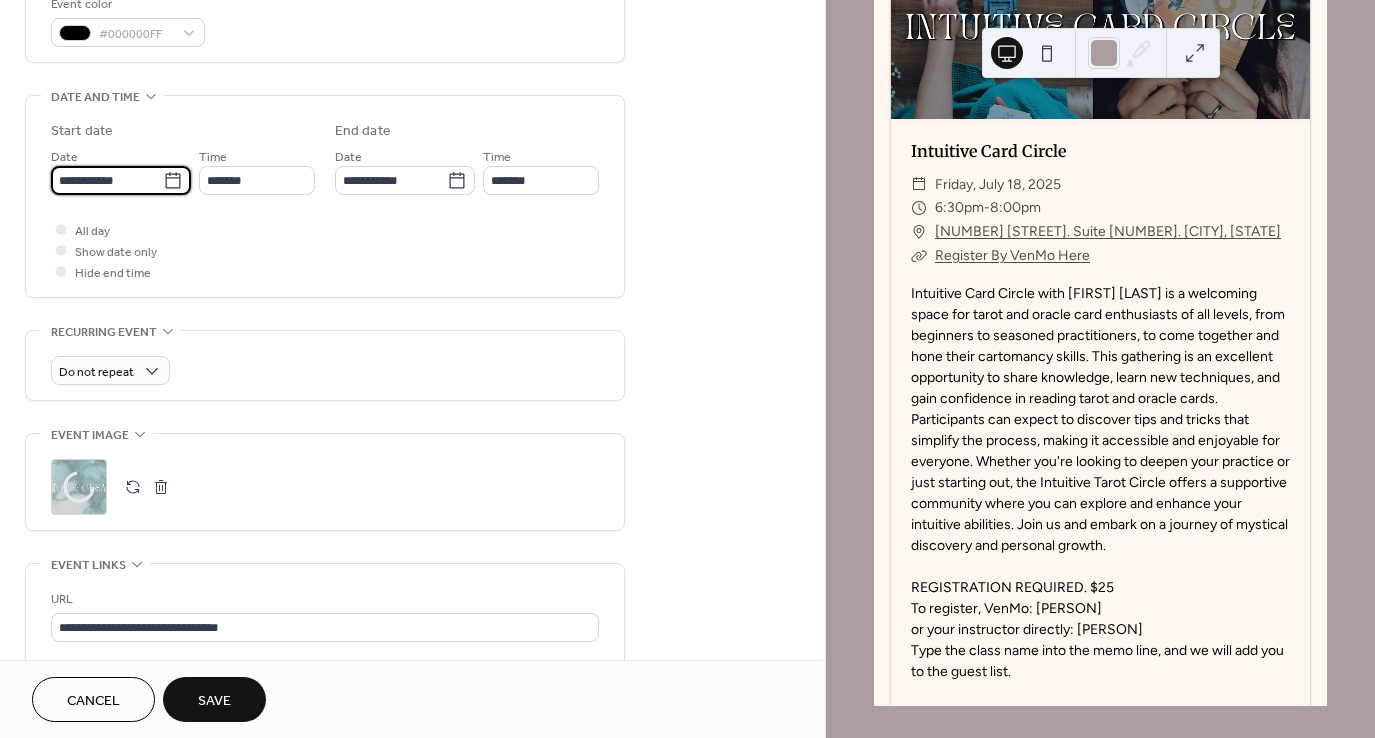 click on "**********" at bounding box center [107, 180] 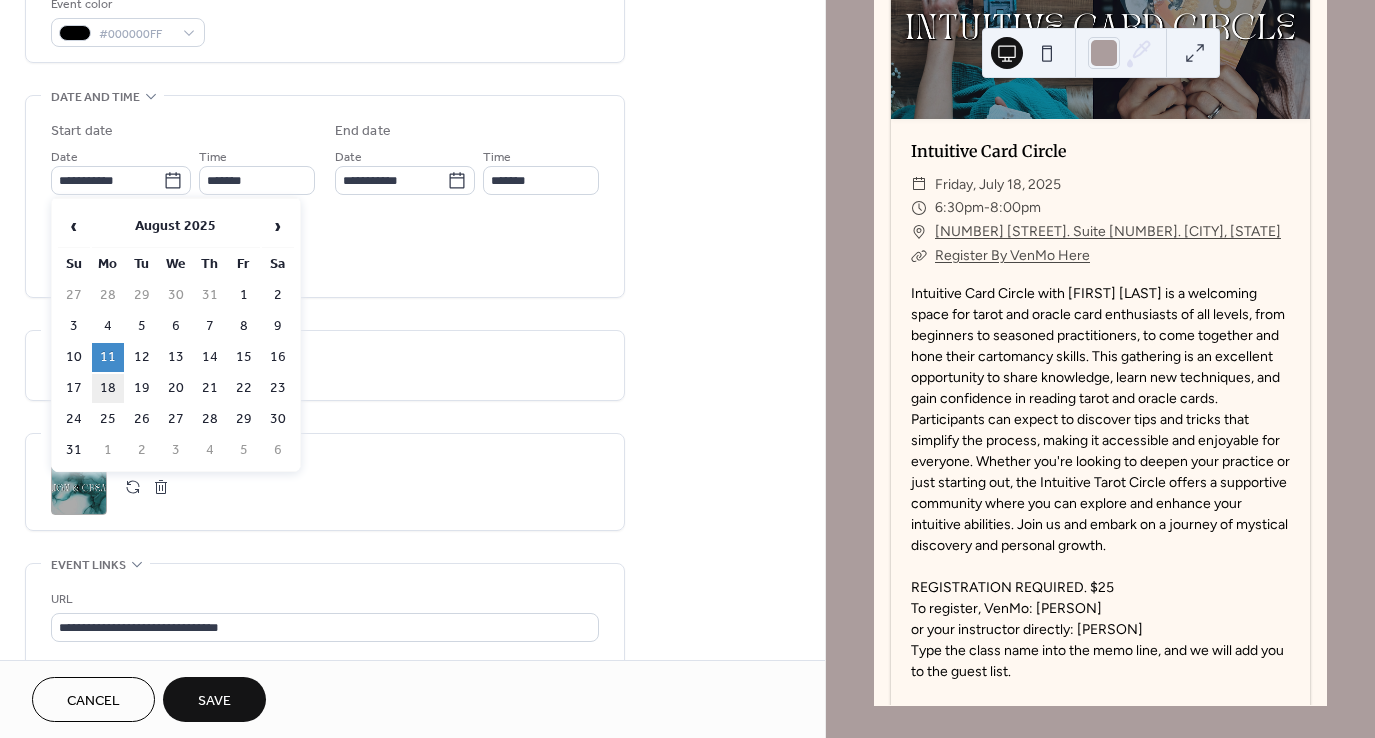 click on "18" at bounding box center (108, 388) 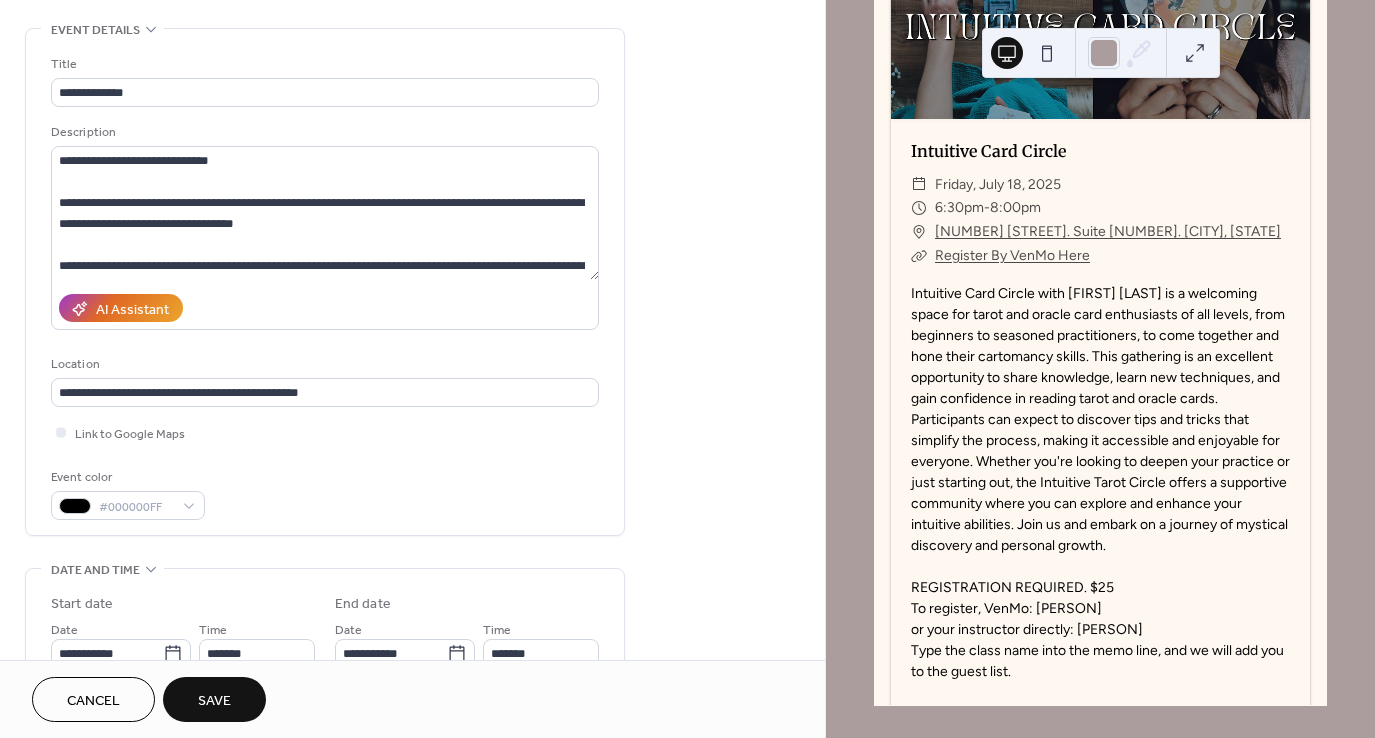 scroll, scrollTop: 72, scrollLeft: 0, axis: vertical 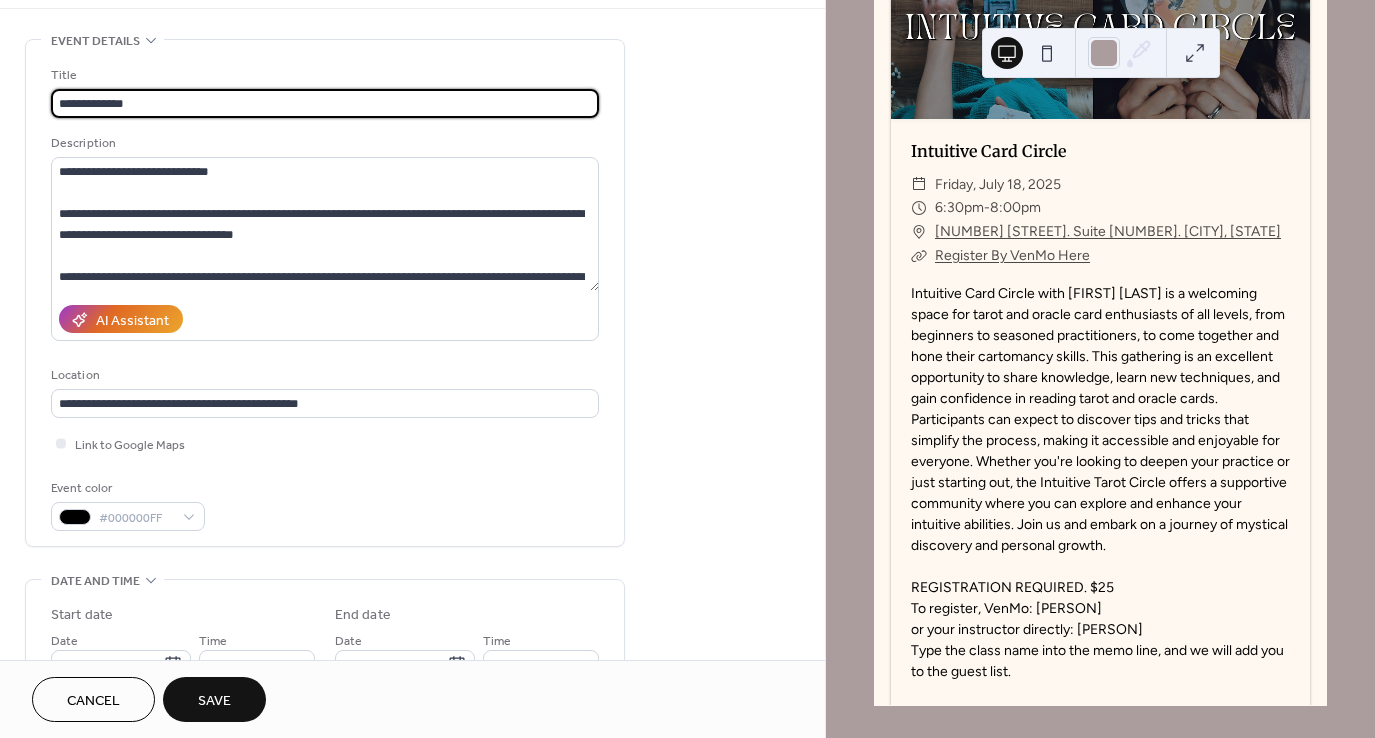 click on "**********" at bounding box center (325, 103) 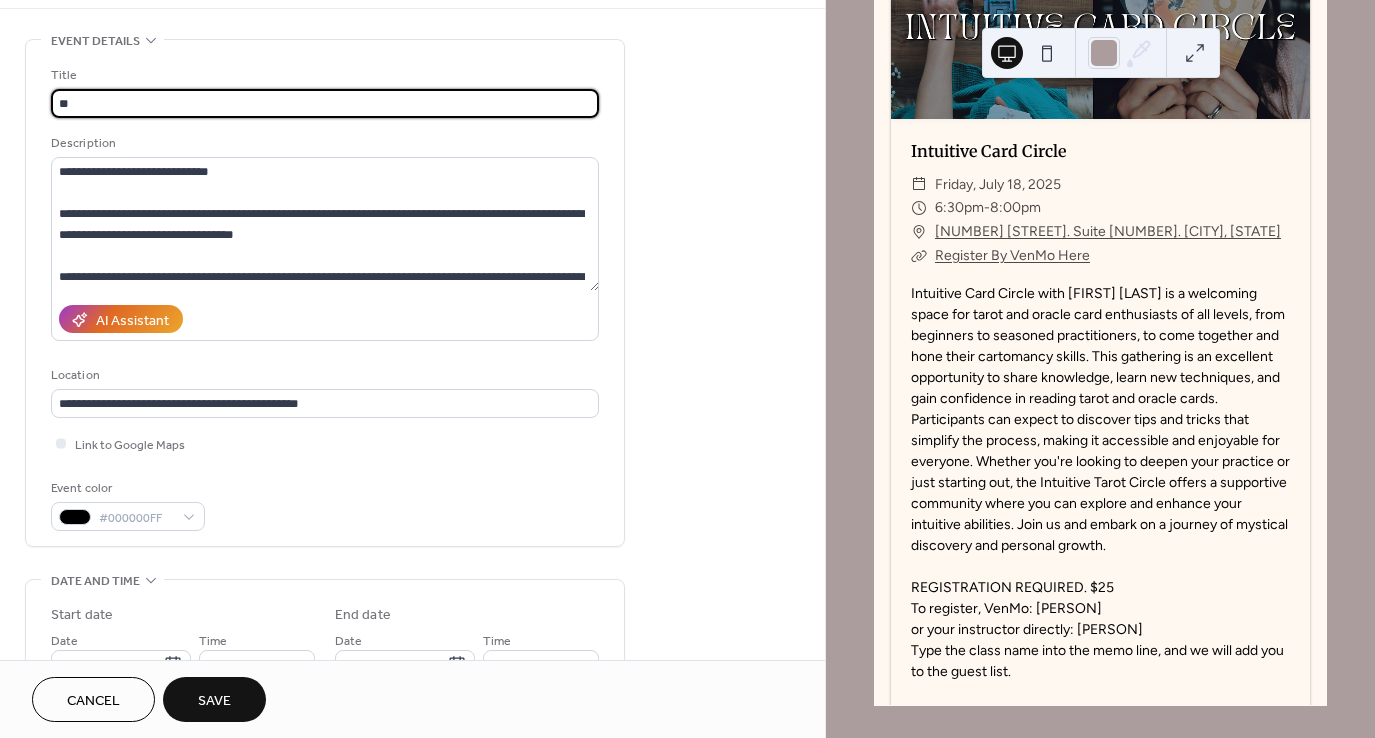 type on "*" 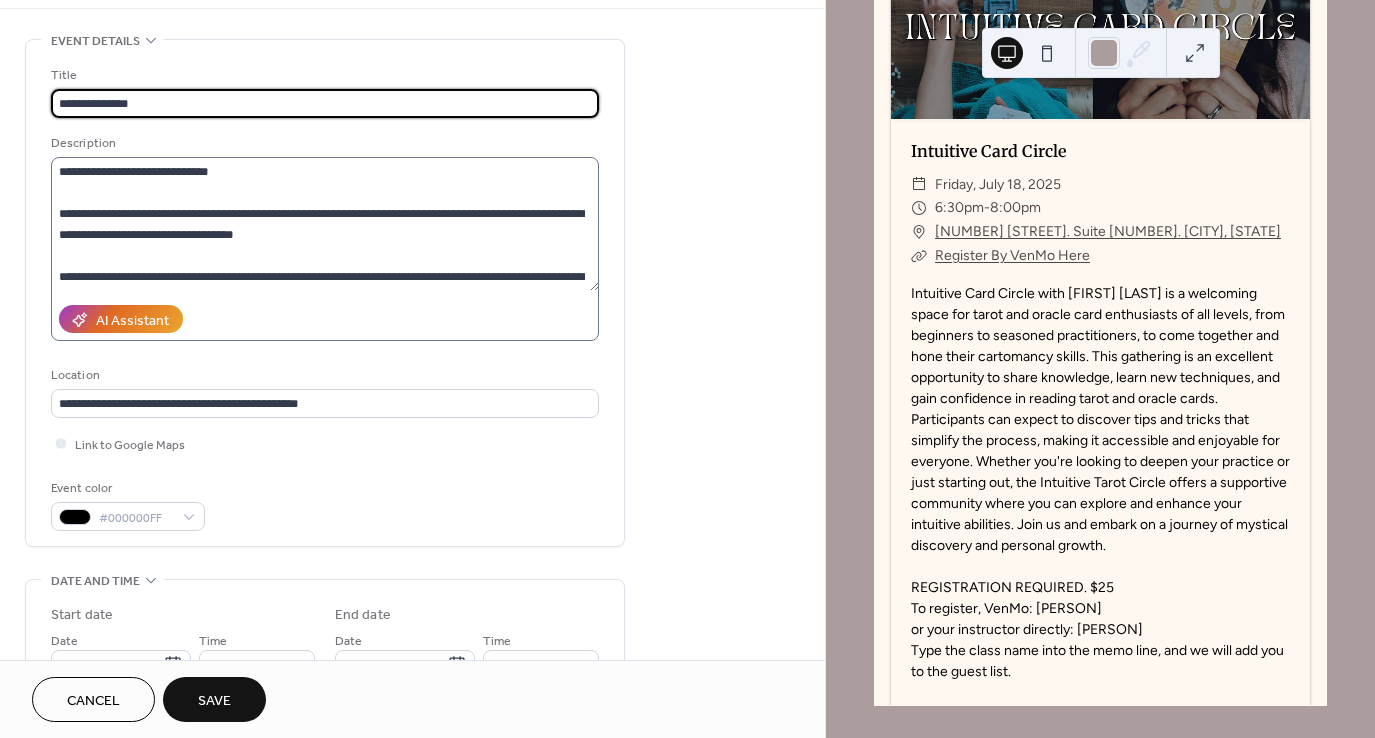 type on "**********" 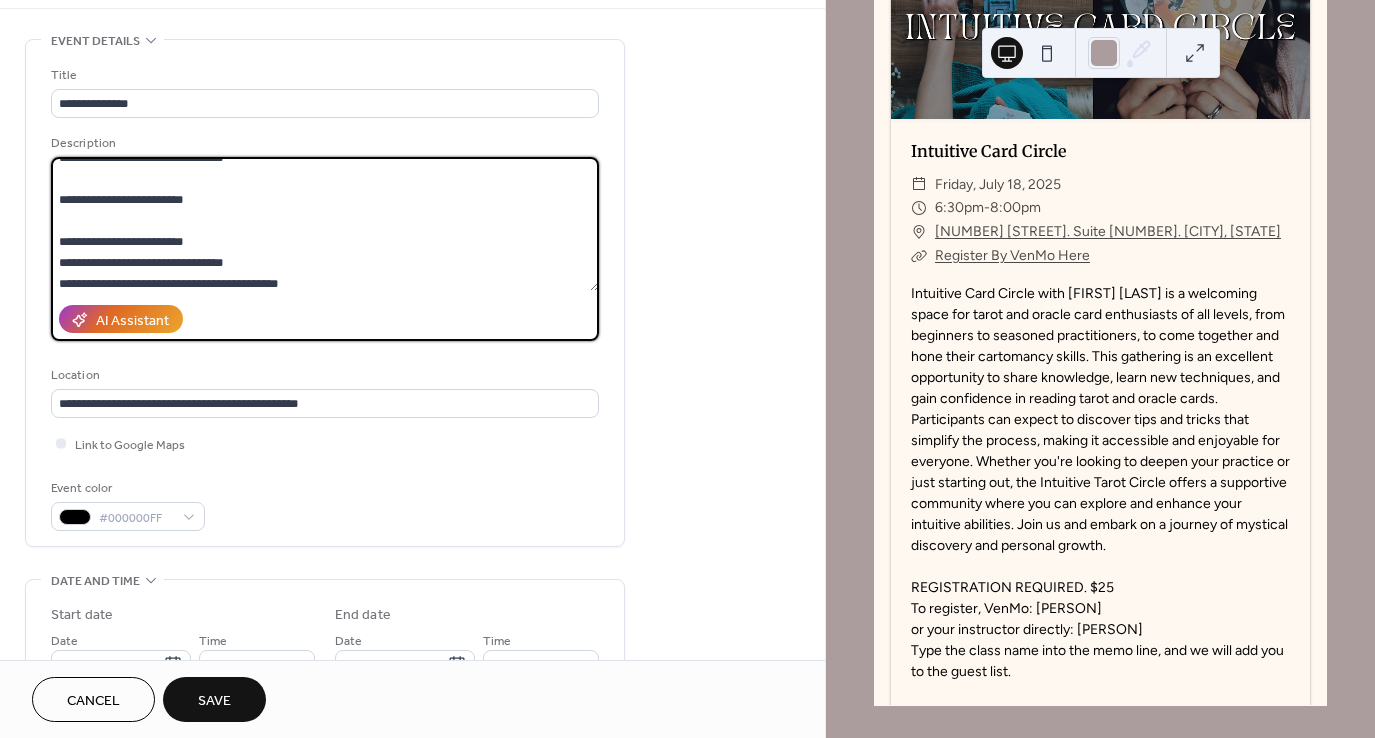 scroll, scrollTop: 356, scrollLeft: 0, axis: vertical 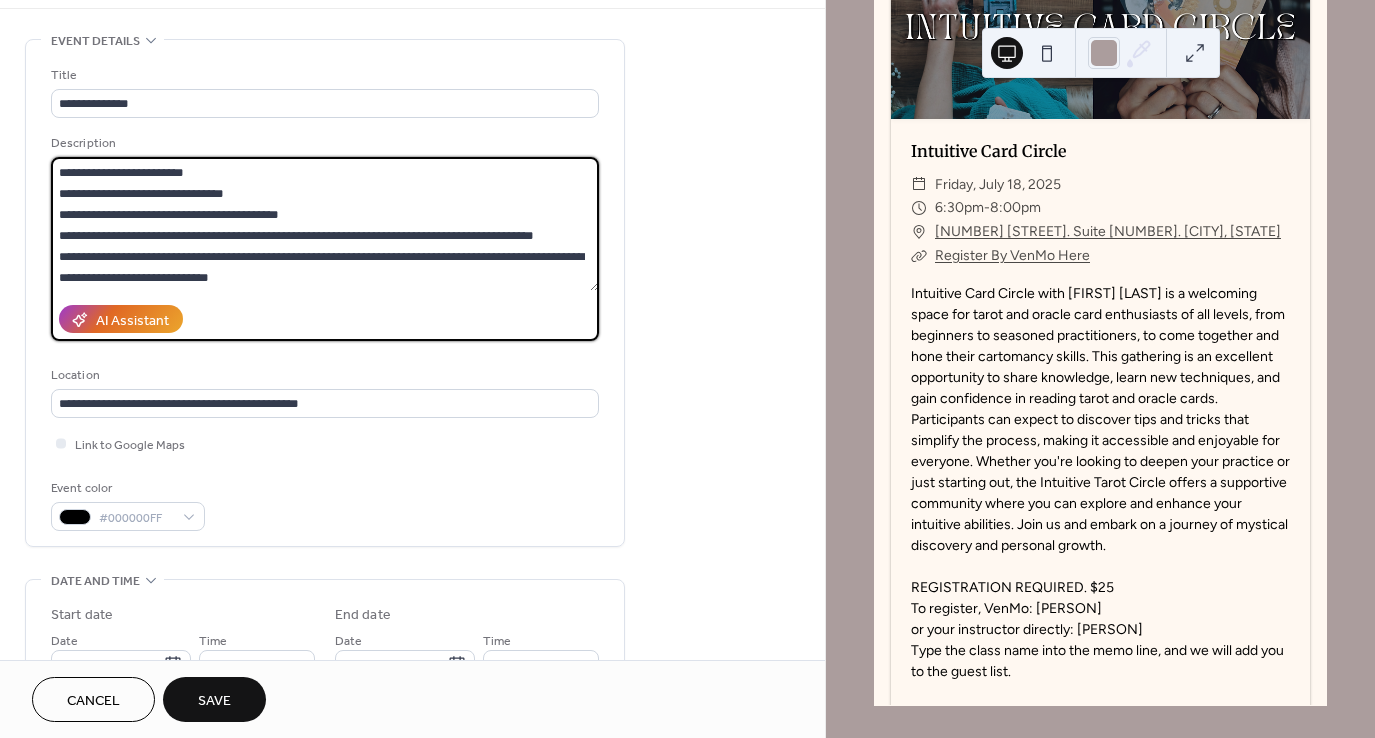 drag, startPoint x: 58, startPoint y: 161, endPoint x: 404, endPoint y: 313, distance: 377.91534 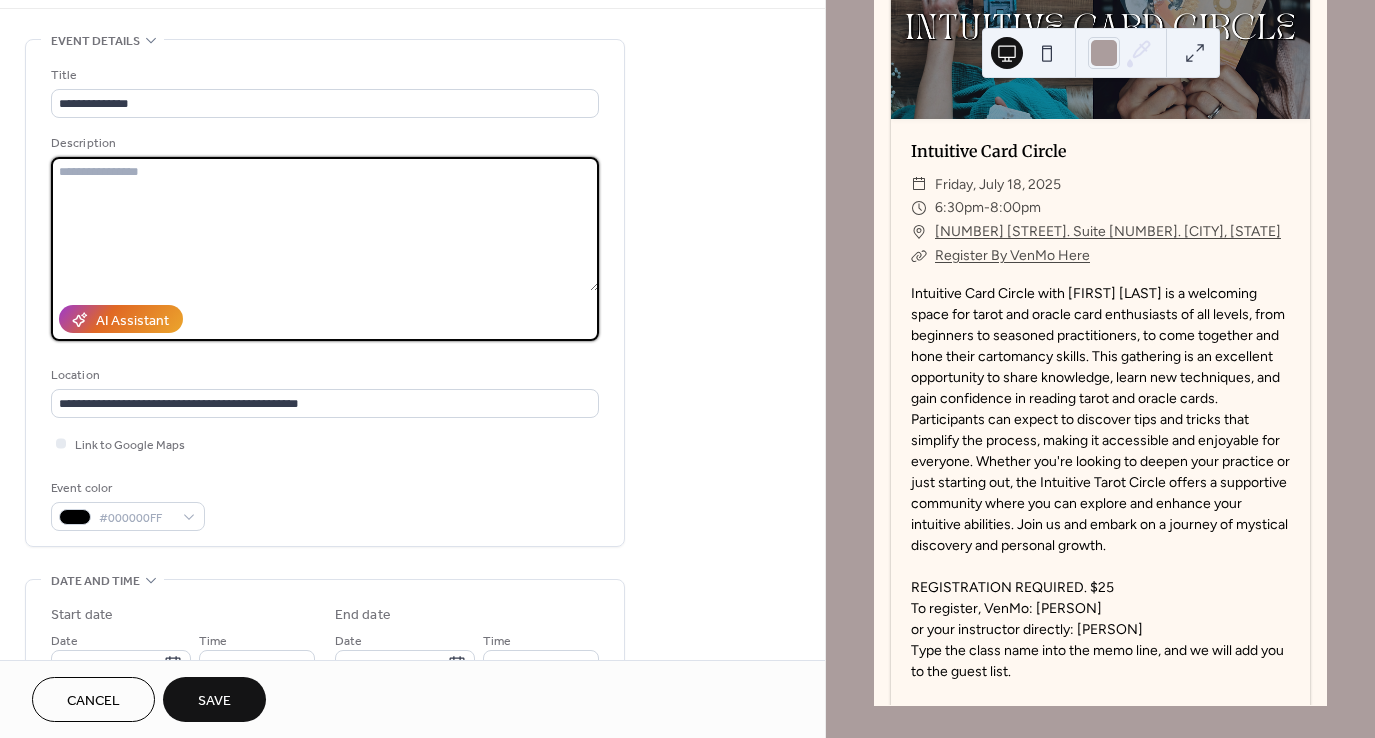 scroll, scrollTop: 0, scrollLeft: 0, axis: both 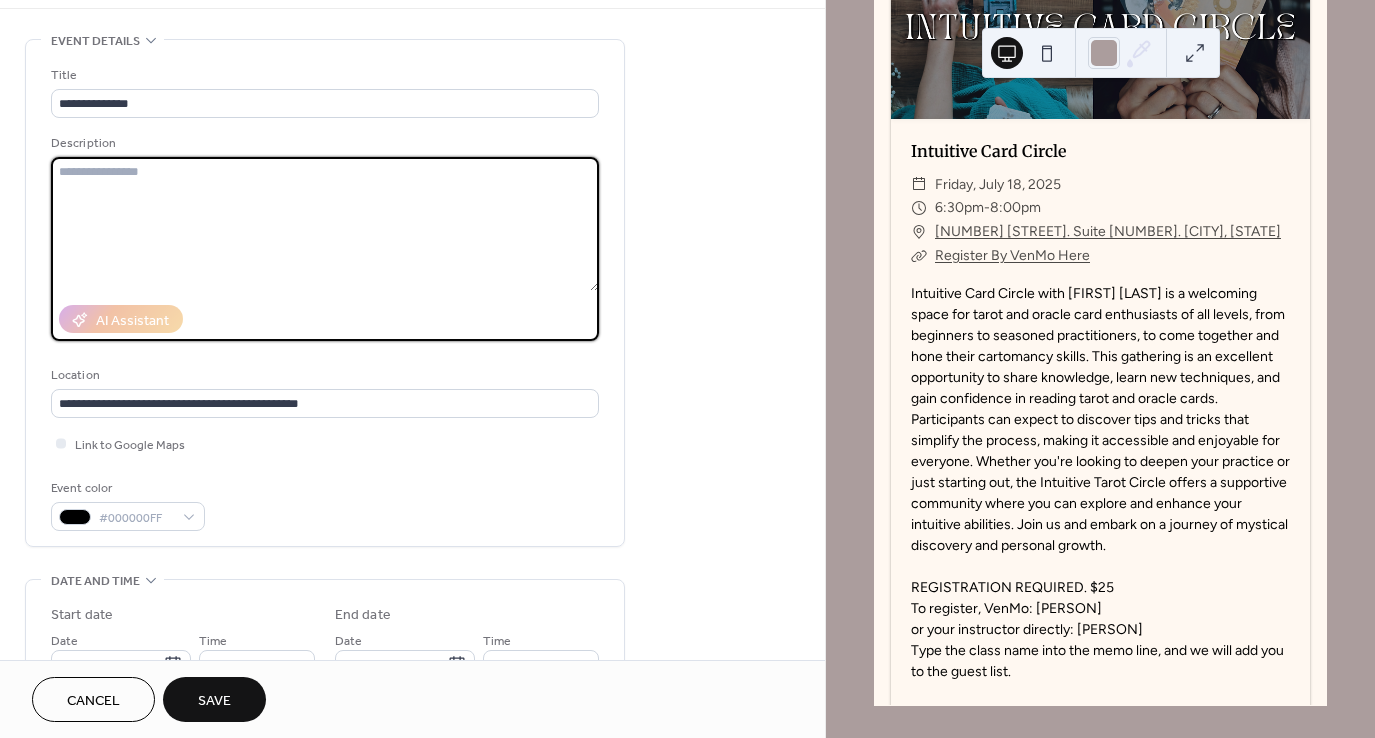paste on "**********" 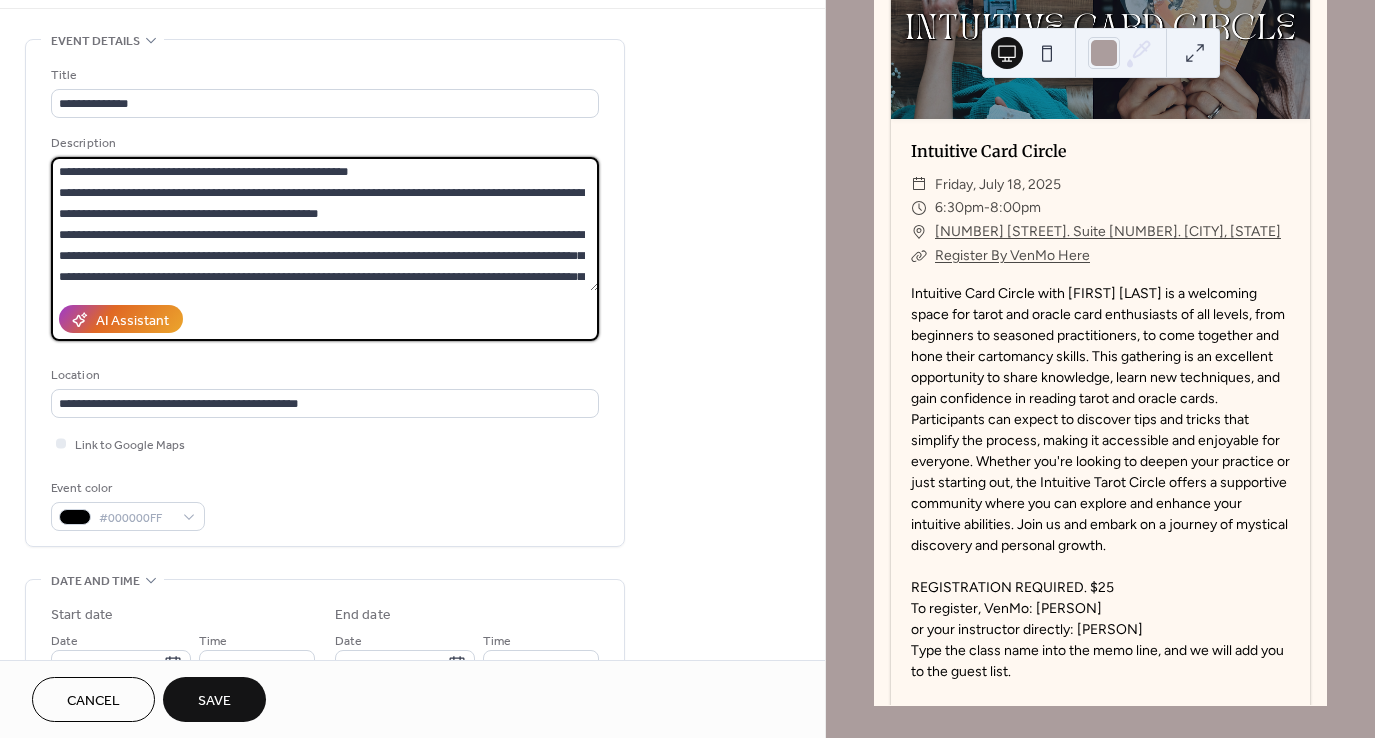 scroll, scrollTop: 187, scrollLeft: 0, axis: vertical 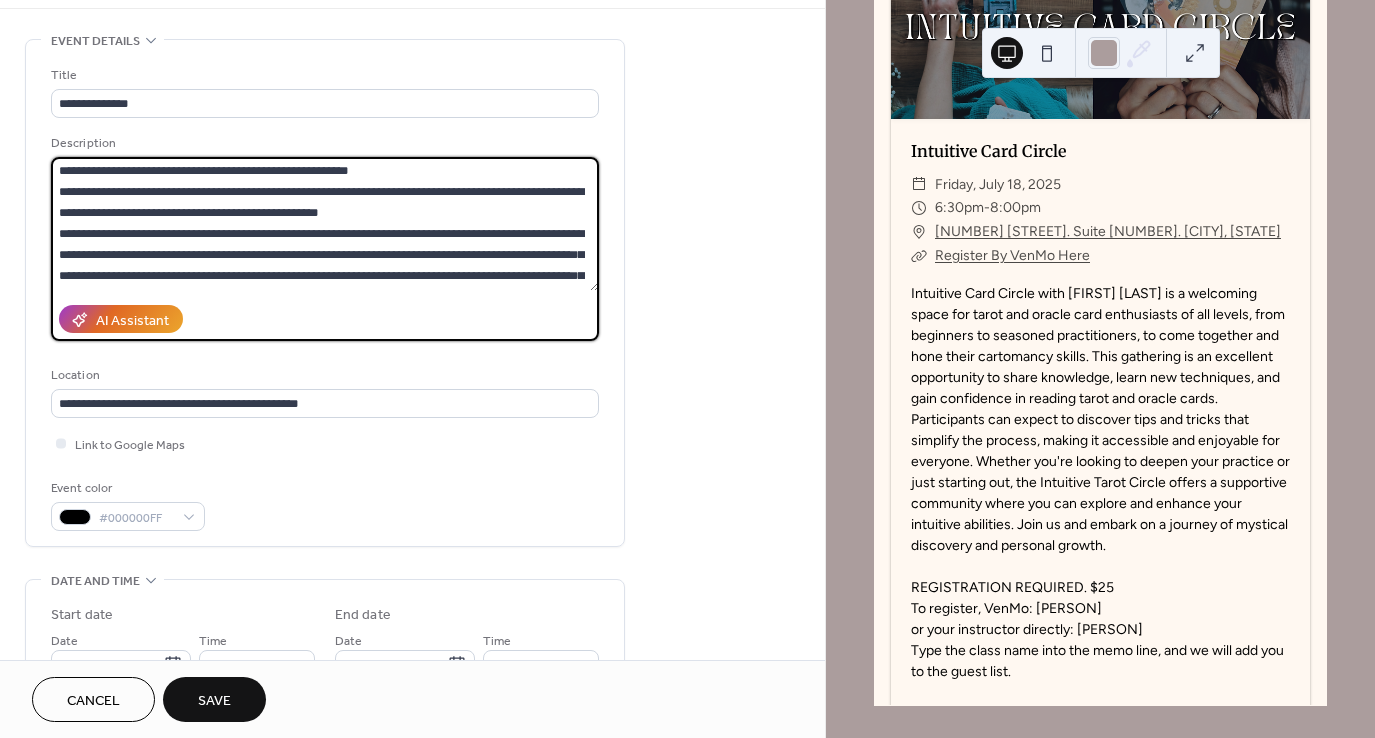 click at bounding box center (325, 224) 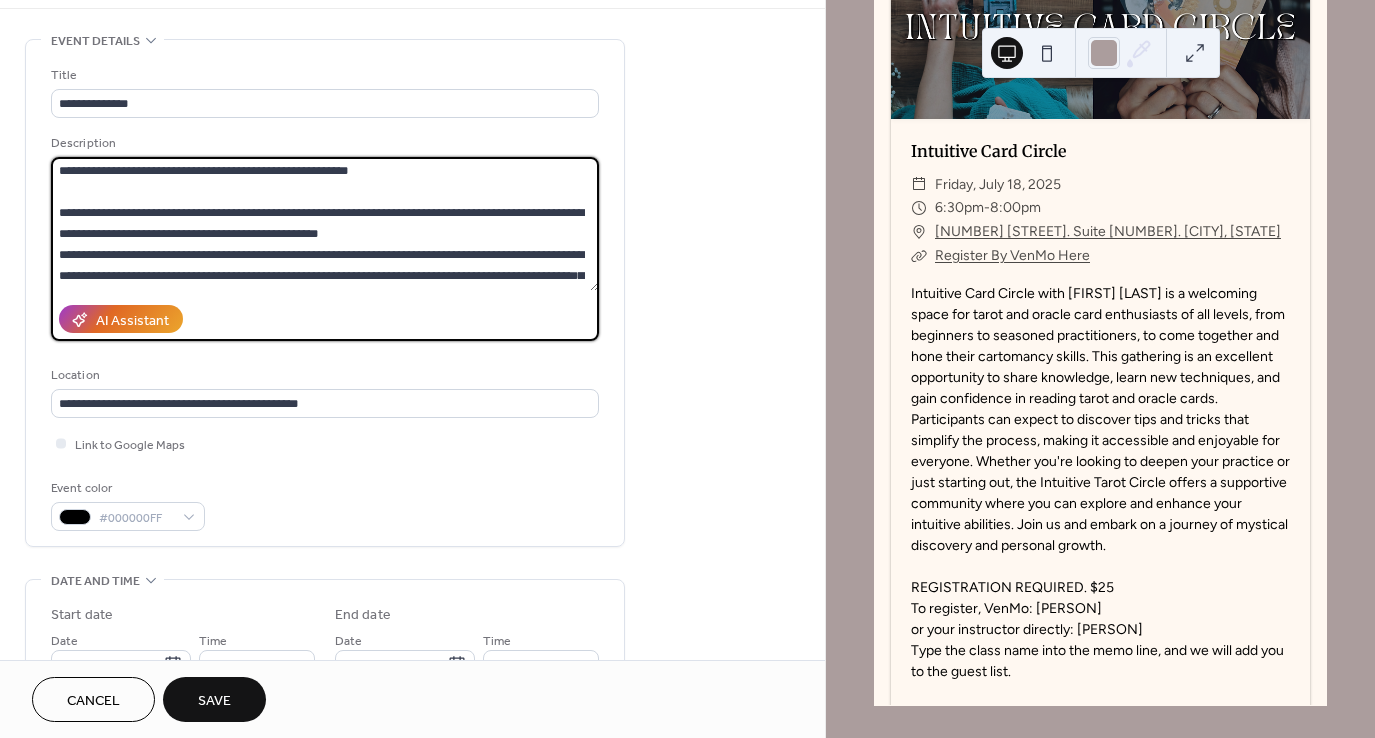 scroll, scrollTop: 23, scrollLeft: 0, axis: vertical 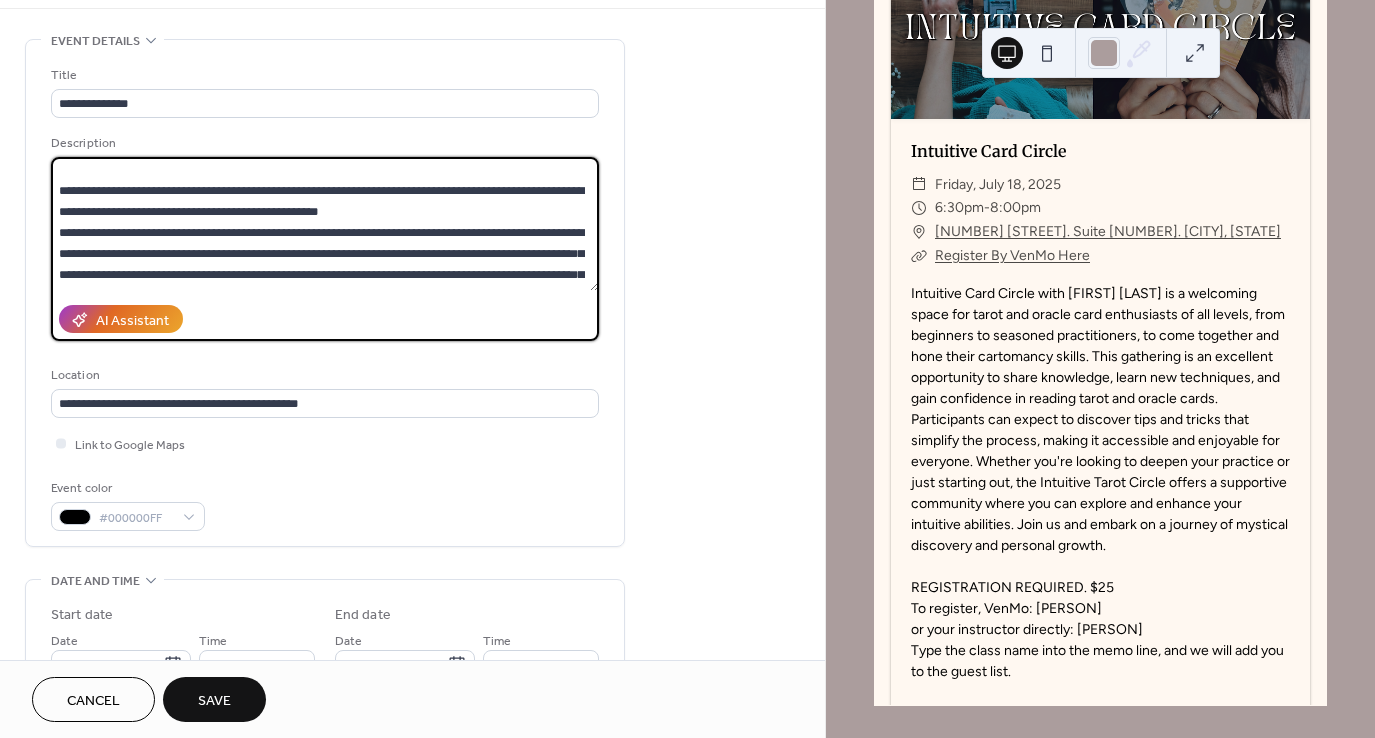 click at bounding box center [325, 224] 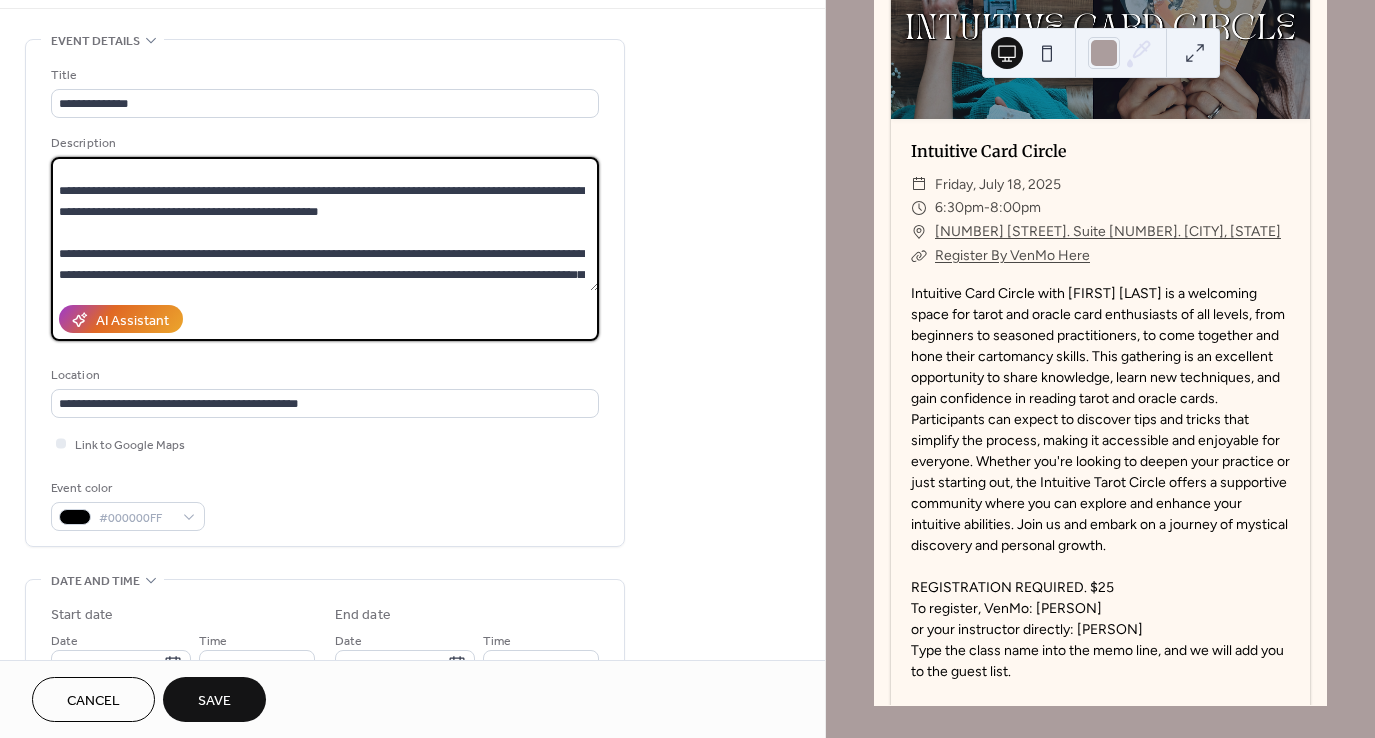 drag, startPoint x: 592, startPoint y: 183, endPoint x: 592, endPoint y: 195, distance: 12 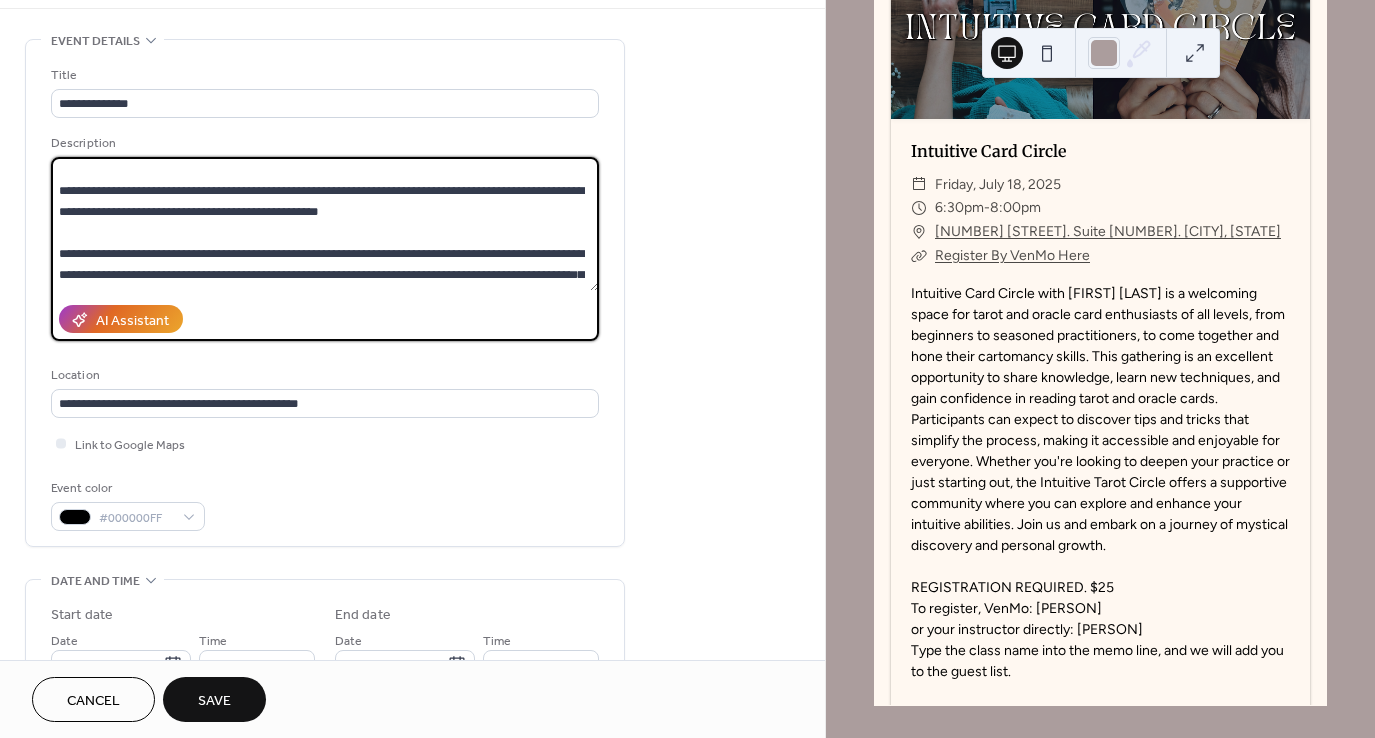 click at bounding box center [325, 224] 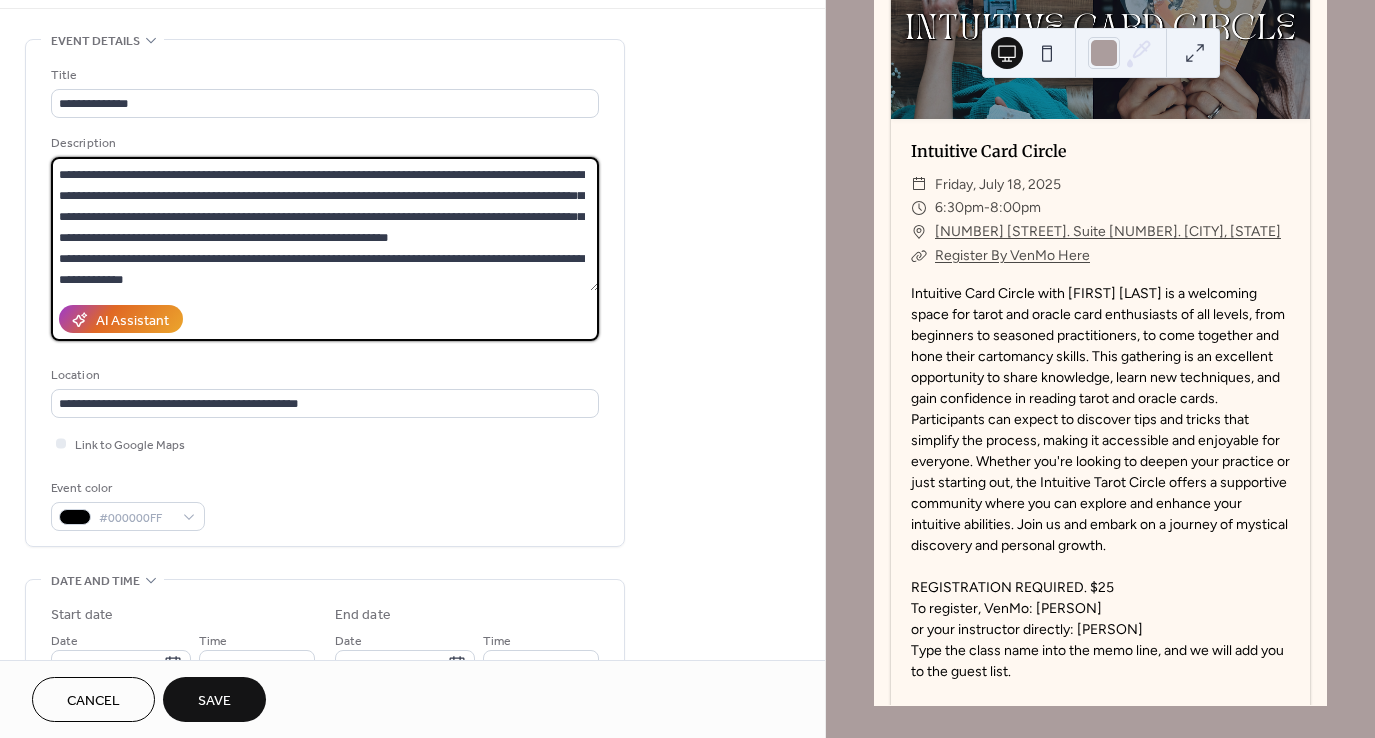 scroll, scrollTop: 106, scrollLeft: 0, axis: vertical 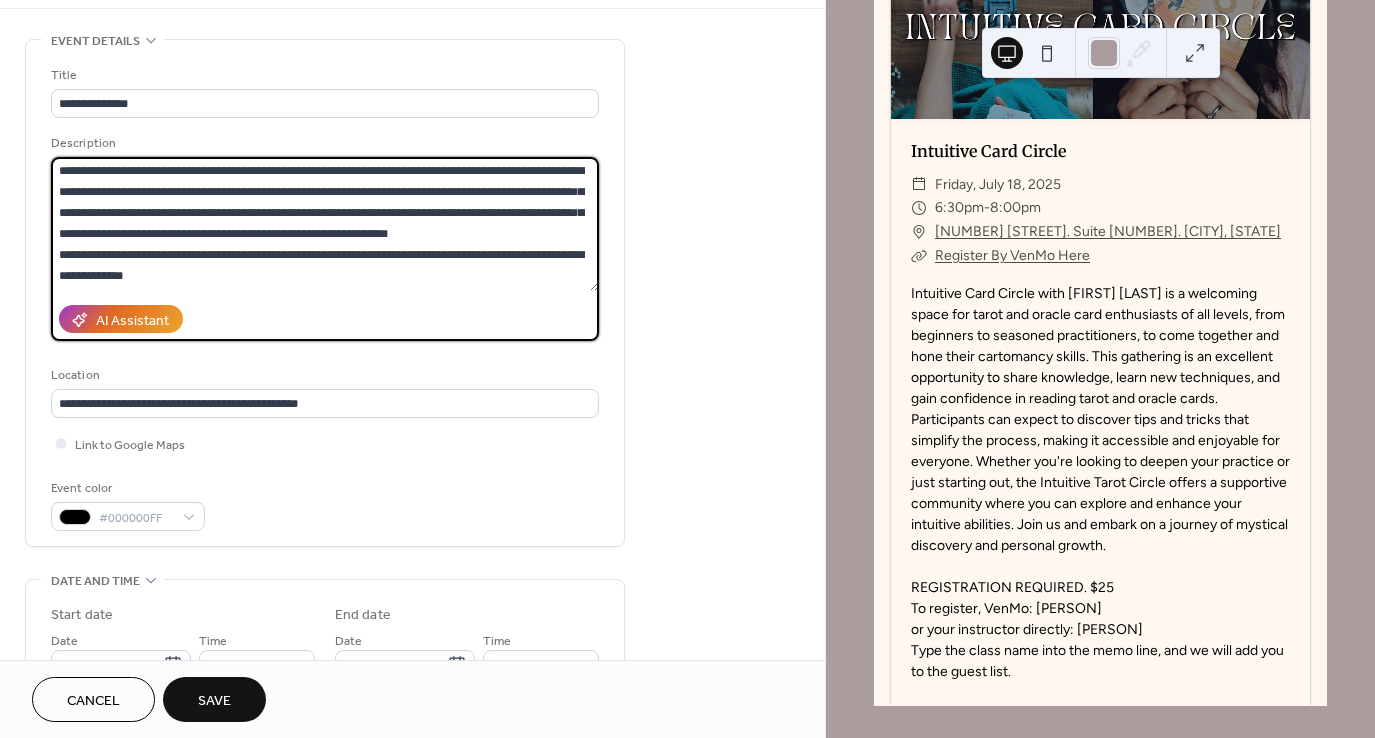 click at bounding box center (325, 224) 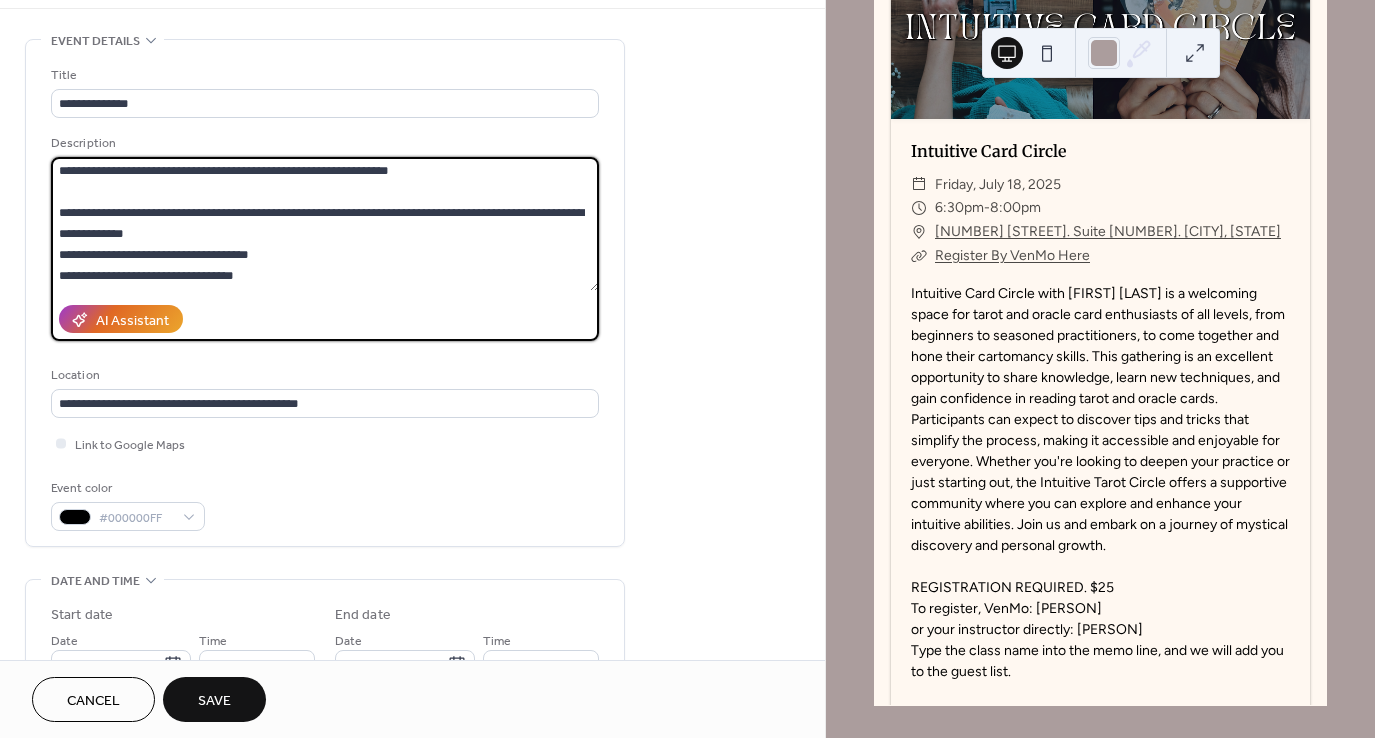 scroll, scrollTop: 186, scrollLeft: 0, axis: vertical 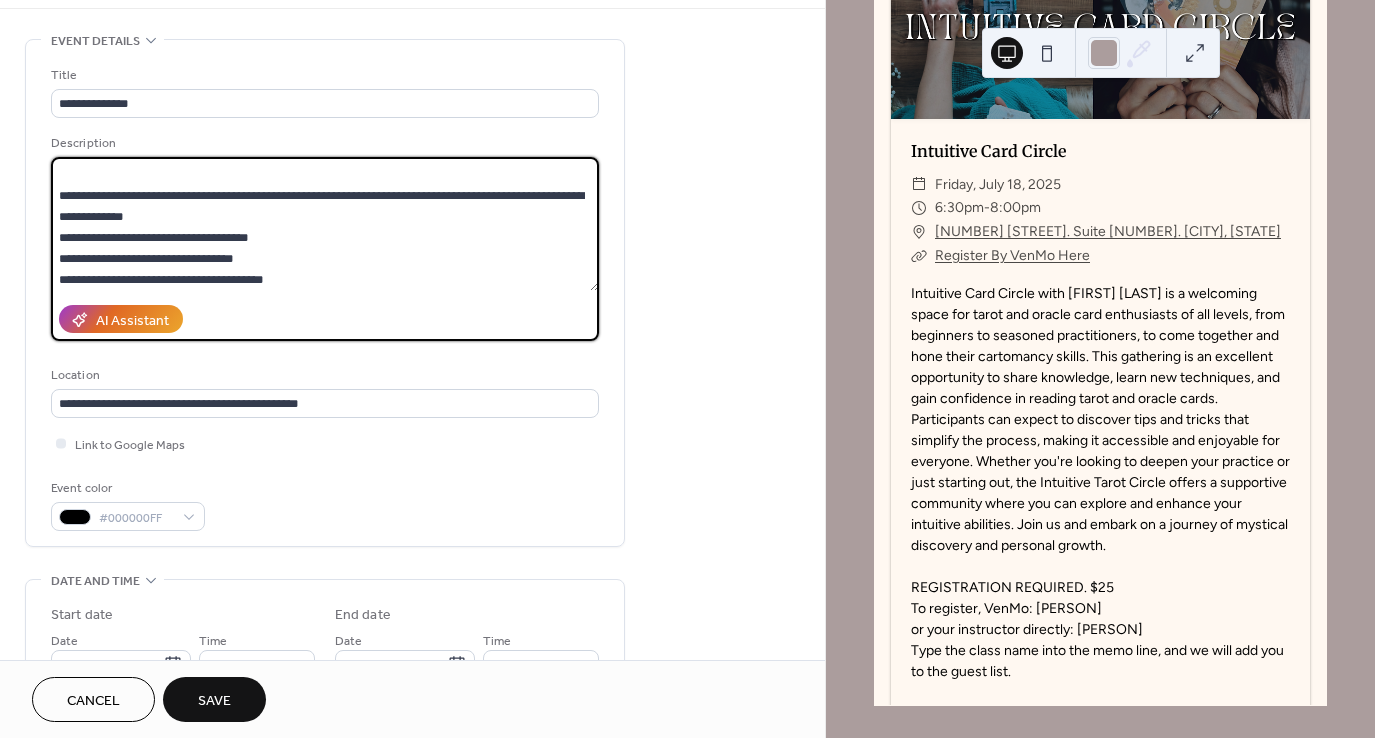 click at bounding box center (325, 224) 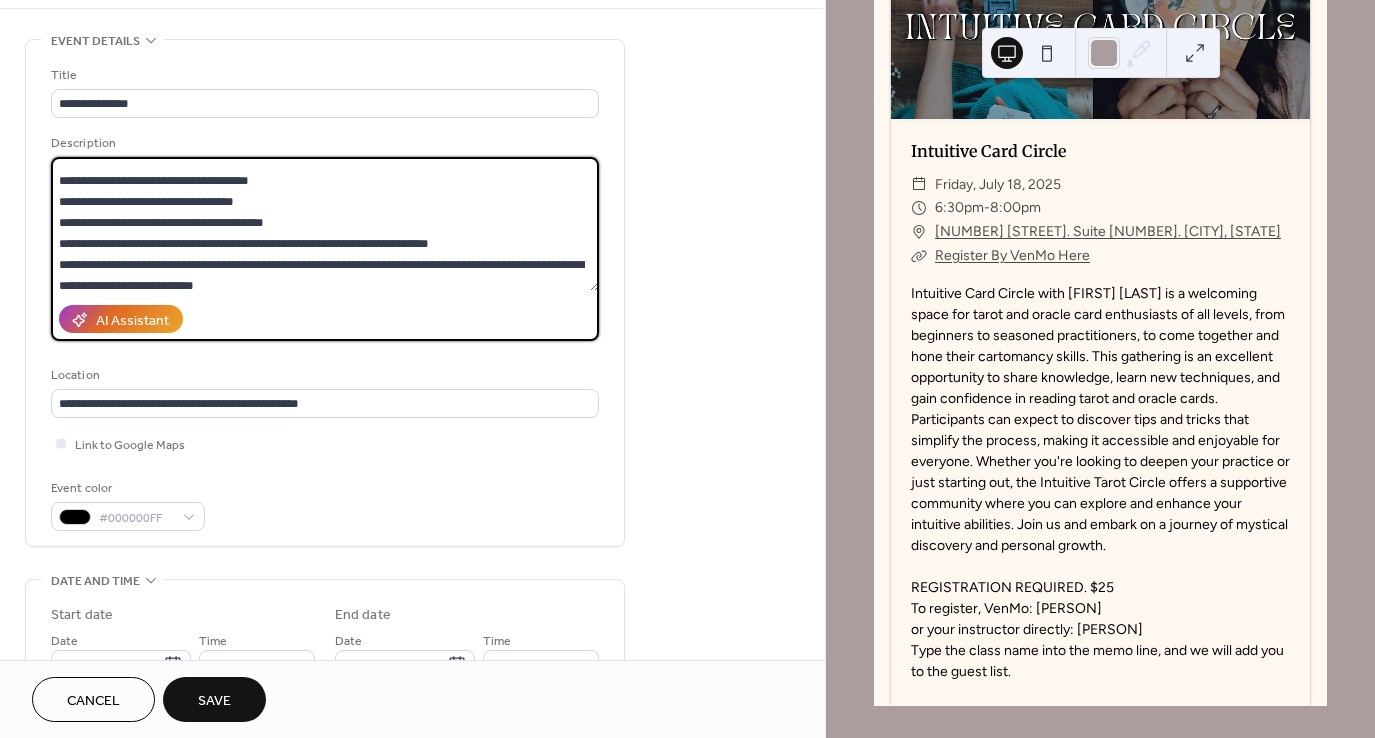 scroll, scrollTop: 272, scrollLeft: 0, axis: vertical 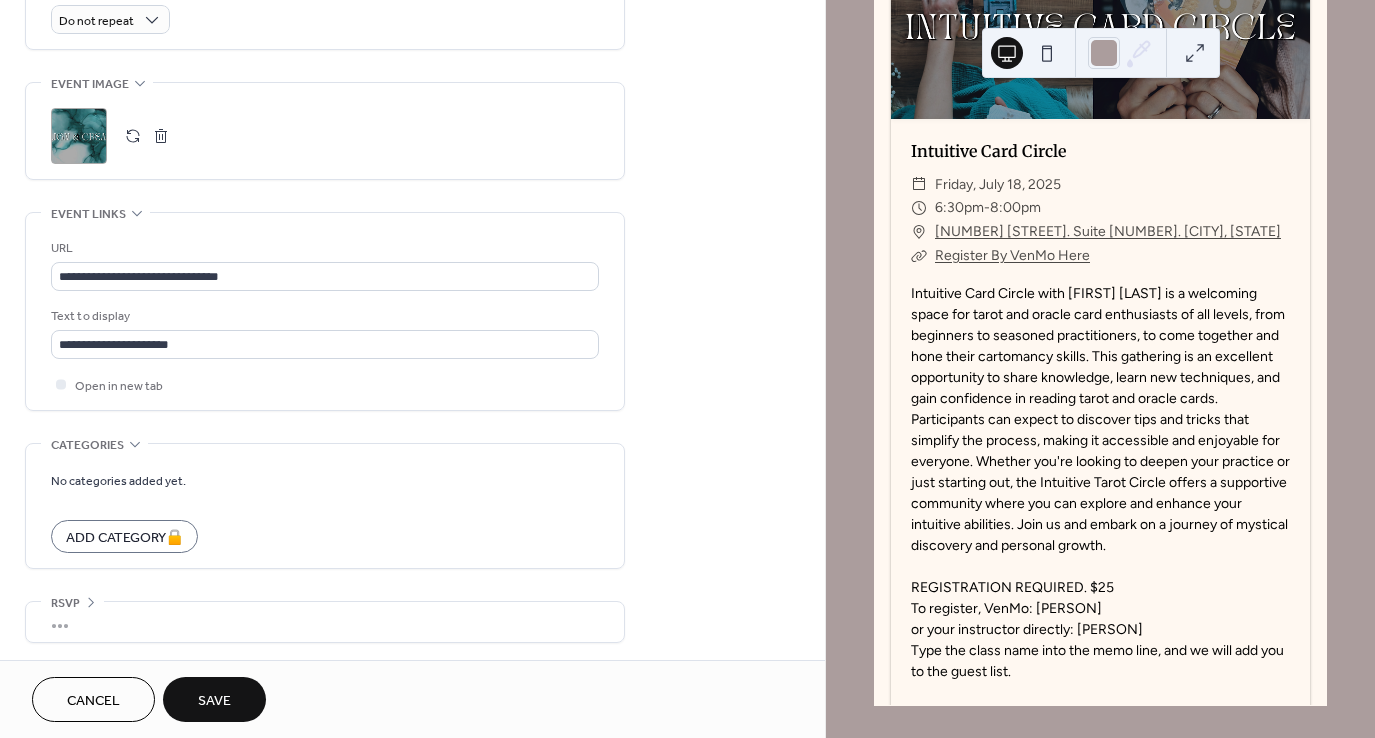 type on "**********" 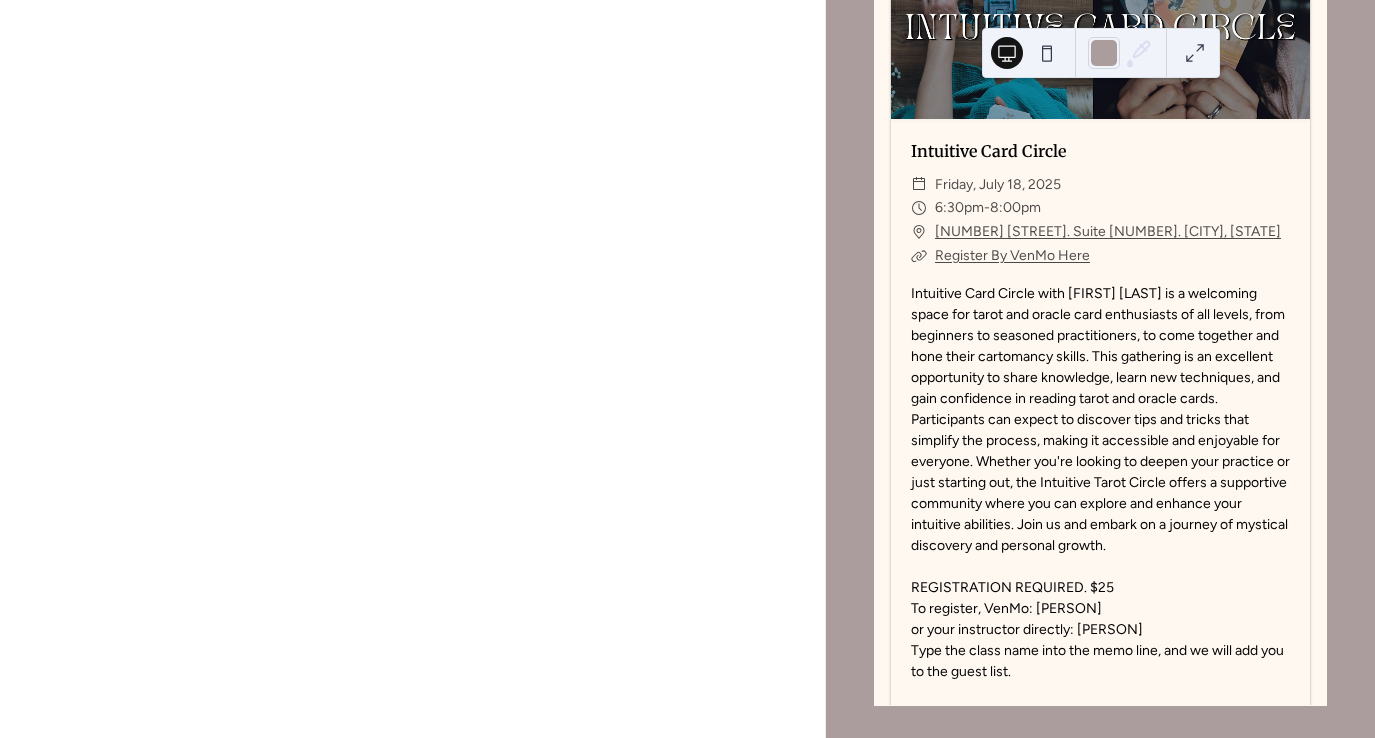 click at bounding box center [412, 369] 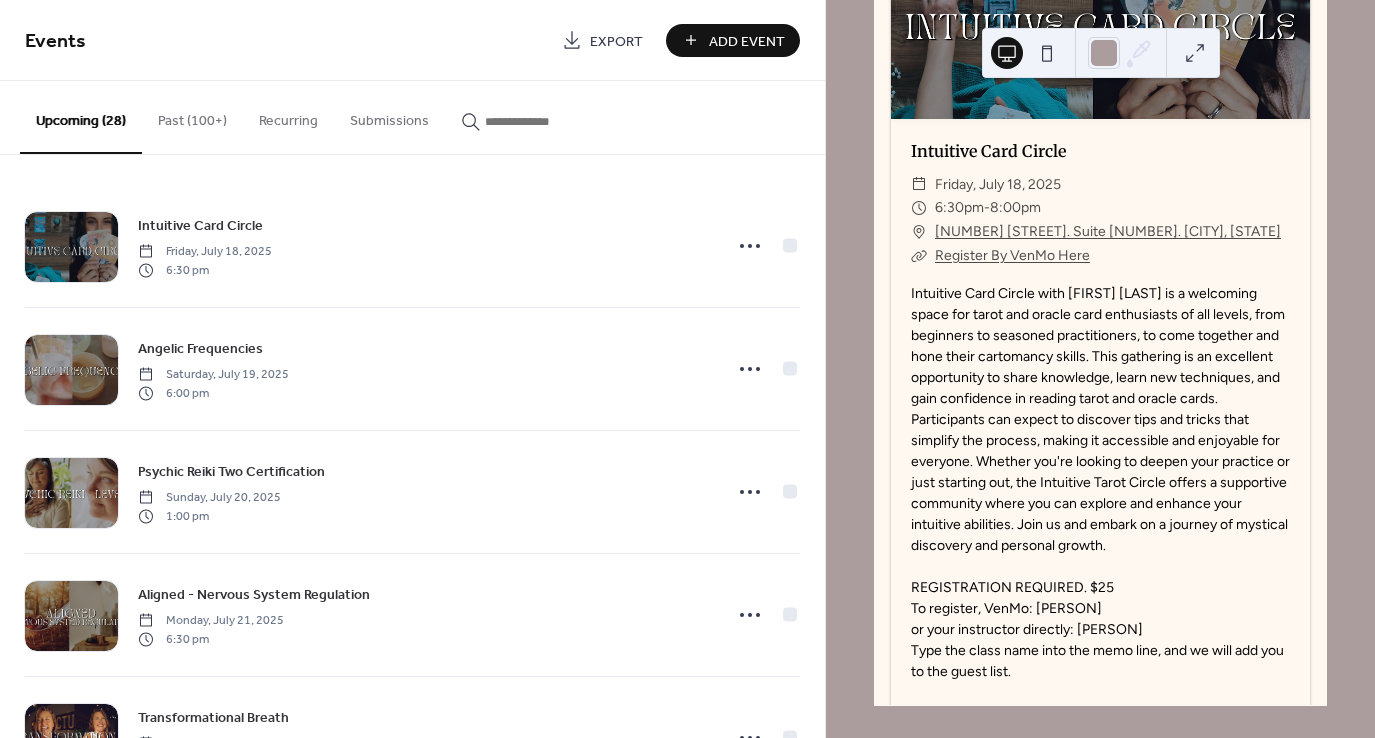 click at bounding box center (545, 121) 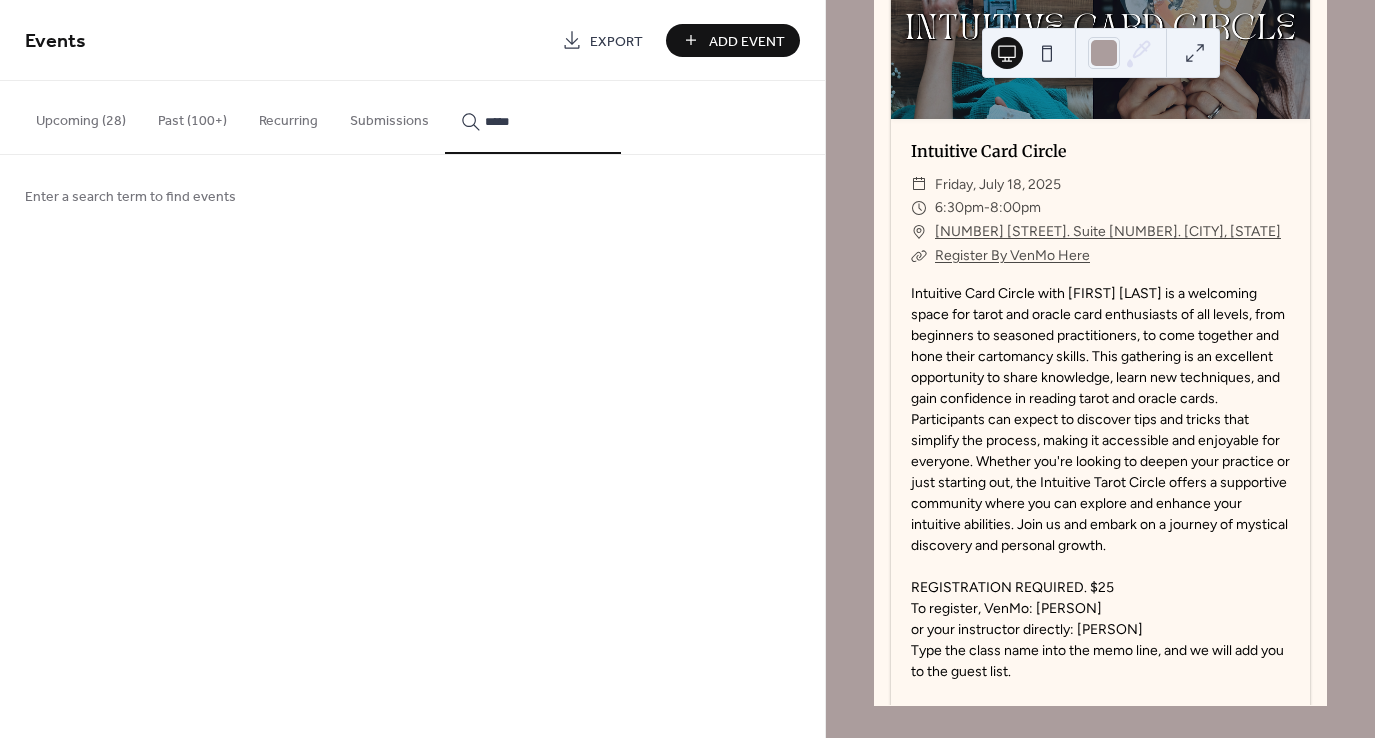 click on "****" at bounding box center [533, 117] 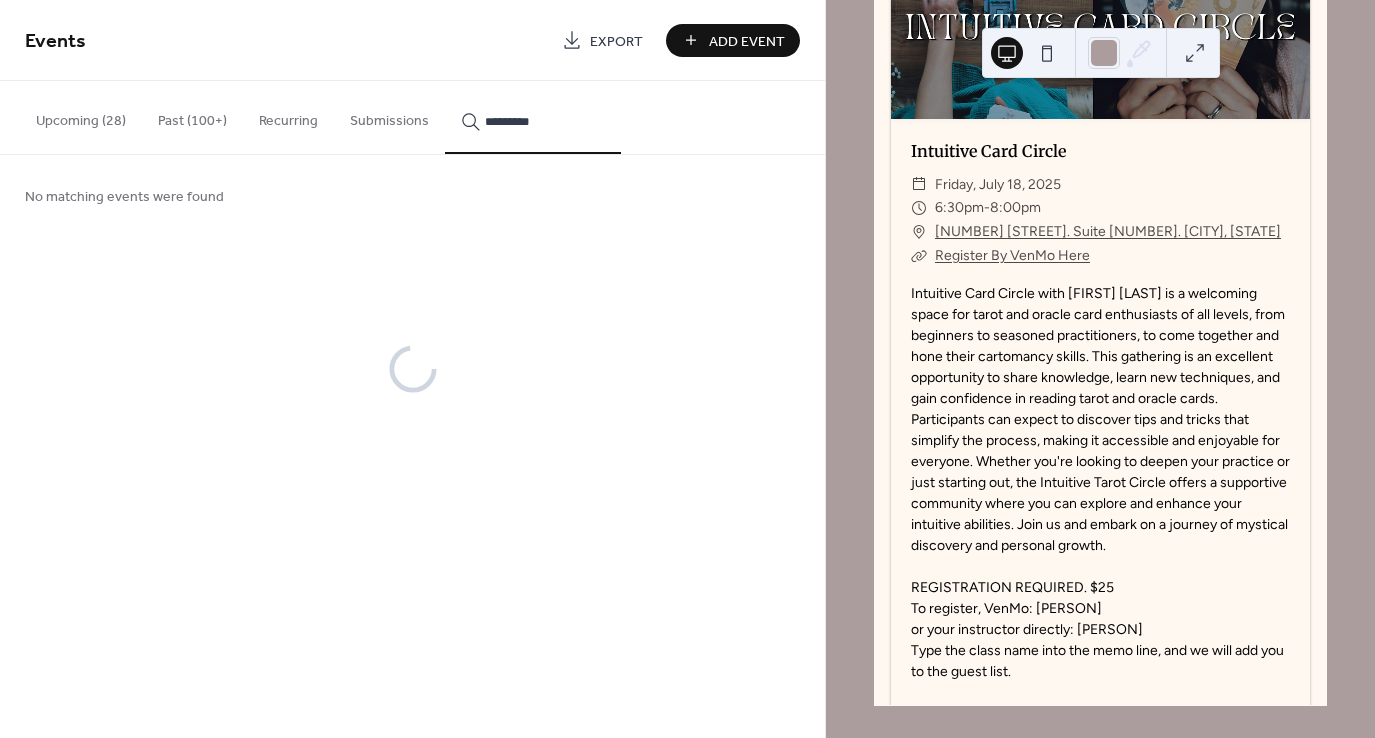 type on "*********" 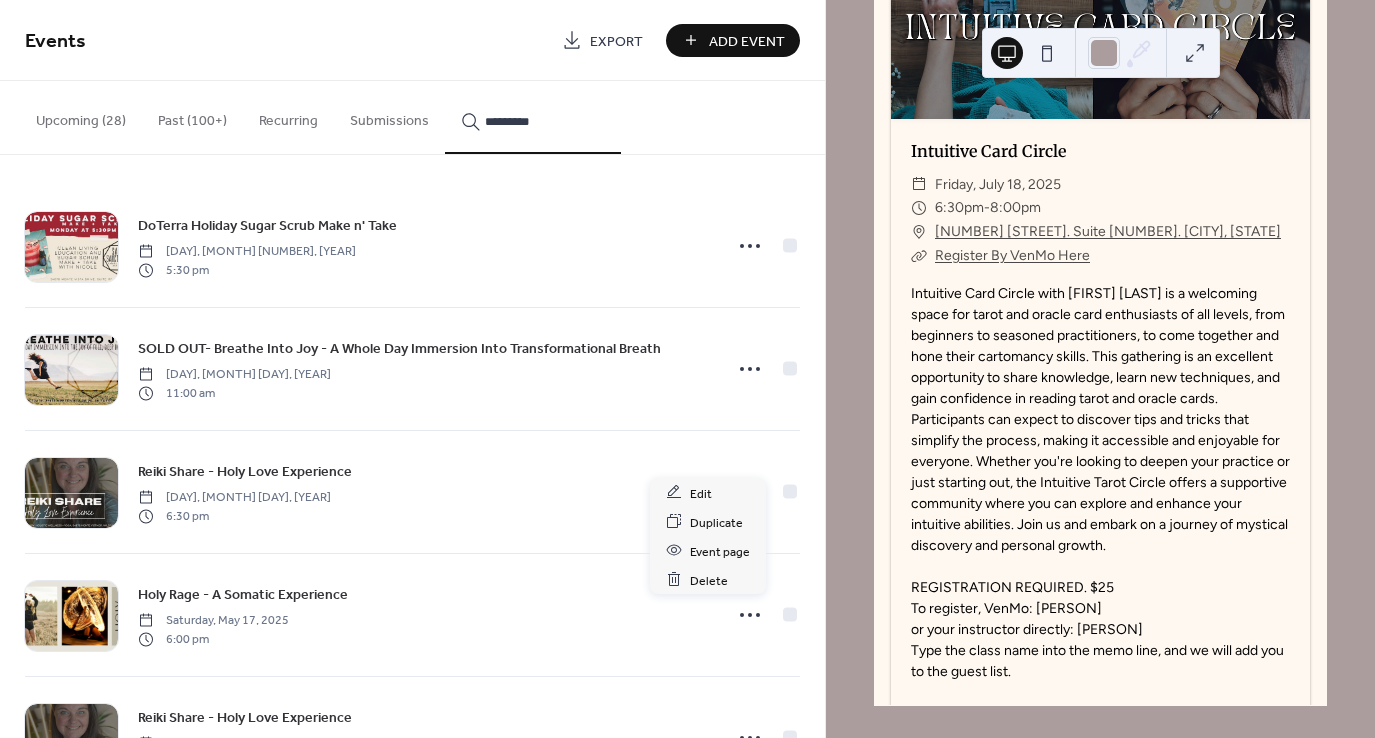 click 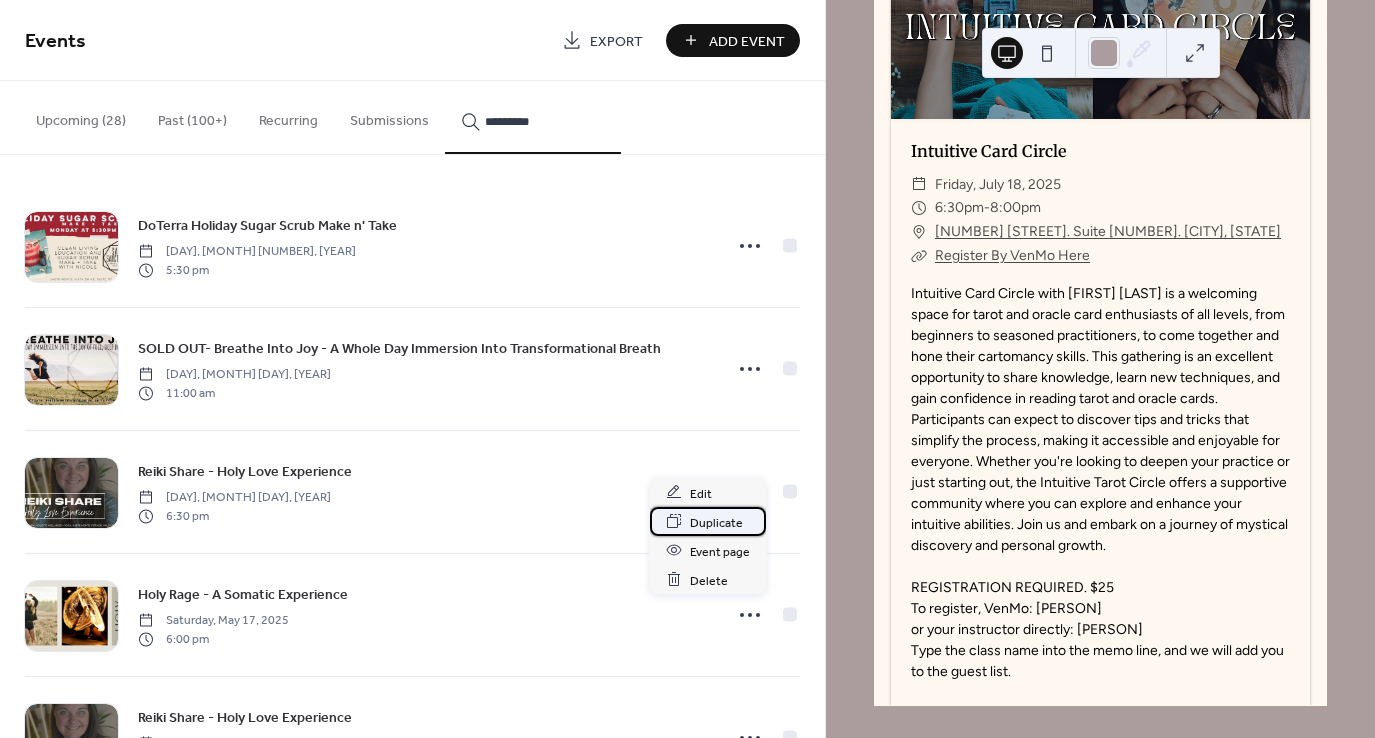 click on "Duplicate" at bounding box center [716, 522] 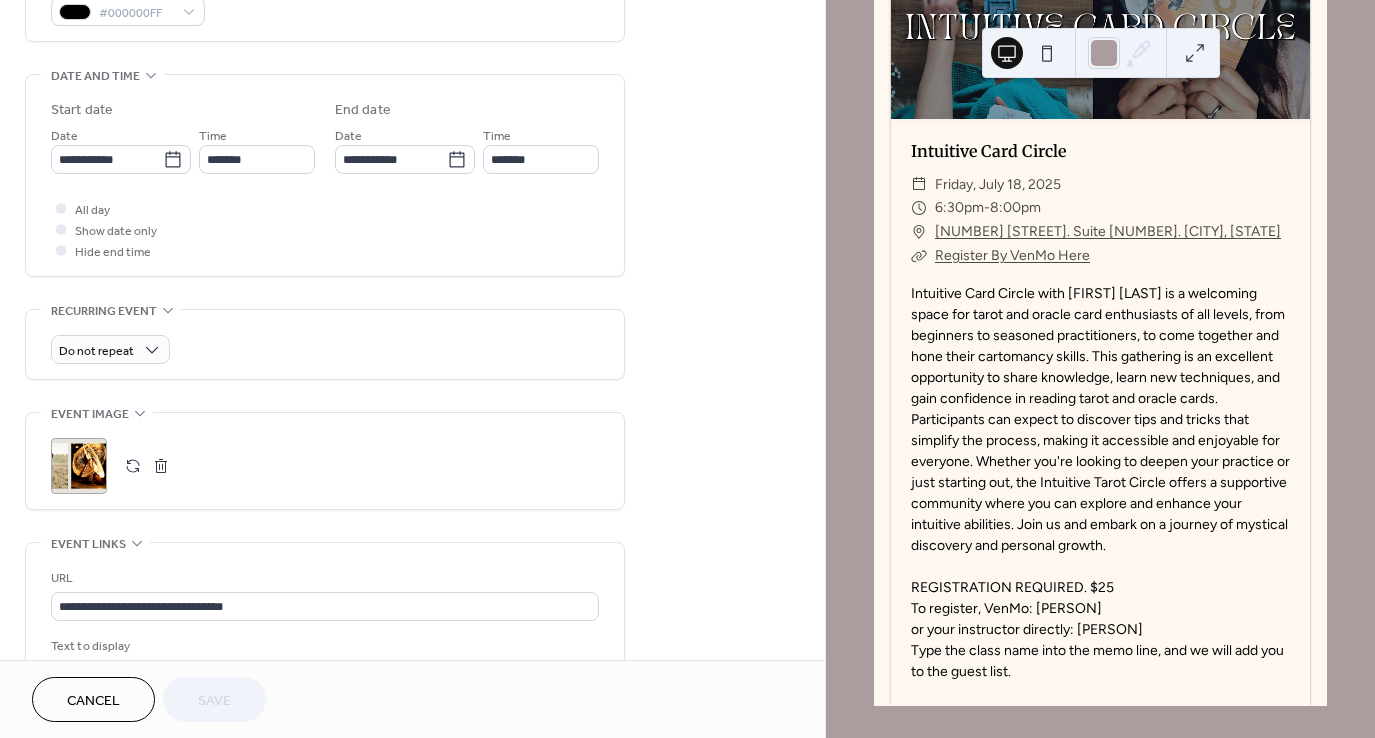 scroll, scrollTop: 576, scrollLeft: 0, axis: vertical 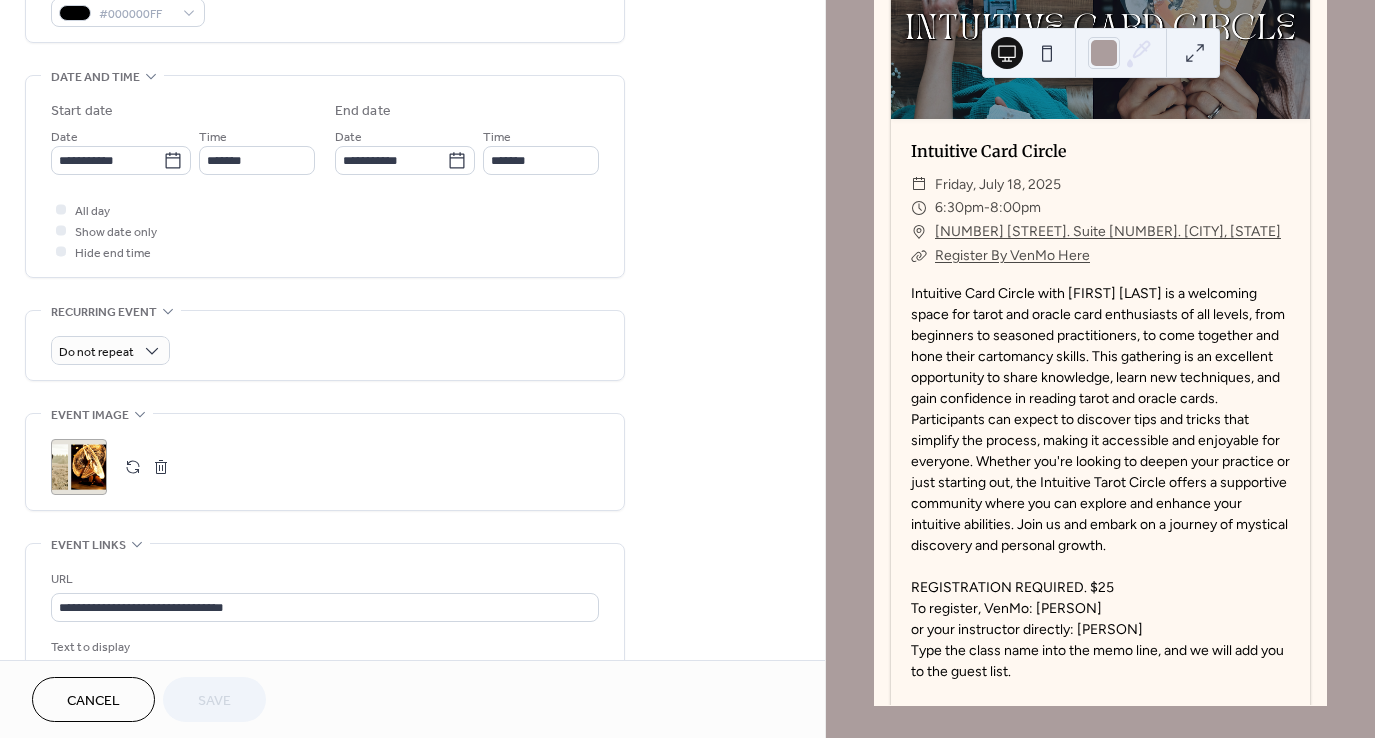 click at bounding box center (133, 467) 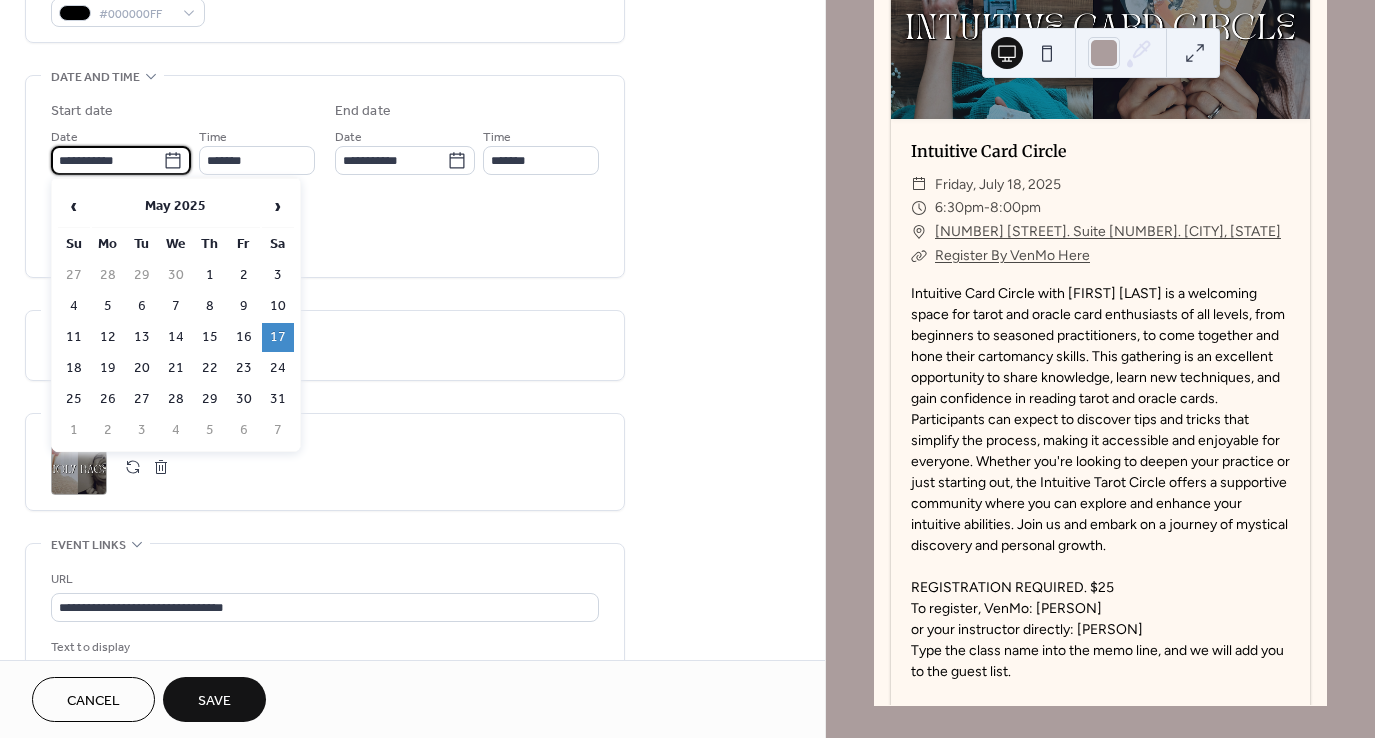 click on "**********" at bounding box center (107, 160) 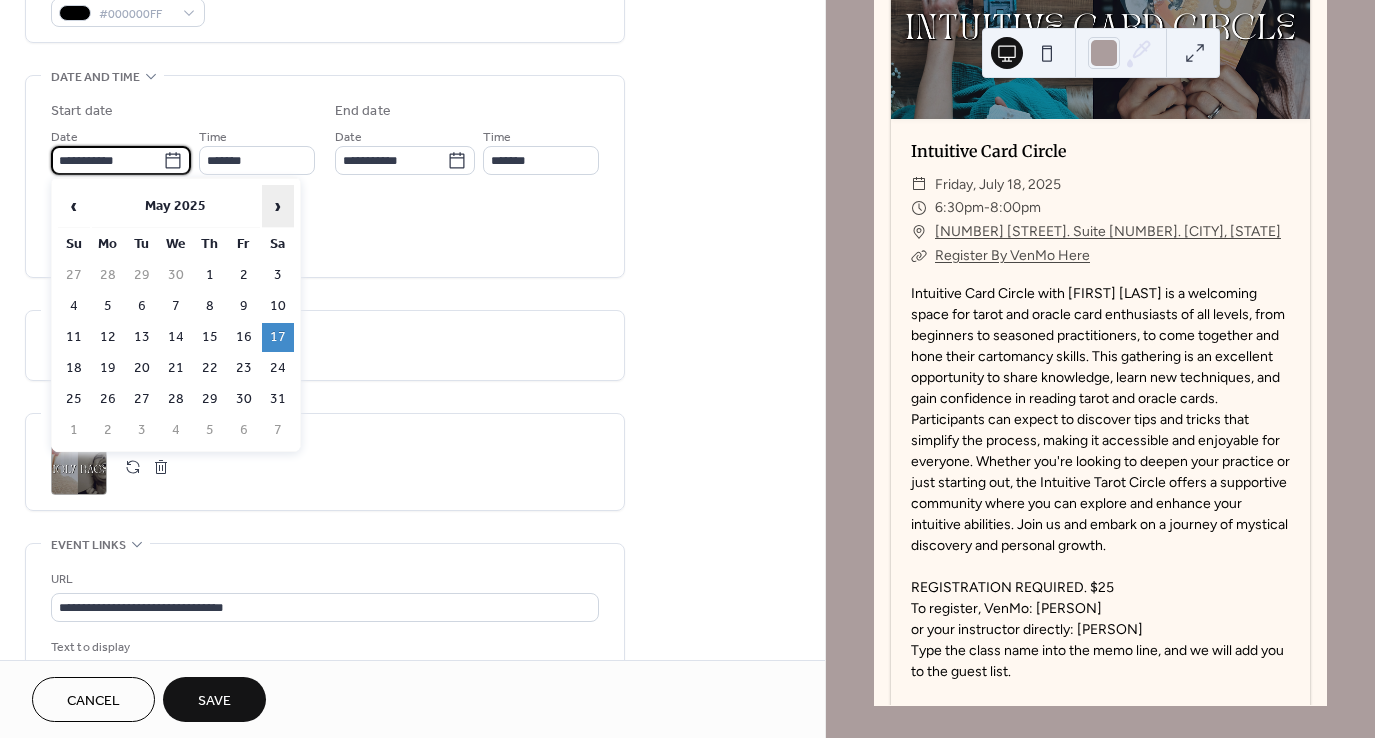 click on "›" at bounding box center (278, 206) 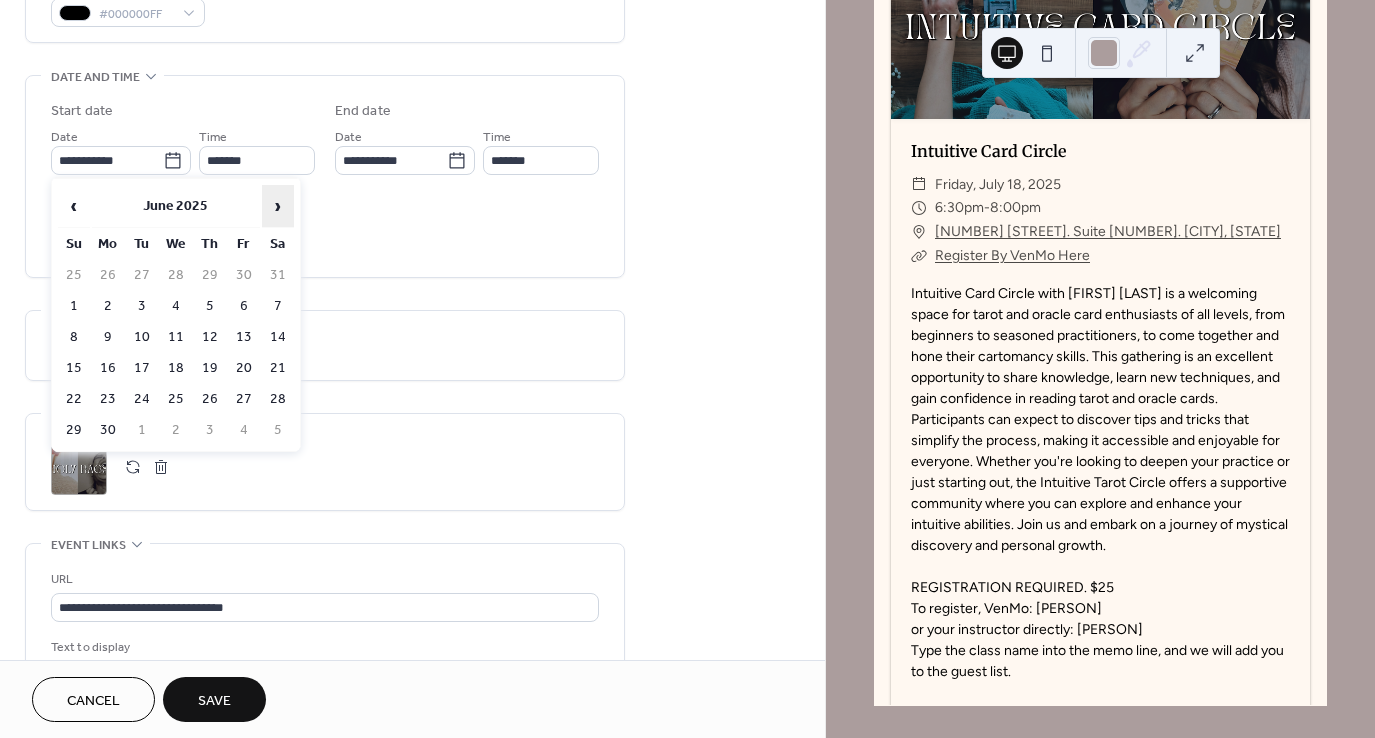 click on "›" at bounding box center [278, 206] 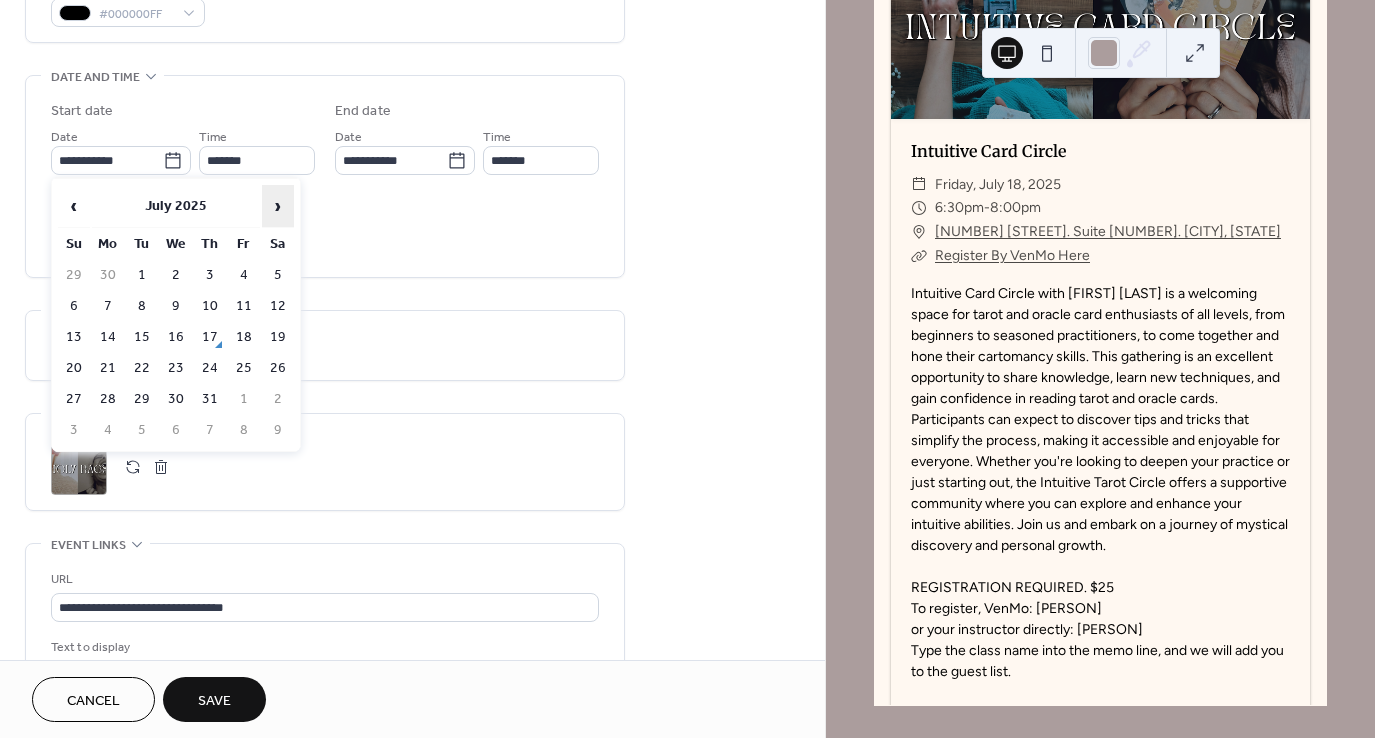 click on "›" at bounding box center [278, 206] 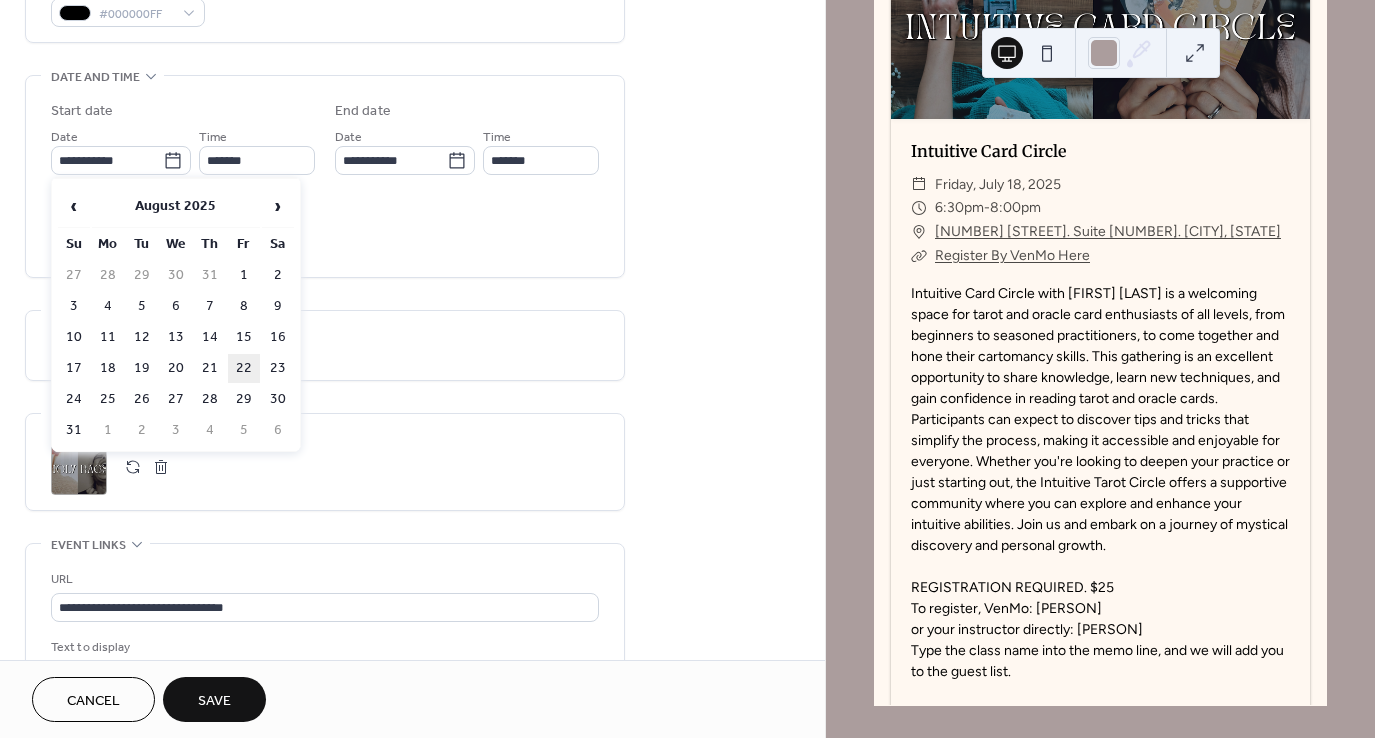 click on "22" at bounding box center (244, 368) 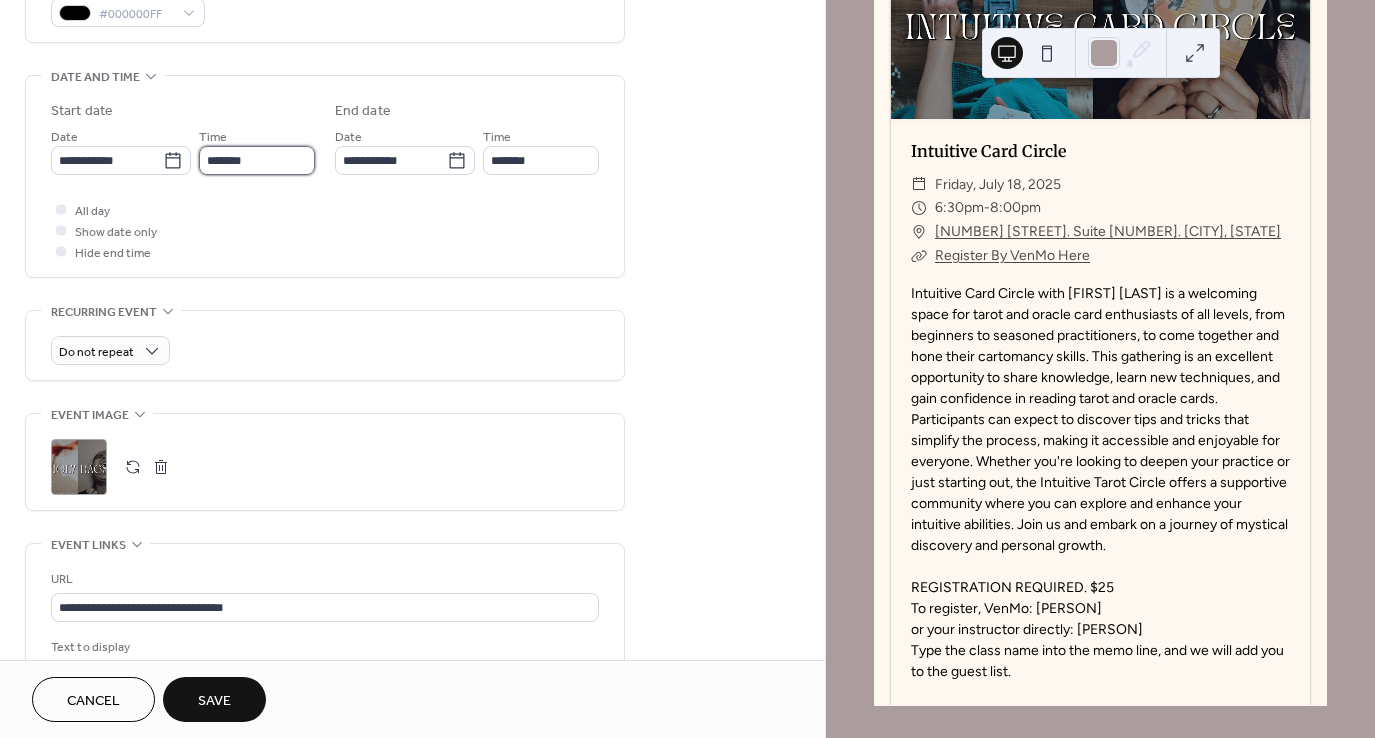 click on "*******" at bounding box center (257, 160) 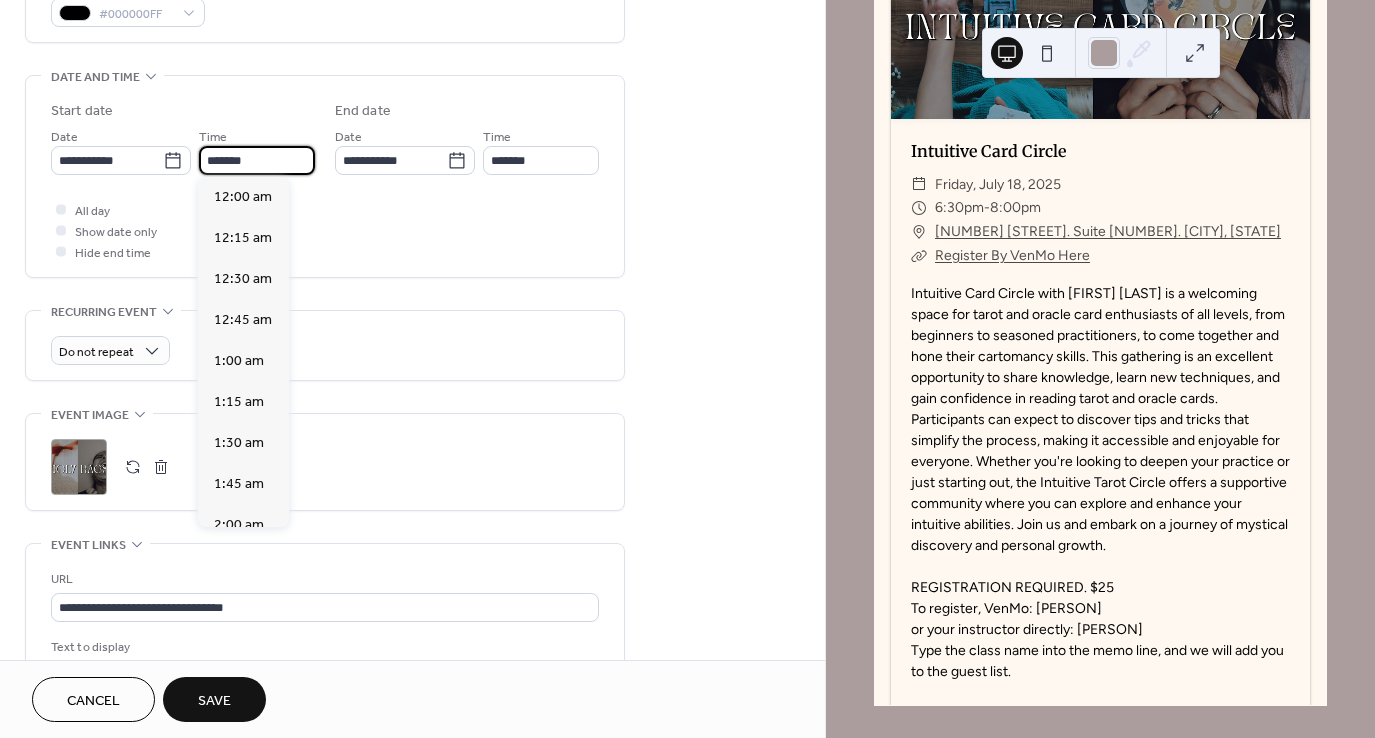 scroll, scrollTop: 2952, scrollLeft: 0, axis: vertical 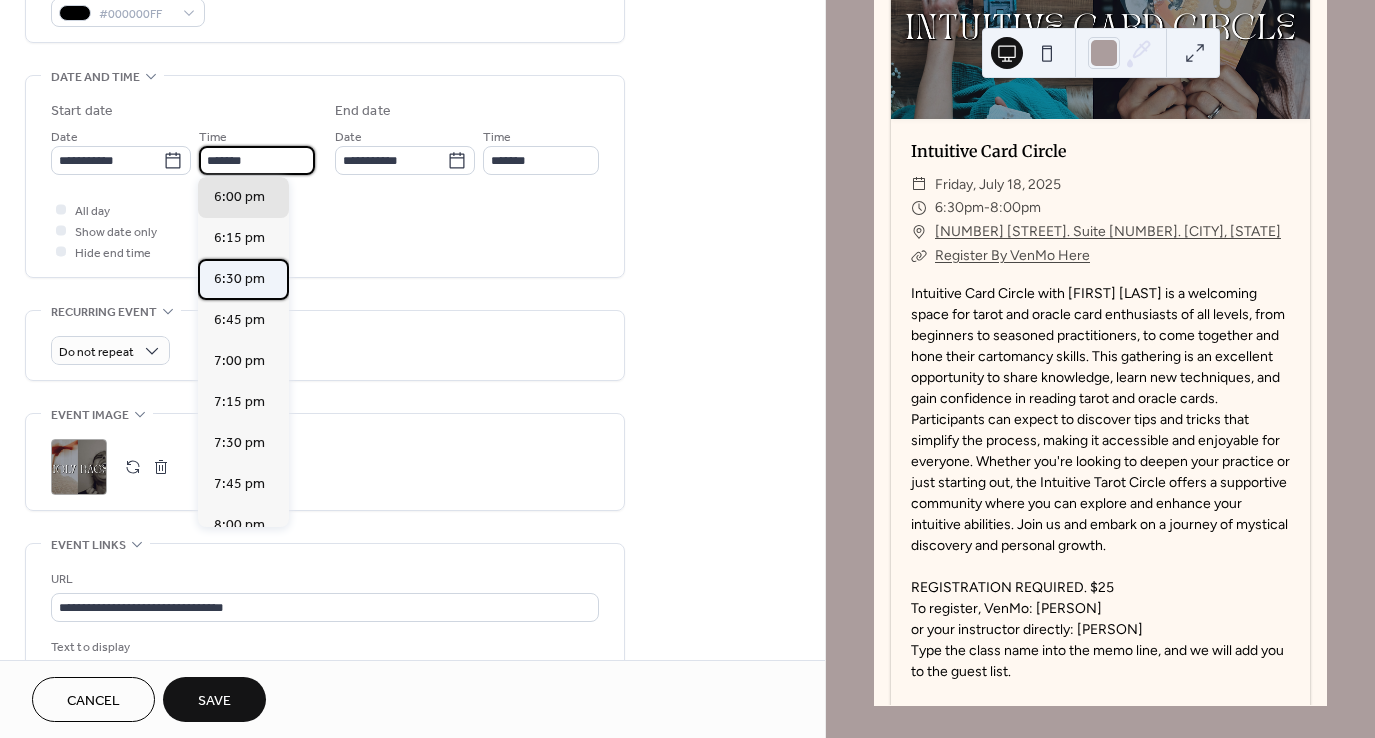 click on "6:30 pm" at bounding box center [239, 279] 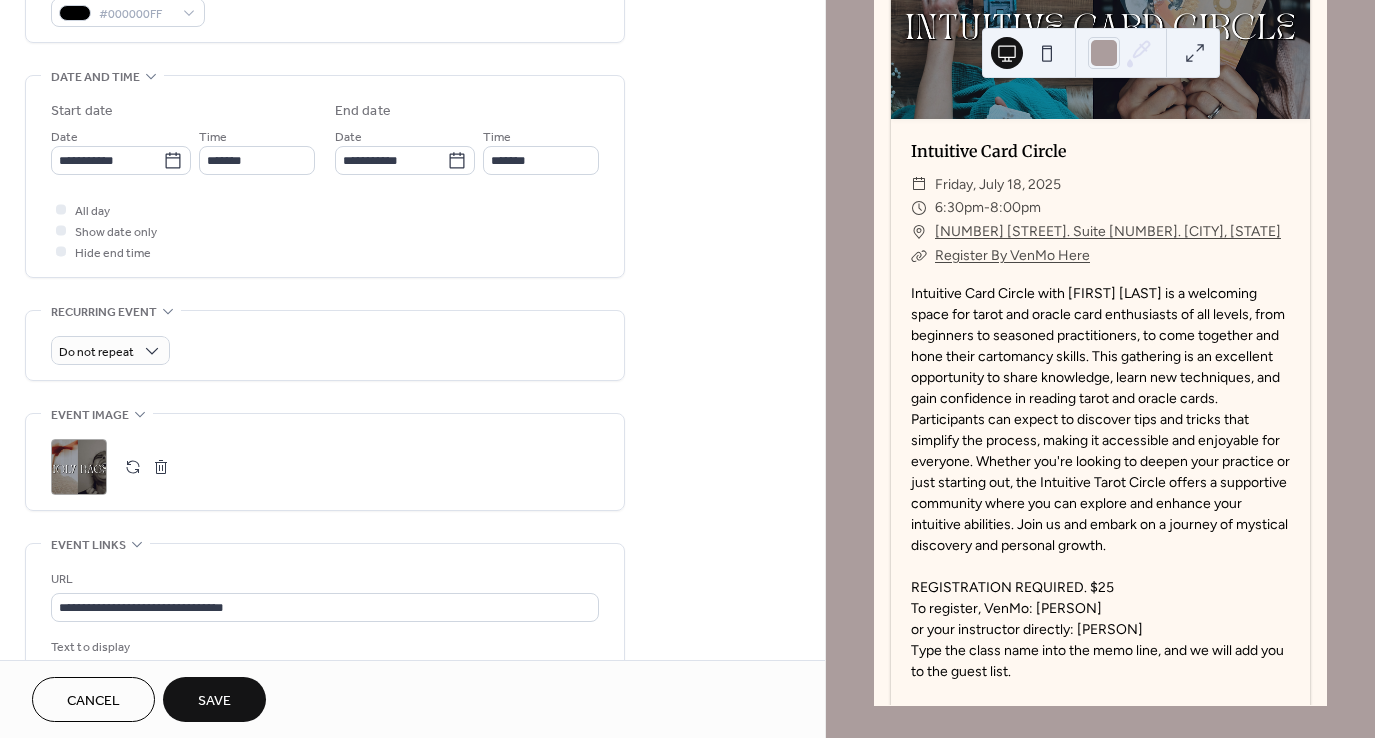 type on "*******" 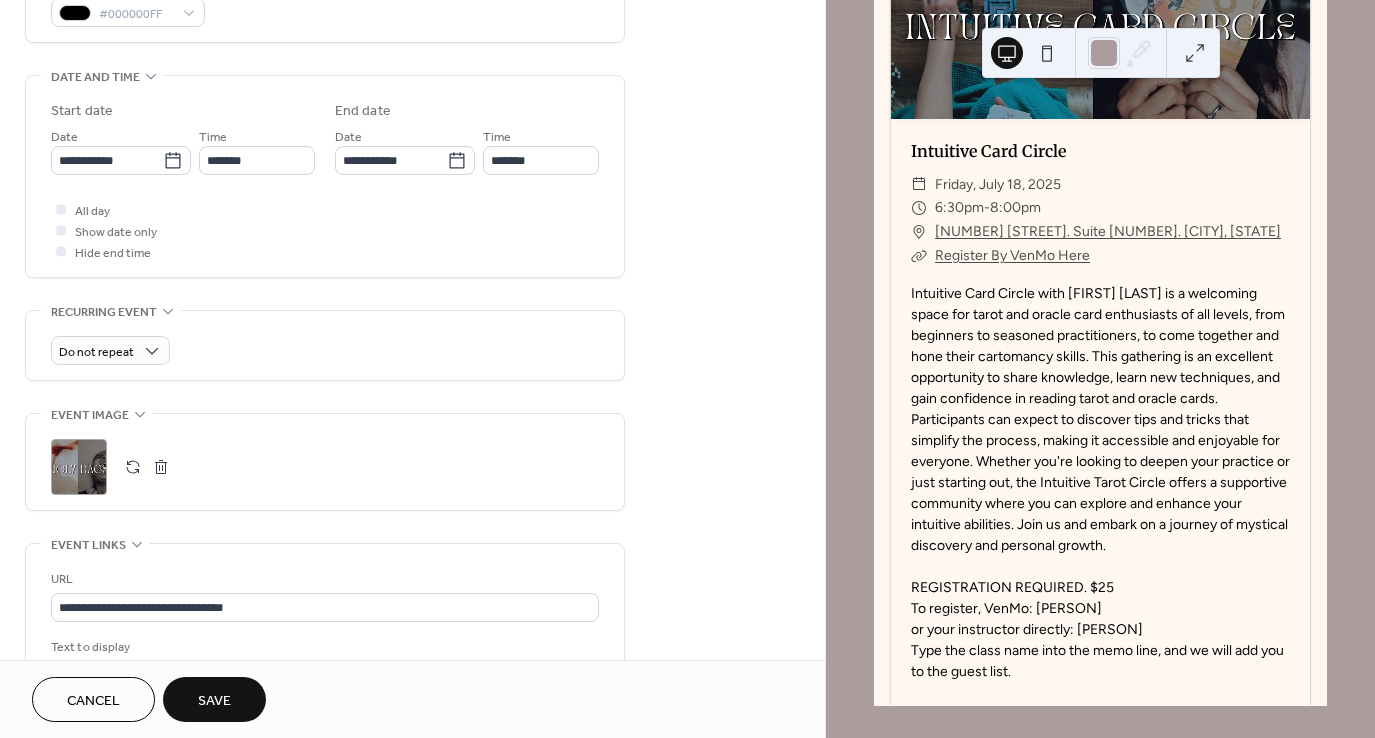 type on "*******" 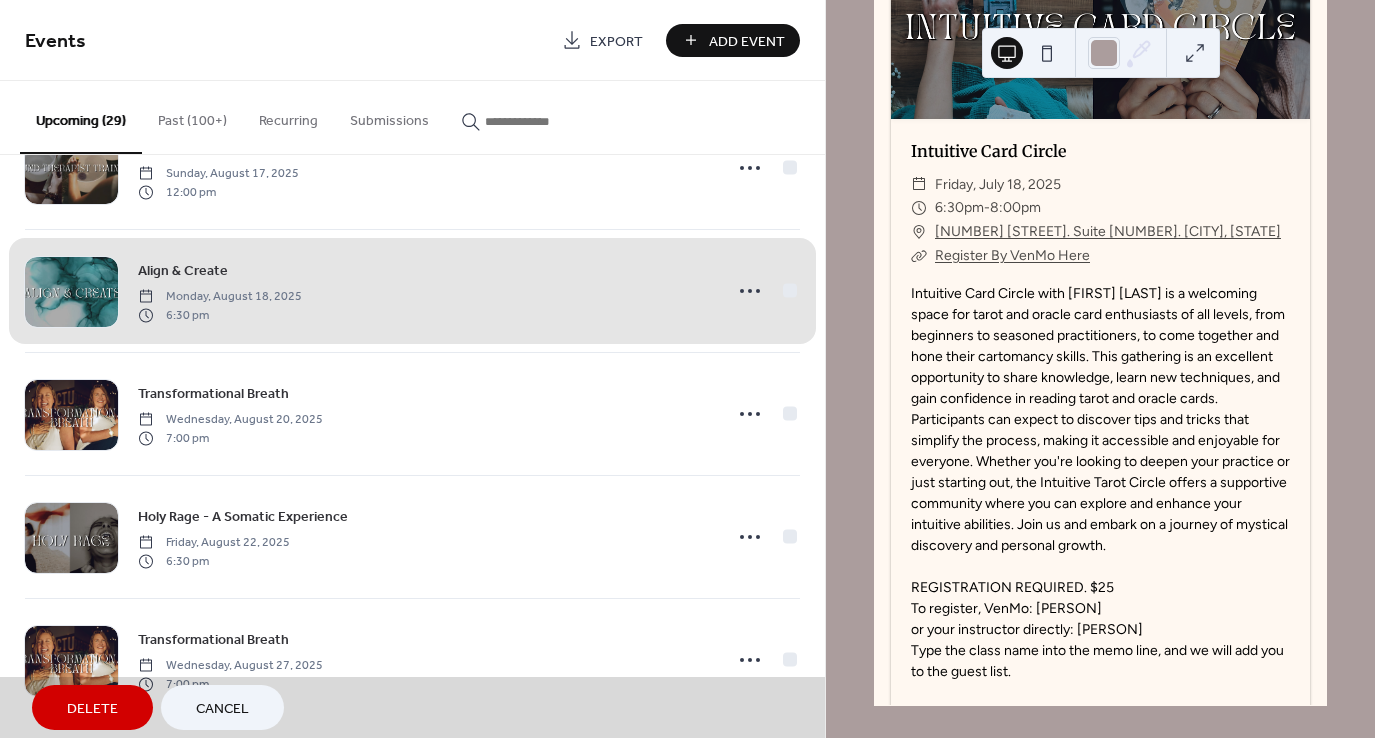 scroll, scrollTop: 3036, scrollLeft: 0, axis: vertical 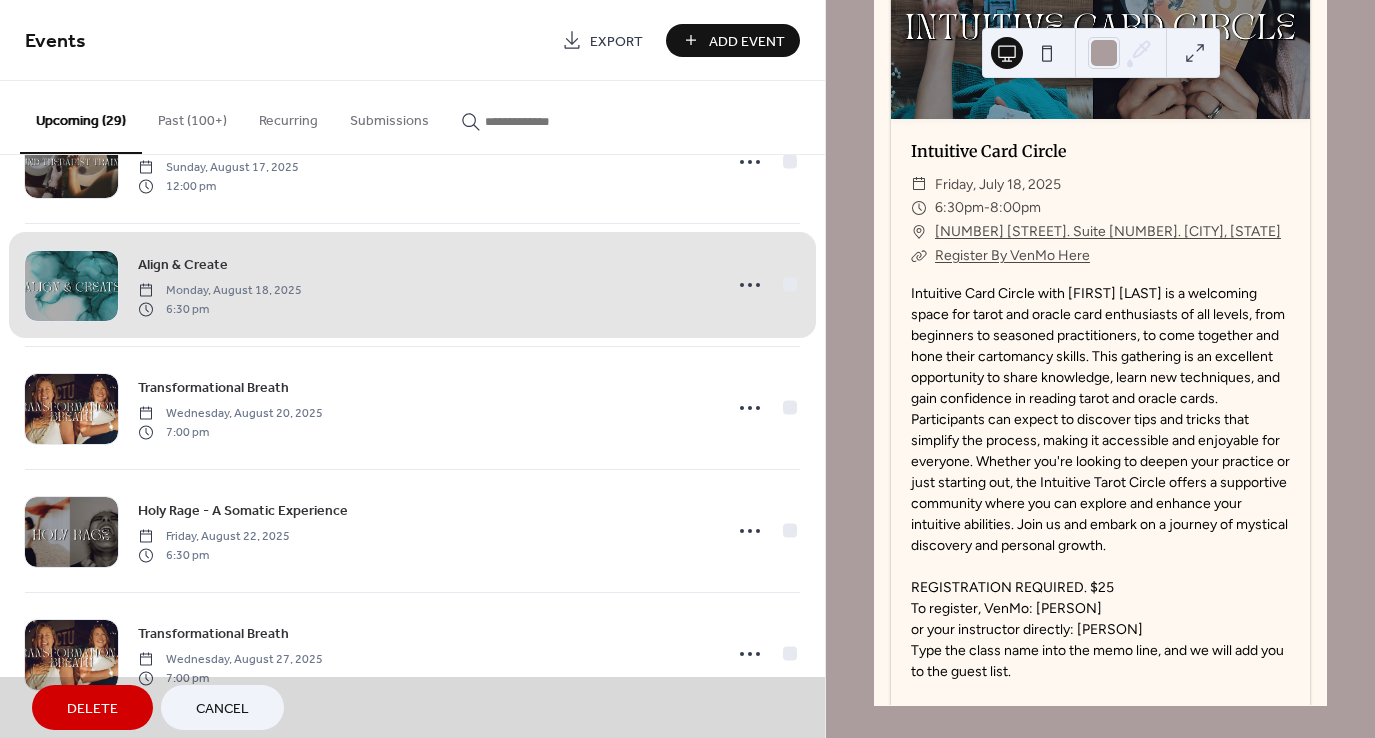 click on "Cancel" at bounding box center (222, 709) 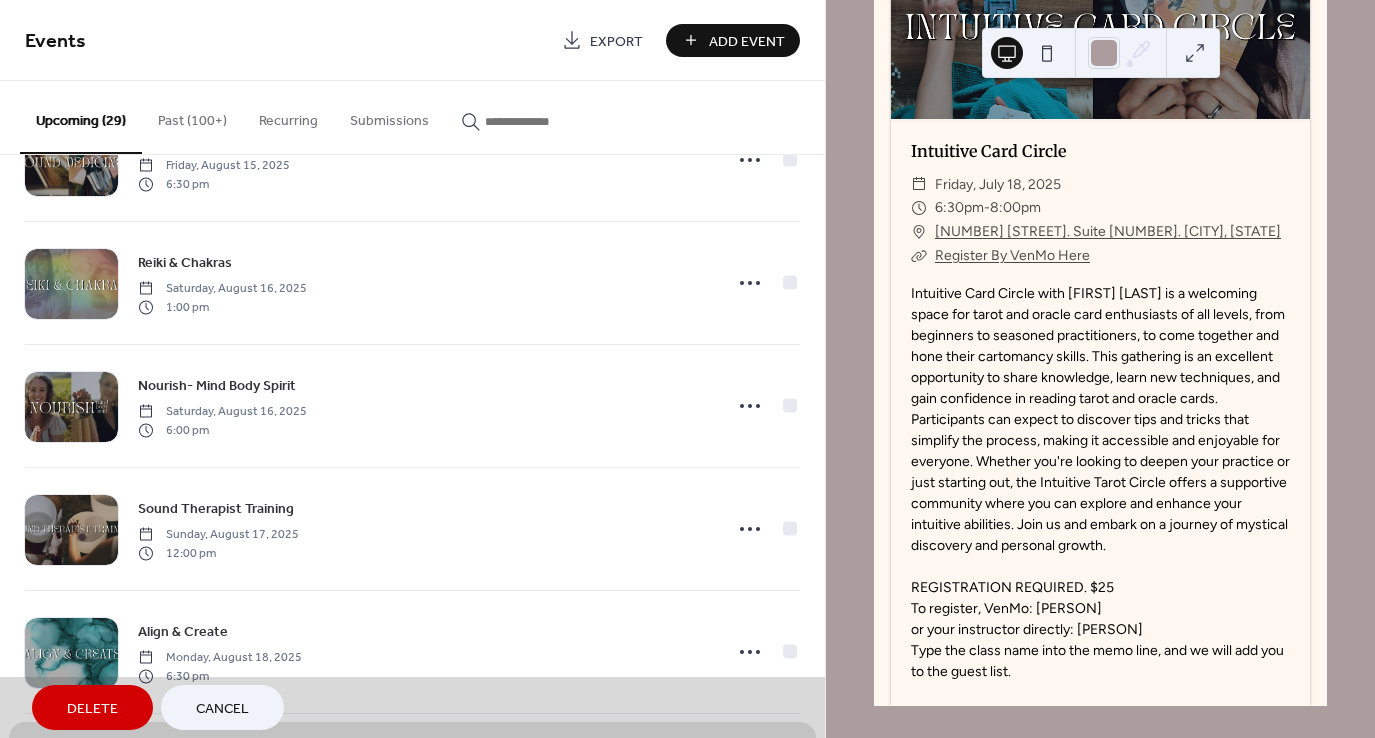 scroll, scrollTop: 2656, scrollLeft: 0, axis: vertical 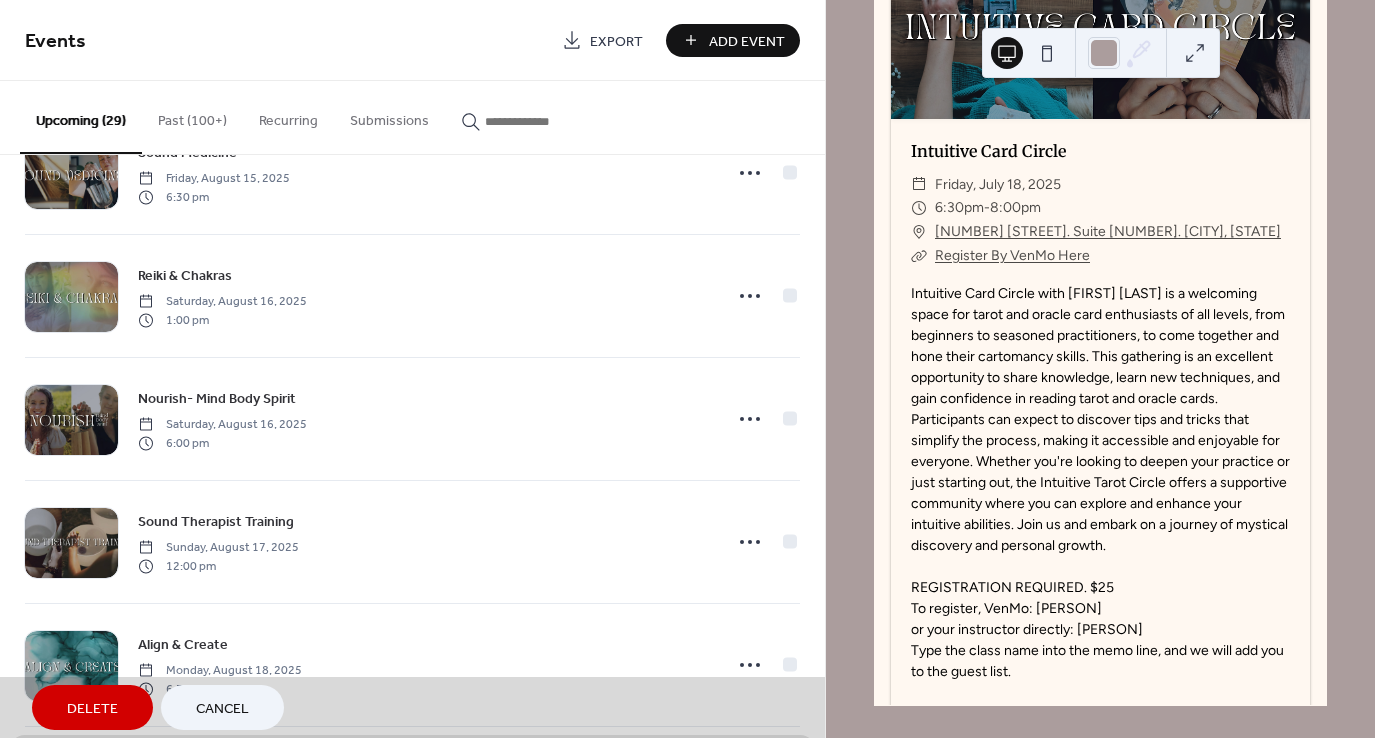 click on "Cancel" at bounding box center [222, 707] 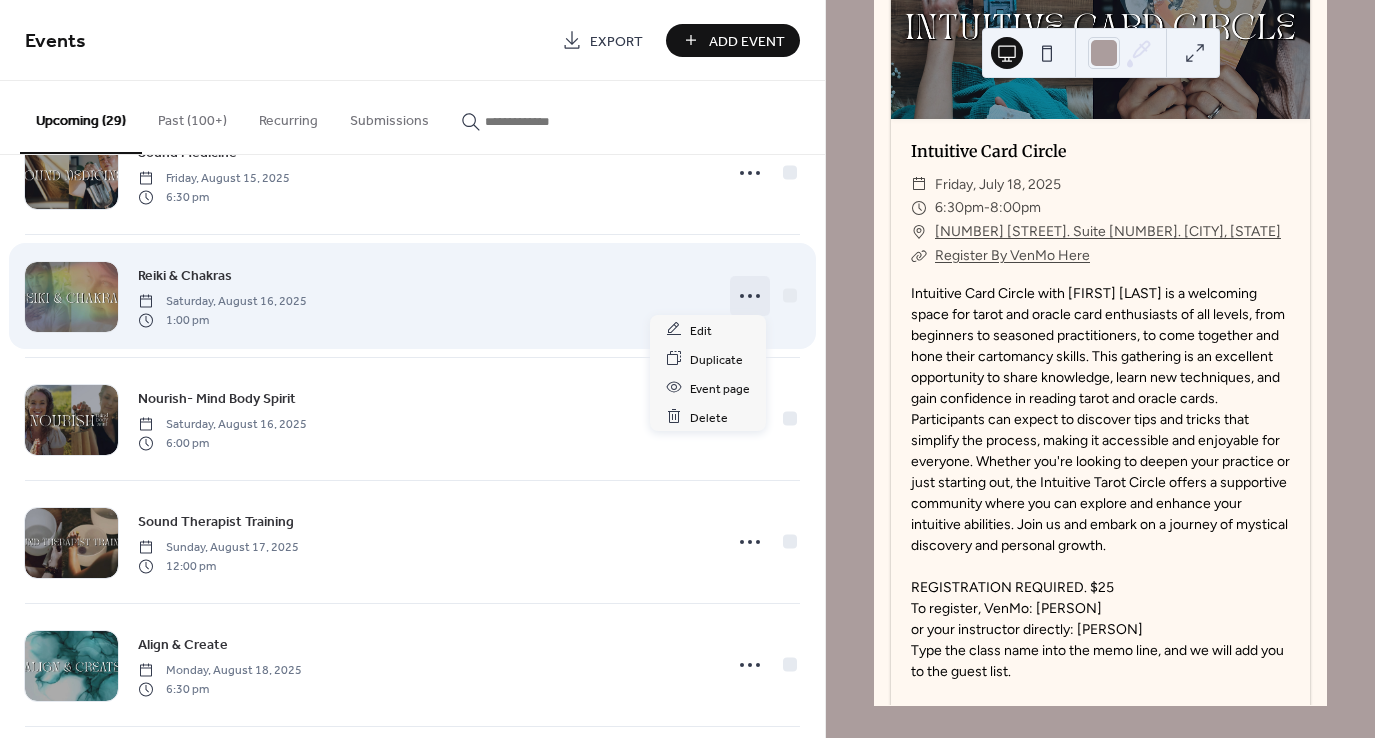 click 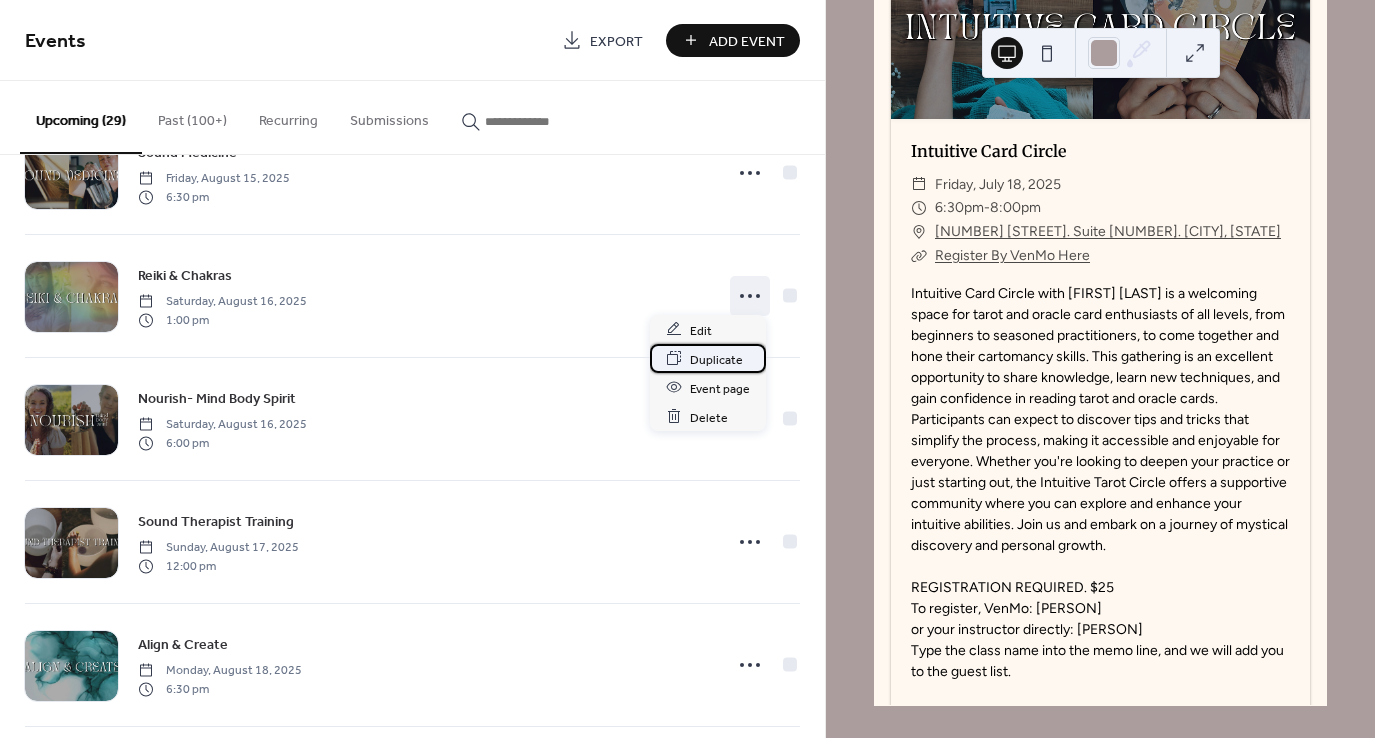 click on "Duplicate" at bounding box center (716, 359) 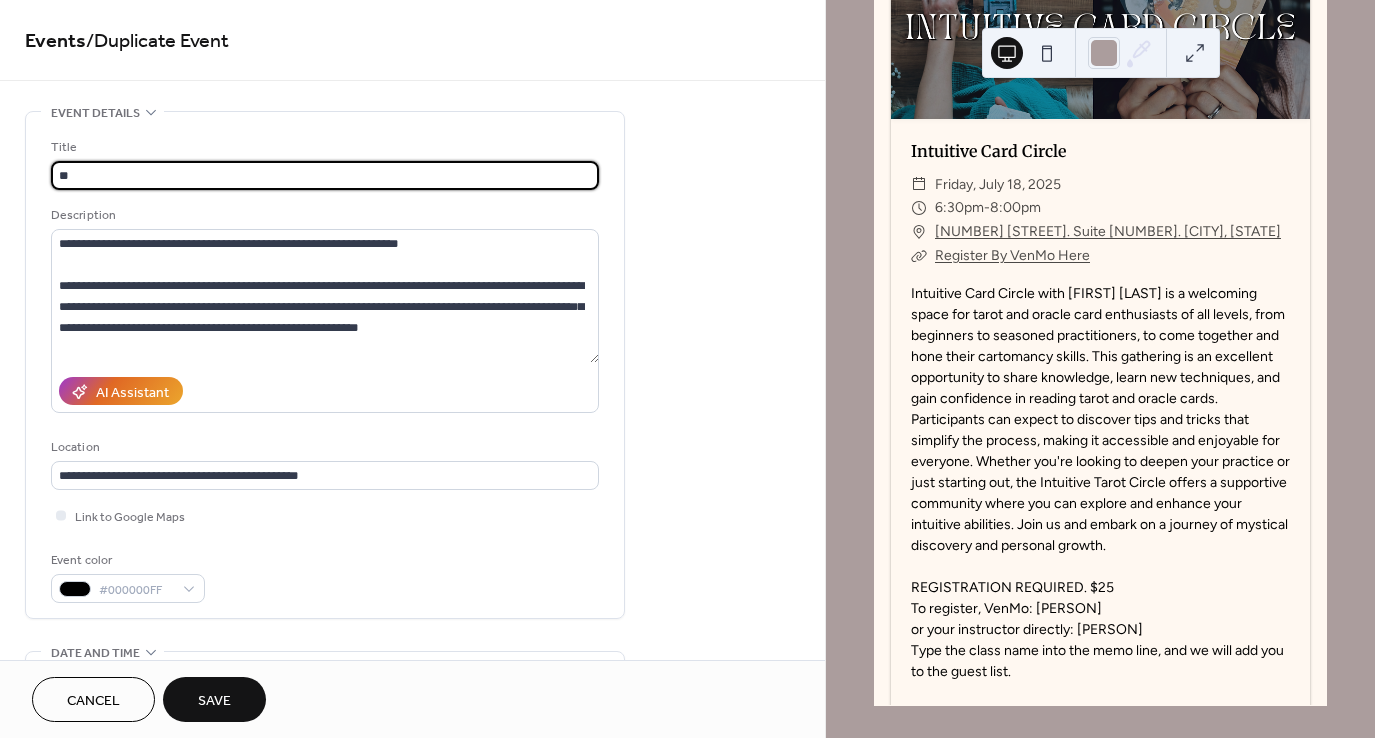 type on "*" 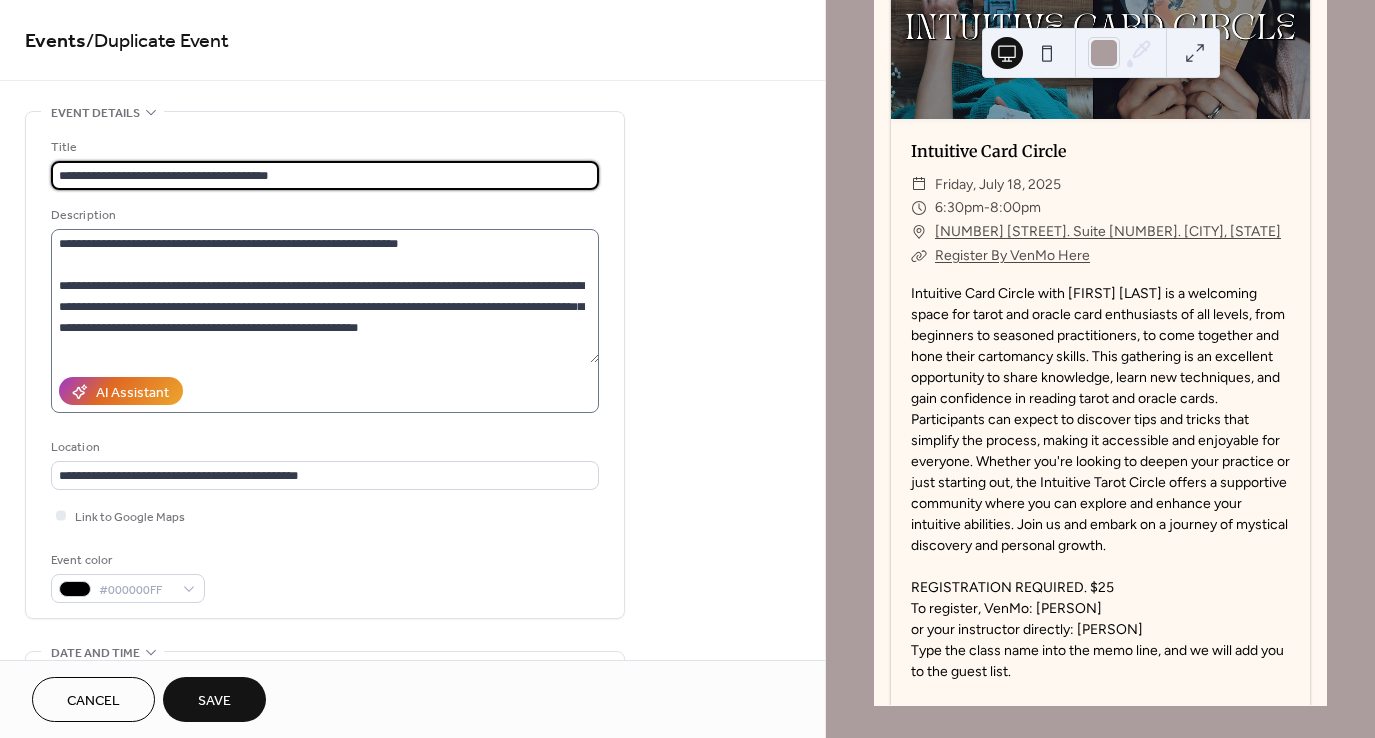 type on "**********" 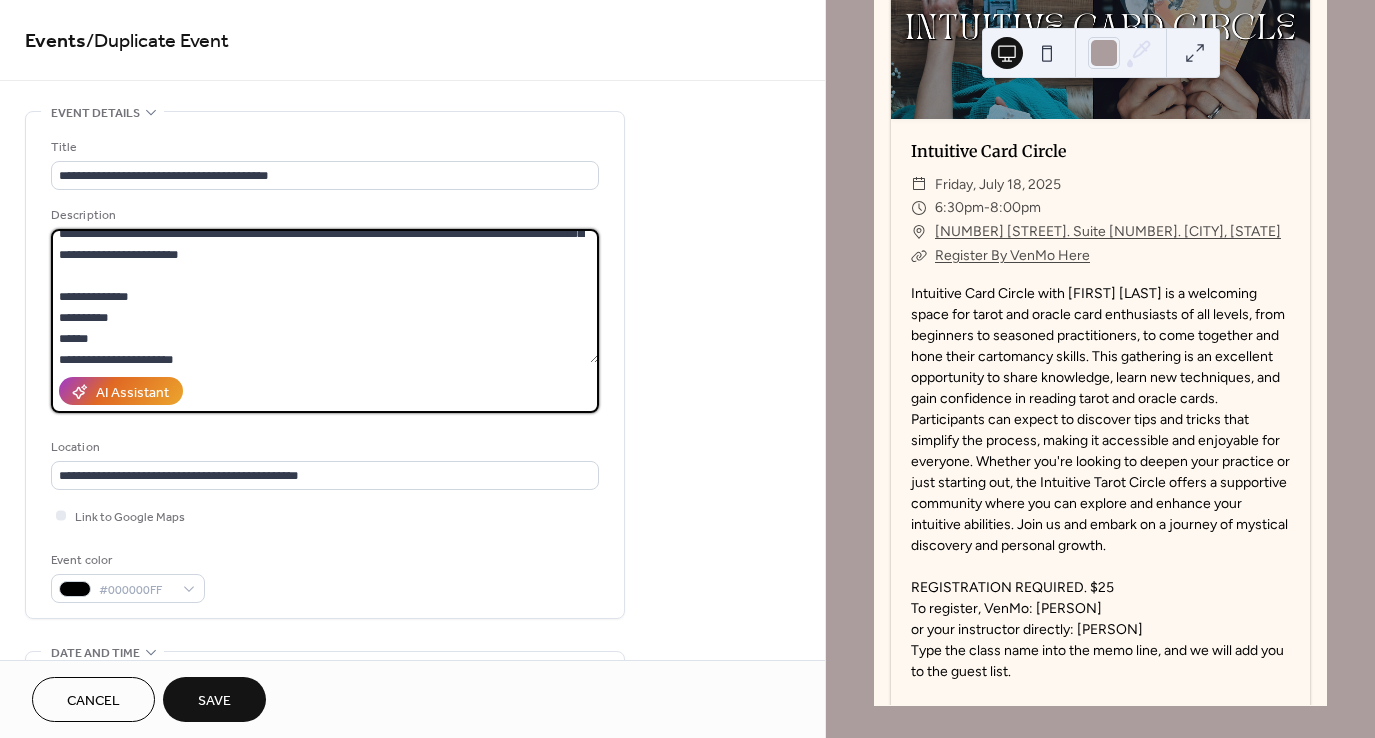 scroll, scrollTop: 314, scrollLeft: 0, axis: vertical 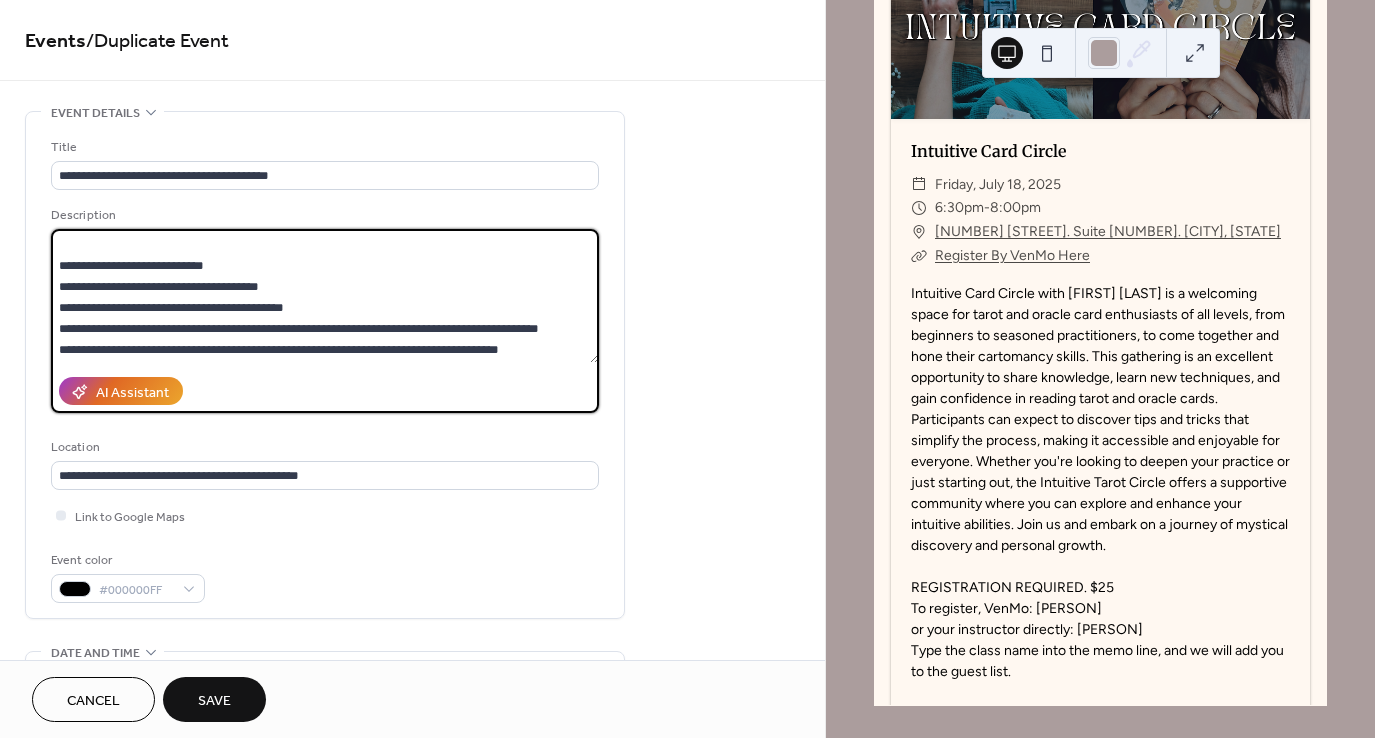 drag, startPoint x: 57, startPoint y: 241, endPoint x: 780, endPoint y: 432, distance: 747.80347 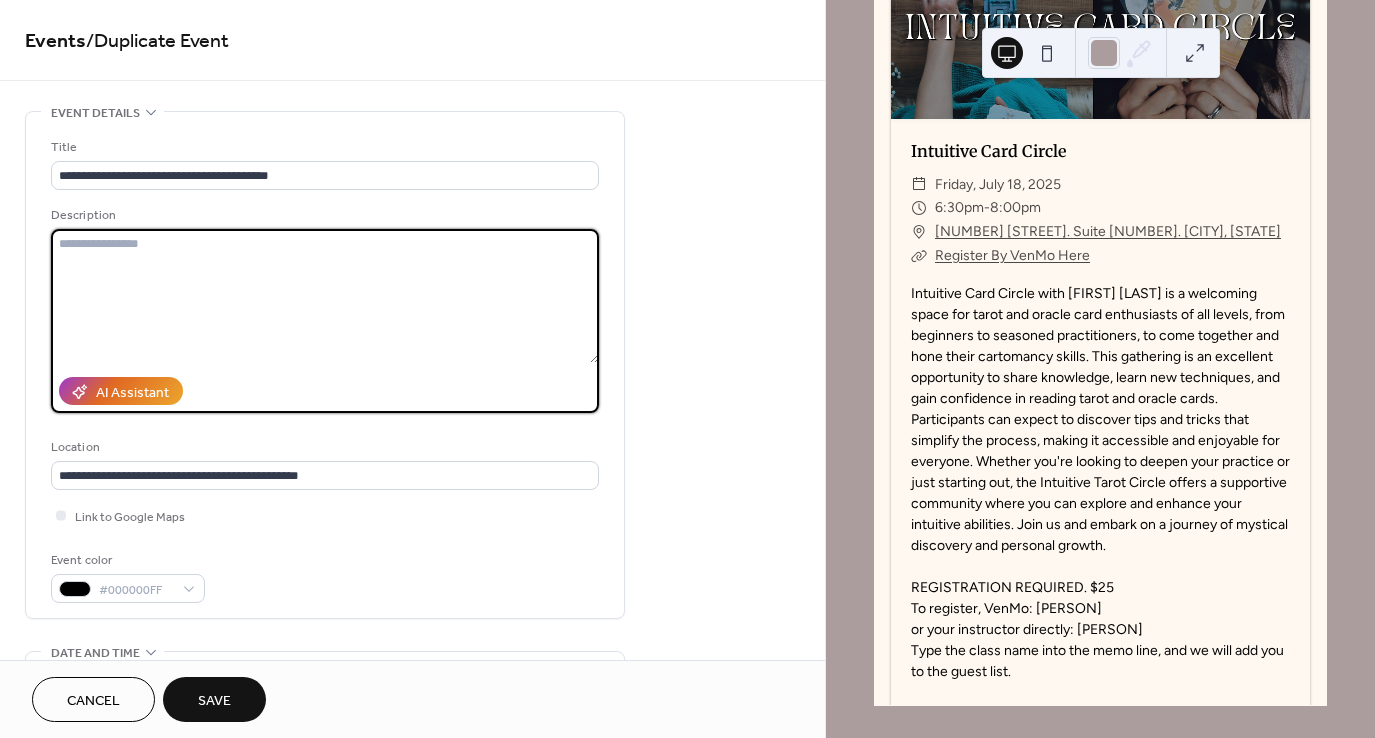 scroll, scrollTop: 0, scrollLeft: 0, axis: both 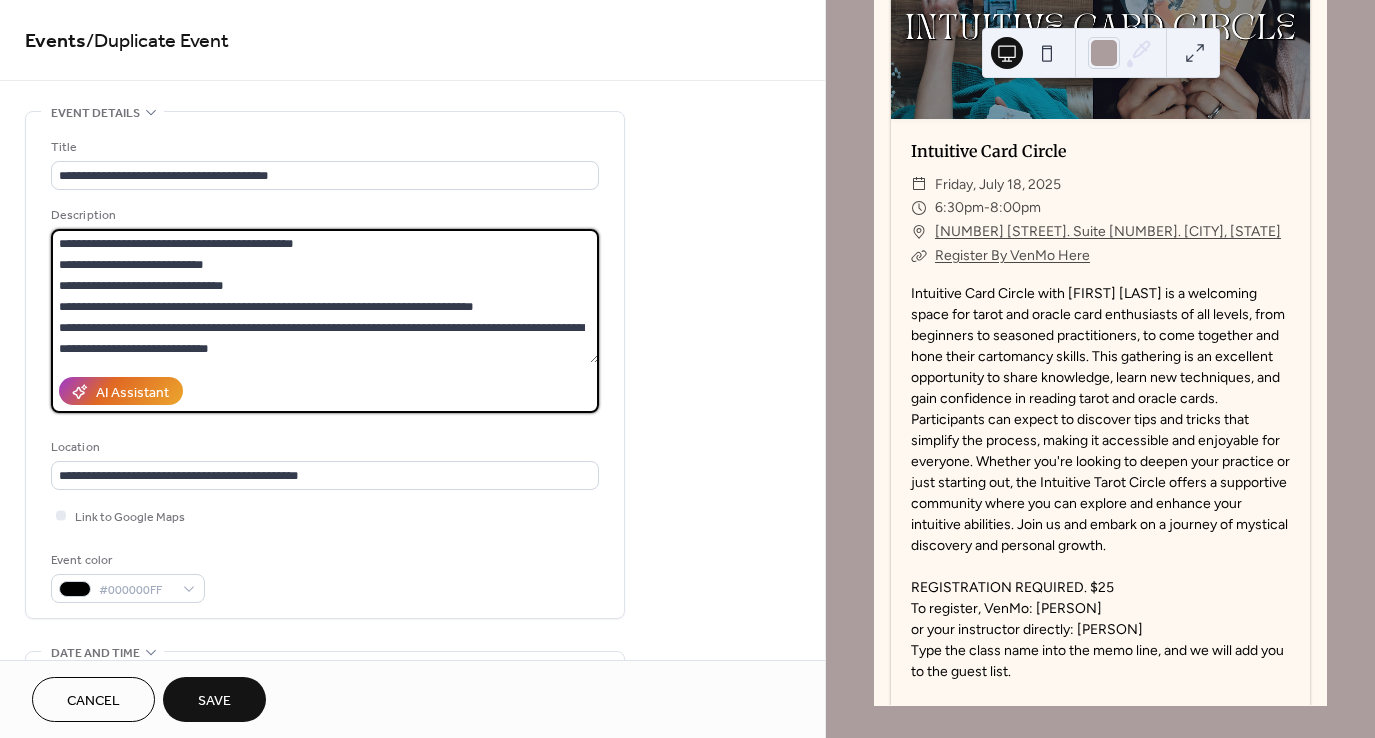 click at bounding box center (325, 296) 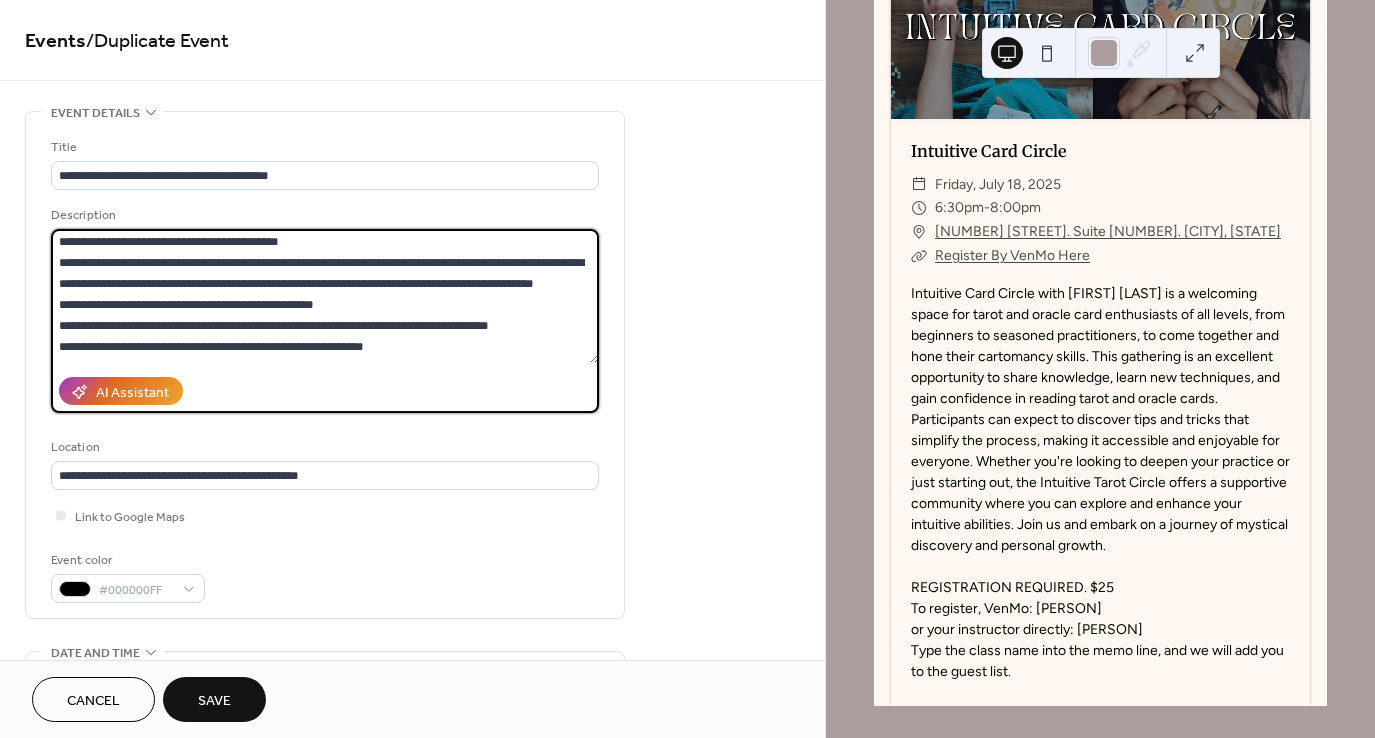 scroll, scrollTop: 1, scrollLeft: 0, axis: vertical 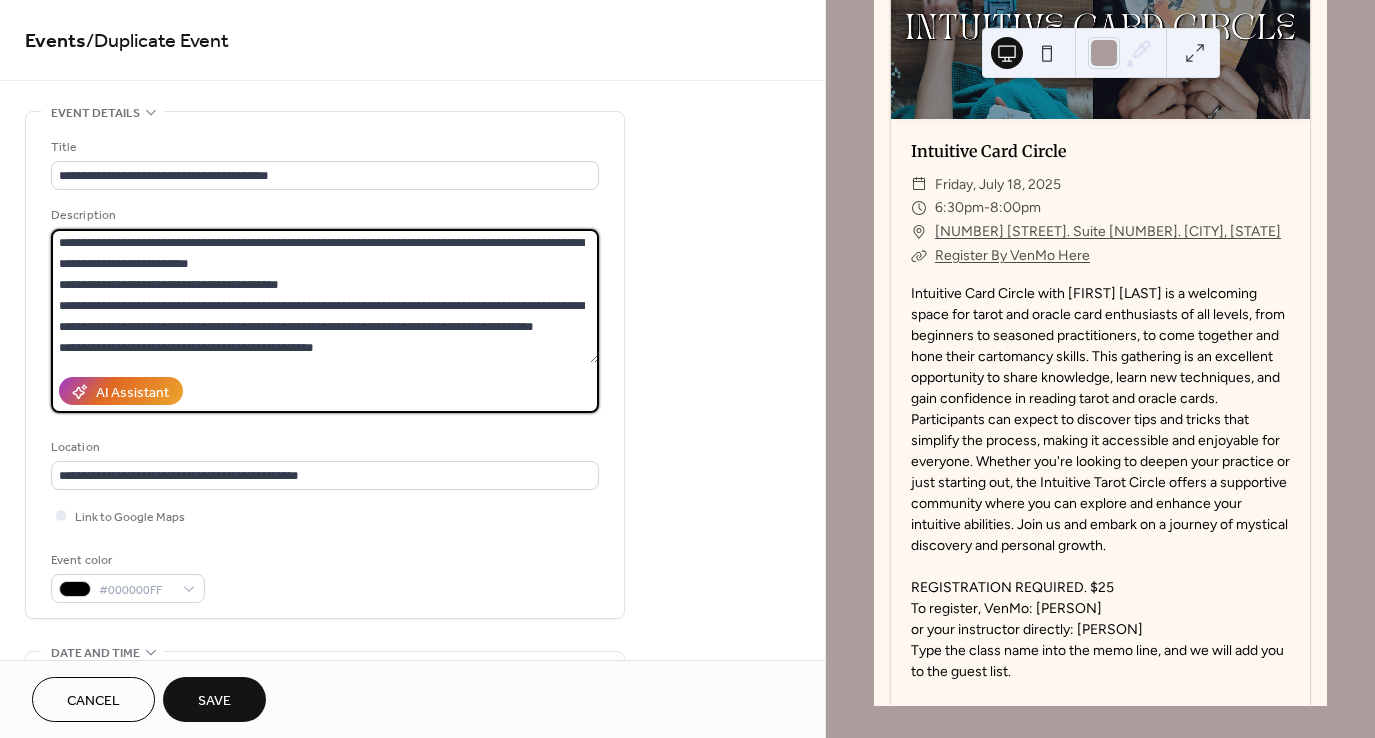 click at bounding box center [325, 296] 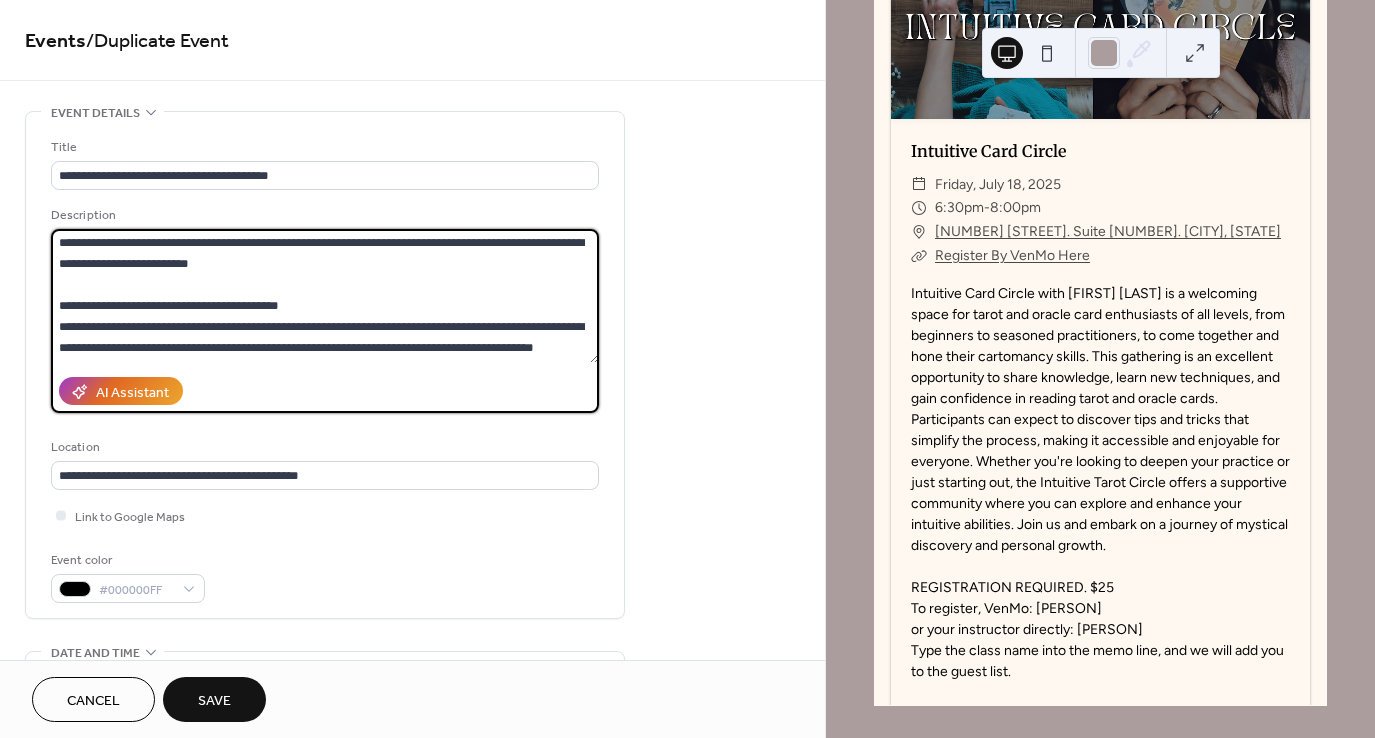 scroll, scrollTop: 22, scrollLeft: 0, axis: vertical 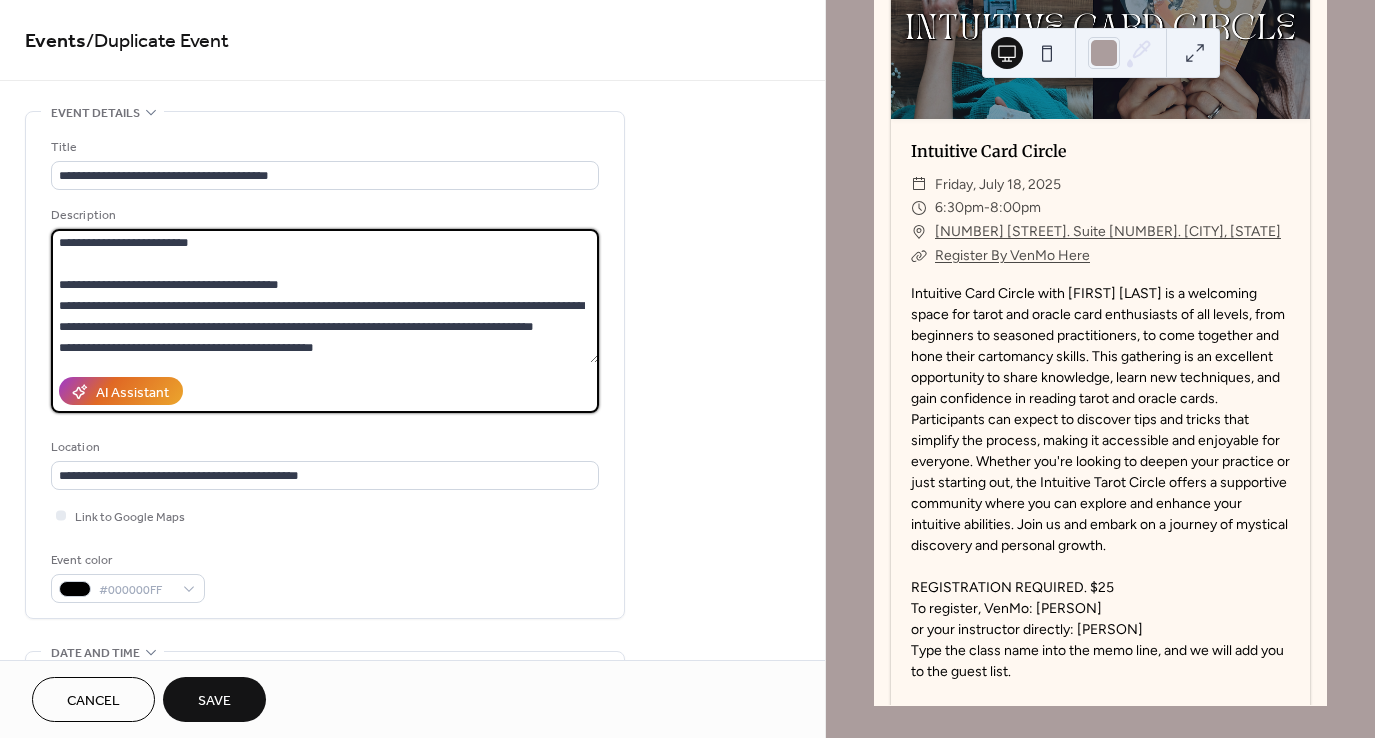 click at bounding box center [325, 296] 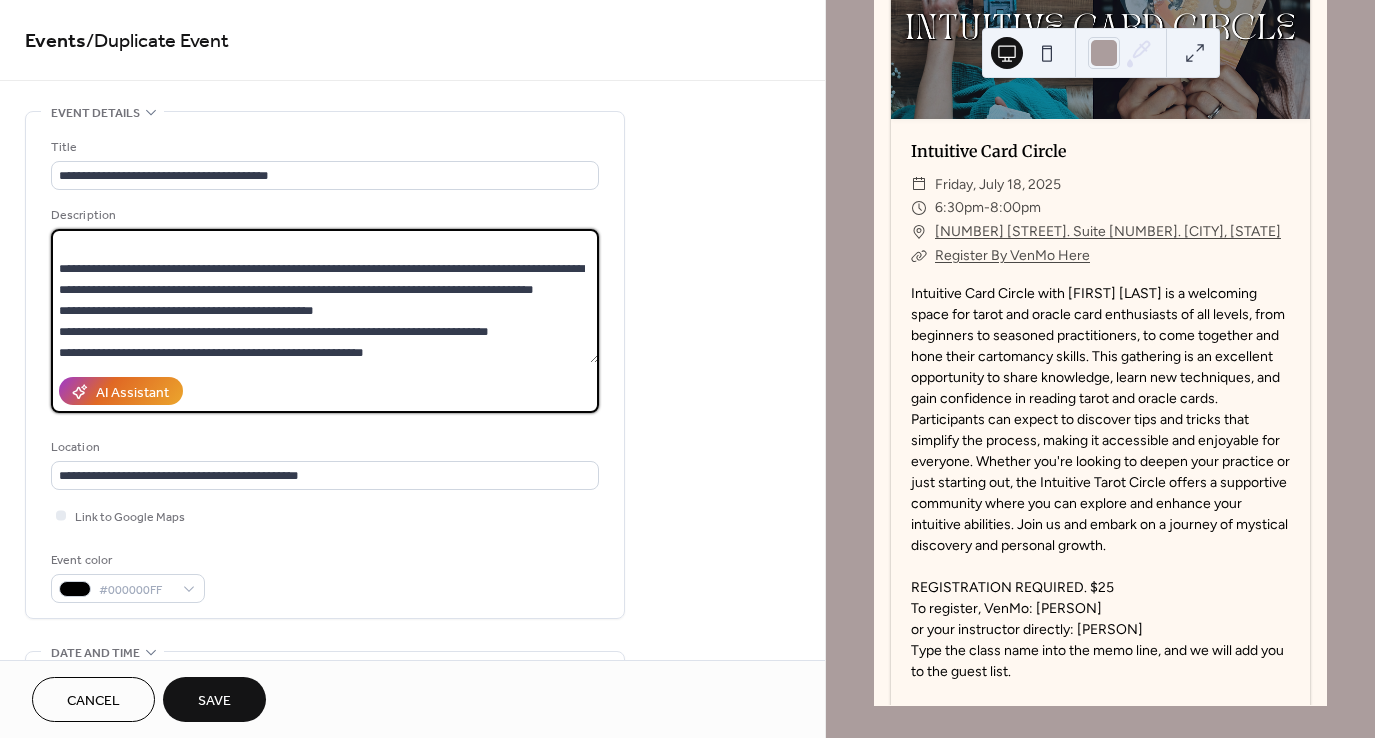scroll, scrollTop: 88, scrollLeft: 0, axis: vertical 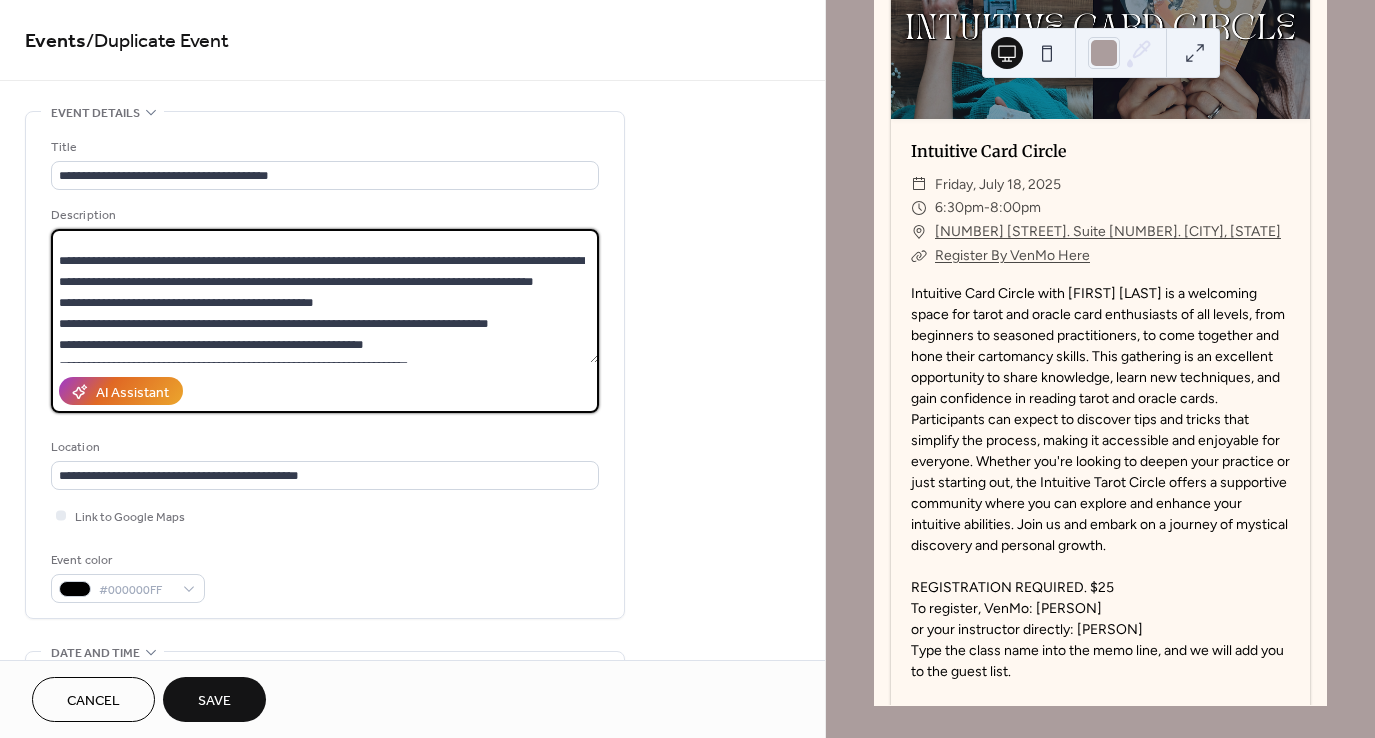 click at bounding box center (325, 296) 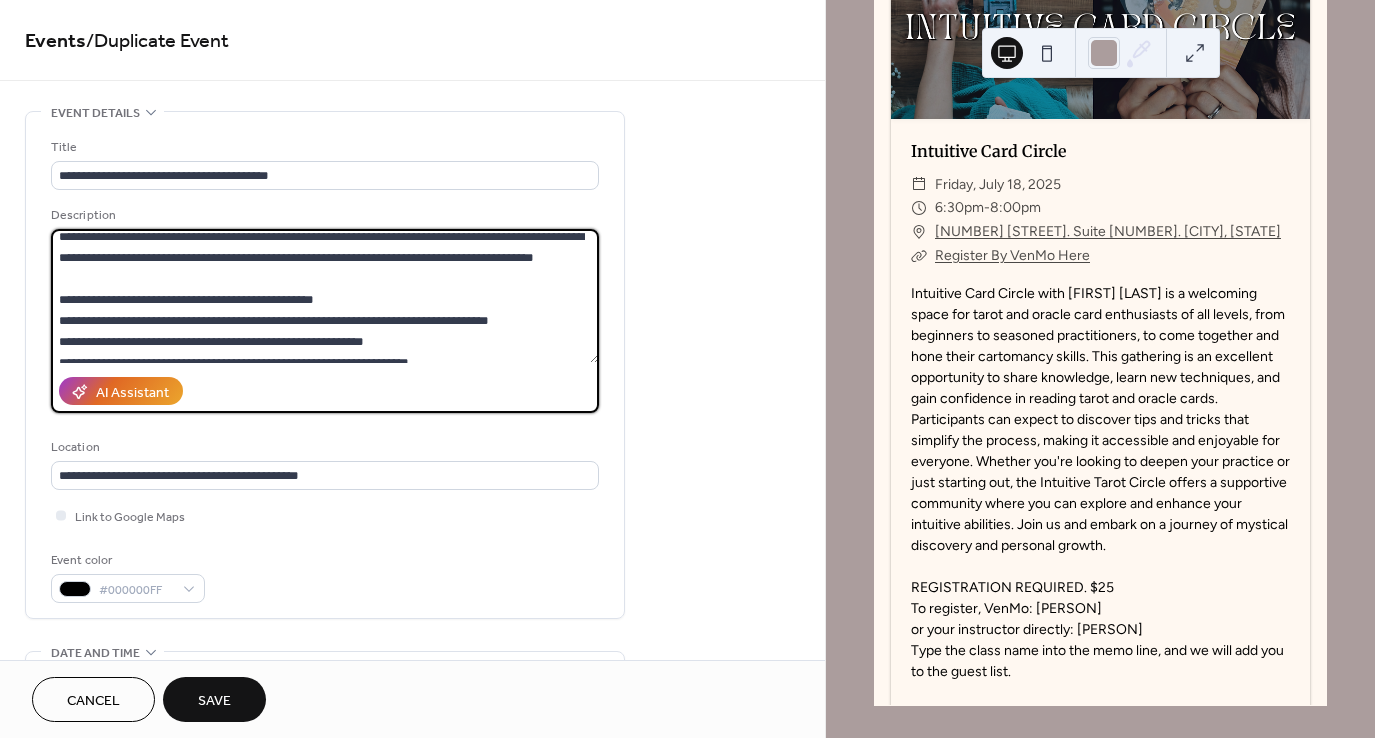 scroll, scrollTop: 110, scrollLeft: 0, axis: vertical 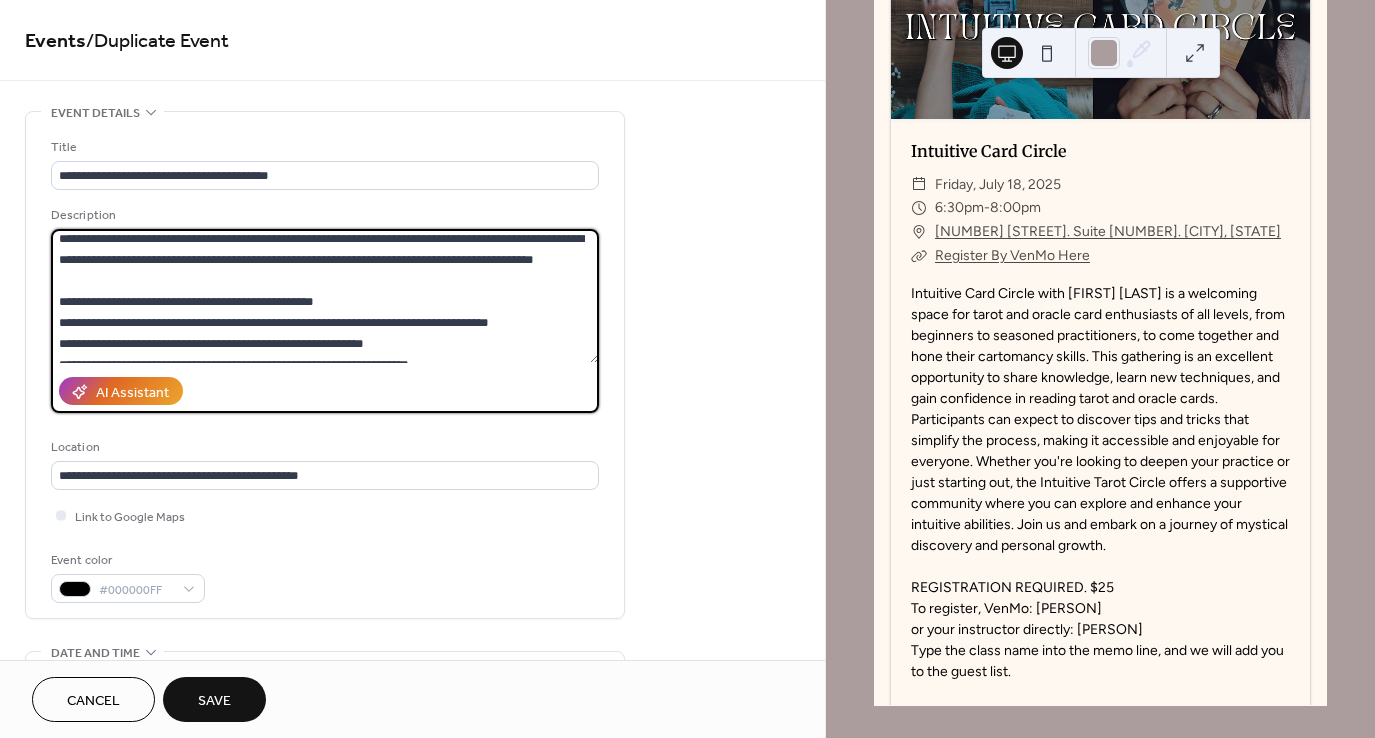 click at bounding box center [325, 296] 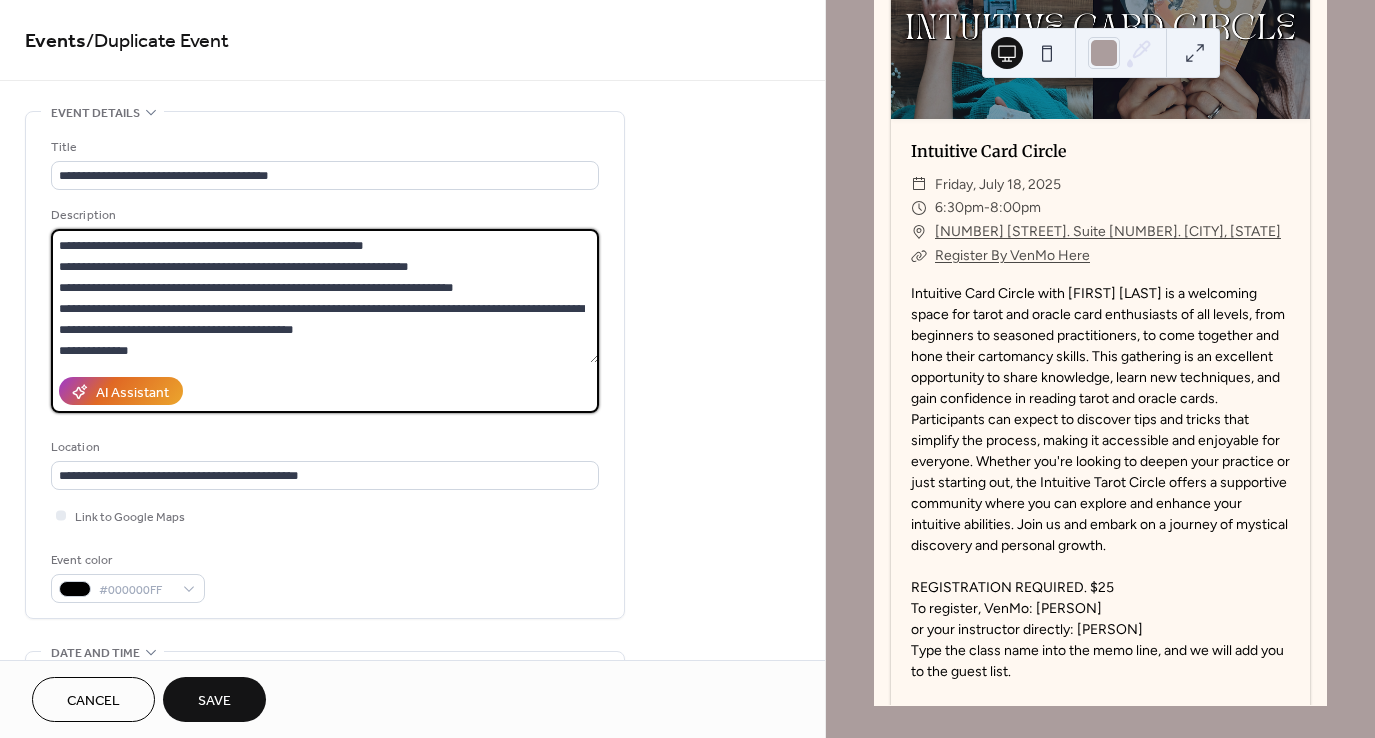 scroll, scrollTop: 208, scrollLeft: 0, axis: vertical 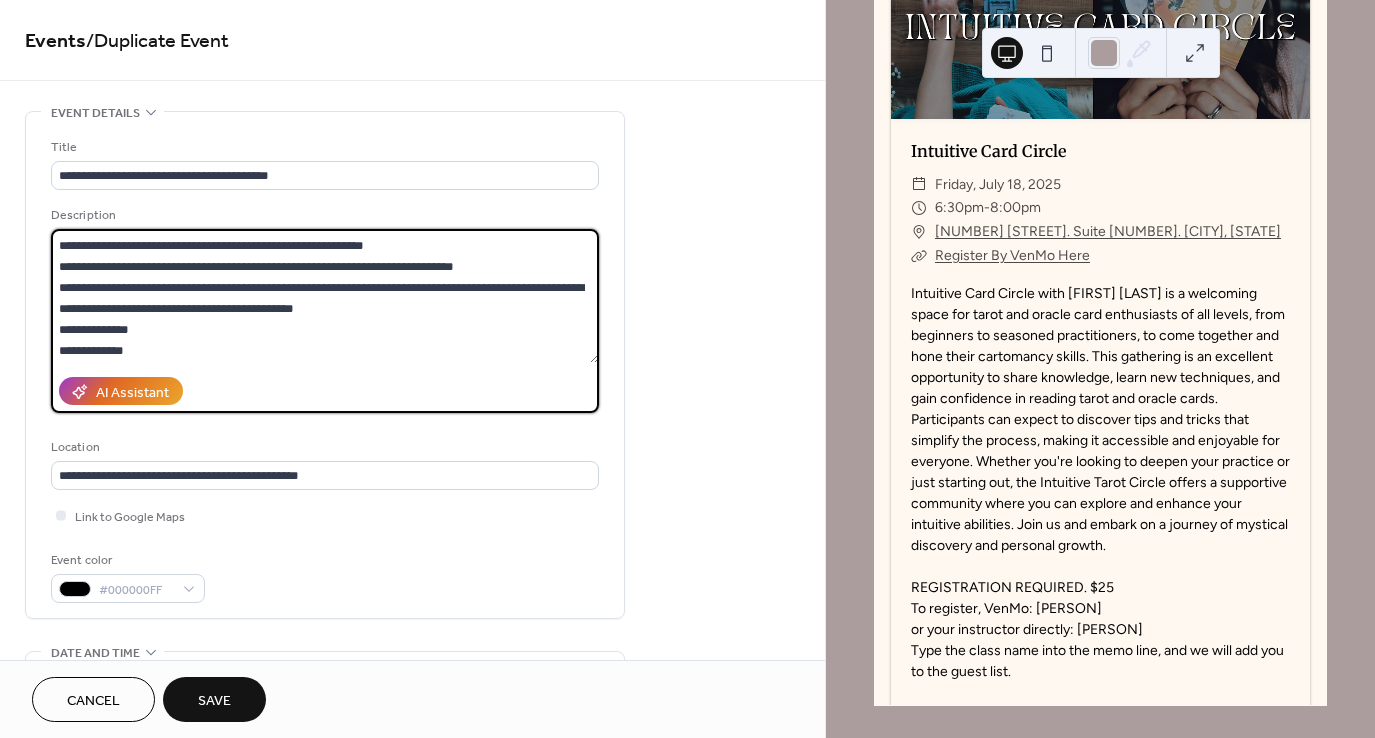 click at bounding box center (325, 296) 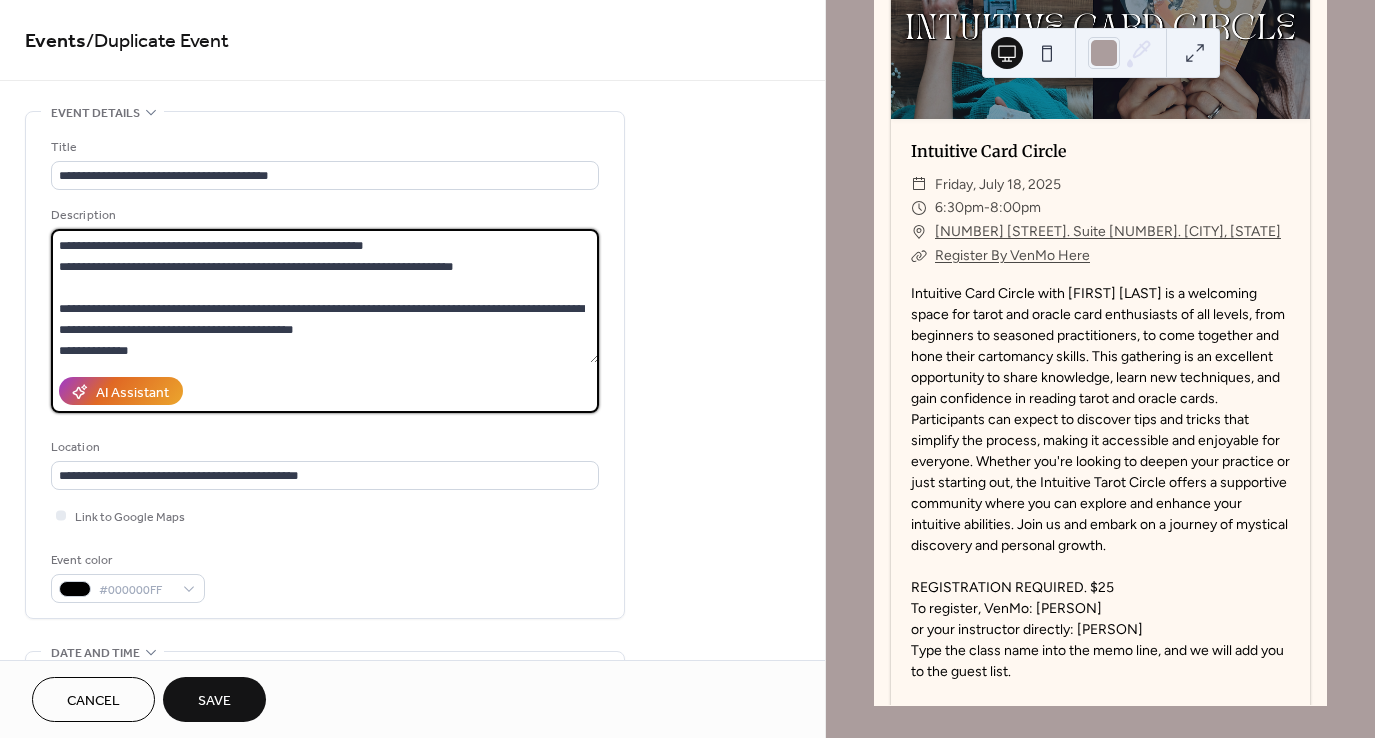 click at bounding box center (325, 296) 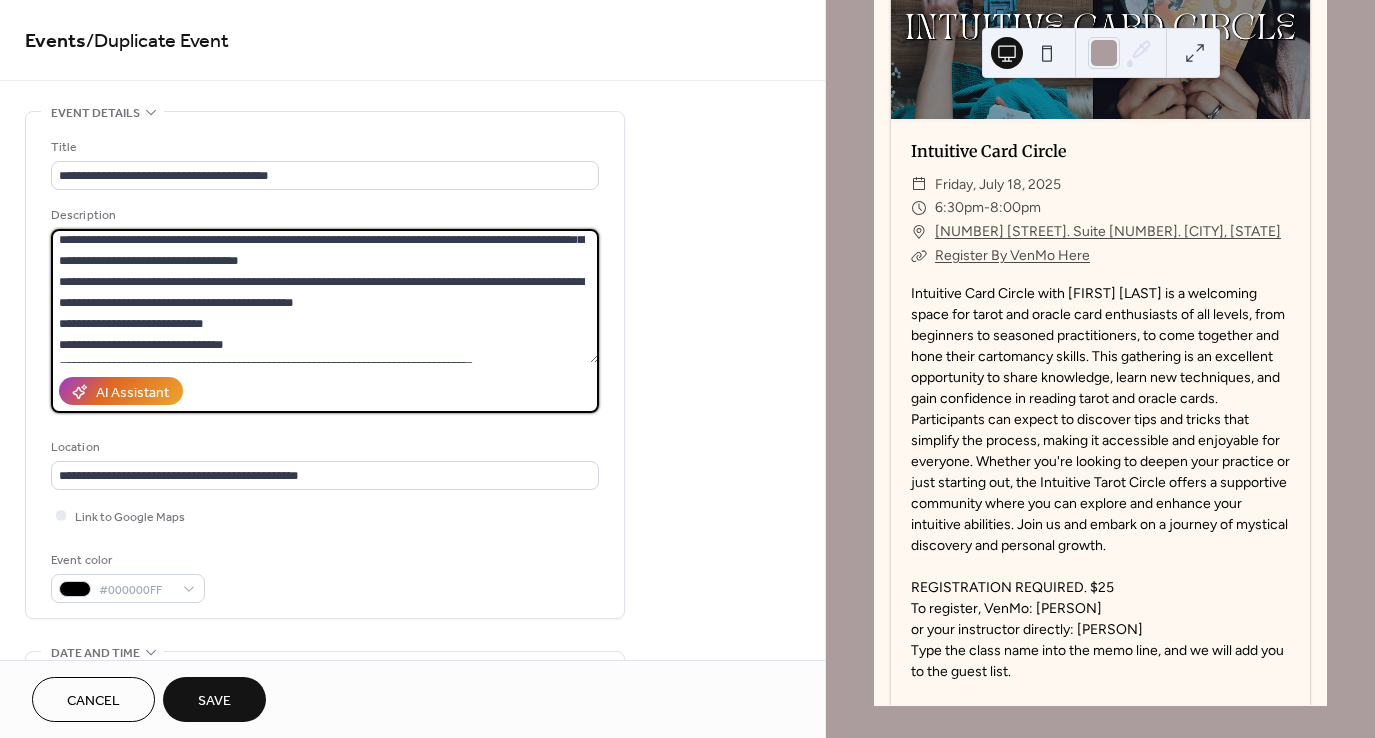 scroll, scrollTop: 493, scrollLeft: 0, axis: vertical 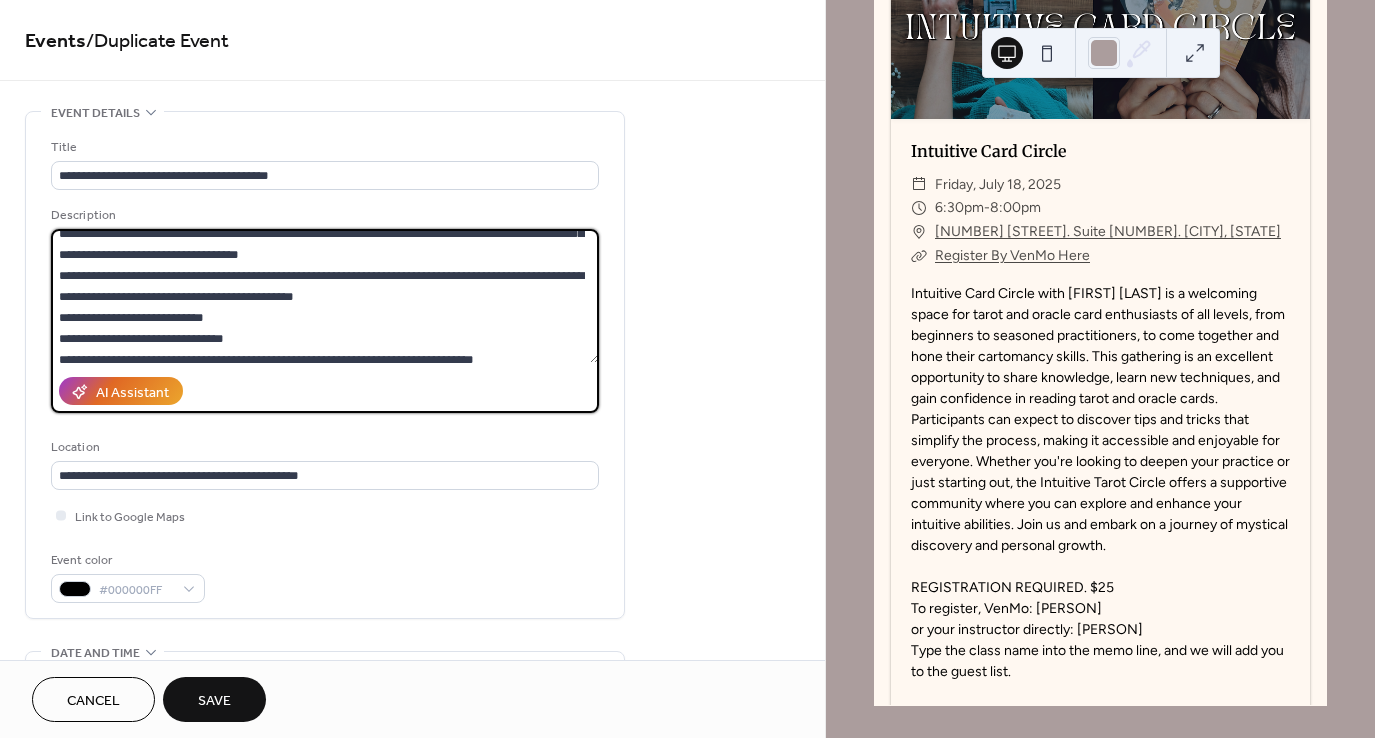 click at bounding box center (325, 296) 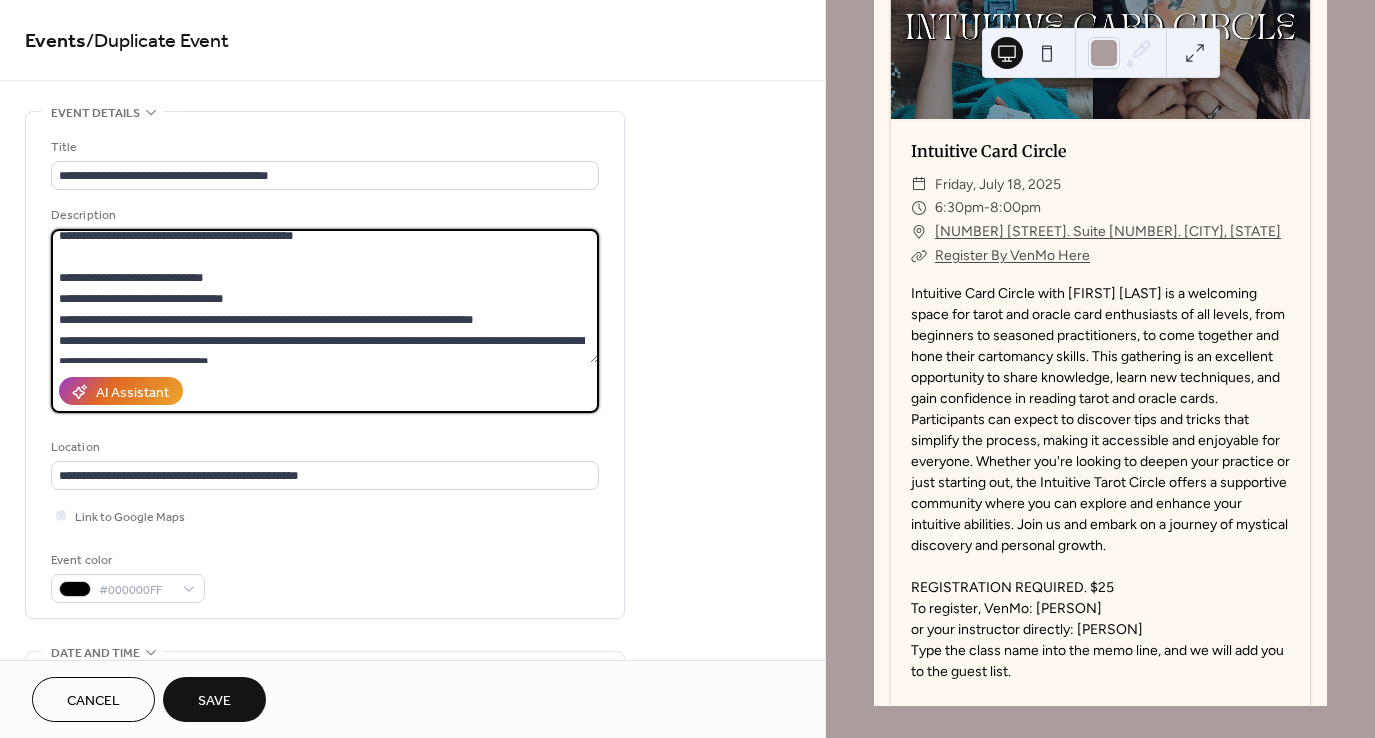 scroll, scrollTop: 566, scrollLeft: 0, axis: vertical 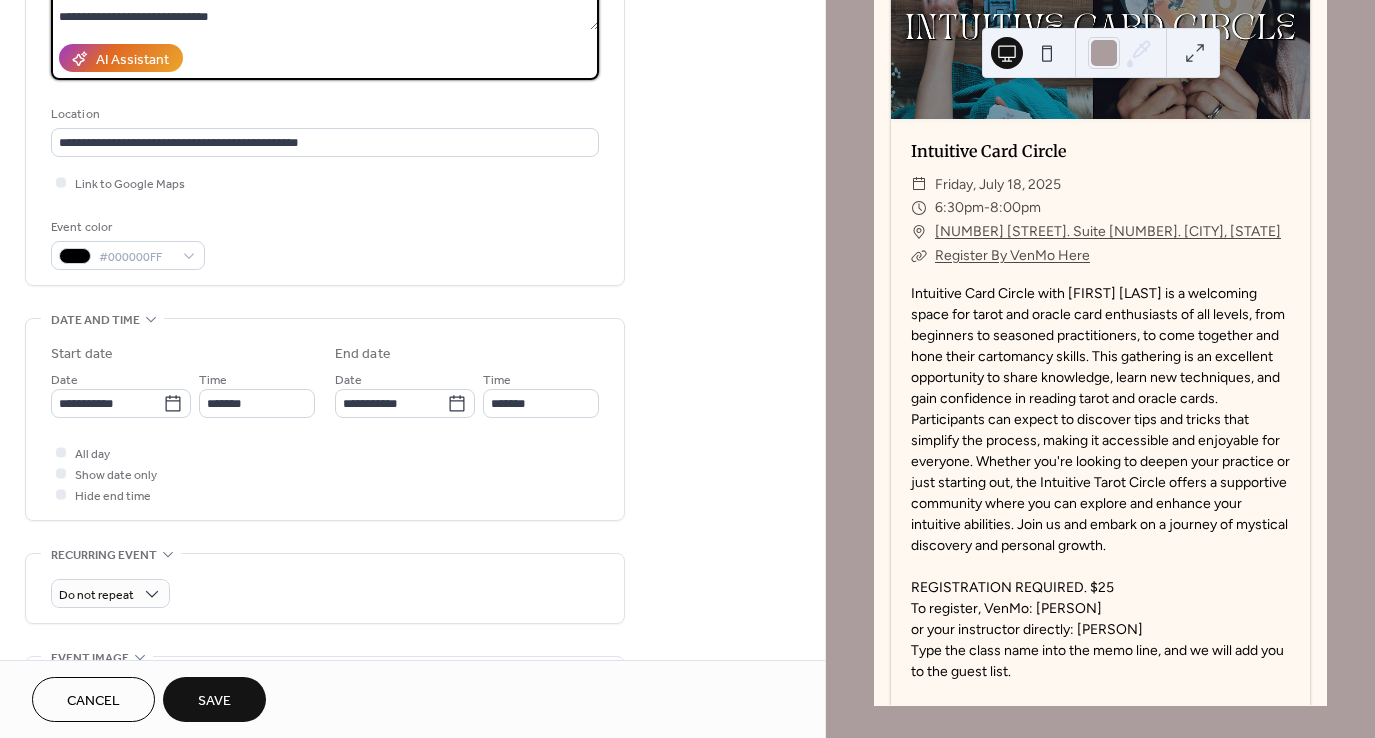 type on "**********" 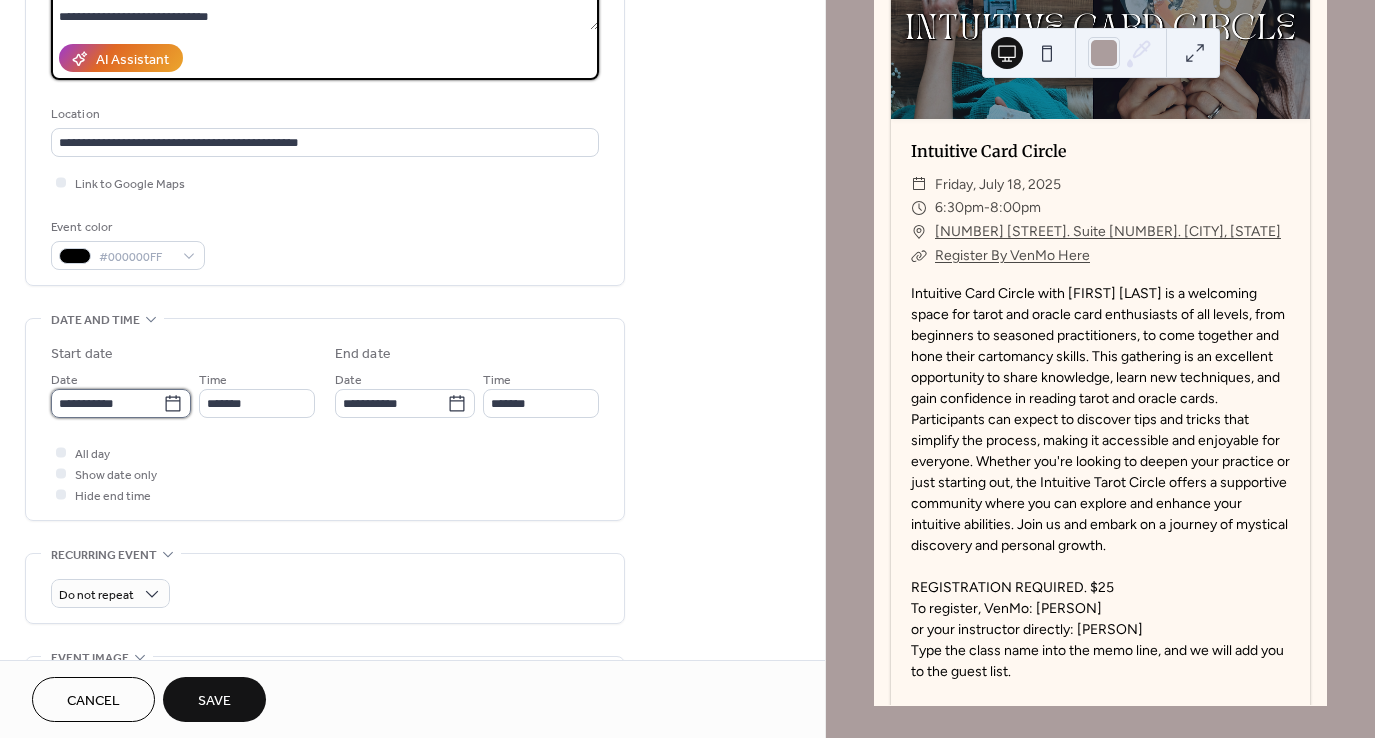 click on "**********" at bounding box center [107, 403] 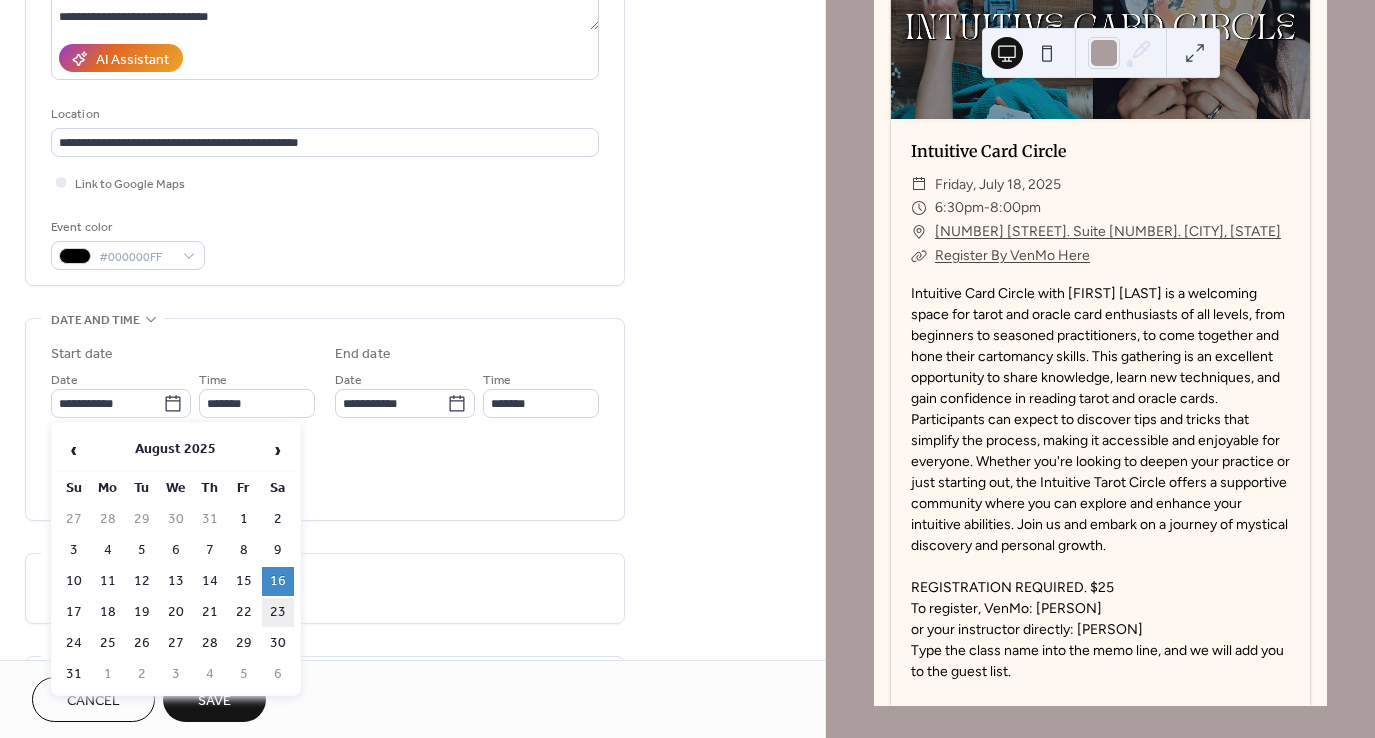 click on "23" at bounding box center (278, 612) 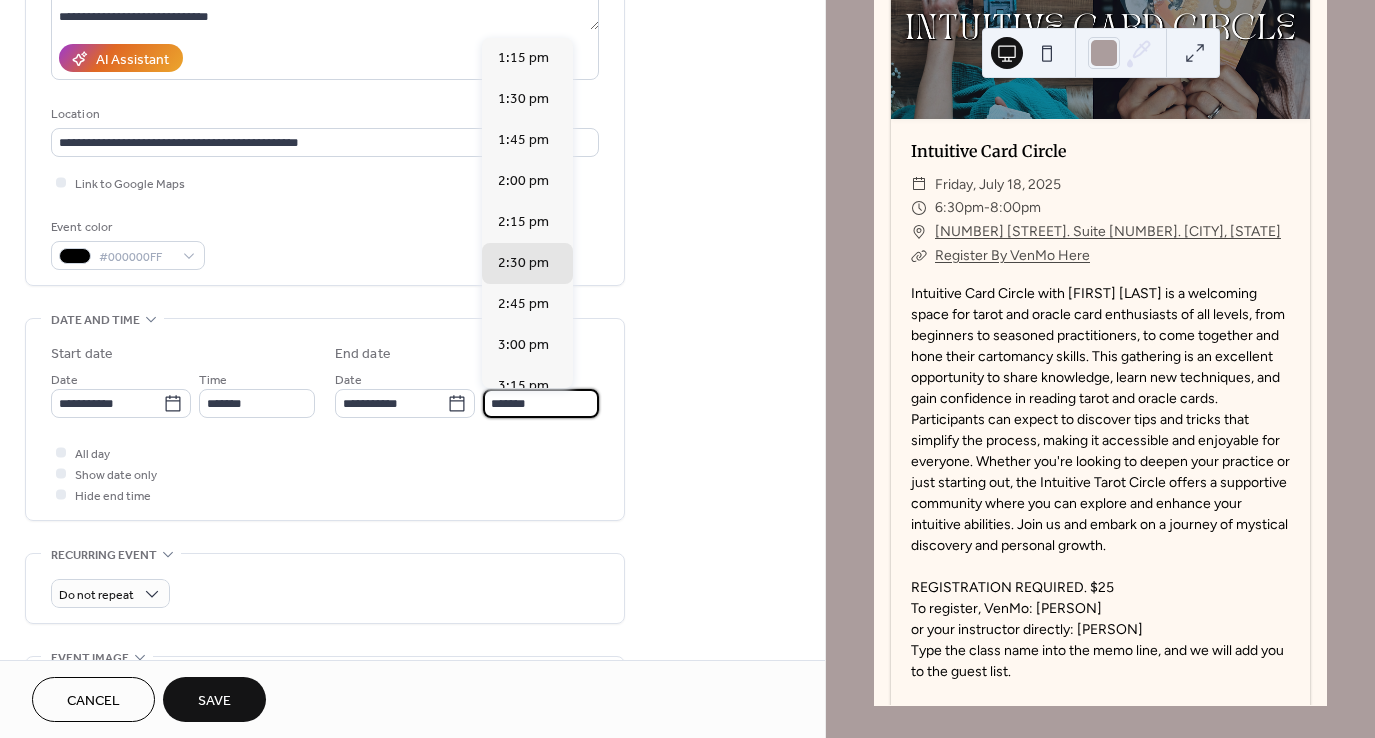 click on "*******" at bounding box center [541, 403] 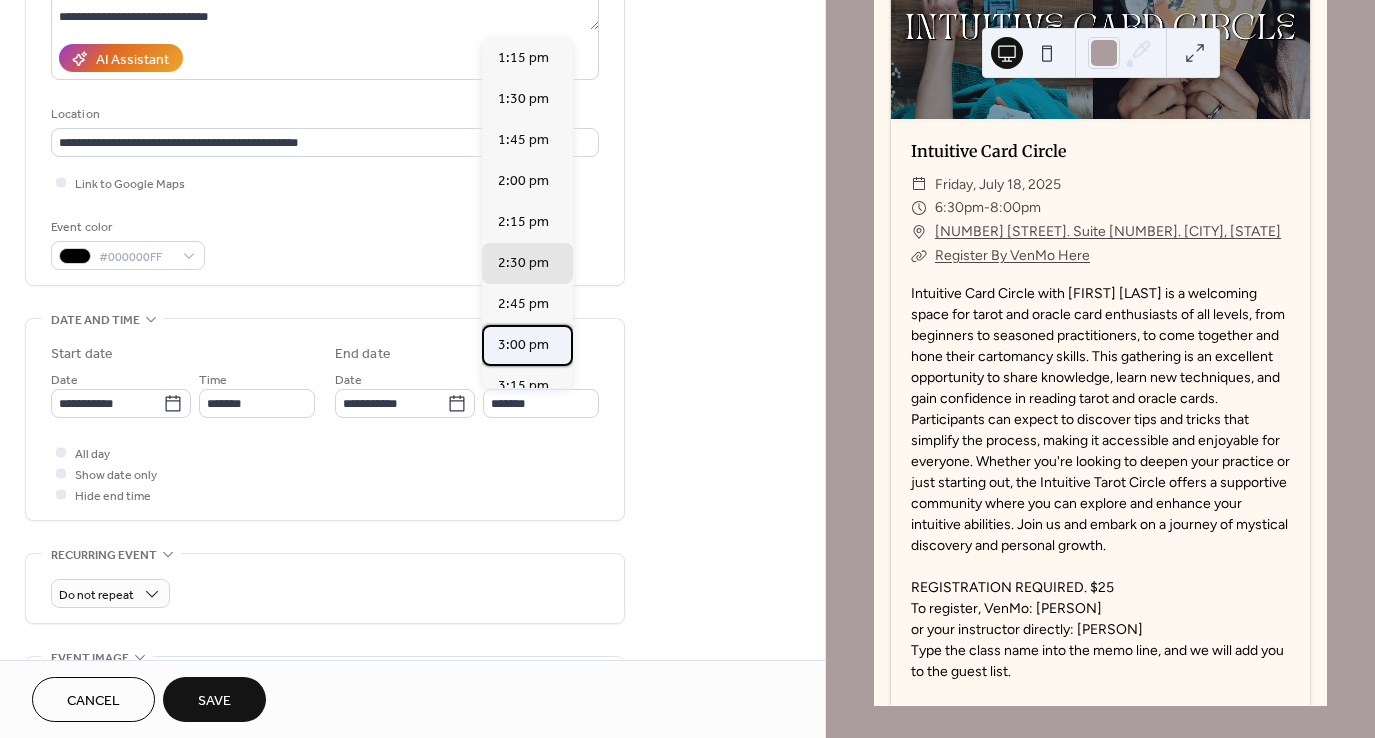 click on "3:00 pm" at bounding box center (523, 344) 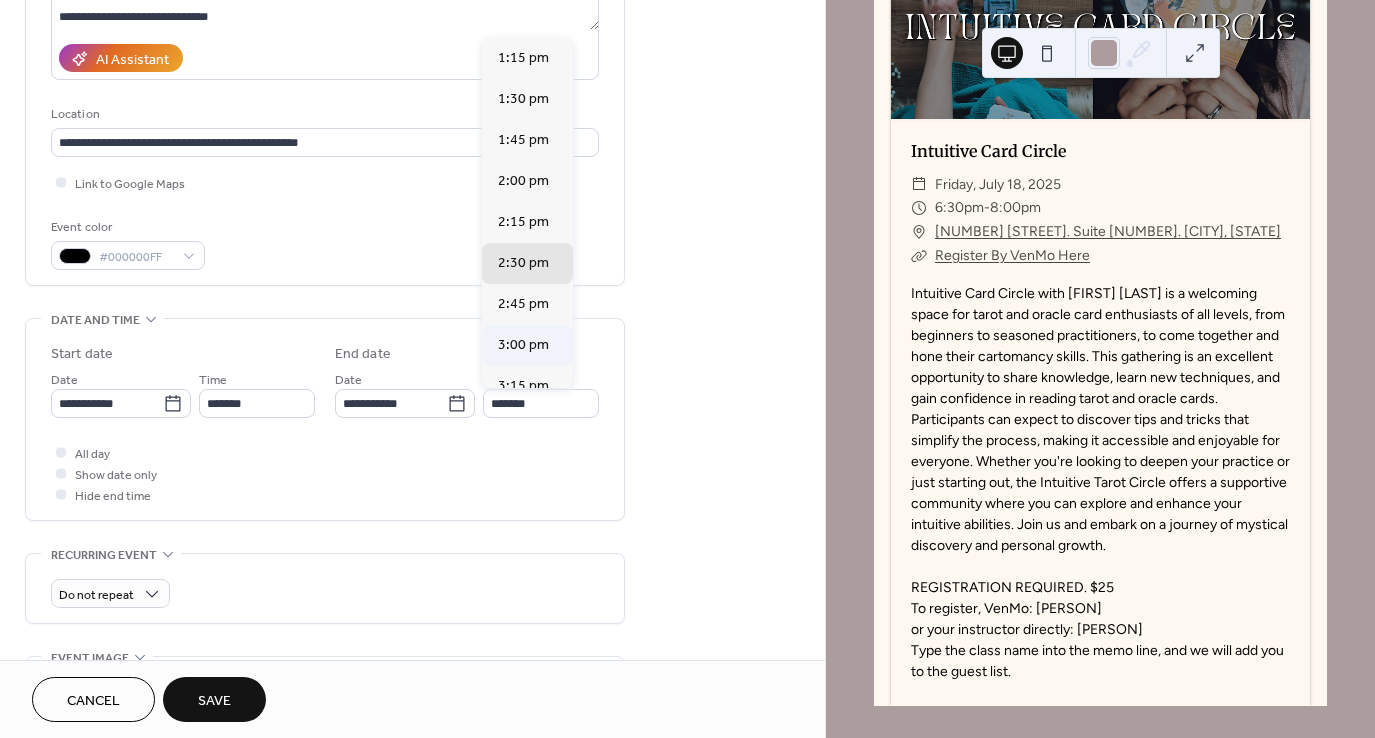 type on "*******" 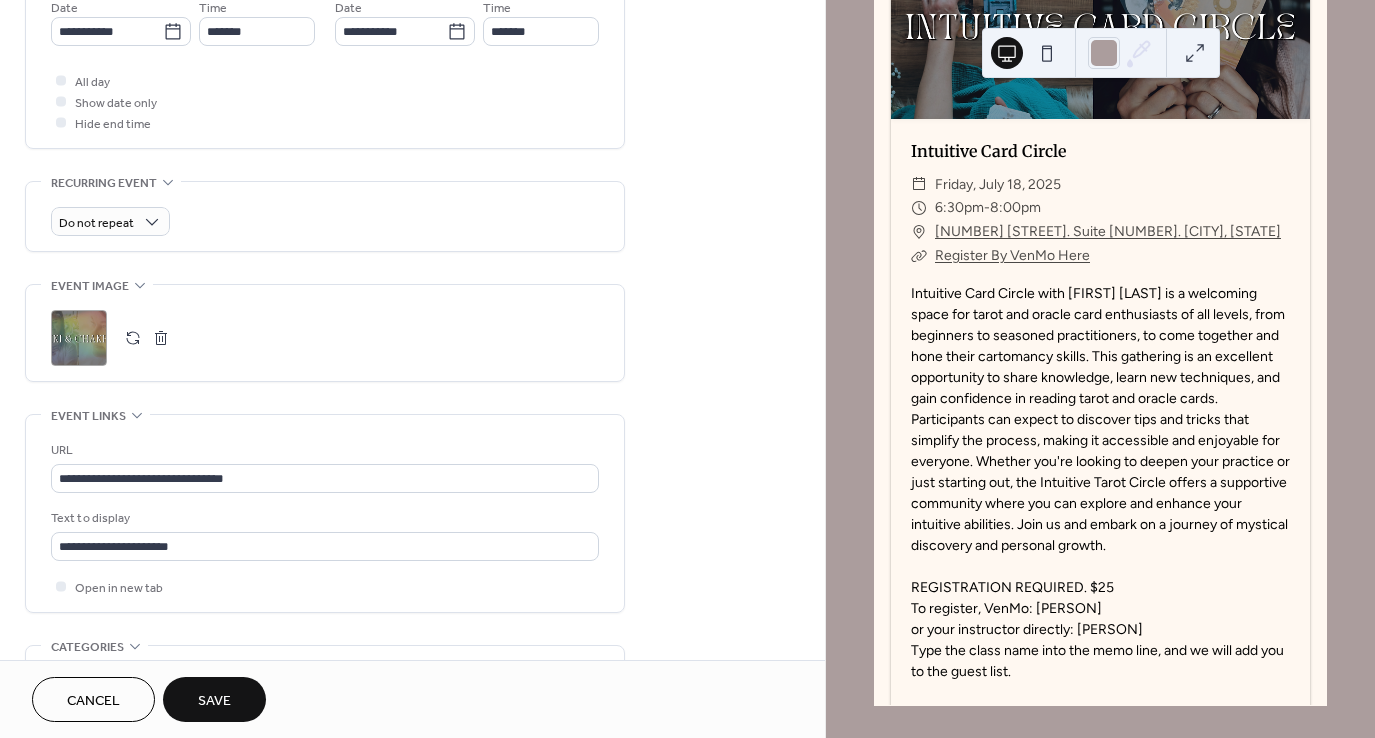 scroll, scrollTop: 745, scrollLeft: 0, axis: vertical 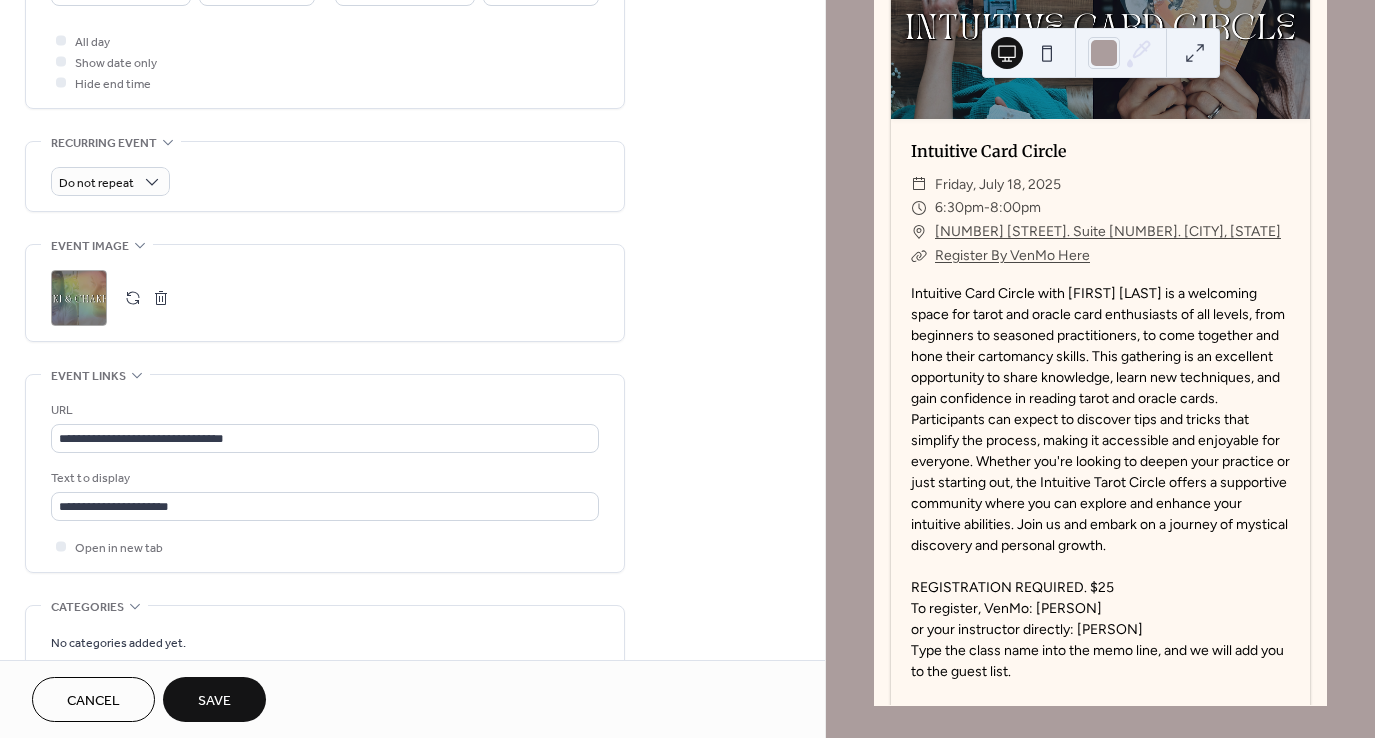 click at bounding box center [133, 298] 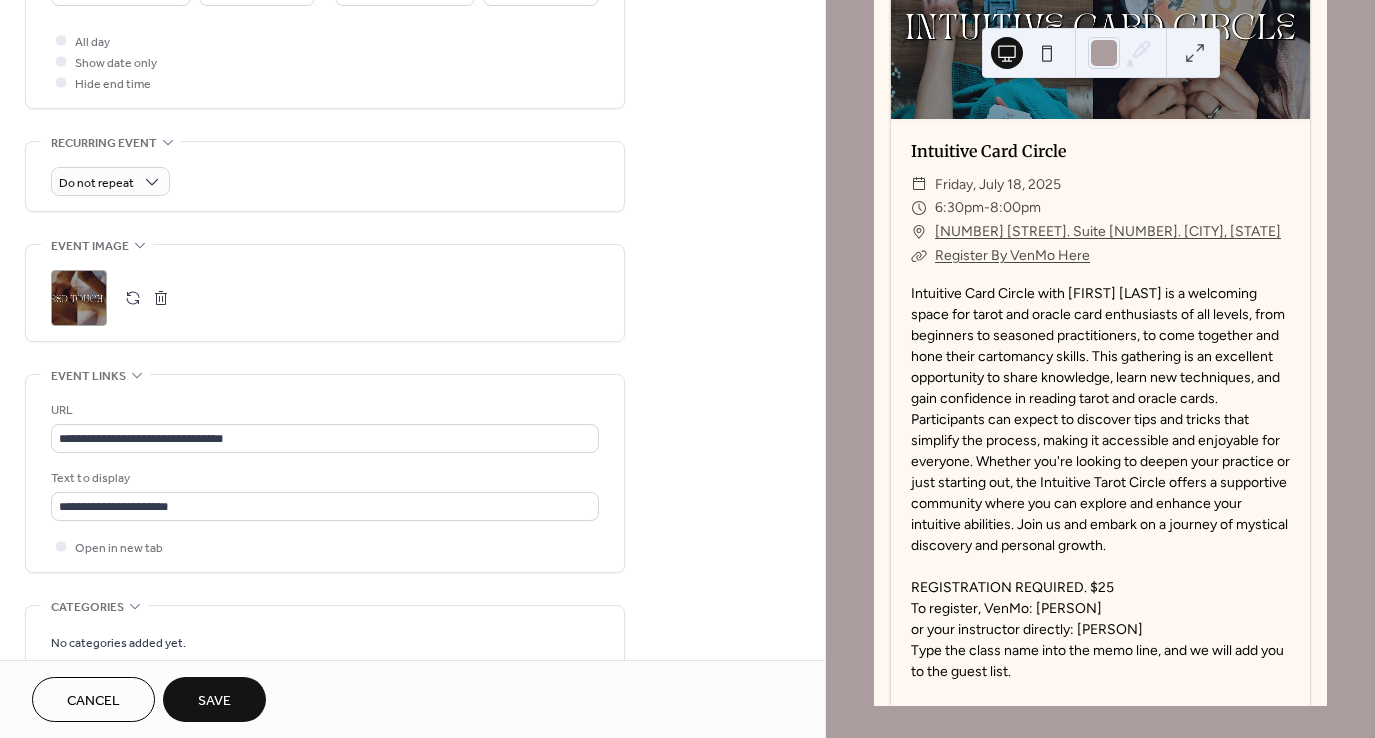 click on "Save" at bounding box center (214, 699) 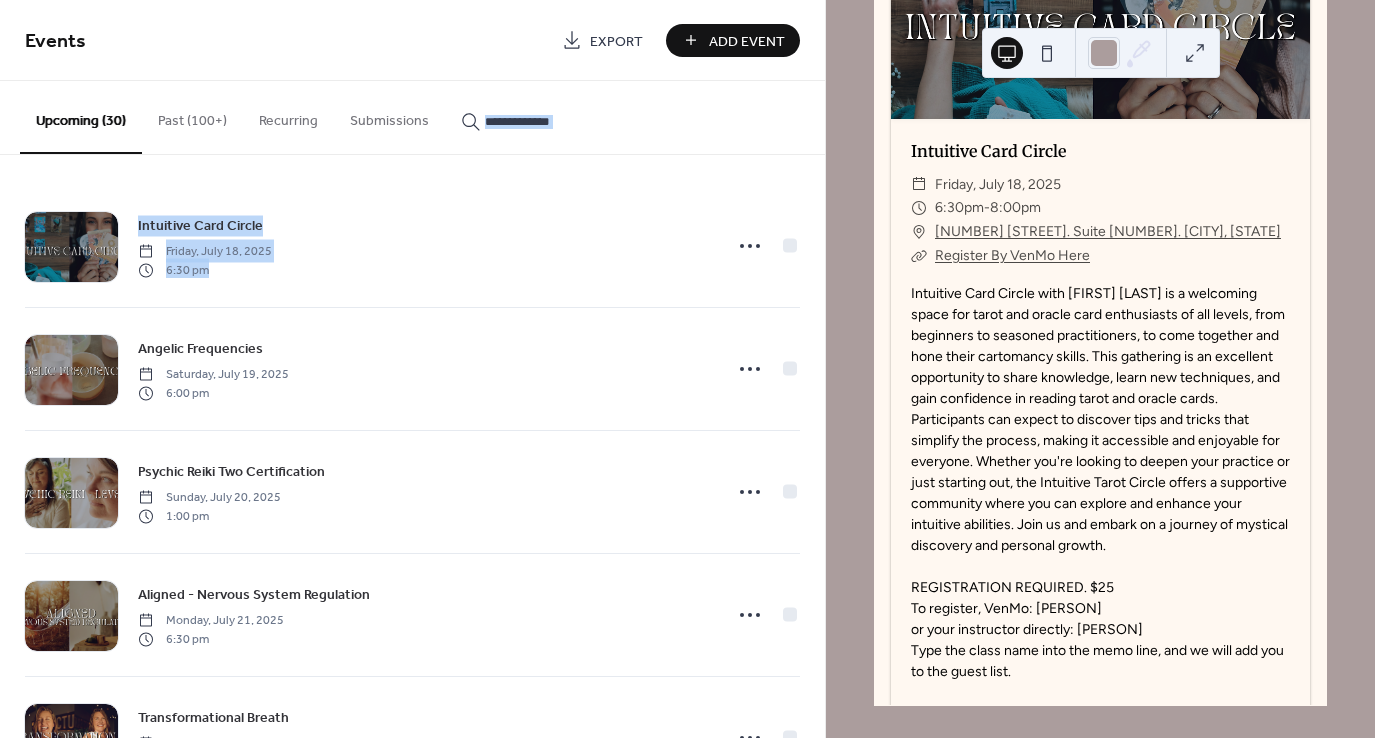 drag, startPoint x: 821, startPoint y: 105, endPoint x: 820, endPoint y: 175, distance: 70.00714 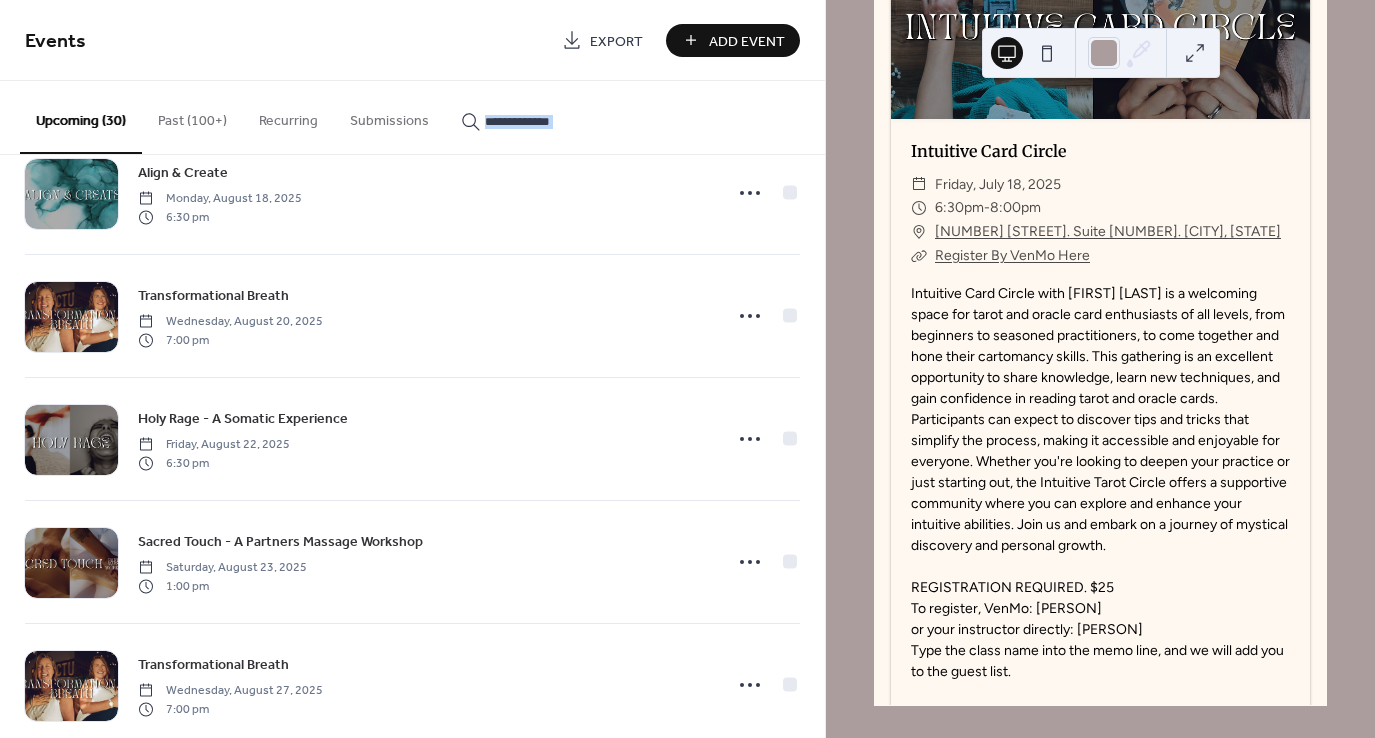 scroll, scrollTop: 3159, scrollLeft: 0, axis: vertical 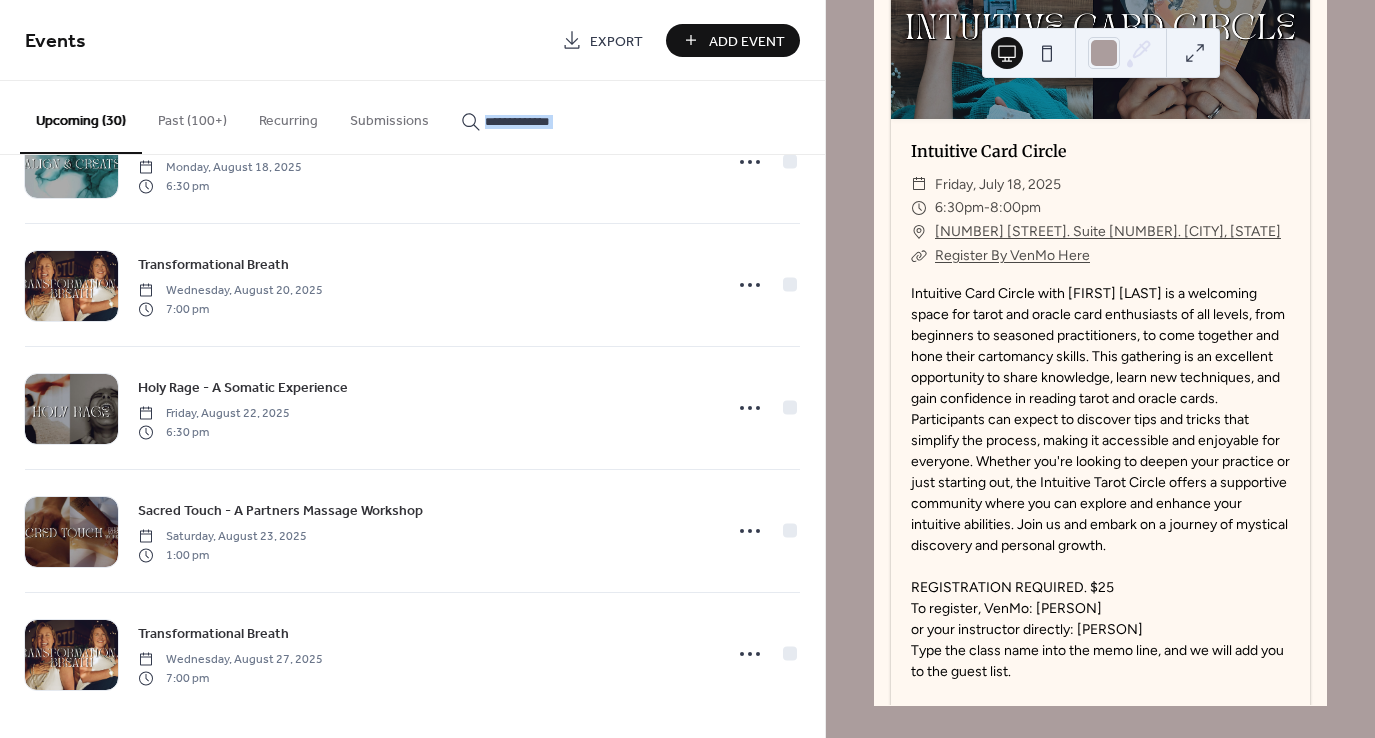 click on "Intuitive Card Circle Friday, [DATE] [TIME] Angelic Frequencies Saturday, [DATE] [TIME] Psychic Reiki Two Certification Sunday, [DATE] [TIME]  Aligned - Nervous System Regulation Monday, [DATE] [TIME] Transformational Breath Wednesday, [DATE] [TIME] Spirit Circle - Intuitive Practices Friday, [DATE] [TIME] Sound + Reiki Immersion Saturday, [DATE] [TIME] Shamanic Practitioner Training Sunday, [DATE] [TIME] Inner Temple Monday, [DATE] [TIME] Transformational Breath Wednesday, [DATE] [TIME] Magdalene Codes Friday, [DATE] [TIME] Surround Sound - A Sound Bath, Doubled Saturday, [DATE] [TIME] Past Life Regression Journey Sunday, [DATE] [TIME] Reiki Share  Monday, [DATE] [TIME] Transformational Breath Wednesday, [DATE] [TIME] Lion's Gate Hypno Healing Friday, [DATE] [TIME] Full Moon Ceremony + Sound Bath Saturday, [DATE] [TIME] Wire Wrapping Workshop Sunday, [DATE] [TIME]" at bounding box center (412, 446) 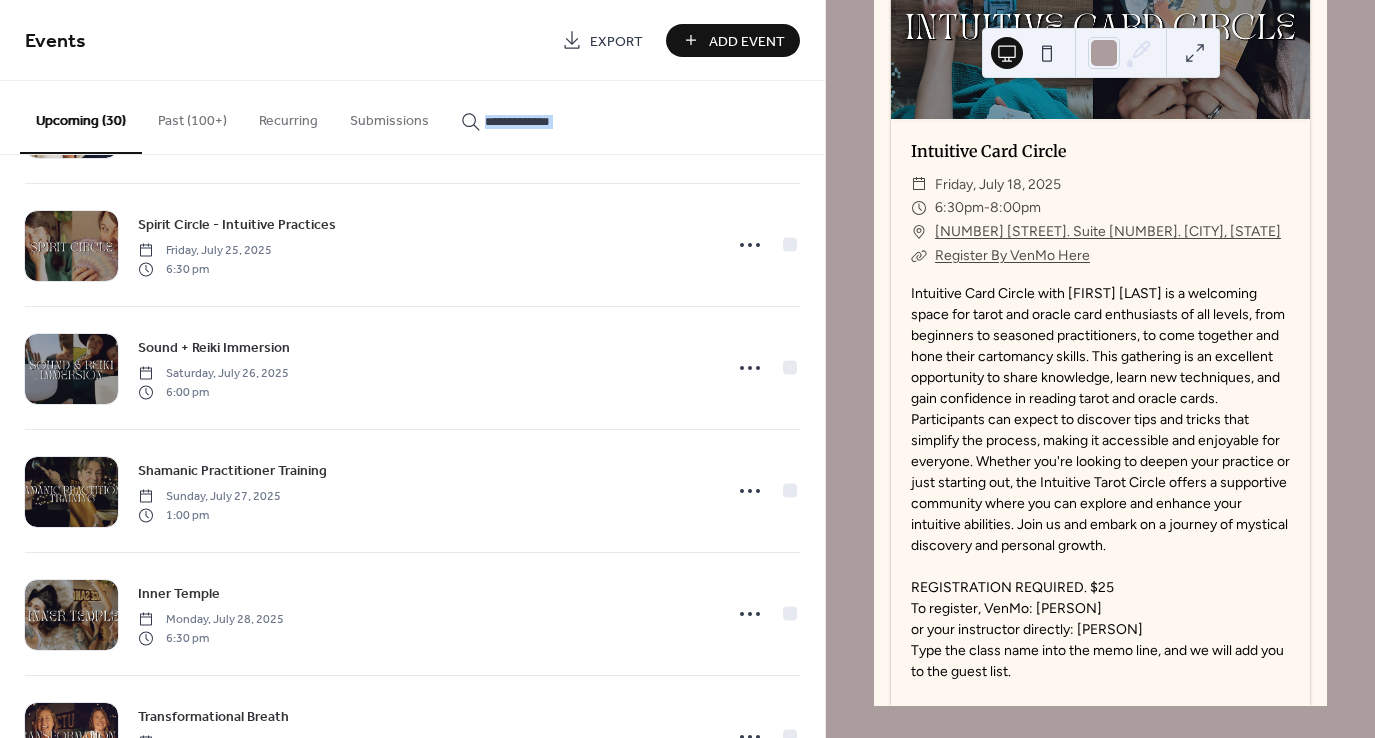 scroll, scrollTop: 0, scrollLeft: 0, axis: both 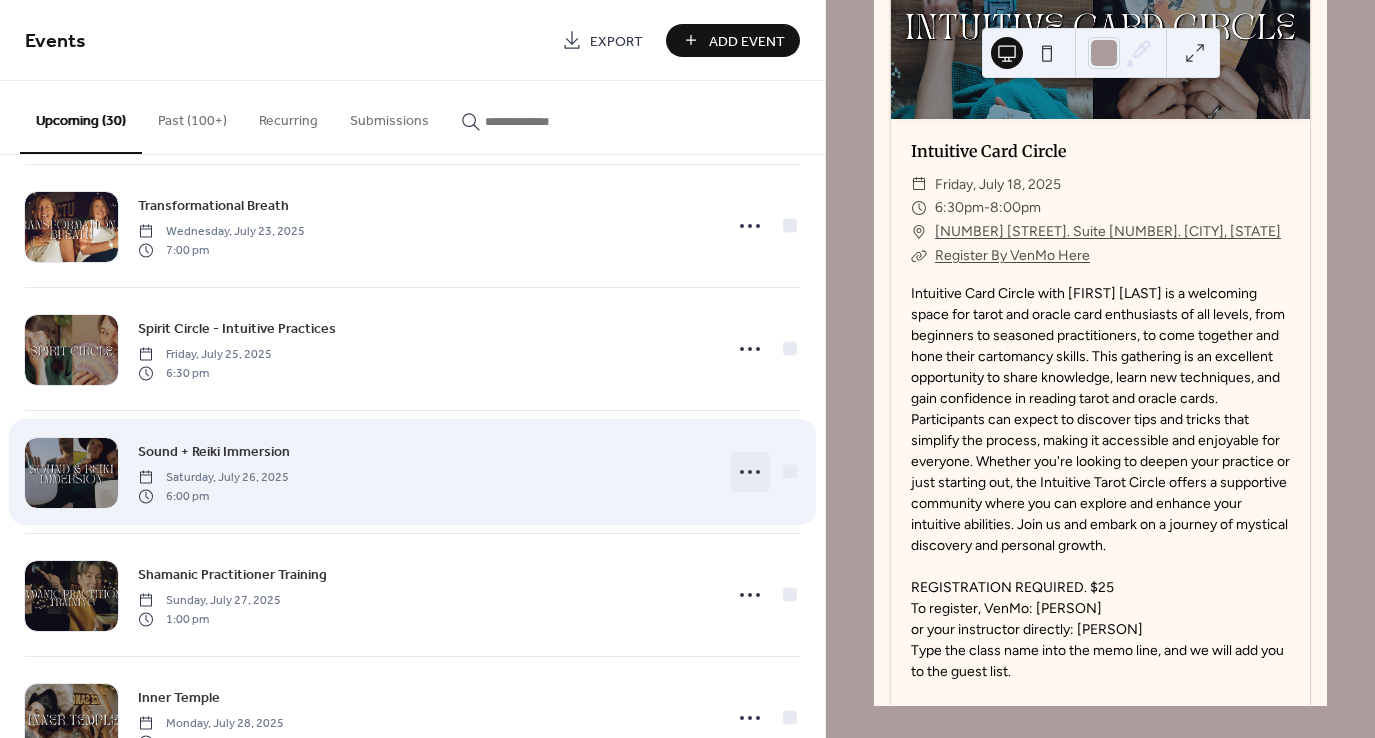 click 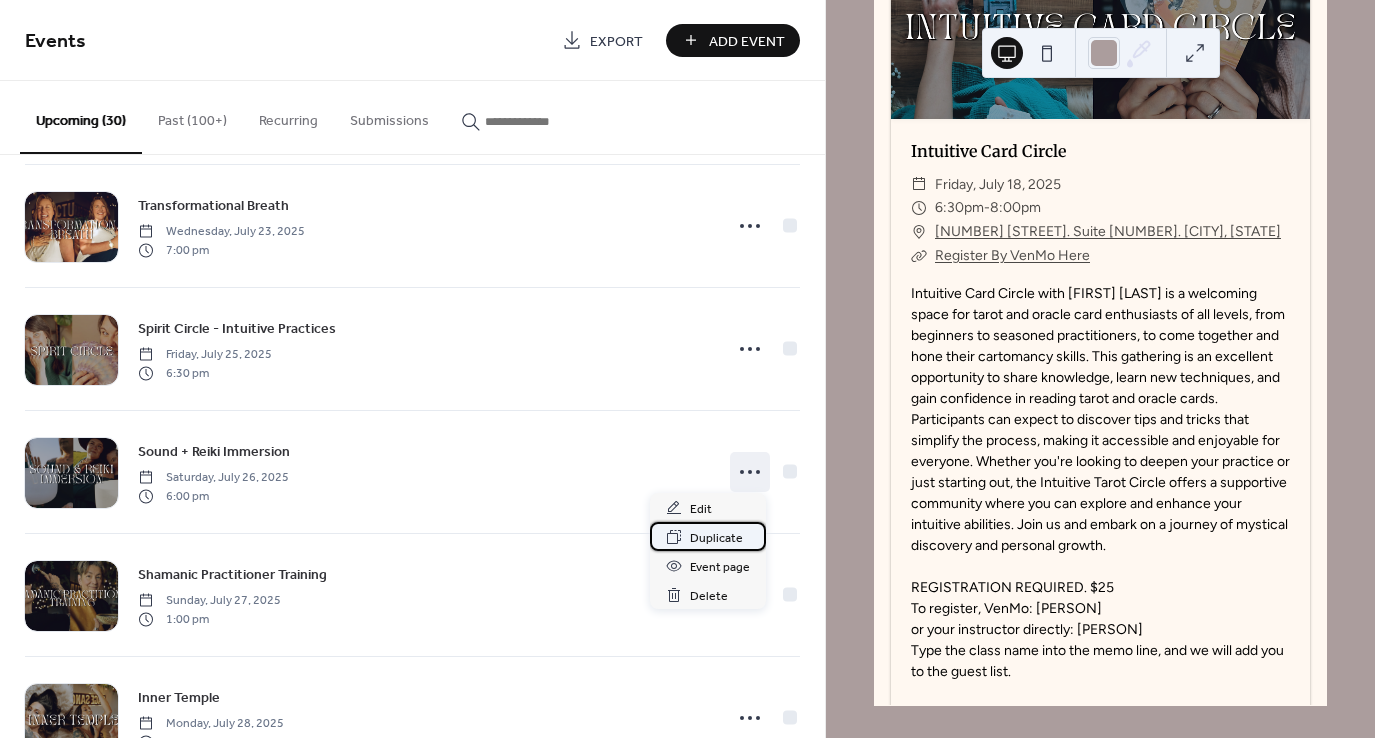 click on "Duplicate" at bounding box center (716, 538) 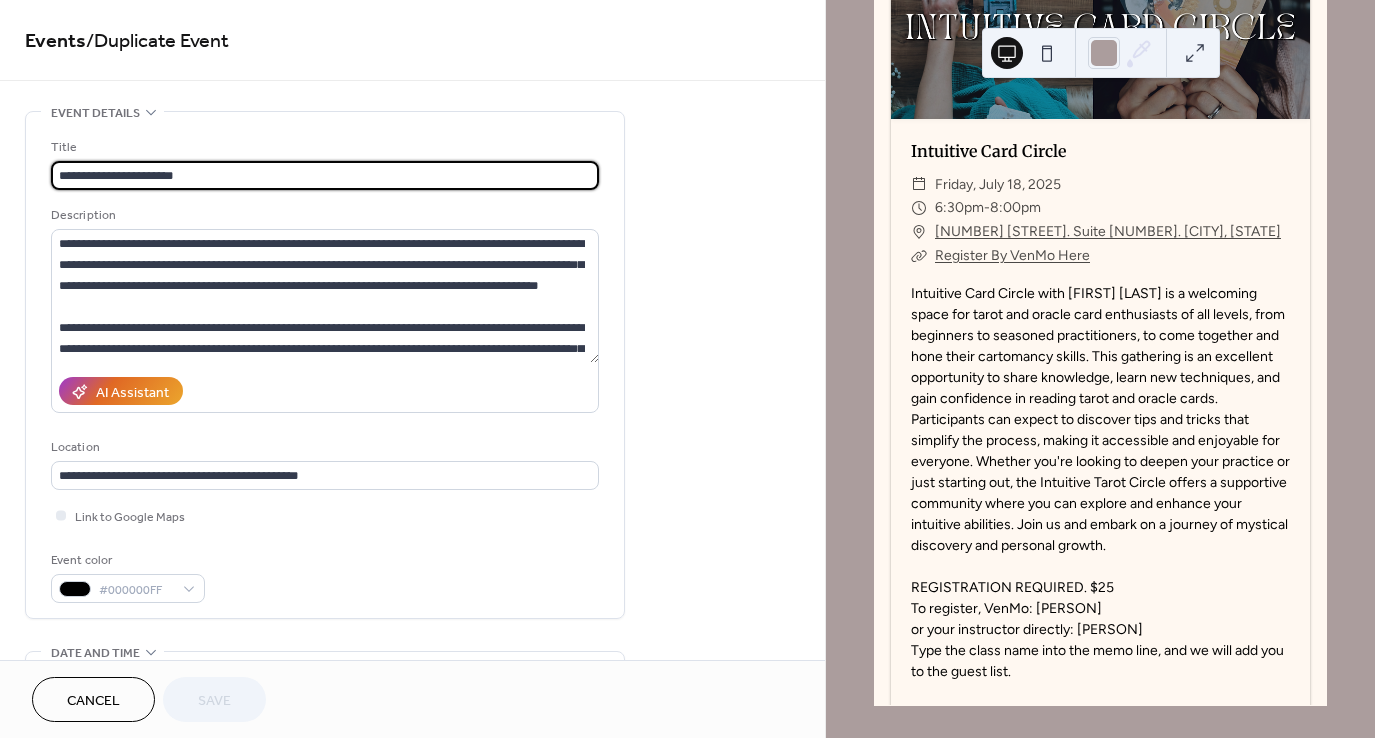 drag, startPoint x: 824, startPoint y: 254, endPoint x: 811, endPoint y: 331, distance: 78.08969 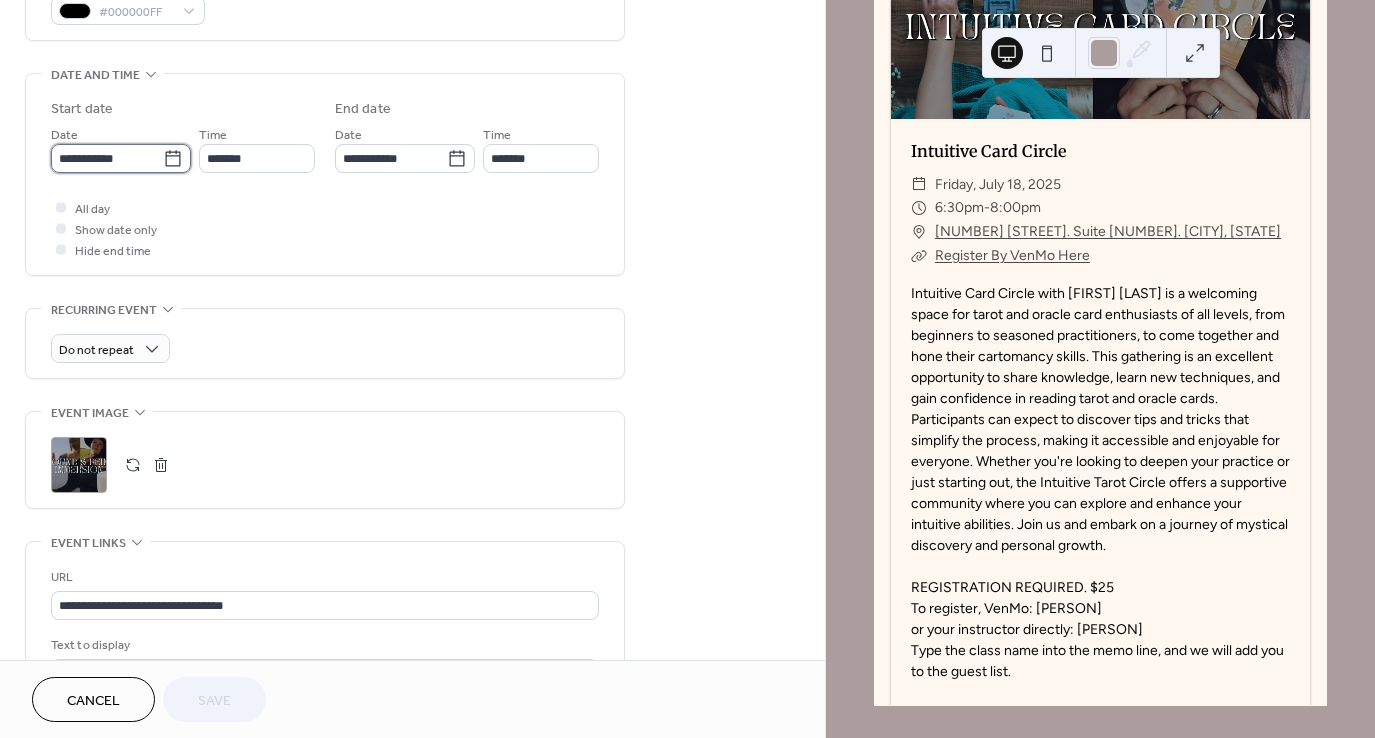 click on "**********" at bounding box center (107, 158) 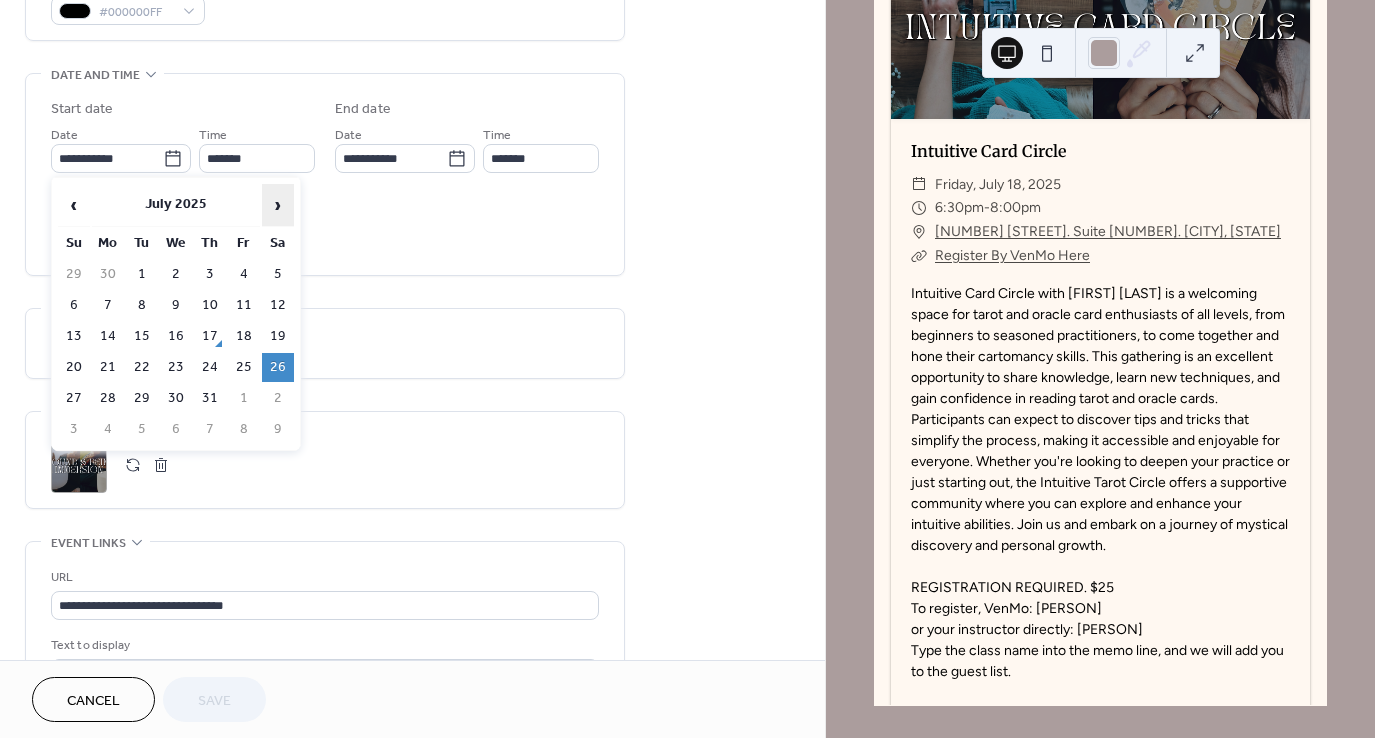 click on "›" at bounding box center [278, 205] 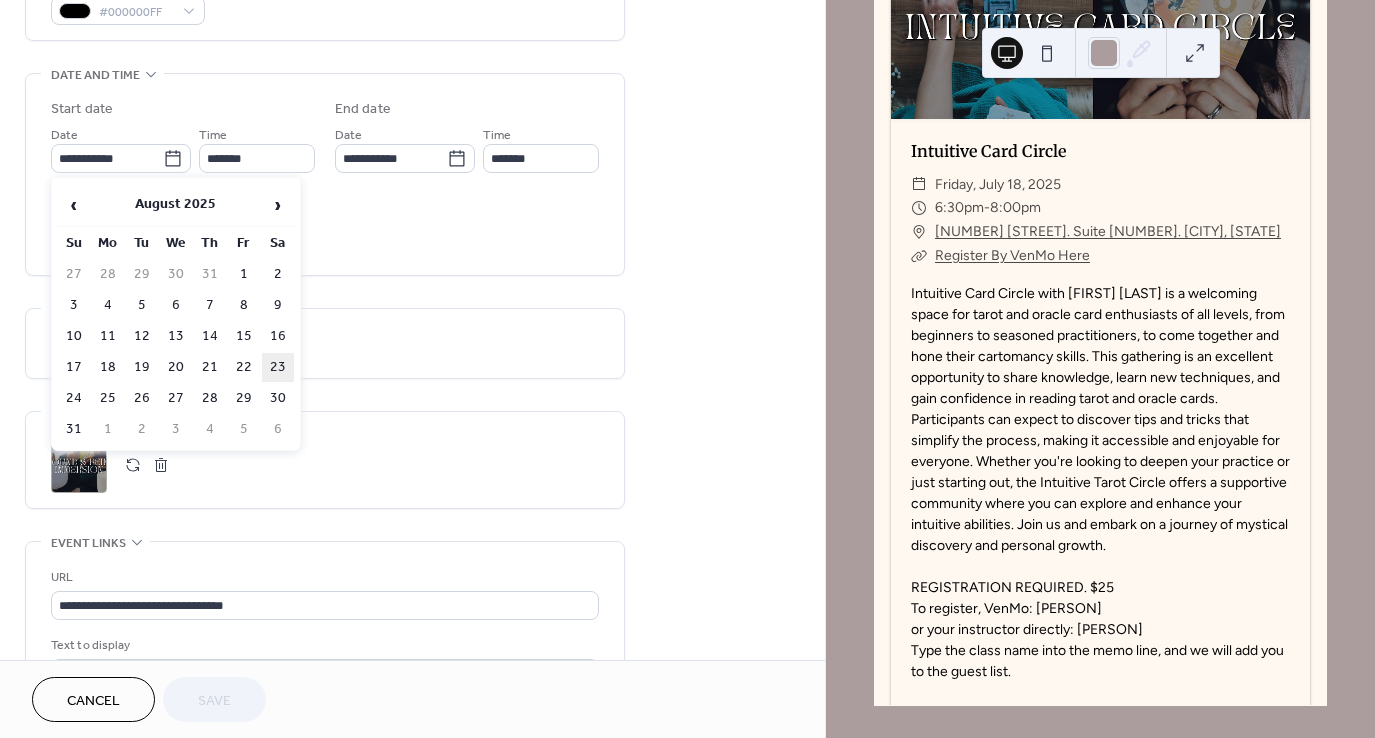 click on "23" at bounding box center [278, 367] 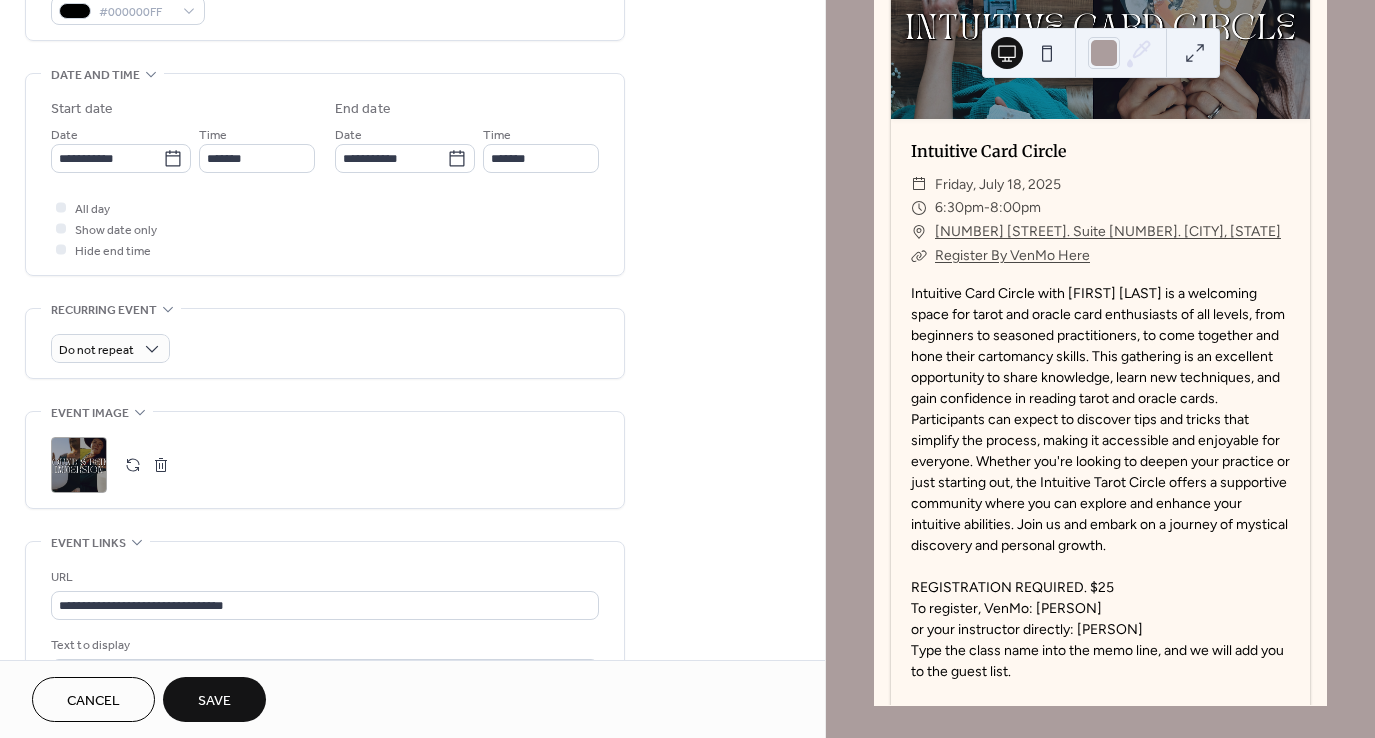 click on "Save" at bounding box center (214, 701) 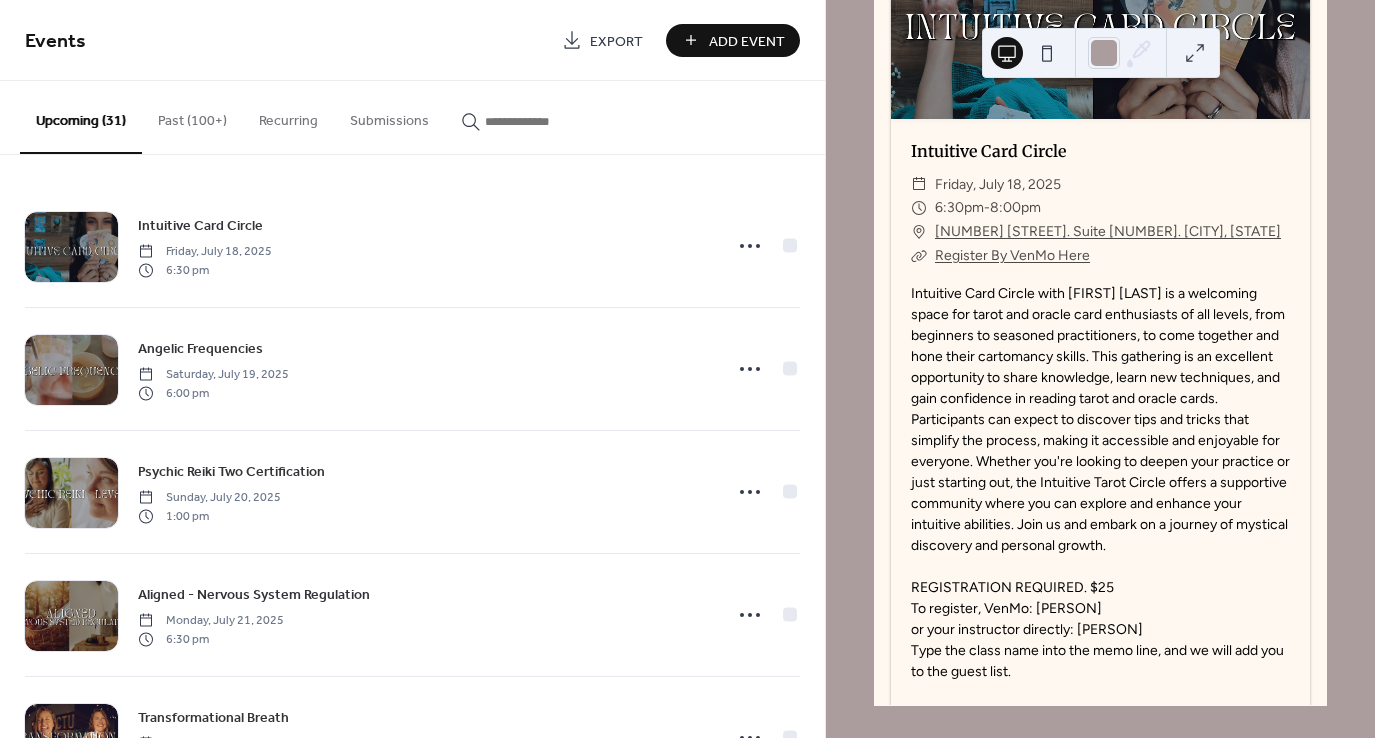 click at bounding box center (545, 121) 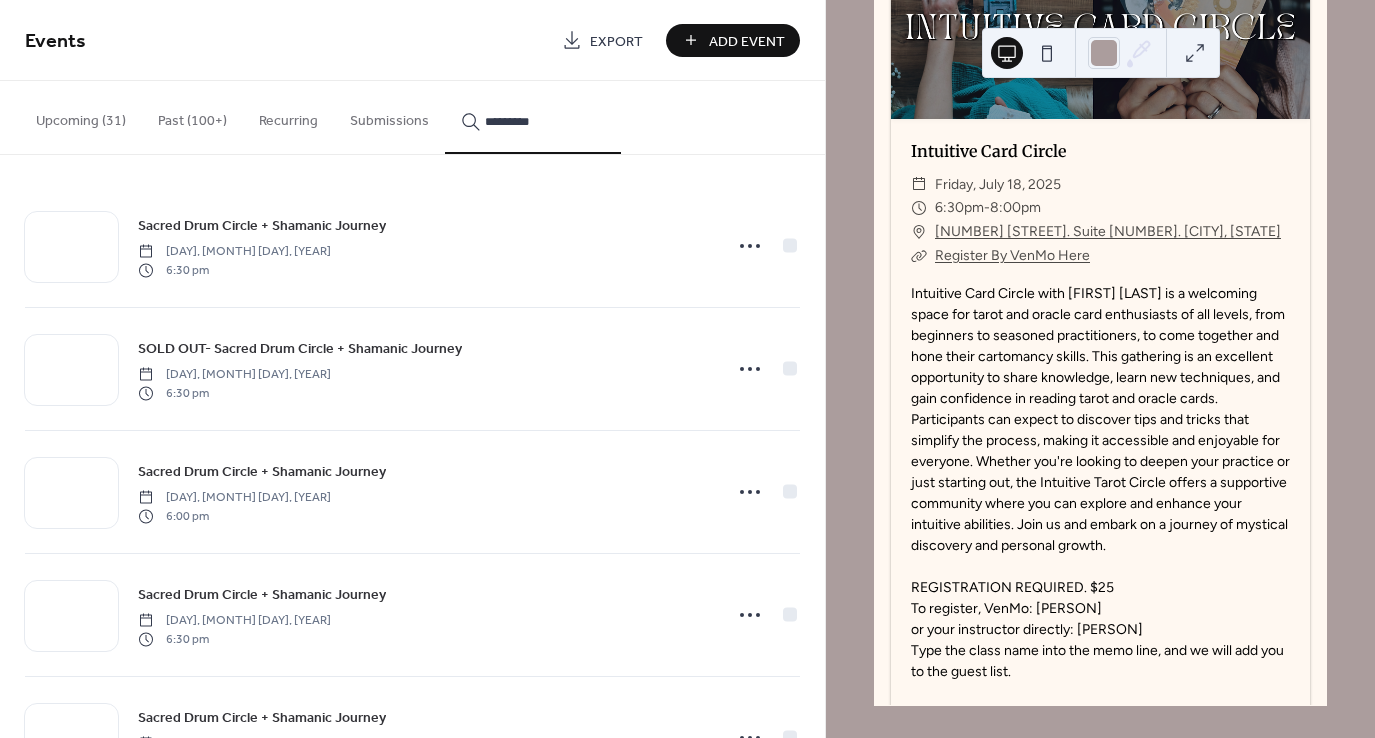 click on "********" at bounding box center [533, 117] 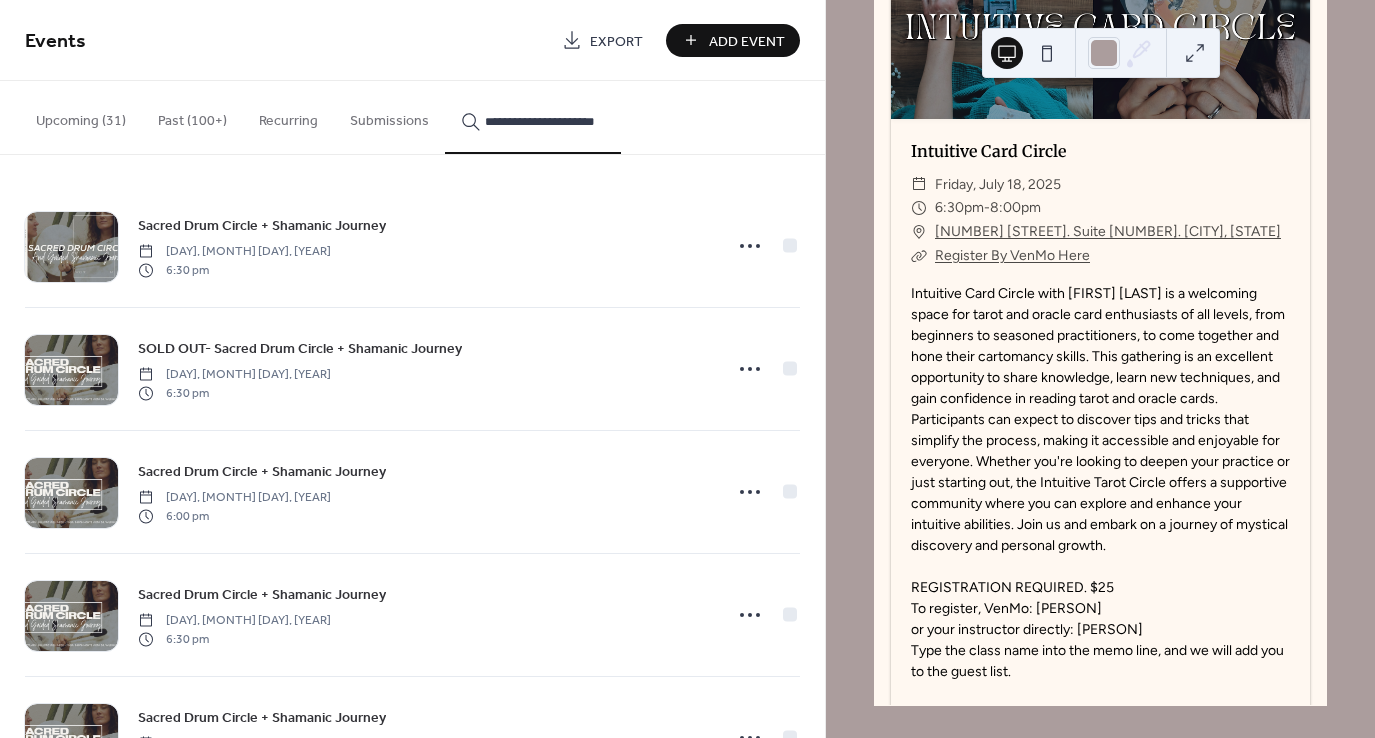 click on "**********" at bounding box center (533, 117) 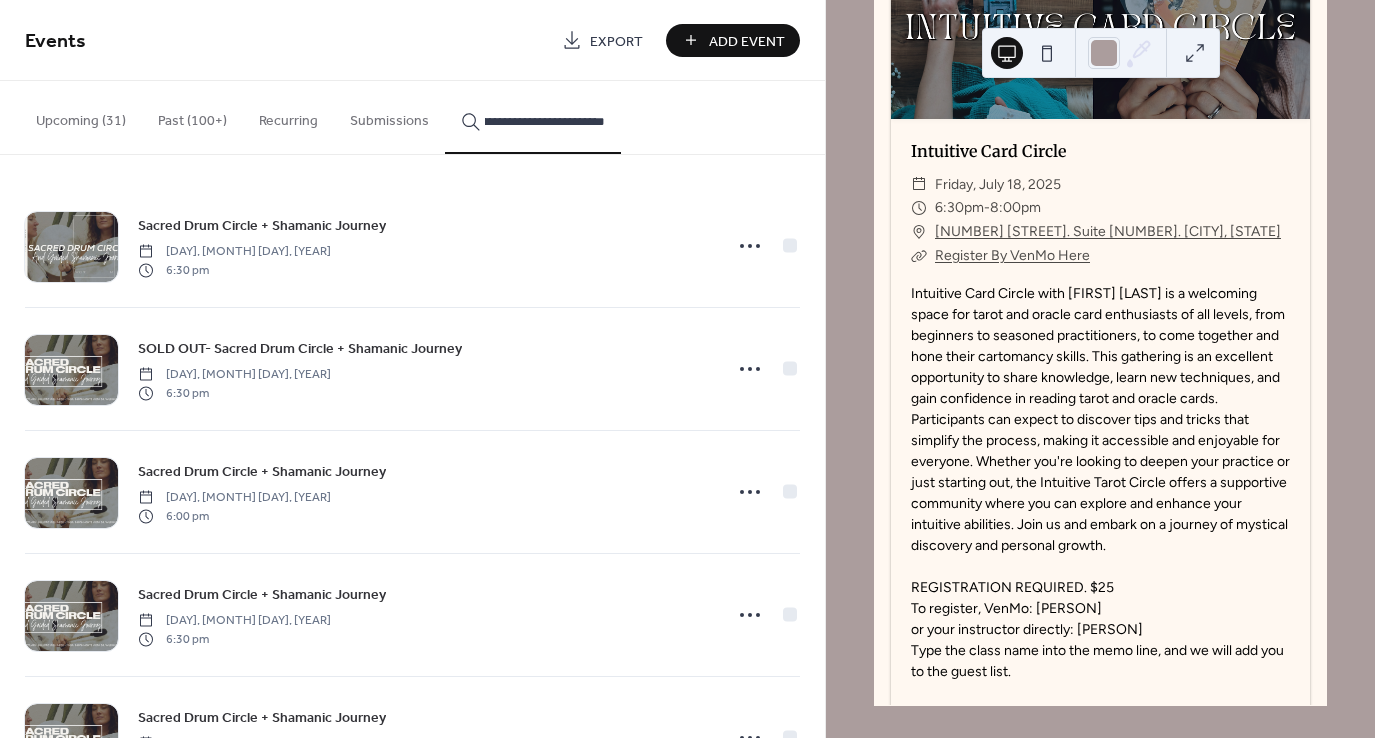 scroll, scrollTop: 0, scrollLeft: 38, axis: horizontal 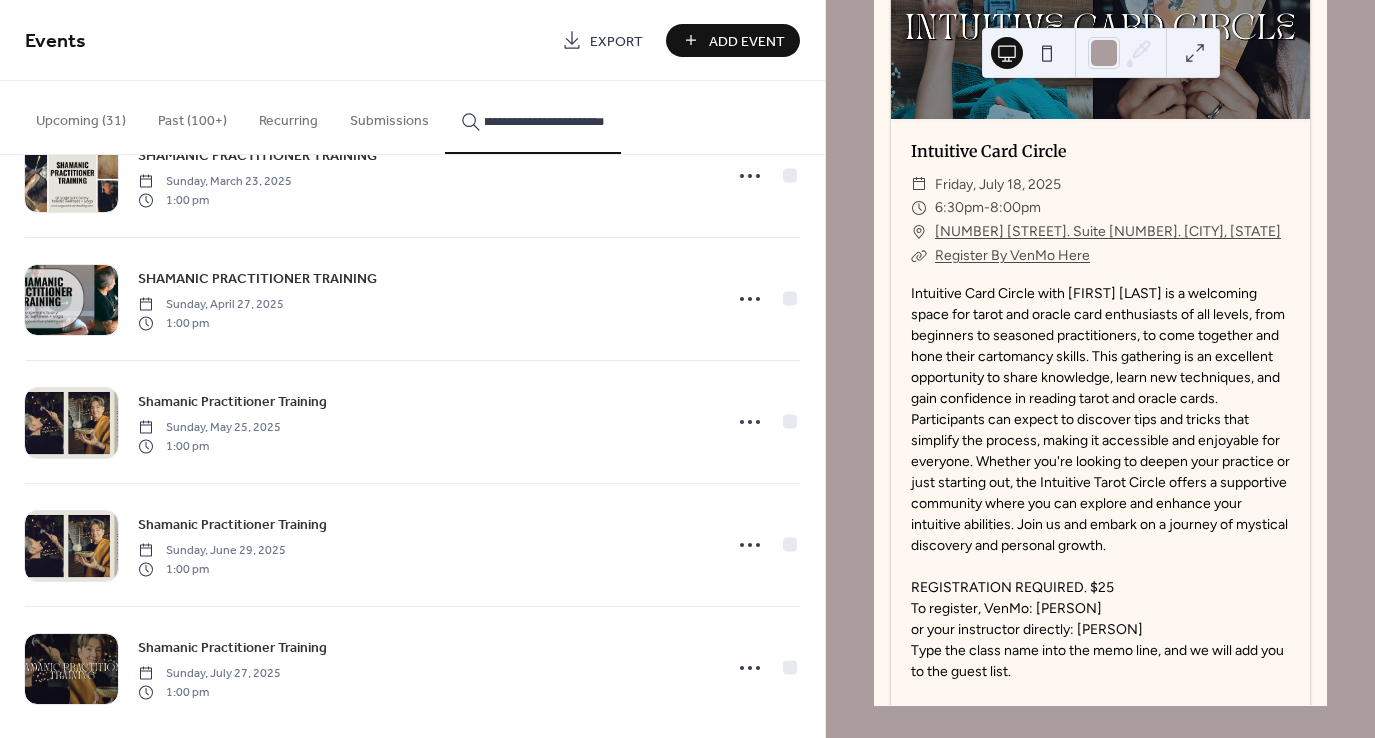 type on "**********" 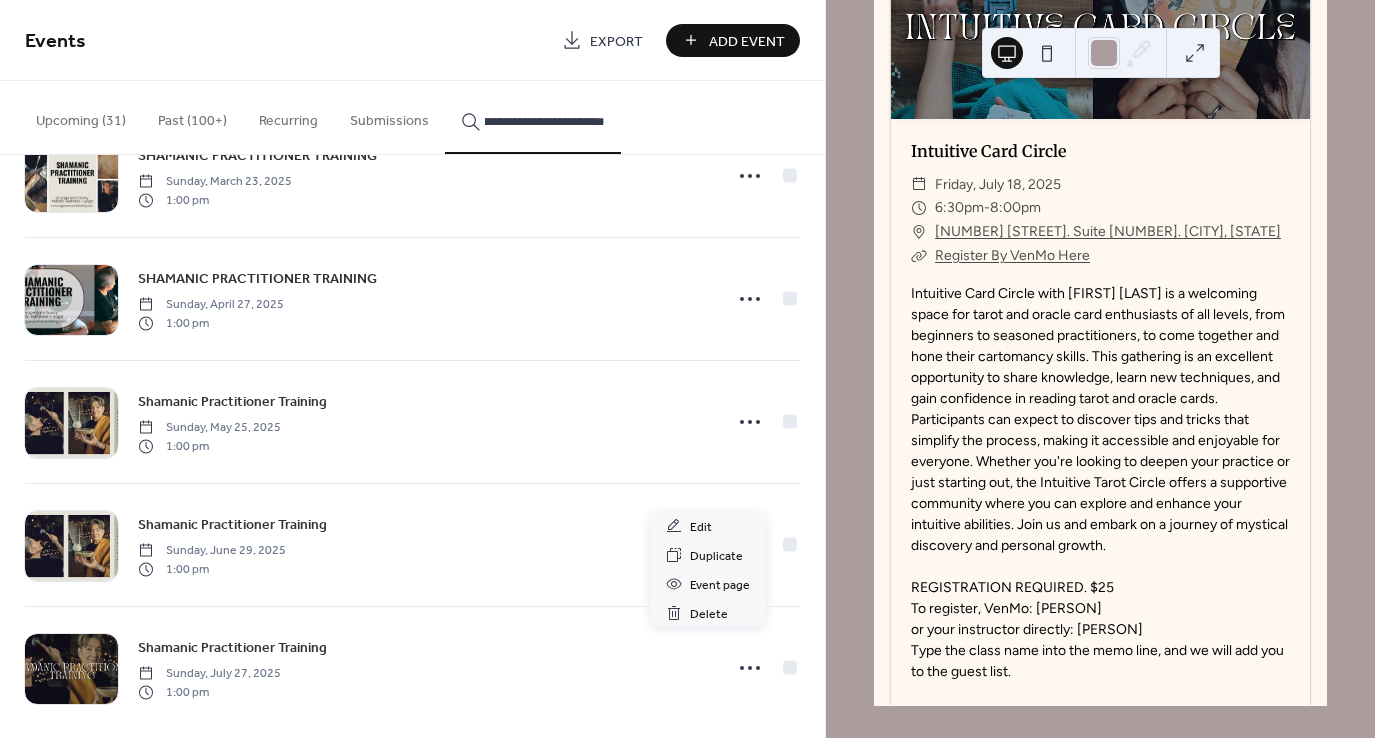 scroll, scrollTop: 0, scrollLeft: 0, axis: both 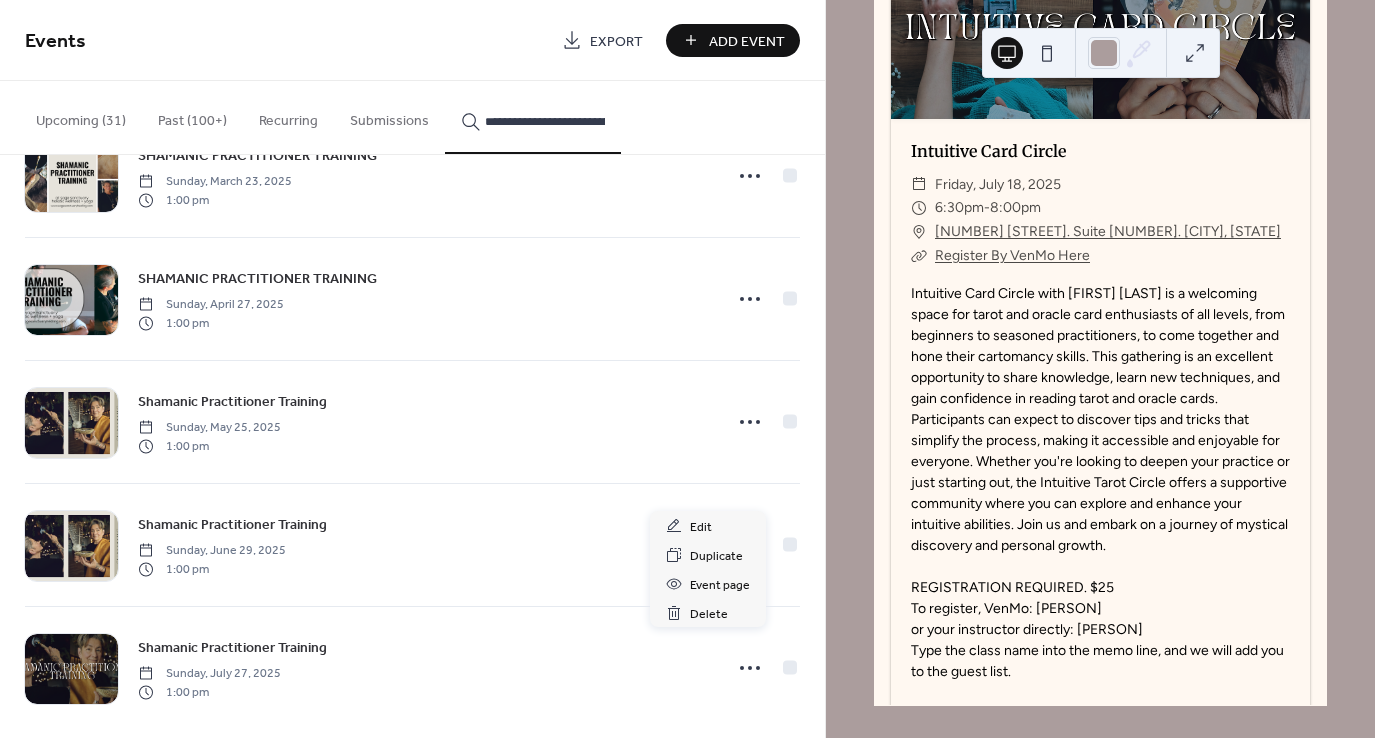 click 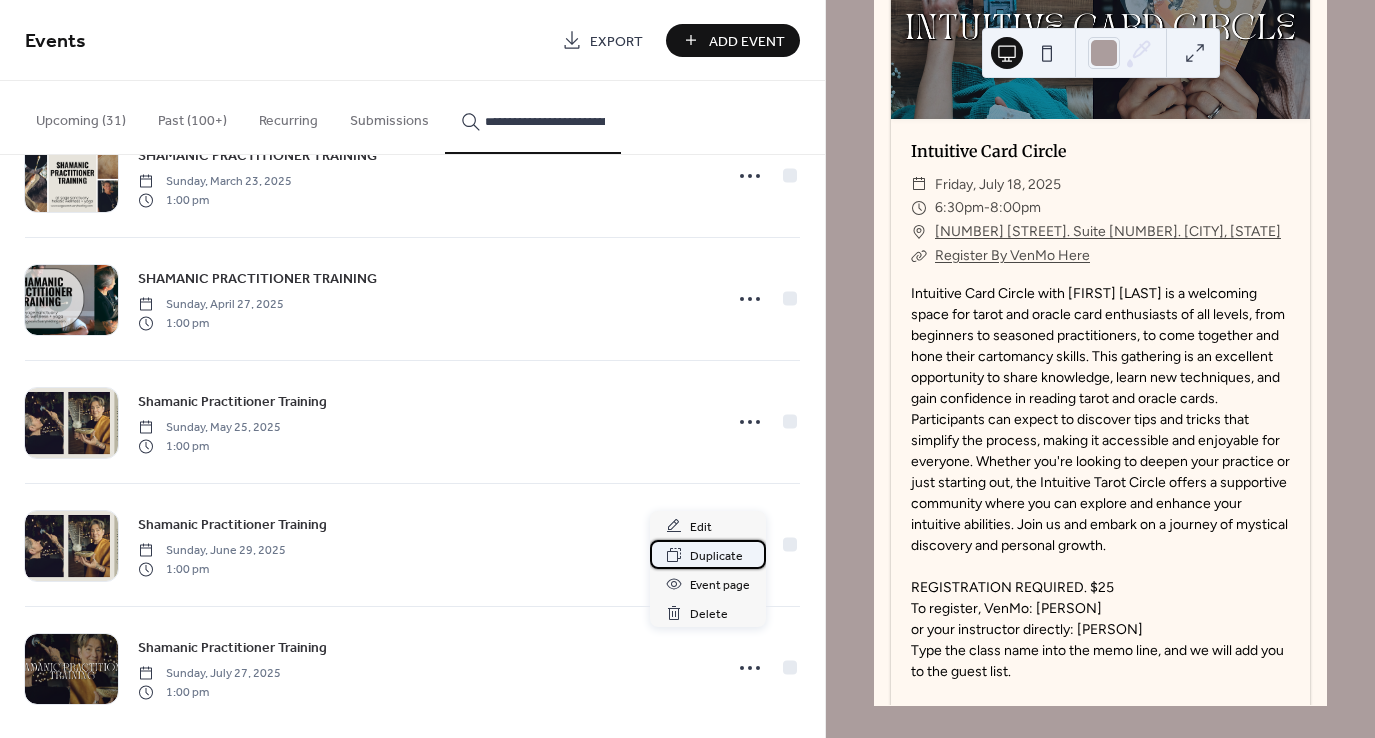 click on "Duplicate" at bounding box center [716, 556] 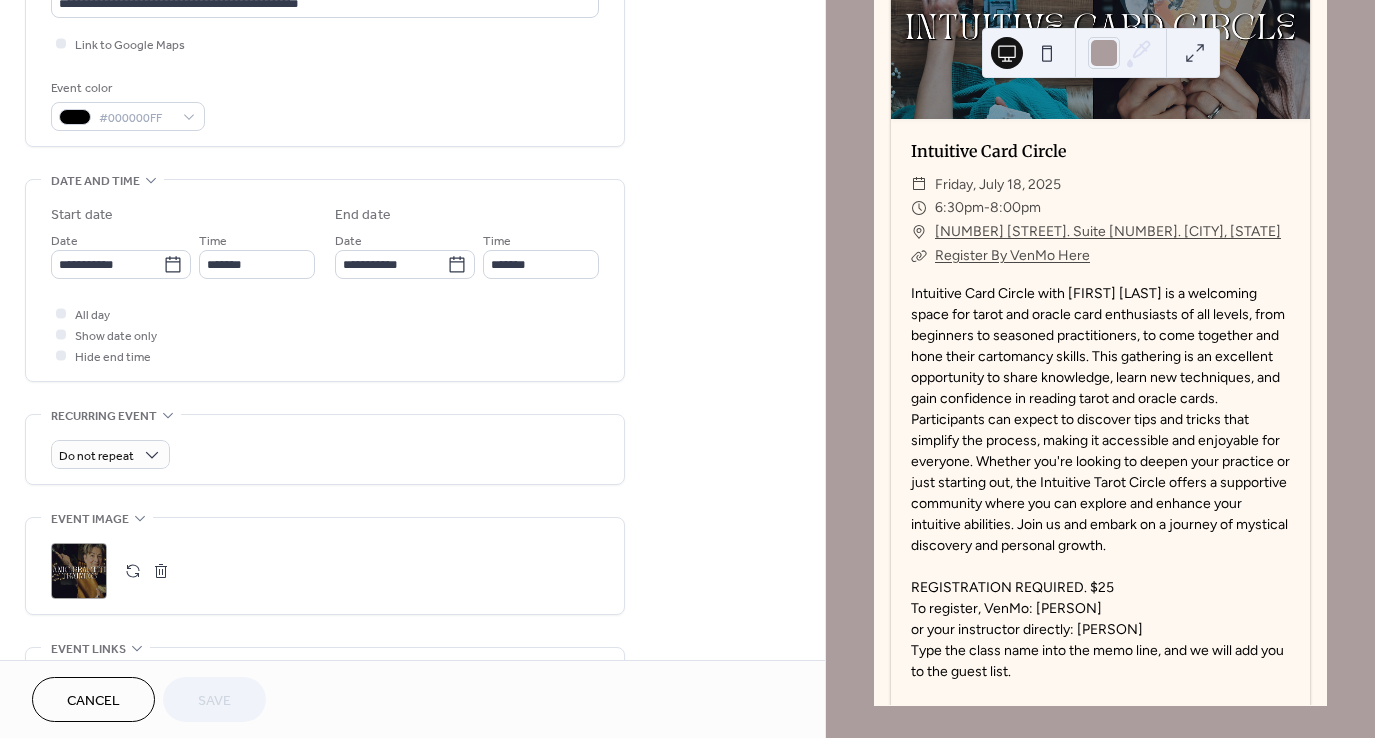 scroll, scrollTop: 473, scrollLeft: 0, axis: vertical 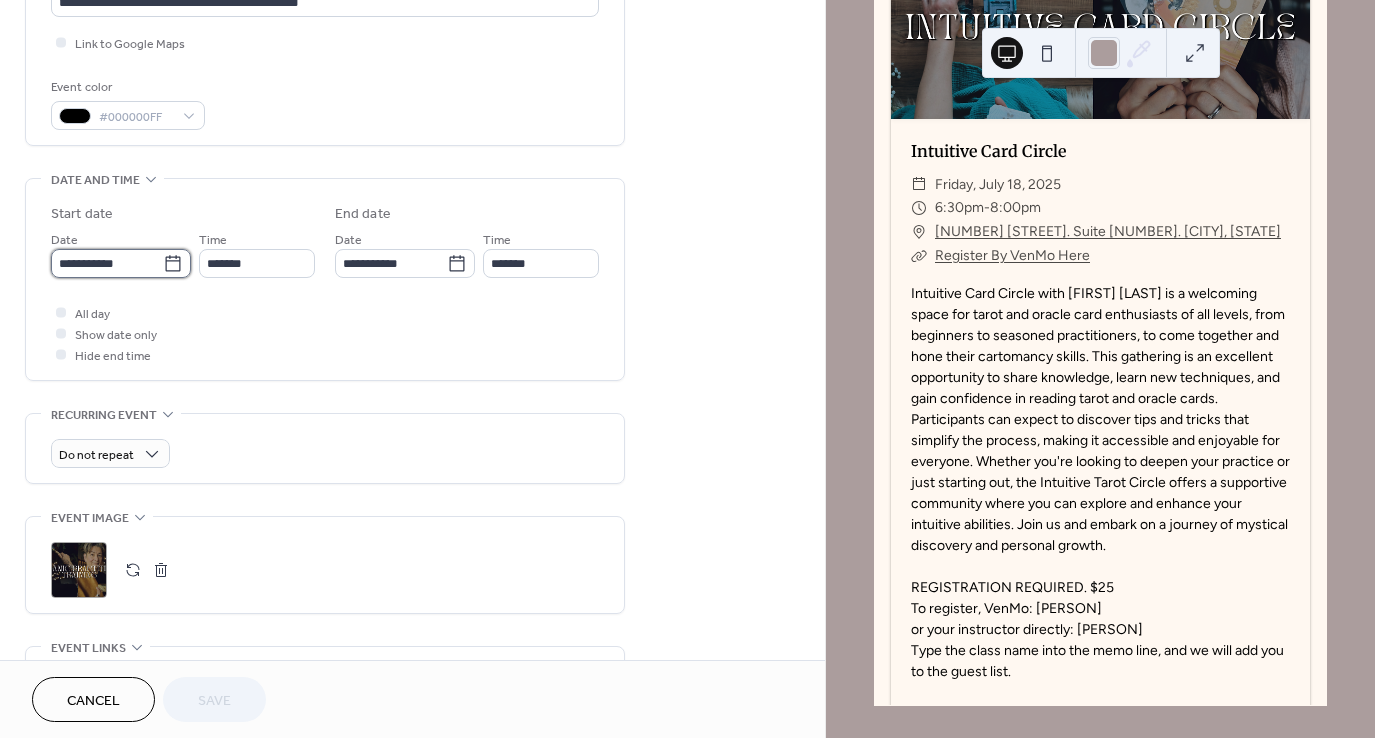 click on "**********" at bounding box center [107, 263] 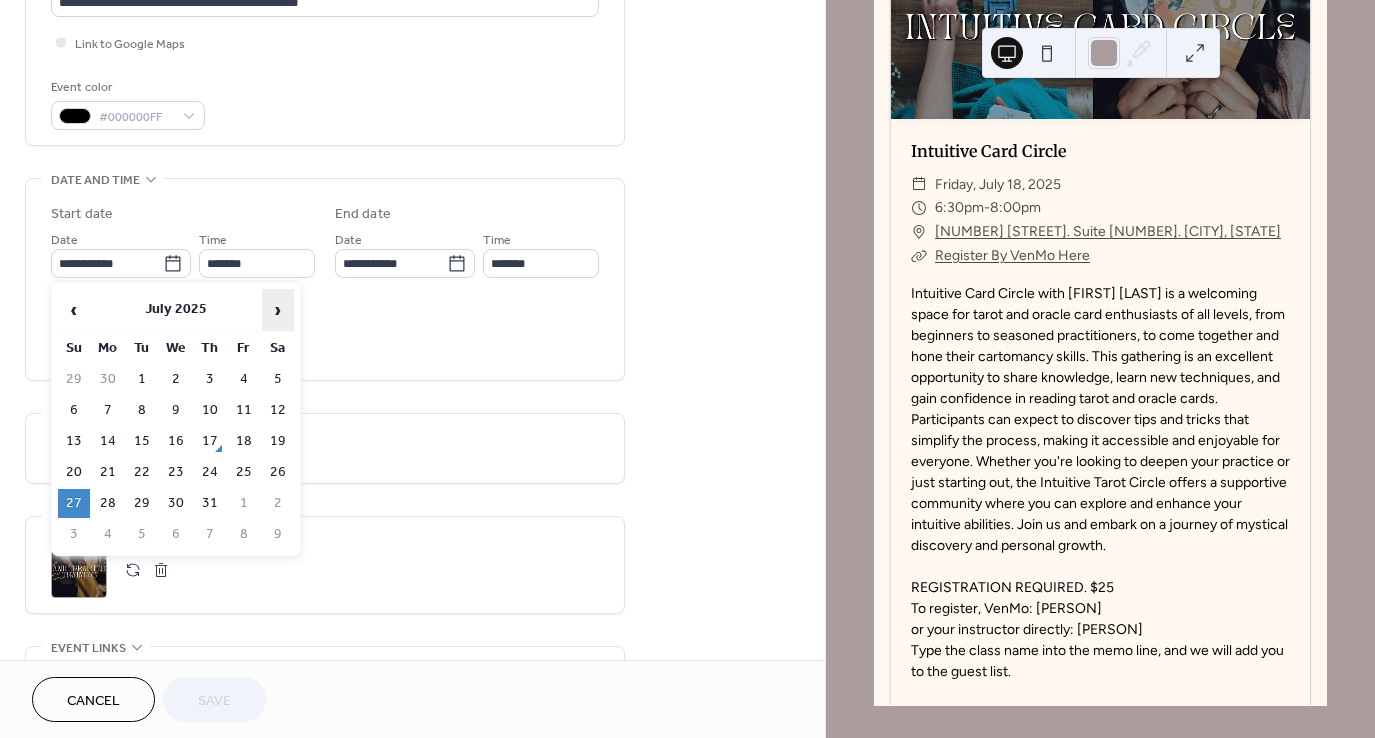 click on "›" at bounding box center [278, 310] 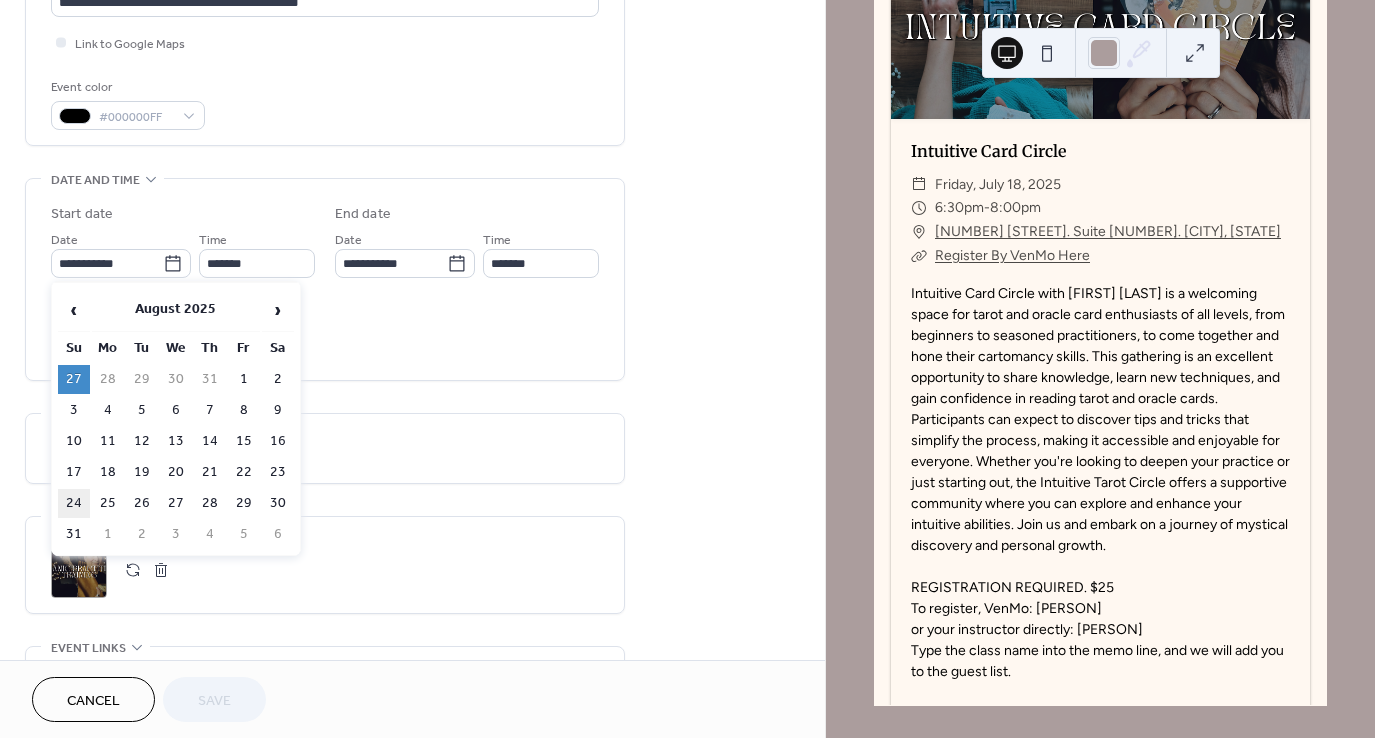 click on "24" at bounding box center (74, 503) 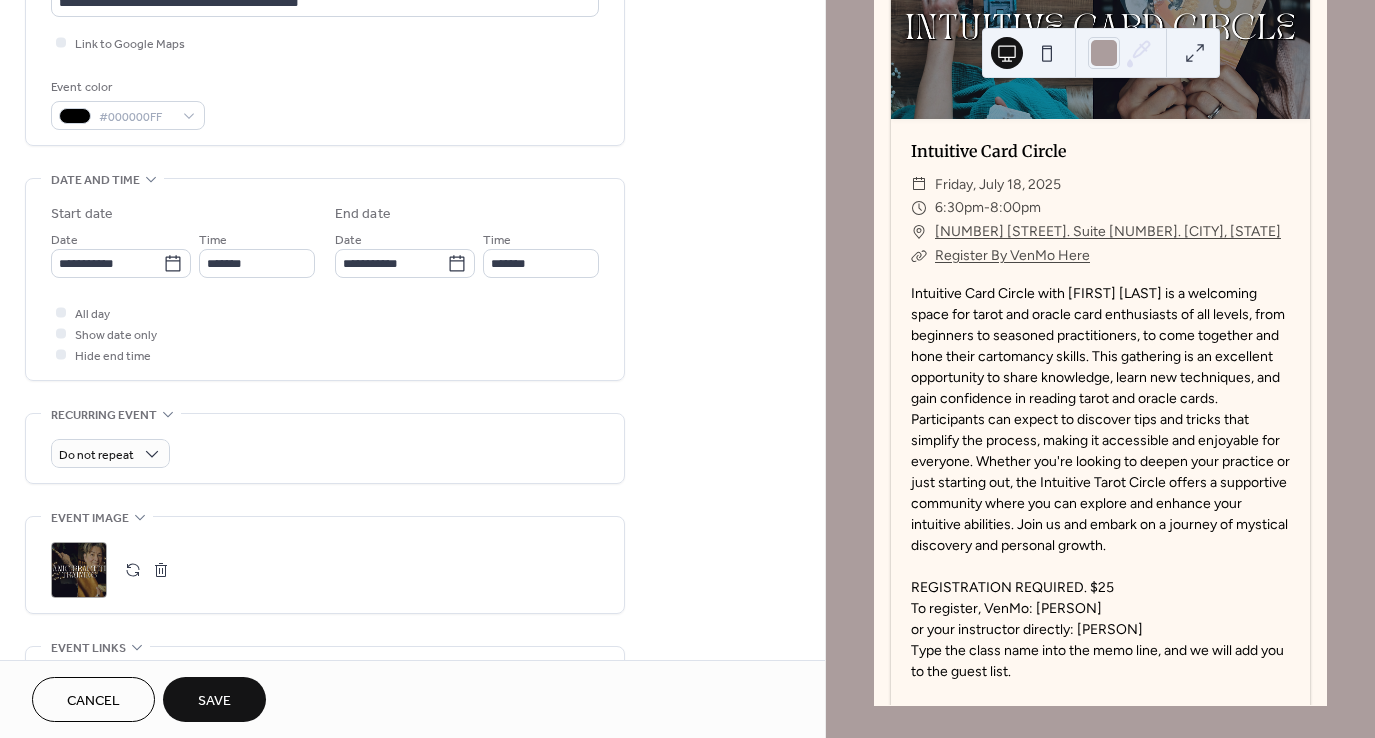 click on "Save" at bounding box center [214, 701] 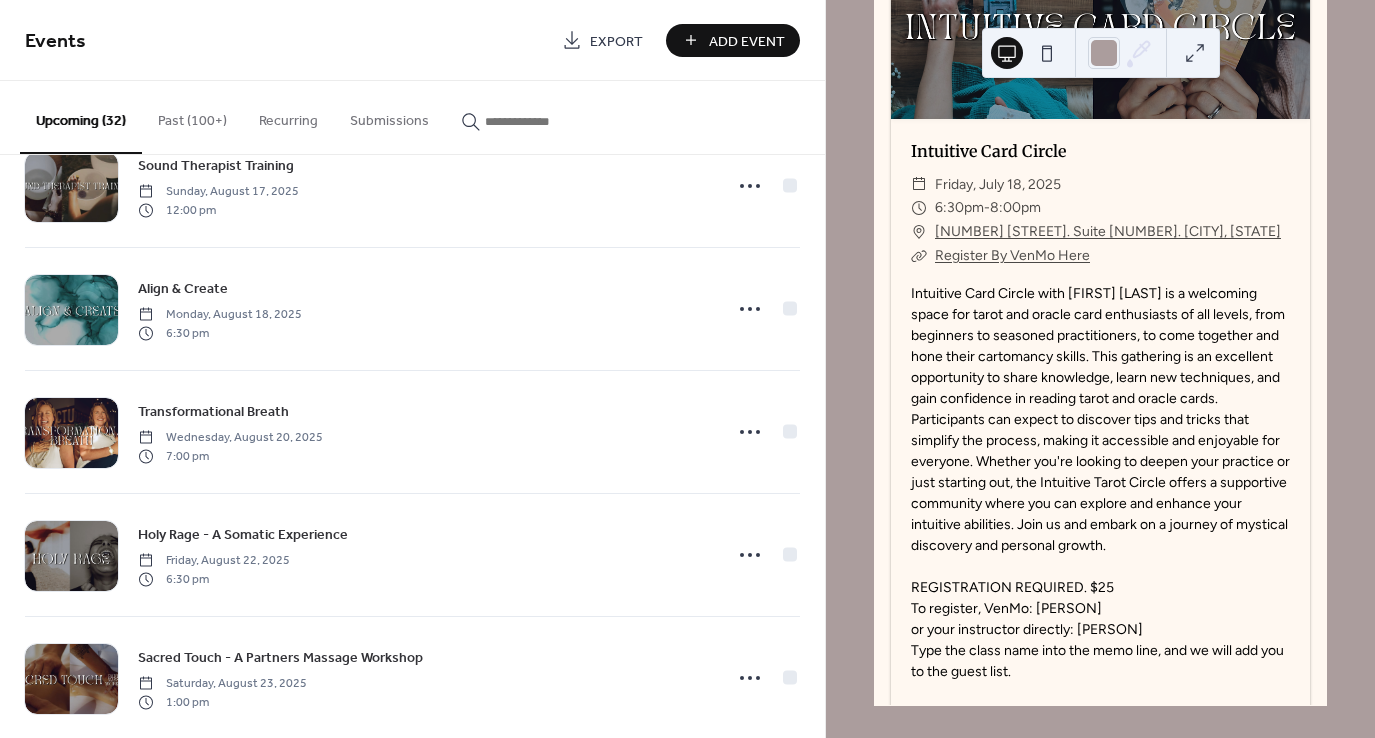scroll, scrollTop: 3159, scrollLeft: 0, axis: vertical 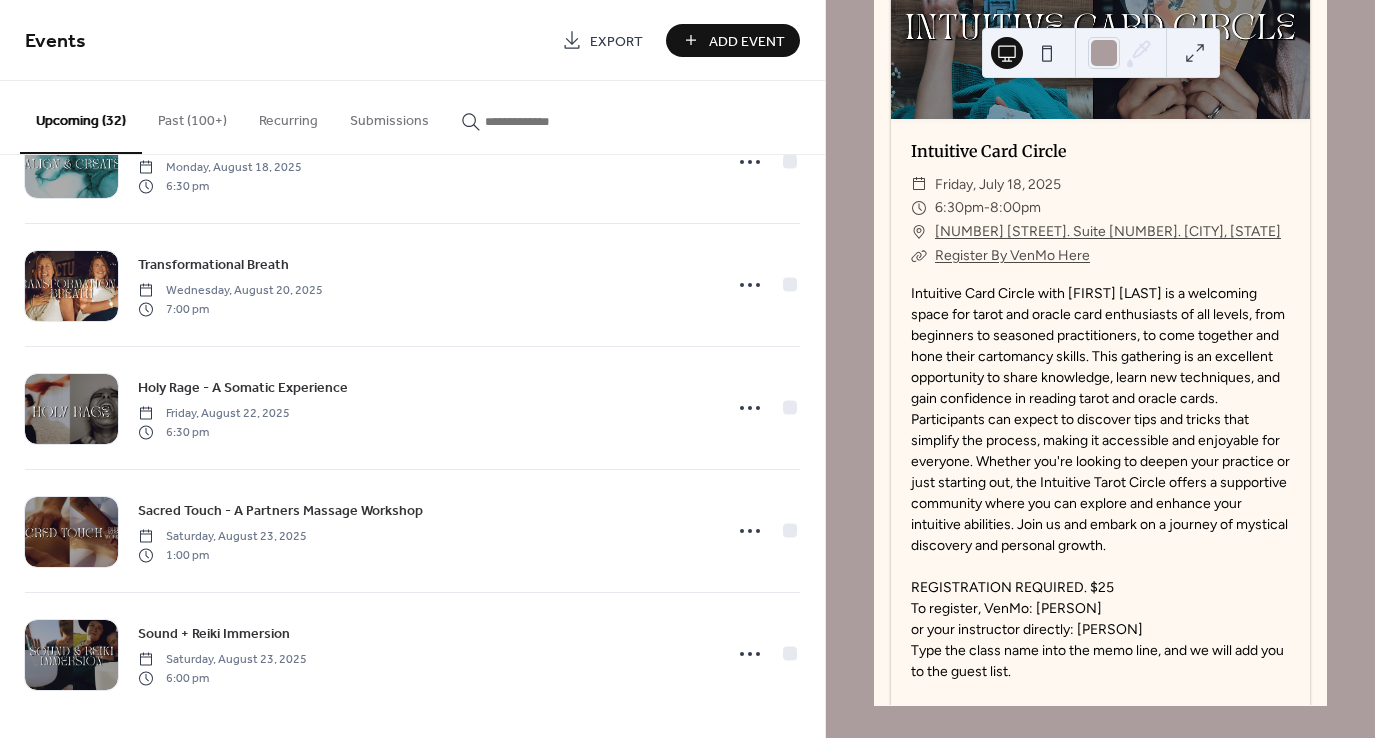 click at bounding box center [545, 121] 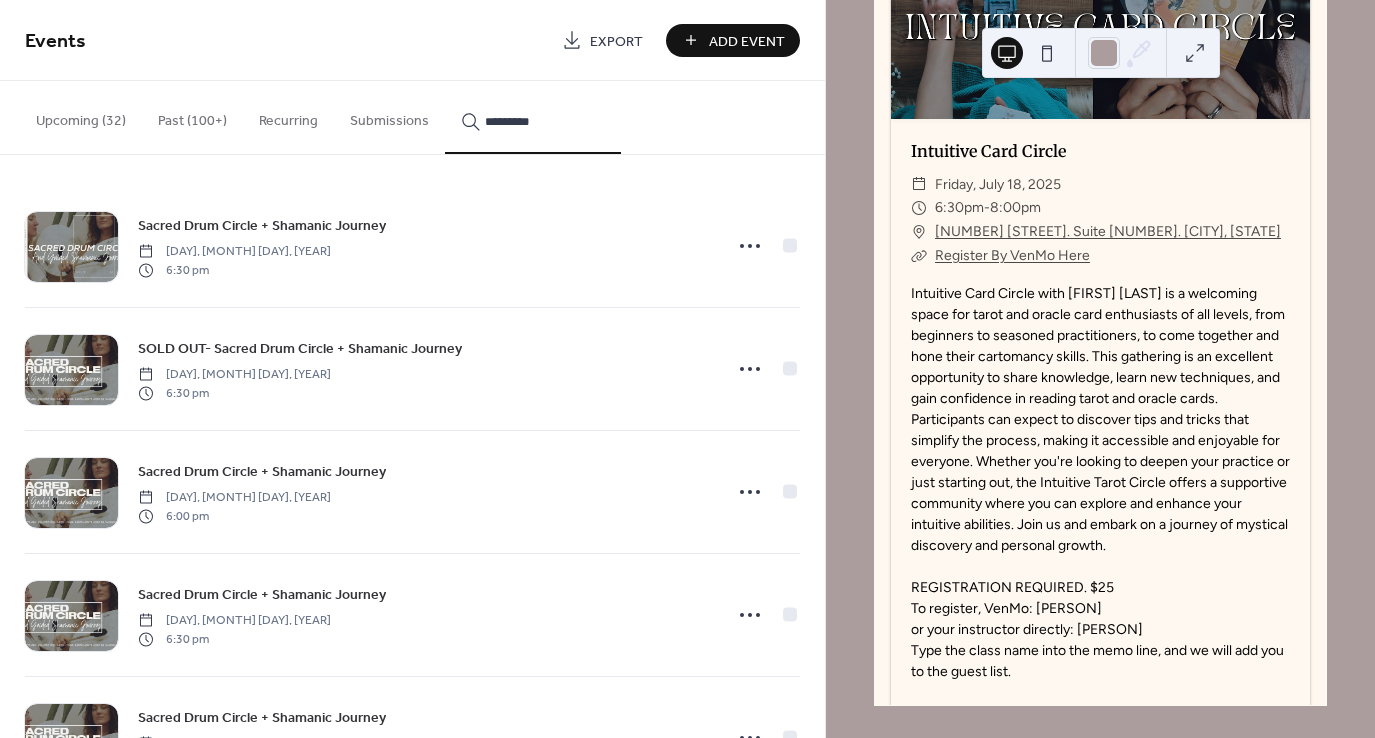 click on "********" at bounding box center [533, 117] 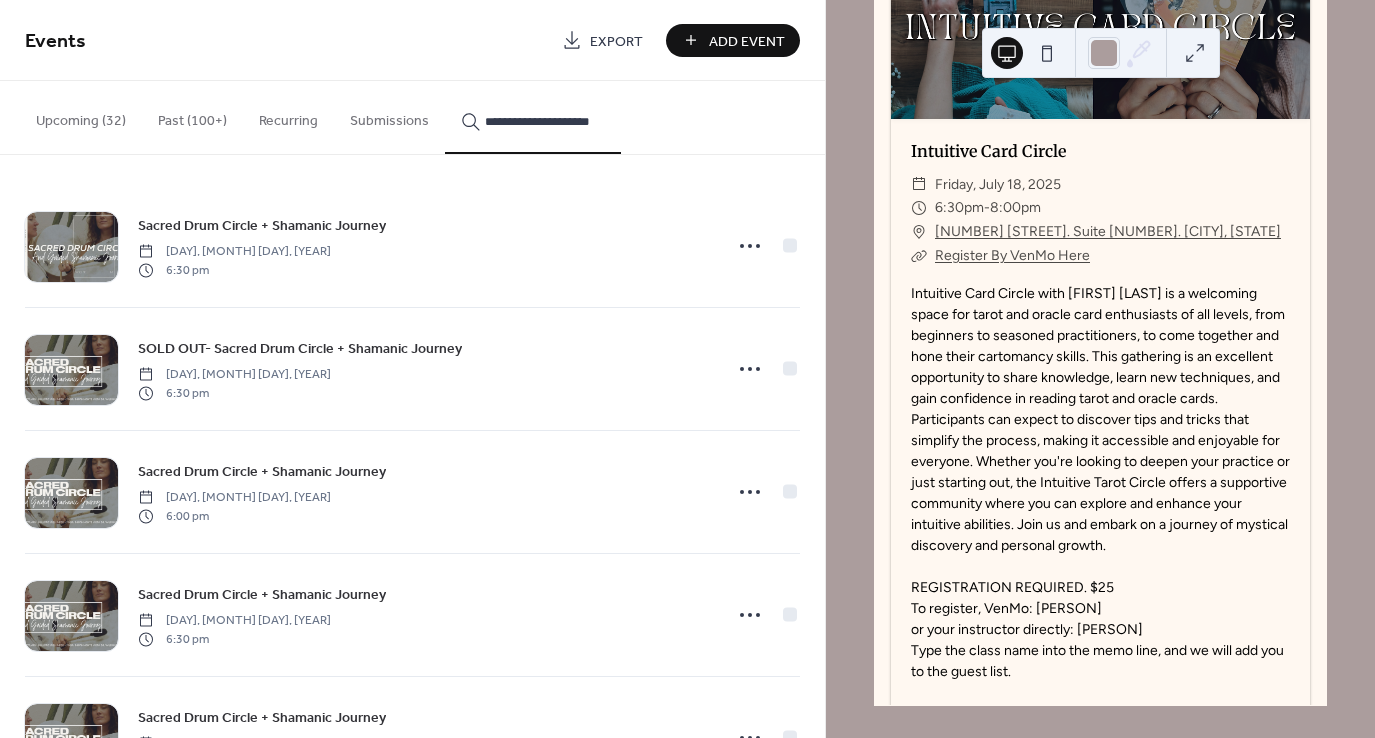 scroll, scrollTop: 0, scrollLeft: 0, axis: both 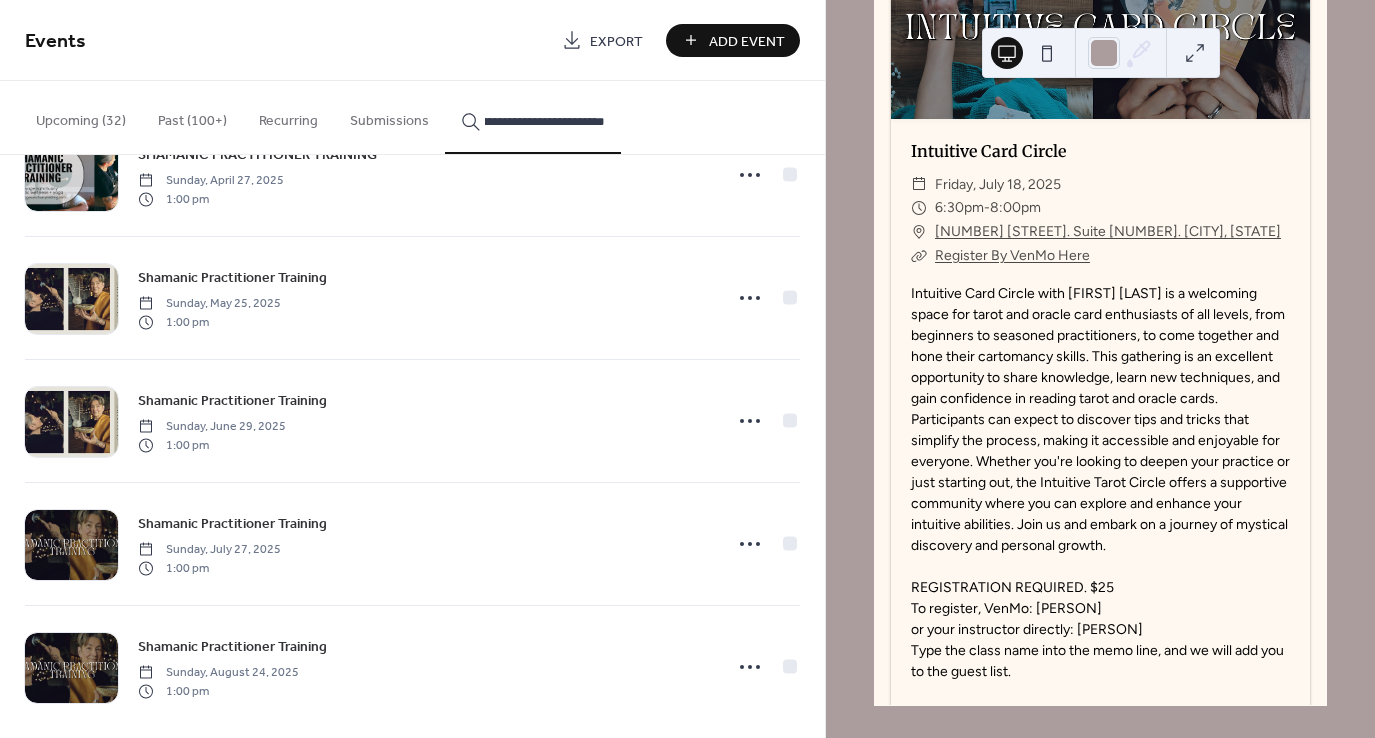 type on "**********" 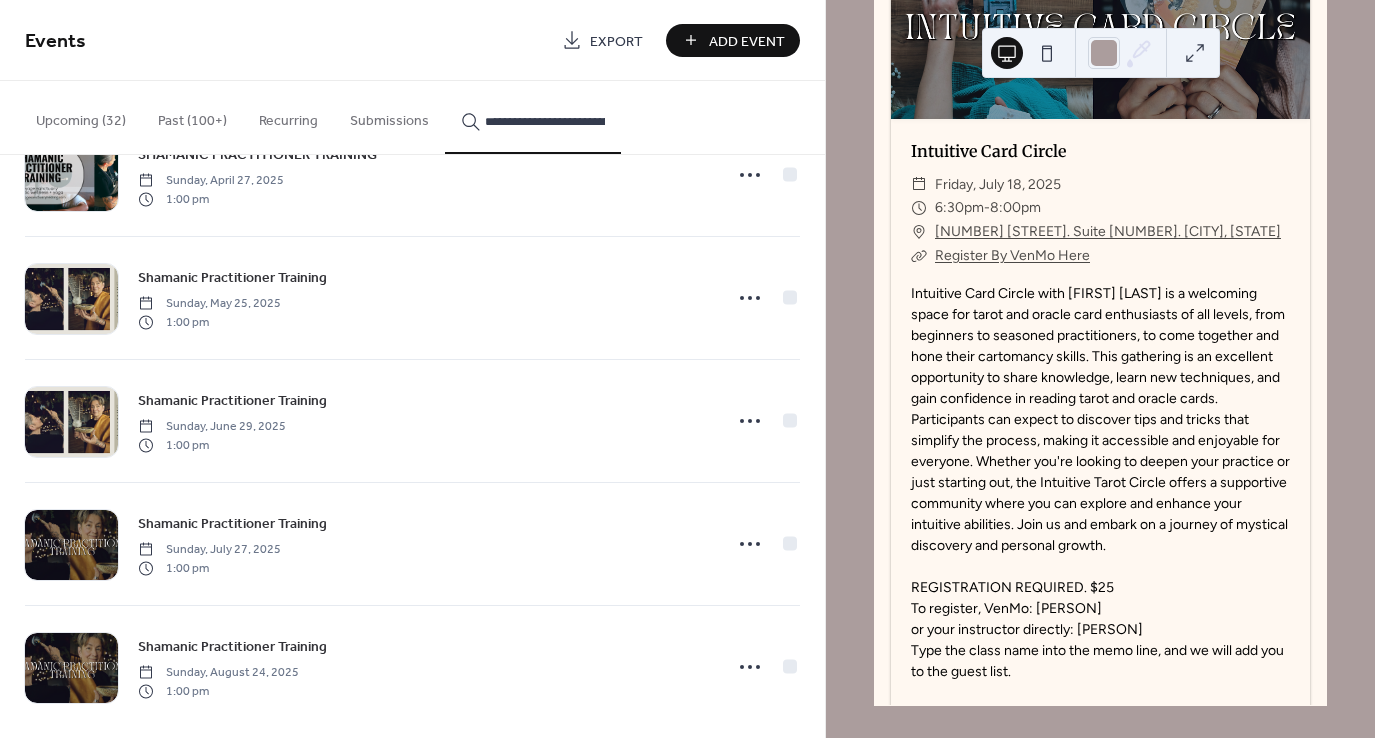 click on "**********" at bounding box center (533, 117) 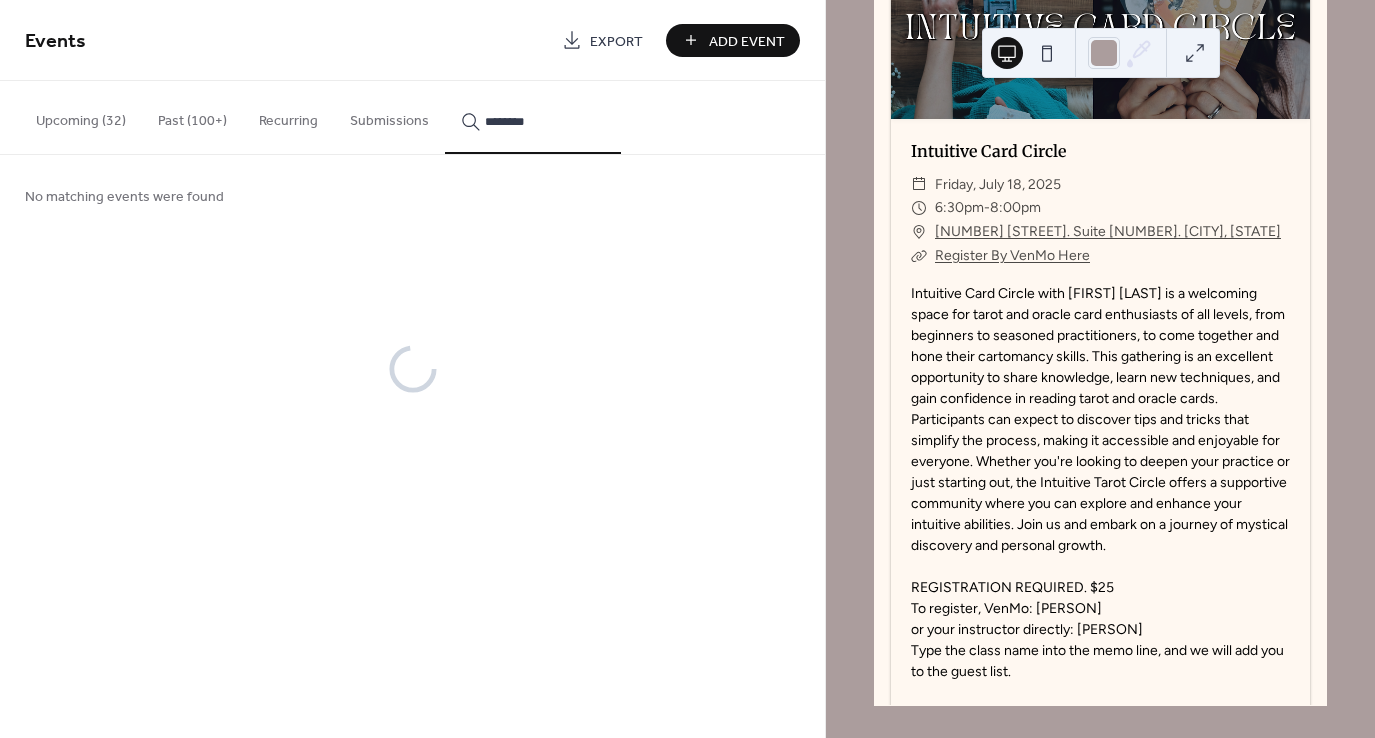 click on "********" at bounding box center (545, 121) 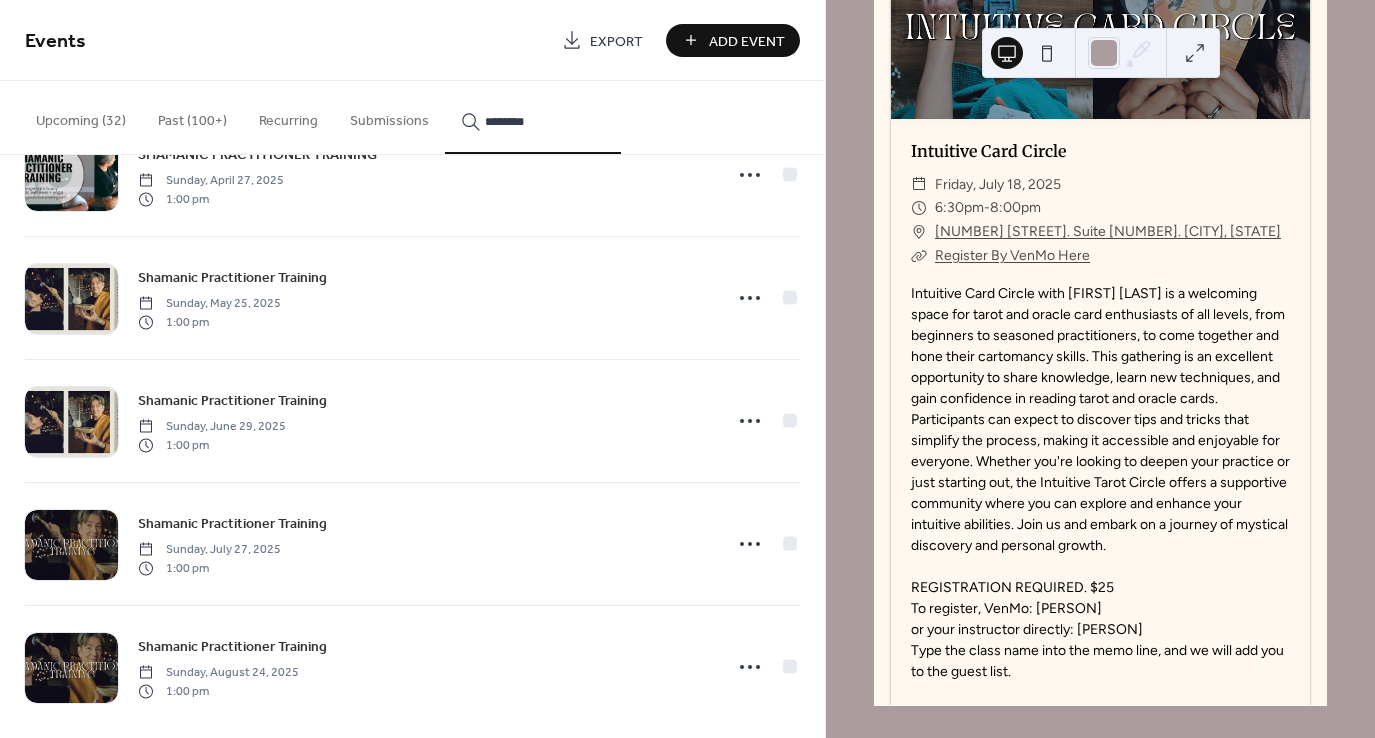 scroll, scrollTop: 0, scrollLeft: 0, axis: both 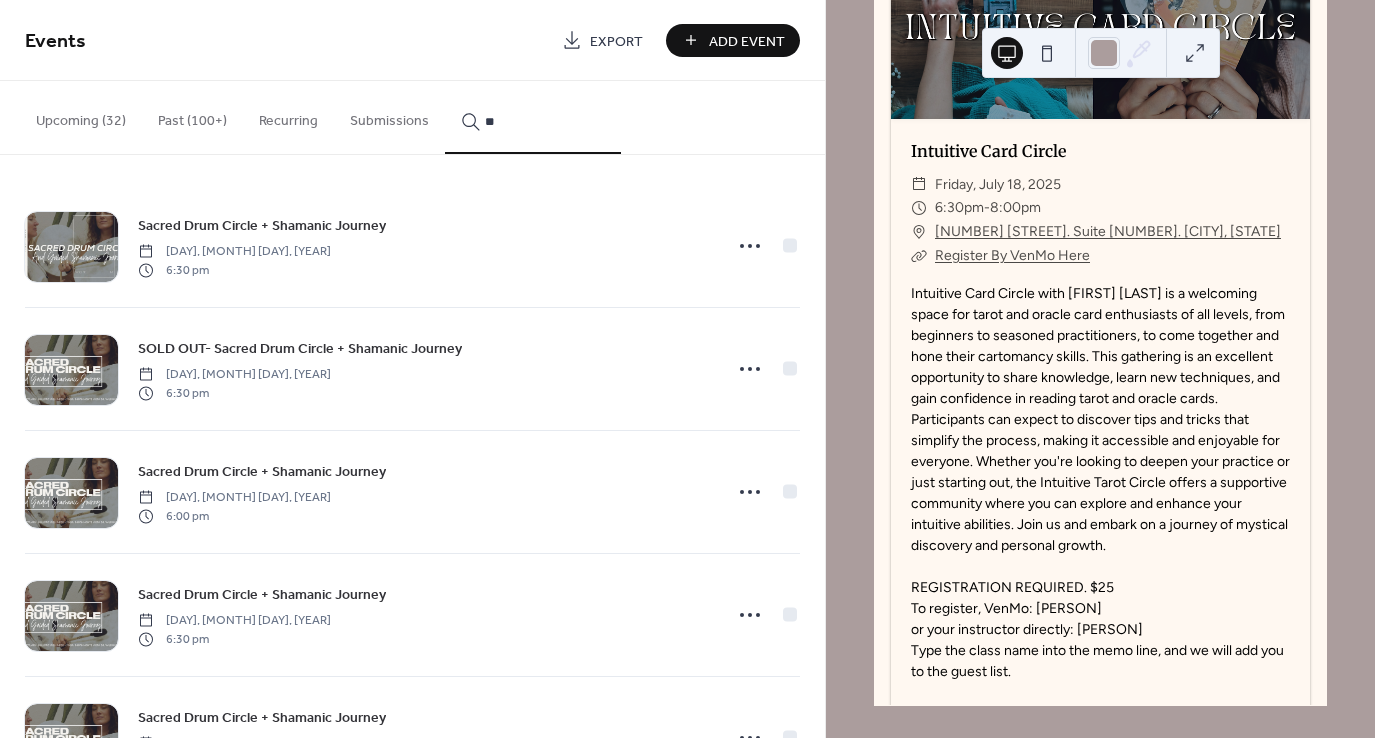 type on "*" 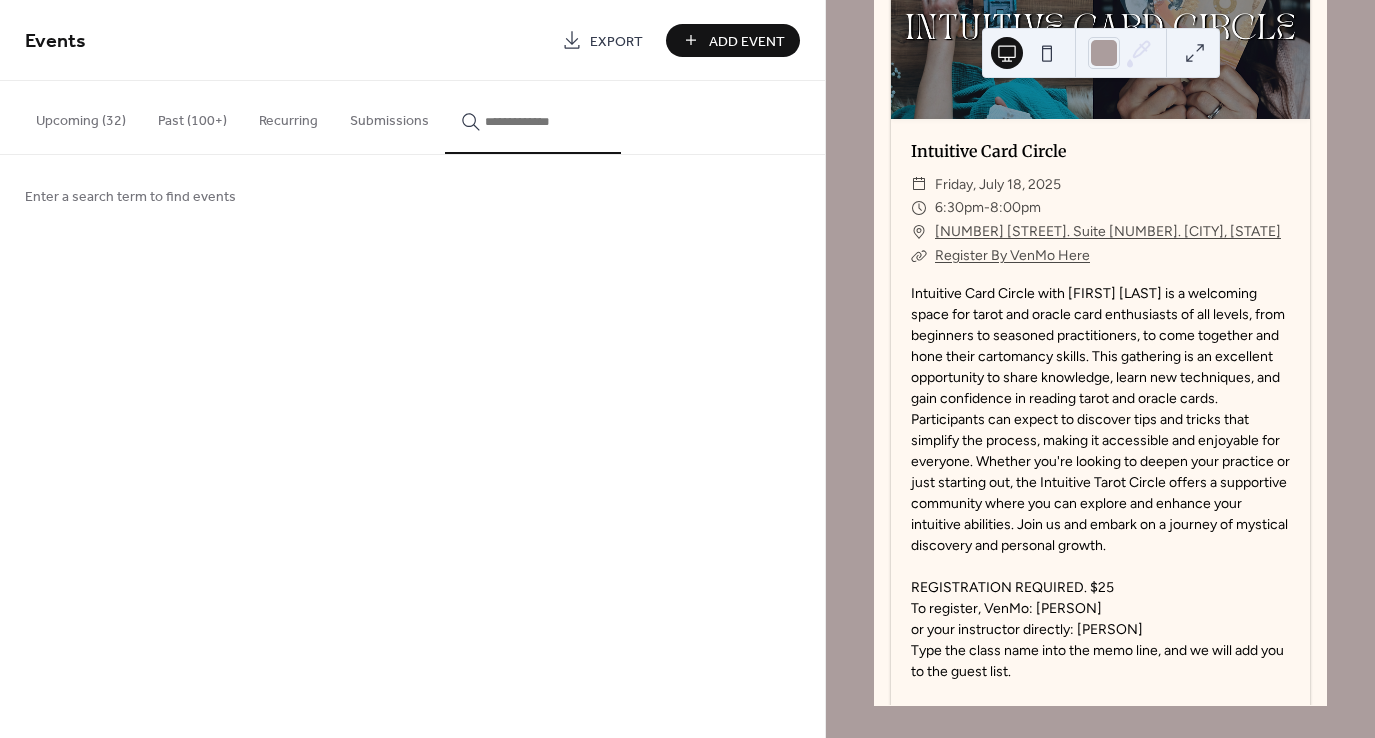 click on "Upcoming (32)" at bounding box center (81, 116) 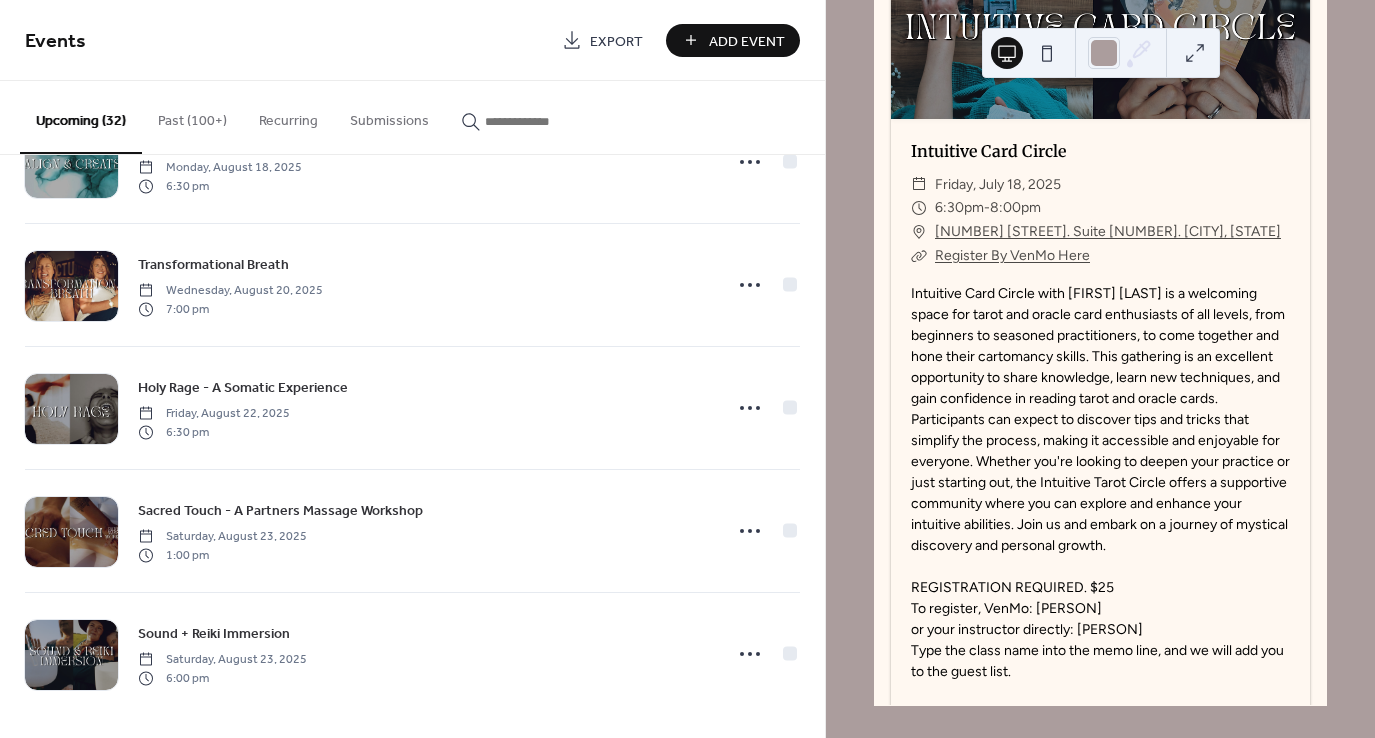 click at bounding box center [545, 121] 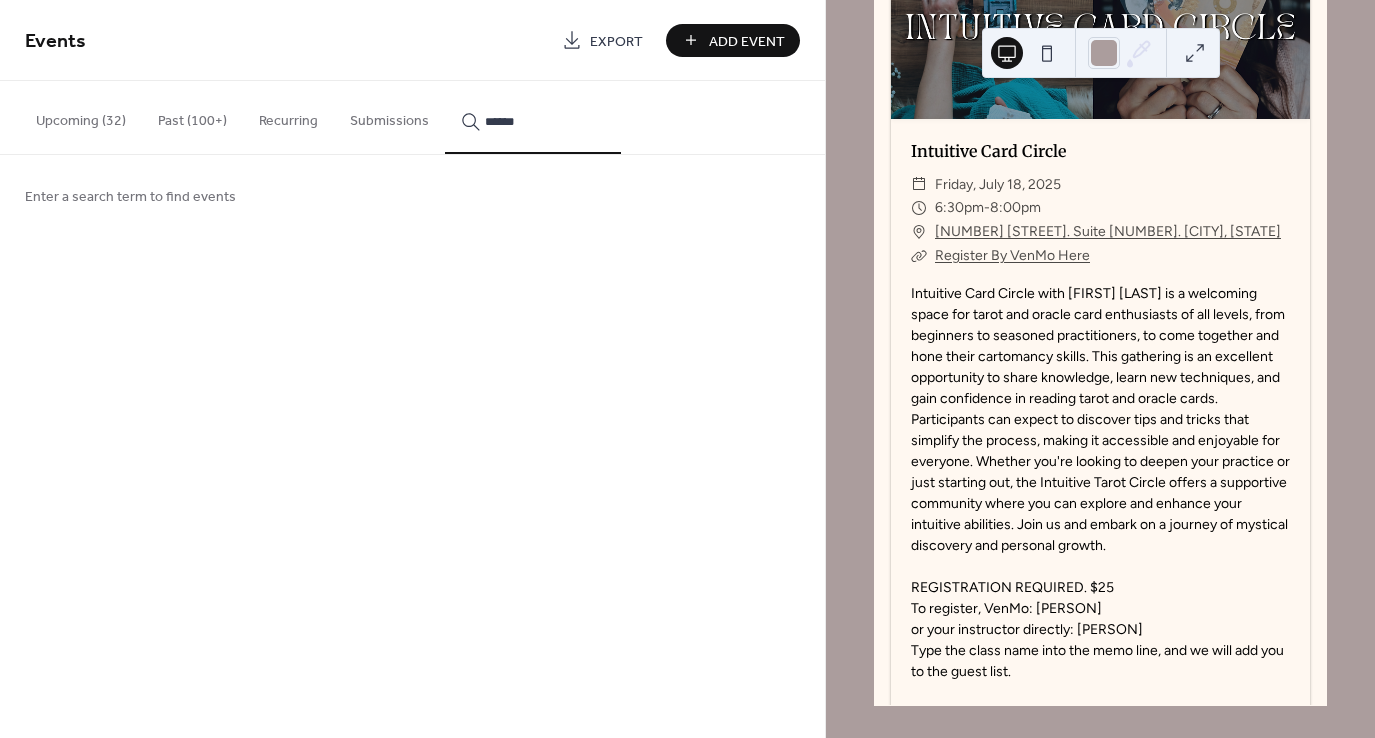 click on "*****" at bounding box center (533, 117) 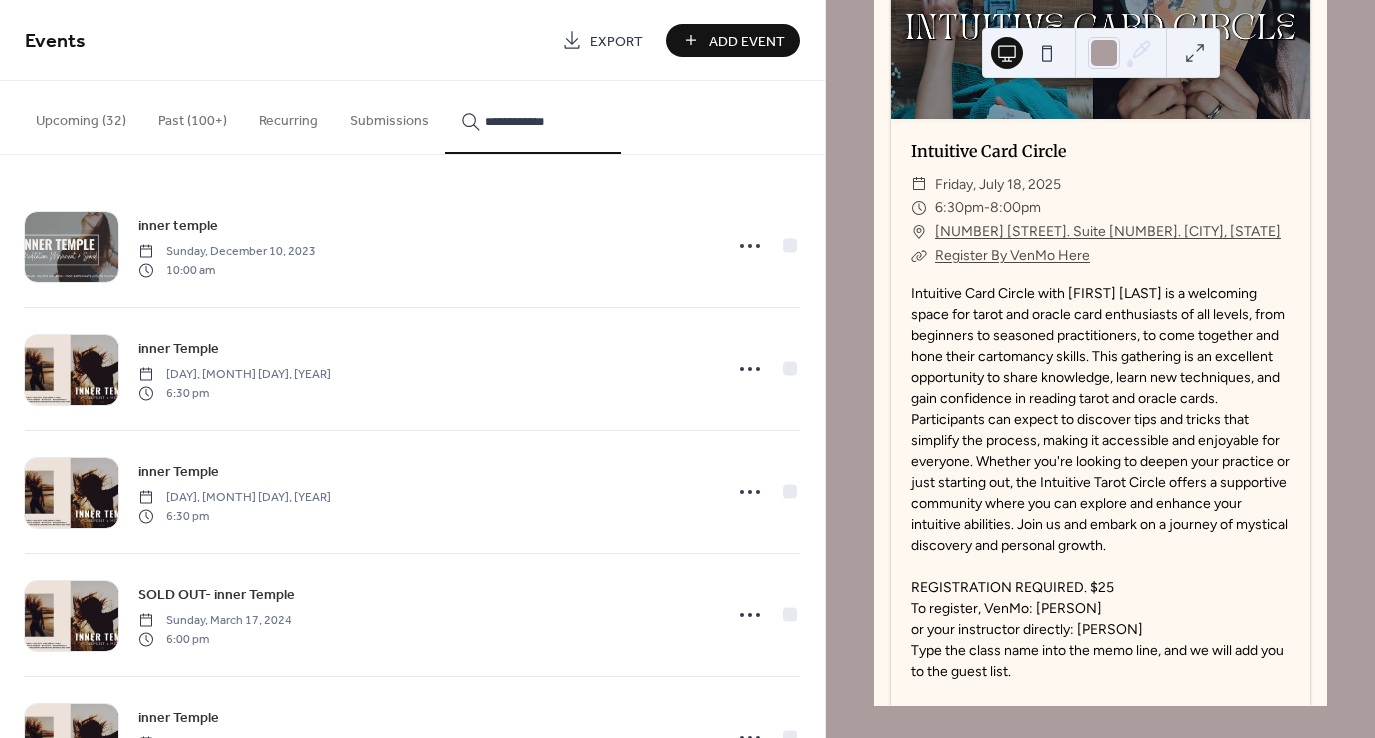 click on "inner temple Sunday, December 10, 2023 10:00 am inner Temple Monday, January 29, 2024 6:30 pm inner Temple Monday, February 26, 2024 6:30 pm SOLD OUT- inner Temple Sunday, March 17, 2024 6:00 pm inner Temple Sunday, April 28, 2024 6:00 pm inner Temple Sunday, May 26, 2024 6:00 pm inner Temple Sunday, June 9, 2024 6:00 pm inner Temple Sunday, June 23, 2024 6:00 pm inner Temple Sunday, July 14, 2024 6:00 pm inner Temple Sunday, July 28, 2024 6:00 pm inner Temple Sunday, August 11, 2024 6:00 pm inner Temple Sunday, August 25, 2024 6:00 pm inner Temple Sunday, September 15, 2024 6:00 pm inner Temple Sunday, October 13, 2024 6:00 pm inner Temple Sunday, November 10, 2024 6:00 pm inner Temple Sunday, December 8, 2024 6:00 pm SOLD OUT- INNER TEMPLE Monday, January 27, 2025 6:30 pm INNER TEMPLE Monday, February 24, 2025 6:30 pm INNER TEMPLE Monday, March 24, 2025 6:30 pm INNER TEMPLE Monday, April 21, 2025 6:30 pm Inner Temple Monday, May 26, 2025 6:30 pm Inner Temple Monday, June 30, 2025 6:30 pm Inner Temple" at bounding box center (412, 446) 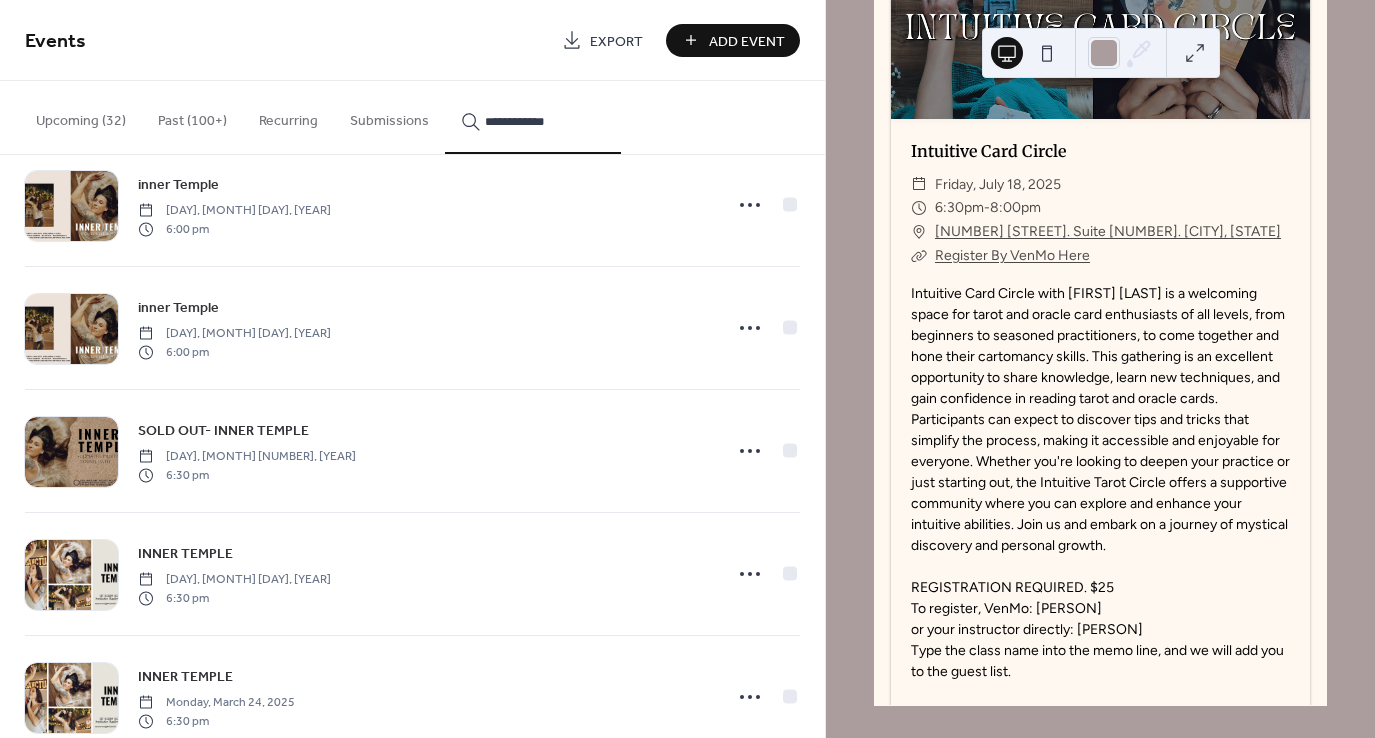 scroll, scrollTop: 5124, scrollLeft: 0, axis: vertical 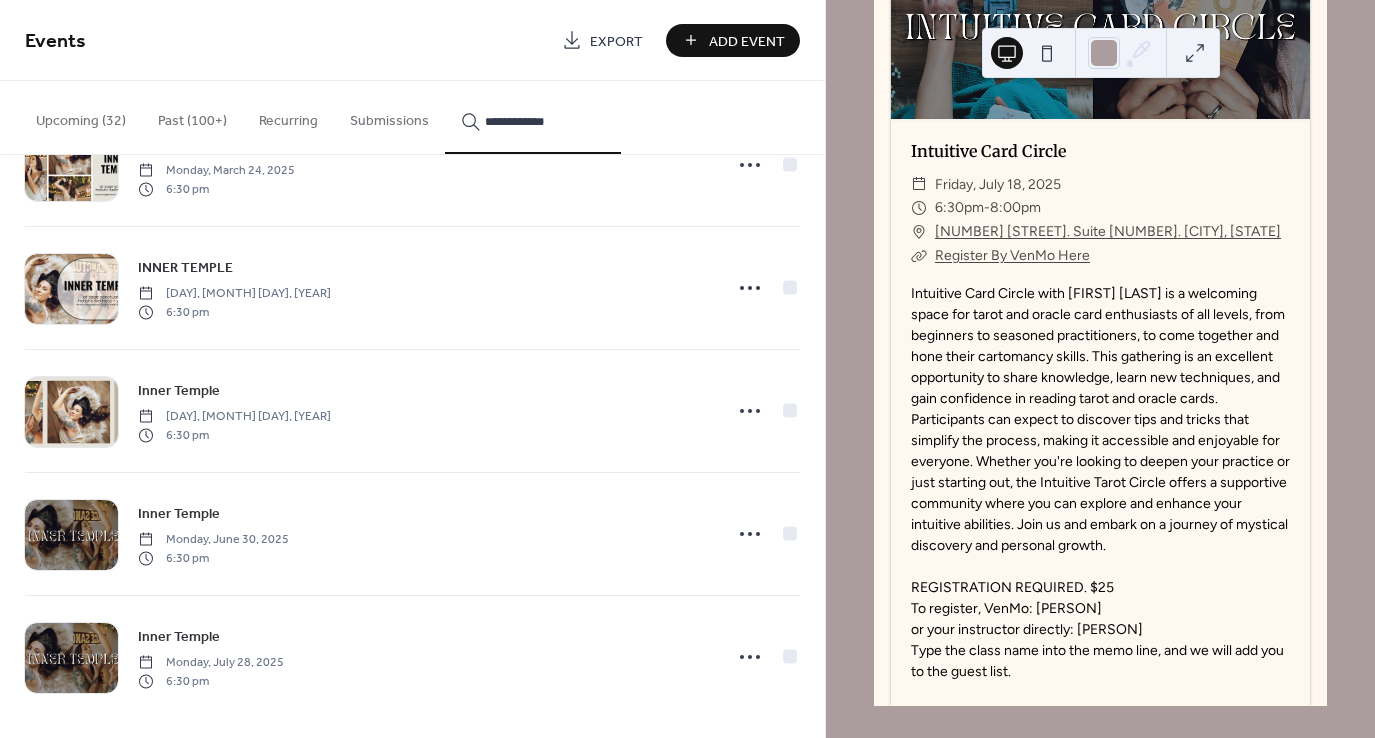 type on "**********" 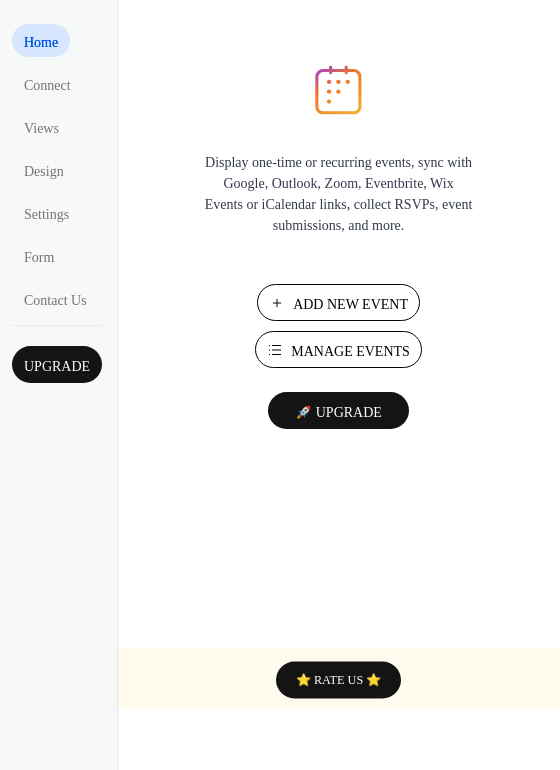 scroll, scrollTop: 0, scrollLeft: 0, axis: both 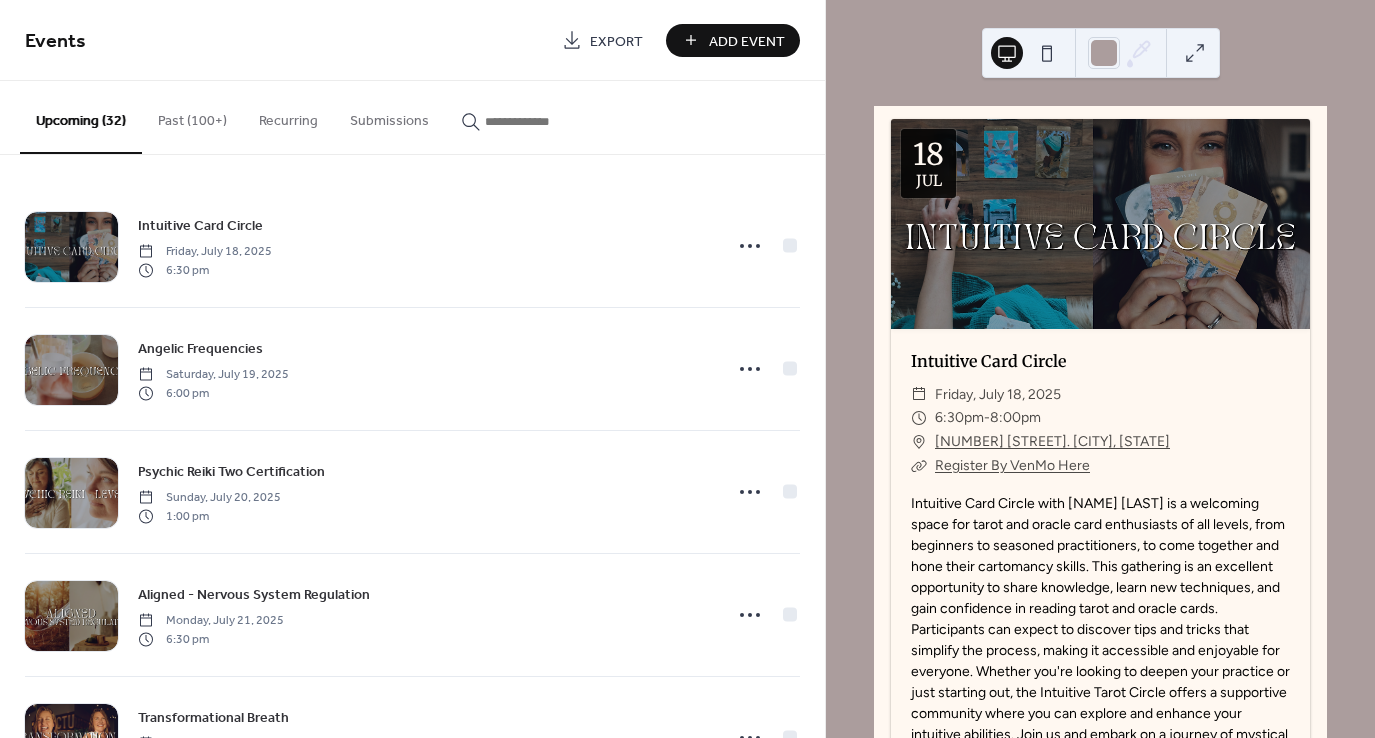 click at bounding box center (545, 121) 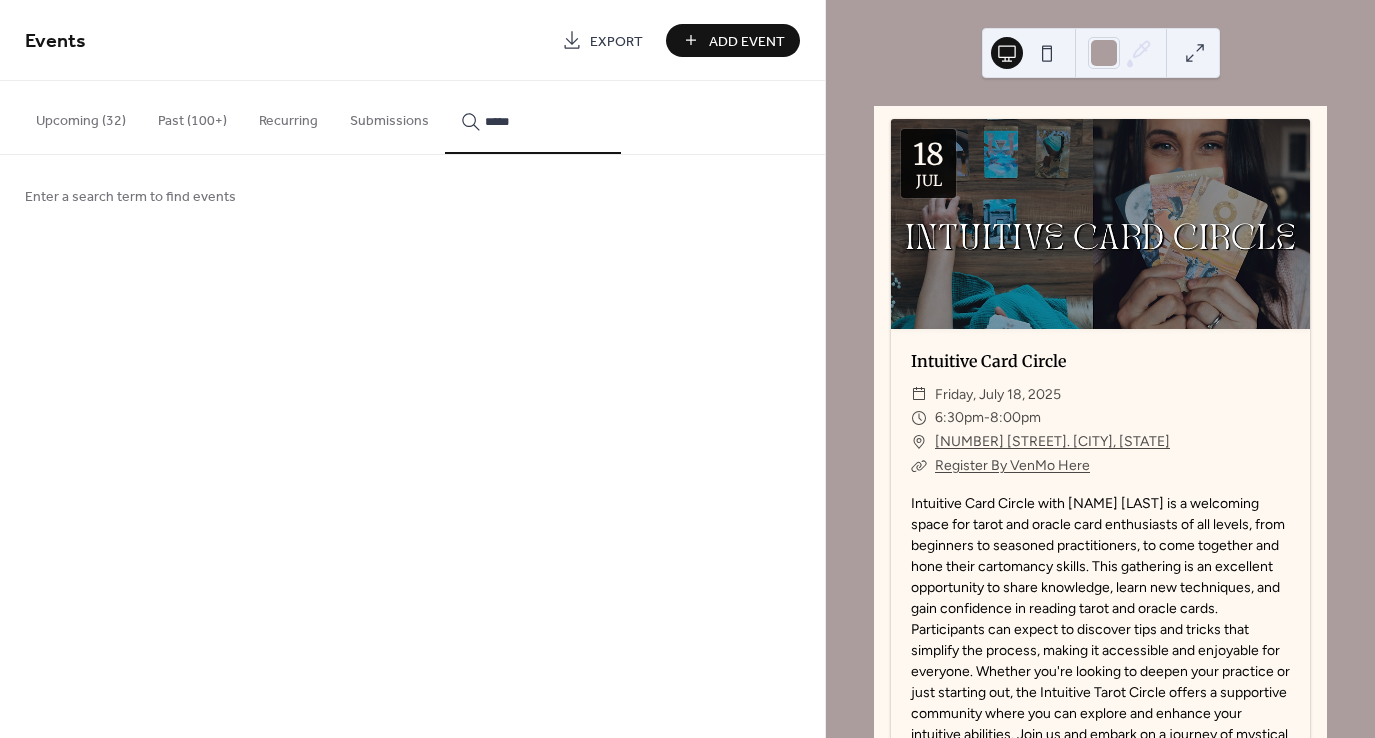 type on "*****" 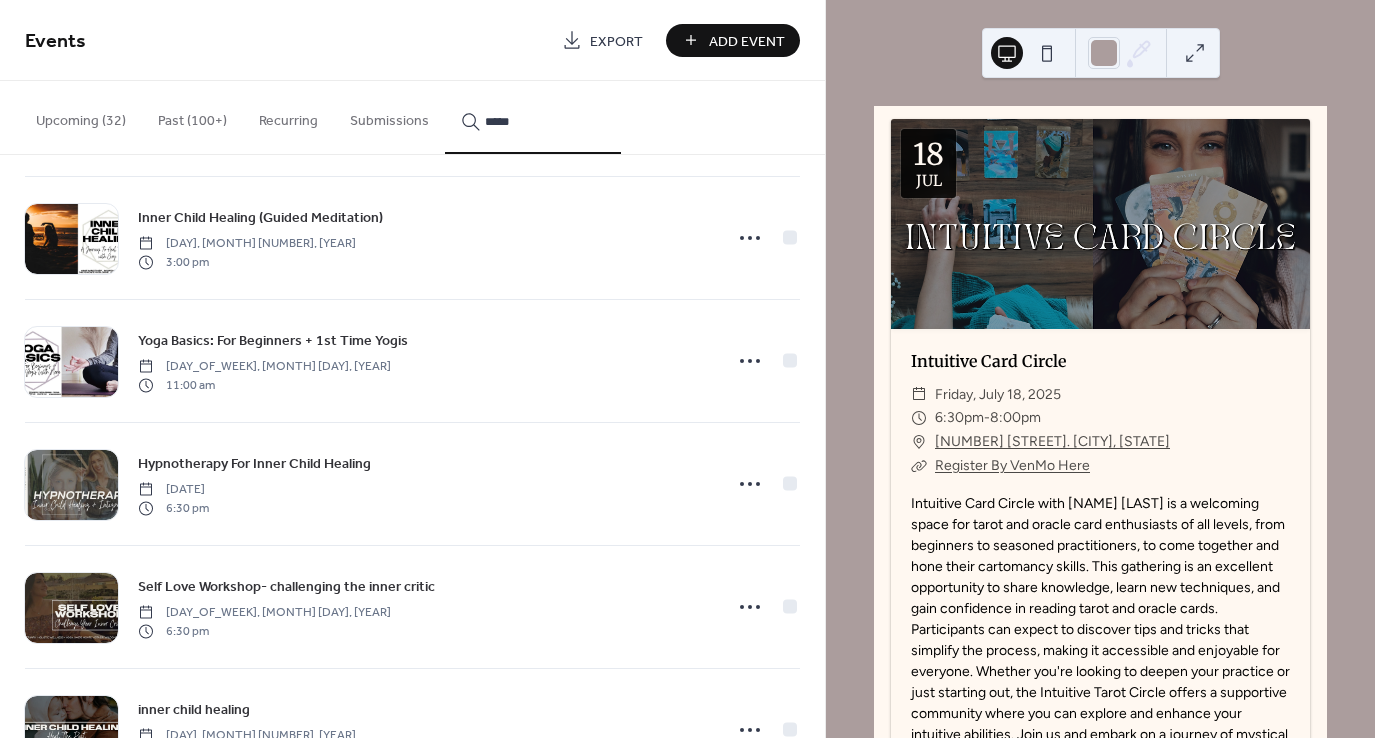 scroll, scrollTop: 4128, scrollLeft: 0, axis: vertical 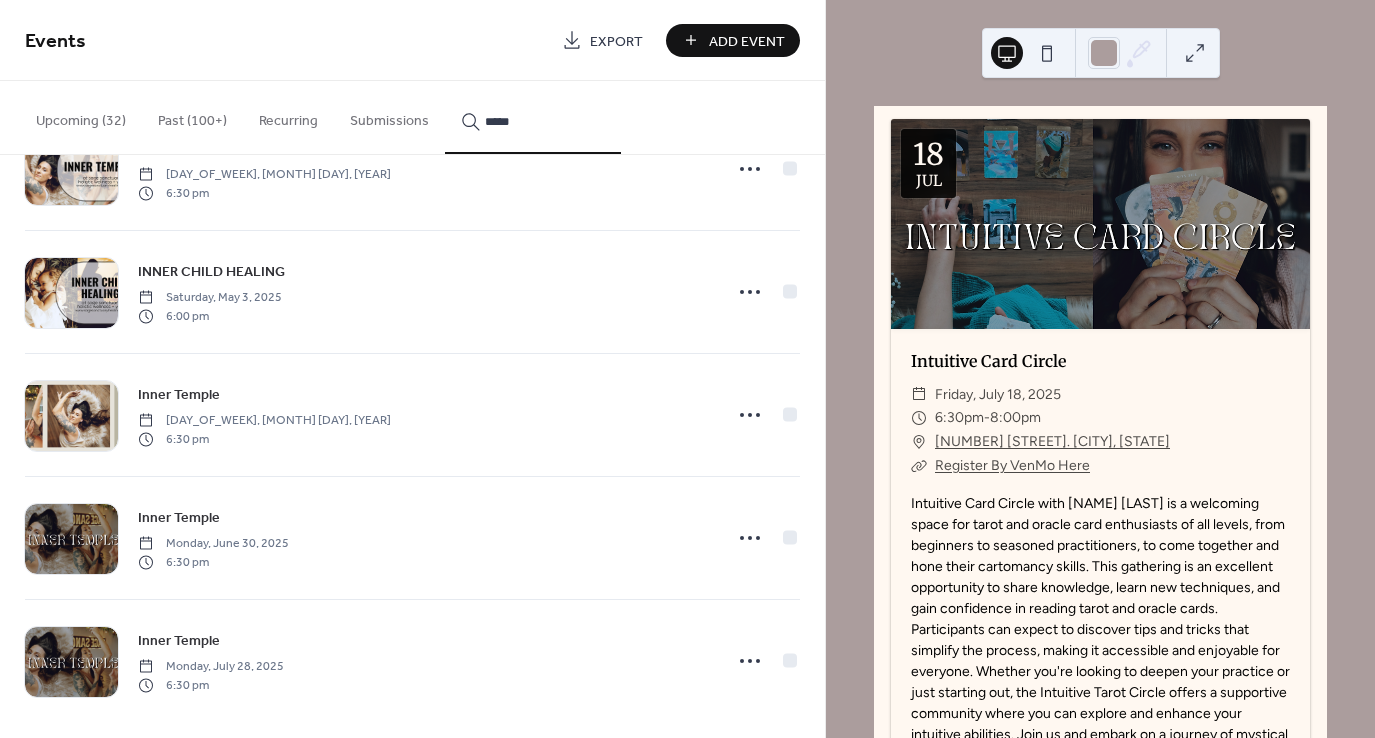click 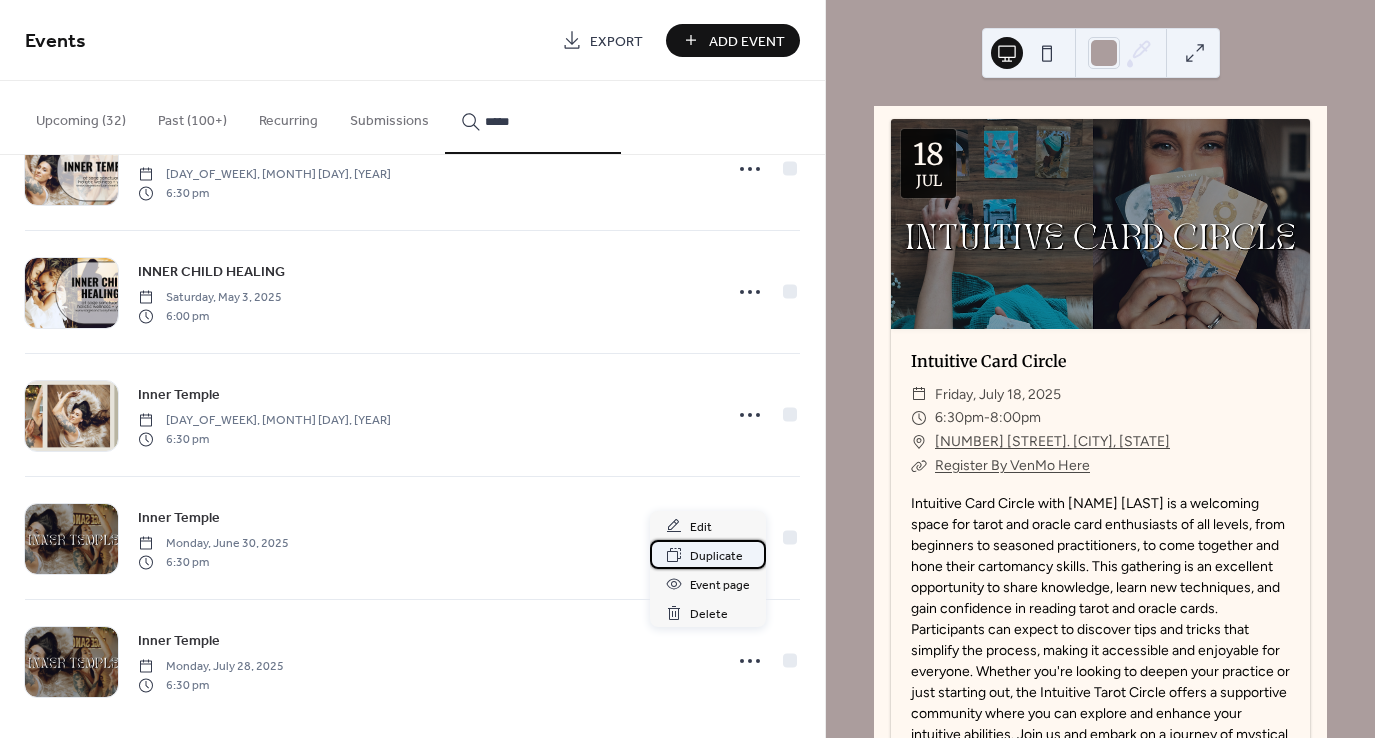 click on "Duplicate" at bounding box center [716, 556] 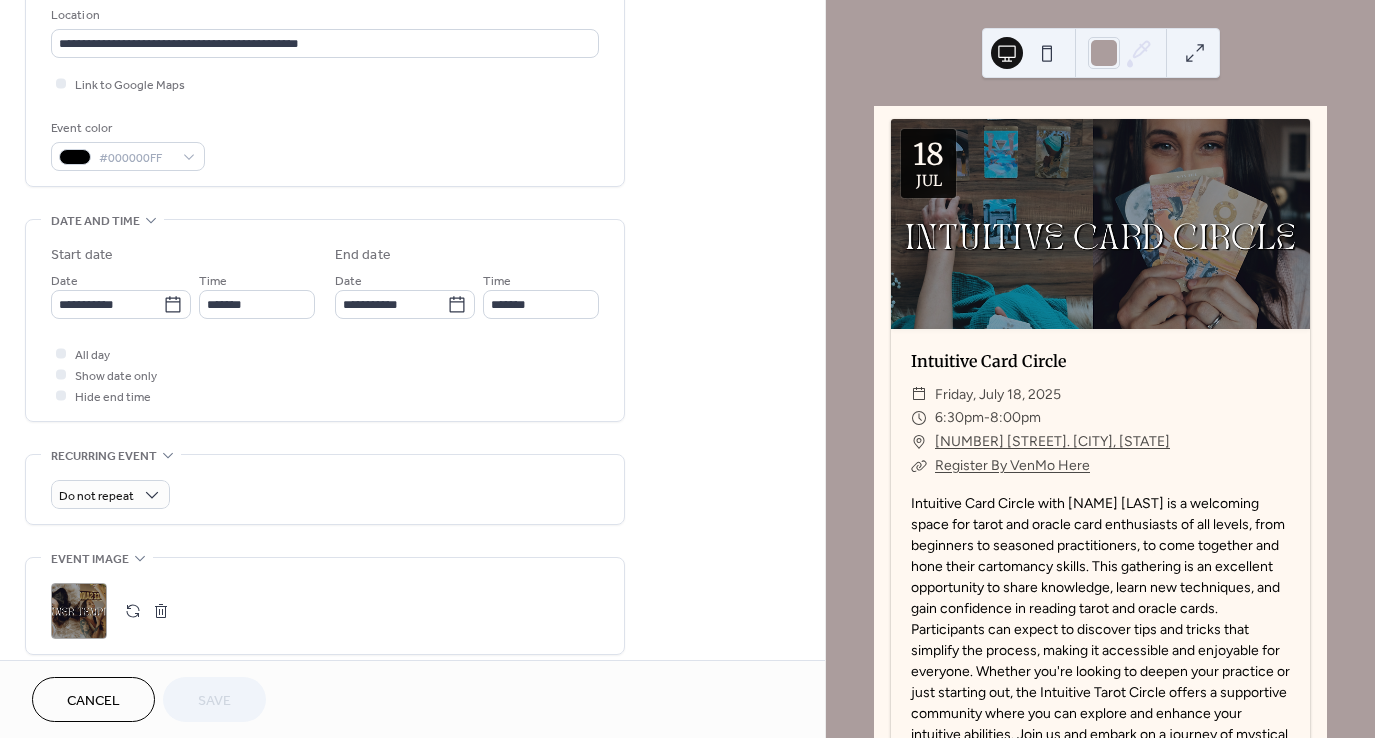 scroll, scrollTop: 449, scrollLeft: 0, axis: vertical 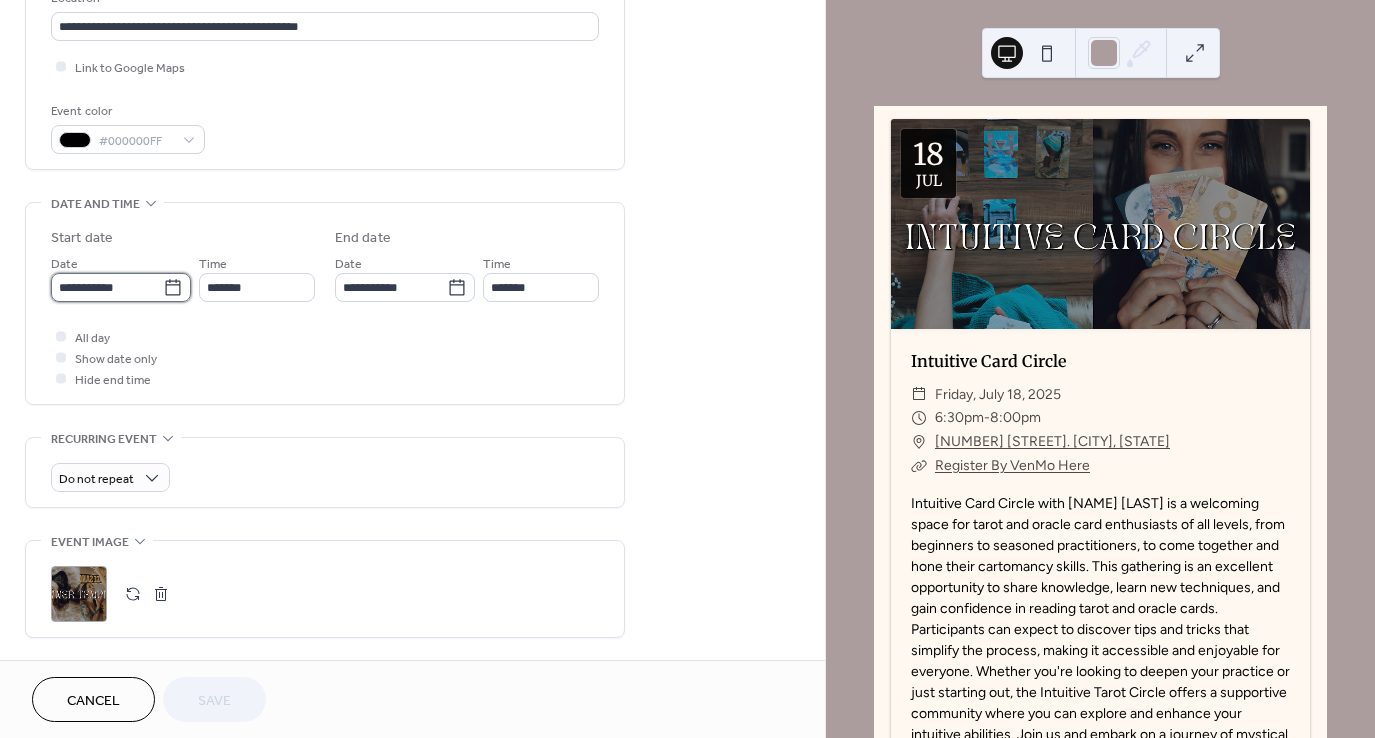 click on "**********" at bounding box center (107, 287) 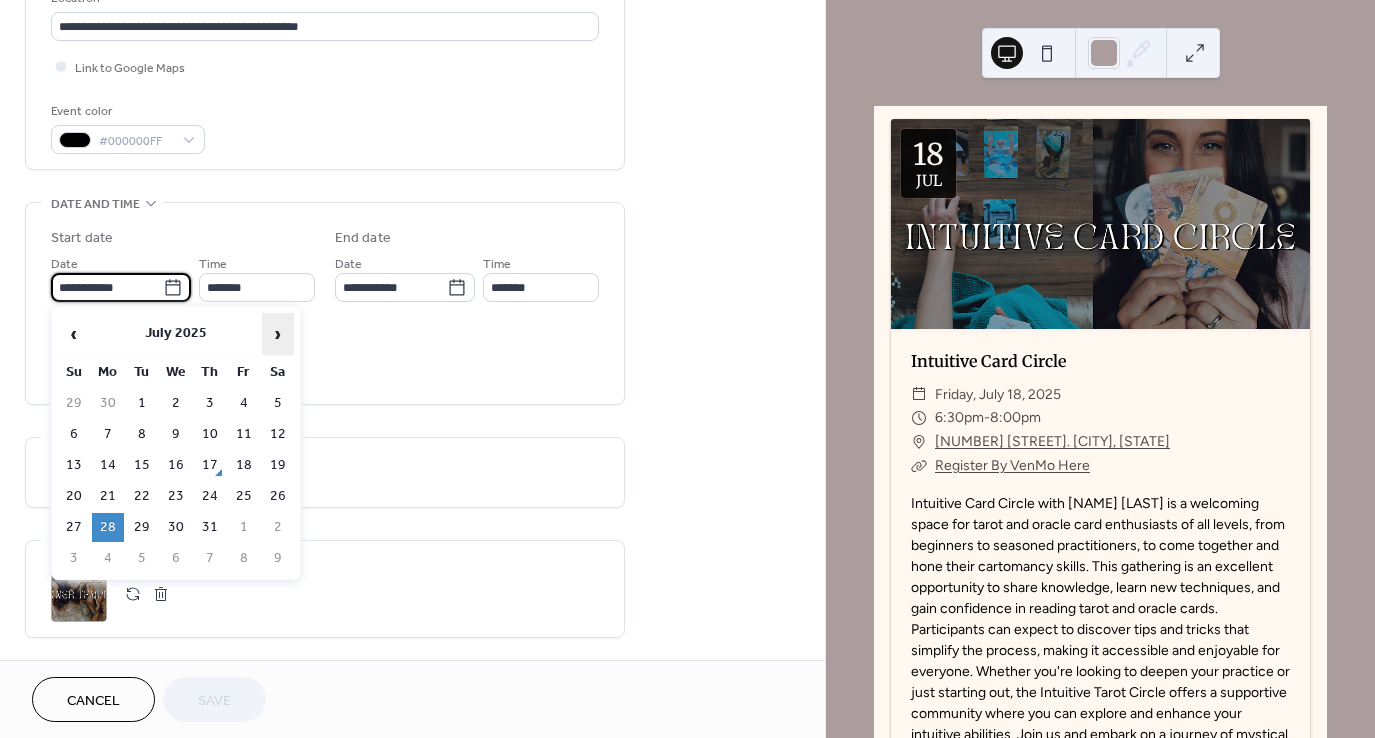 click on "›" at bounding box center (278, 334) 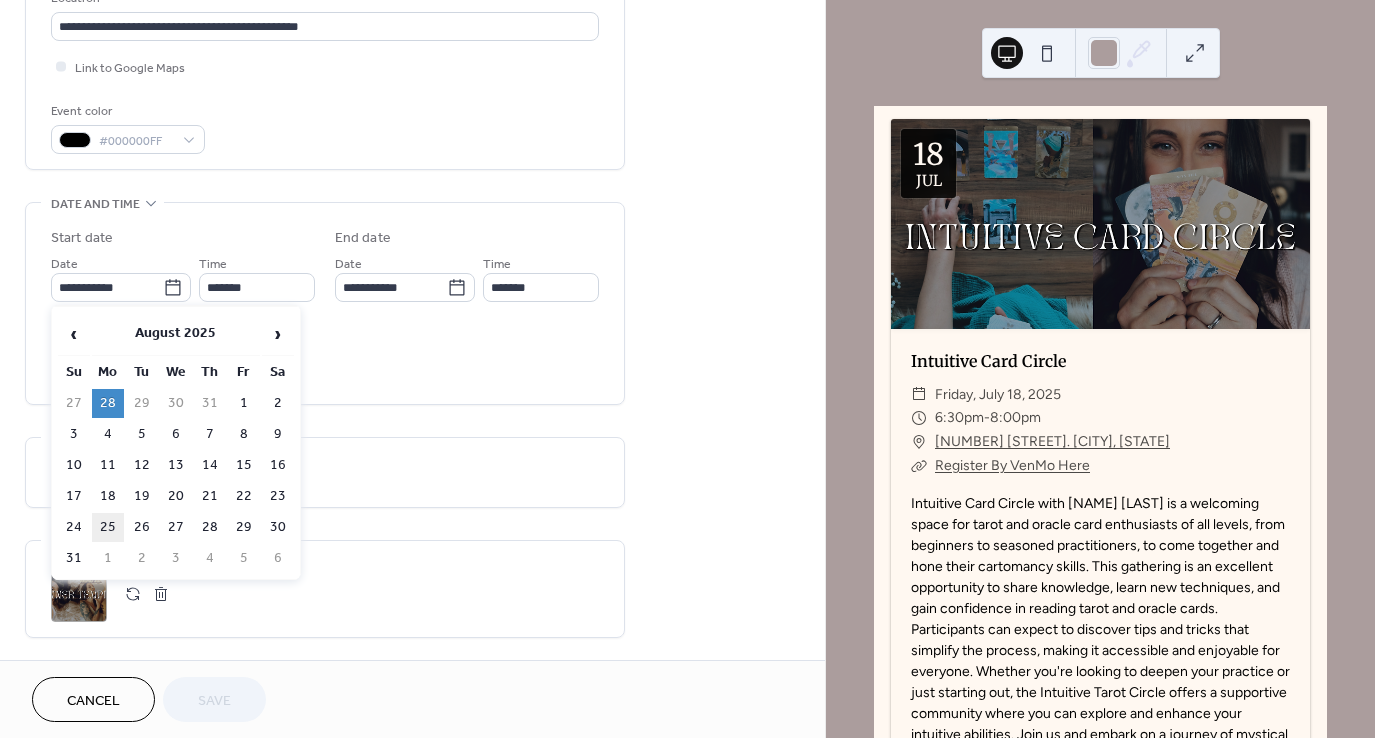 click on "25" at bounding box center (108, 527) 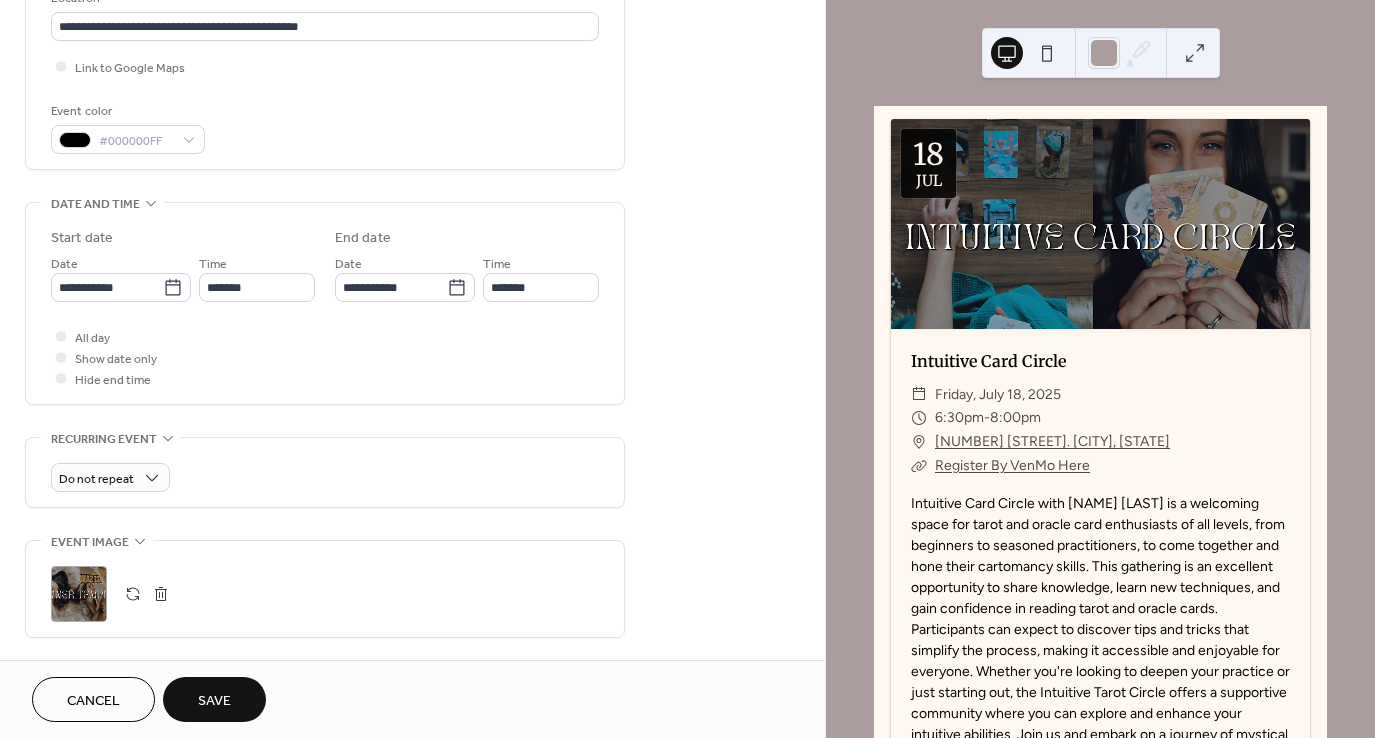 click on "Save" at bounding box center (214, 701) 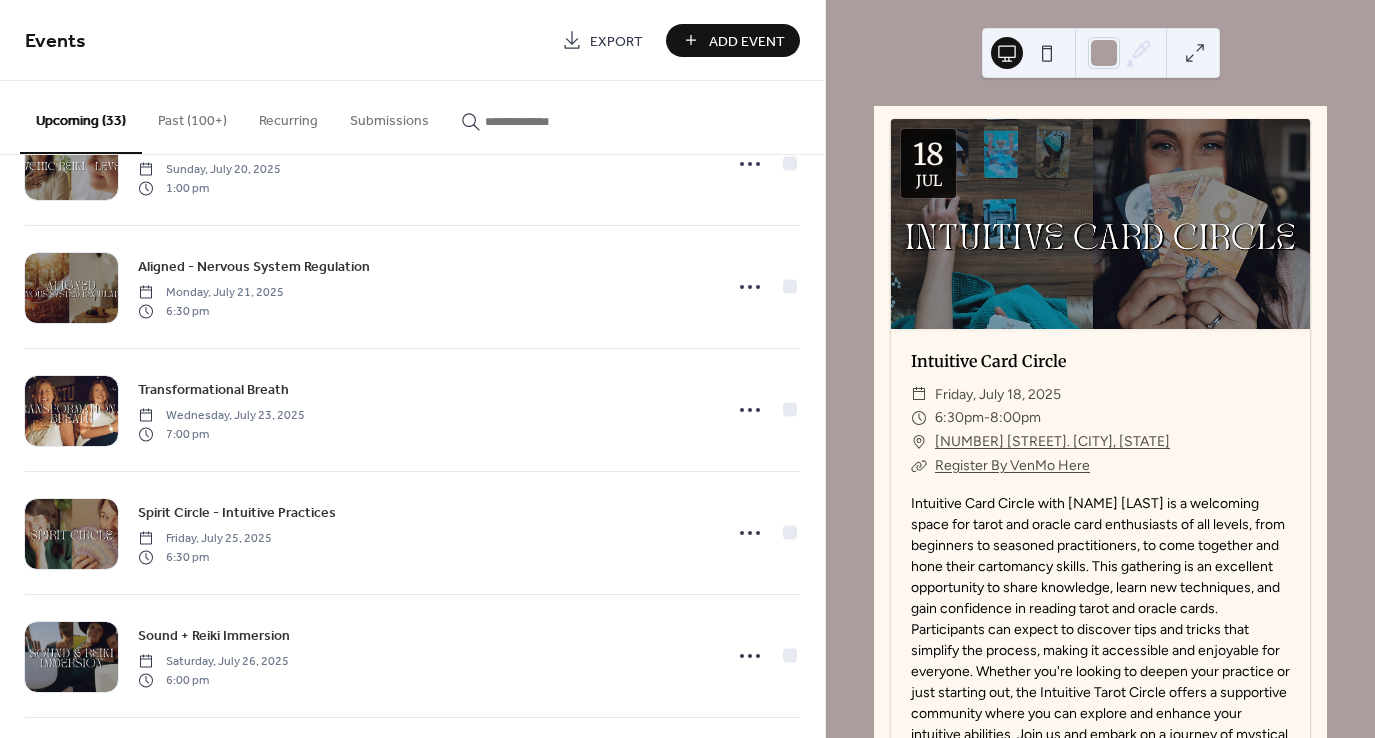 scroll, scrollTop: 333, scrollLeft: 0, axis: vertical 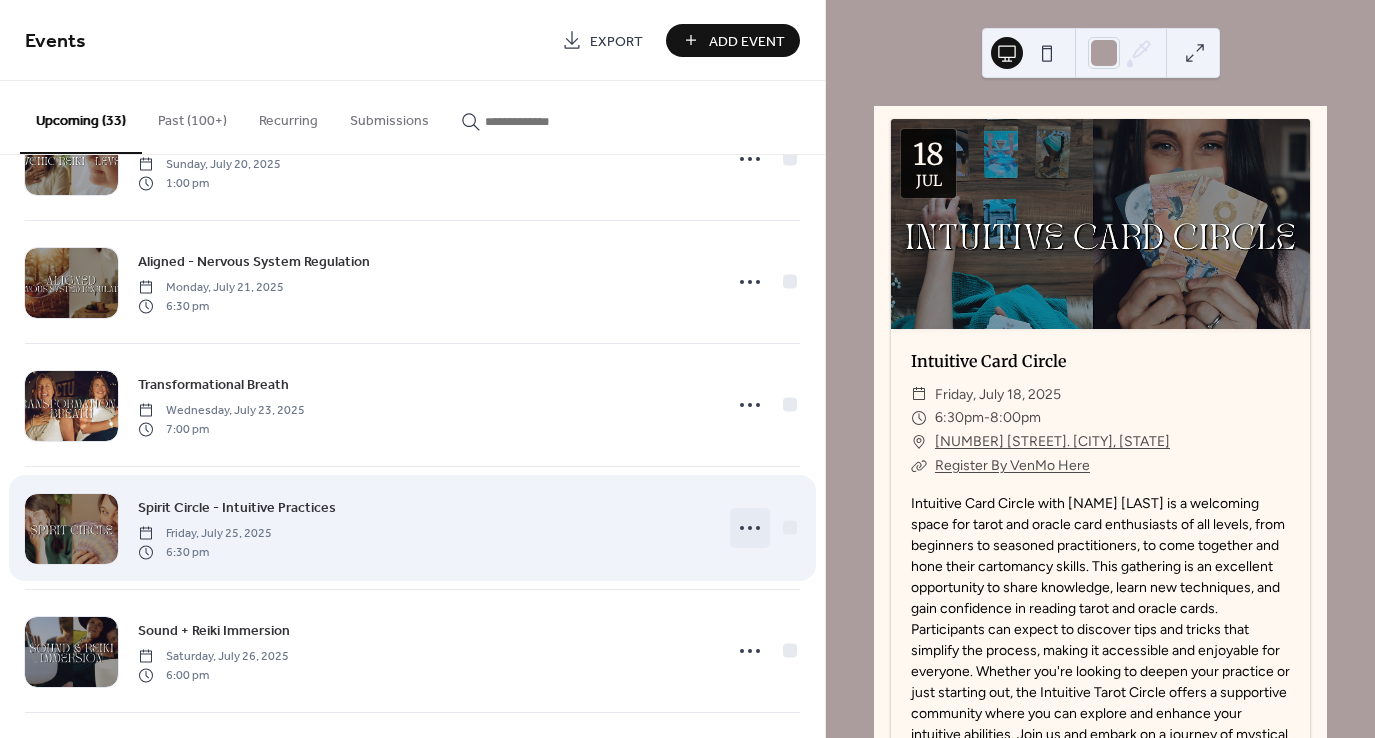 click 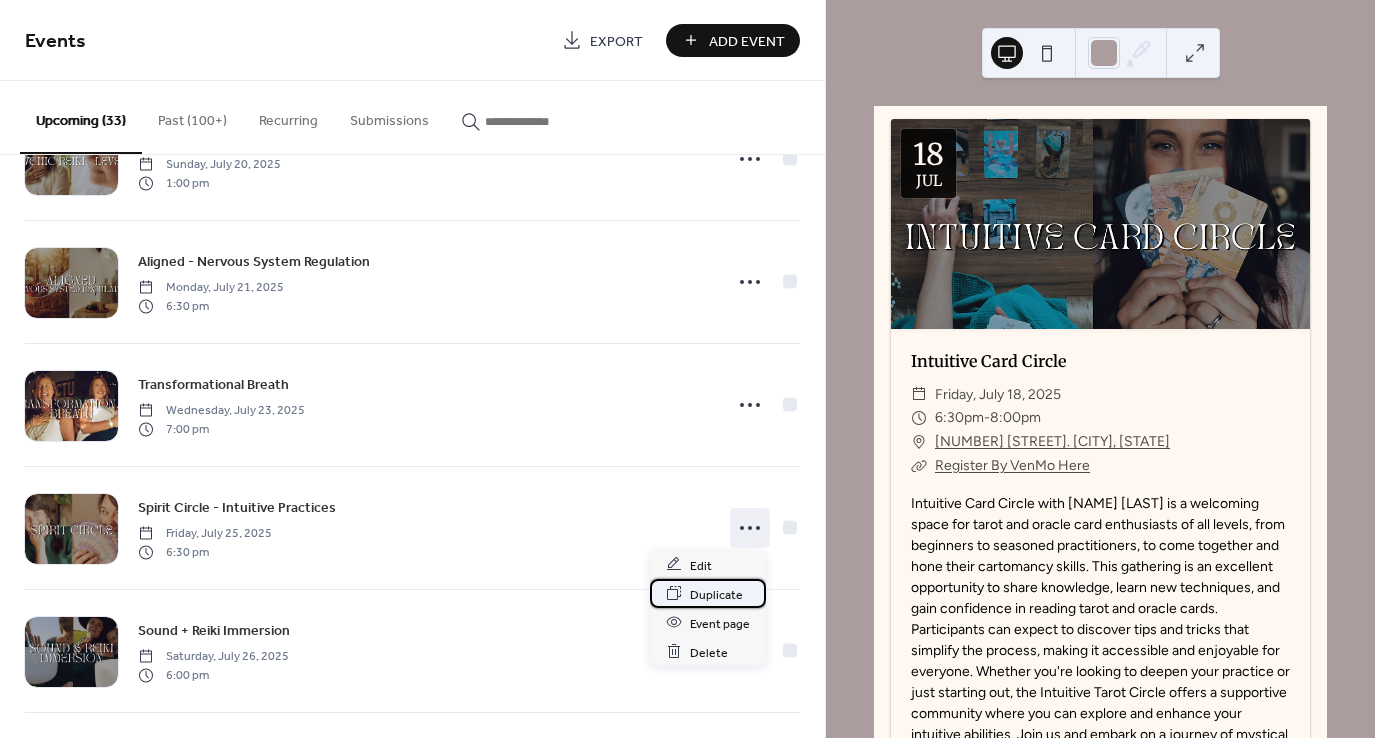 click on "Duplicate" at bounding box center (716, 594) 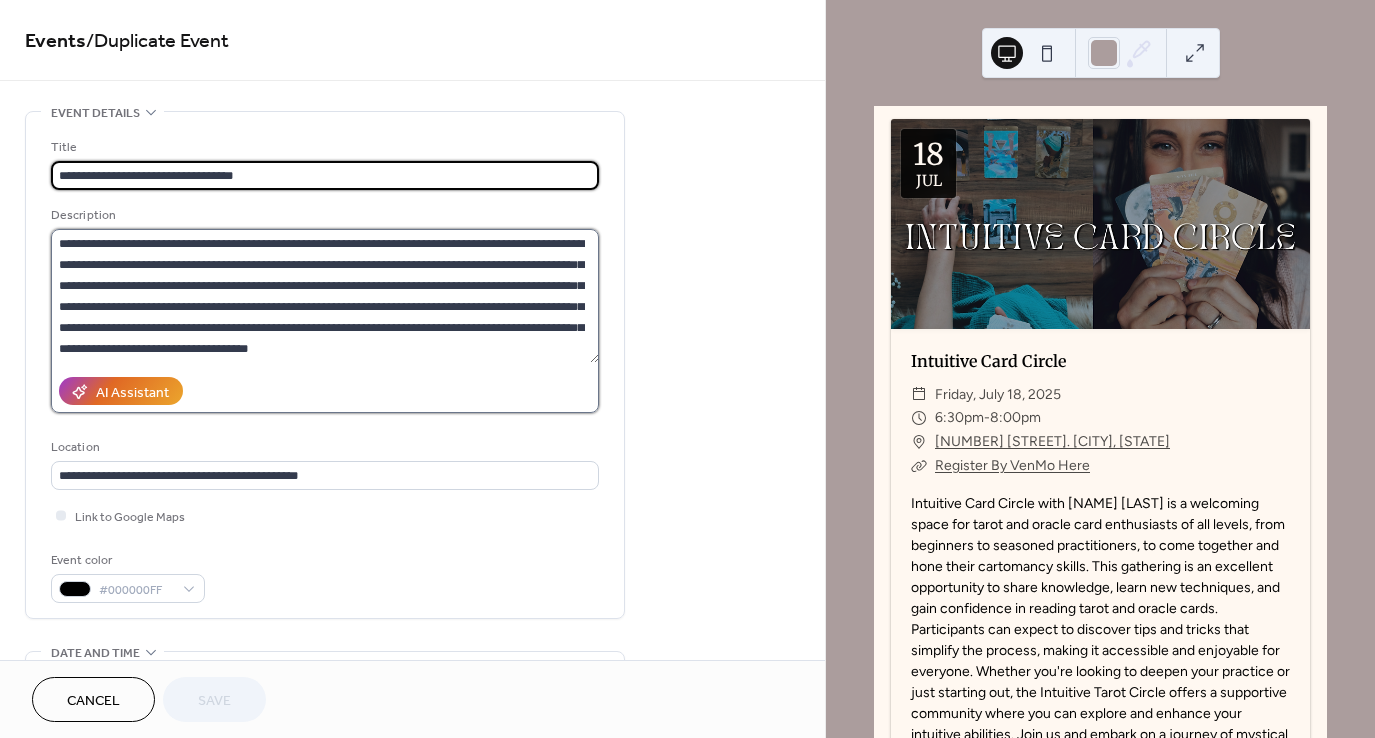 click at bounding box center (325, 296) 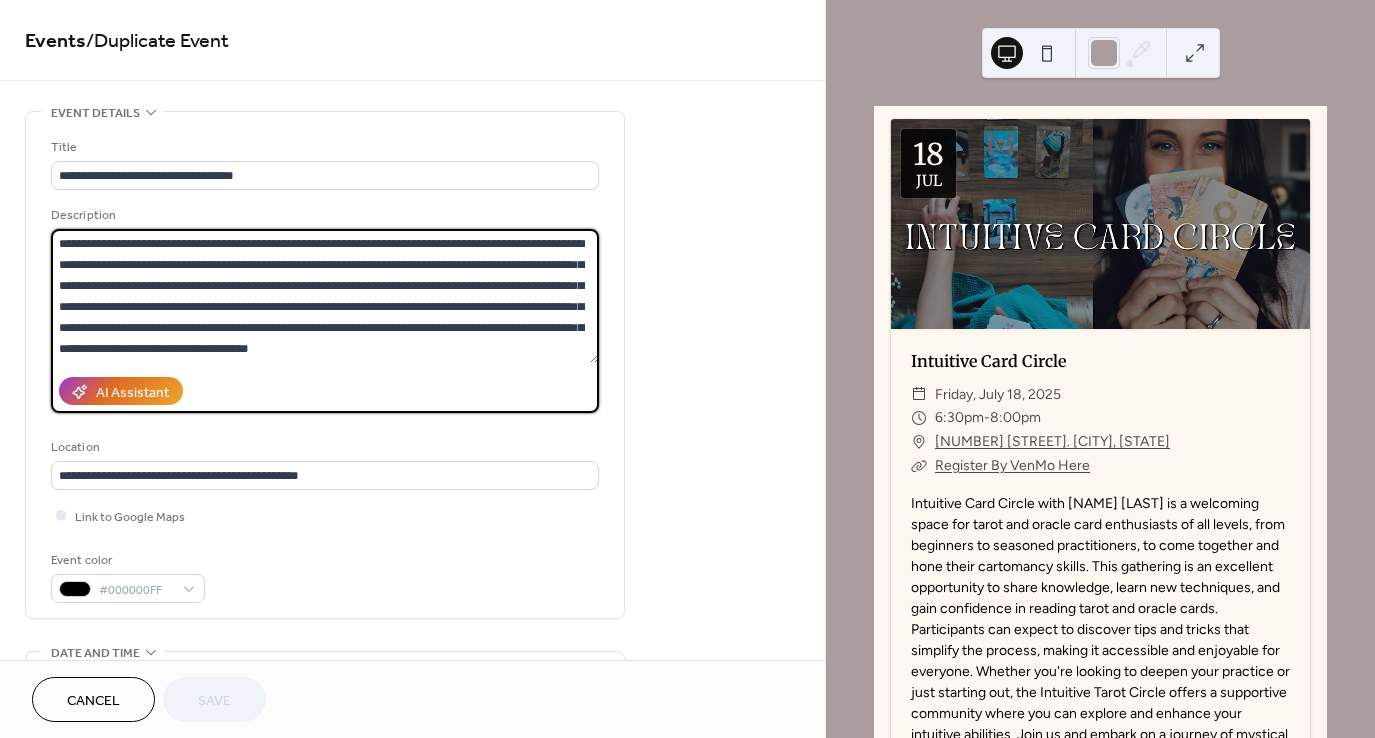 scroll, scrollTop: 377, scrollLeft: 0, axis: vertical 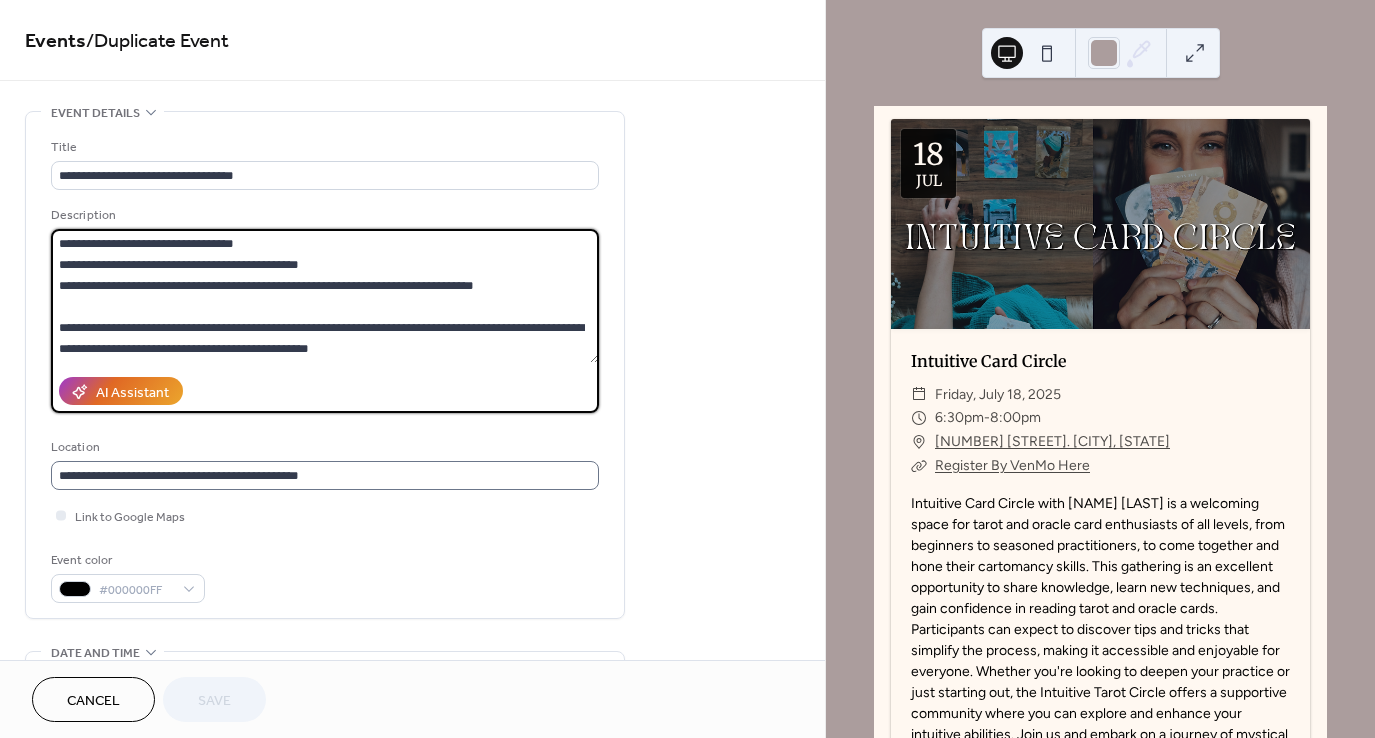 drag, startPoint x: 56, startPoint y: 241, endPoint x: 450, endPoint y: 473, distance: 457.2308 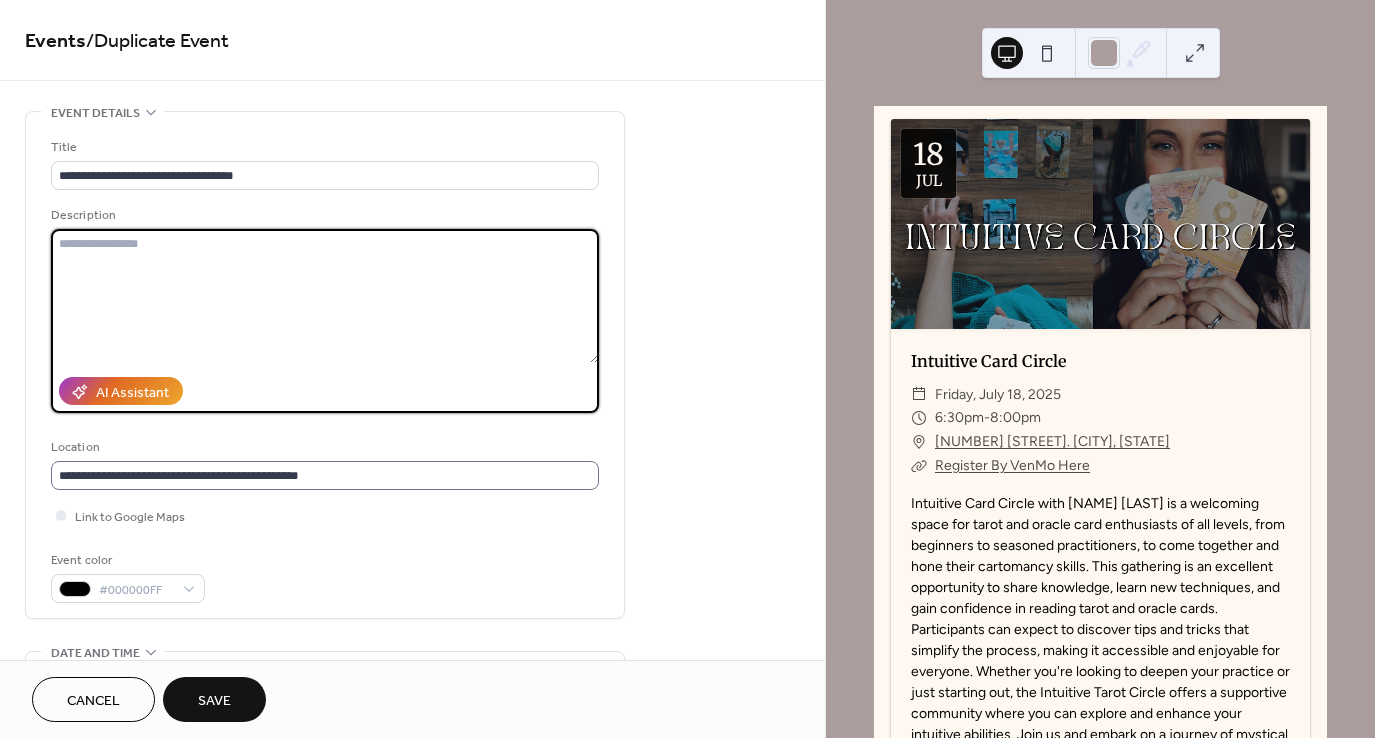 scroll, scrollTop: 0, scrollLeft: 0, axis: both 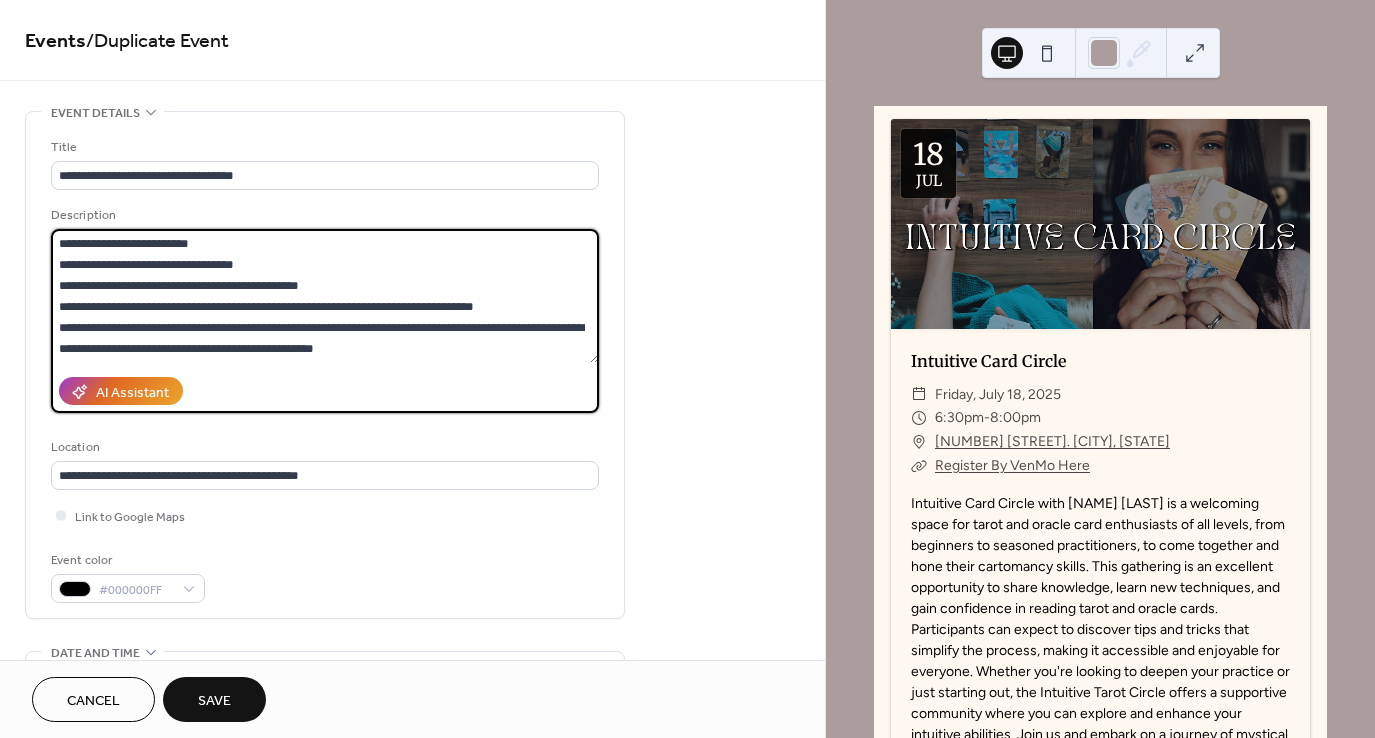 click at bounding box center [325, 296] 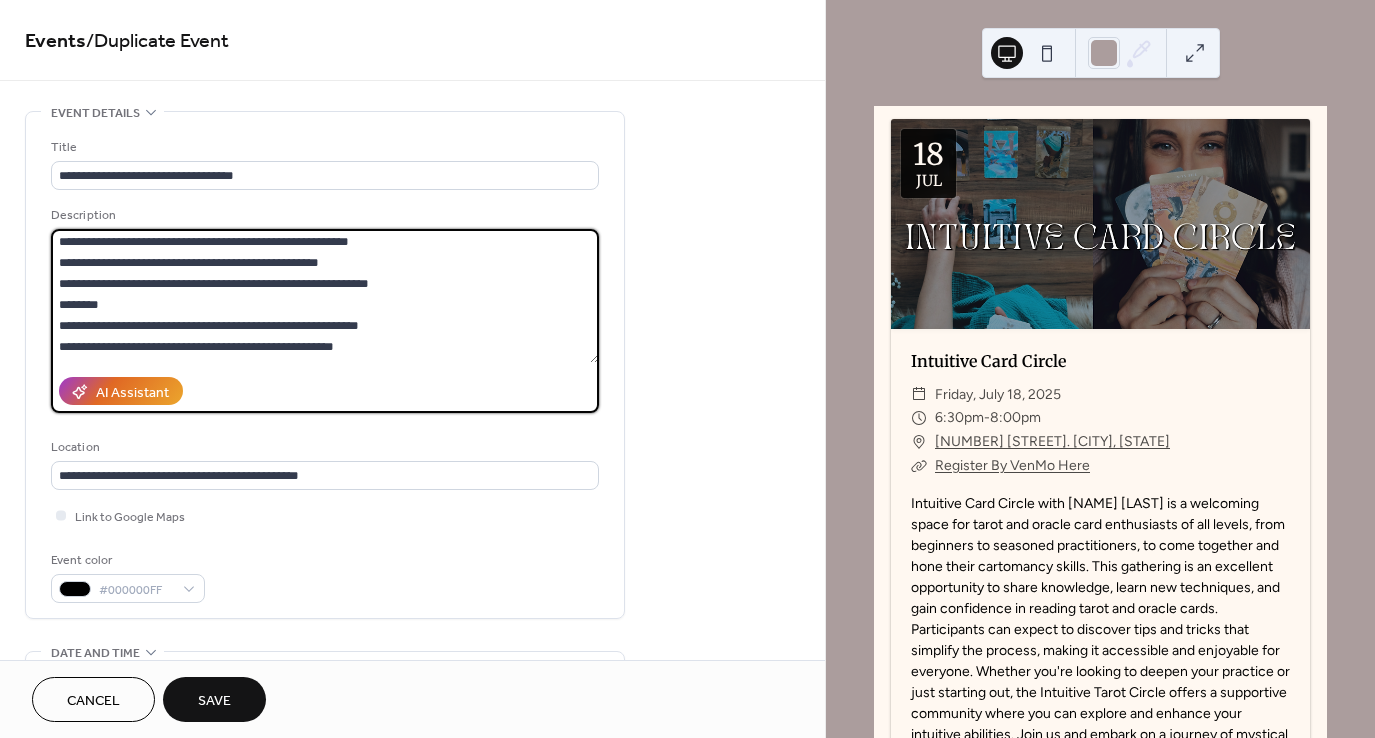 scroll, scrollTop: 1, scrollLeft: 0, axis: vertical 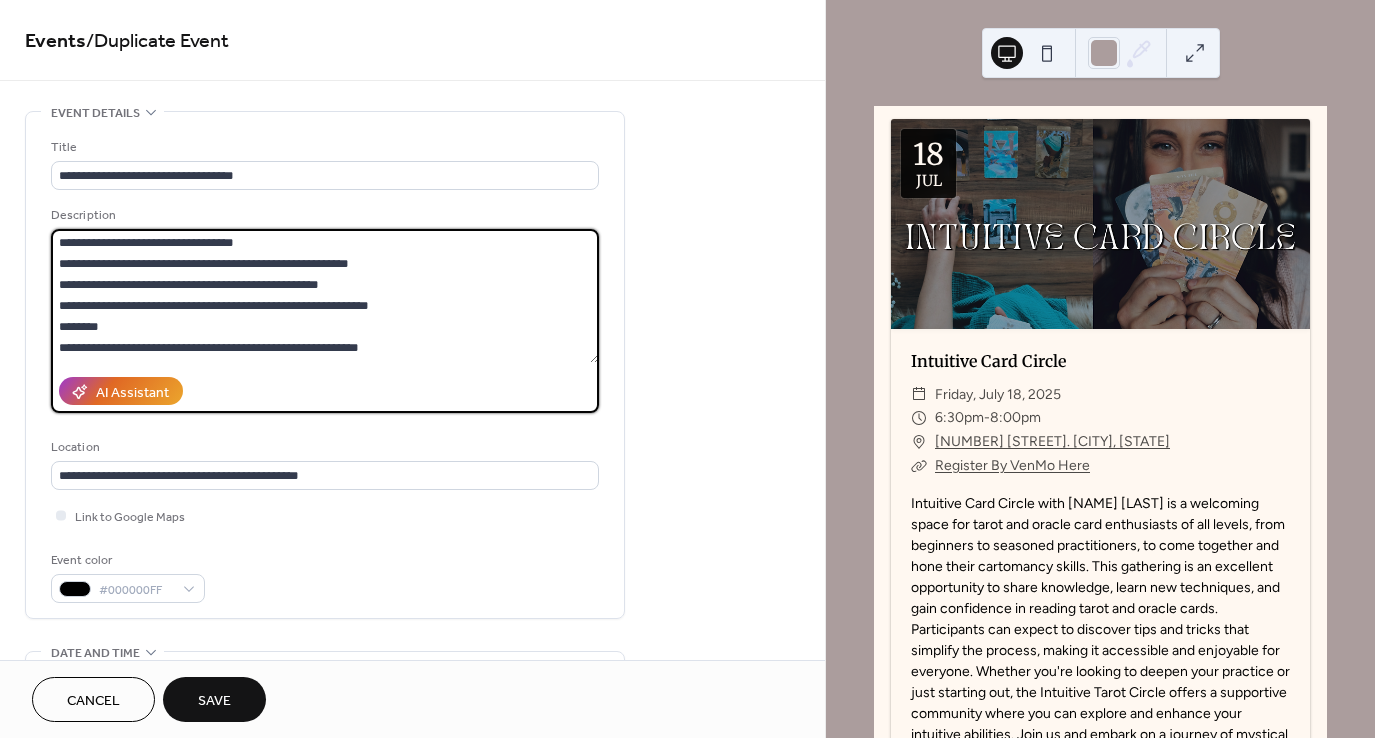 click at bounding box center (325, 296) 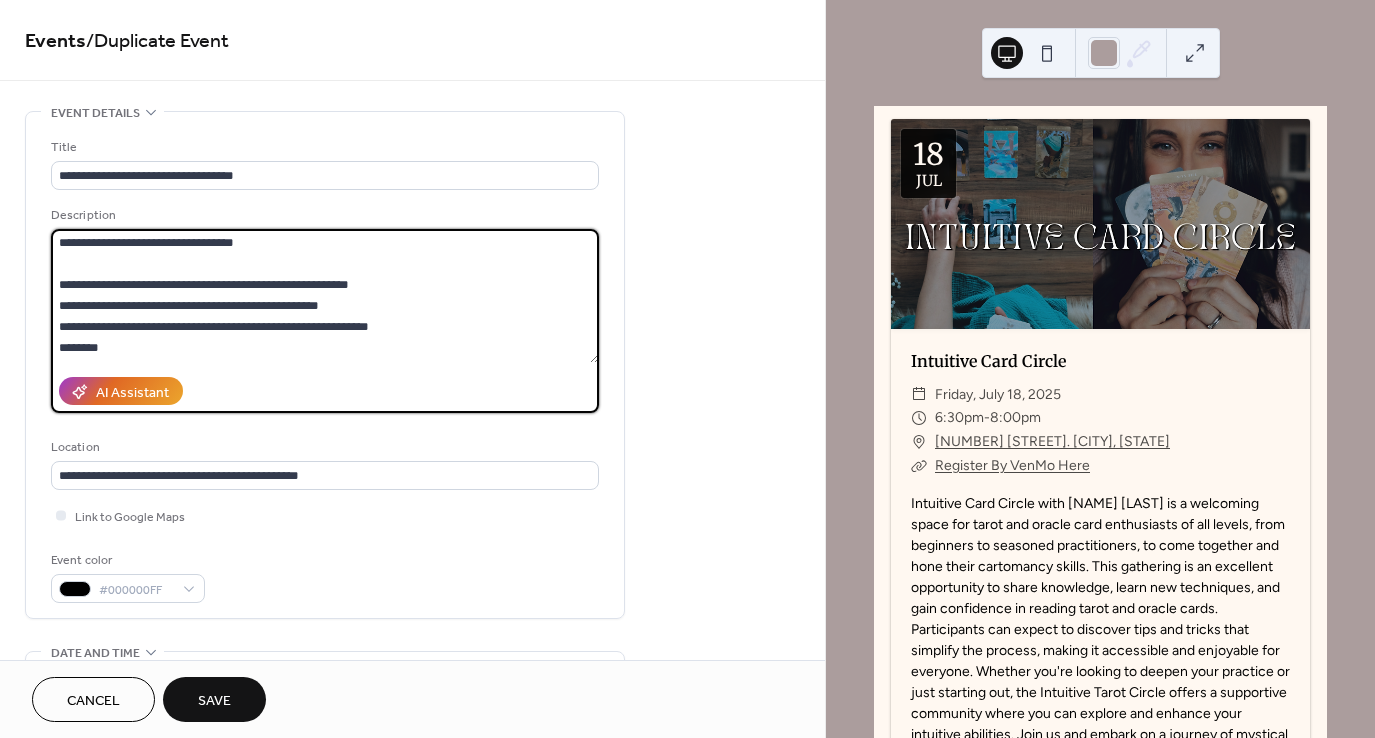 scroll, scrollTop: 23, scrollLeft: 0, axis: vertical 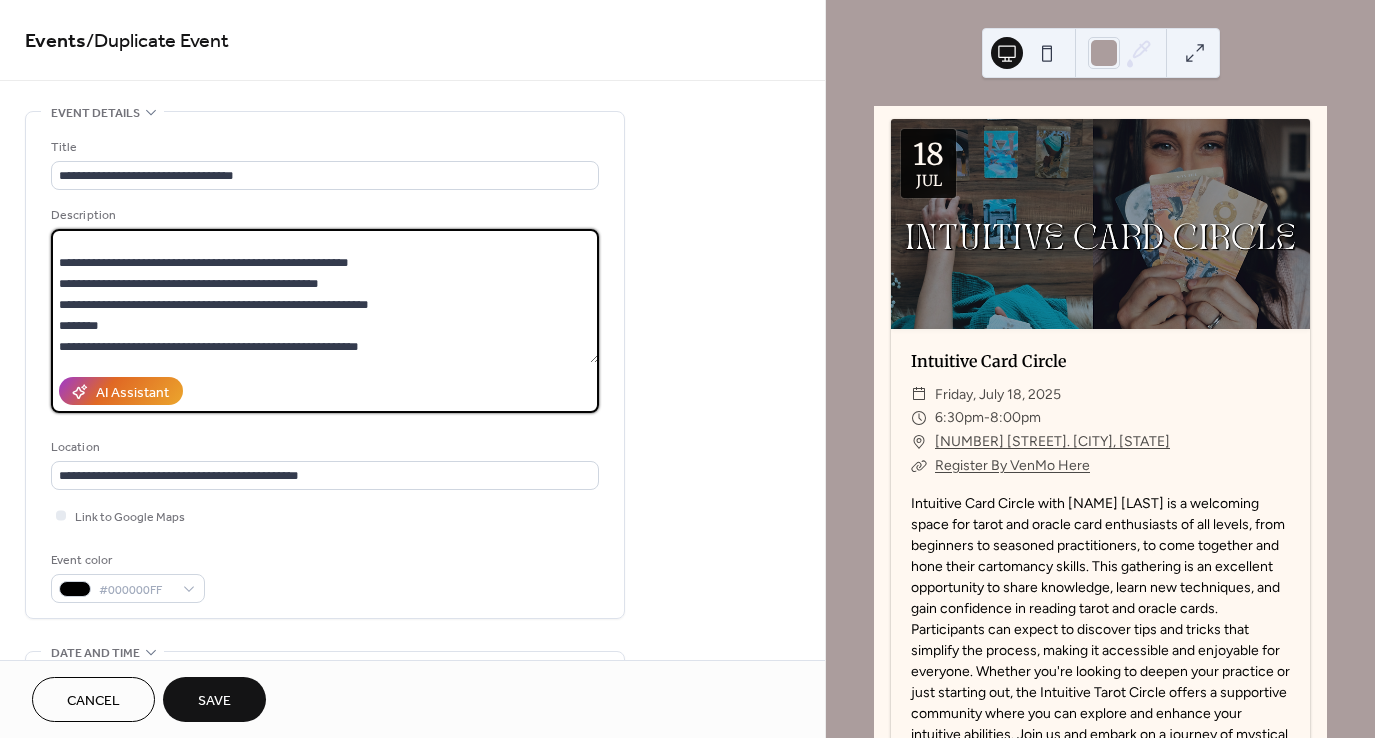 click at bounding box center (325, 296) 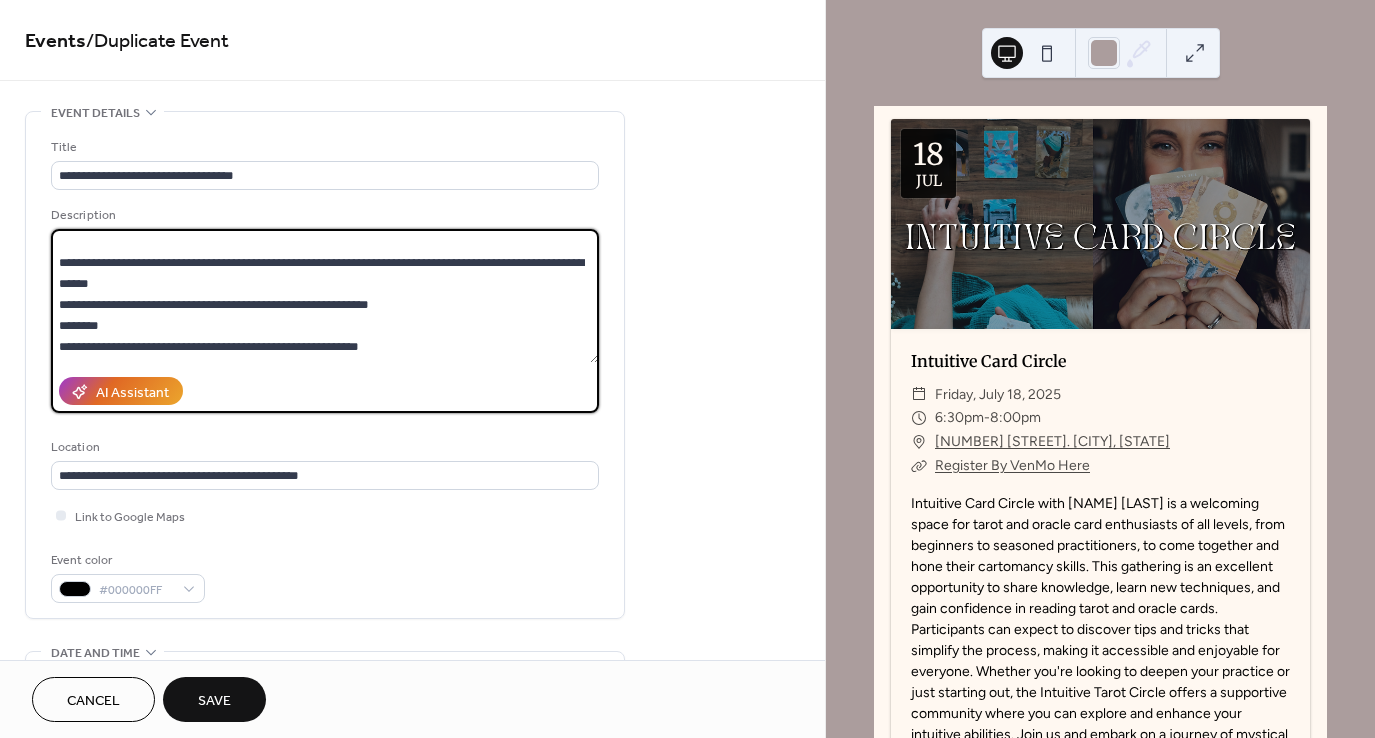 click at bounding box center [325, 296] 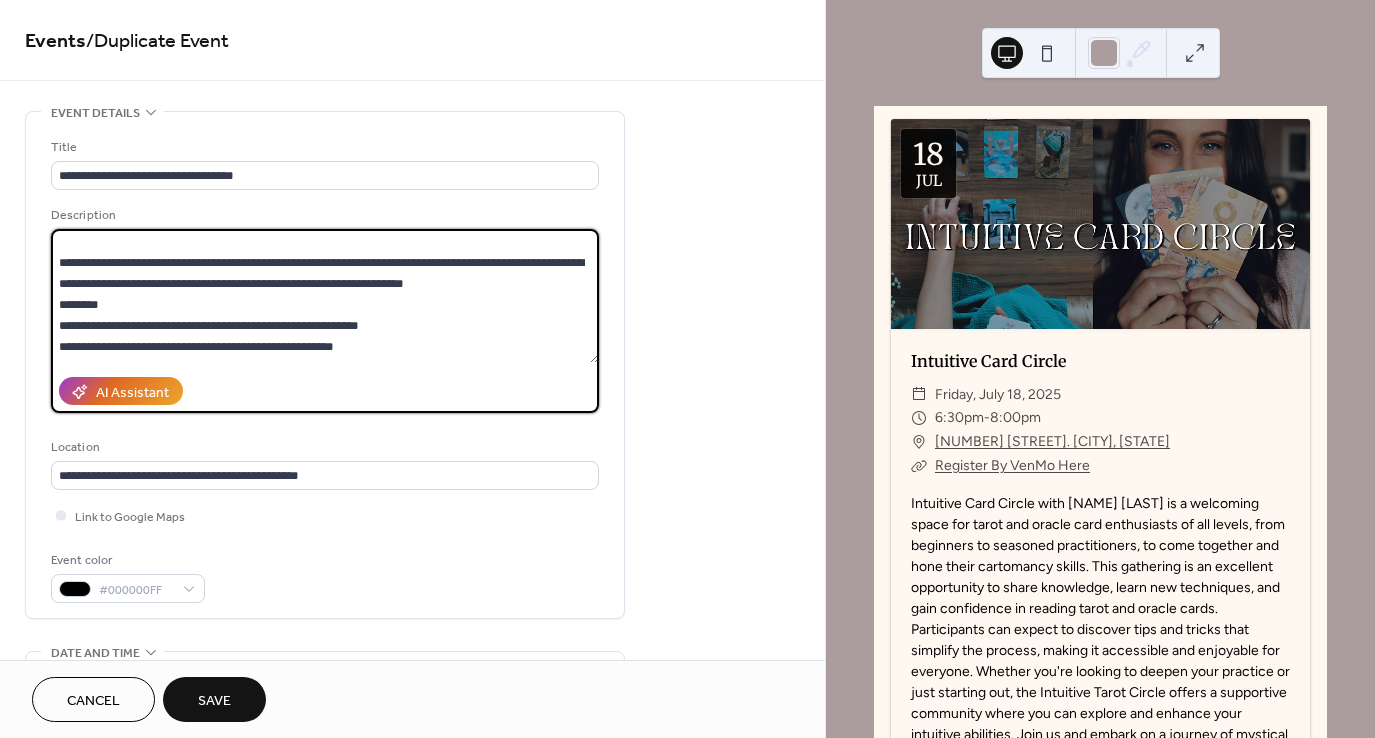click at bounding box center (325, 296) 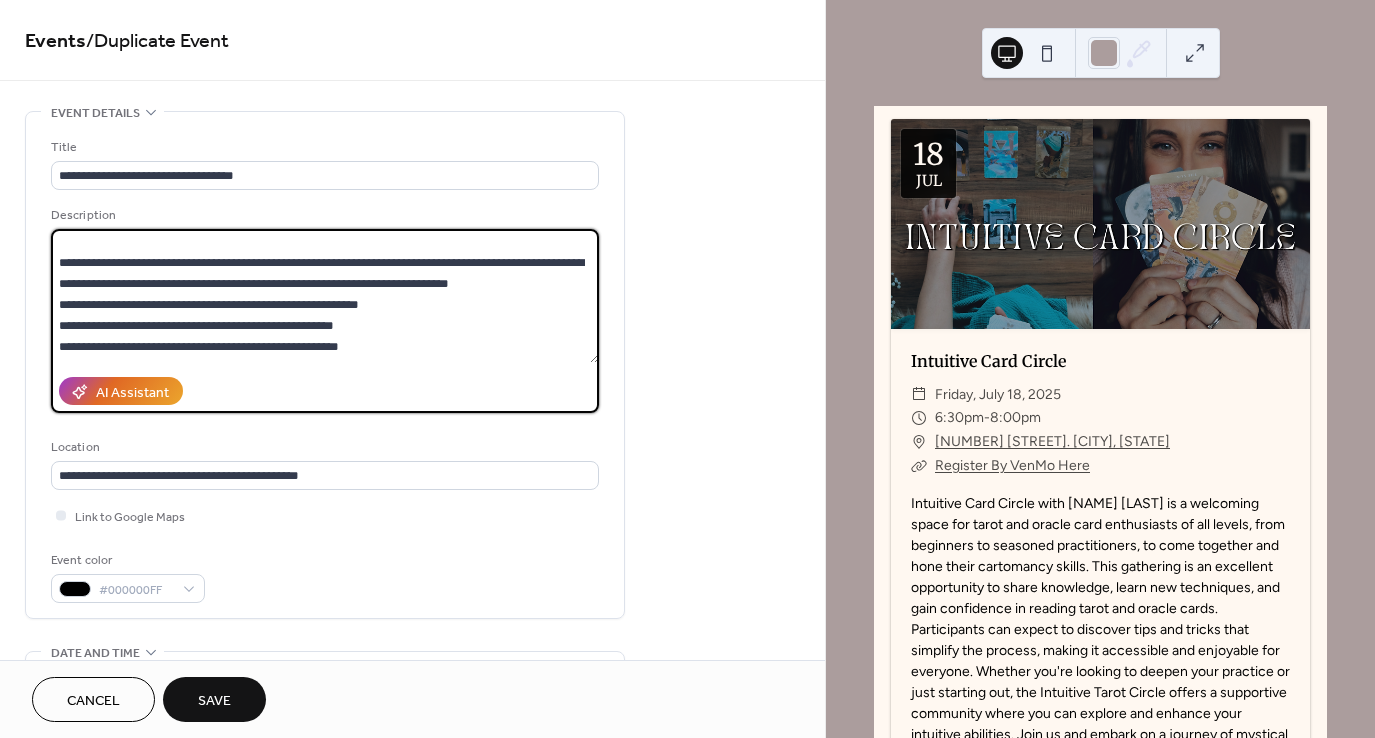 click at bounding box center [325, 296] 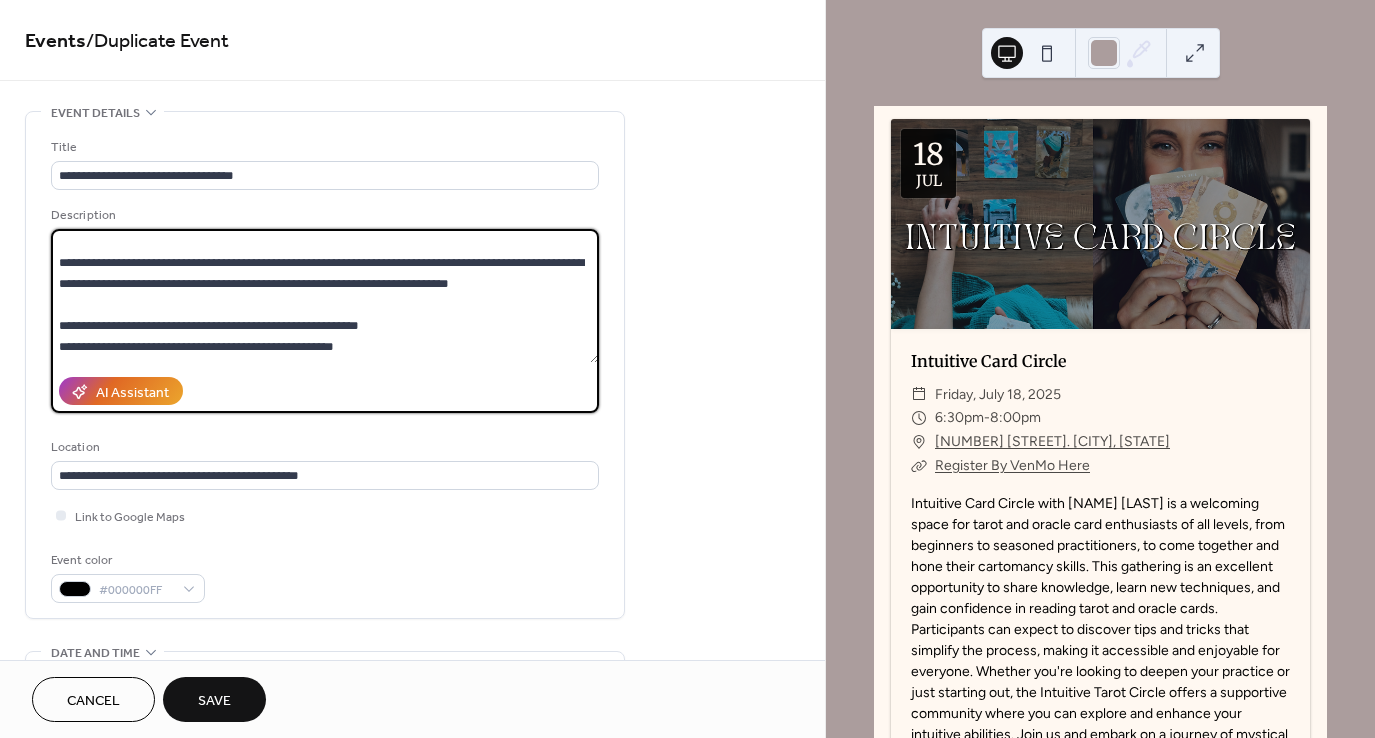 click at bounding box center [325, 296] 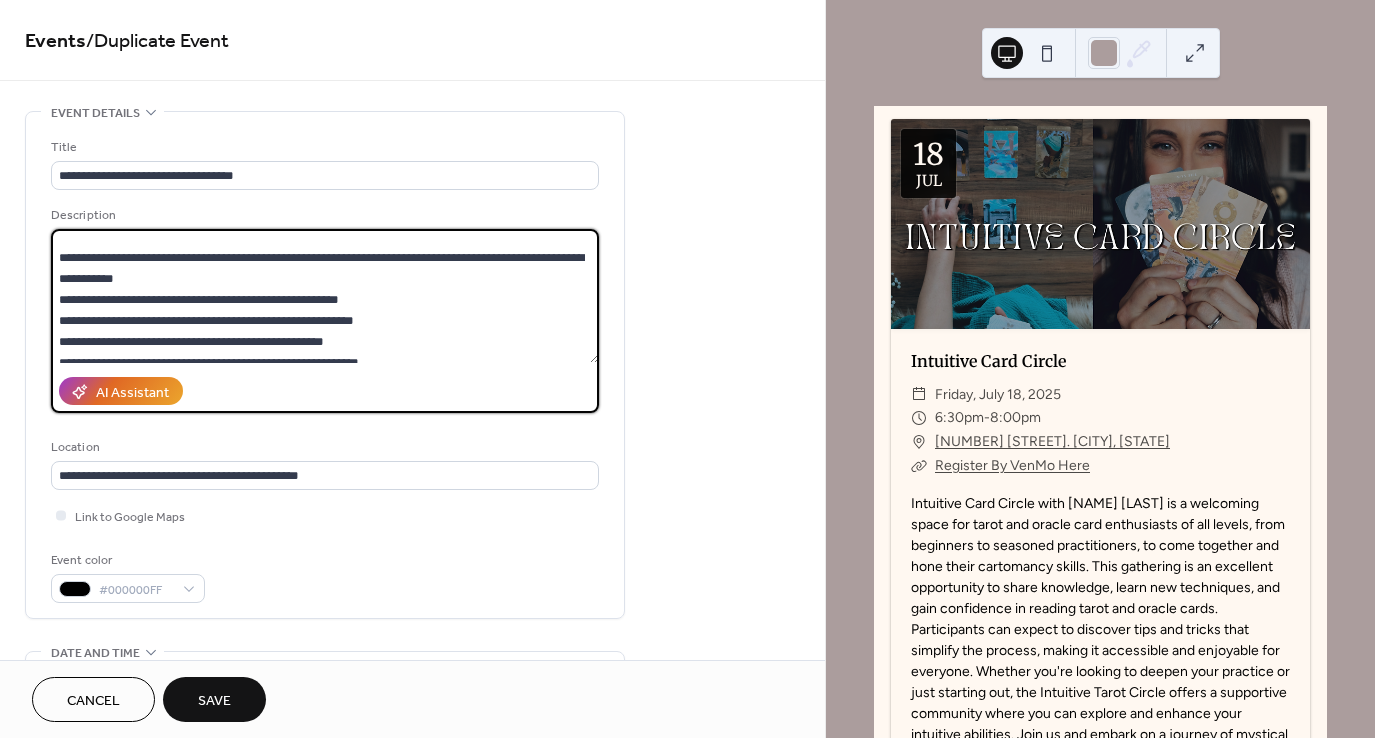 scroll, scrollTop: 98, scrollLeft: 0, axis: vertical 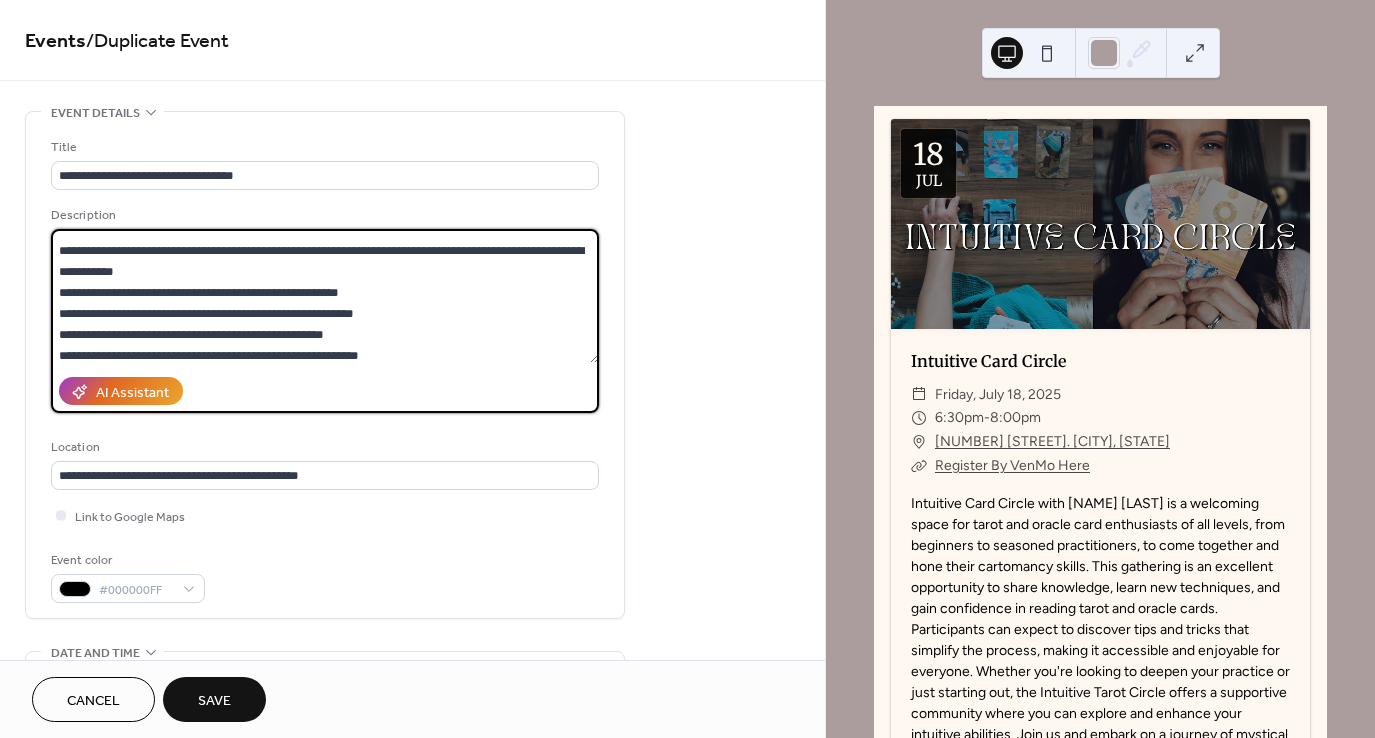 click at bounding box center (325, 296) 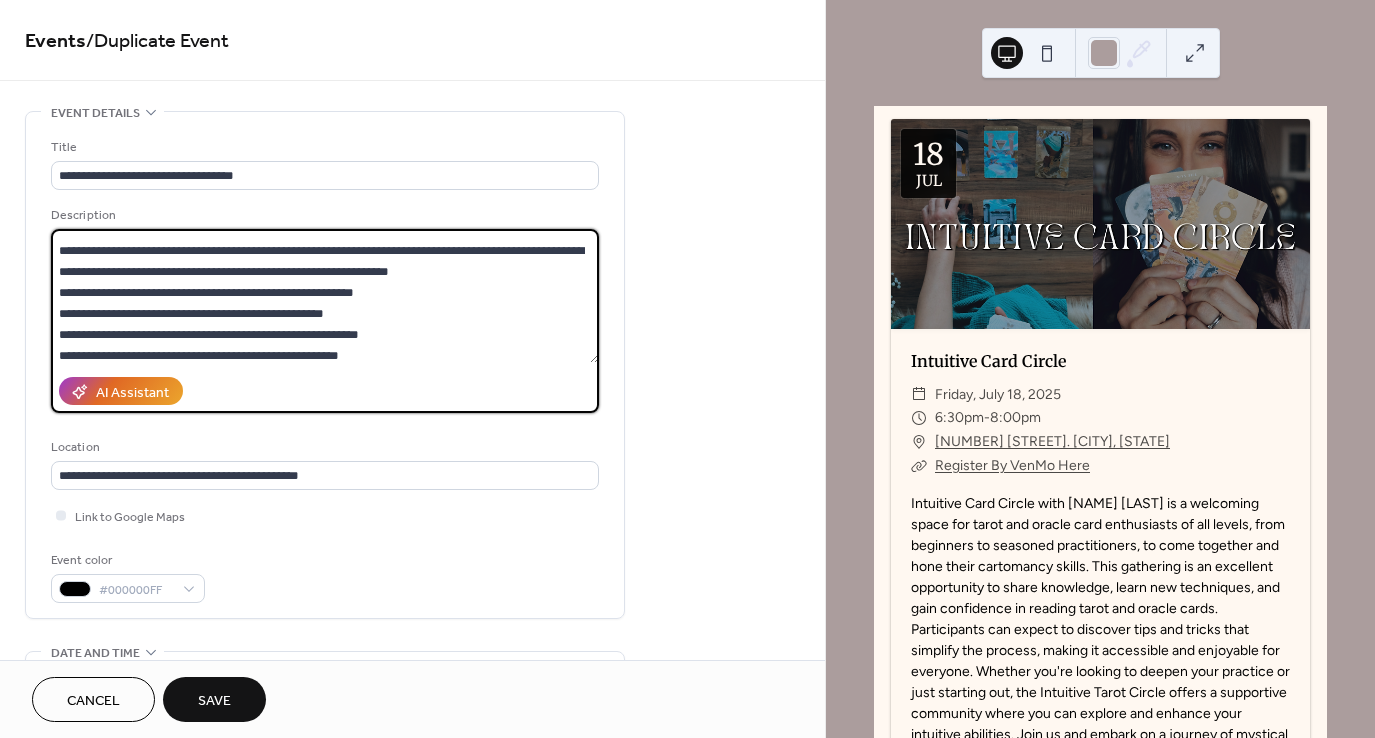 scroll, scrollTop: 77, scrollLeft: 0, axis: vertical 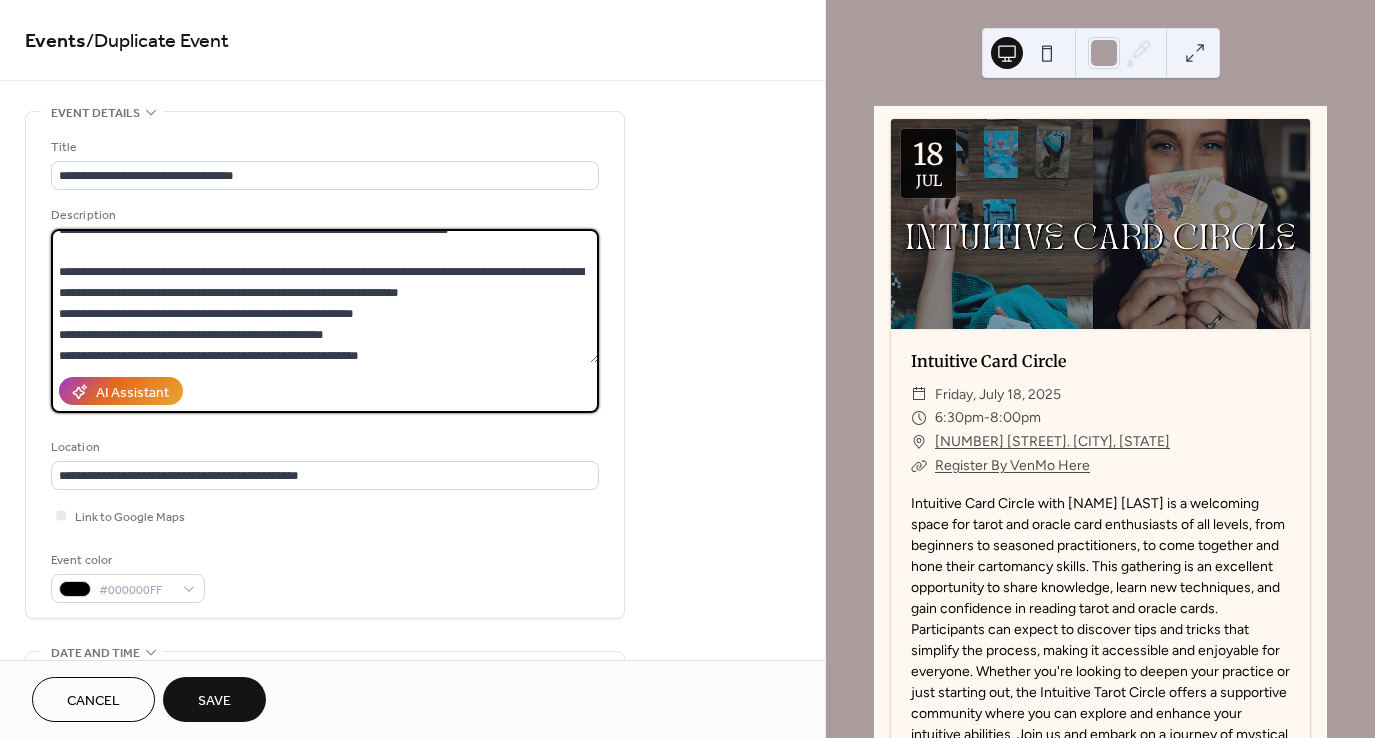 click at bounding box center (325, 296) 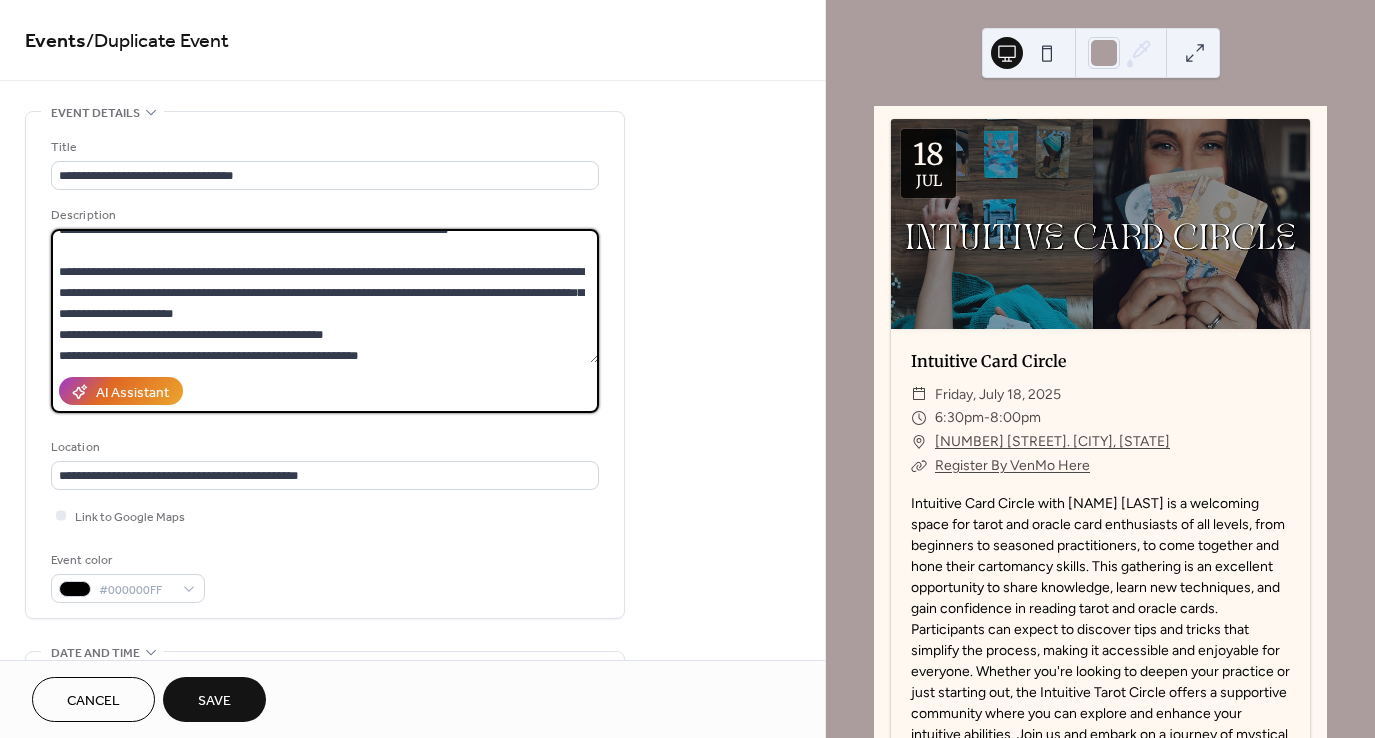 click at bounding box center (325, 296) 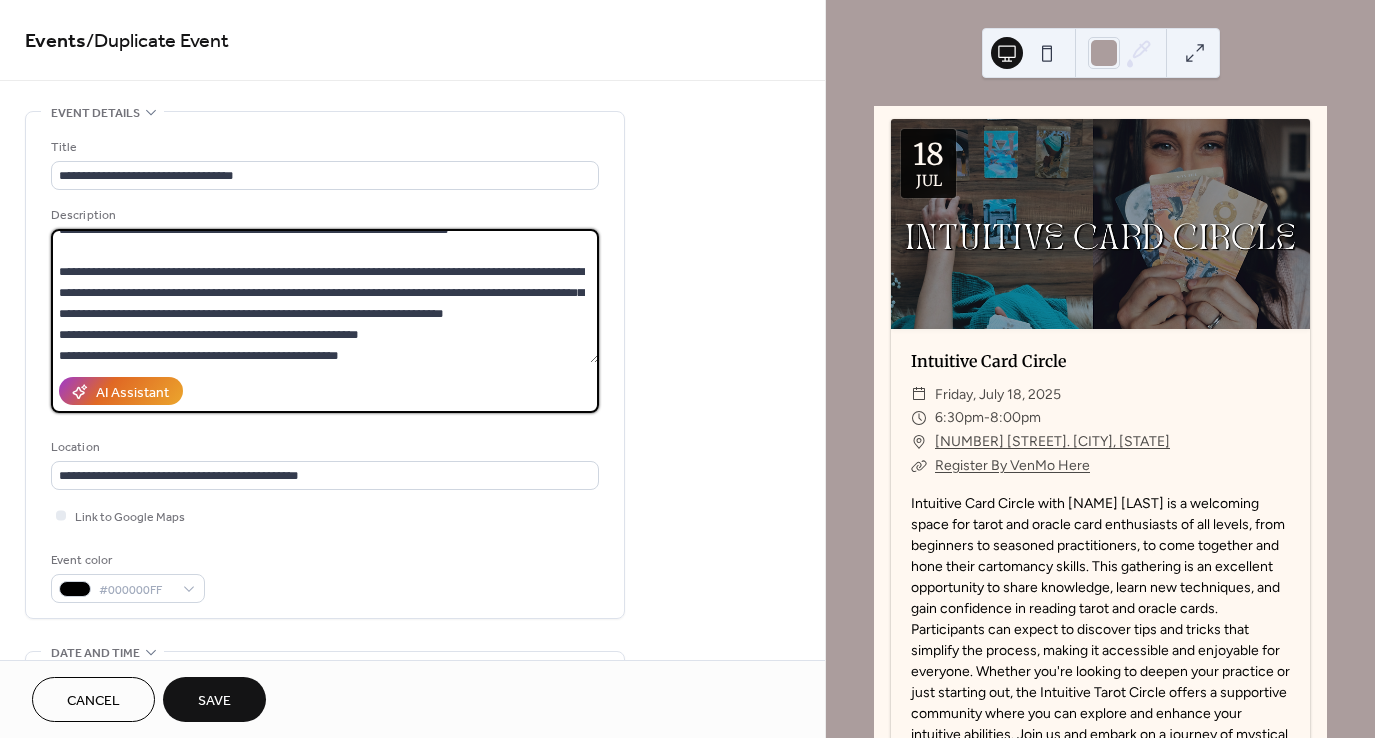click at bounding box center (325, 296) 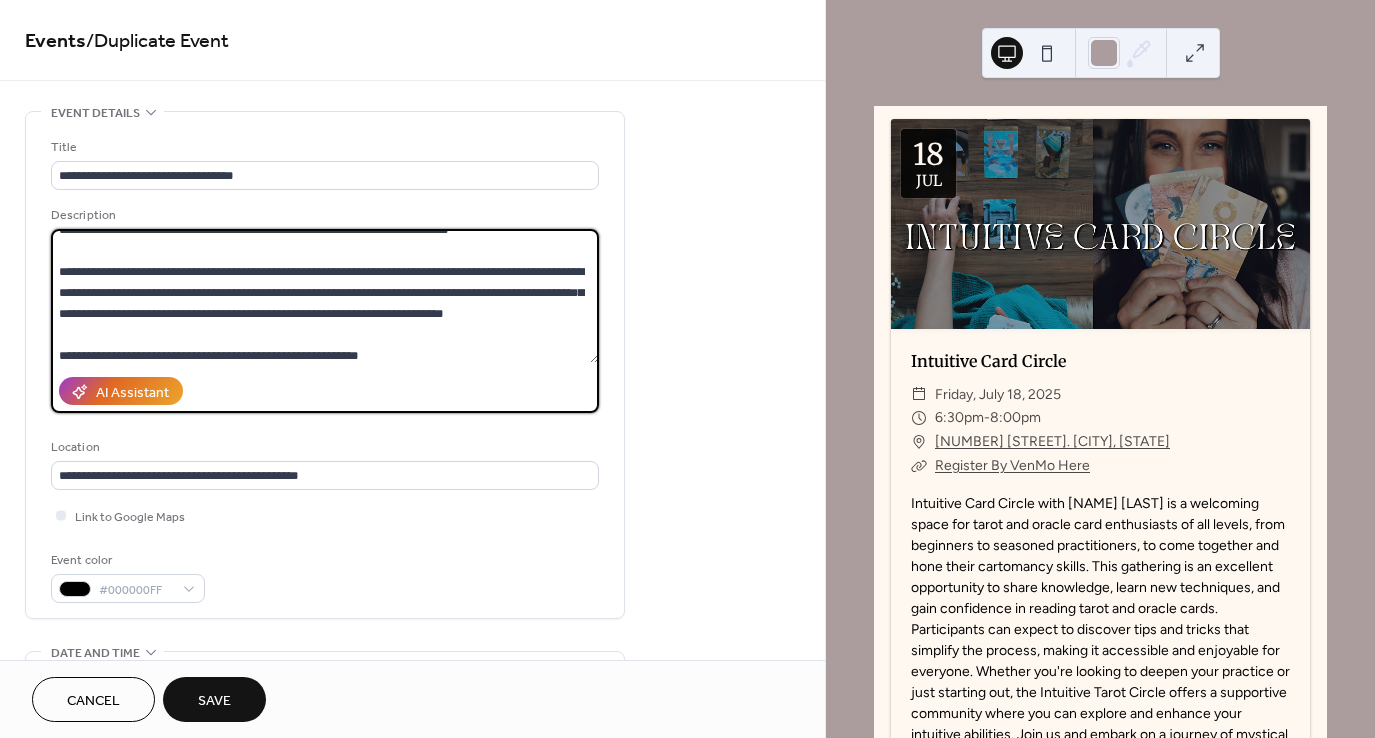 click at bounding box center (325, 296) 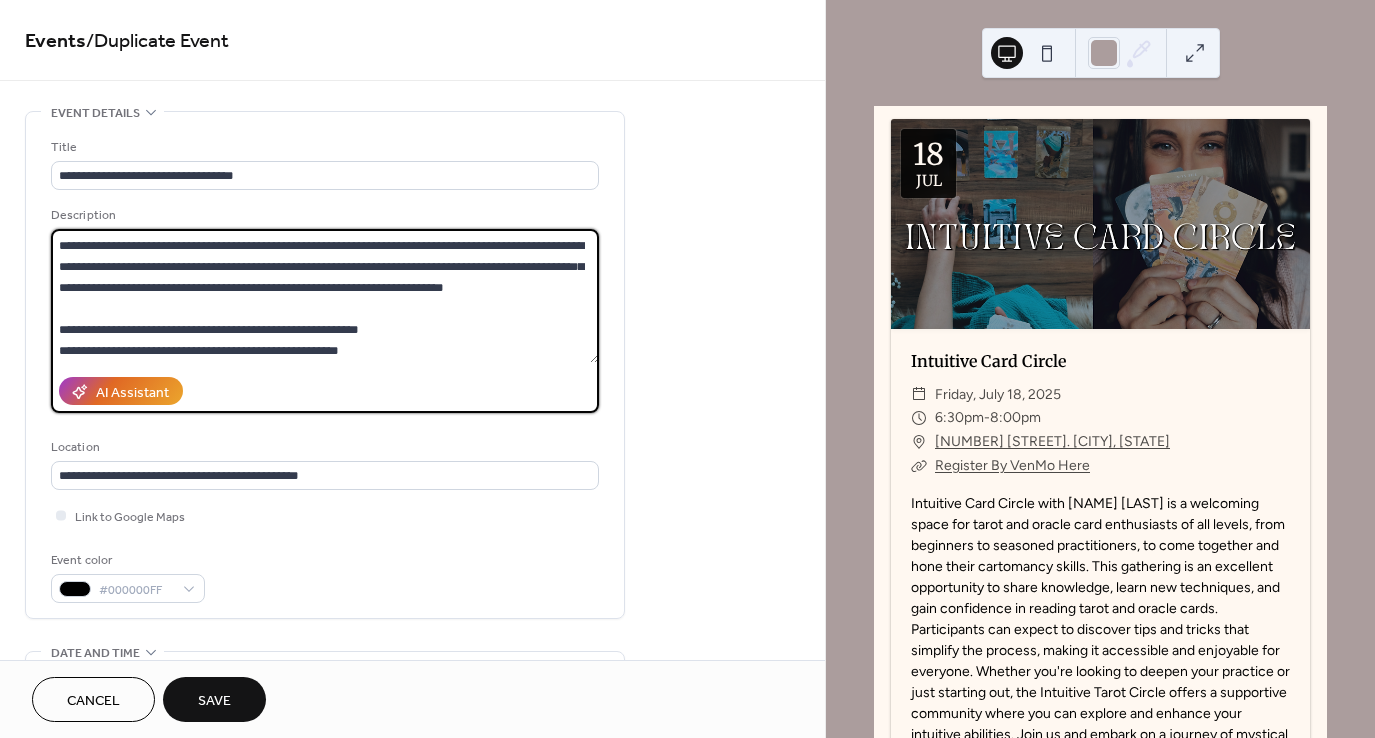 scroll, scrollTop: 124, scrollLeft: 0, axis: vertical 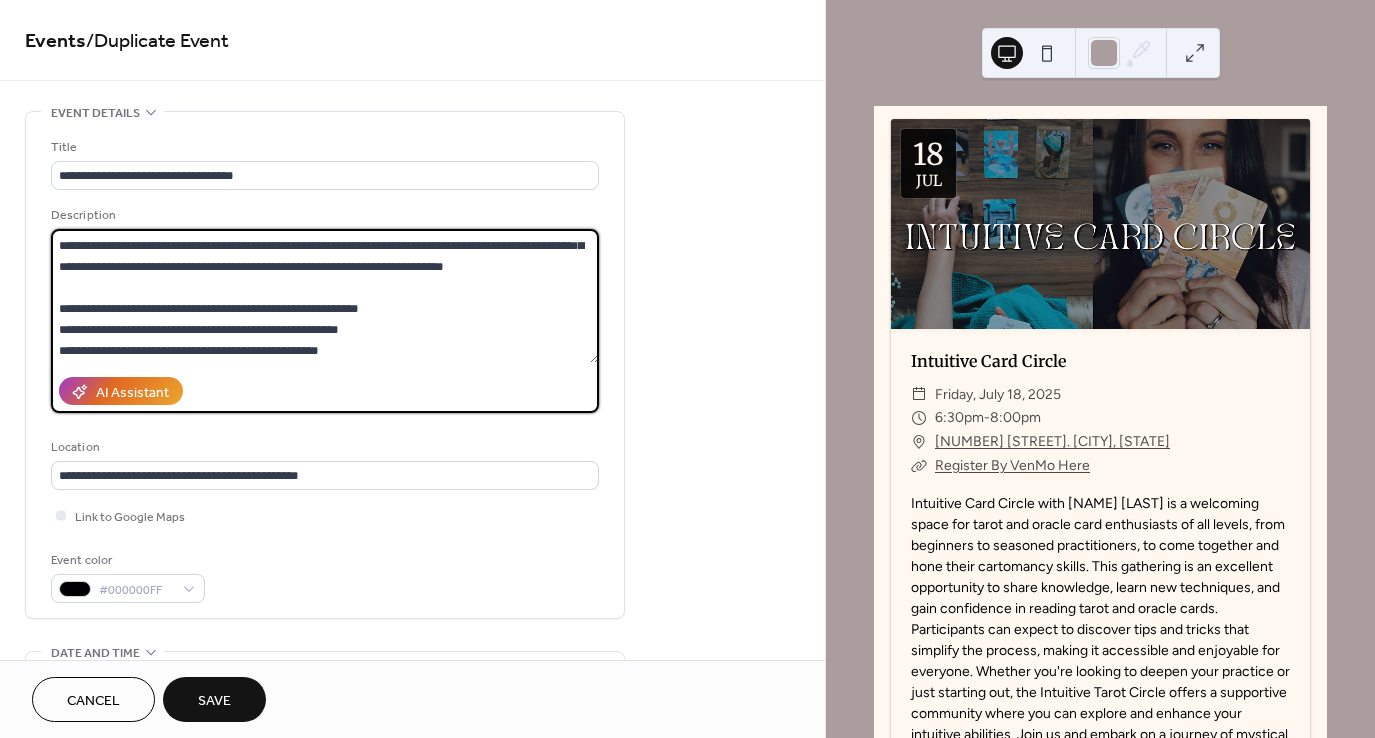 click at bounding box center [325, 296] 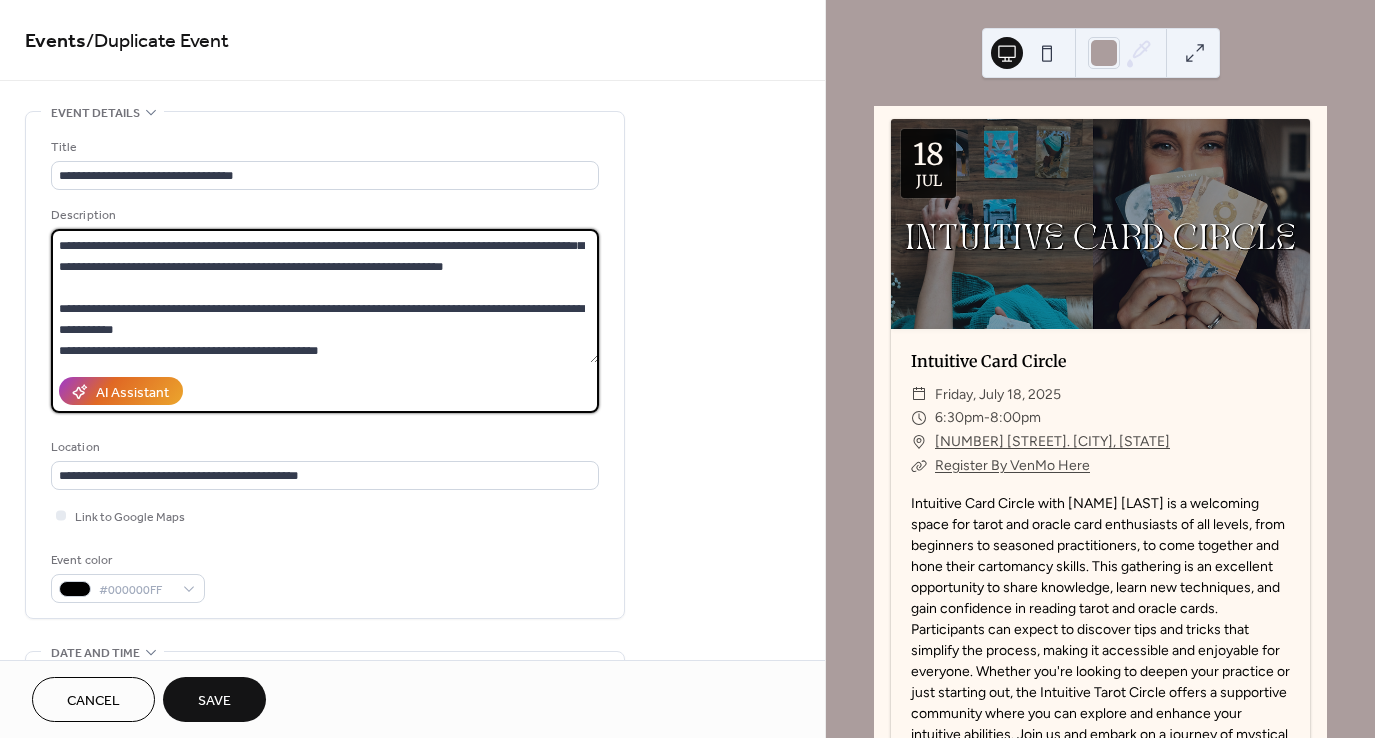 click at bounding box center (325, 296) 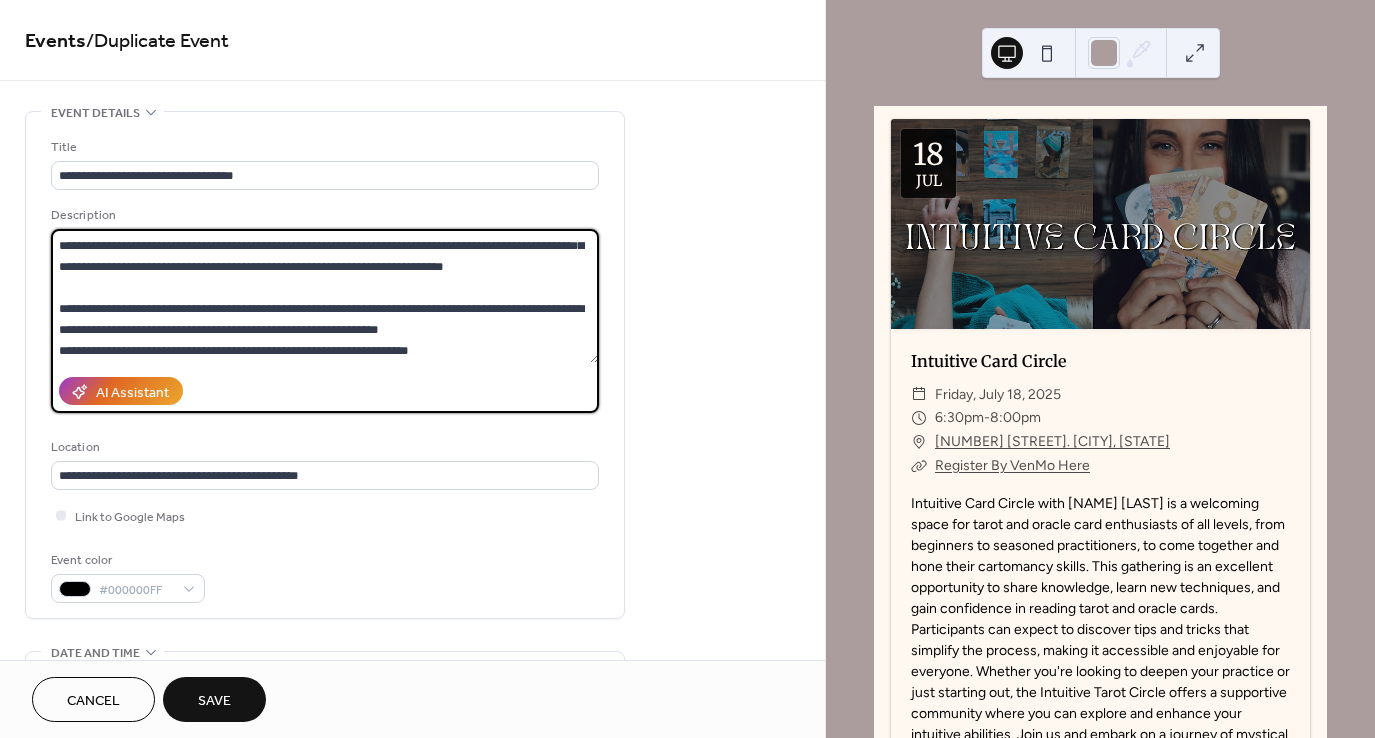 click at bounding box center [325, 296] 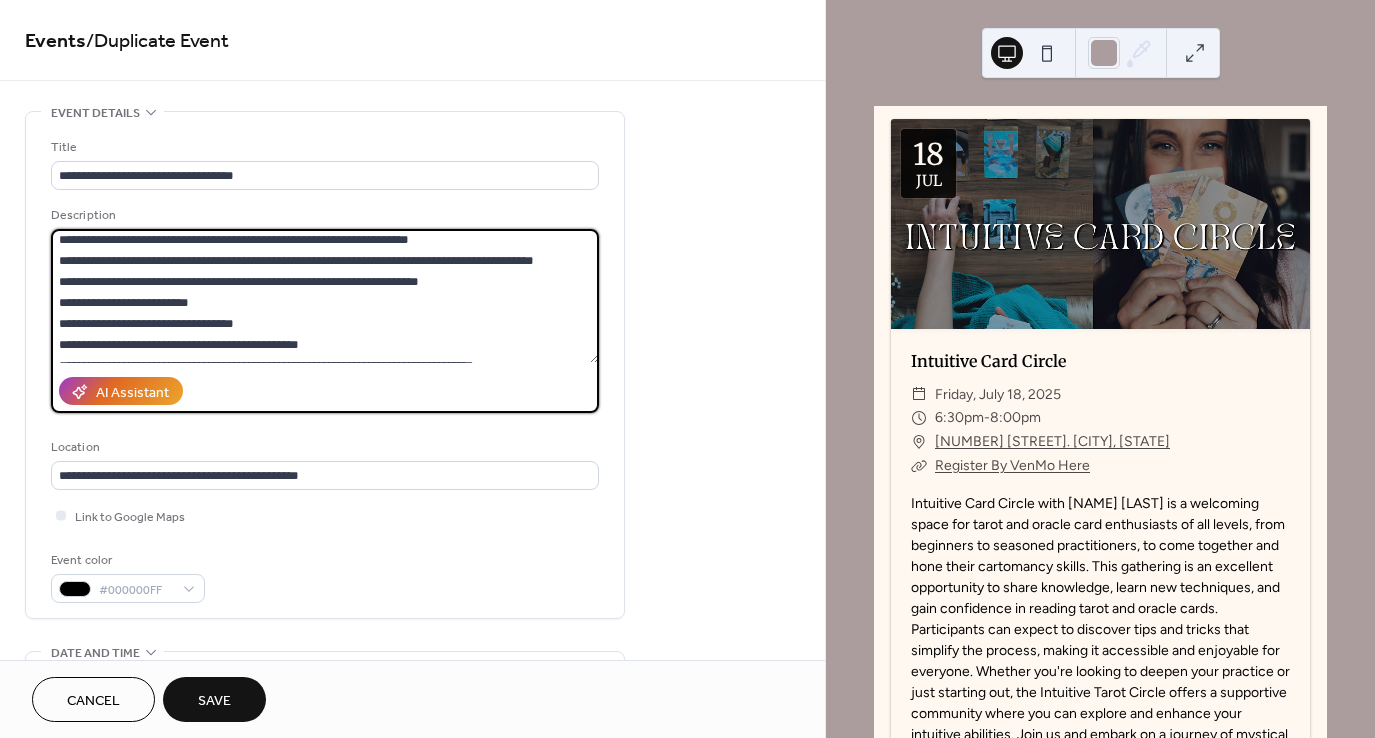scroll, scrollTop: 256, scrollLeft: 0, axis: vertical 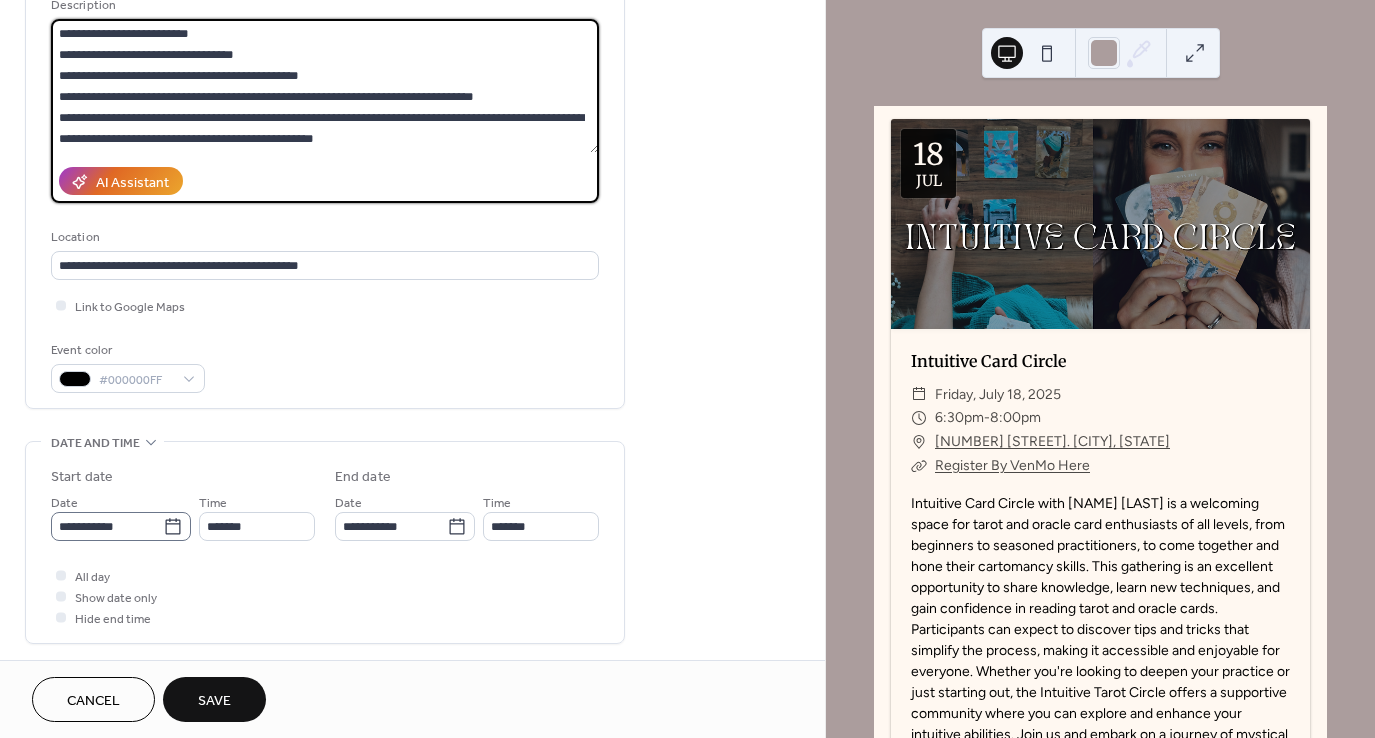 type on "**********" 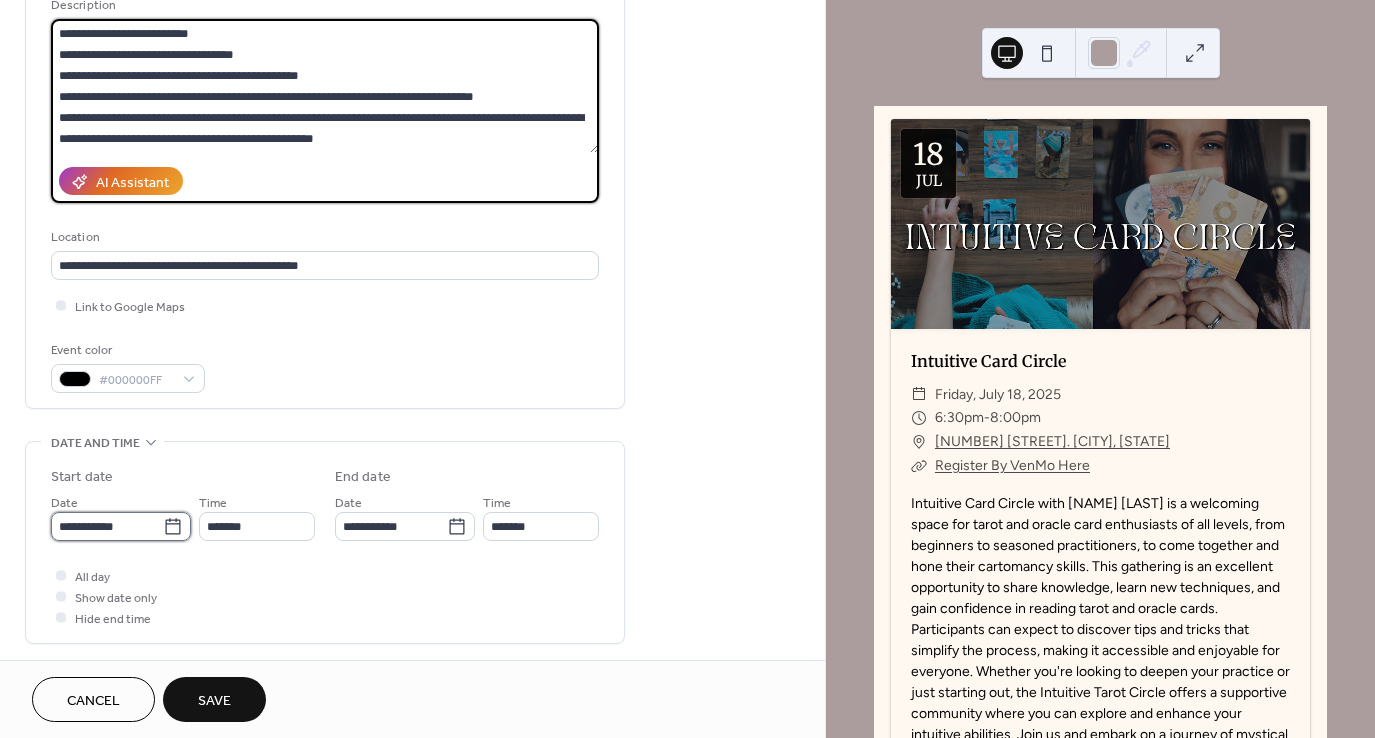 click on "**********" at bounding box center (107, 526) 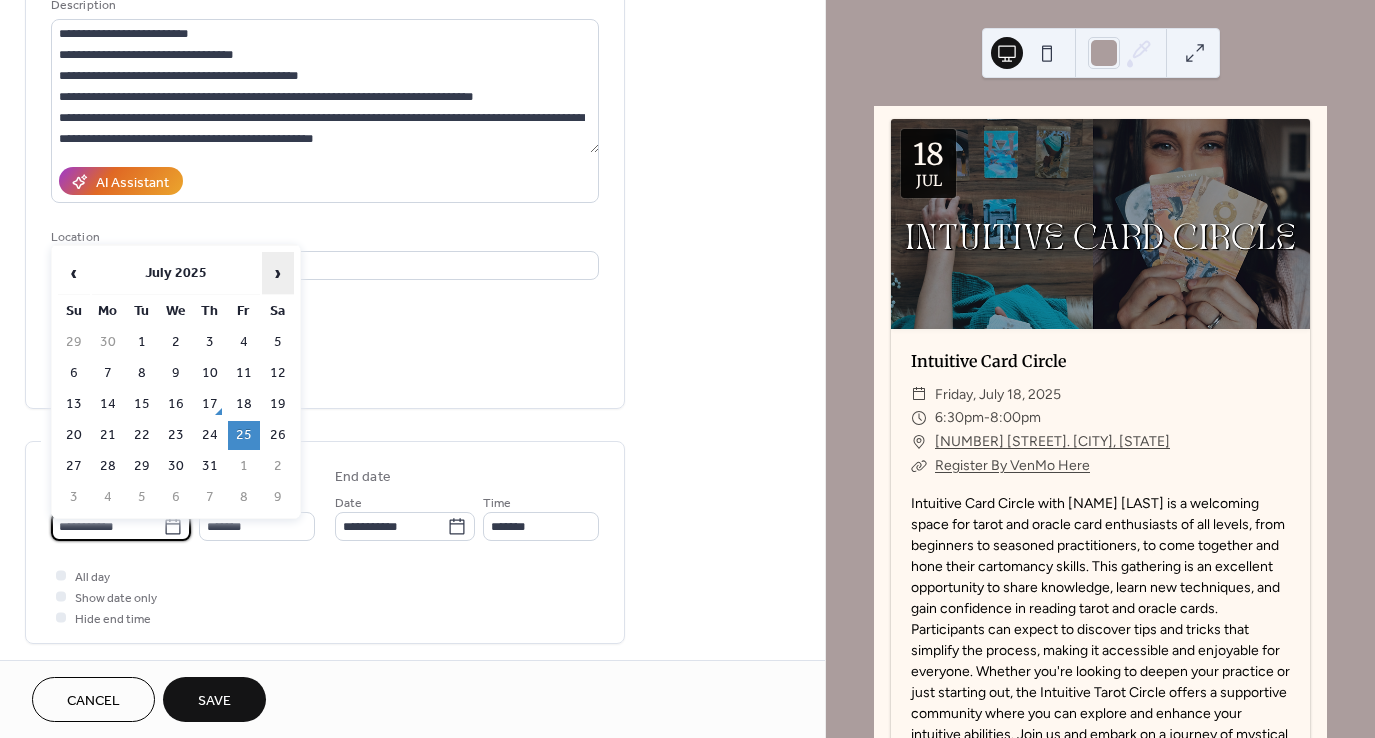 click on "›" at bounding box center [278, 273] 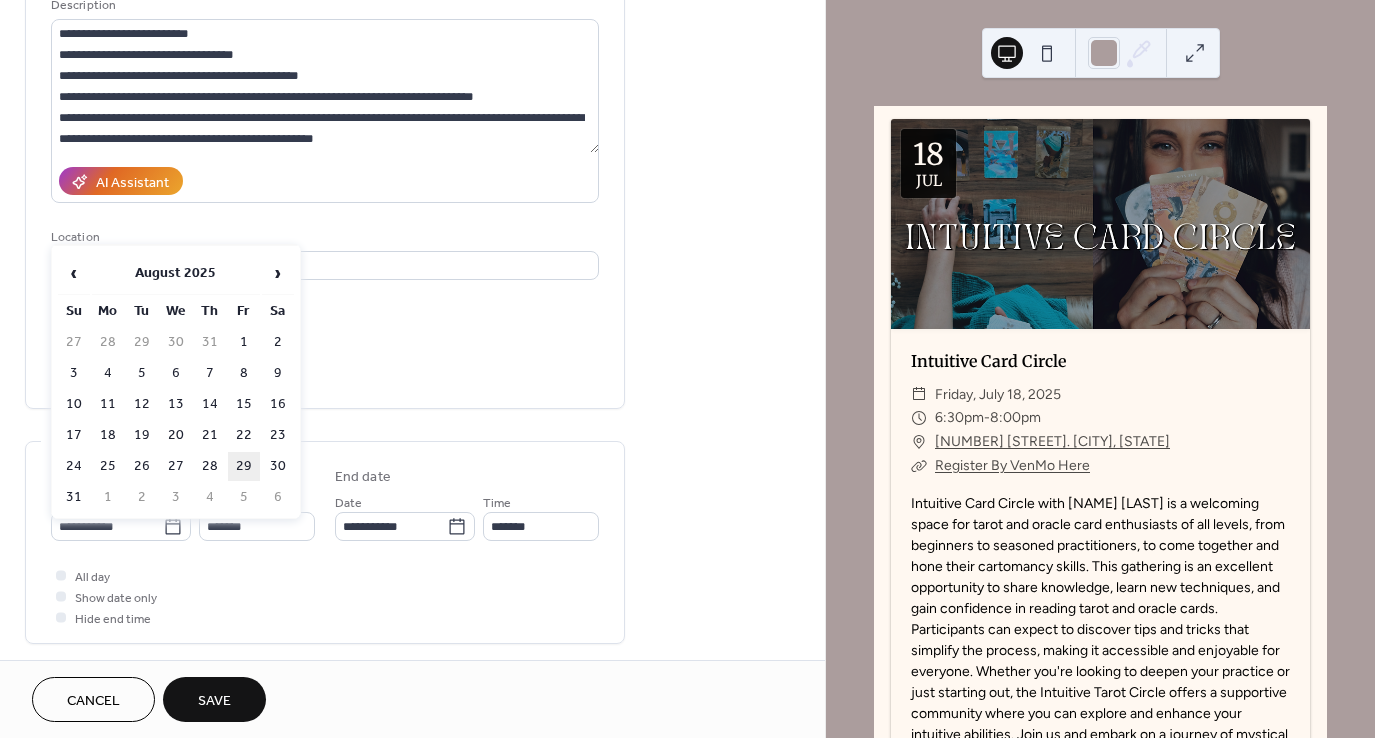 click on "29" at bounding box center [244, 466] 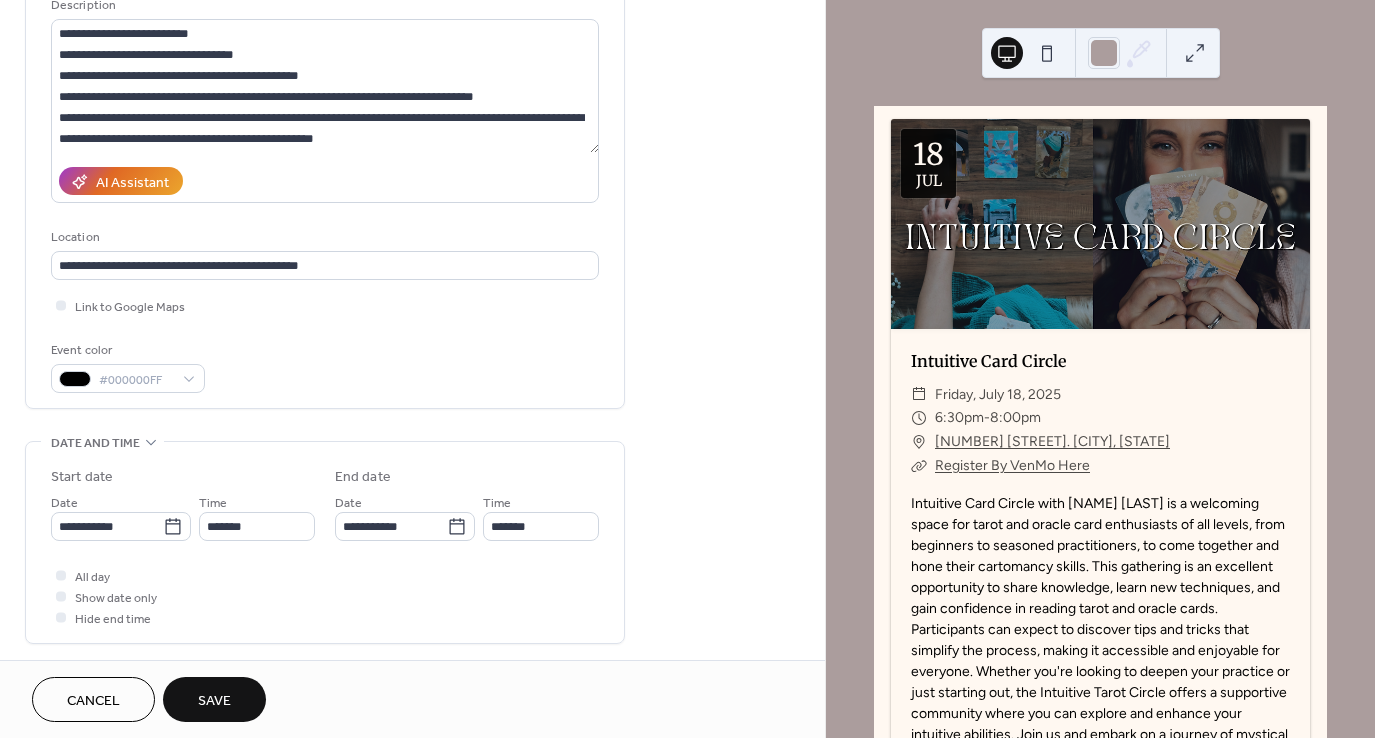 click on "Save" at bounding box center [214, 699] 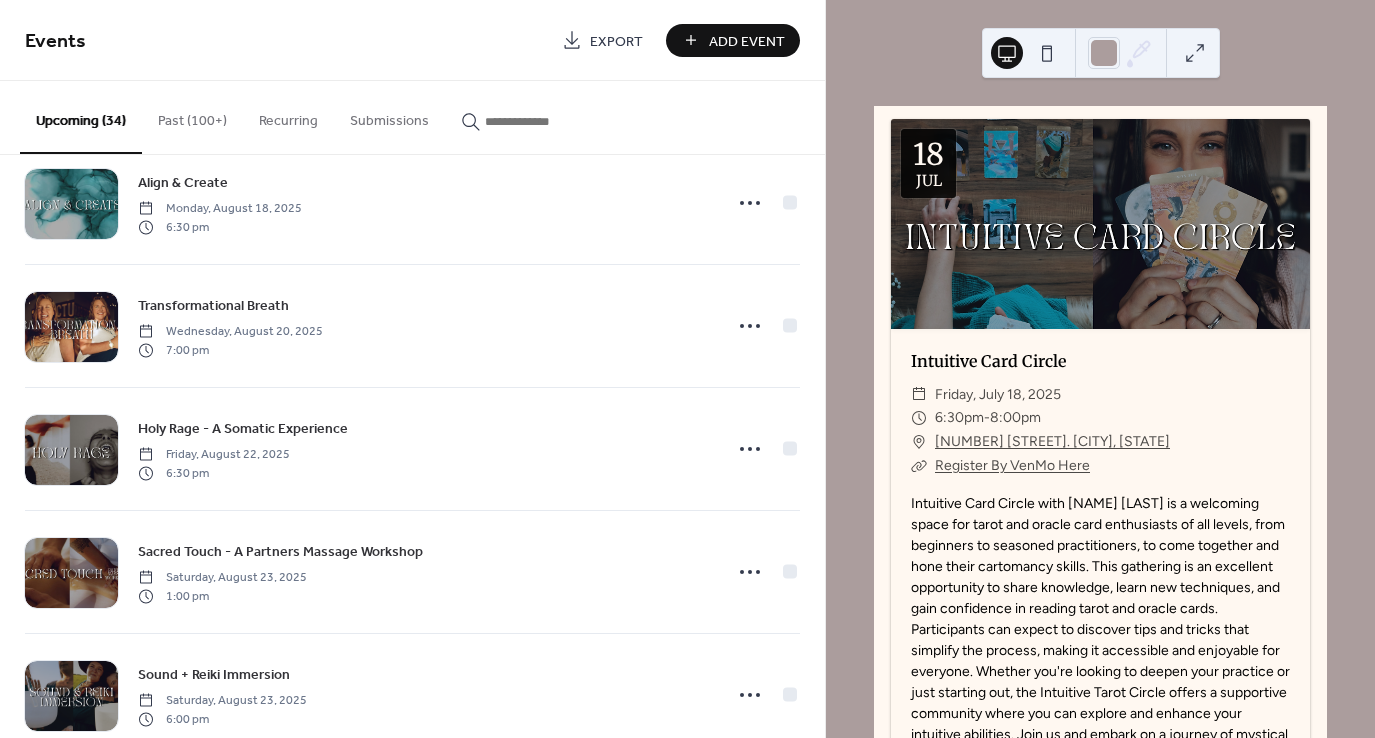 scroll, scrollTop: 3159, scrollLeft: 0, axis: vertical 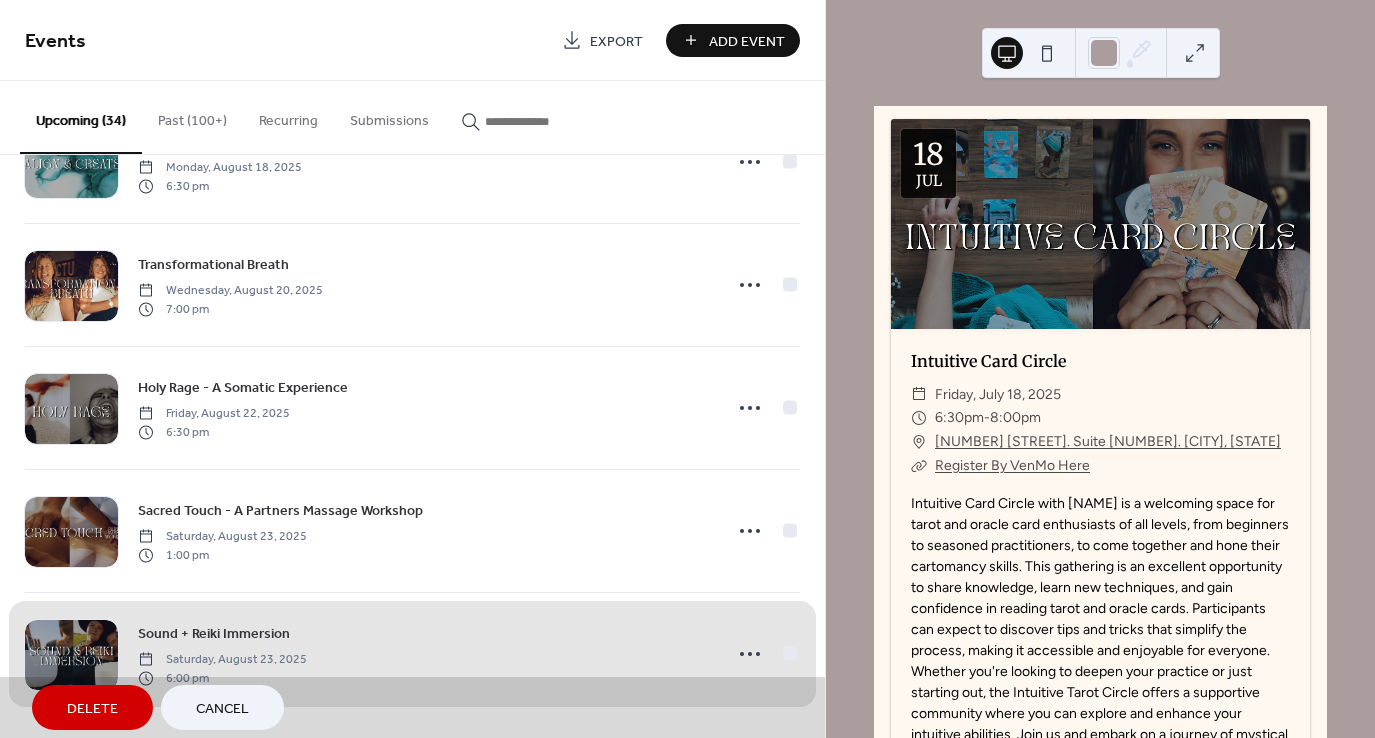 click on "Cancel" at bounding box center (222, 709) 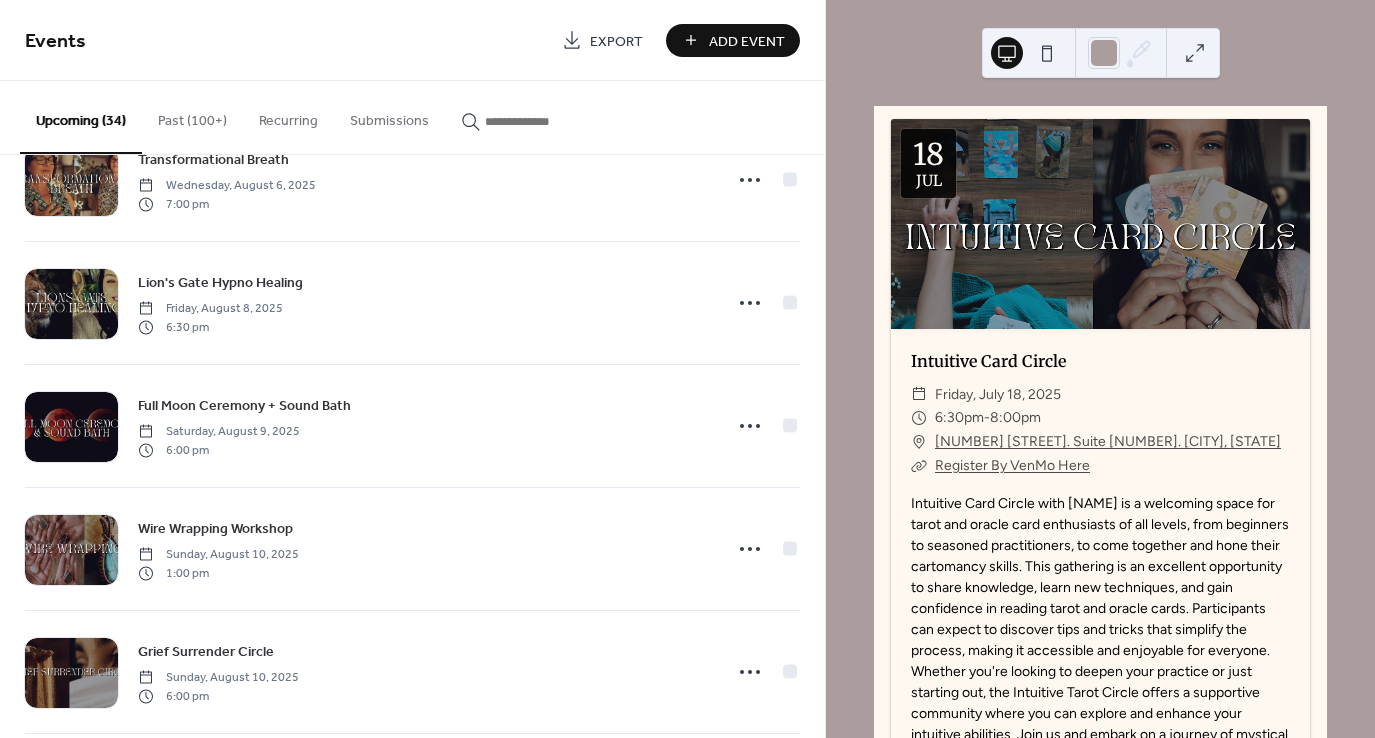 scroll, scrollTop: 1518, scrollLeft: 0, axis: vertical 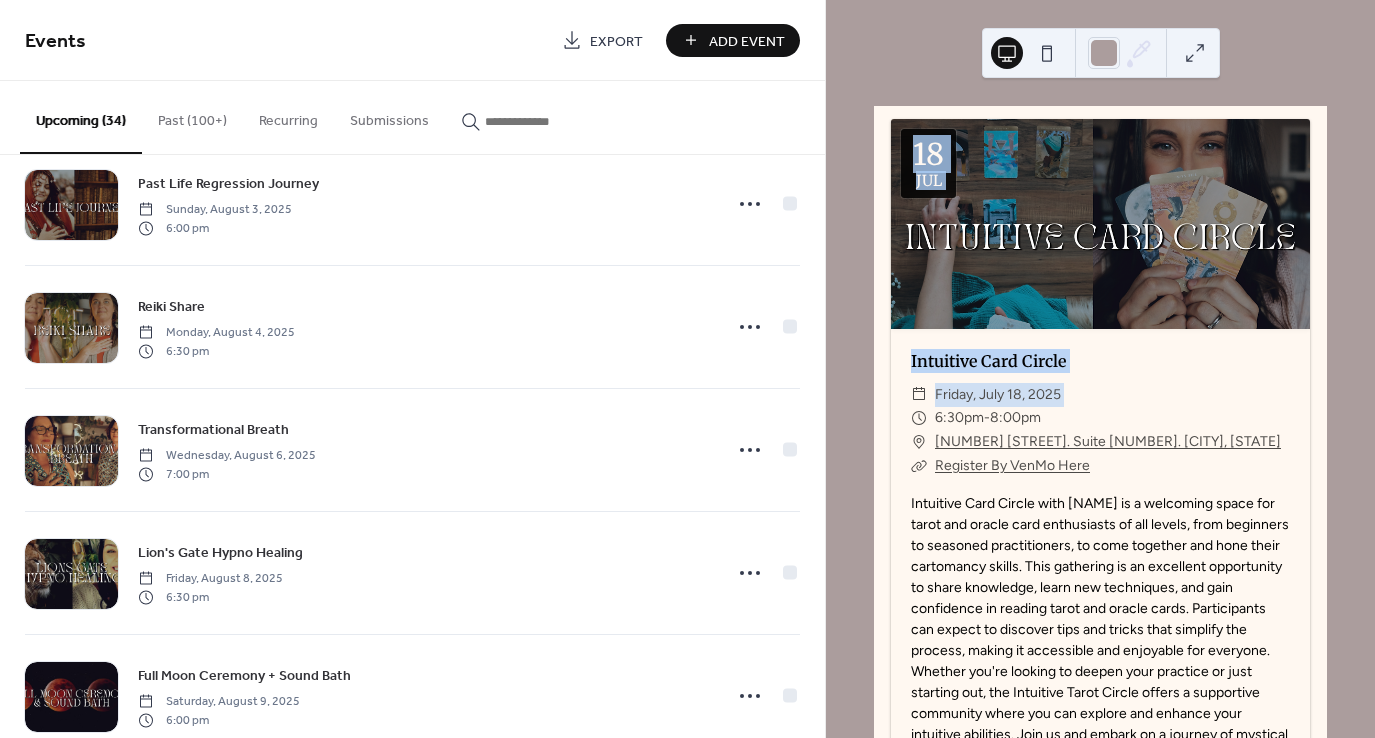drag, startPoint x: 879, startPoint y: 421, endPoint x: 935, endPoint y: 205, distance: 223.1412 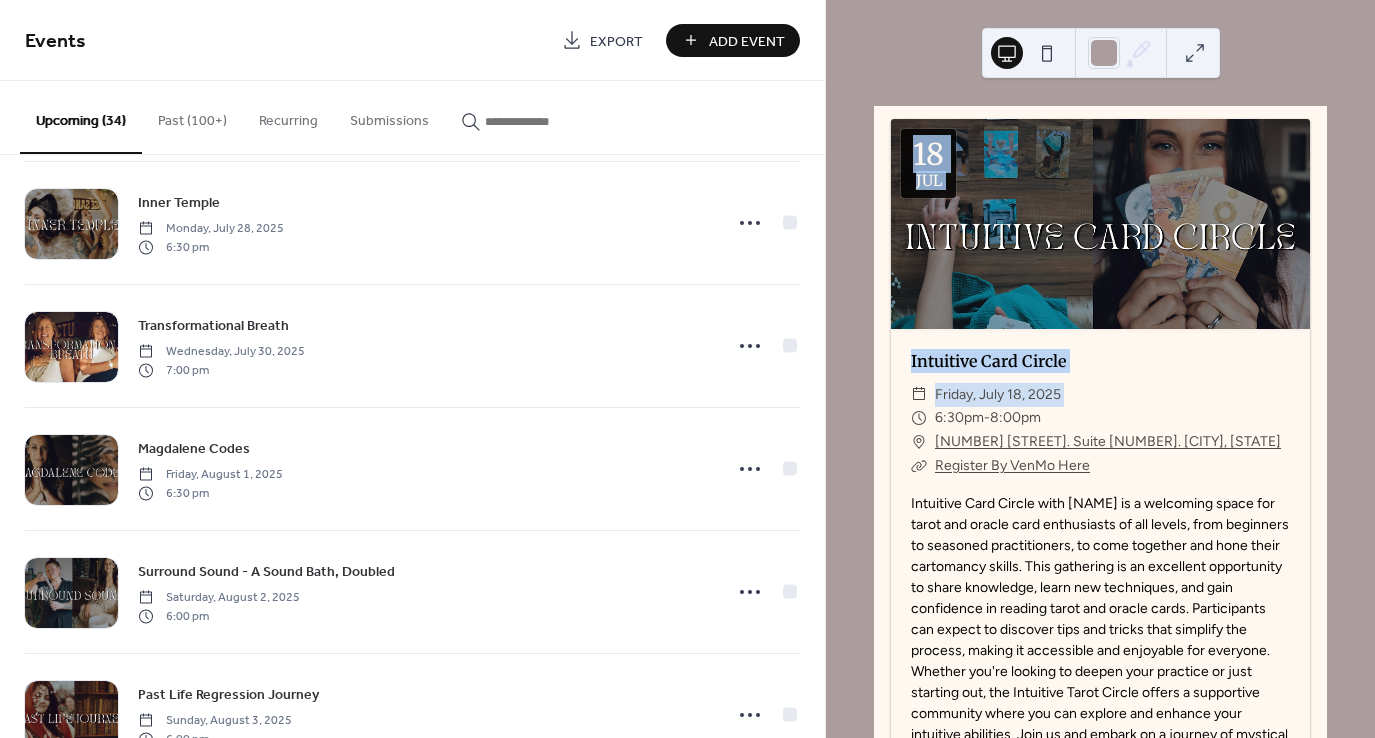 scroll, scrollTop: 496, scrollLeft: 0, axis: vertical 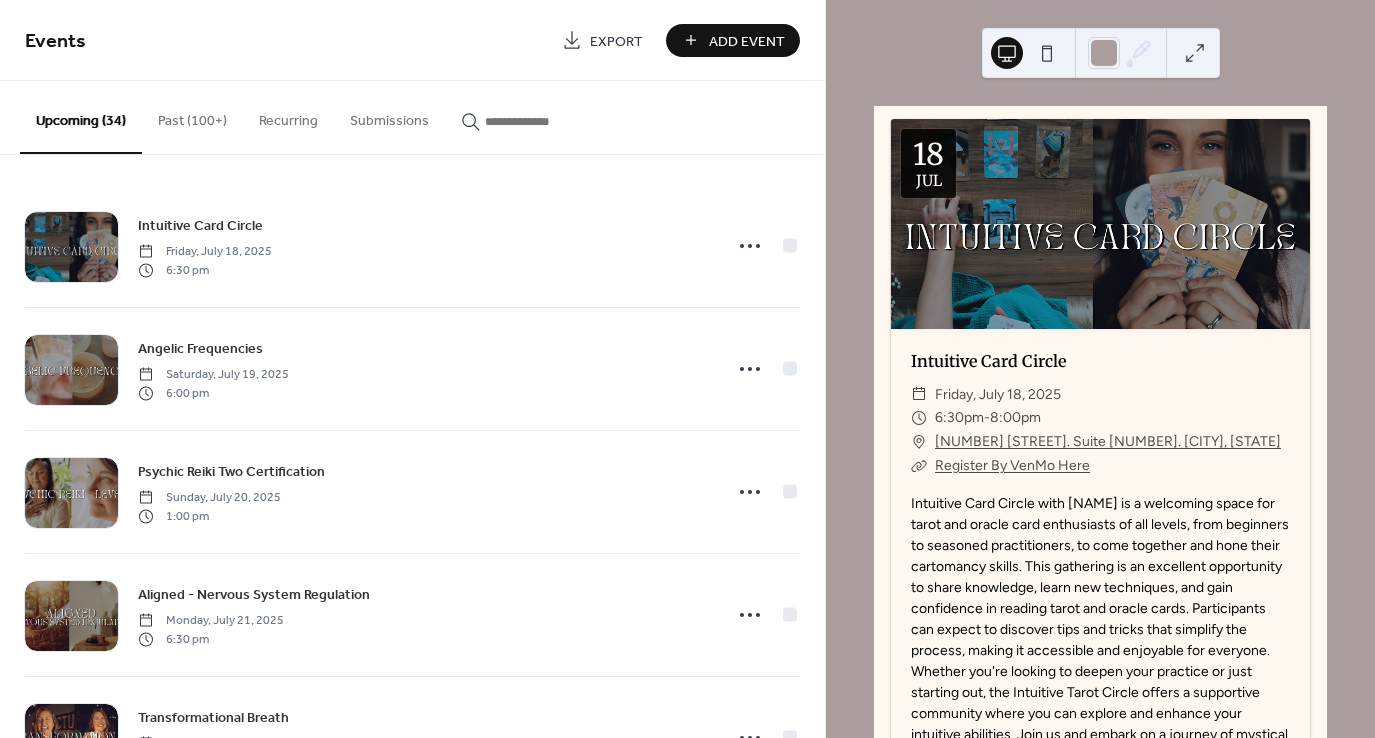 click at bounding box center (545, 121) 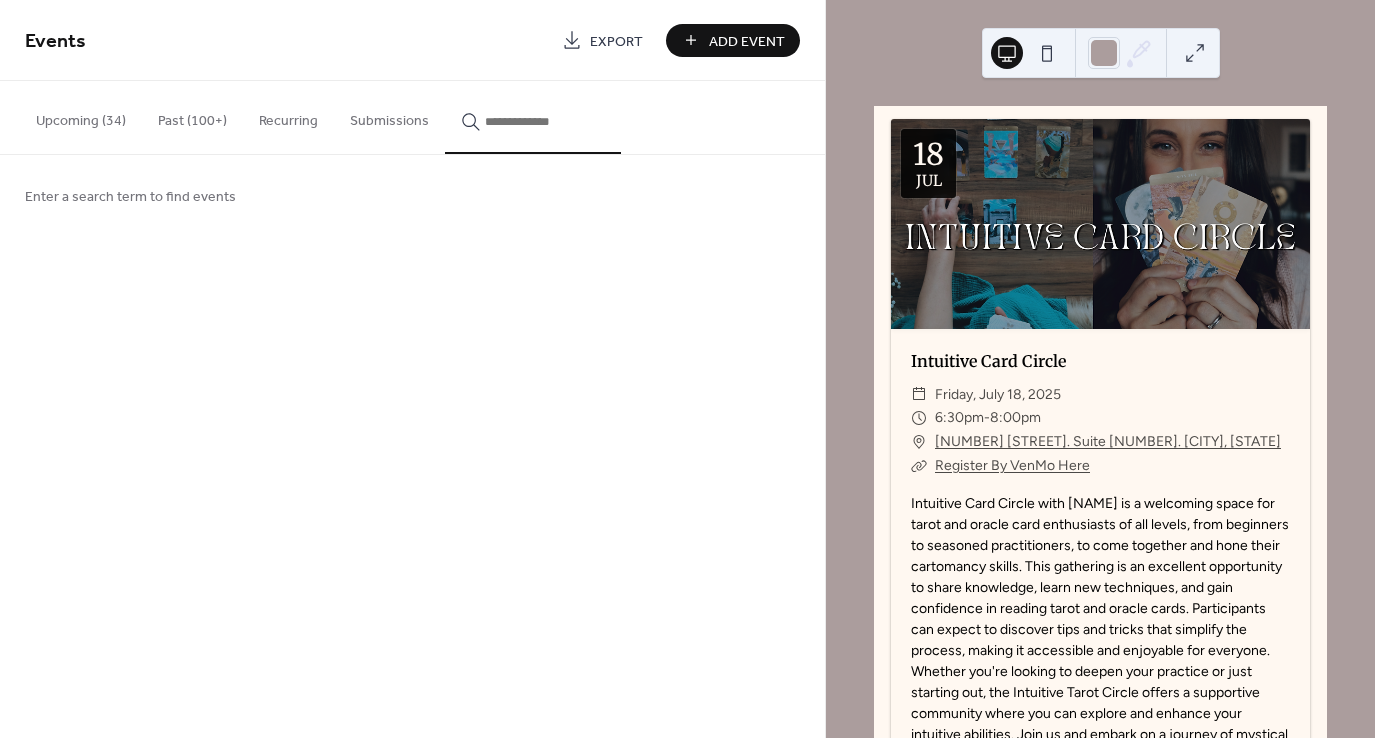 type on "*" 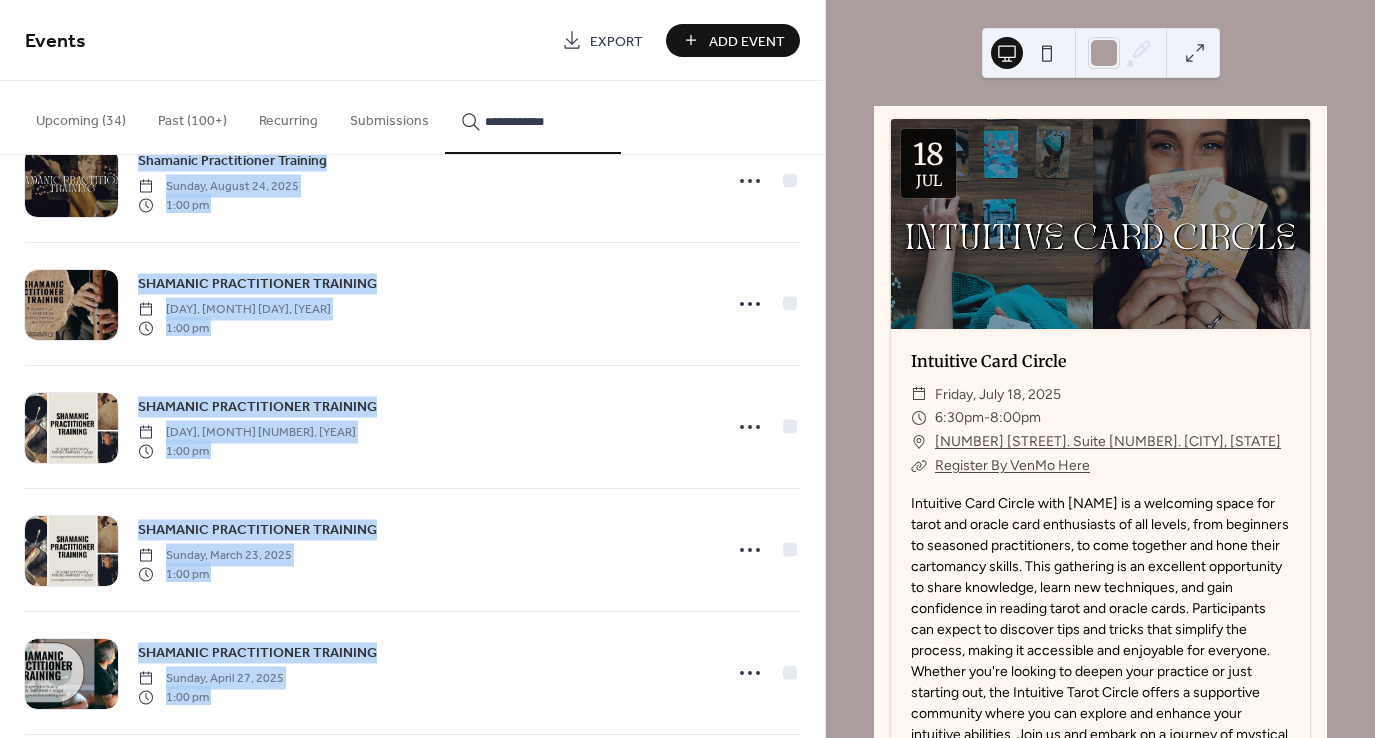 scroll, scrollTop: 6106, scrollLeft: 0, axis: vertical 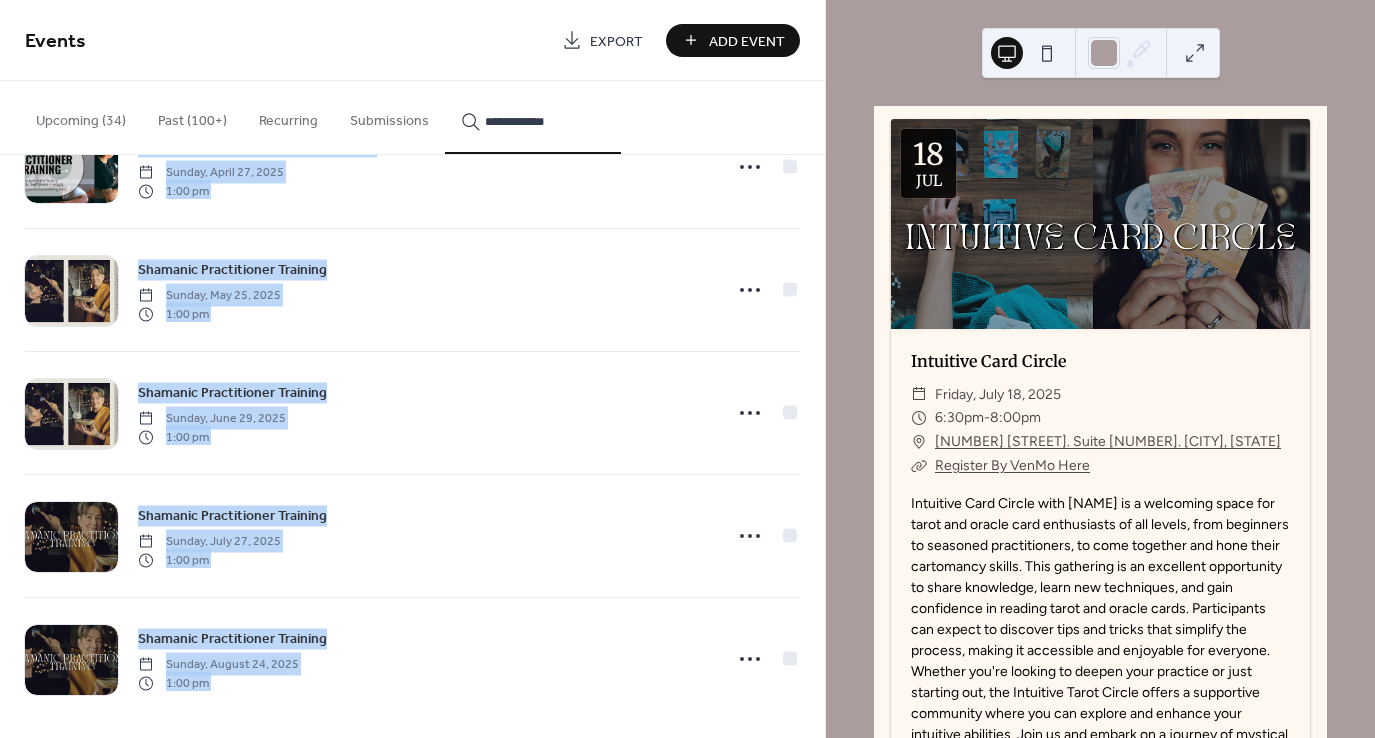 drag, startPoint x: 798, startPoint y: 600, endPoint x: 808, endPoint y: 809, distance: 209.2391 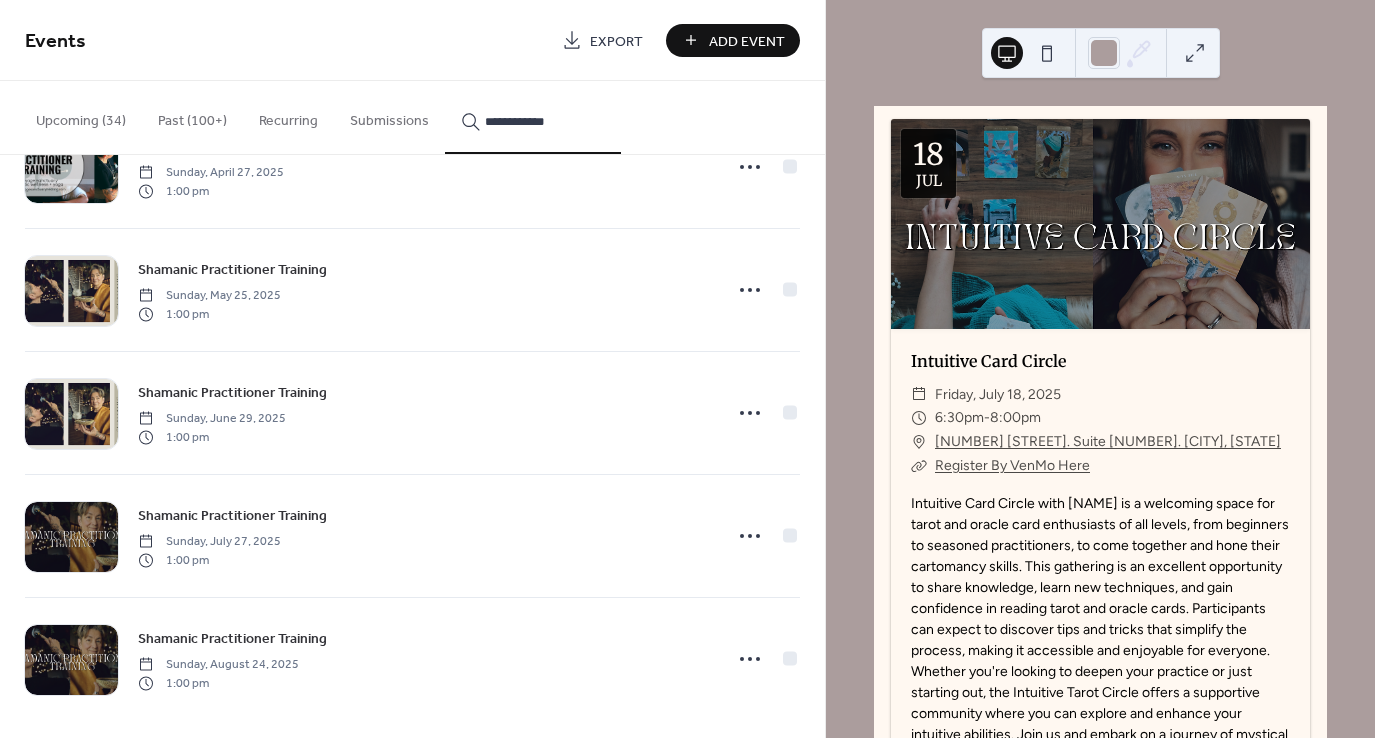 click on "**********" at bounding box center (545, 121) 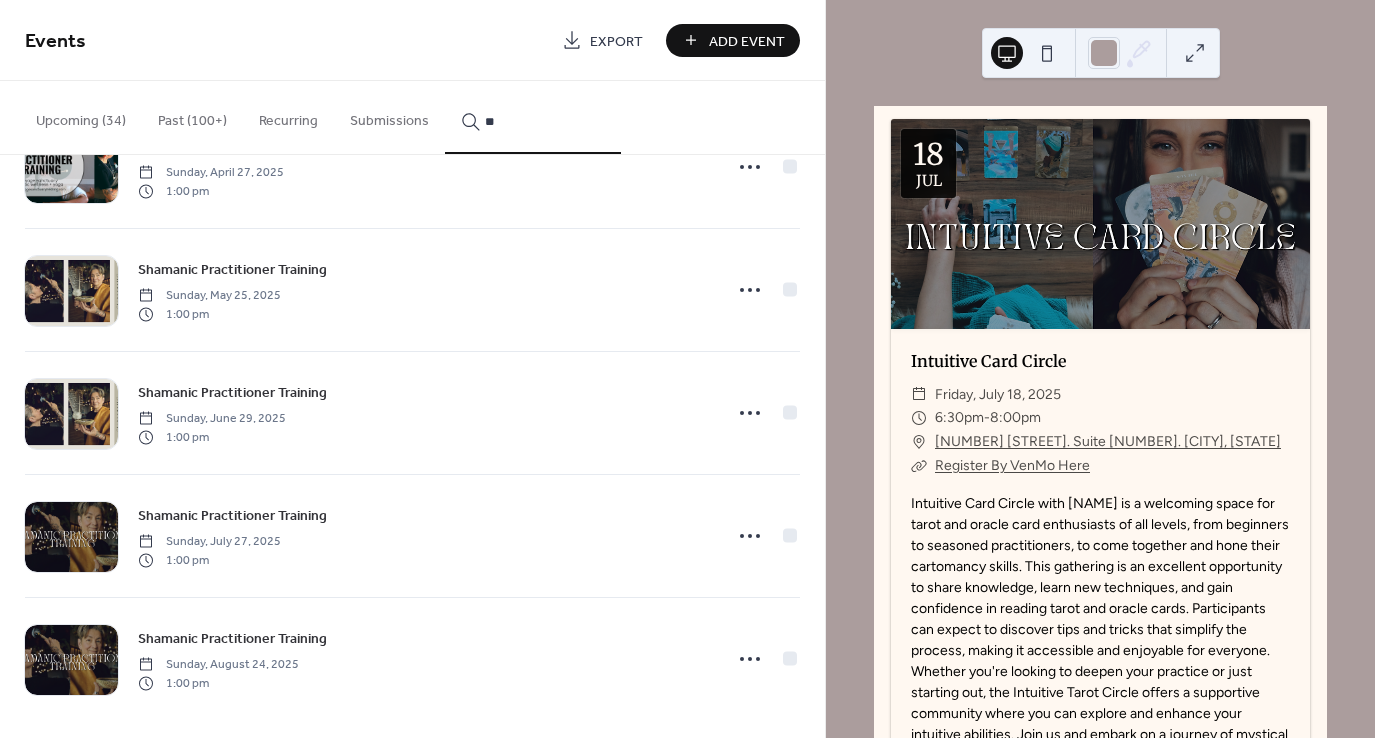 type on "*" 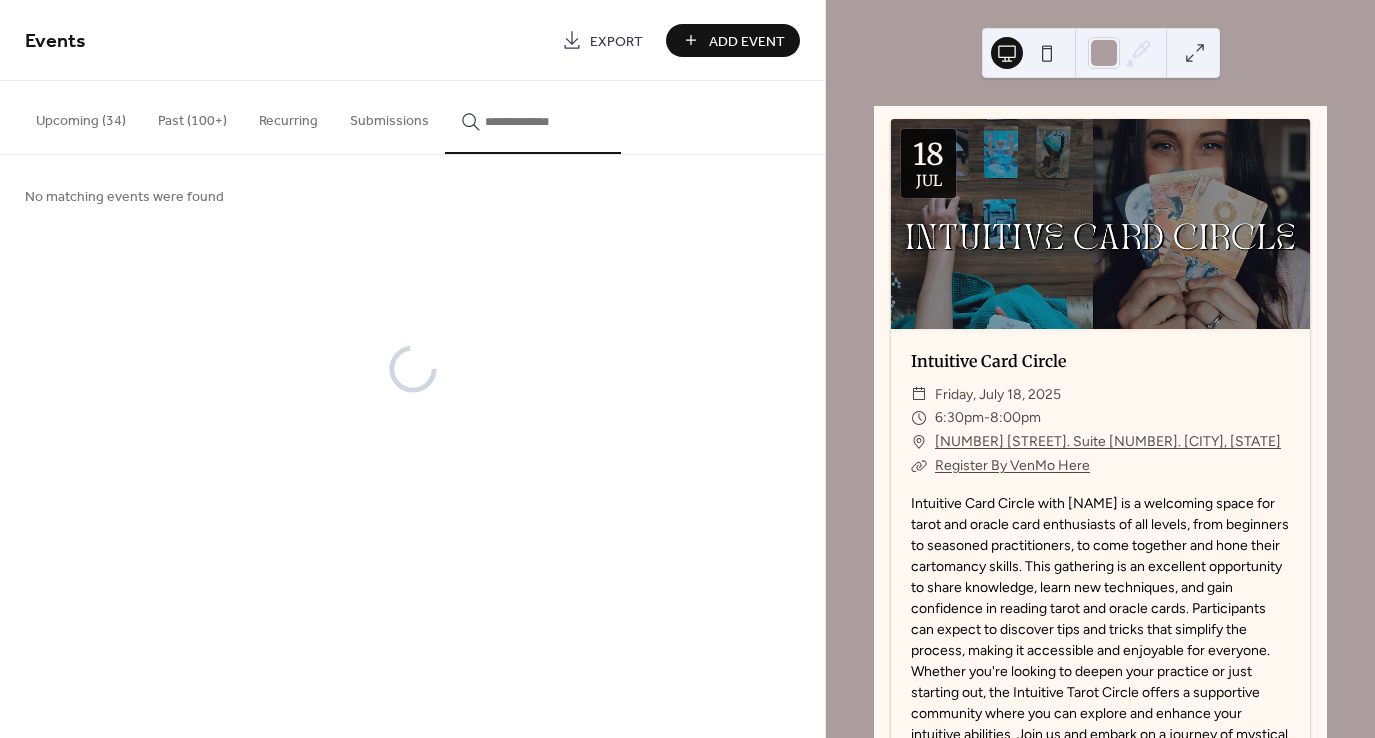 scroll, scrollTop: 0, scrollLeft: 0, axis: both 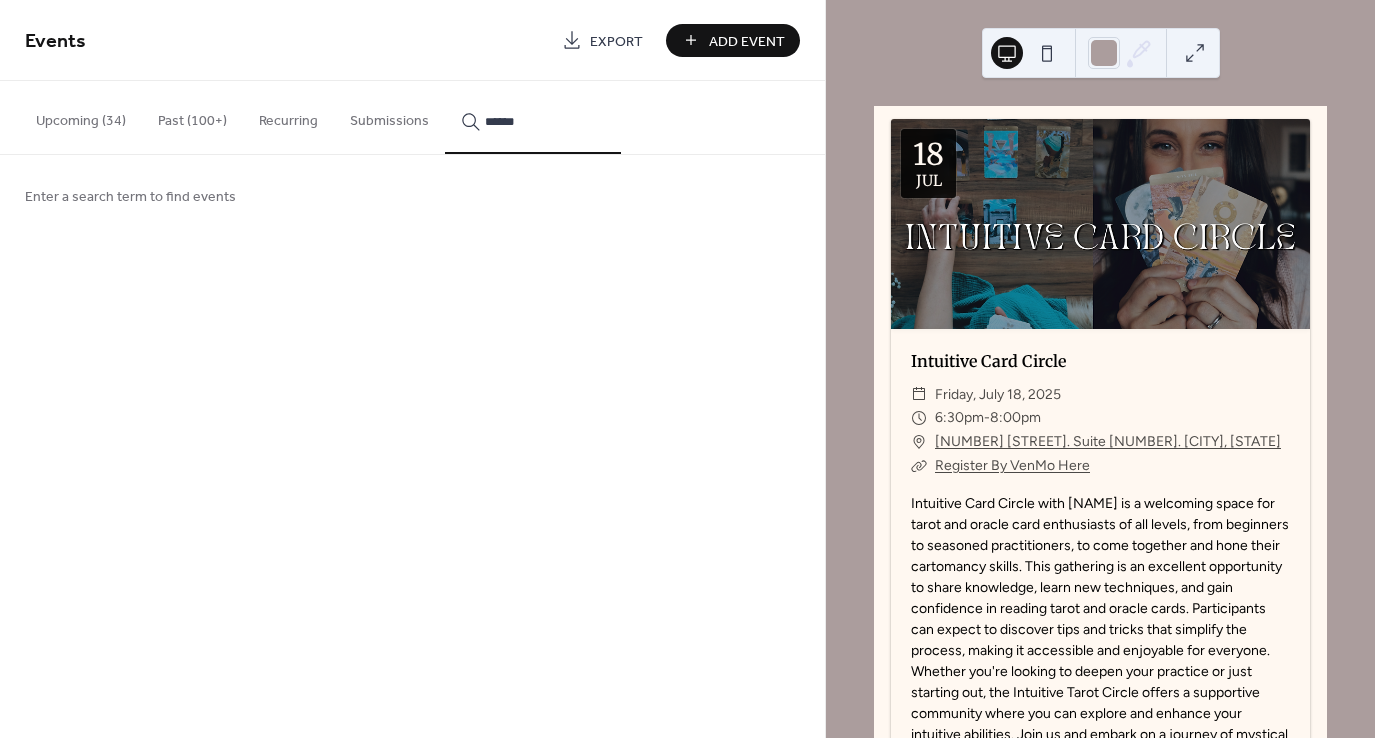 click on "*****" at bounding box center [533, 117] 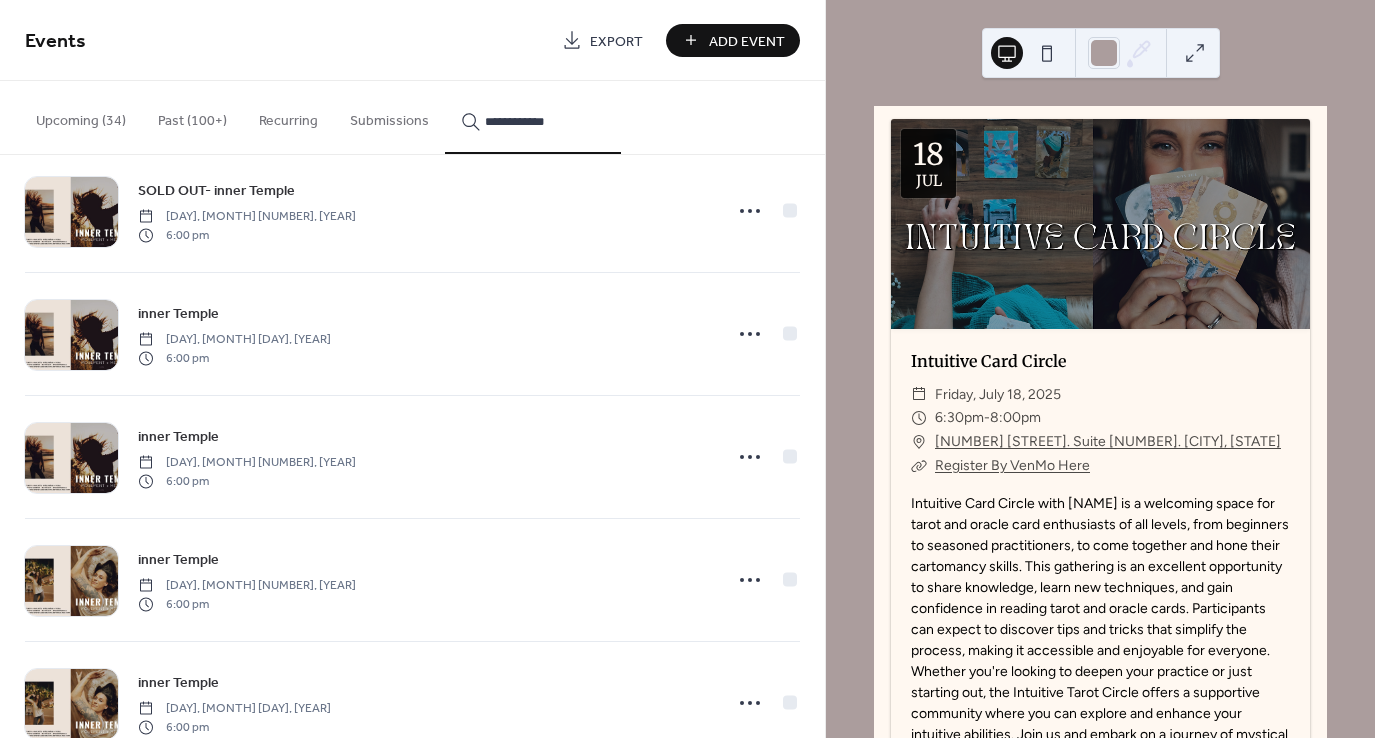 scroll, scrollTop: 4599, scrollLeft: 0, axis: vertical 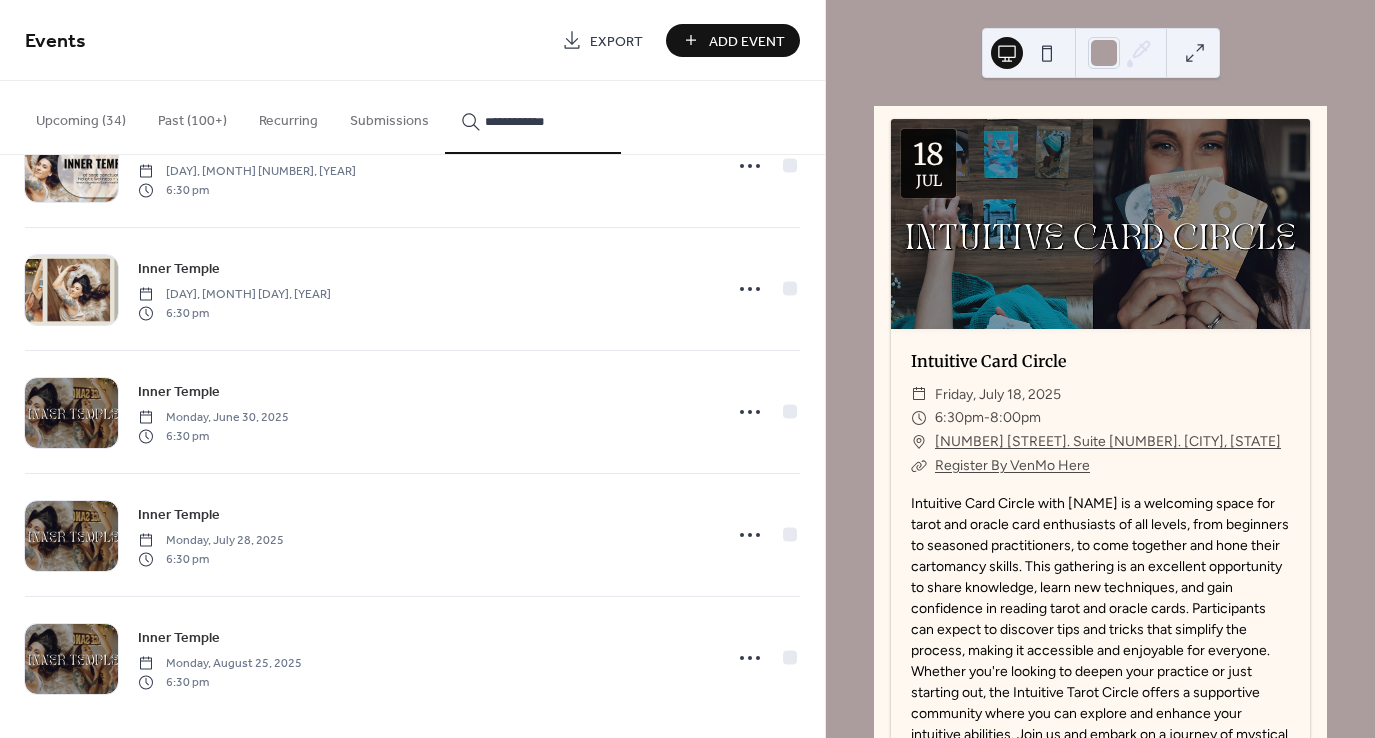 click on "**********" at bounding box center [545, 121] 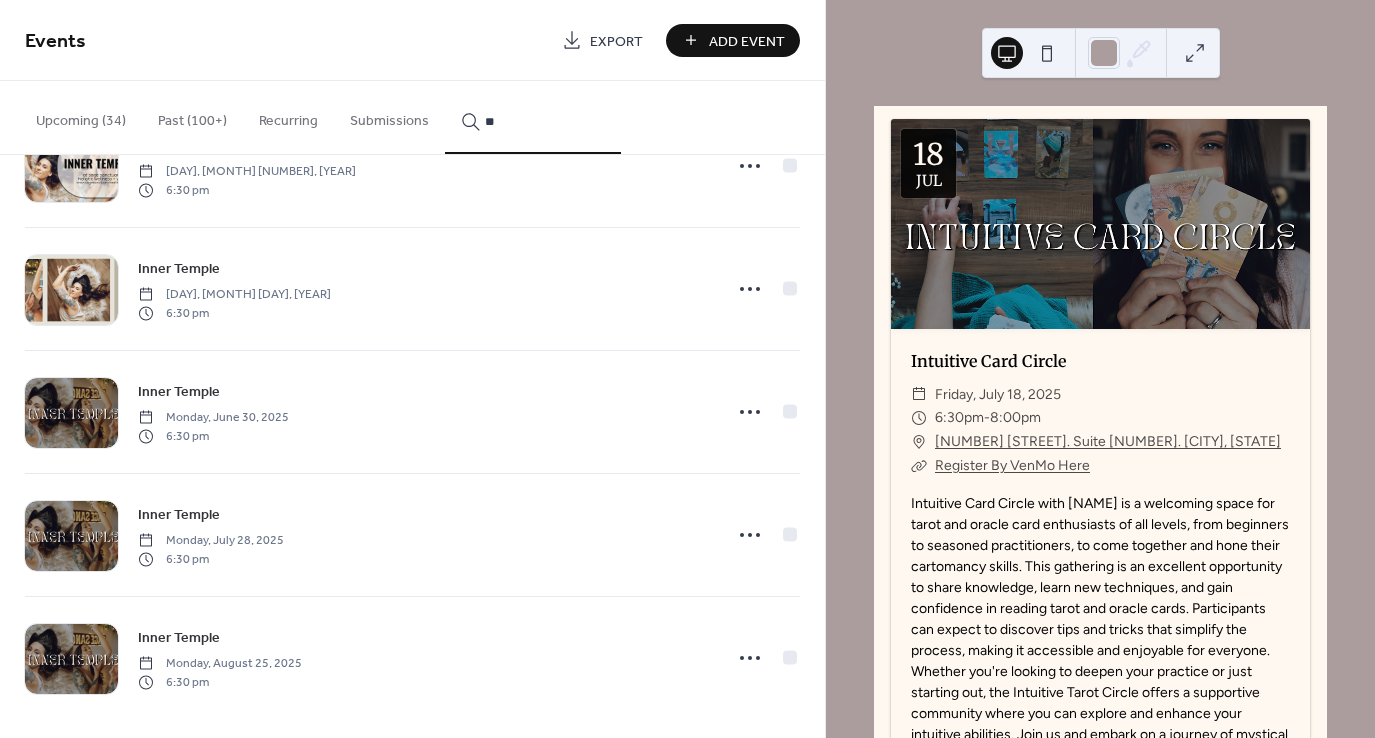 type on "*" 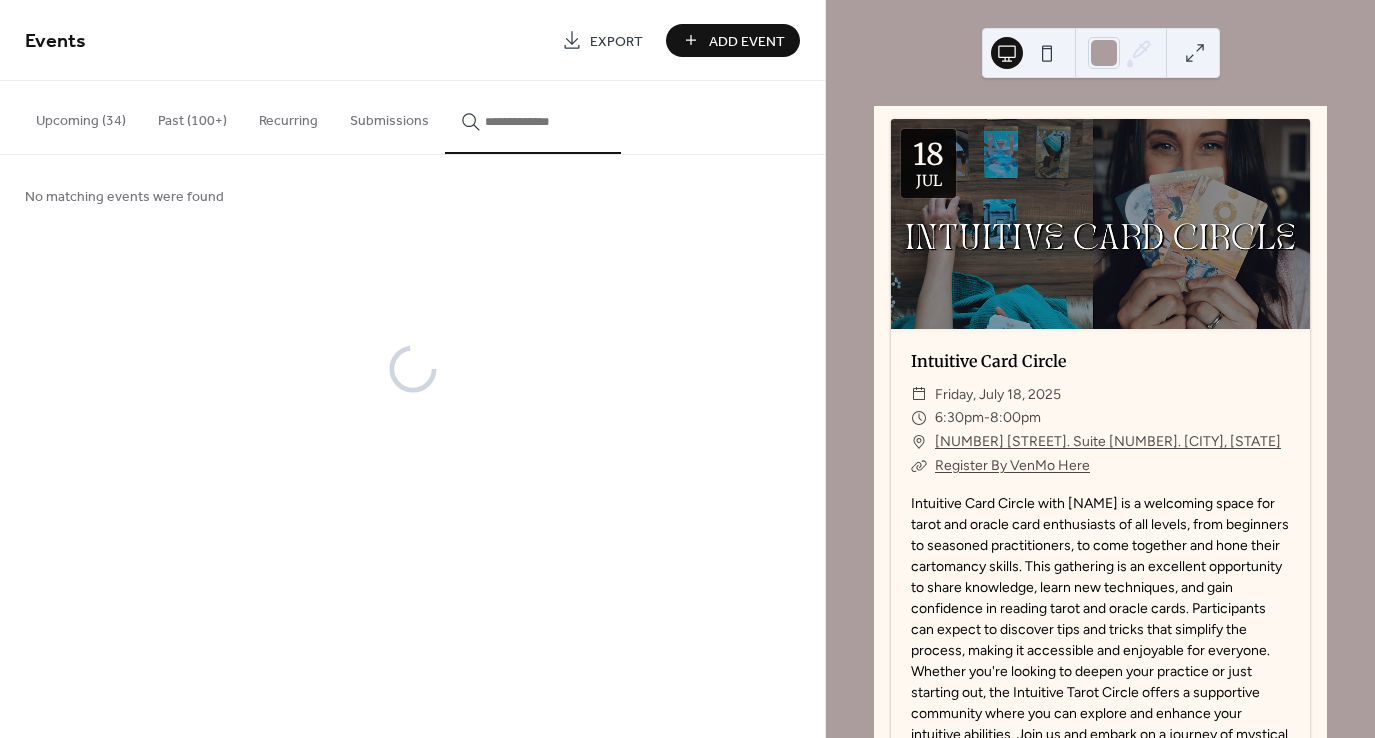 scroll, scrollTop: 0, scrollLeft: 0, axis: both 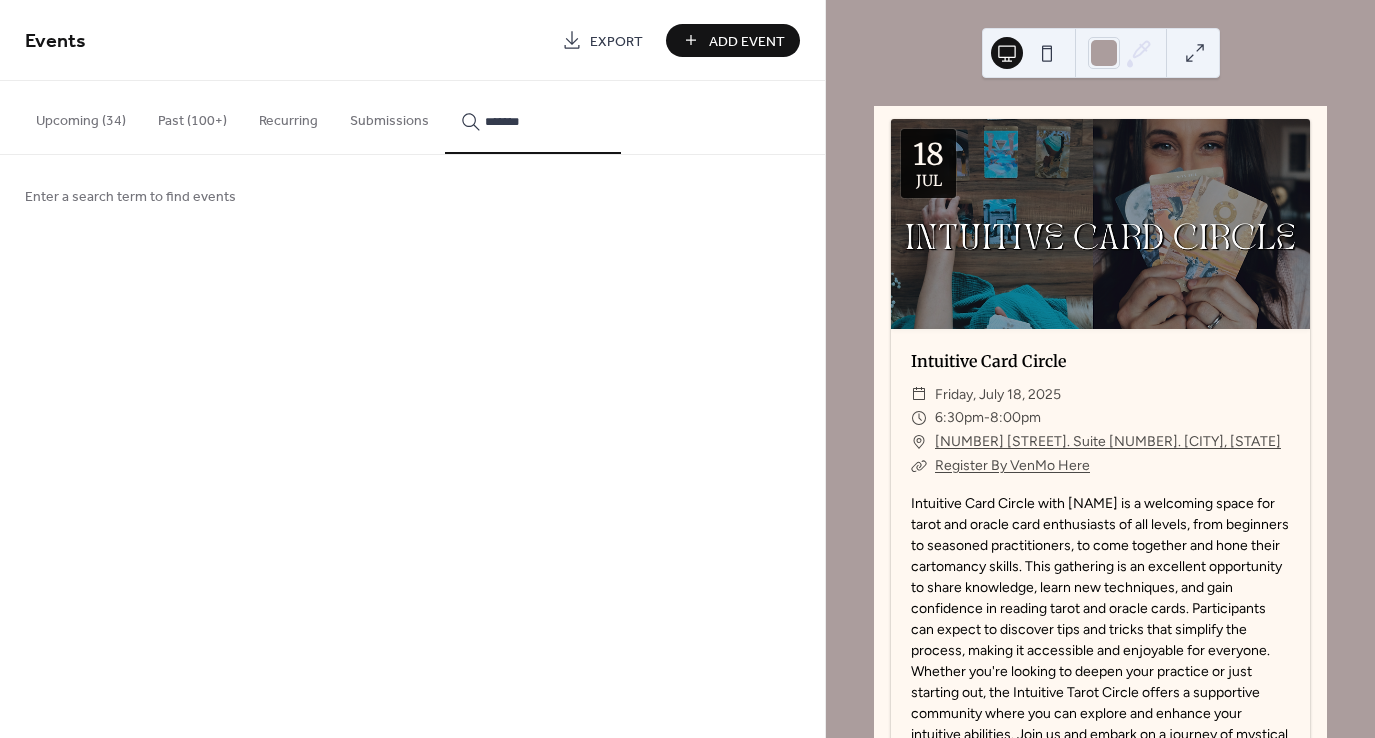 click on "******" at bounding box center [533, 117] 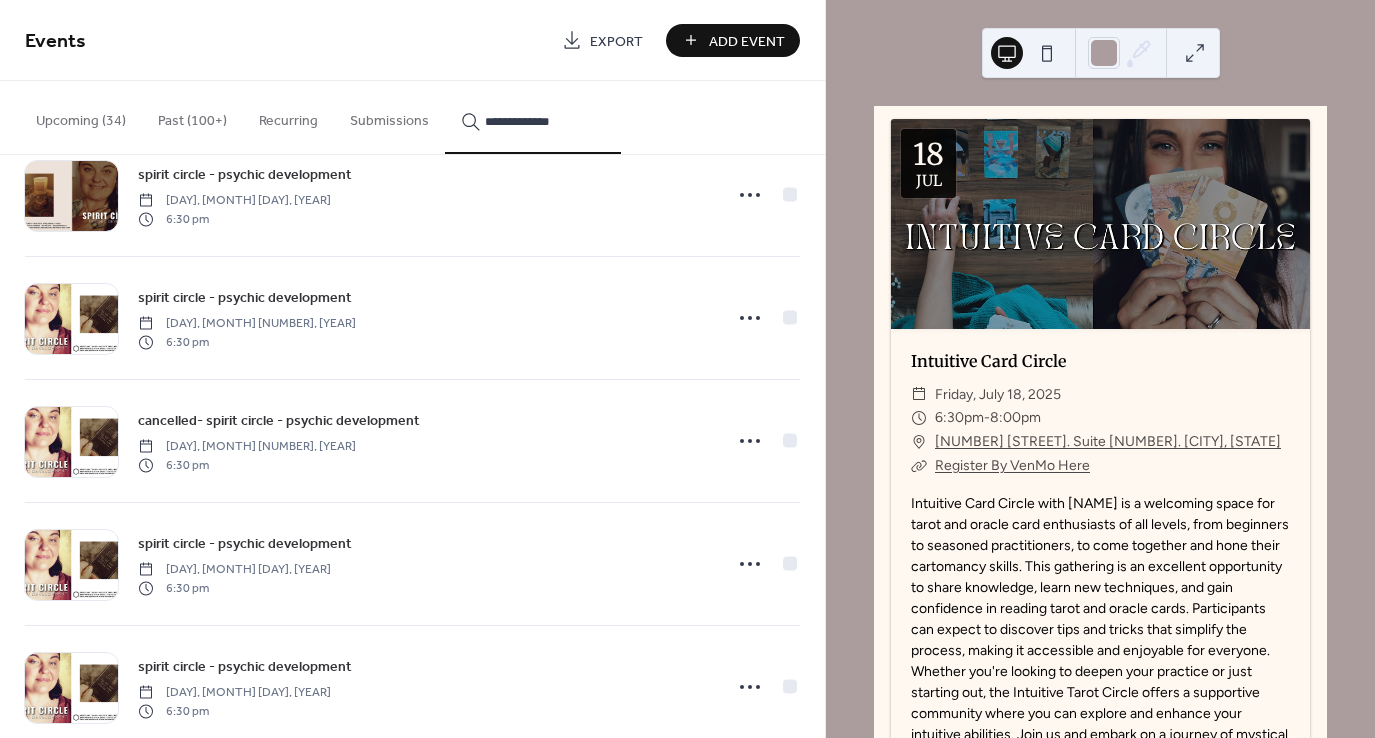 scroll, scrollTop: 2913, scrollLeft: 0, axis: vertical 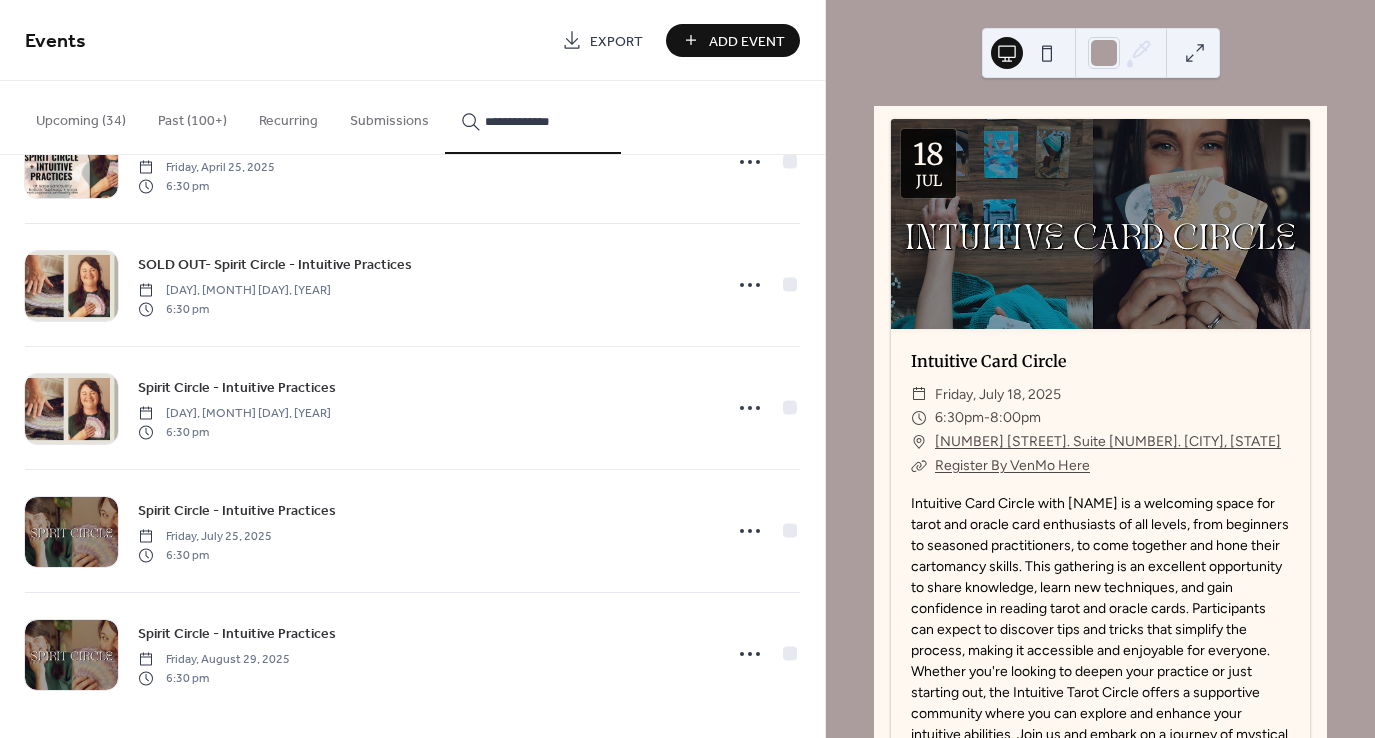 click on "**********" at bounding box center [545, 121] 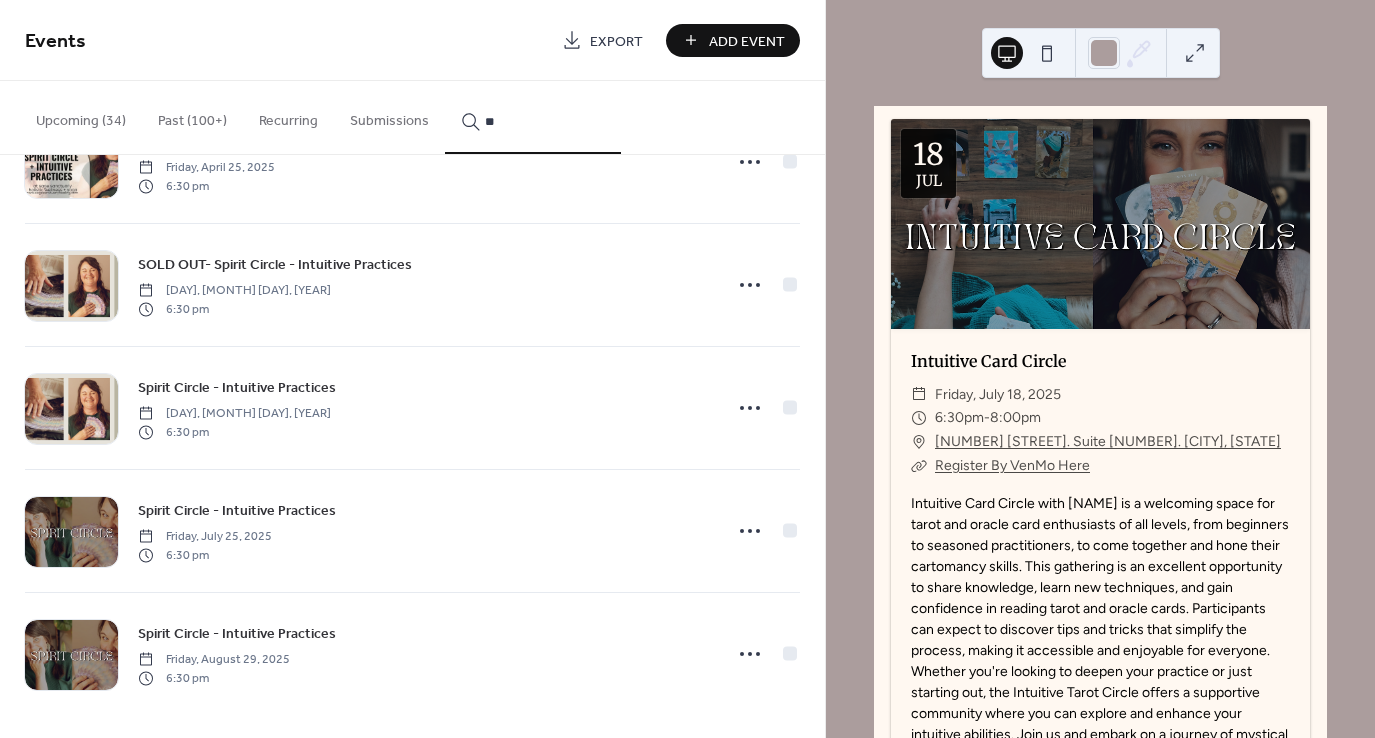 type on "*" 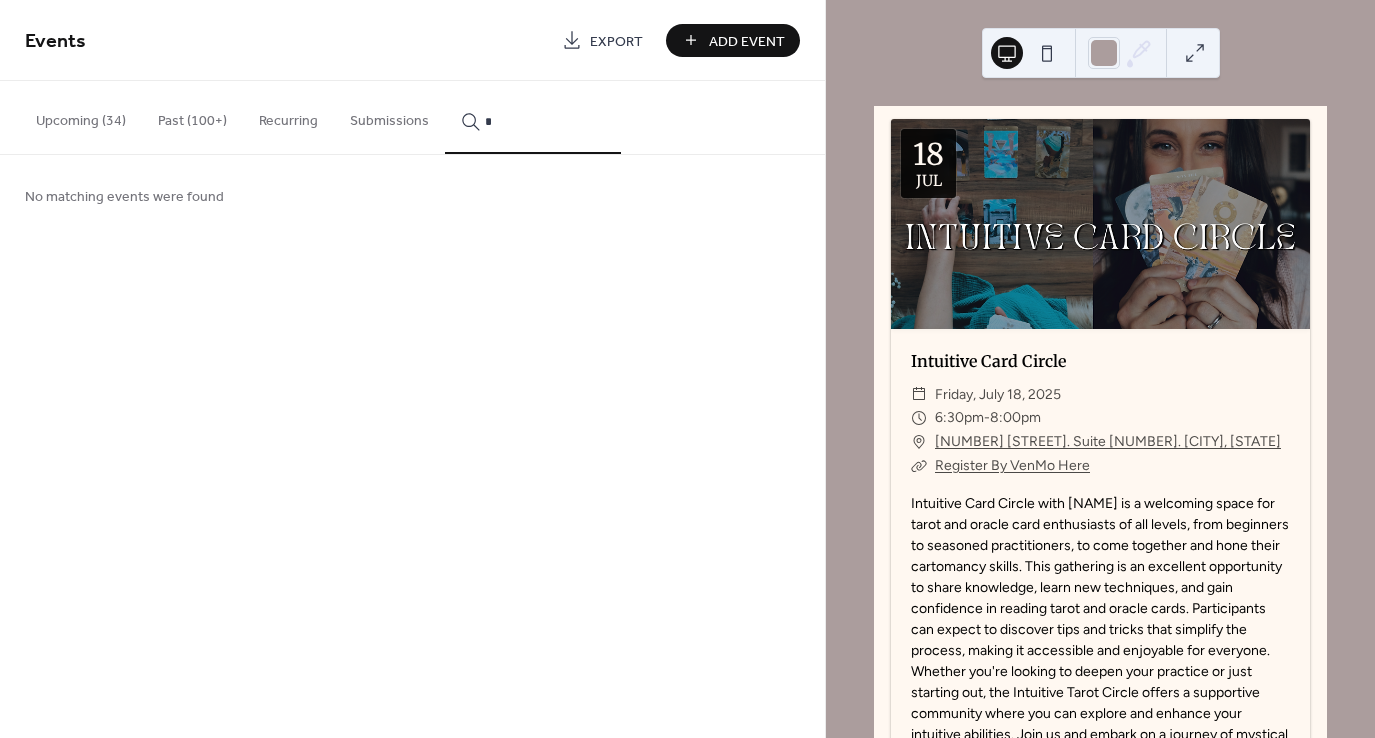 scroll, scrollTop: 0, scrollLeft: 0, axis: both 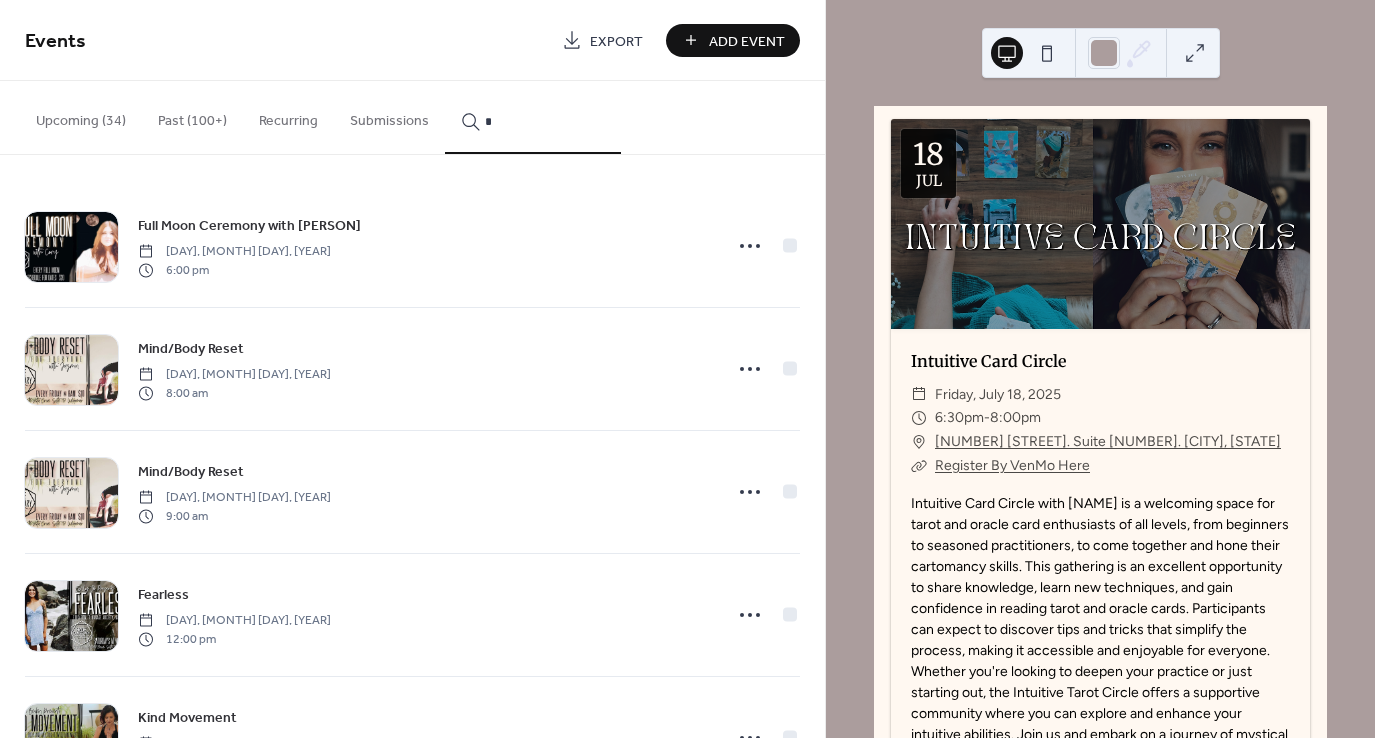 click on "*" at bounding box center [545, 121] 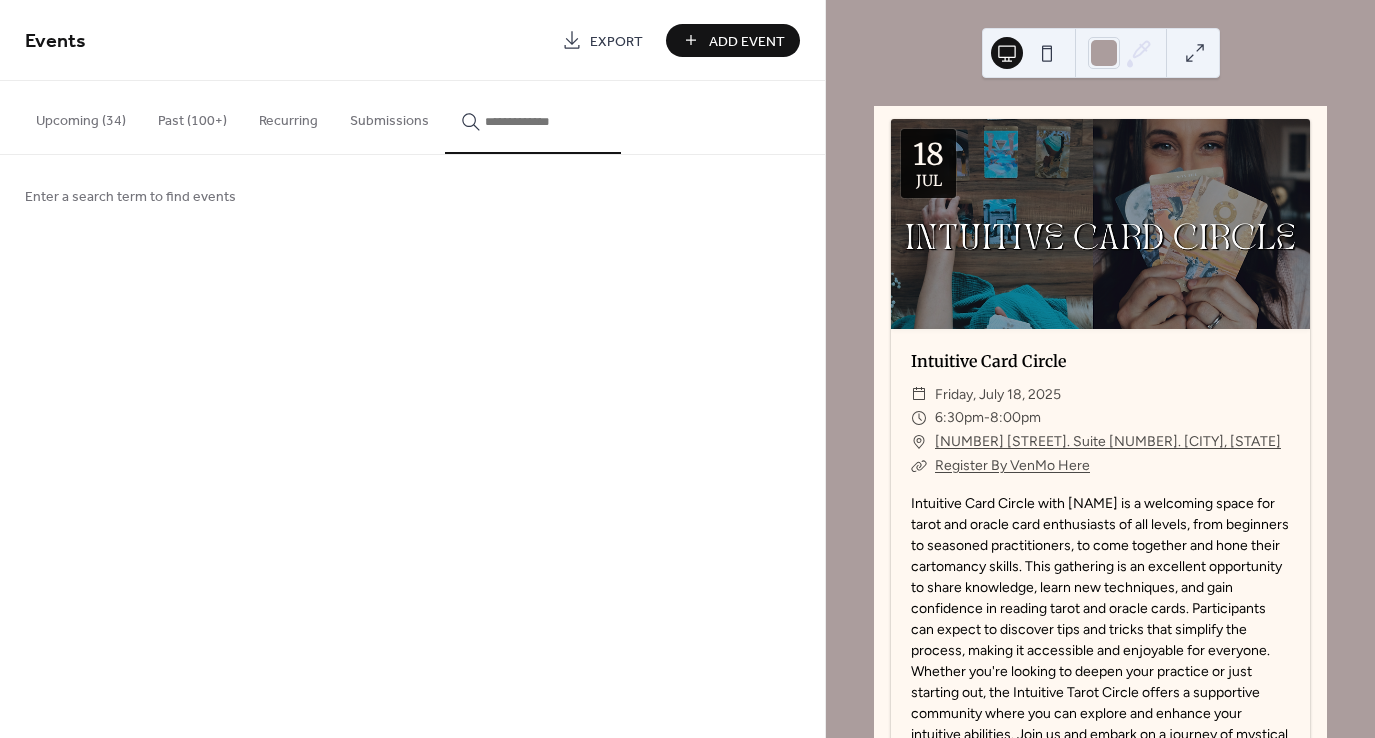 type 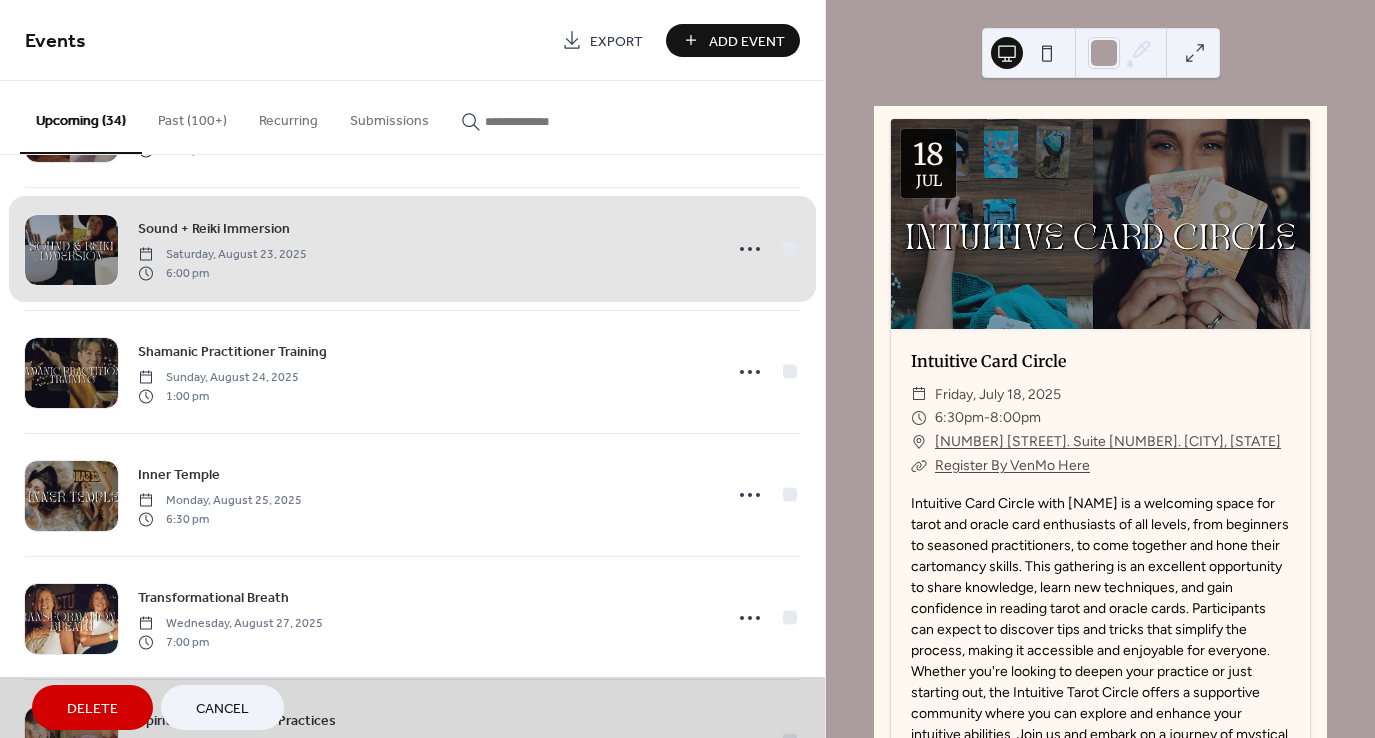 scroll, scrollTop: 3650, scrollLeft: 0, axis: vertical 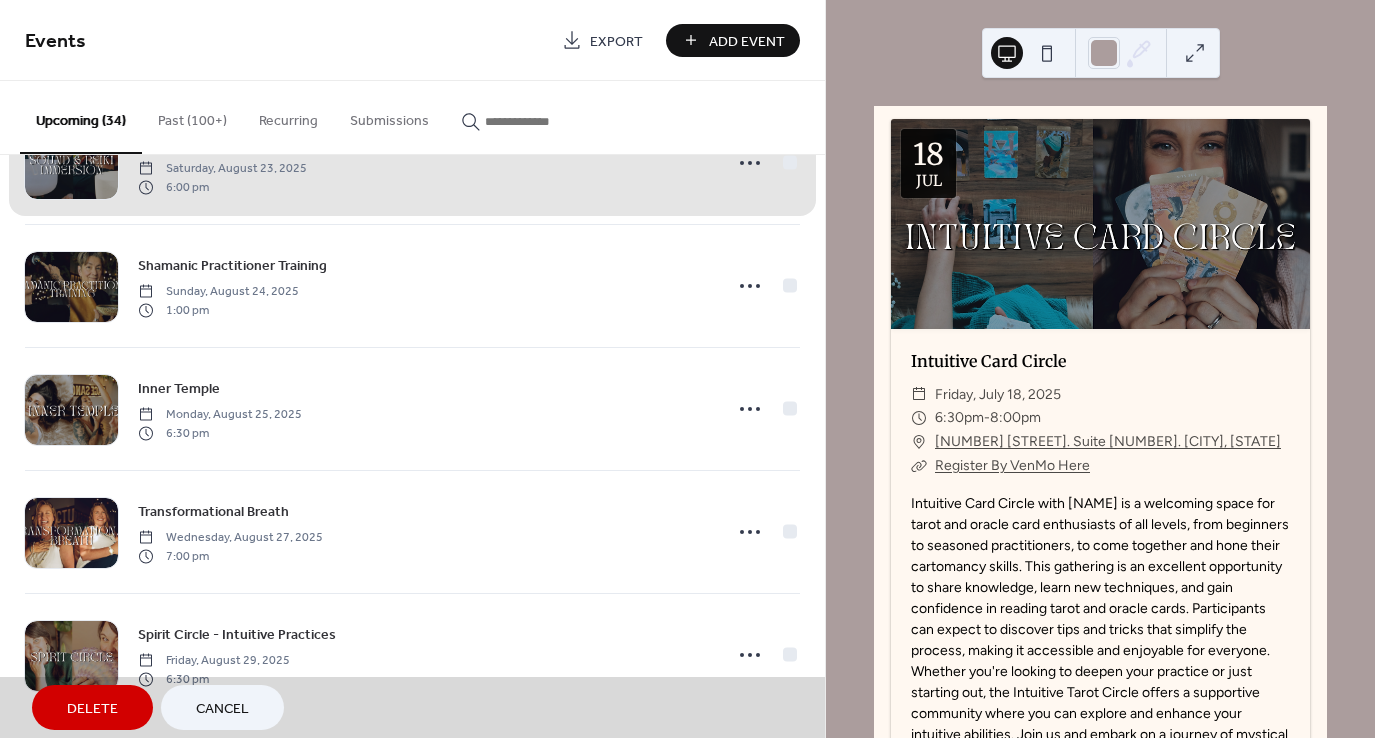 click on "Cancel" at bounding box center [222, 709] 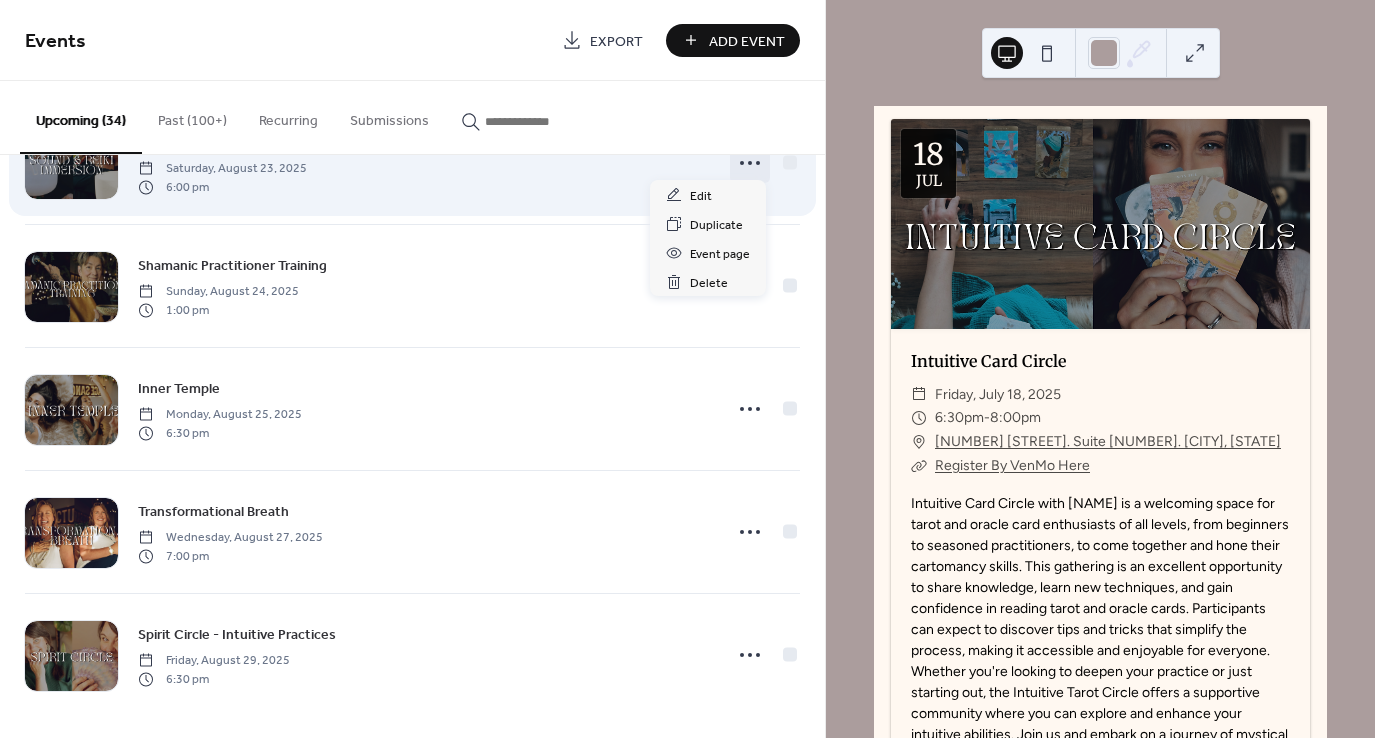 click 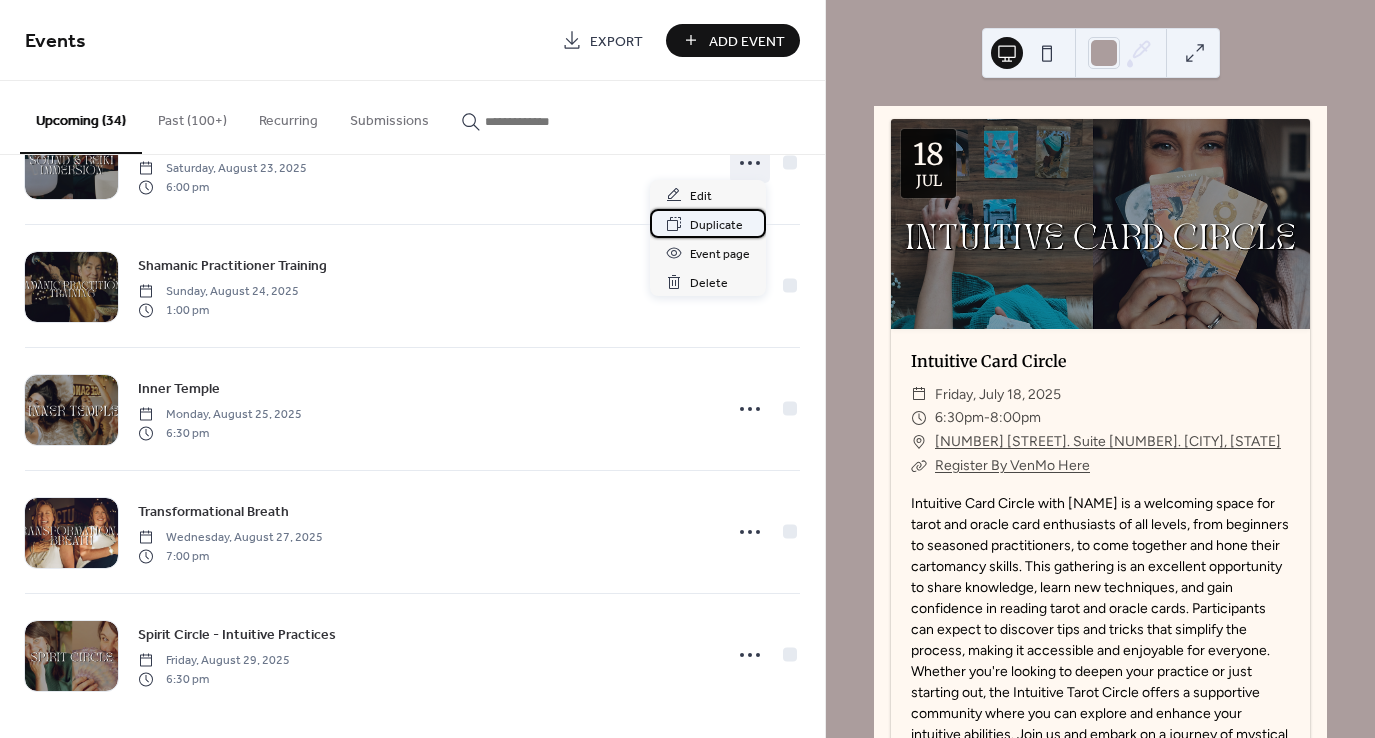 click on "Duplicate" at bounding box center (716, 225) 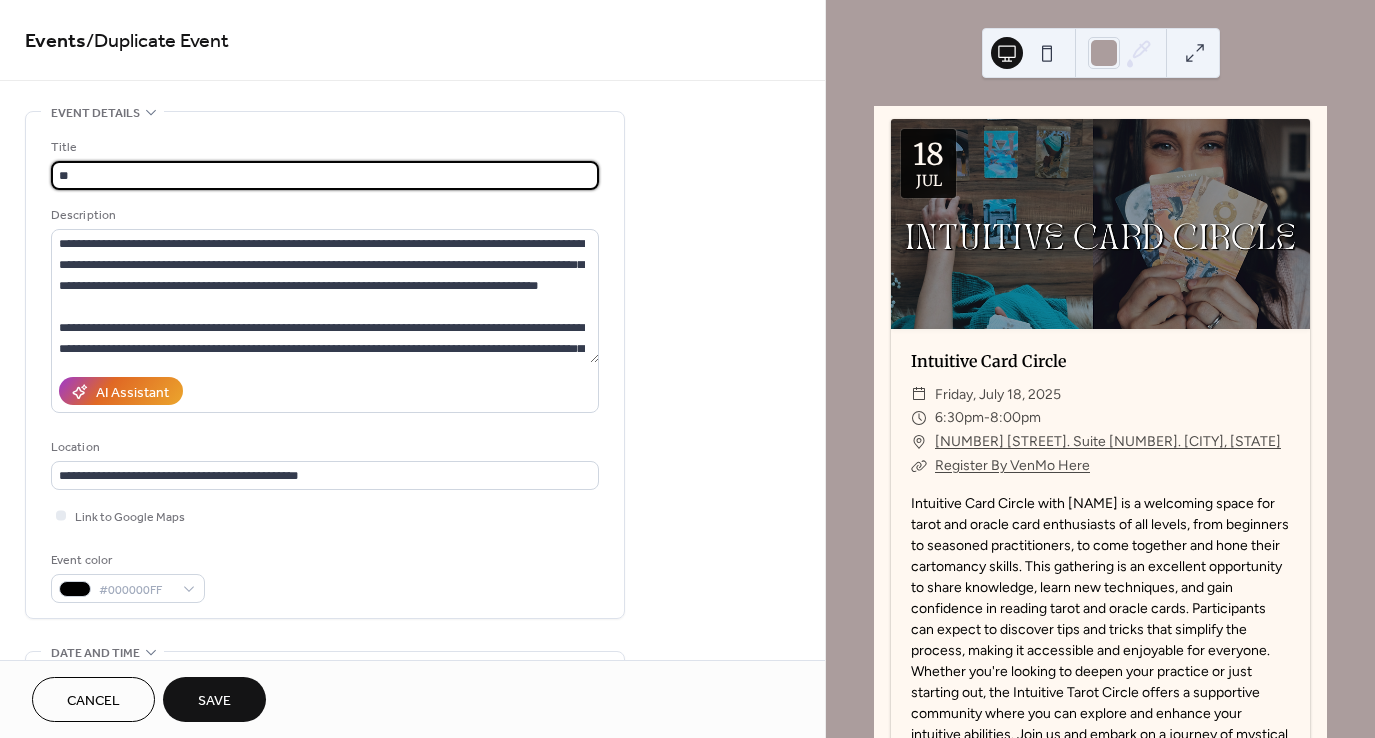 type on "*" 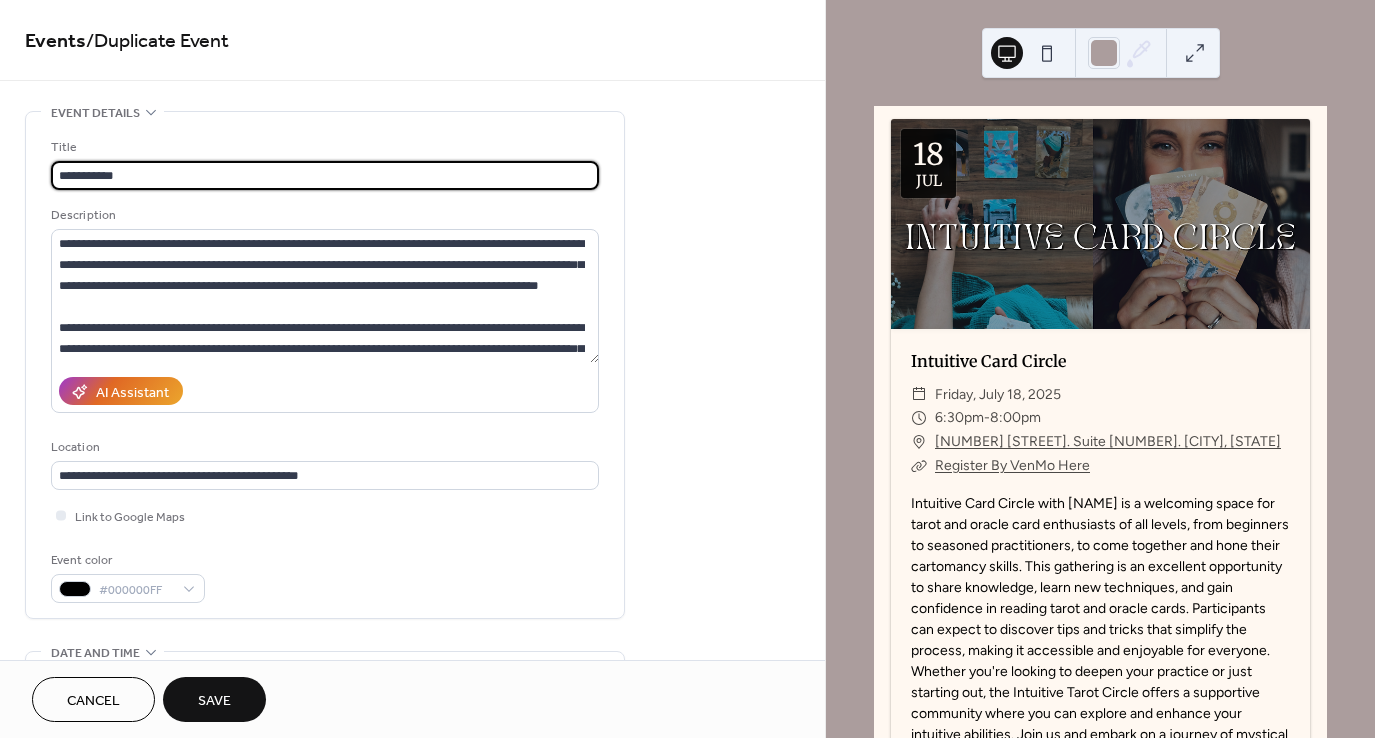 click on "**********" at bounding box center (325, 175) 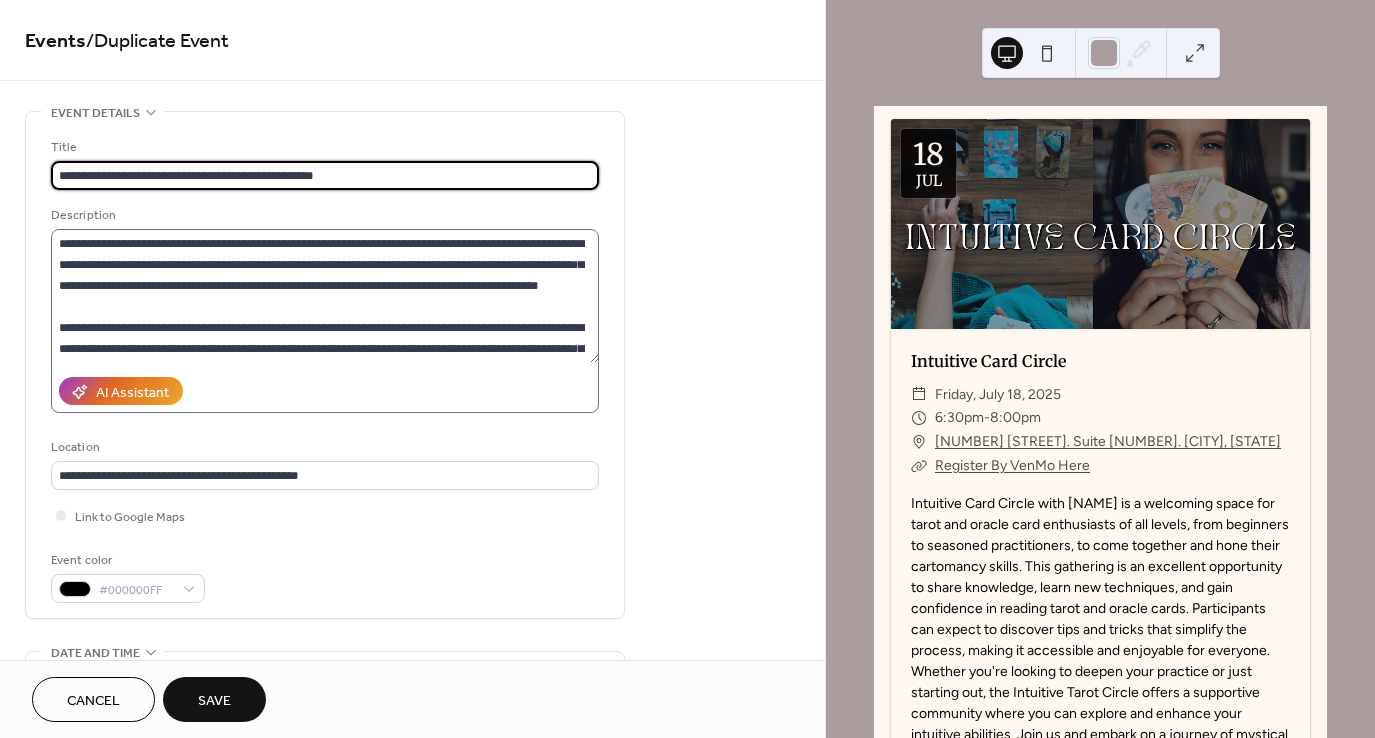 type on "**********" 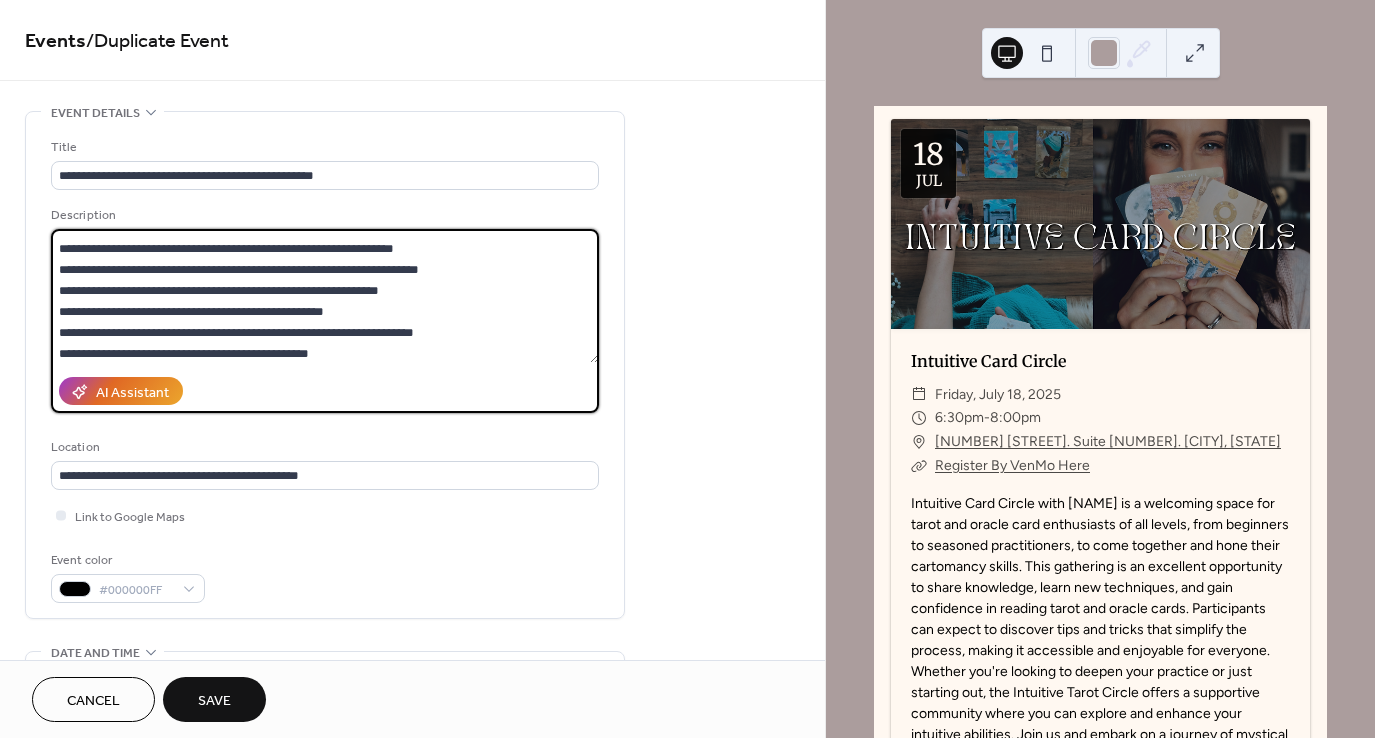 scroll, scrollTop: 440, scrollLeft: 0, axis: vertical 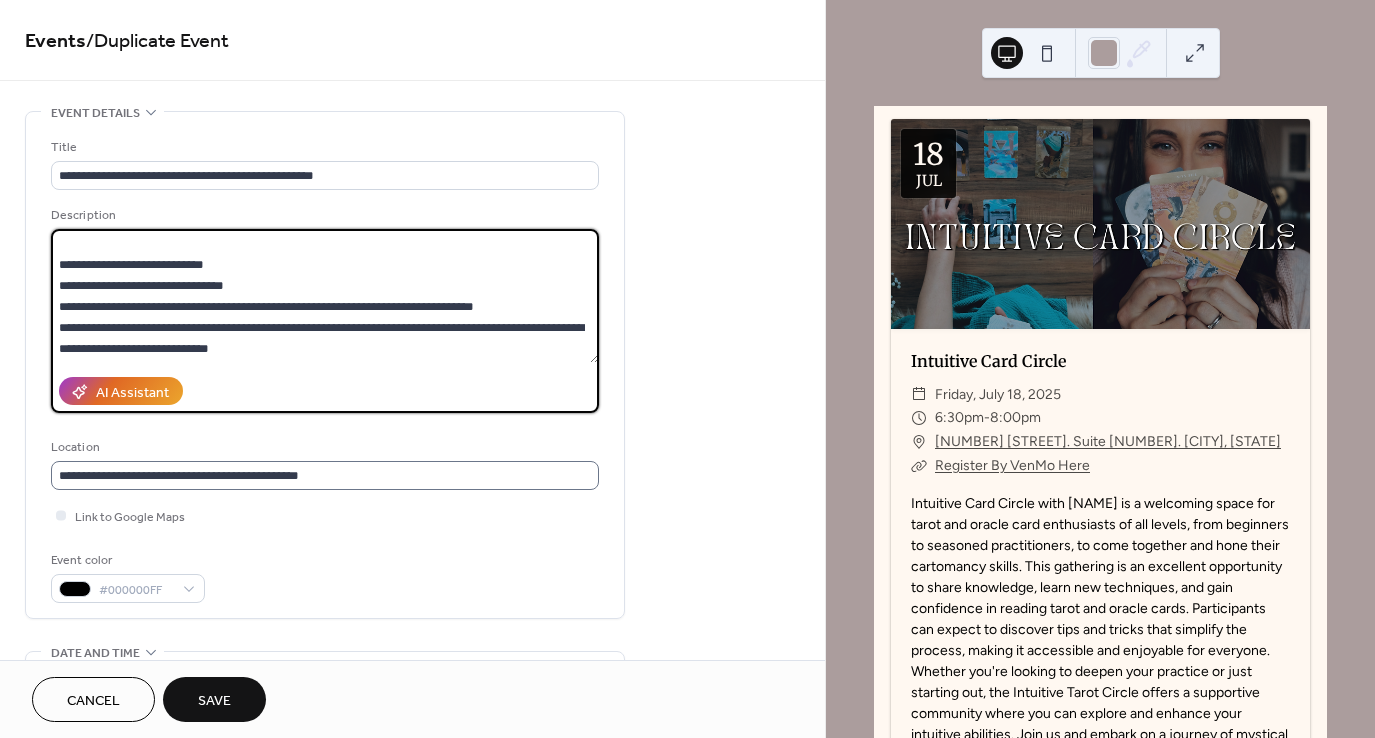 drag, startPoint x: 55, startPoint y: 244, endPoint x: 532, endPoint y: 474, distance: 529.5555 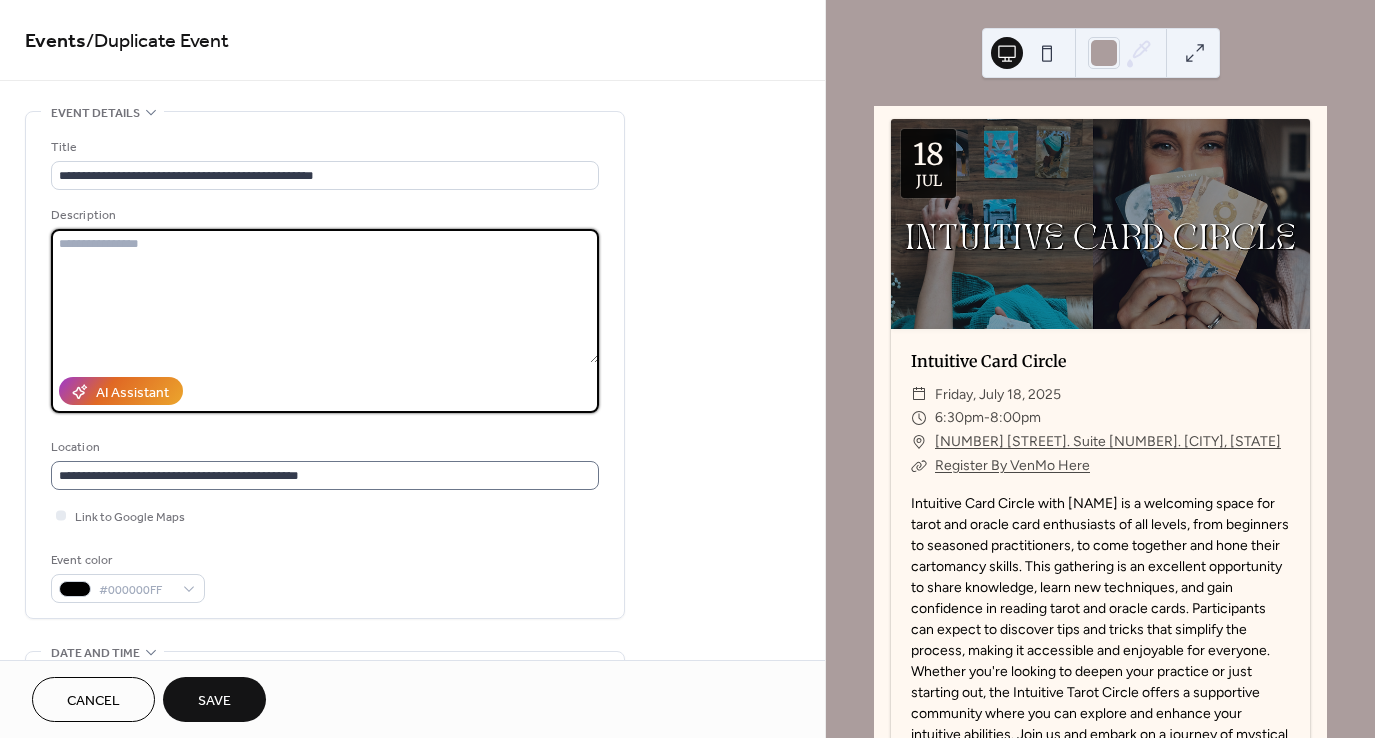 scroll, scrollTop: 0, scrollLeft: 0, axis: both 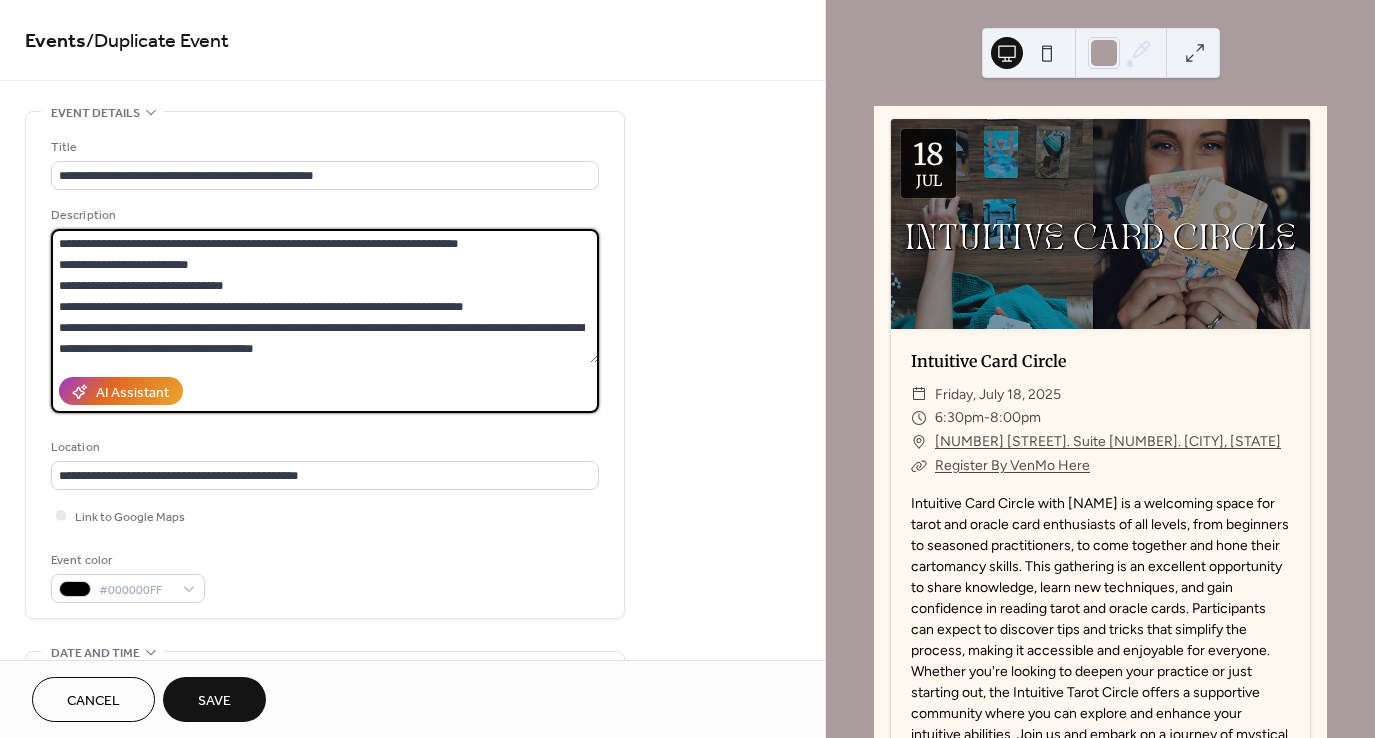 click at bounding box center [325, 296] 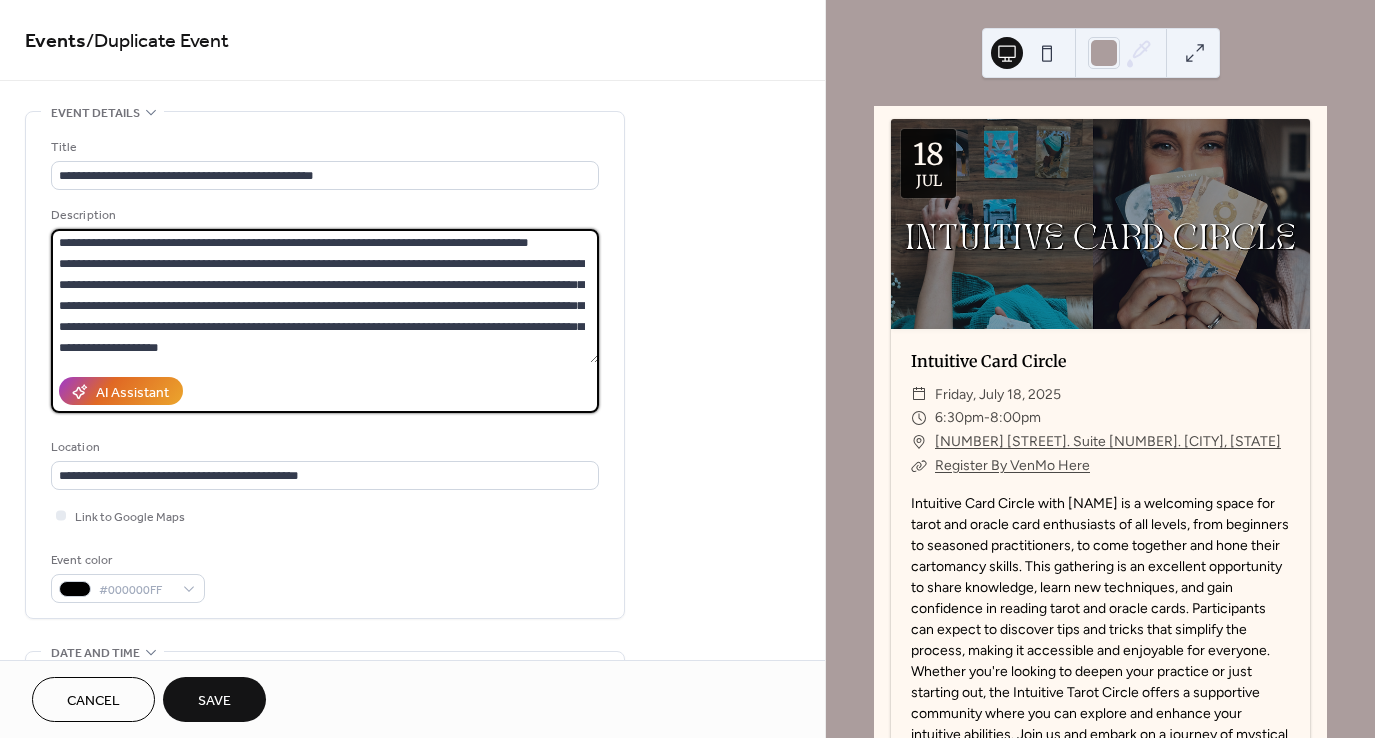 scroll, scrollTop: 1, scrollLeft: 0, axis: vertical 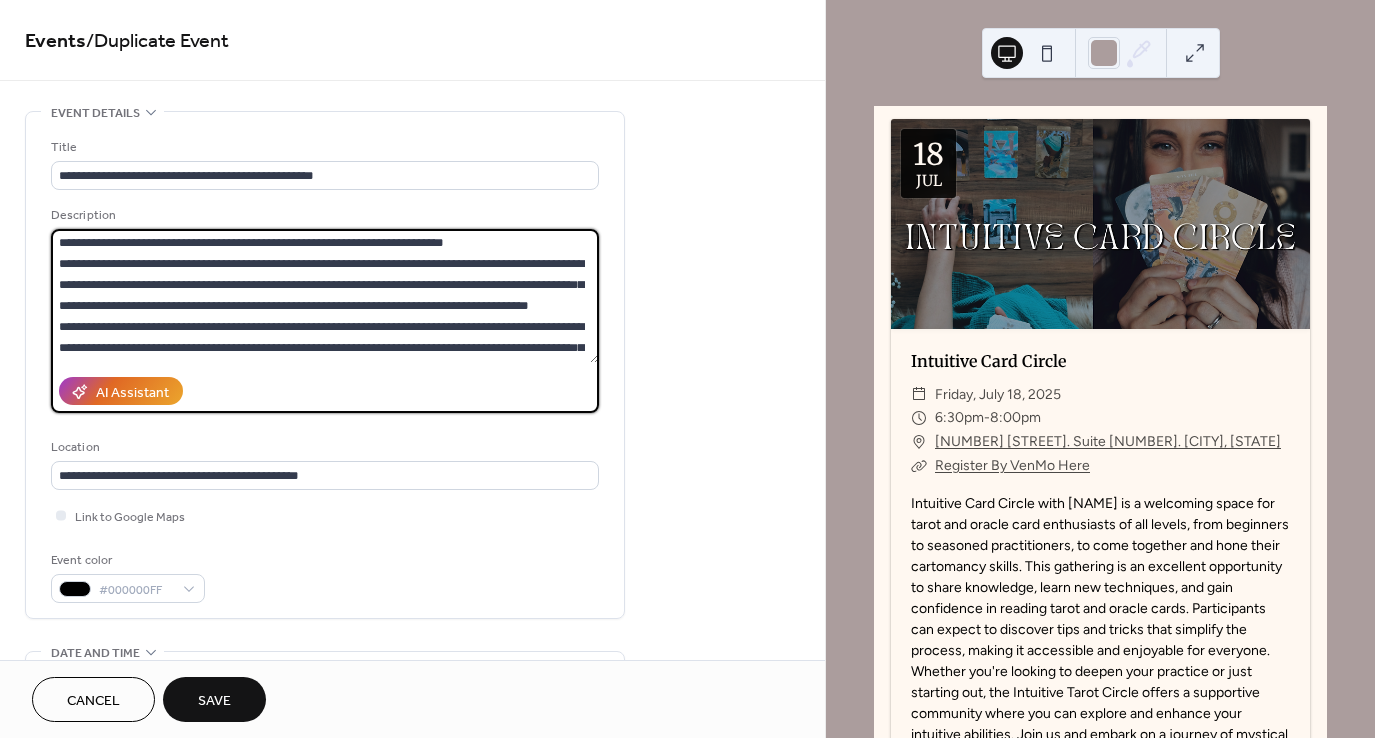 click at bounding box center (325, 296) 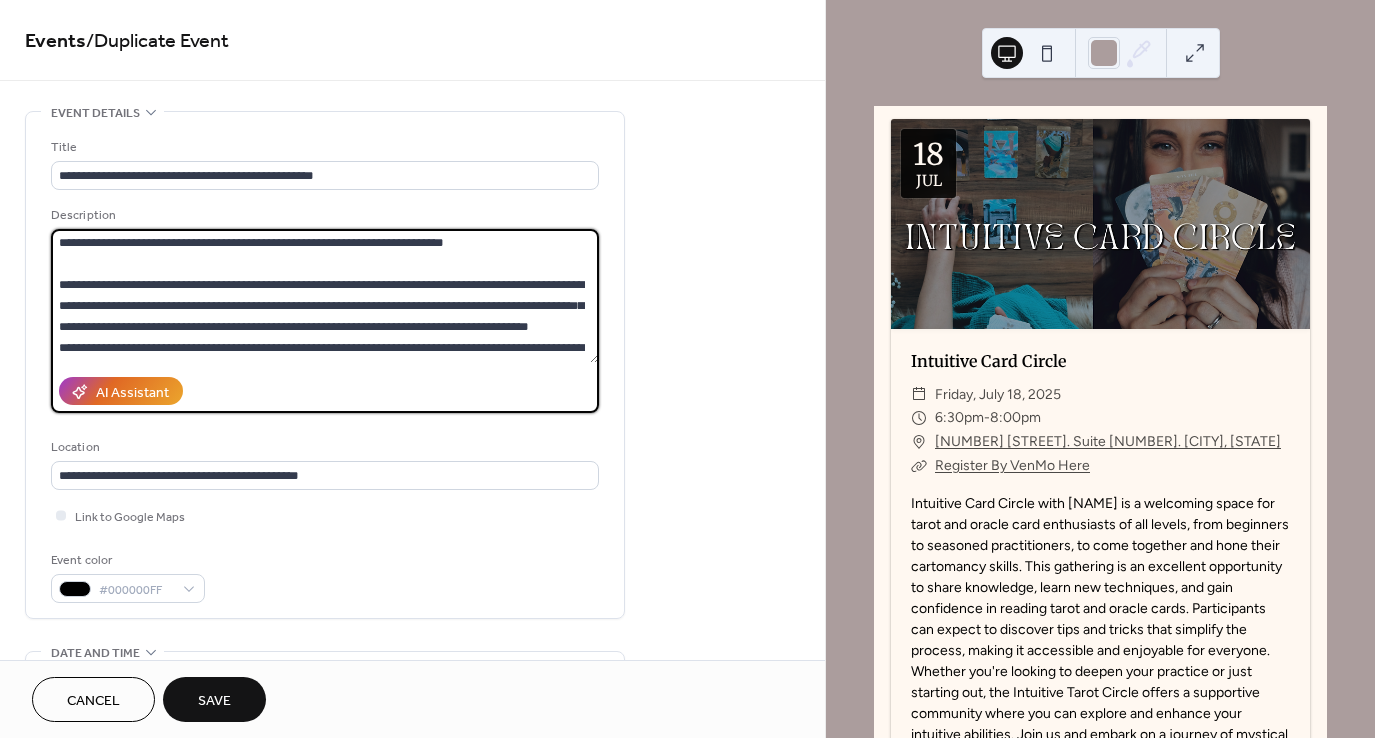 scroll, scrollTop: 23, scrollLeft: 0, axis: vertical 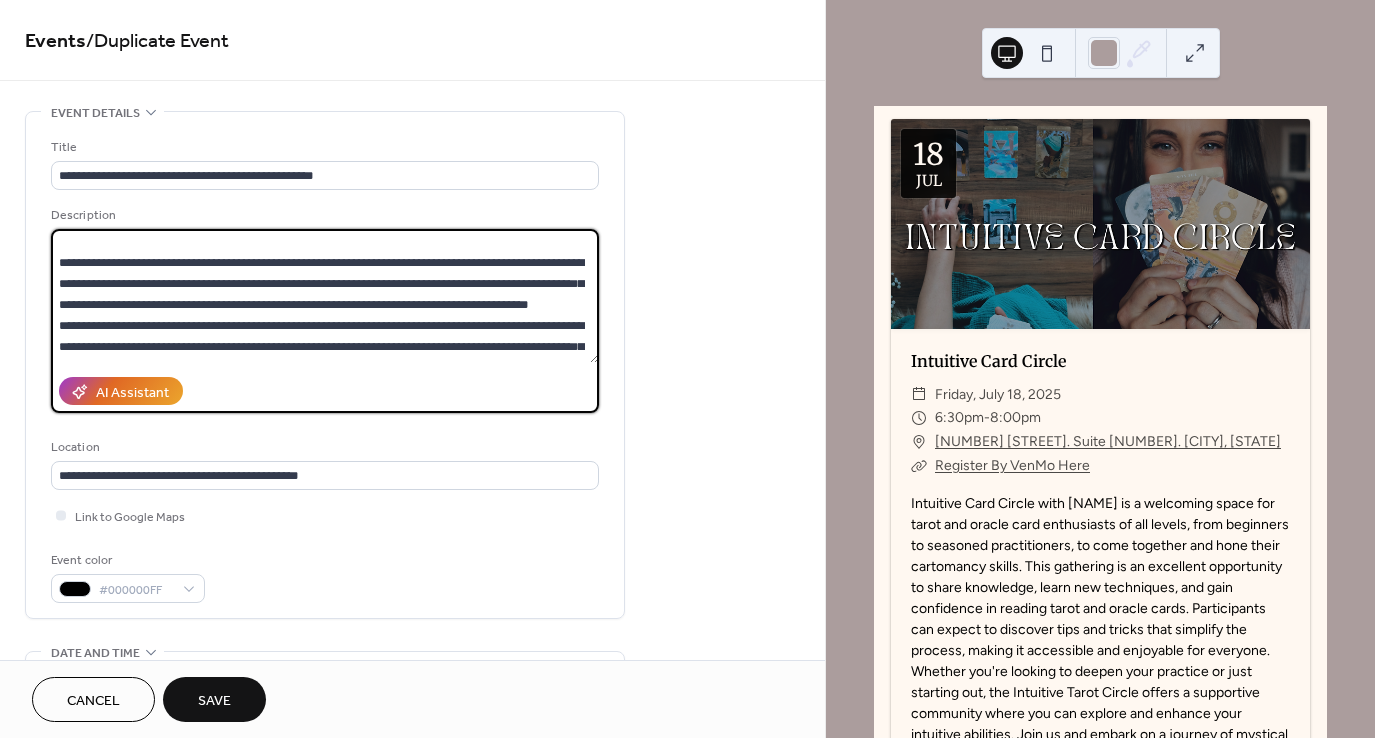 click at bounding box center (325, 296) 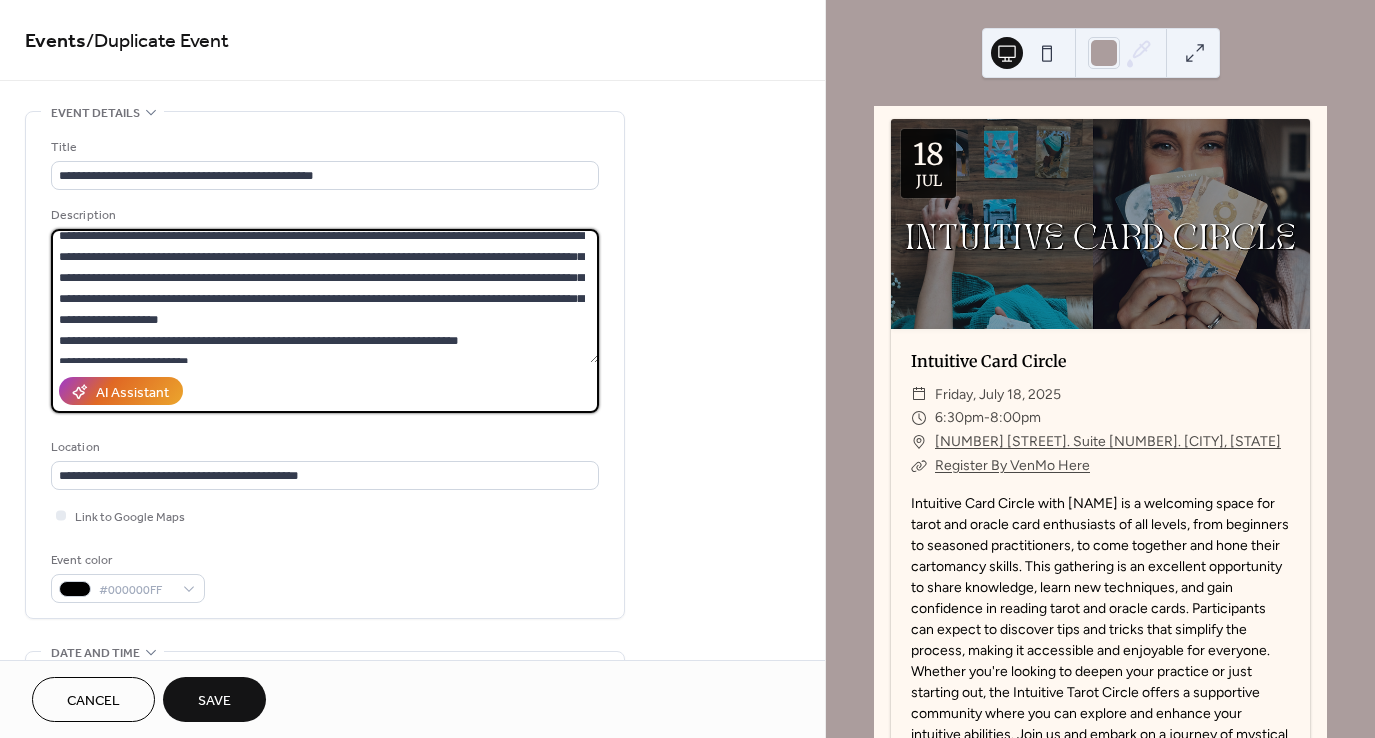 scroll, scrollTop: 139, scrollLeft: 0, axis: vertical 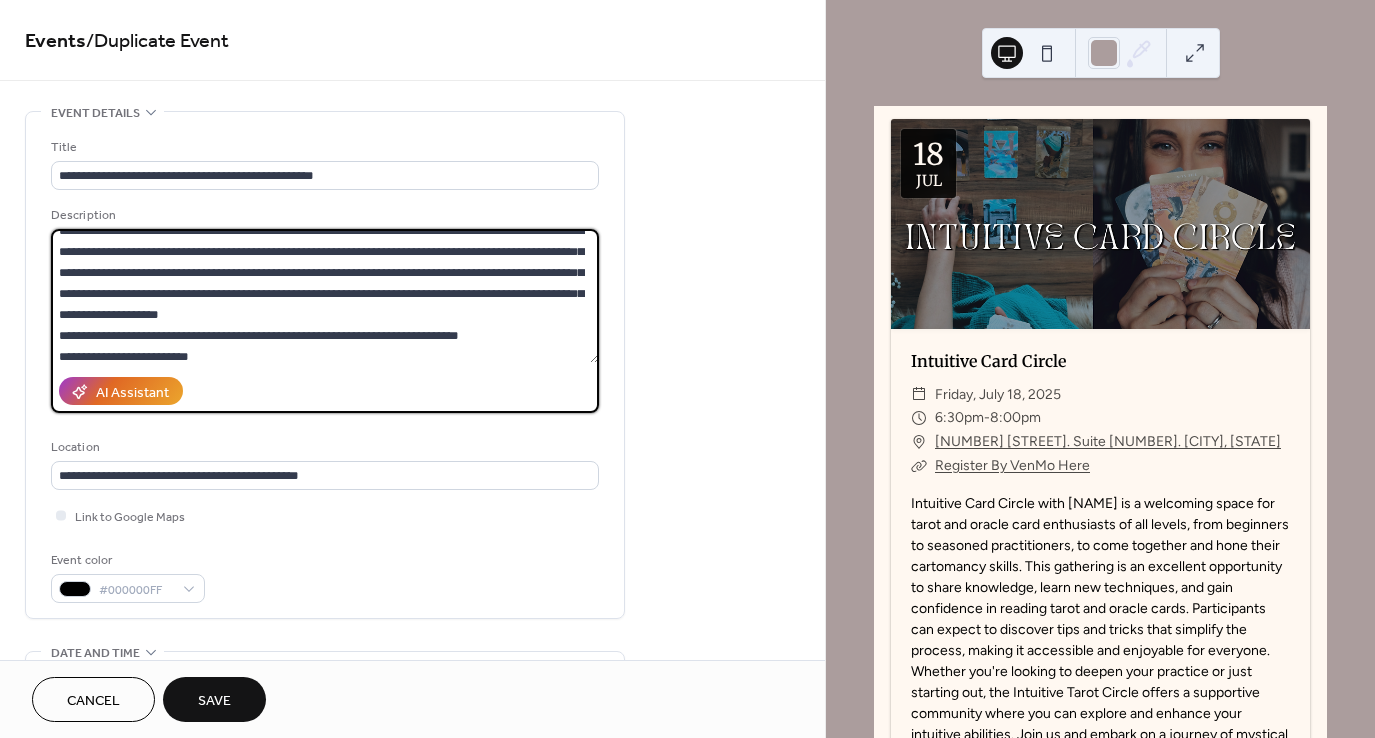 click at bounding box center [325, 296] 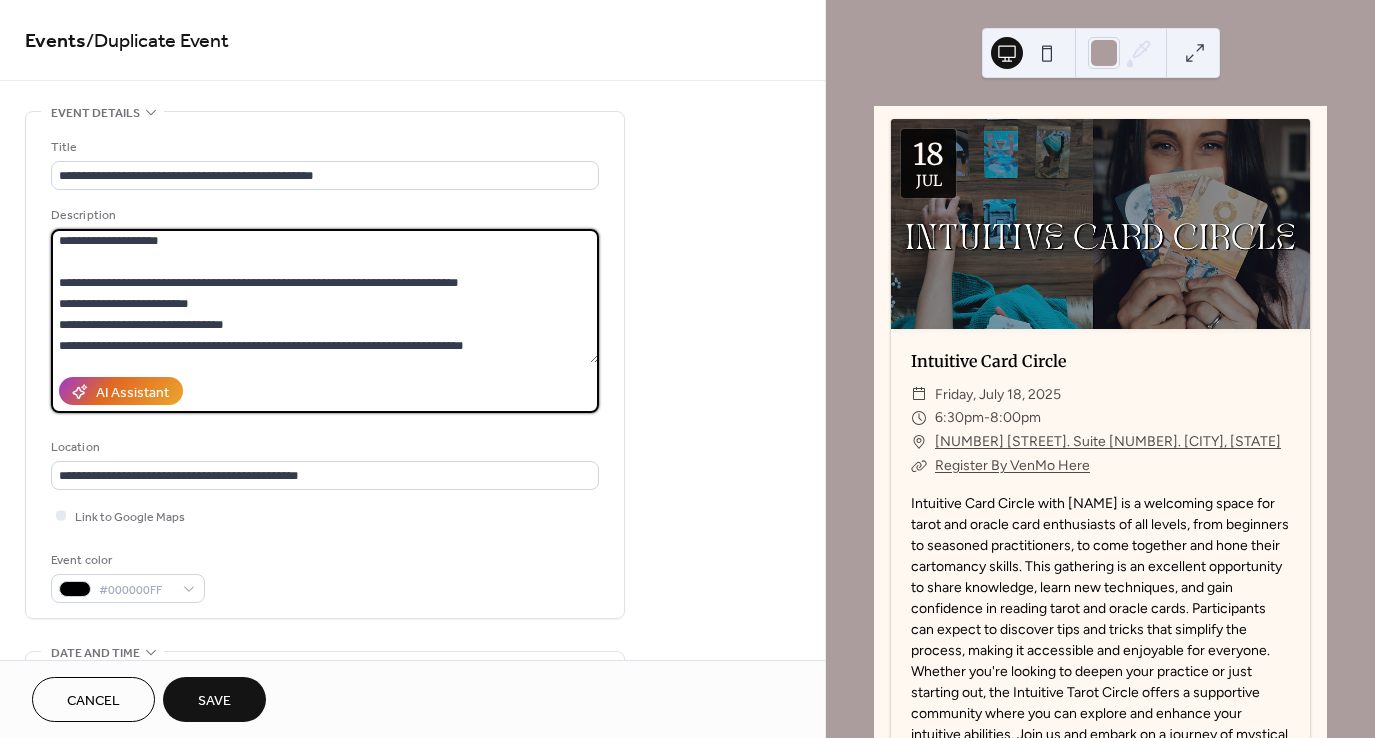 scroll, scrollTop: 217, scrollLeft: 0, axis: vertical 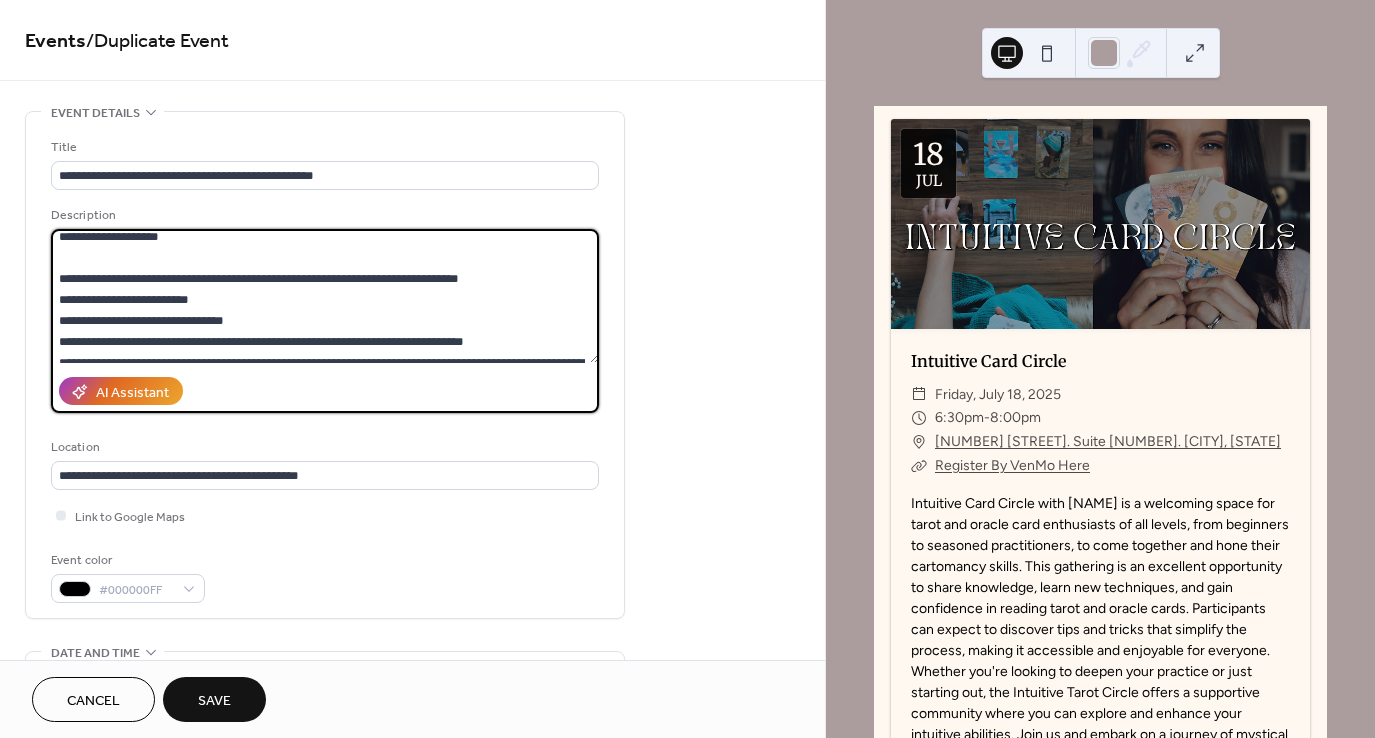 click at bounding box center (325, 296) 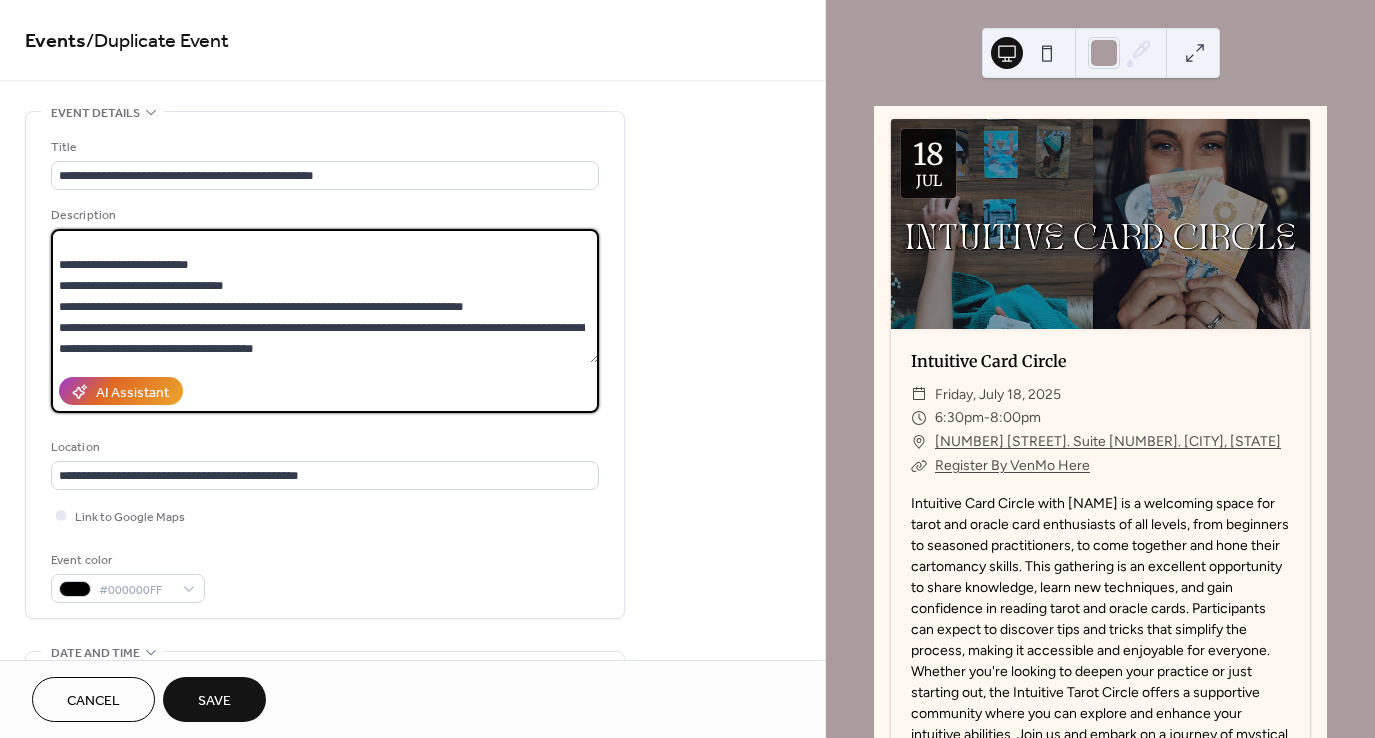 scroll, scrollTop: 293, scrollLeft: 0, axis: vertical 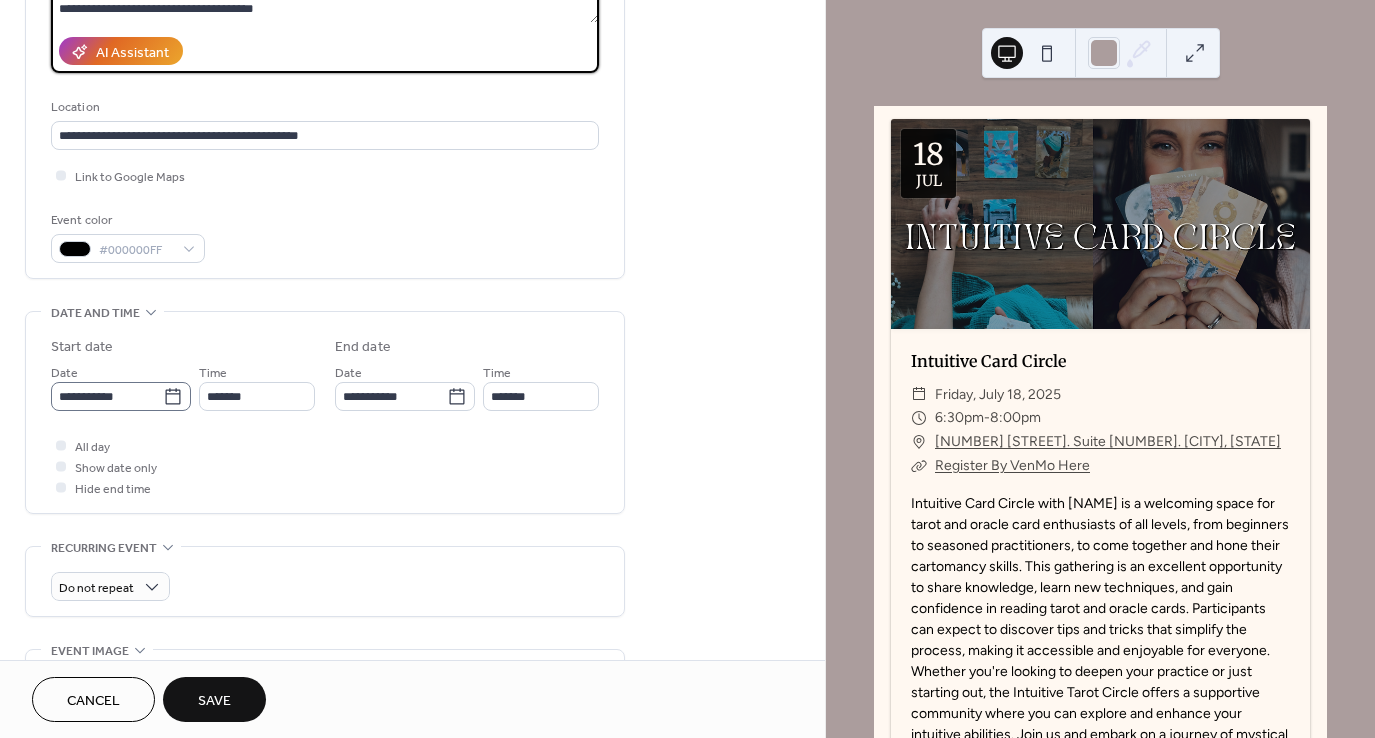 type on "**********" 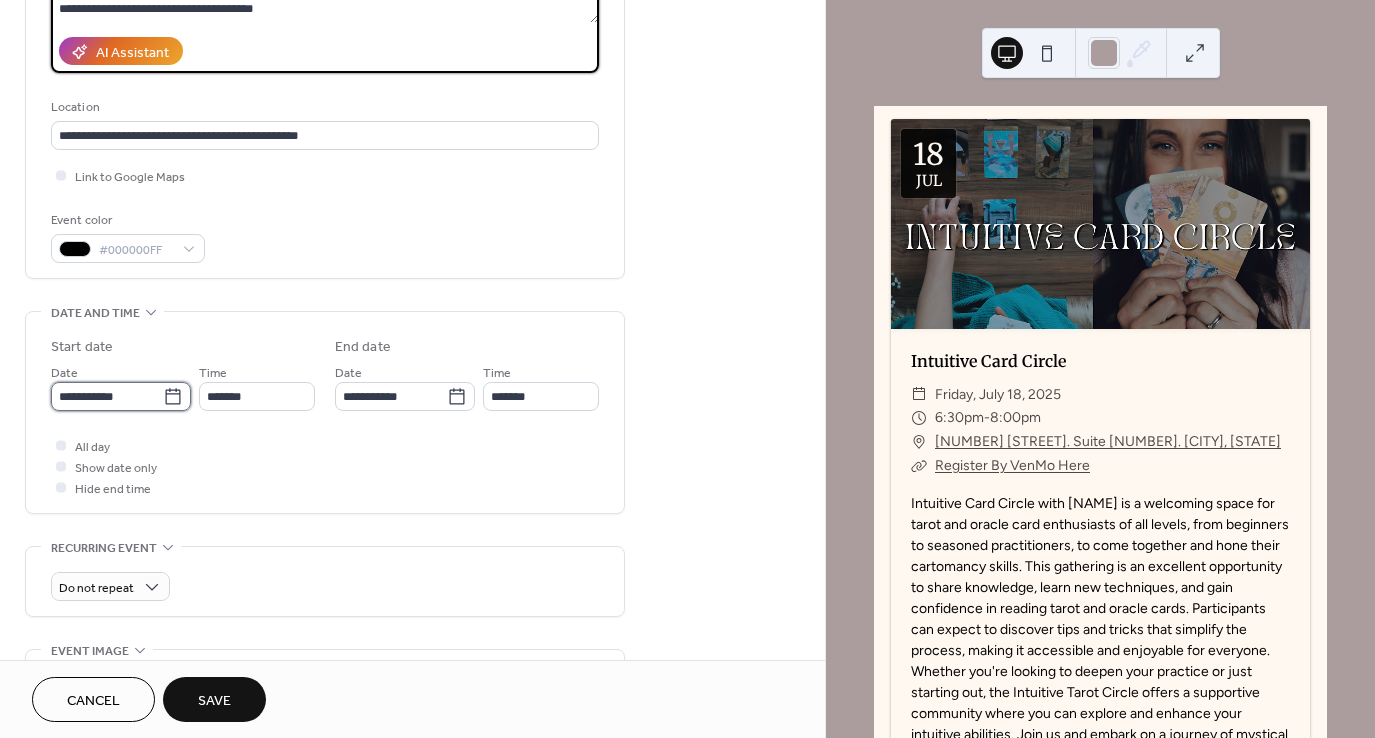click on "**********" at bounding box center [107, 396] 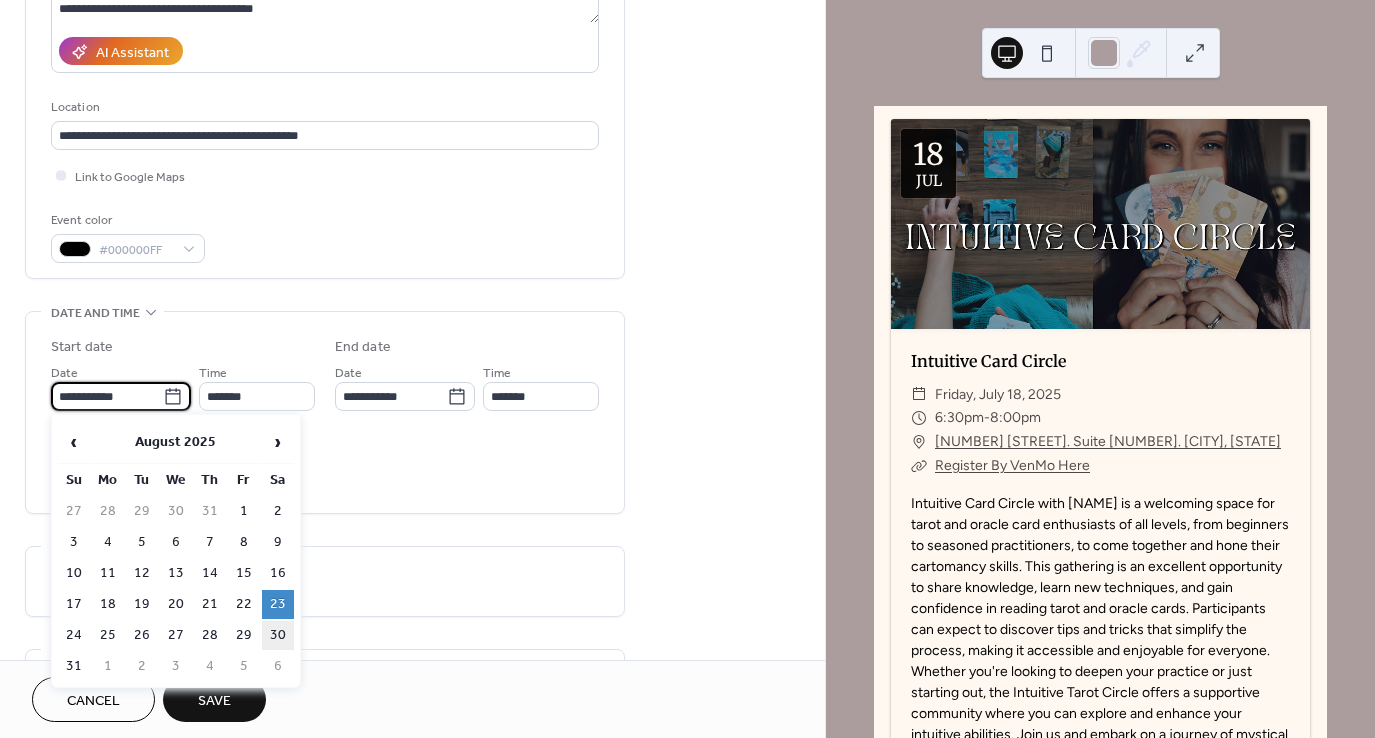 click on "30" at bounding box center (278, 635) 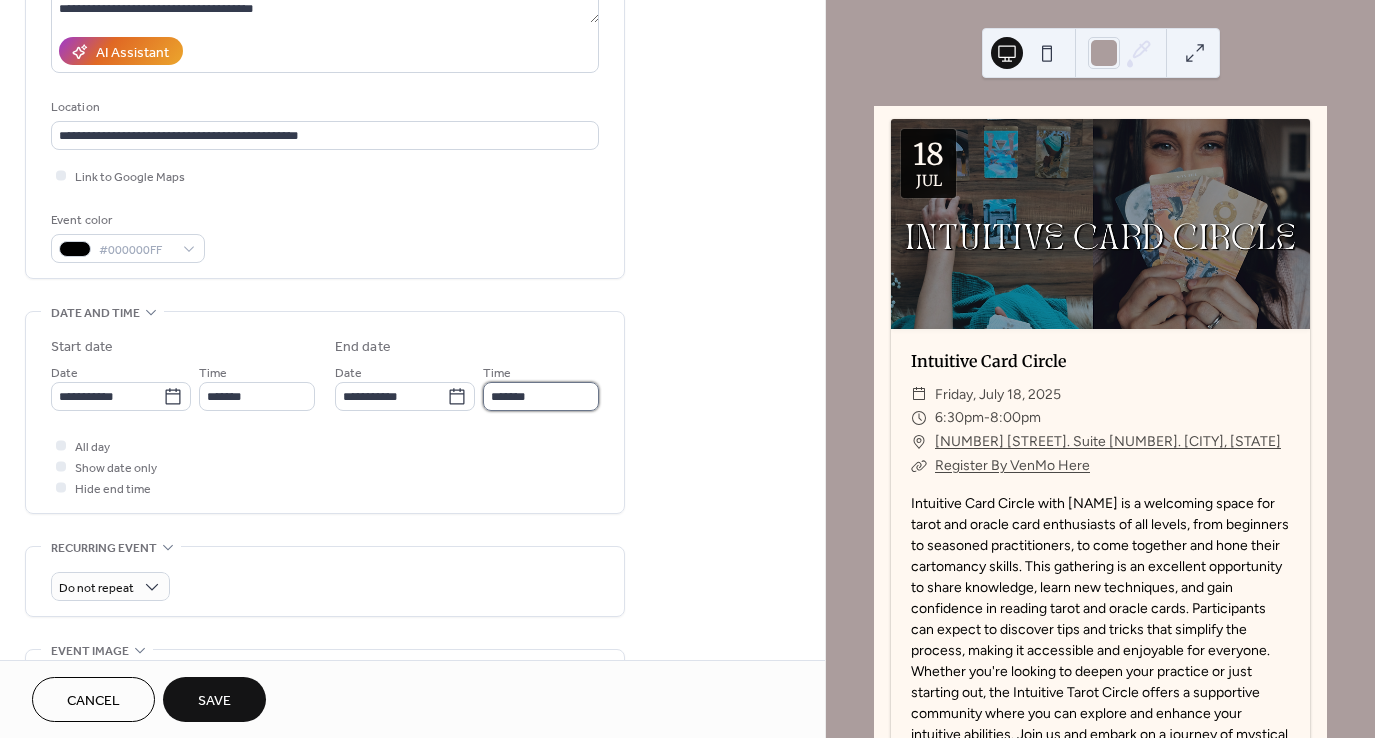 click on "*******" at bounding box center [541, 396] 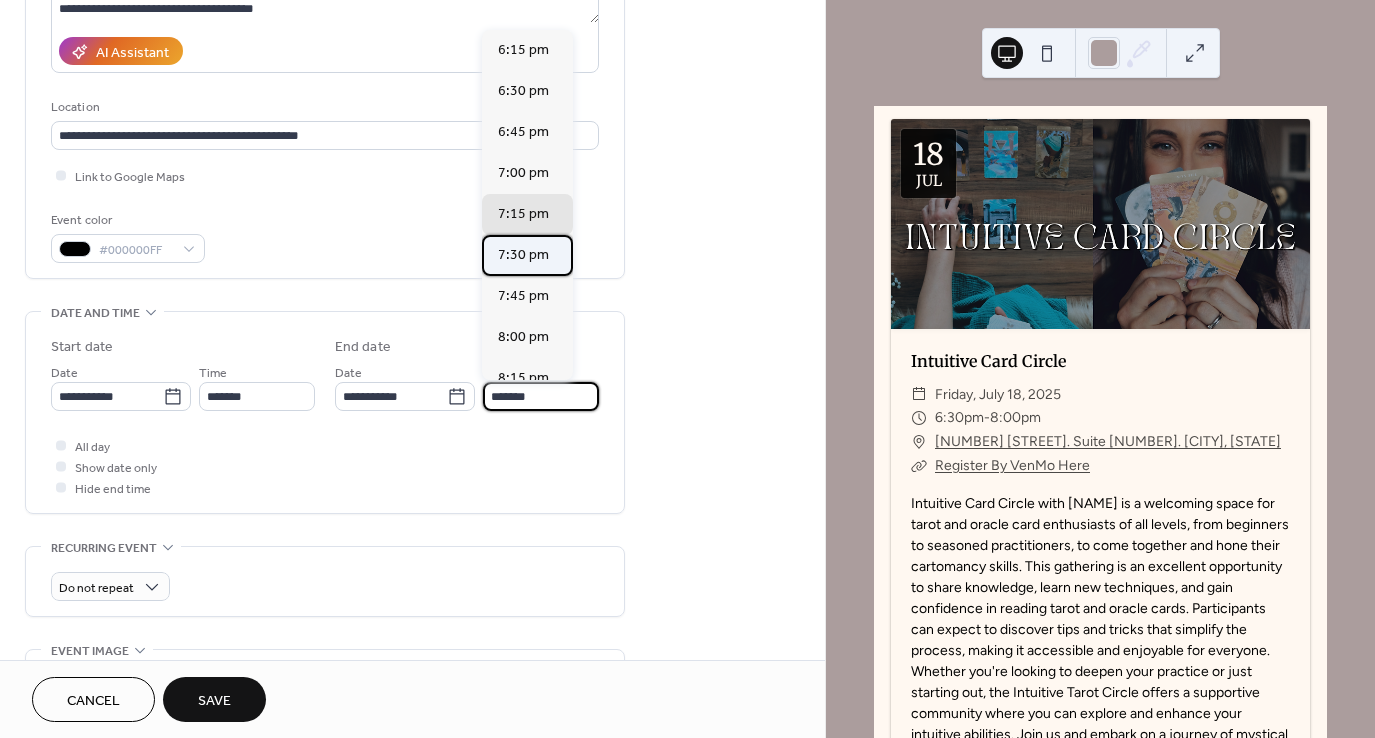 click on "7:30 pm" at bounding box center (523, 255) 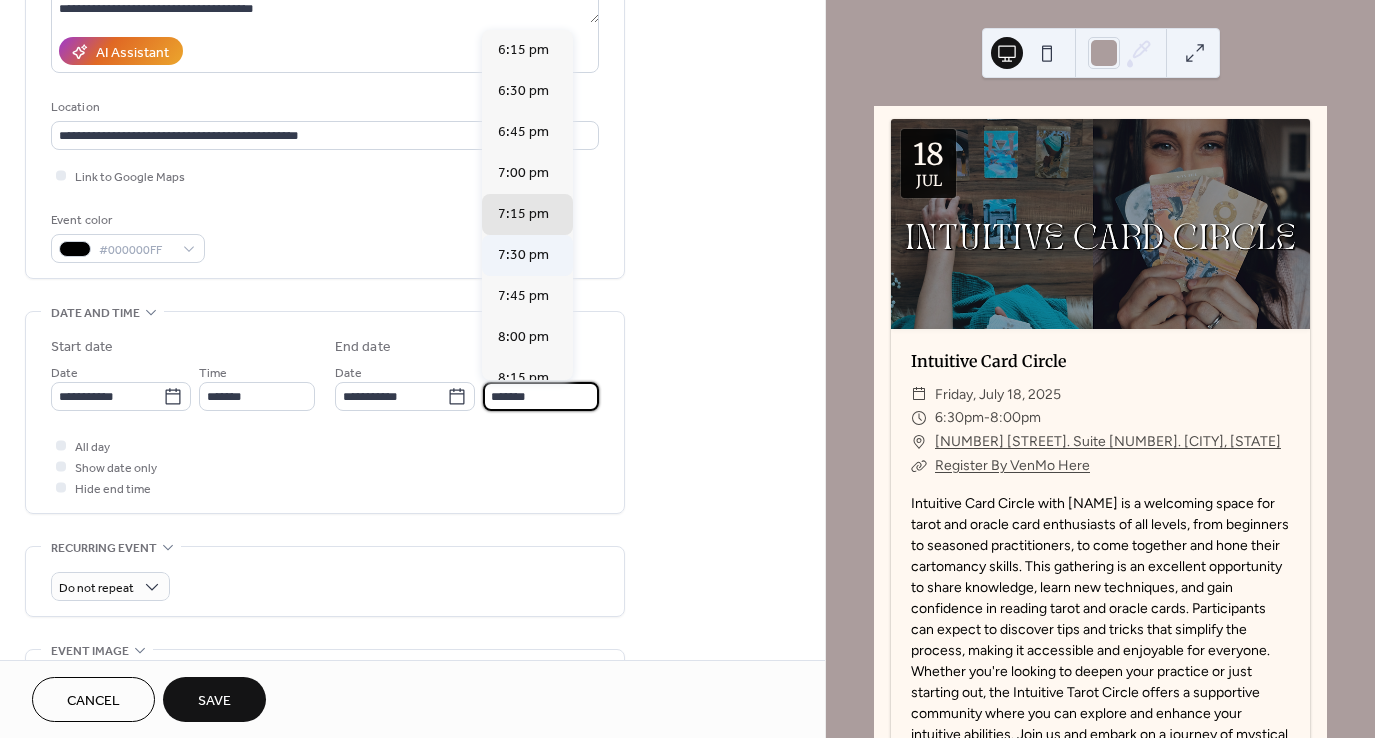 type on "*******" 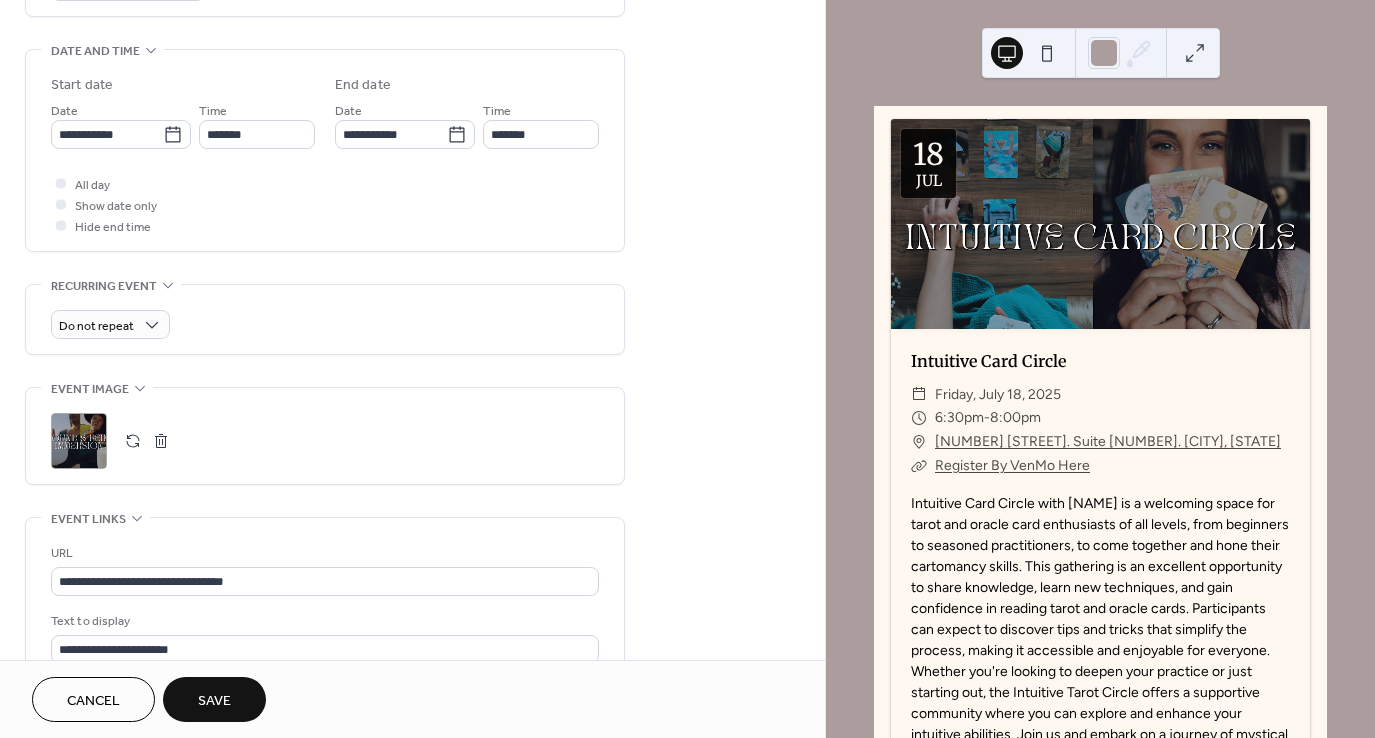 scroll, scrollTop: 620, scrollLeft: 0, axis: vertical 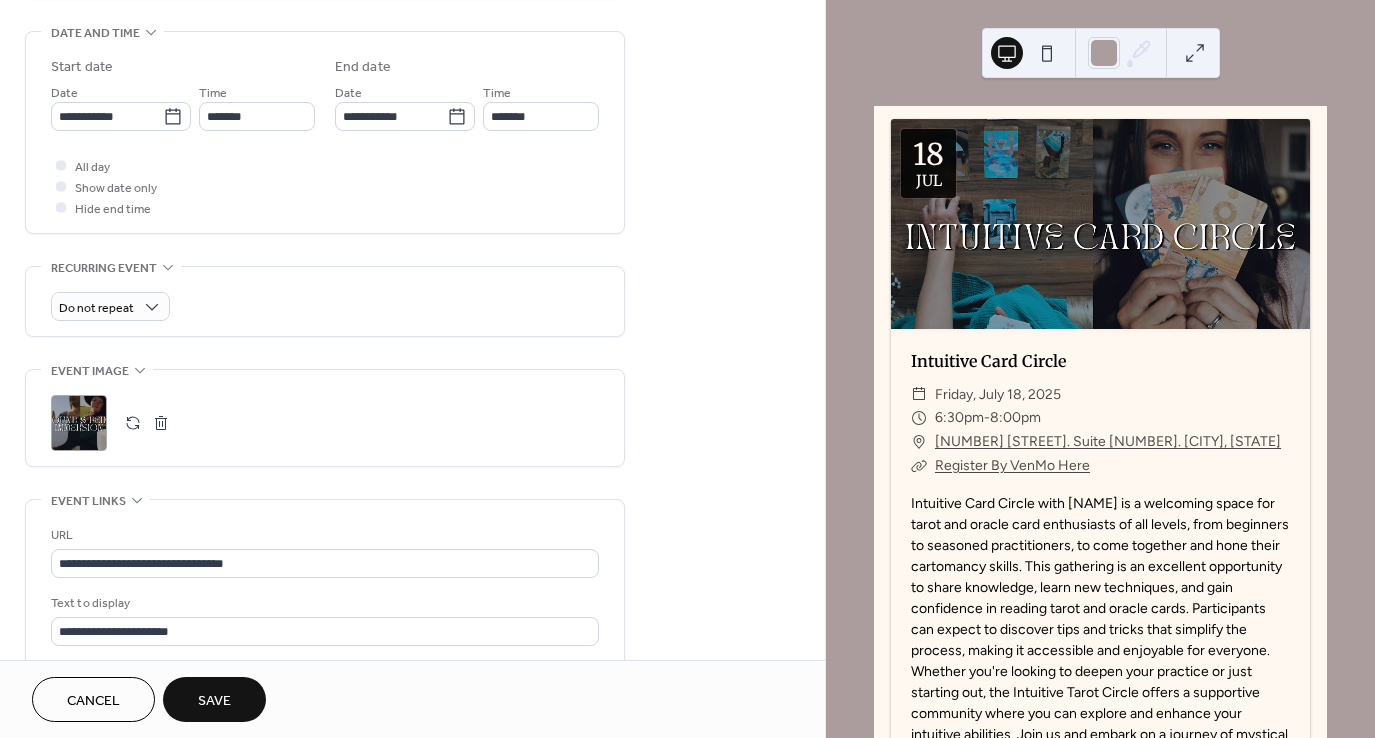 click at bounding box center (133, 423) 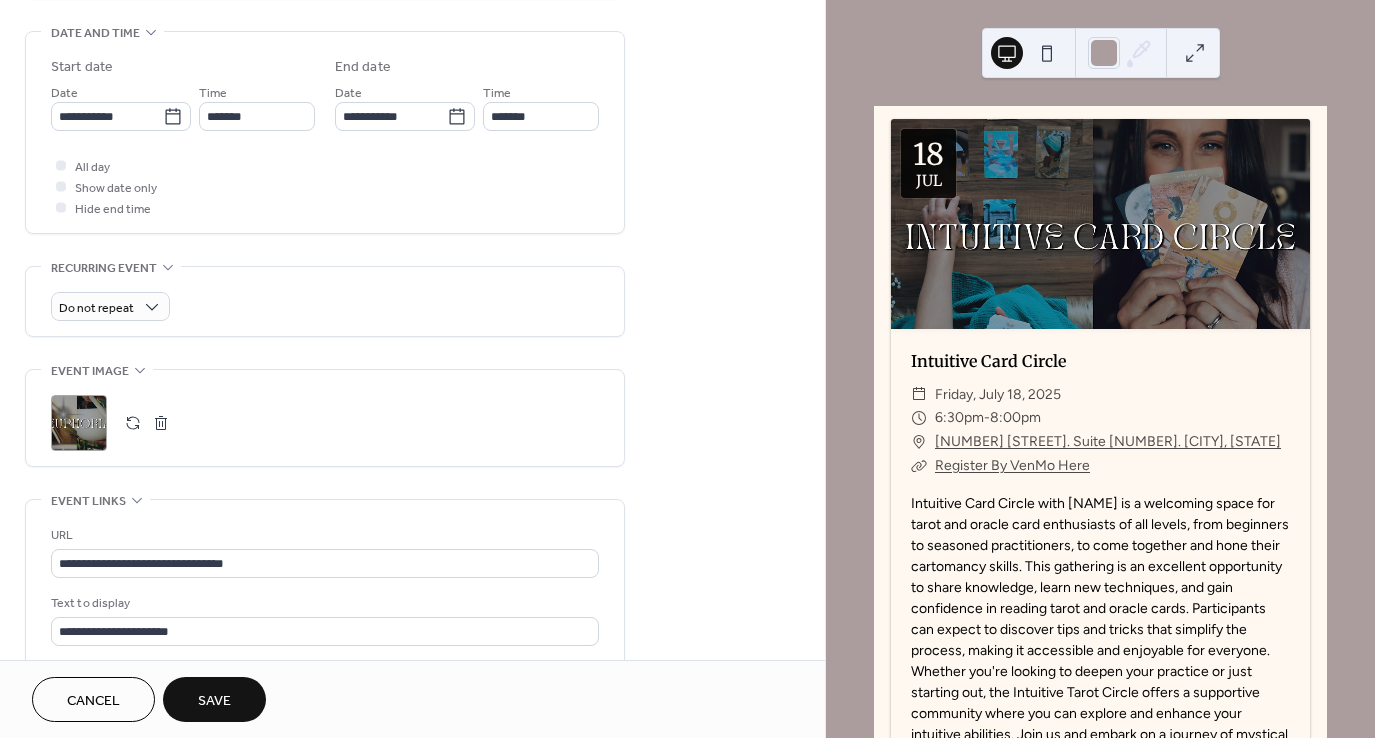 click on "Save" at bounding box center [214, 701] 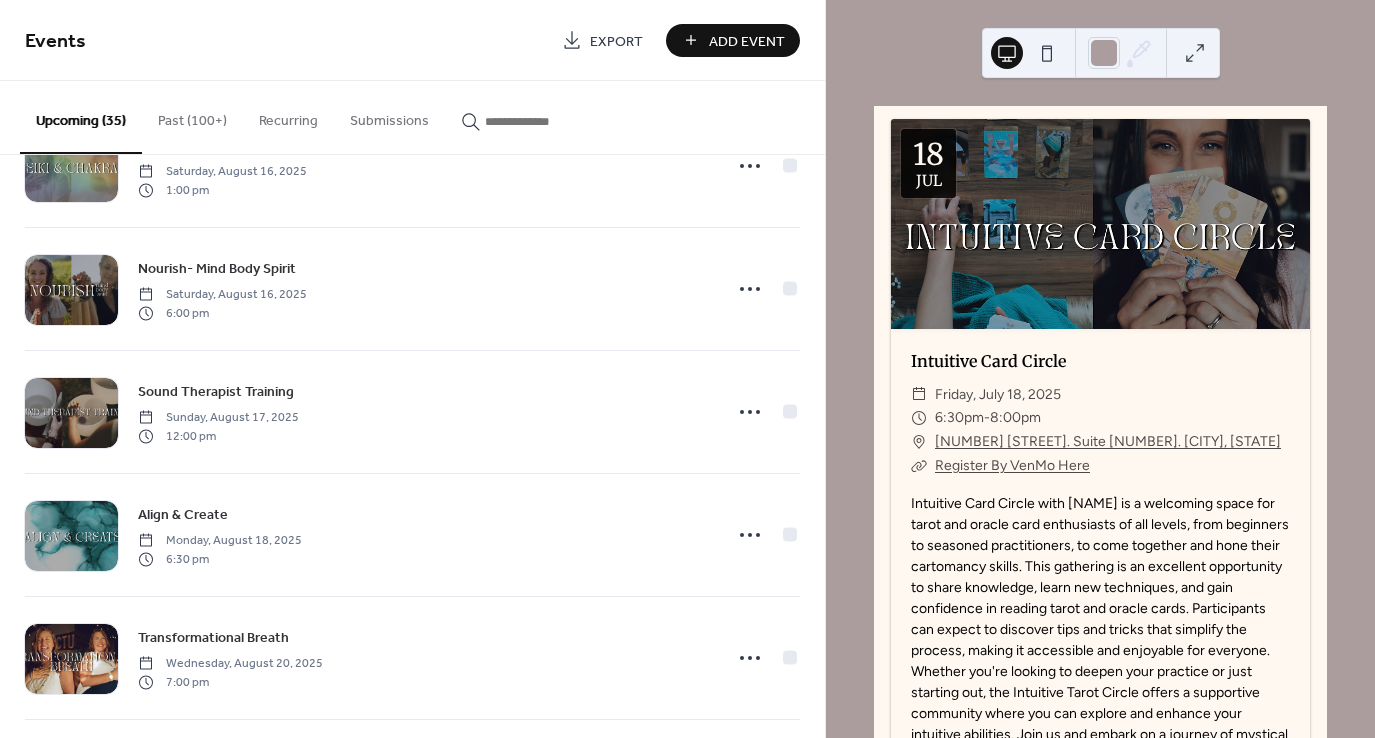 scroll, scrollTop: 3159, scrollLeft: 0, axis: vertical 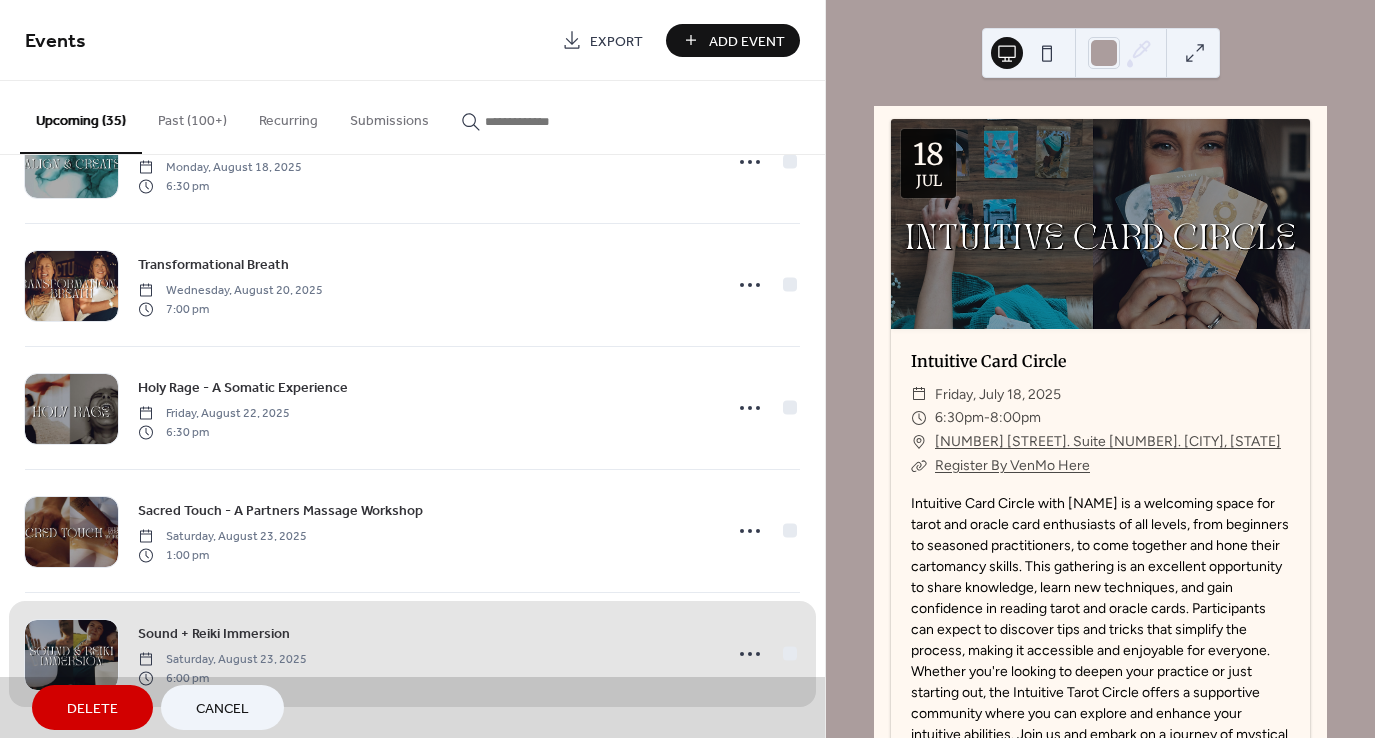 click on "Cancel" at bounding box center (222, 707) 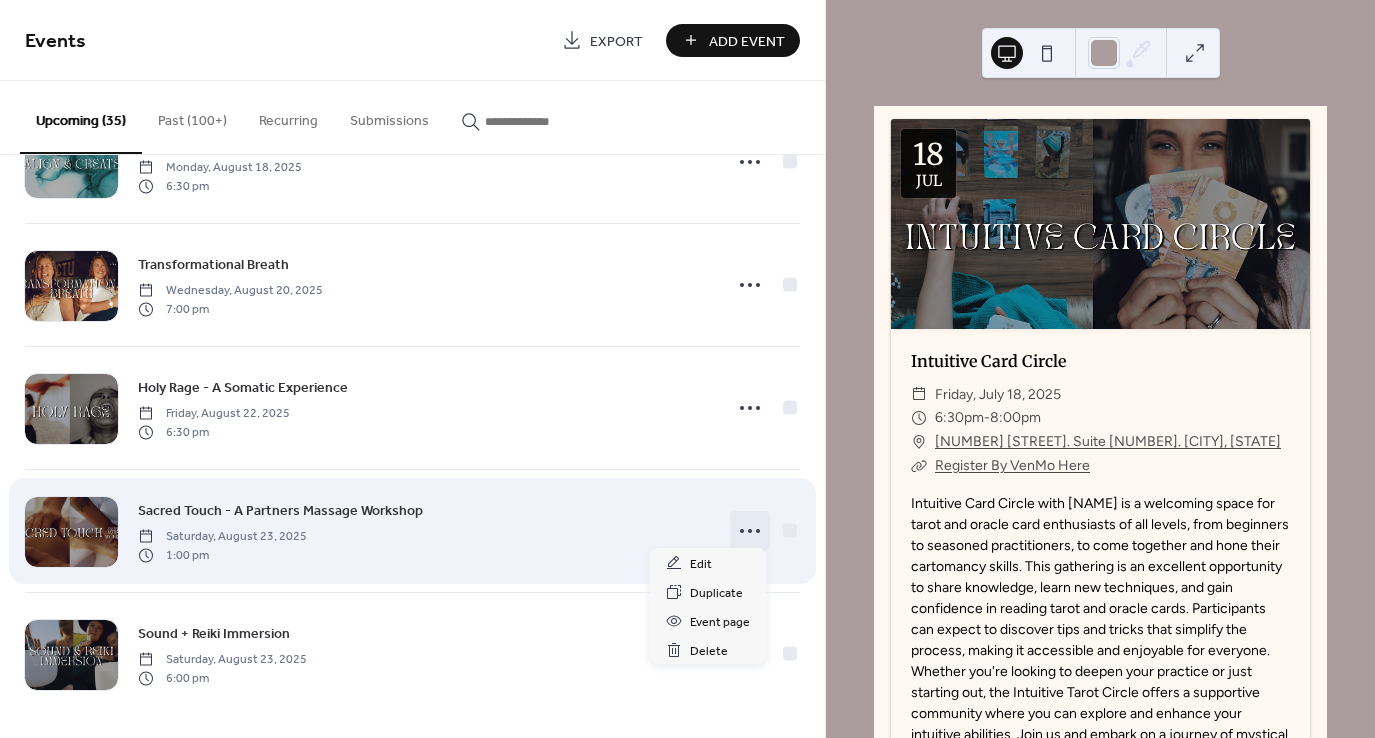 click 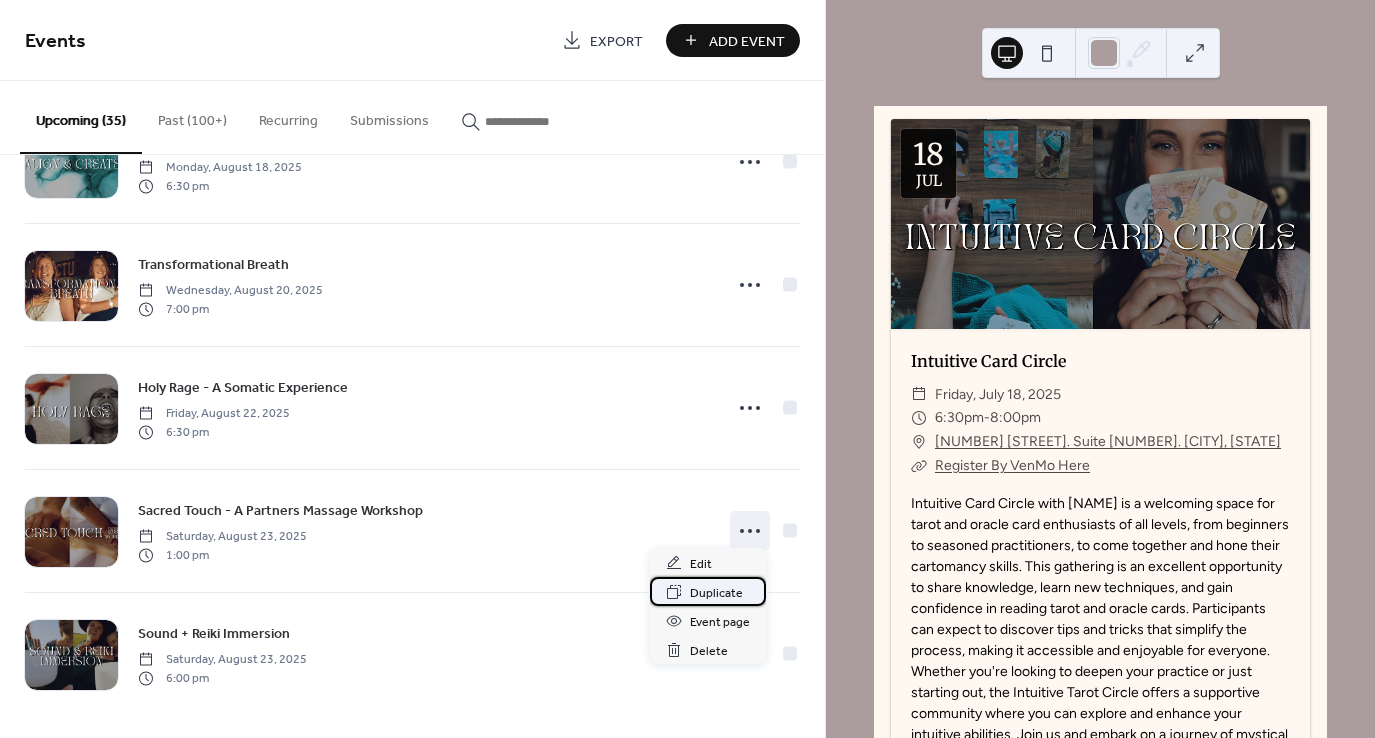 click on "Duplicate" at bounding box center (716, 593) 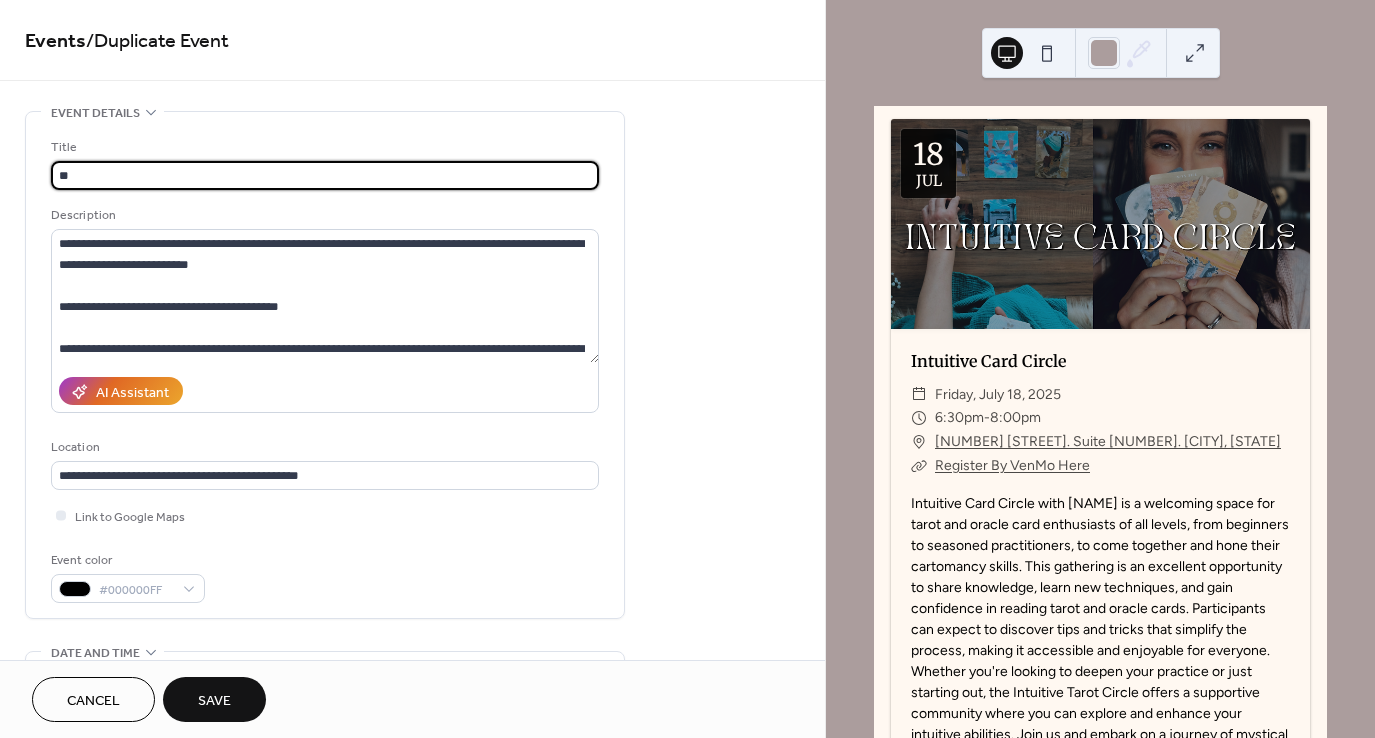 type on "*" 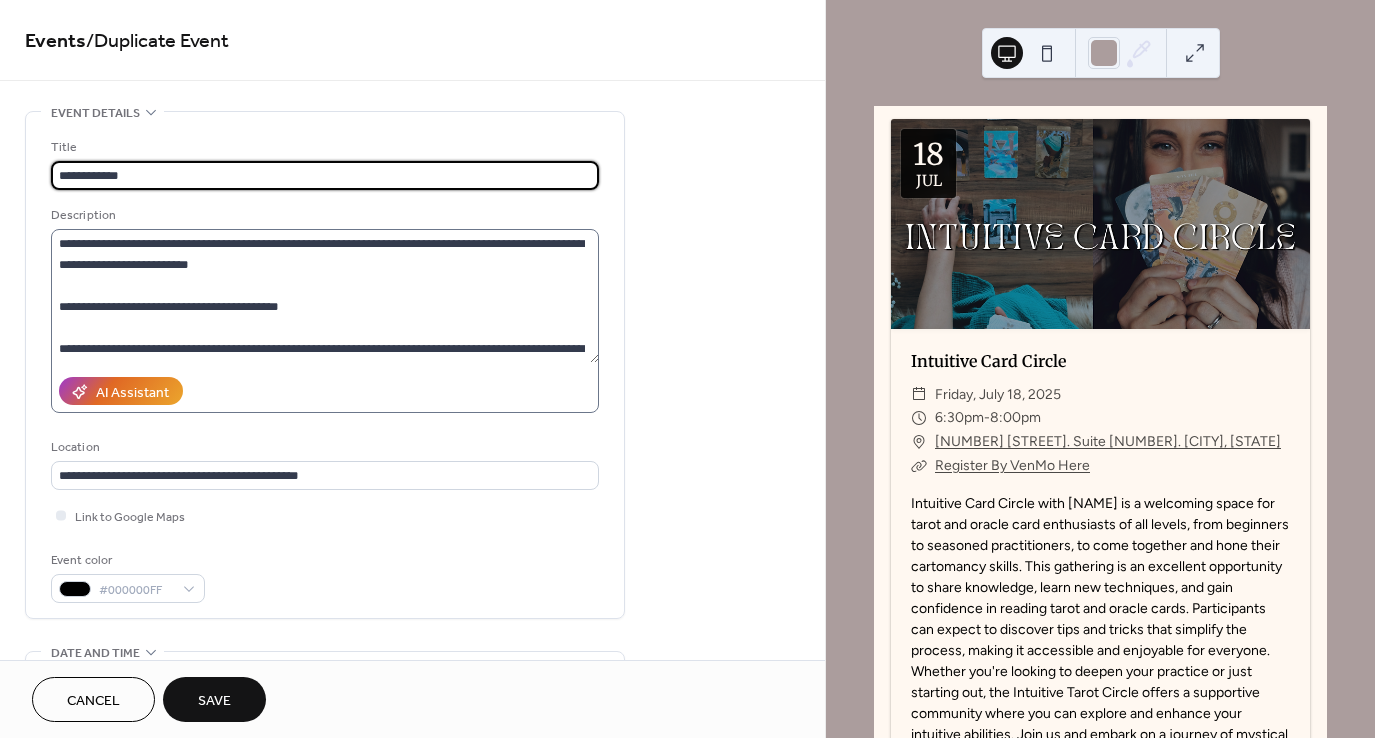 type on "**********" 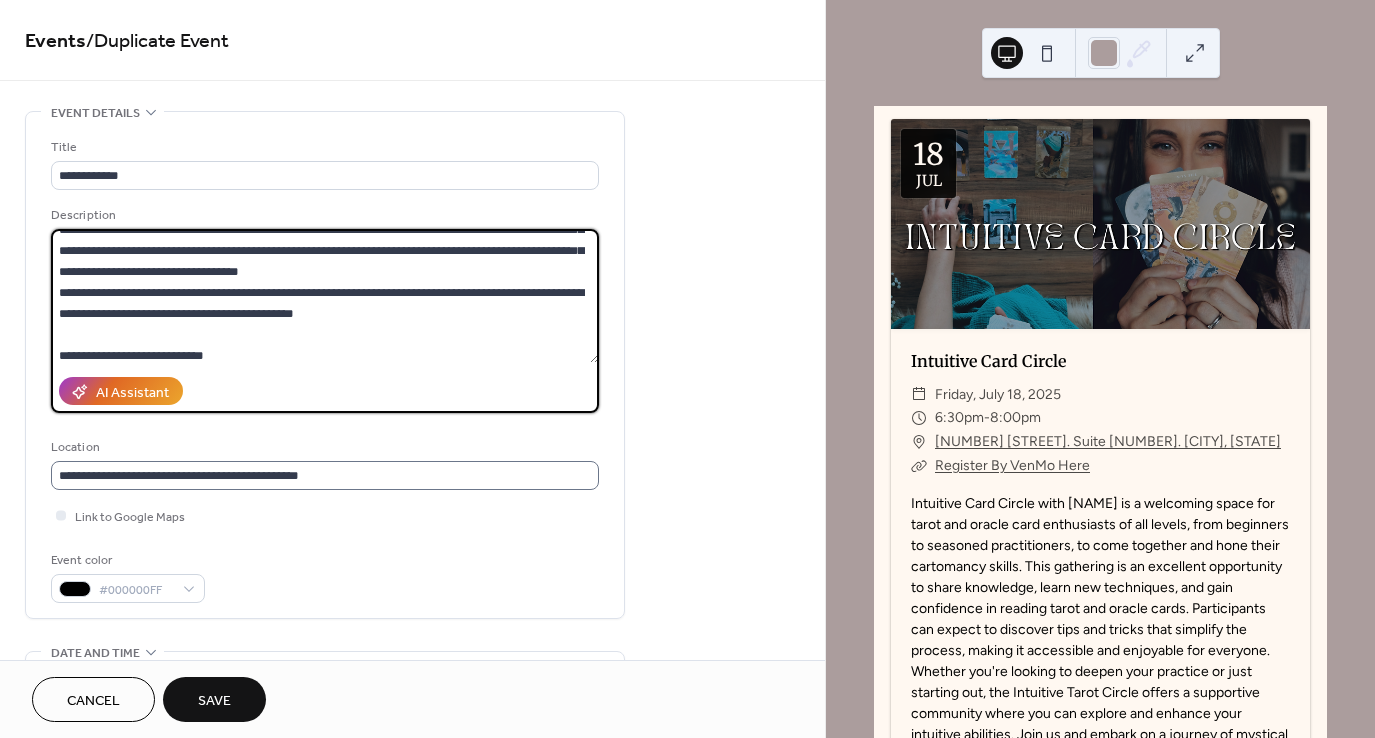 scroll, scrollTop: 566, scrollLeft: 0, axis: vertical 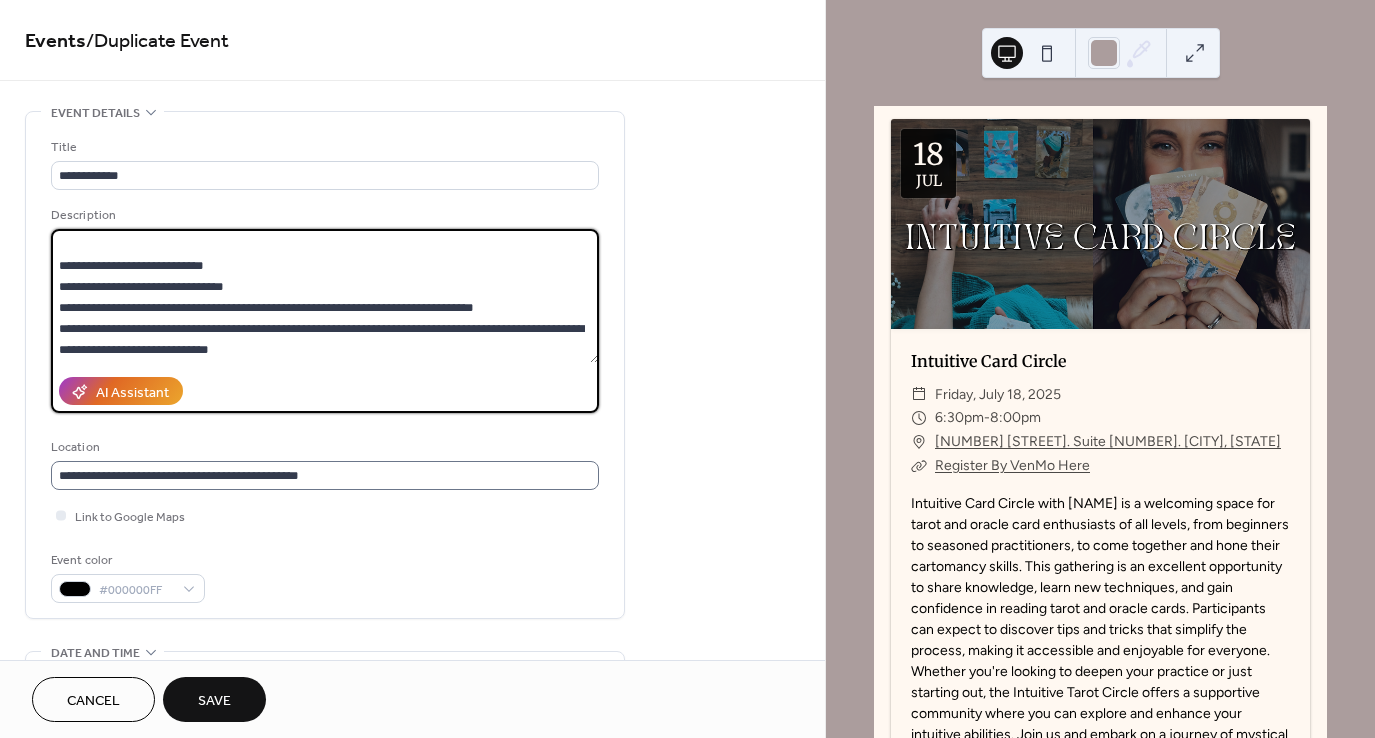 drag, startPoint x: 57, startPoint y: 241, endPoint x: 538, endPoint y: 481, distance: 537.5509 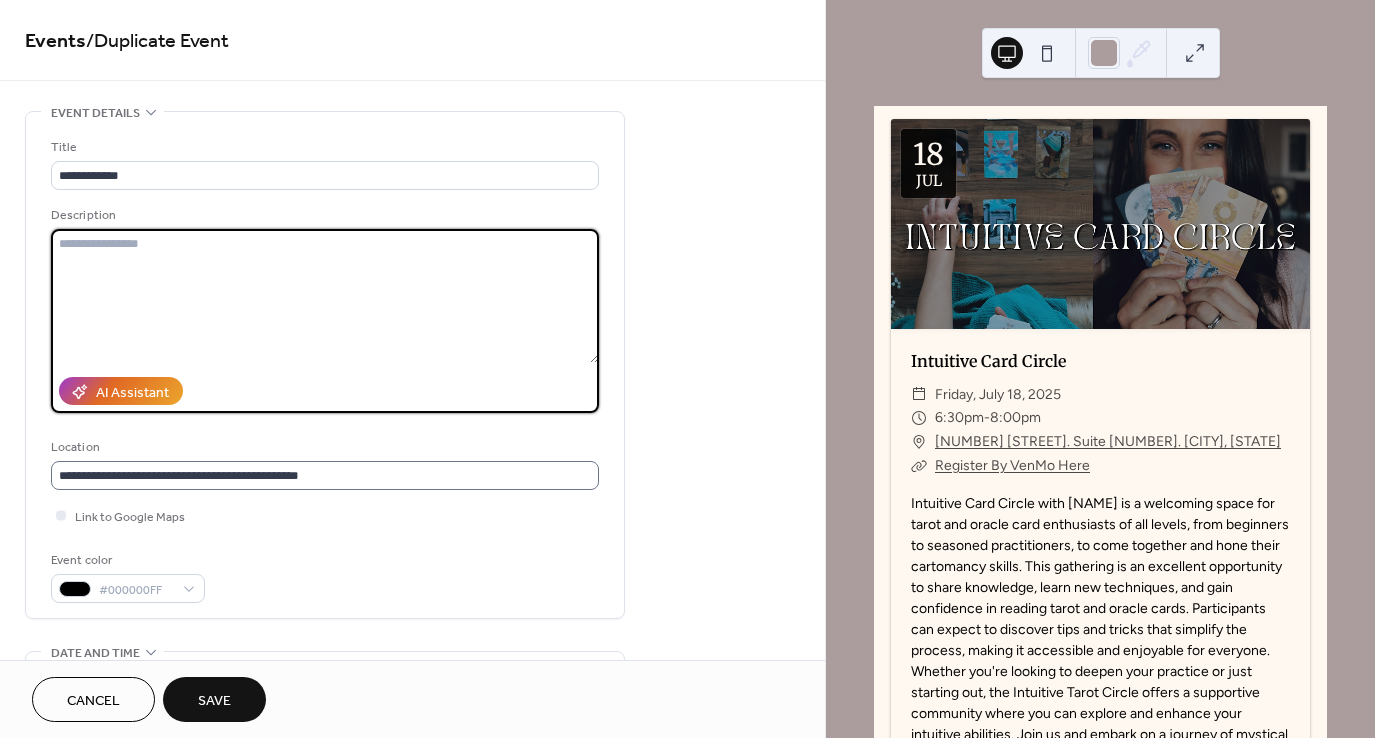 scroll, scrollTop: 0, scrollLeft: 0, axis: both 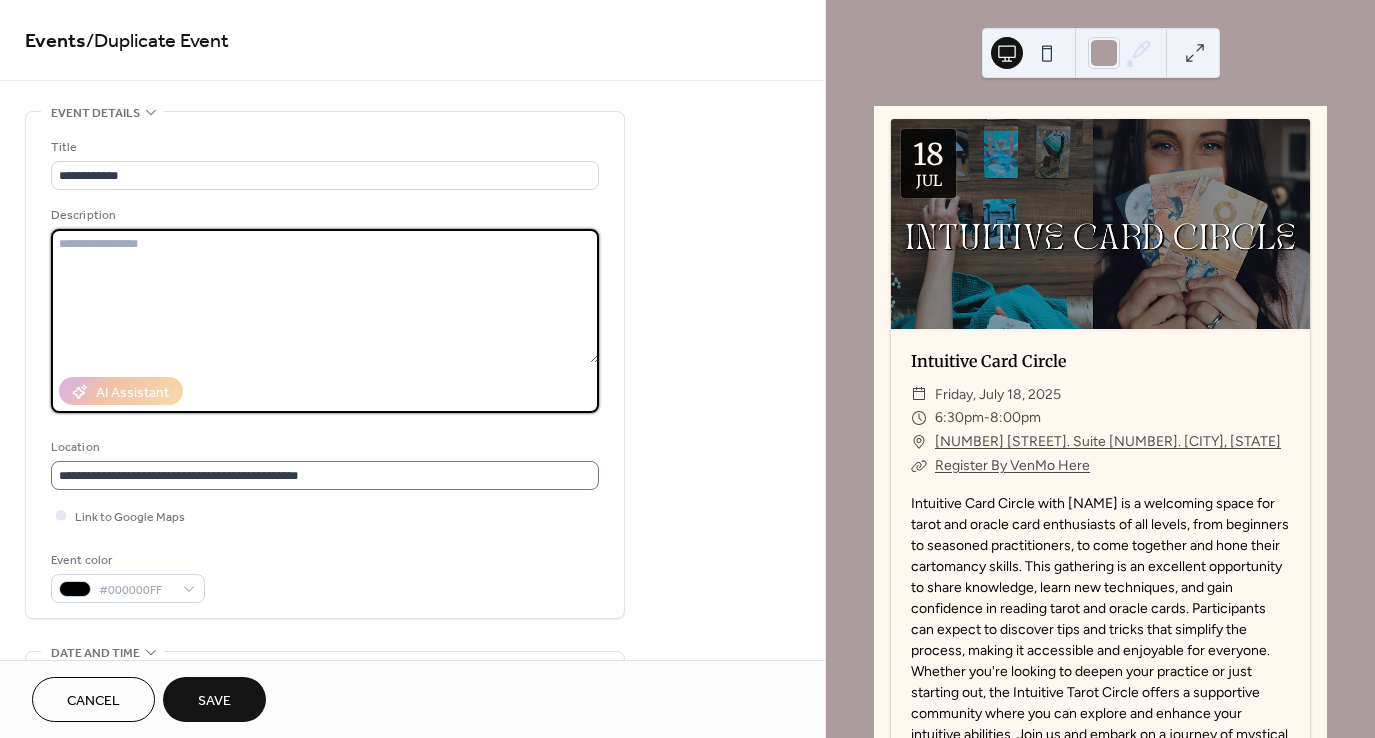 paste on "**********" 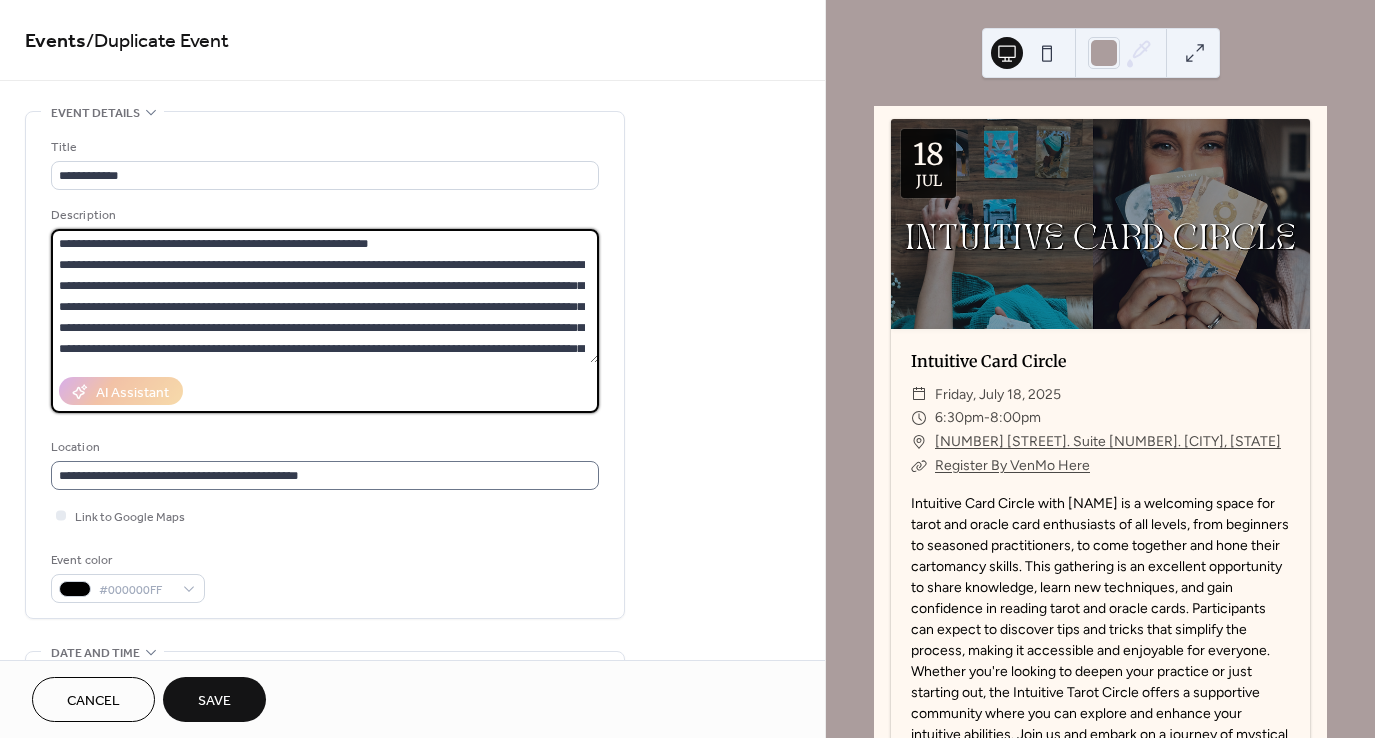 scroll, scrollTop: 187, scrollLeft: 0, axis: vertical 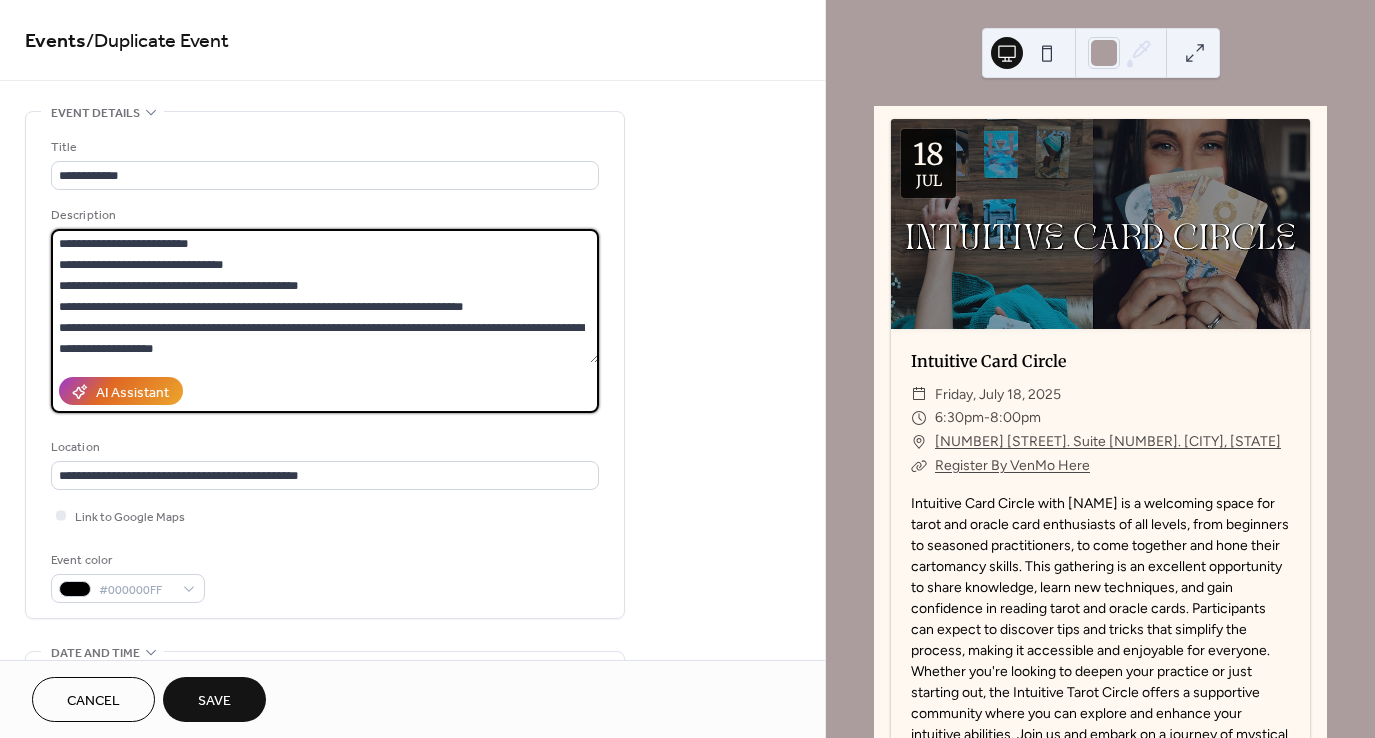 click at bounding box center [325, 296] 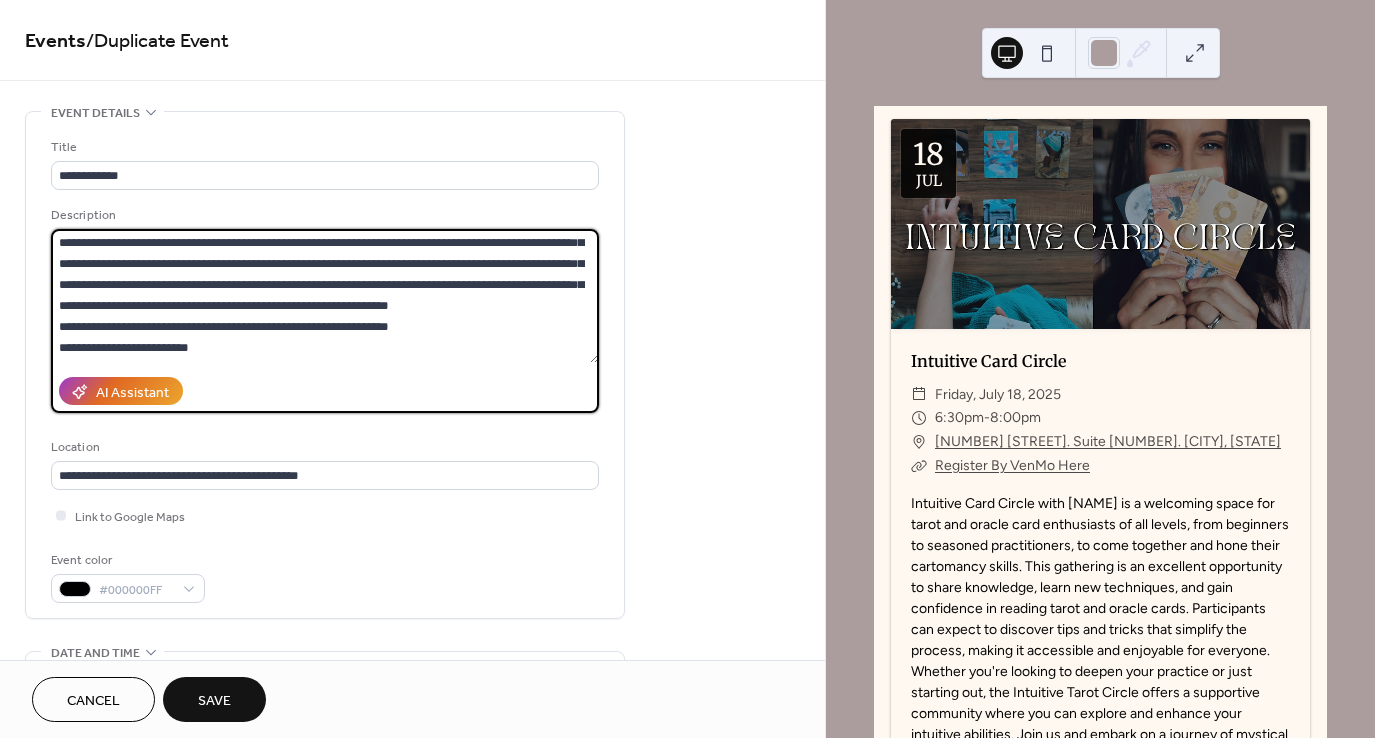 scroll, scrollTop: 1, scrollLeft: 0, axis: vertical 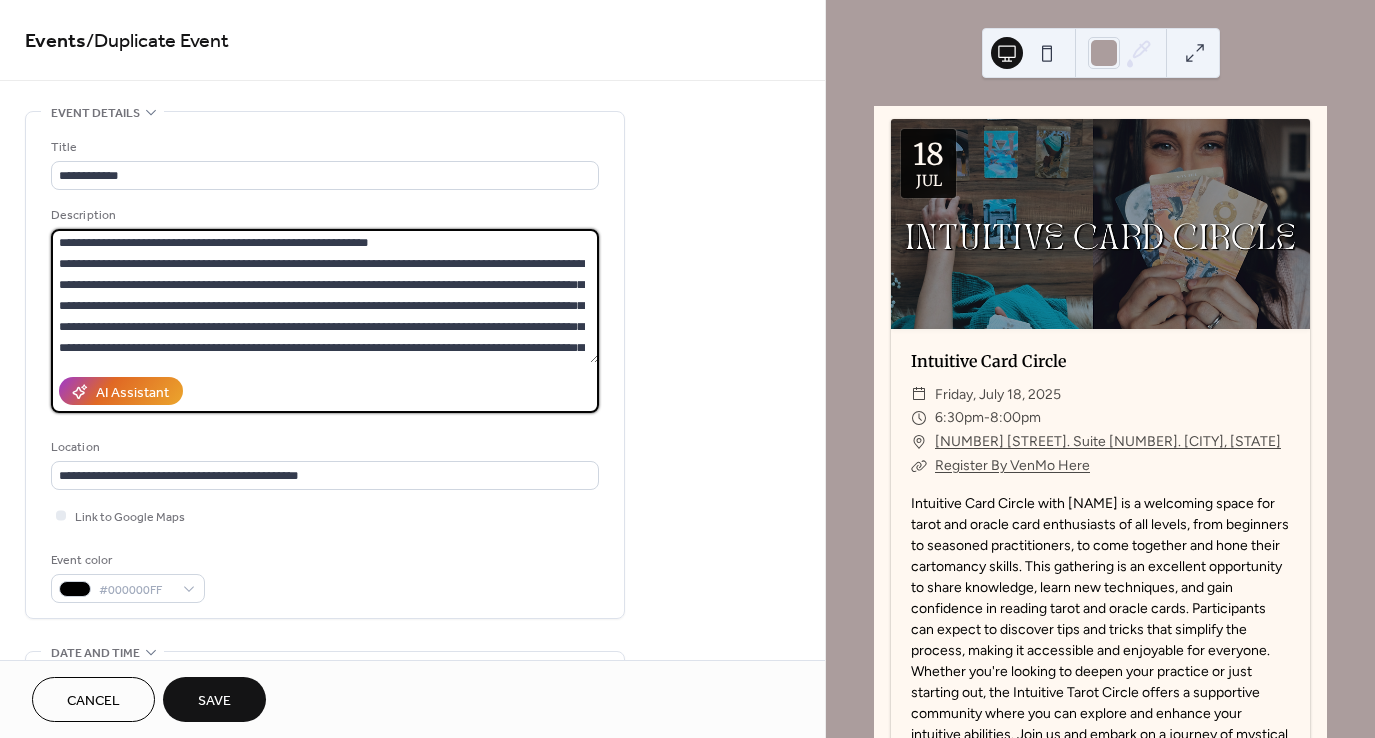 click at bounding box center (325, 296) 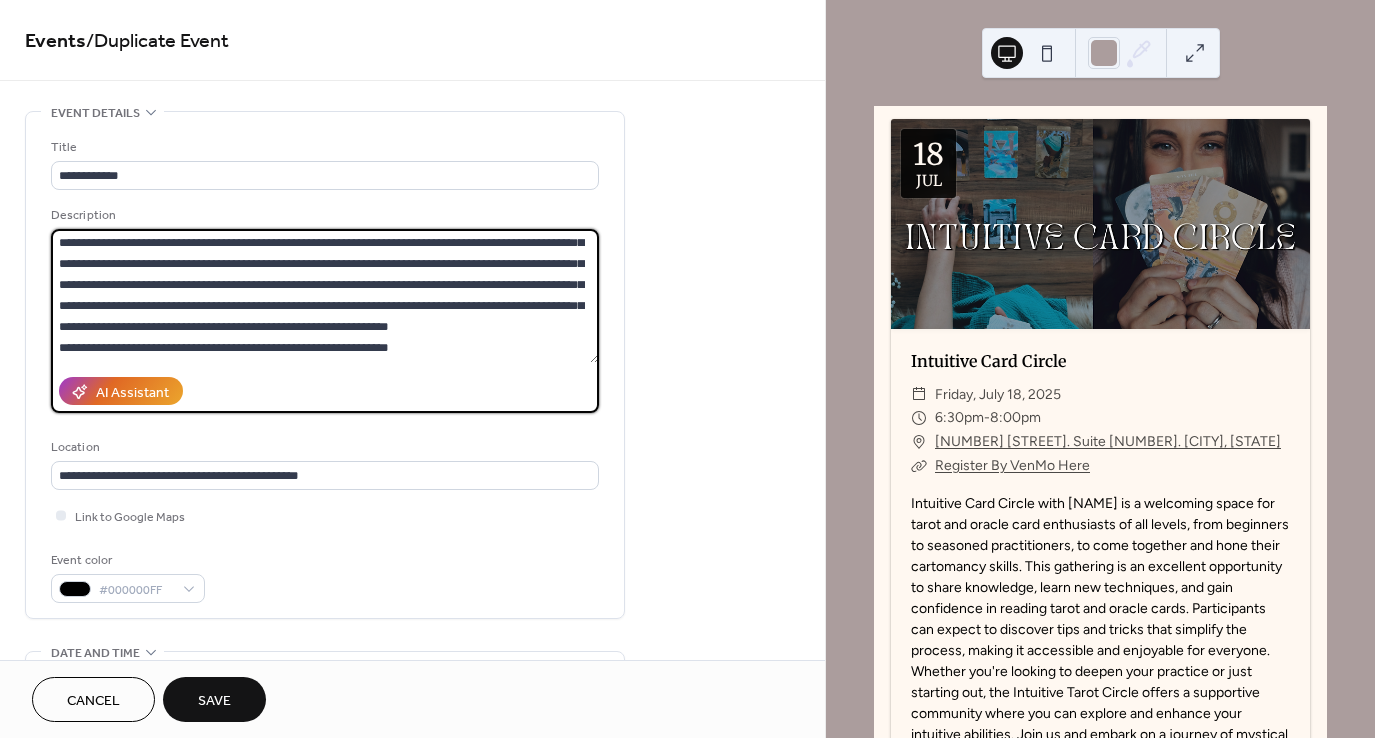 scroll, scrollTop: 65, scrollLeft: 0, axis: vertical 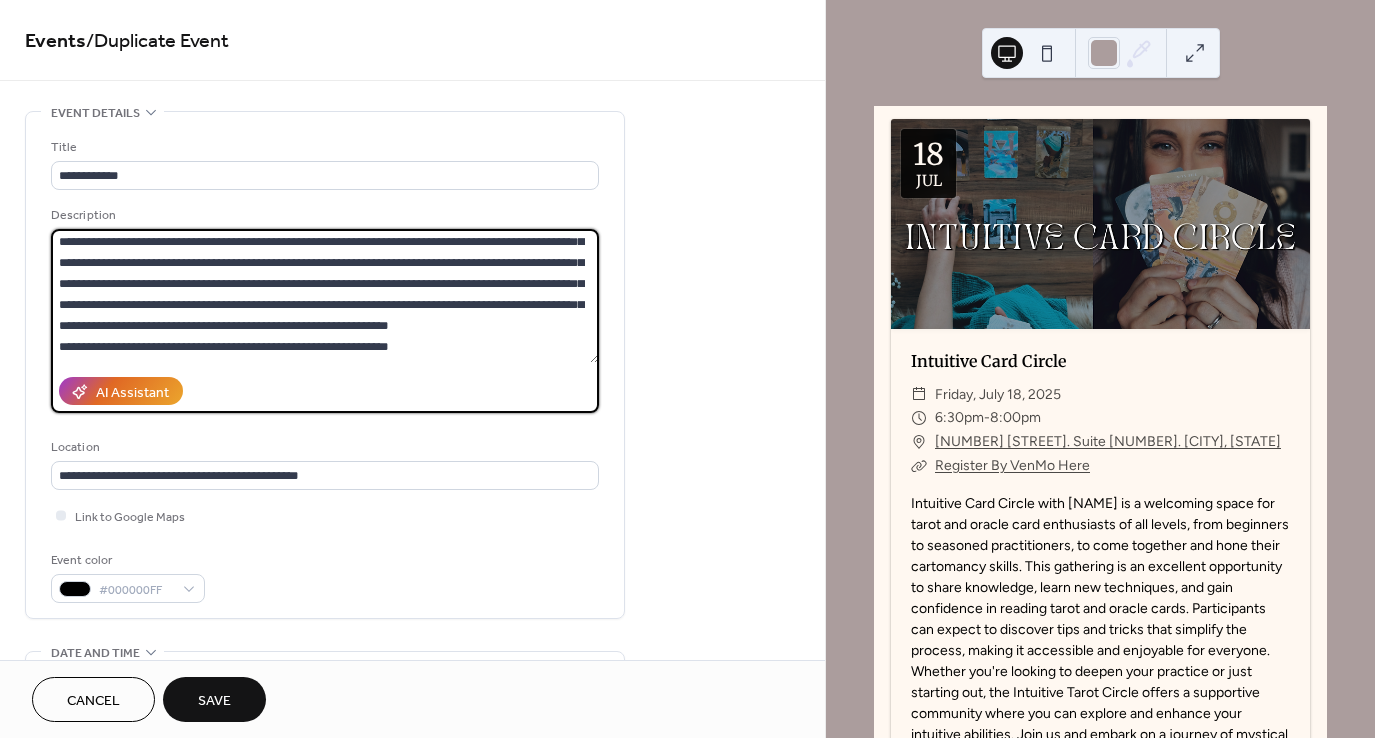 click at bounding box center (325, 296) 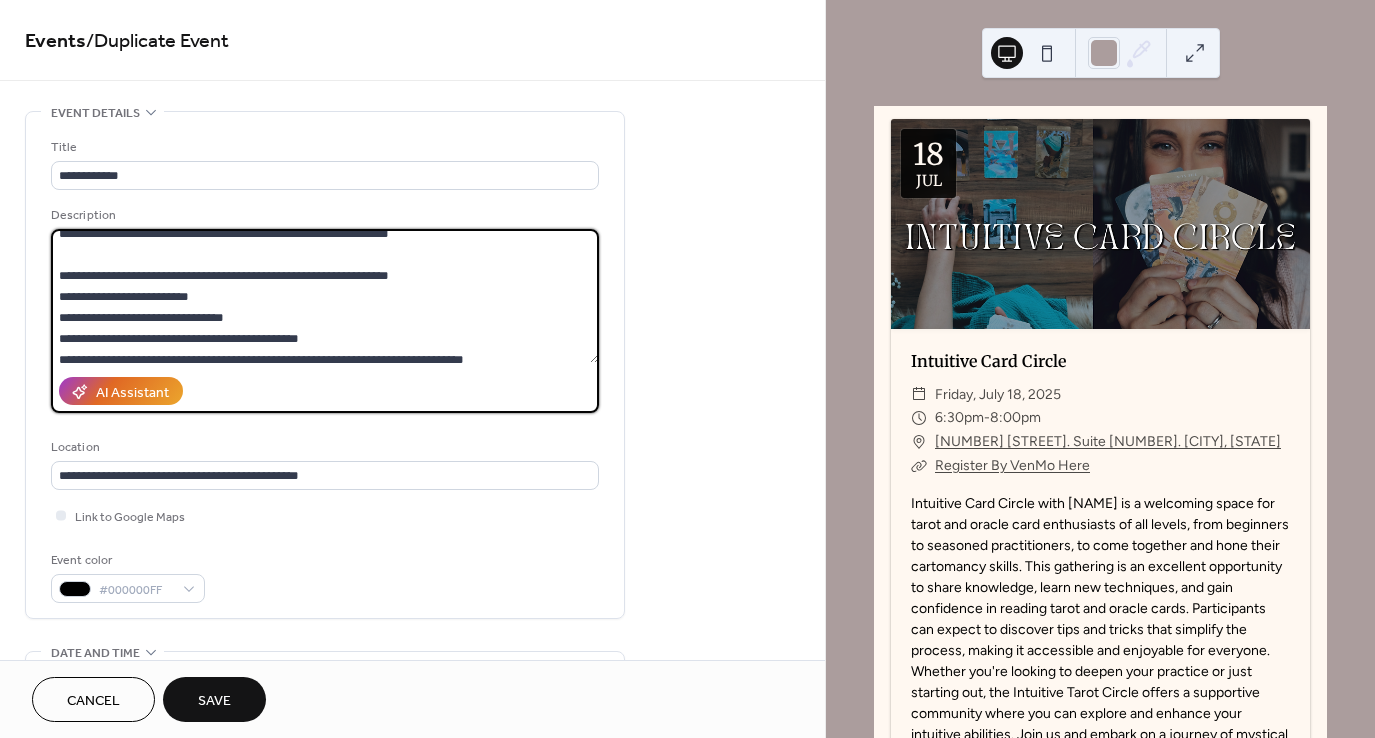scroll, scrollTop: 159, scrollLeft: 0, axis: vertical 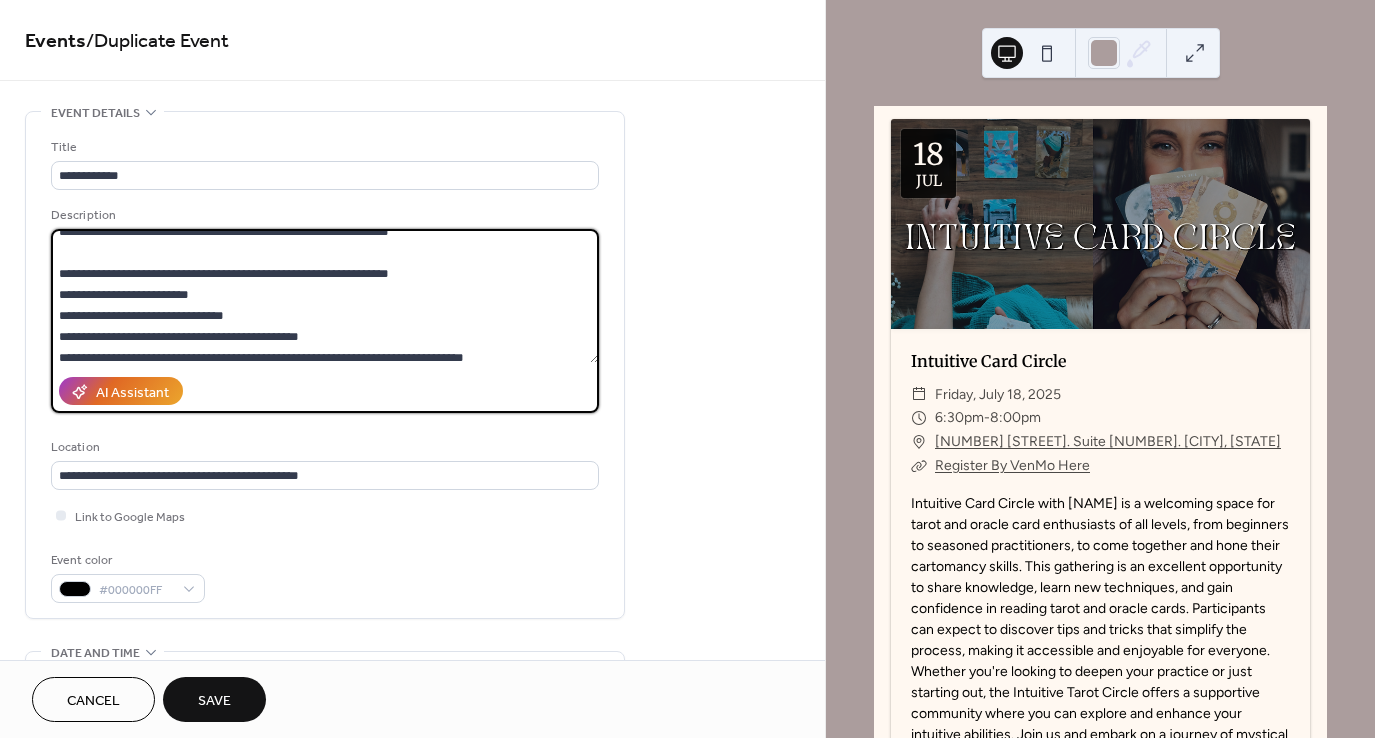 click at bounding box center (325, 296) 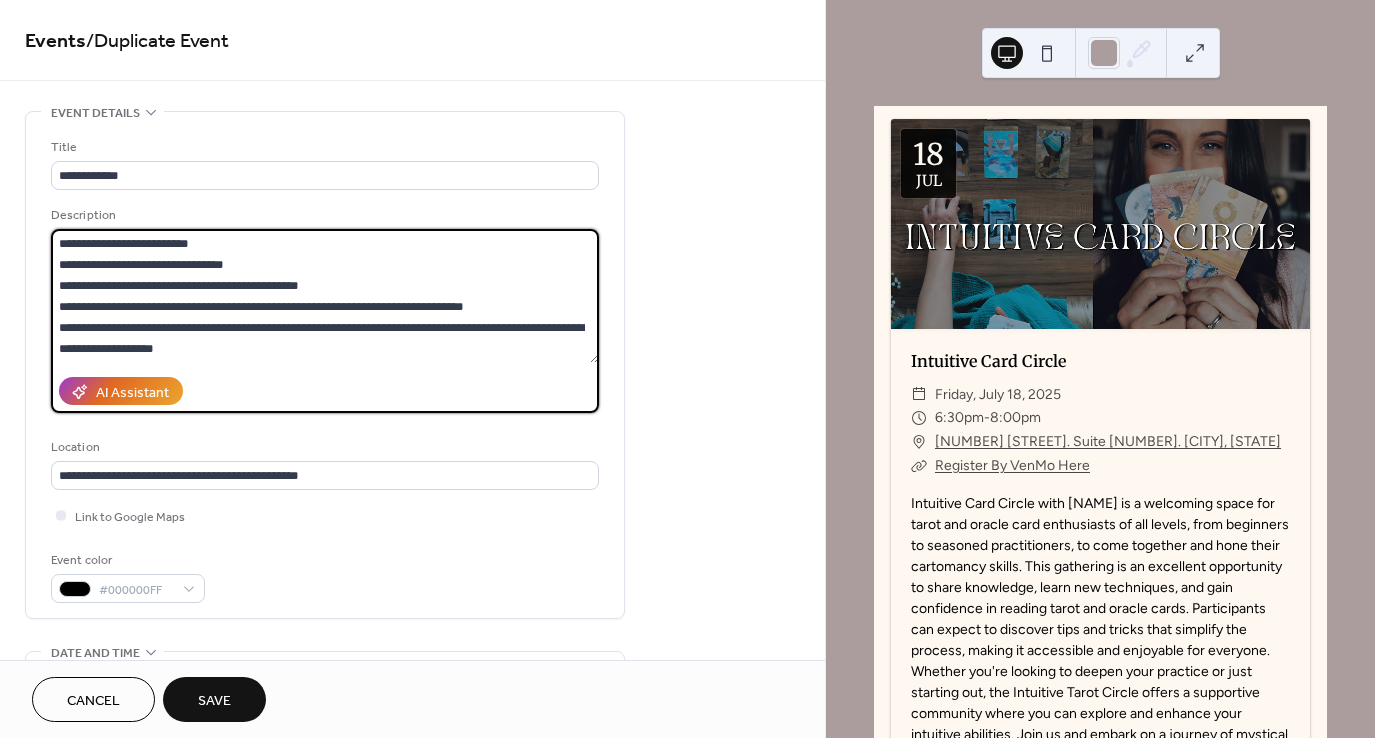 scroll, scrollTop: 252, scrollLeft: 0, axis: vertical 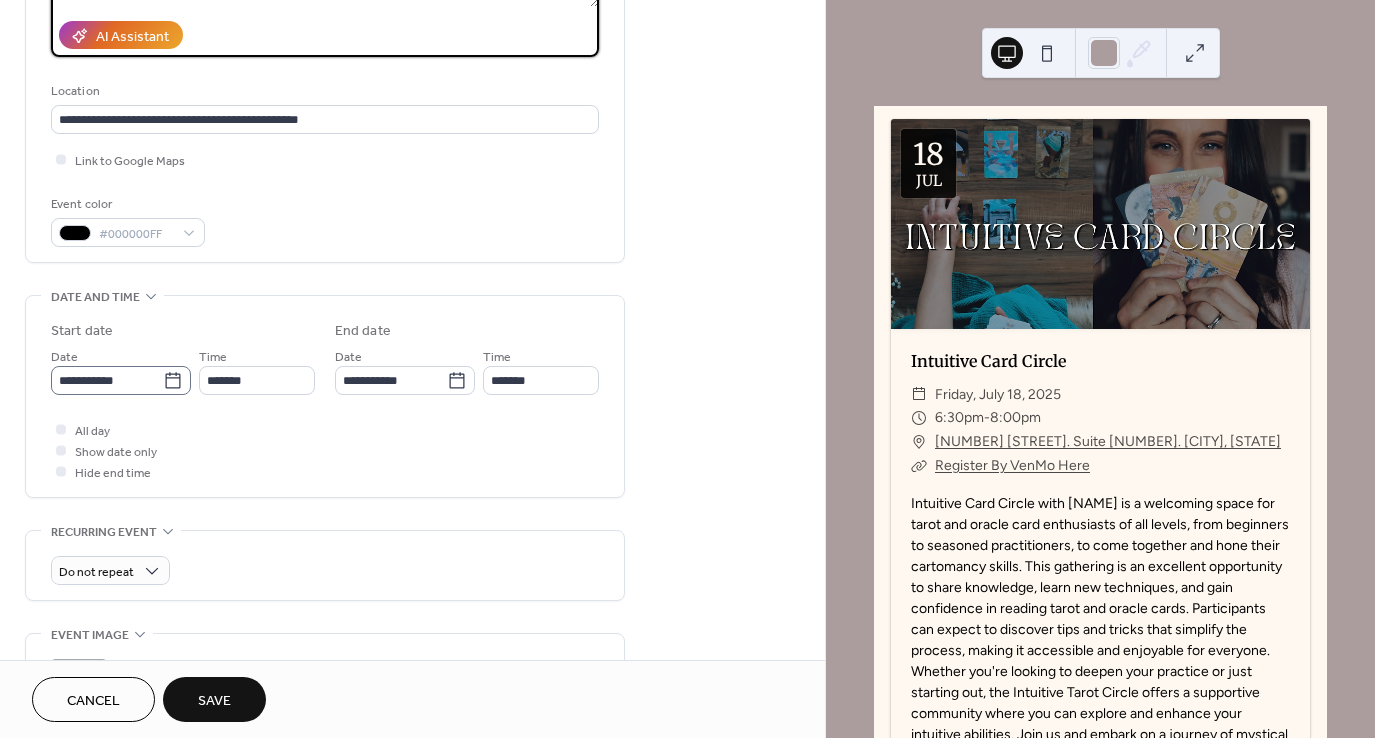 type on "**********" 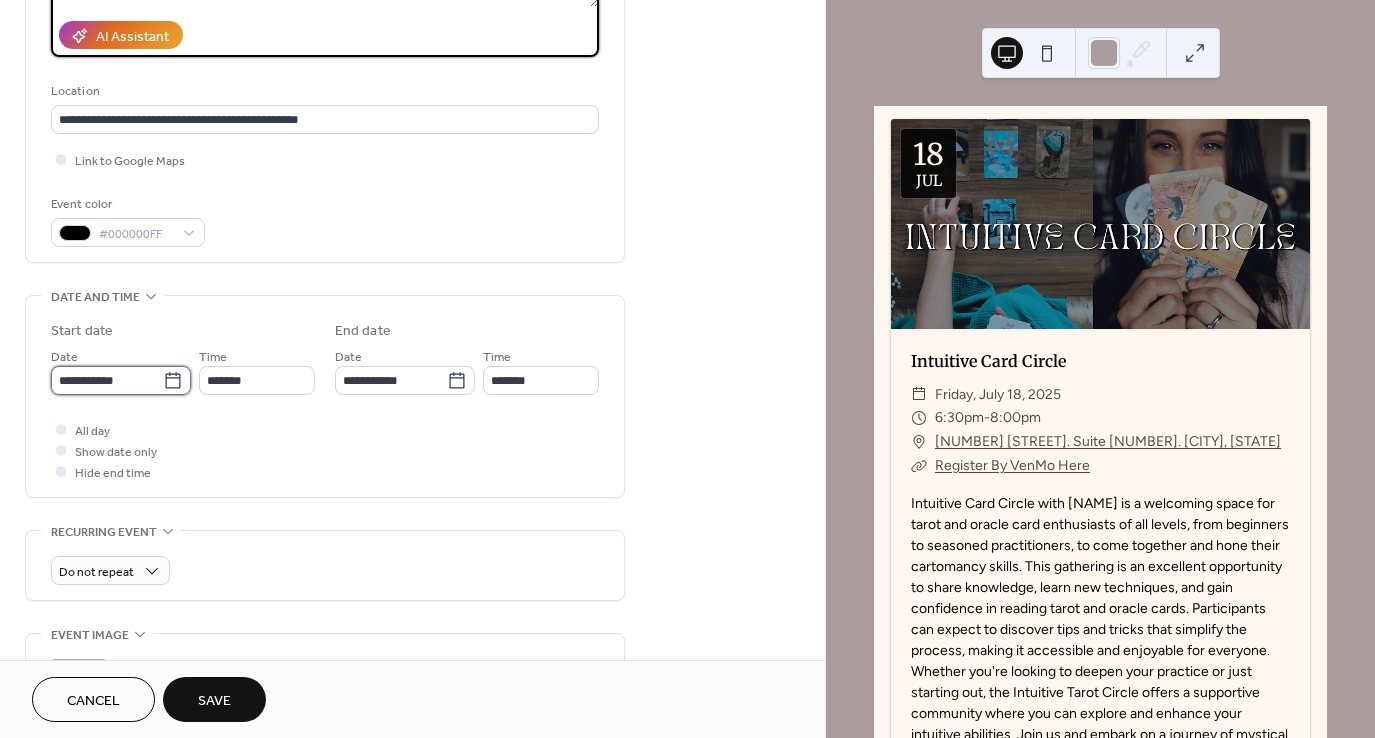 click on "**********" at bounding box center (107, 380) 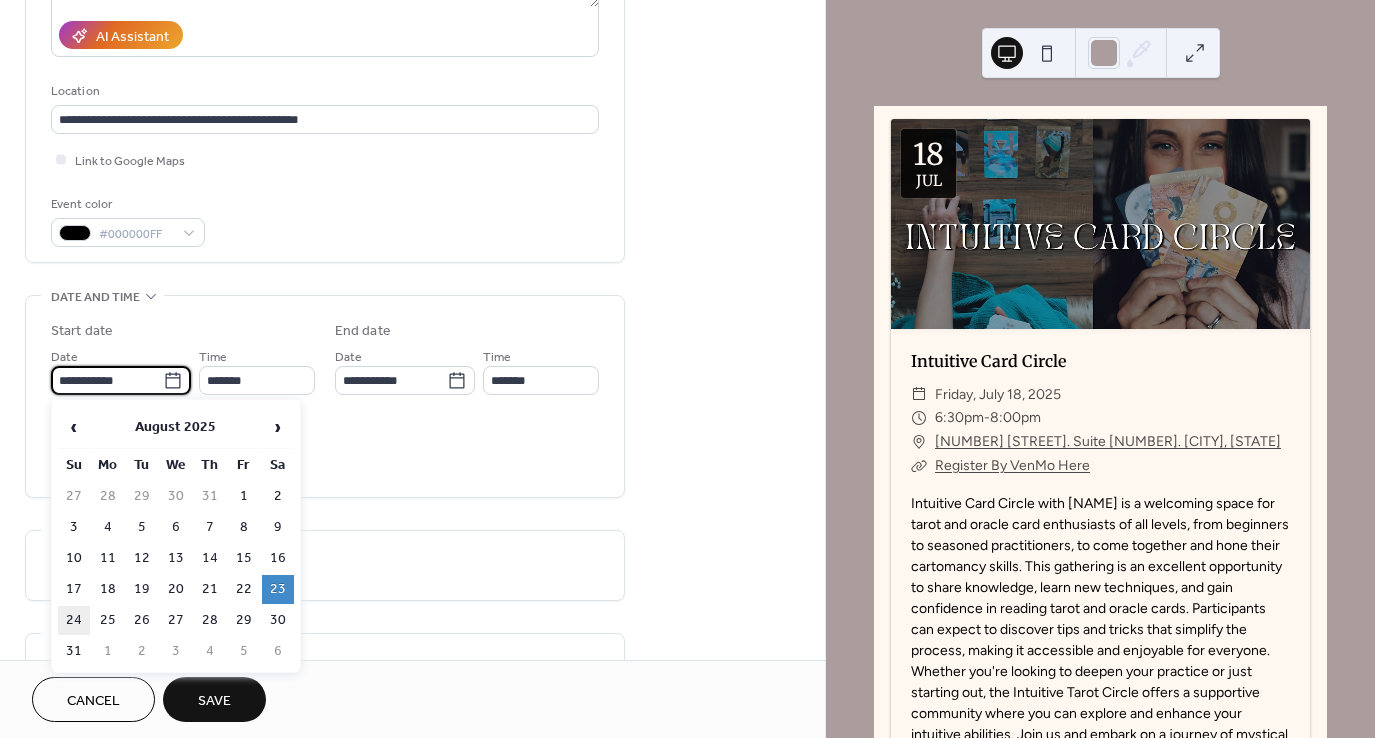 click on "24" at bounding box center (74, 620) 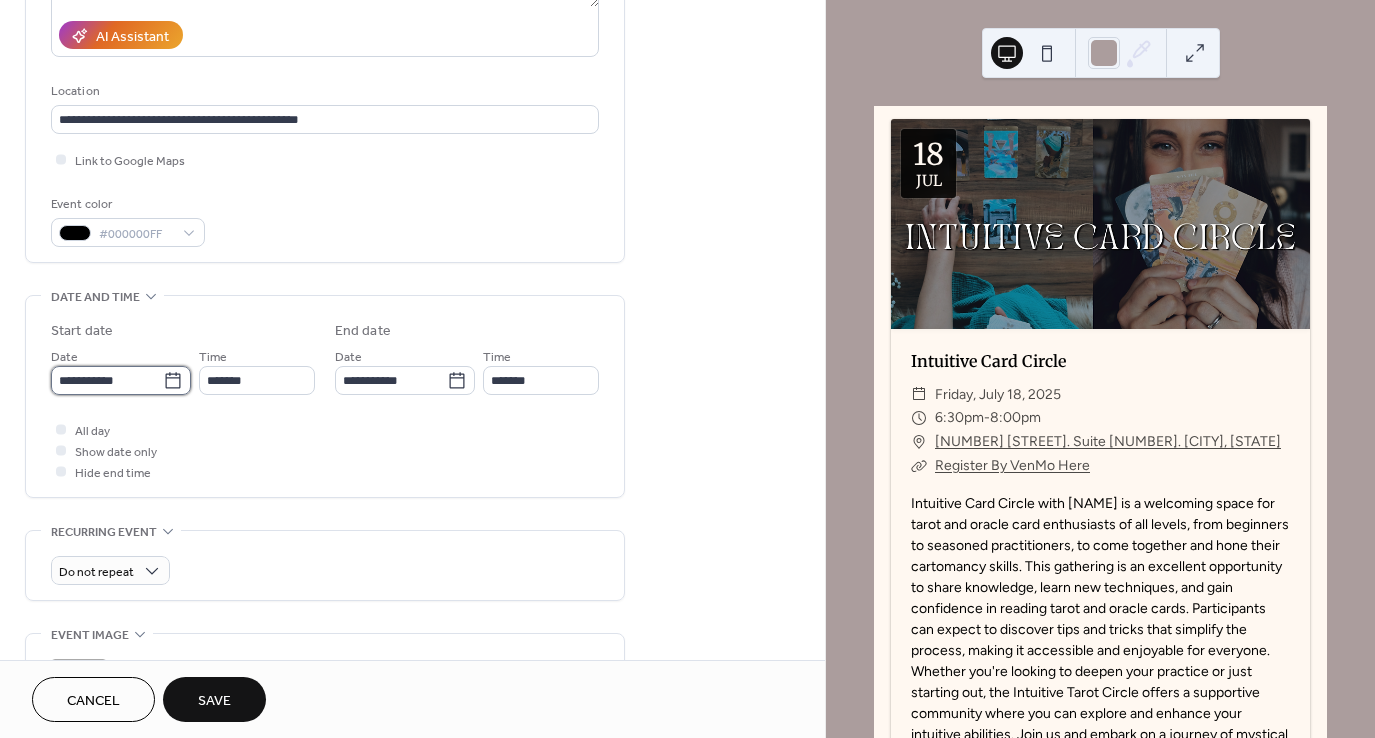 click on "**********" at bounding box center (107, 380) 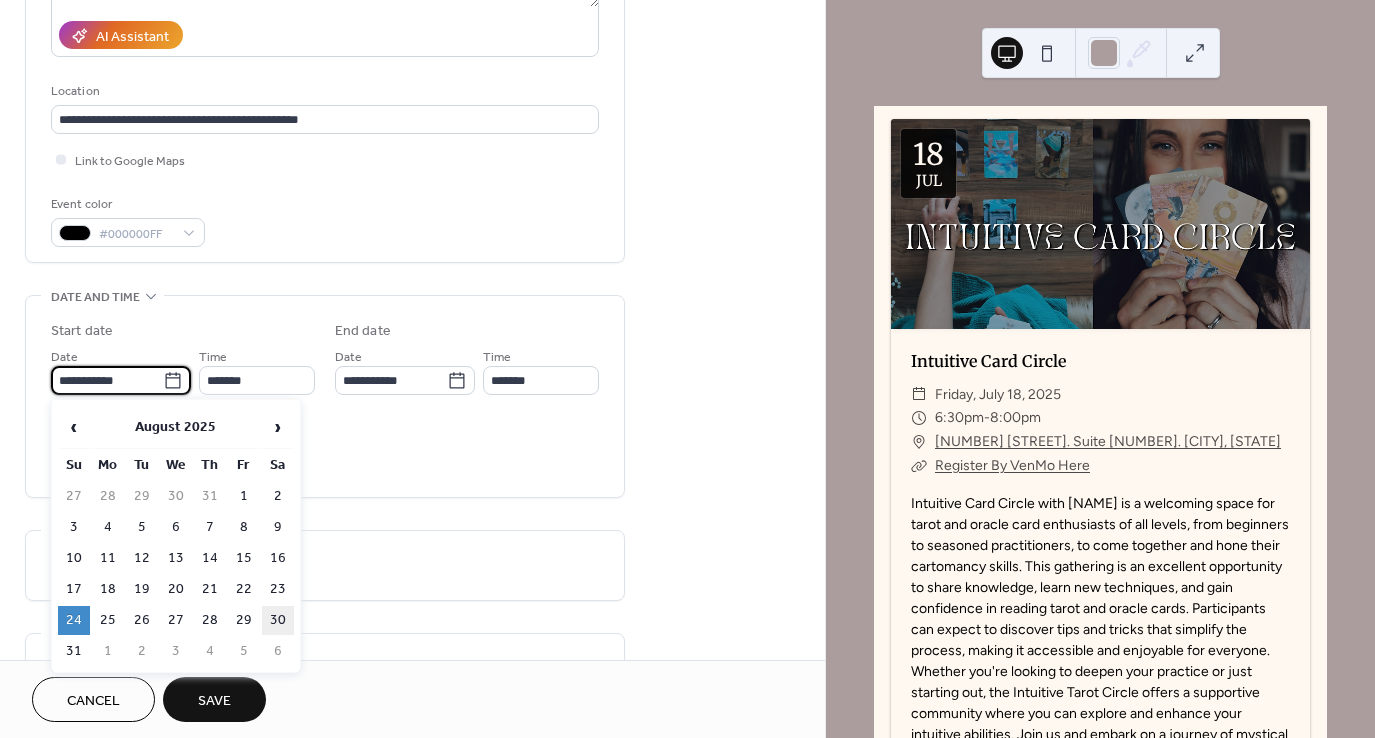 click on "30" at bounding box center (278, 620) 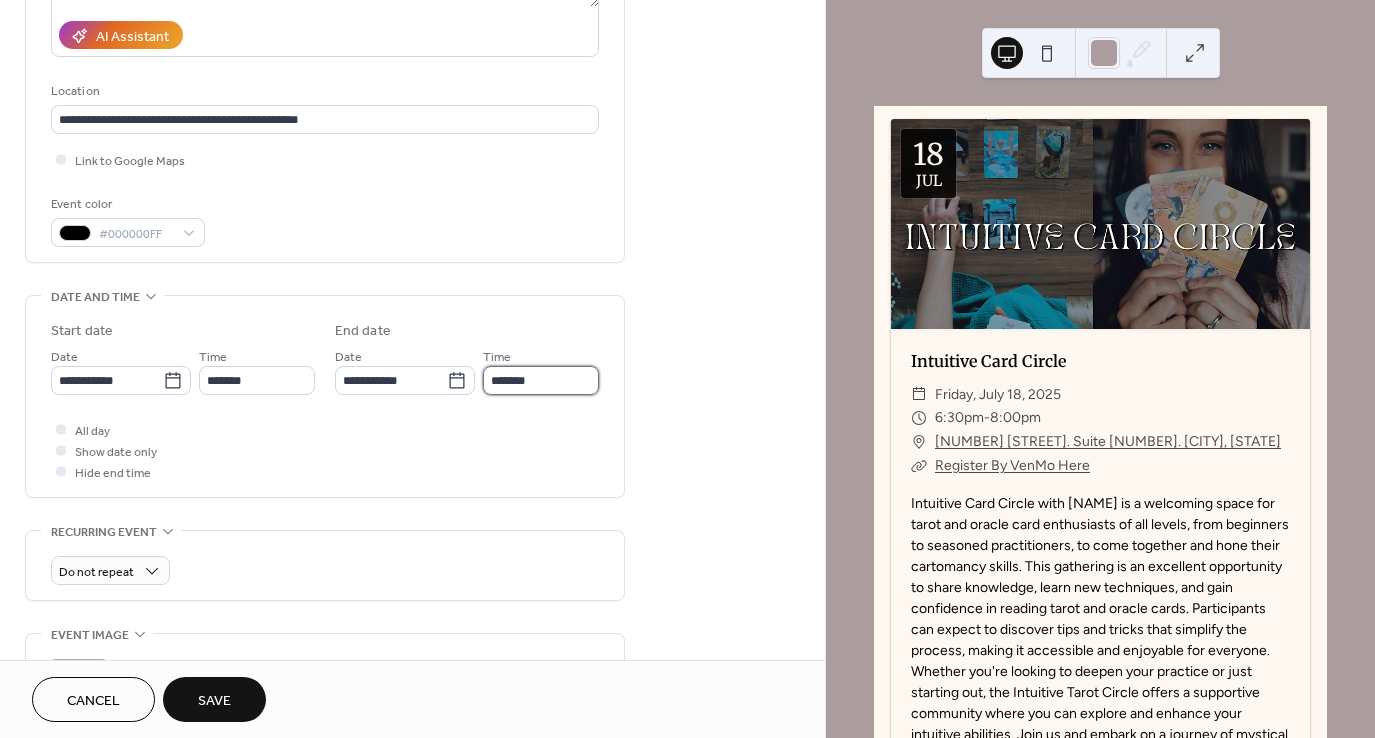 click on "*******" at bounding box center [541, 380] 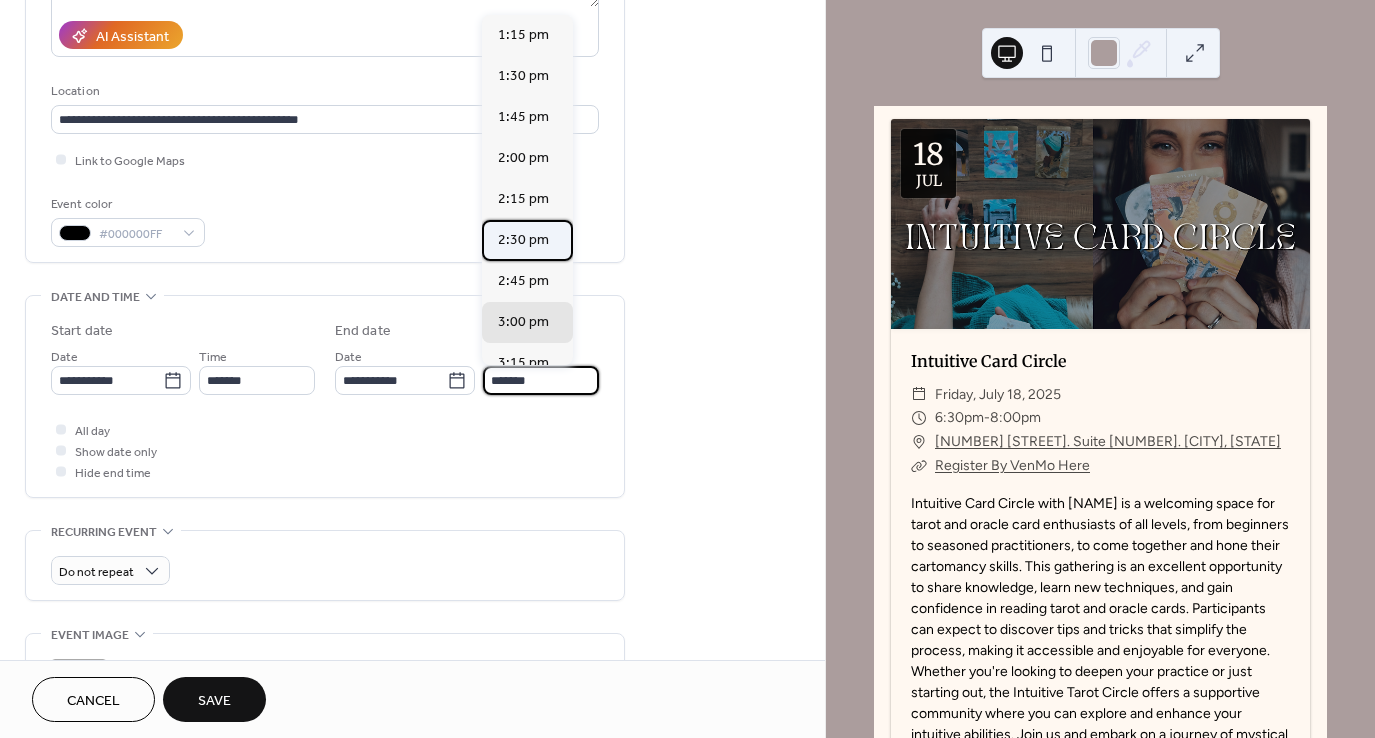 click on "2:30 pm" at bounding box center (523, 240) 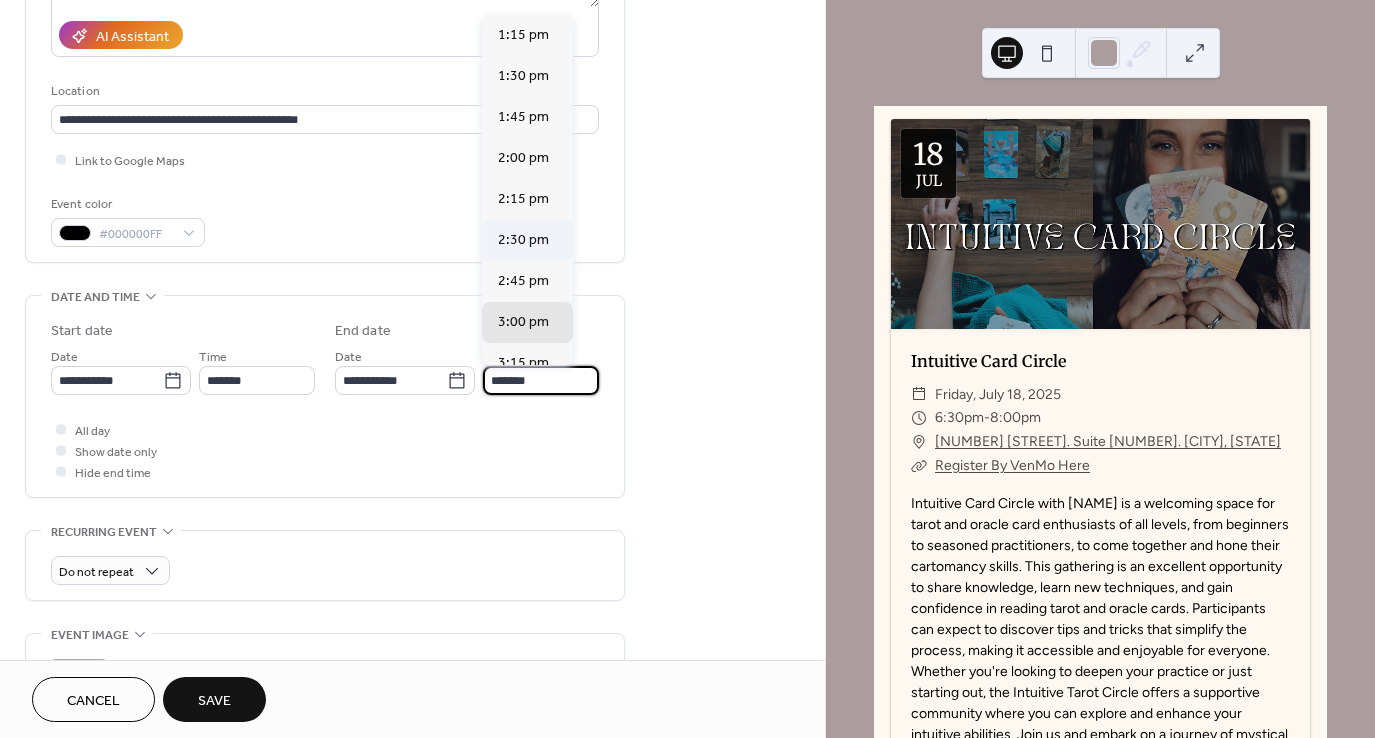 type on "*******" 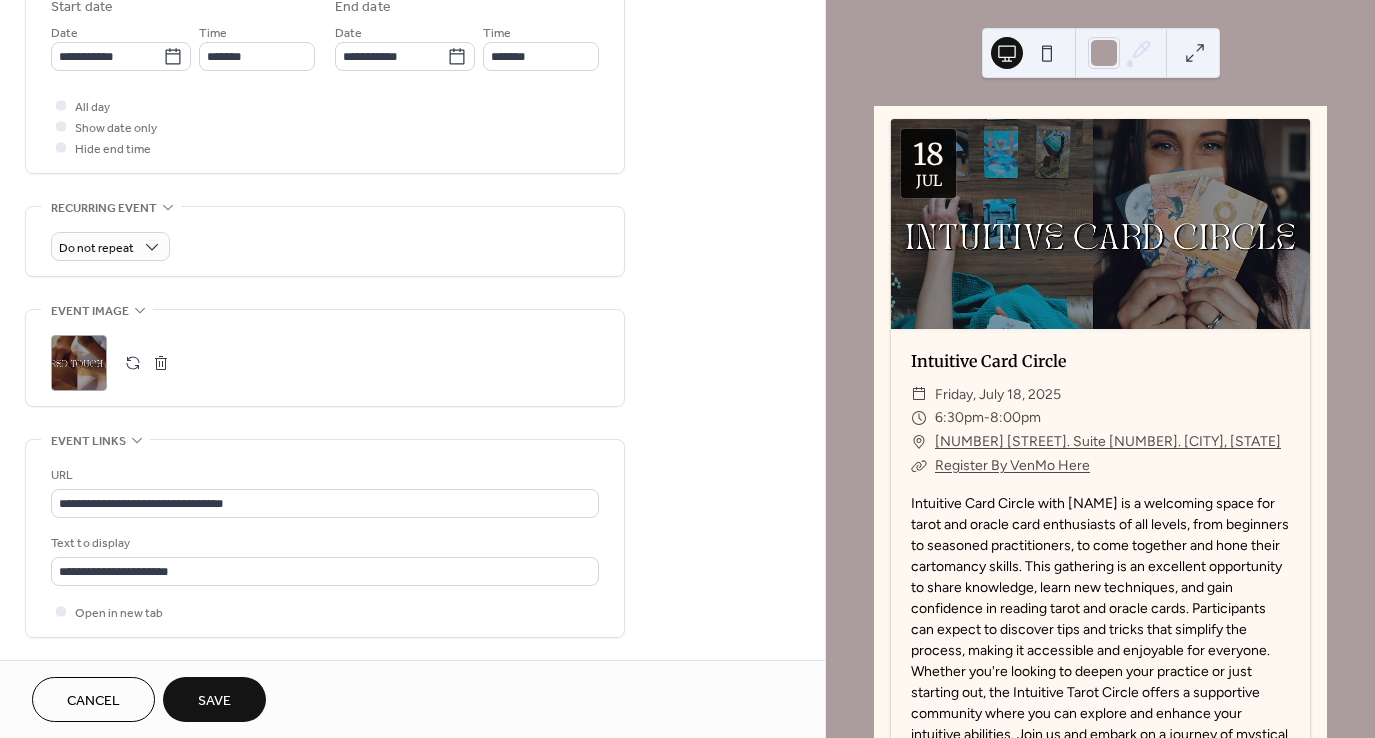 scroll, scrollTop: 697, scrollLeft: 0, axis: vertical 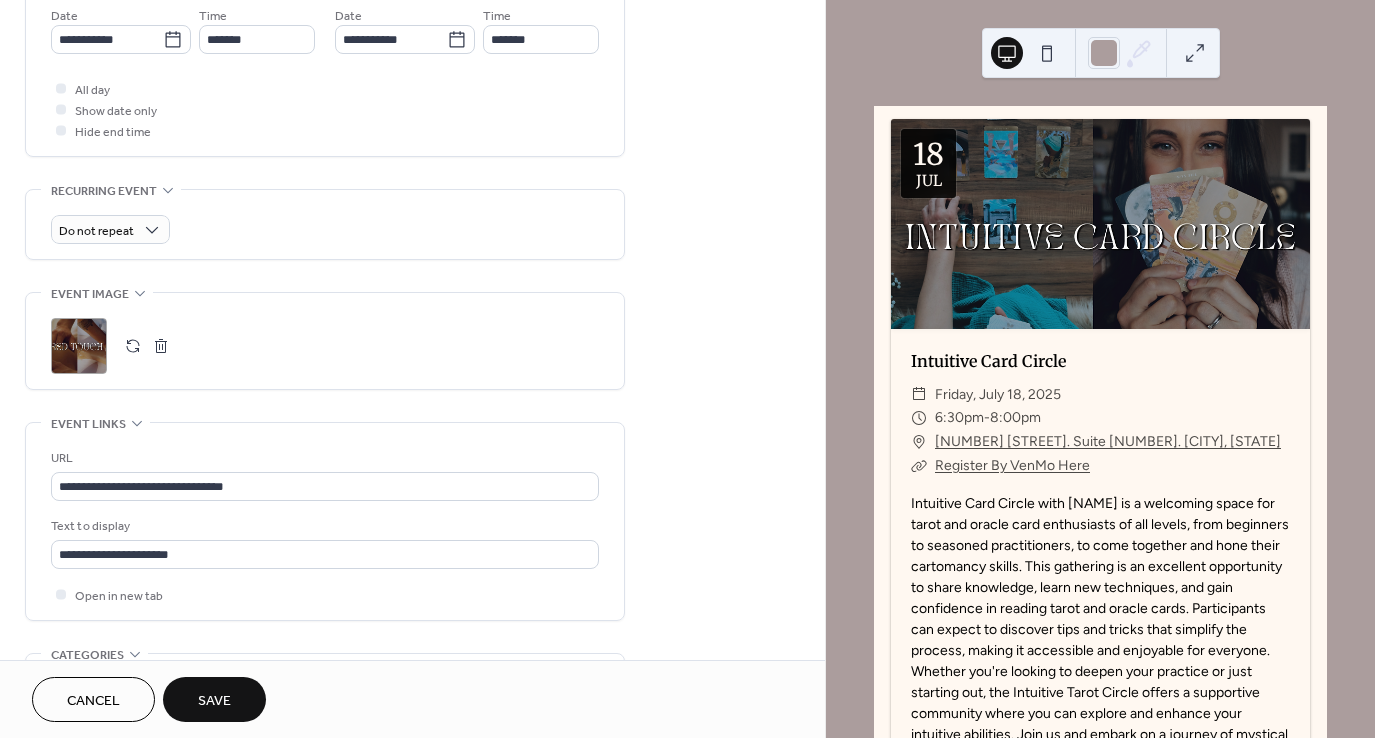 click at bounding box center (133, 346) 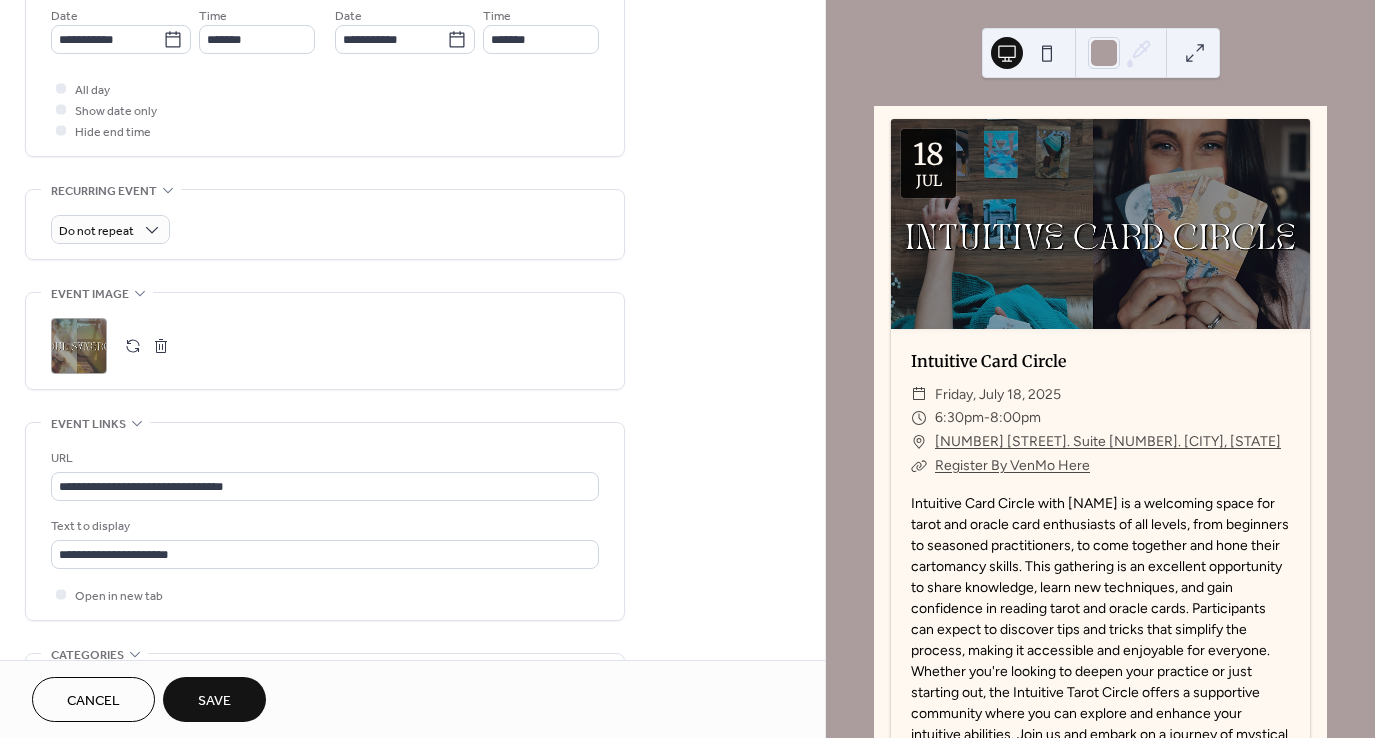 click on "Save" at bounding box center [214, 701] 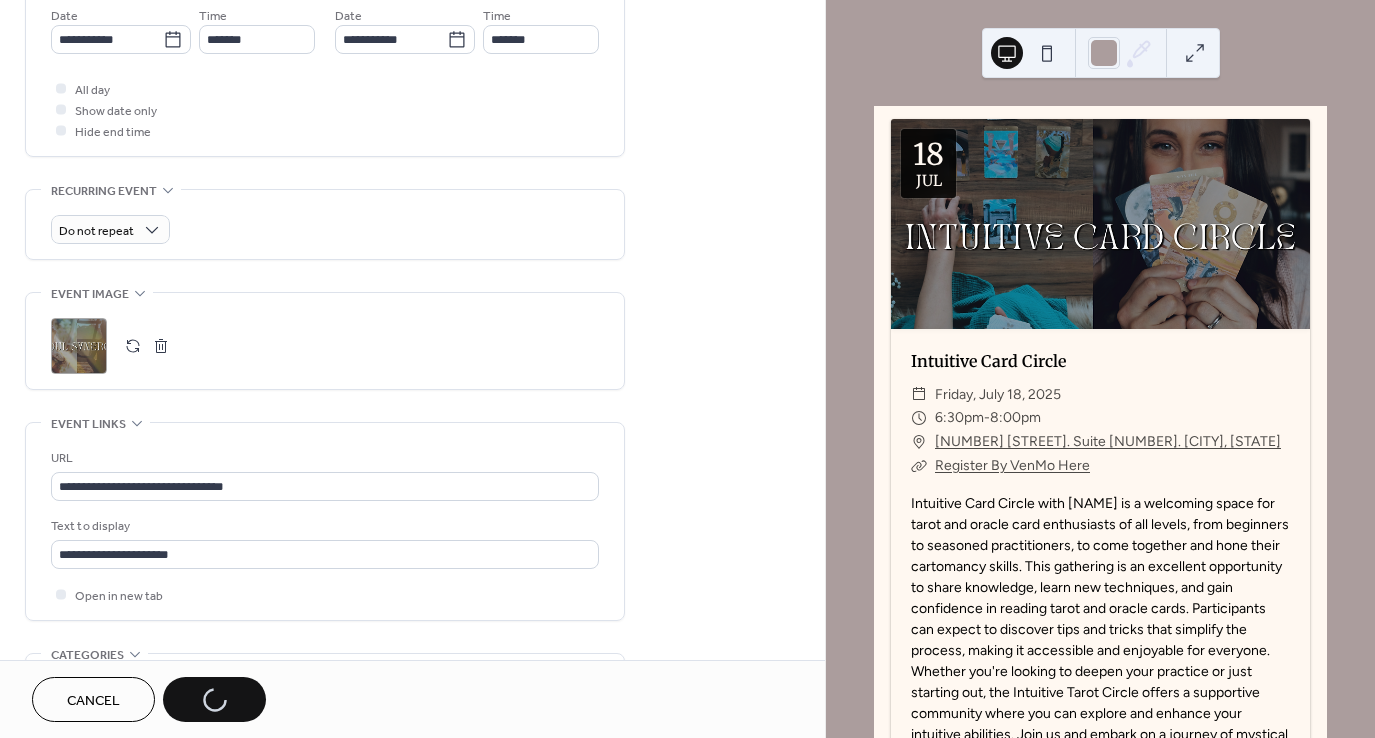 scroll, scrollTop: 768, scrollLeft: 0, axis: vertical 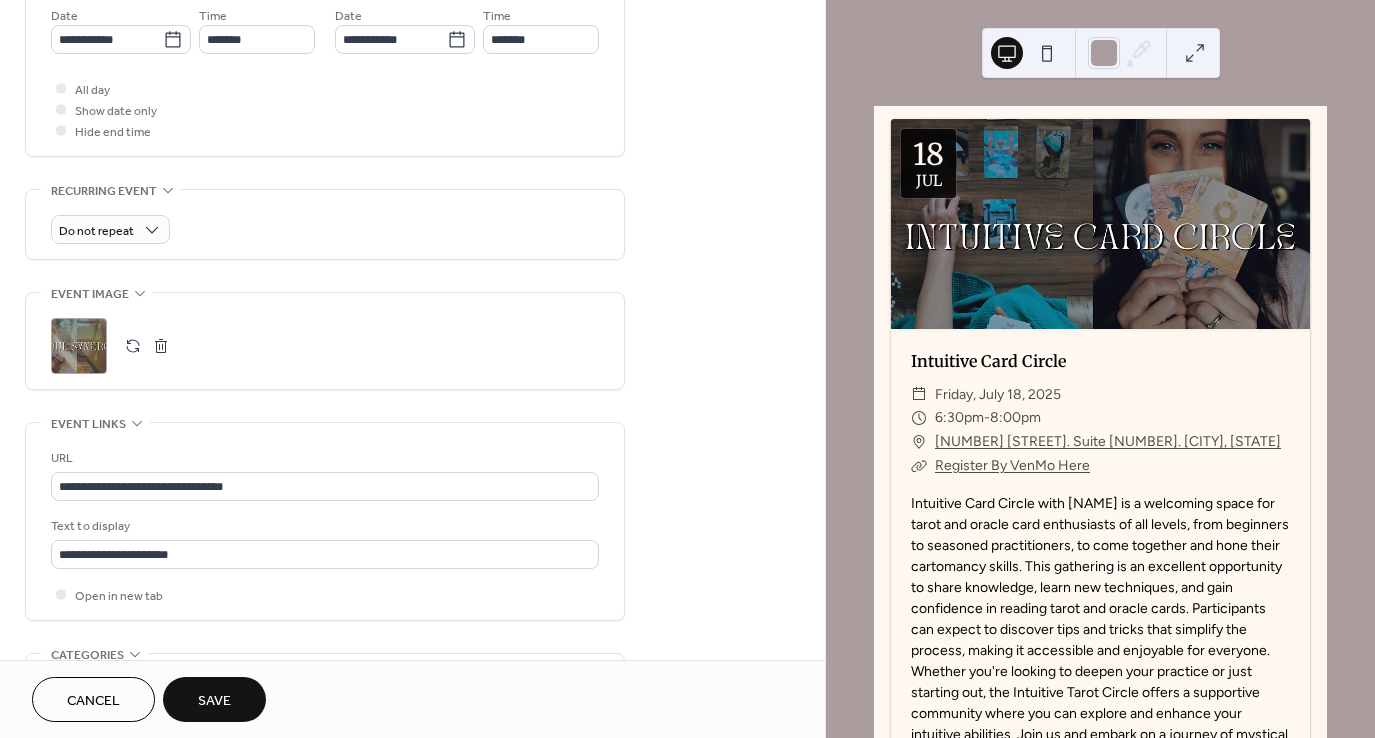 click on "Cancel" at bounding box center (93, 701) 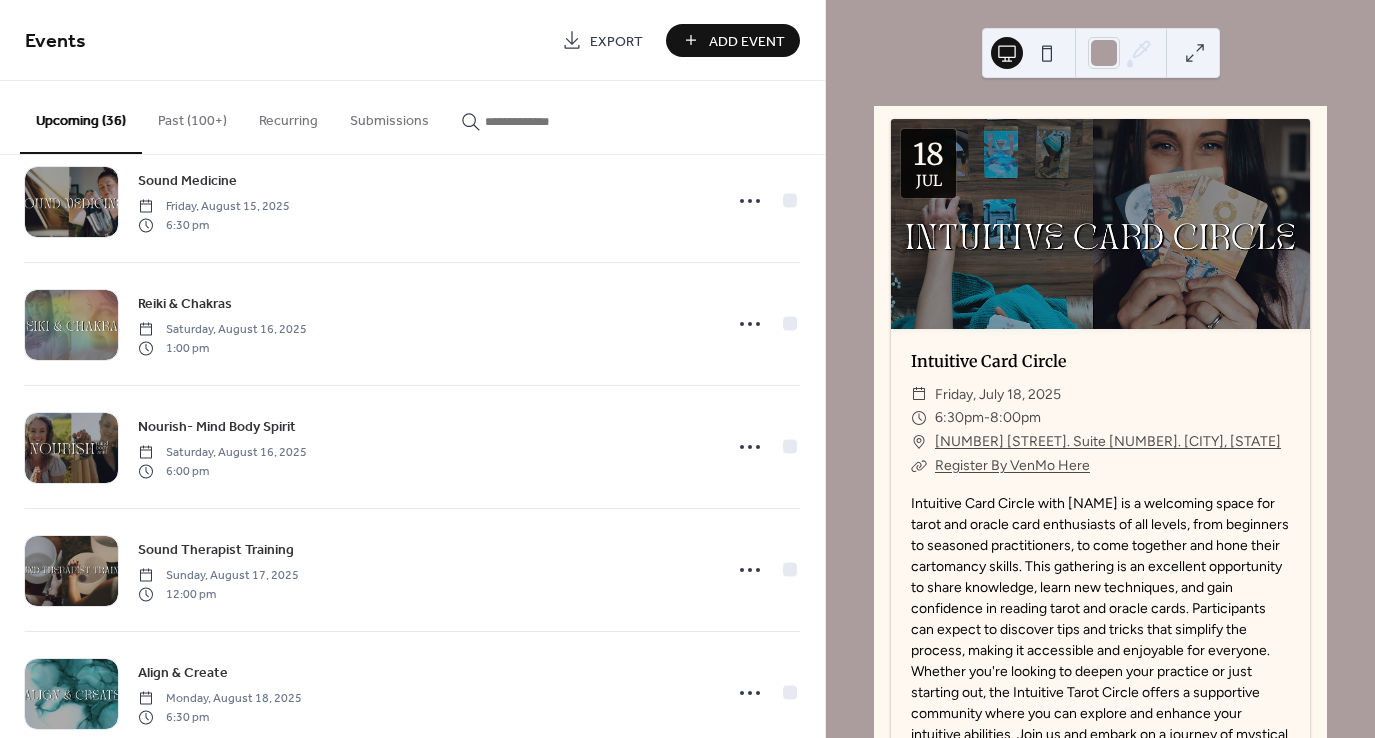 scroll, scrollTop: 3159, scrollLeft: 0, axis: vertical 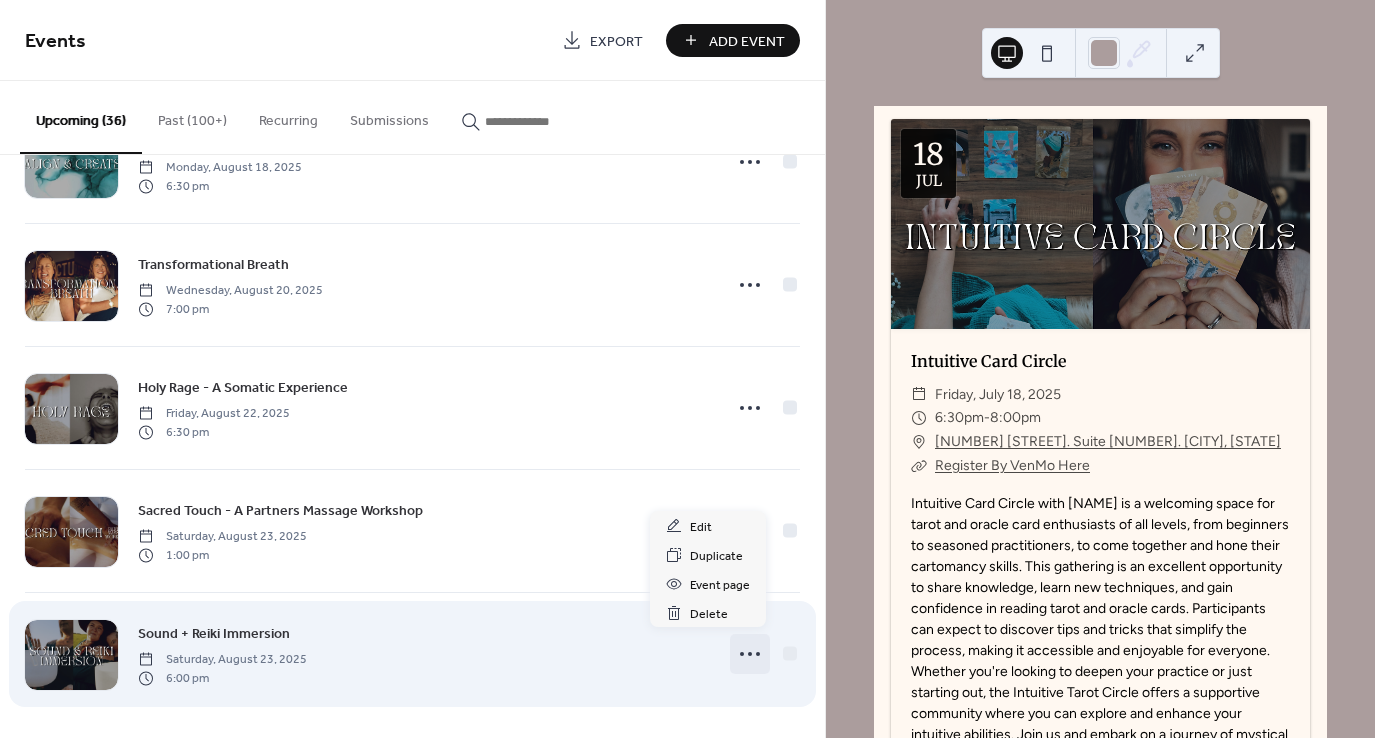 click 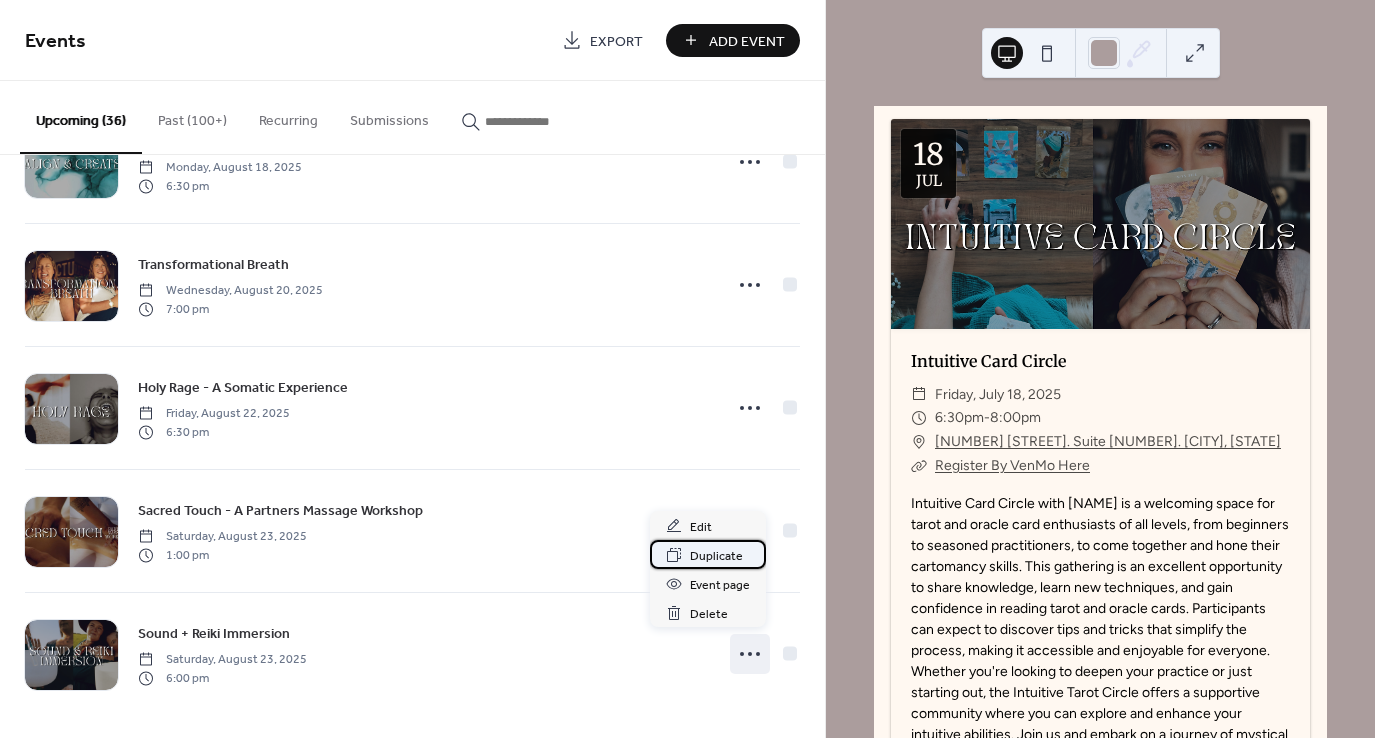 click on "Duplicate" at bounding box center (716, 556) 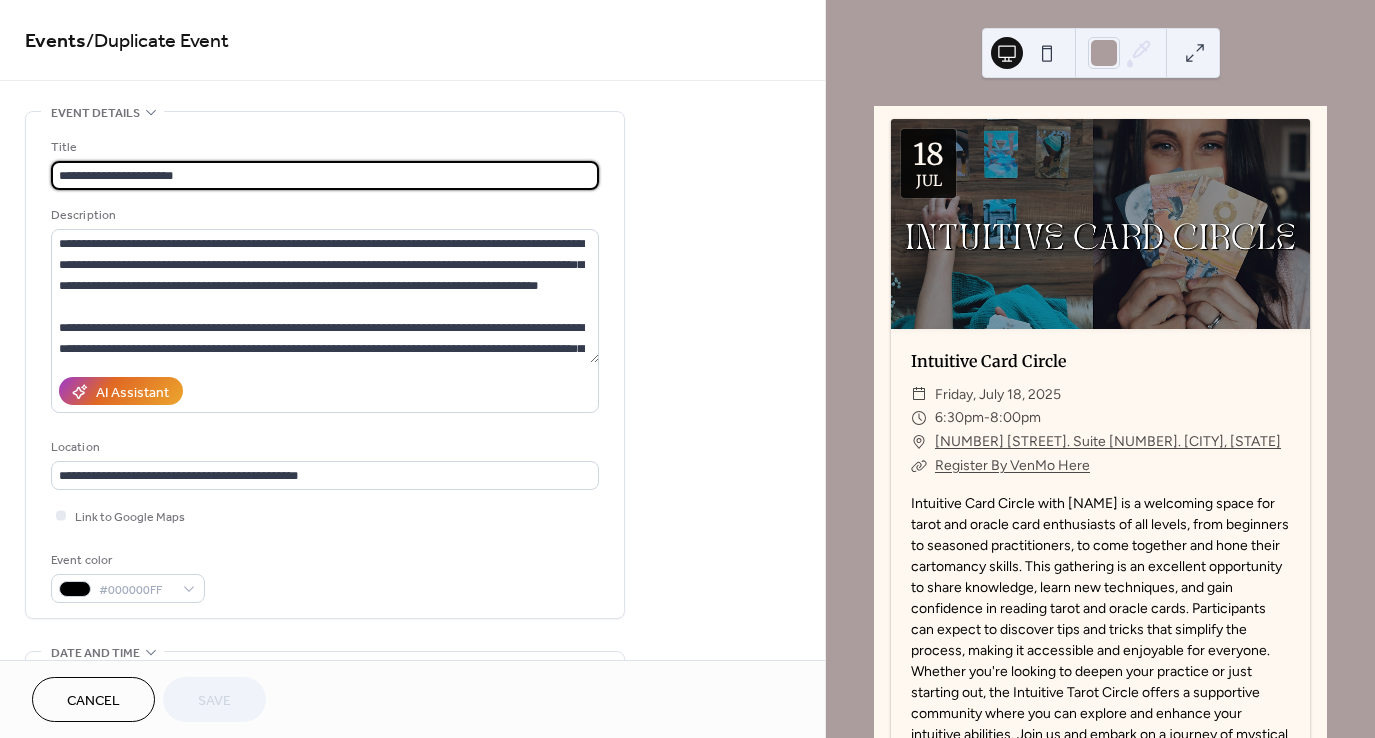 click on "**********" at bounding box center [325, 175] 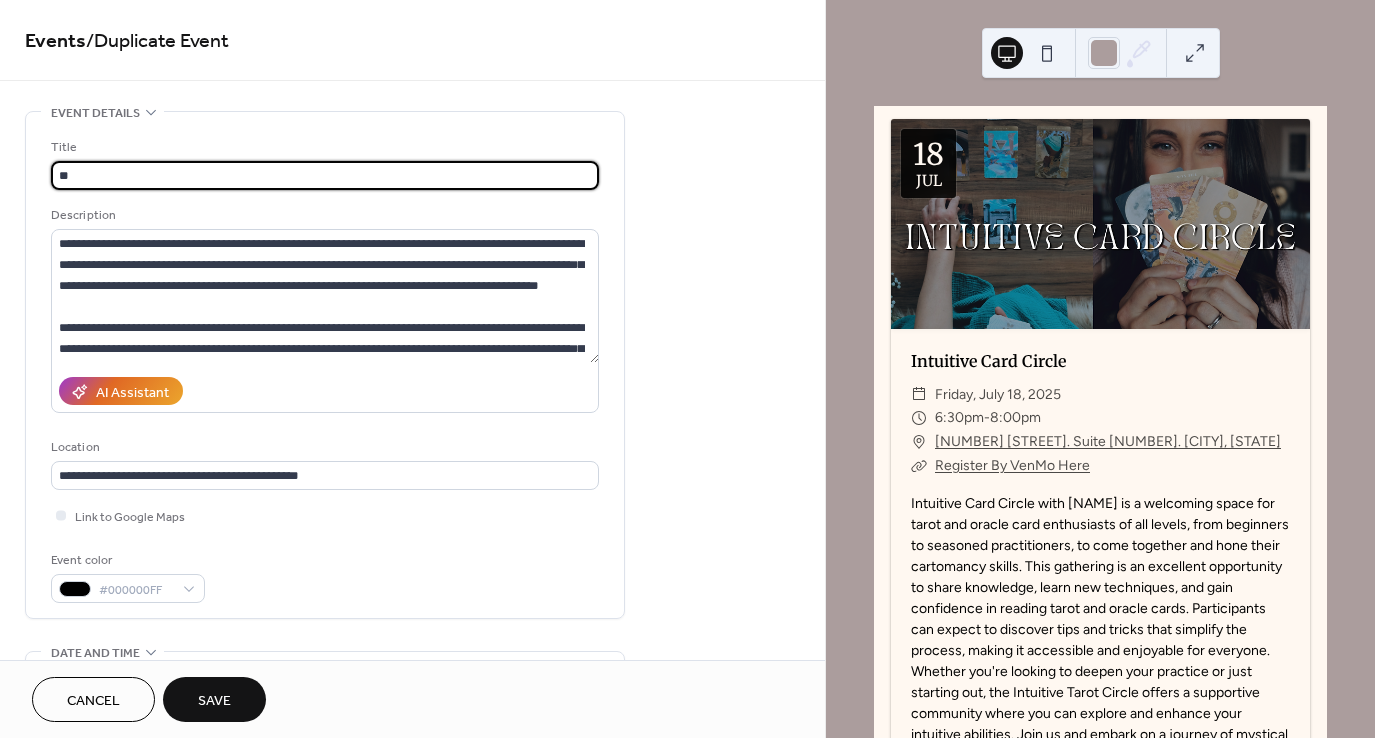 type on "*" 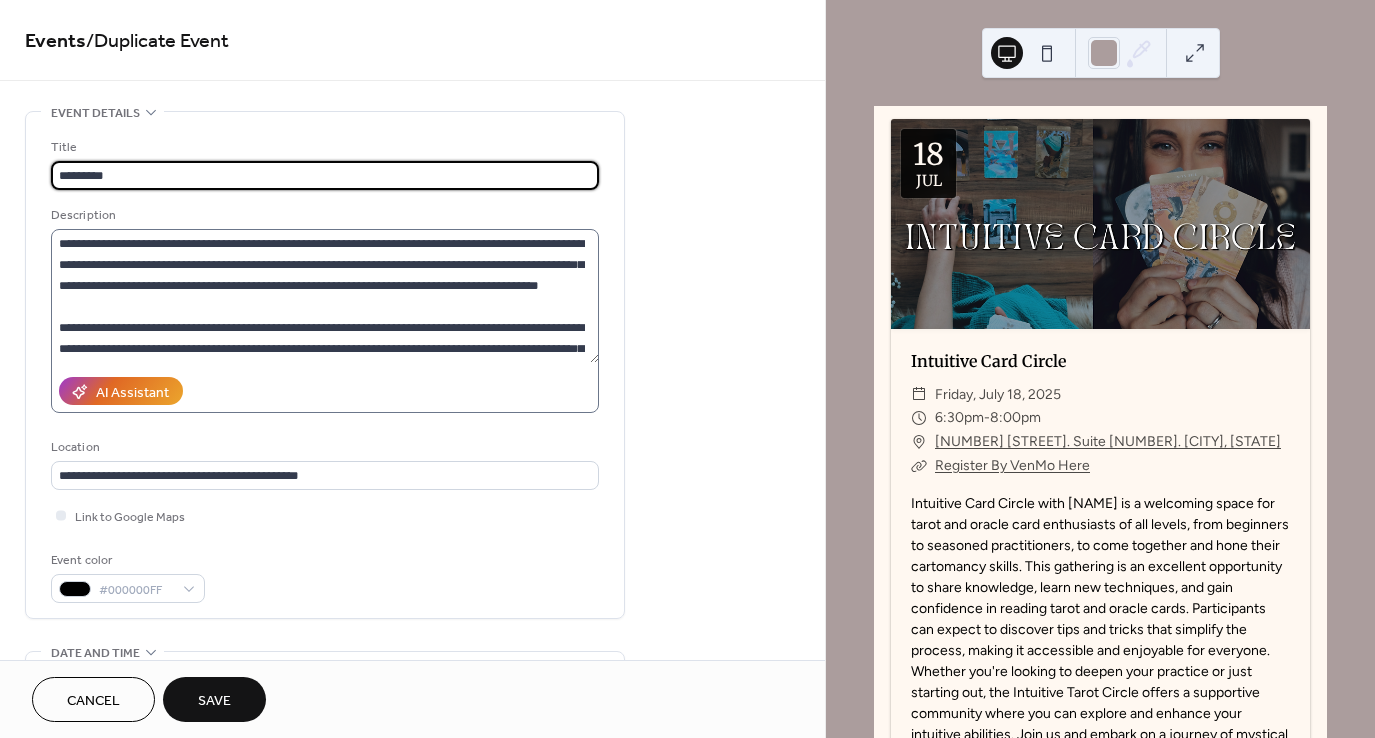 type on "********" 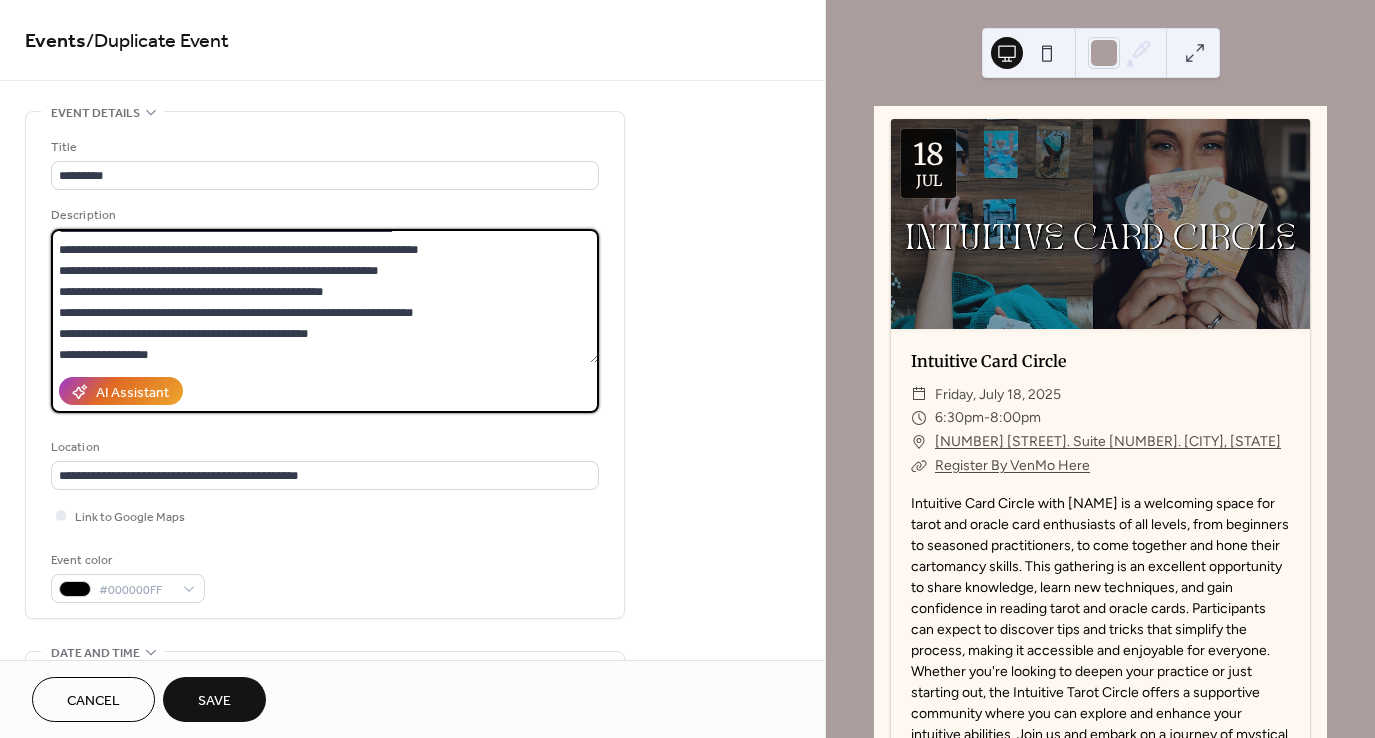 scroll, scrollTop: 440, scrollLeft: 0, axis: vertical 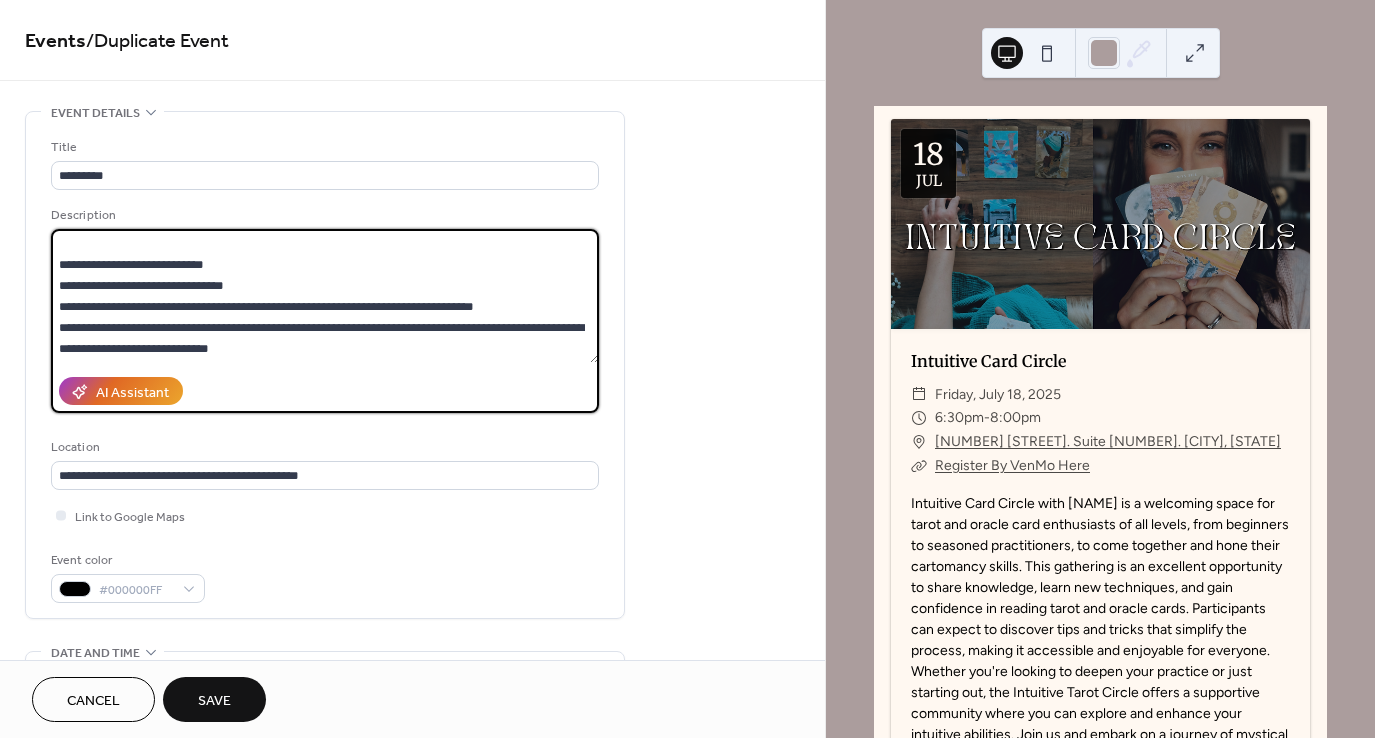 drag, startPoint x: 58, startPoint y: 244, endPoint x: 448, endPoint y: 526, distance: 481.27332 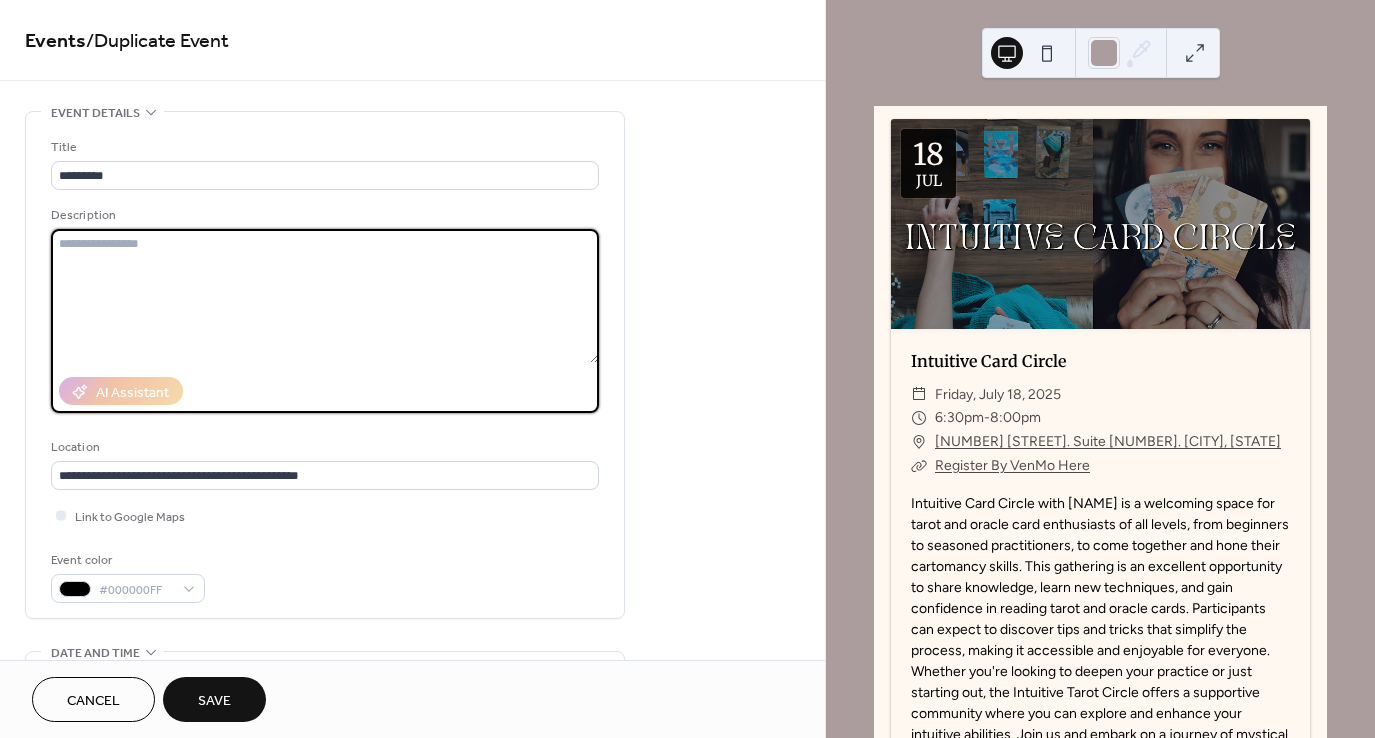 scroll, scrollTop: 0, scrollLeft: 0, axis: both 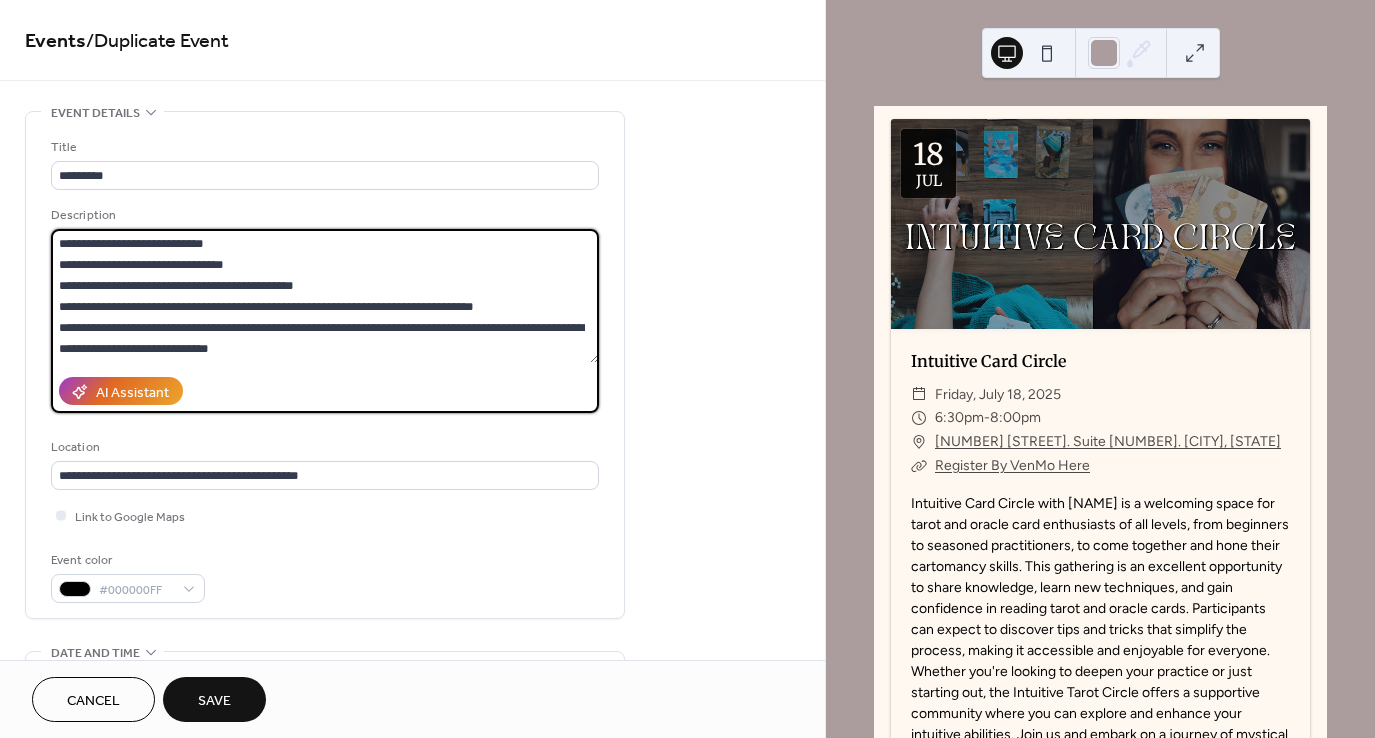 click at bounding box center [325, 296] 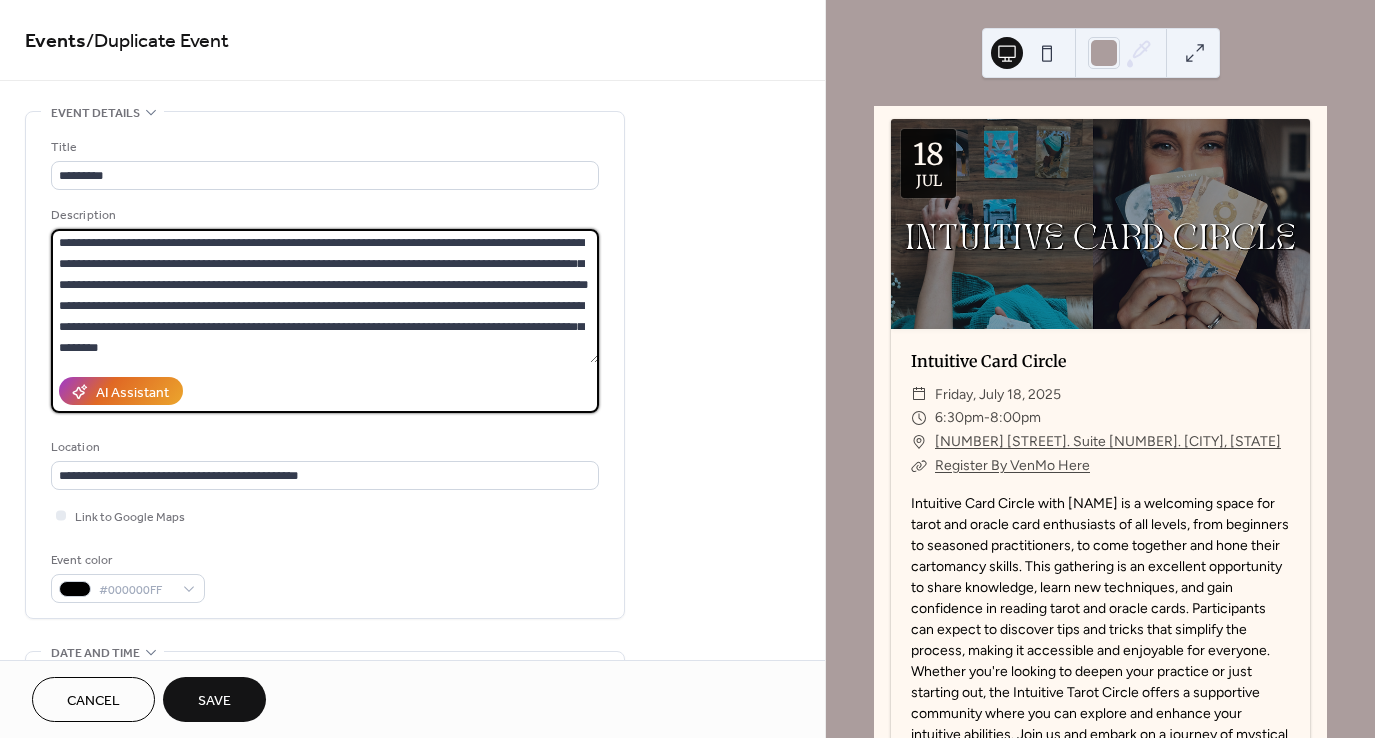 scroll, scrollTop: 1, scrollLeft: 0, axis: vertical 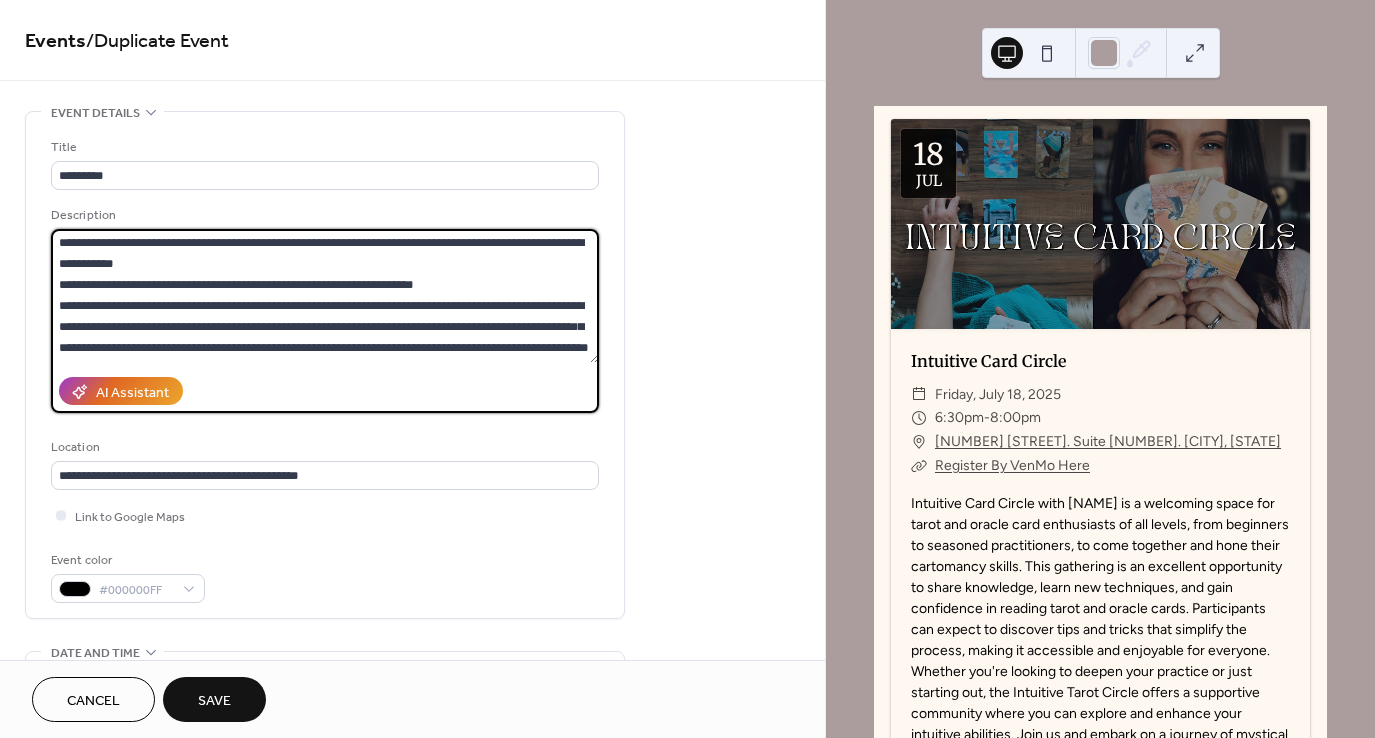 click at bounding box center [325, 296] 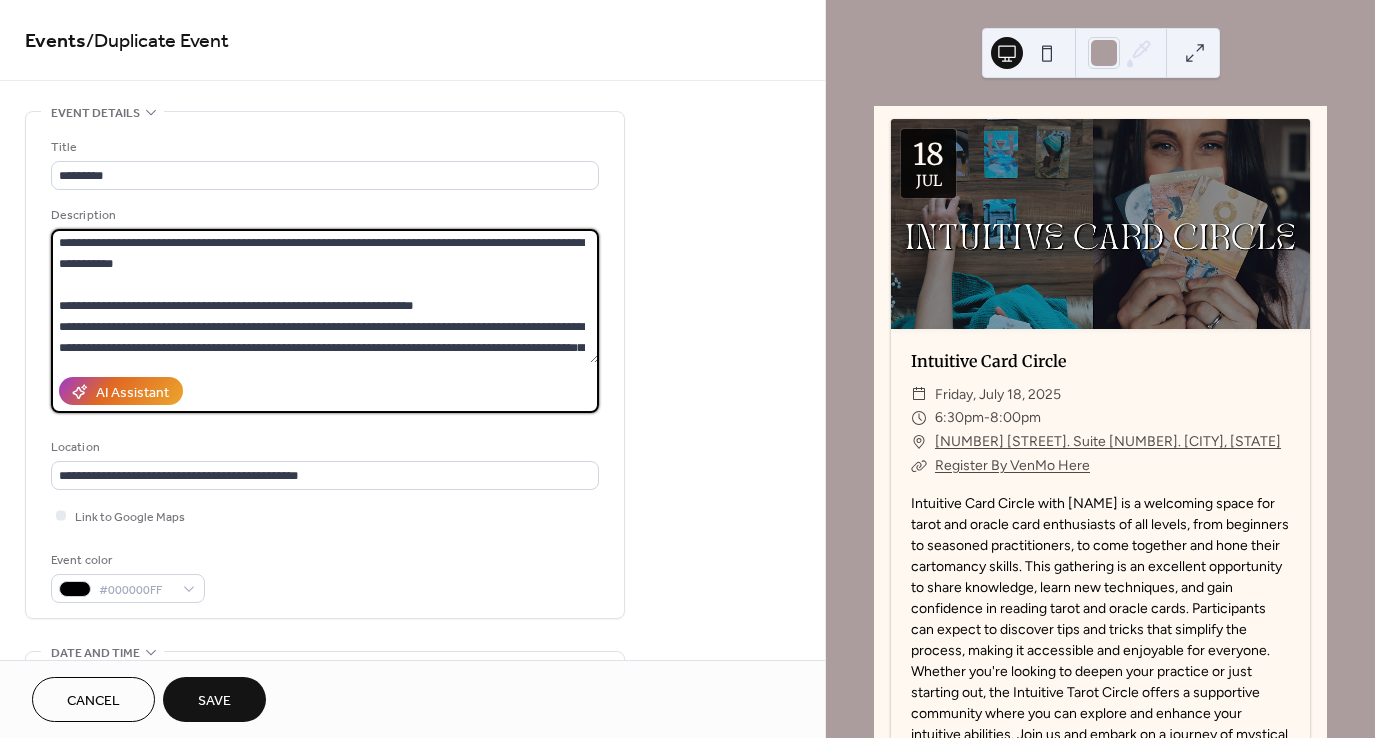scroll, scrollTop: 22, scrollLeft: 0, axis: vertical 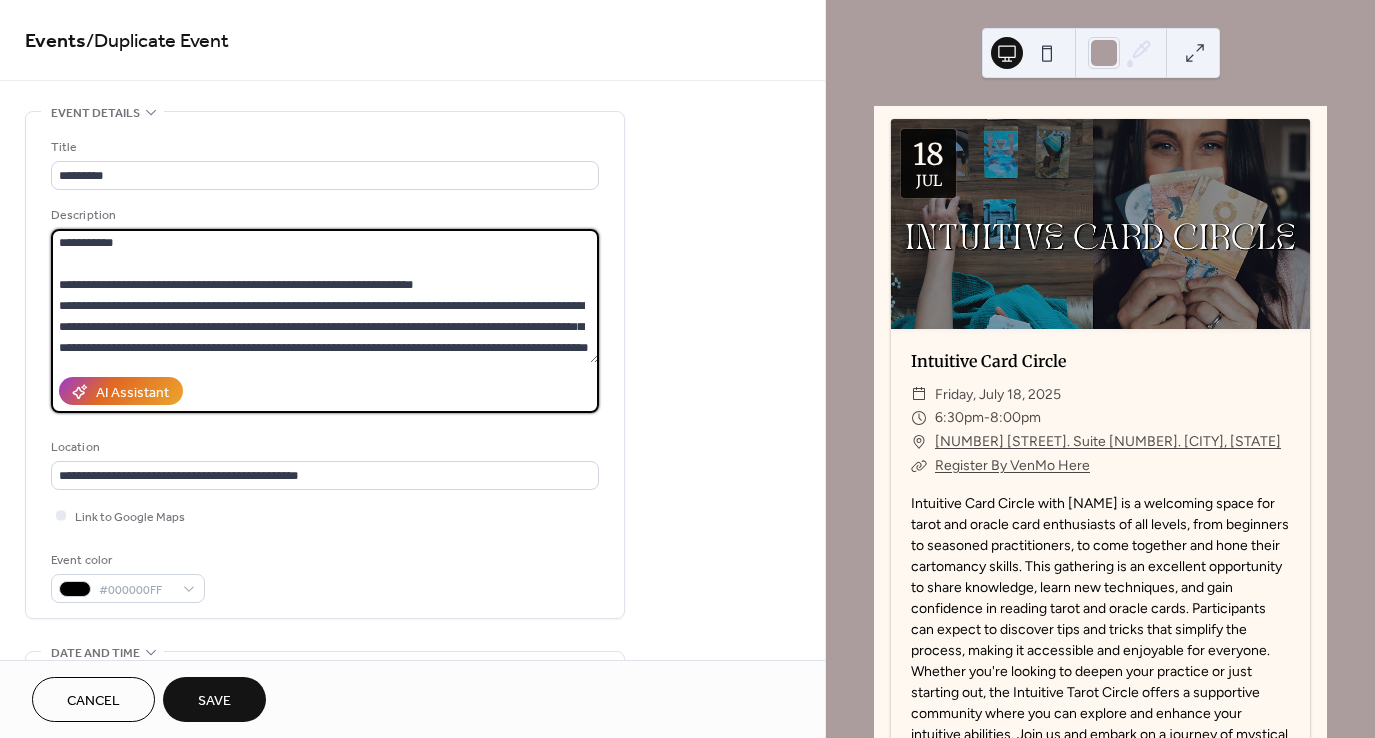 click at bounding box center [325, 296] 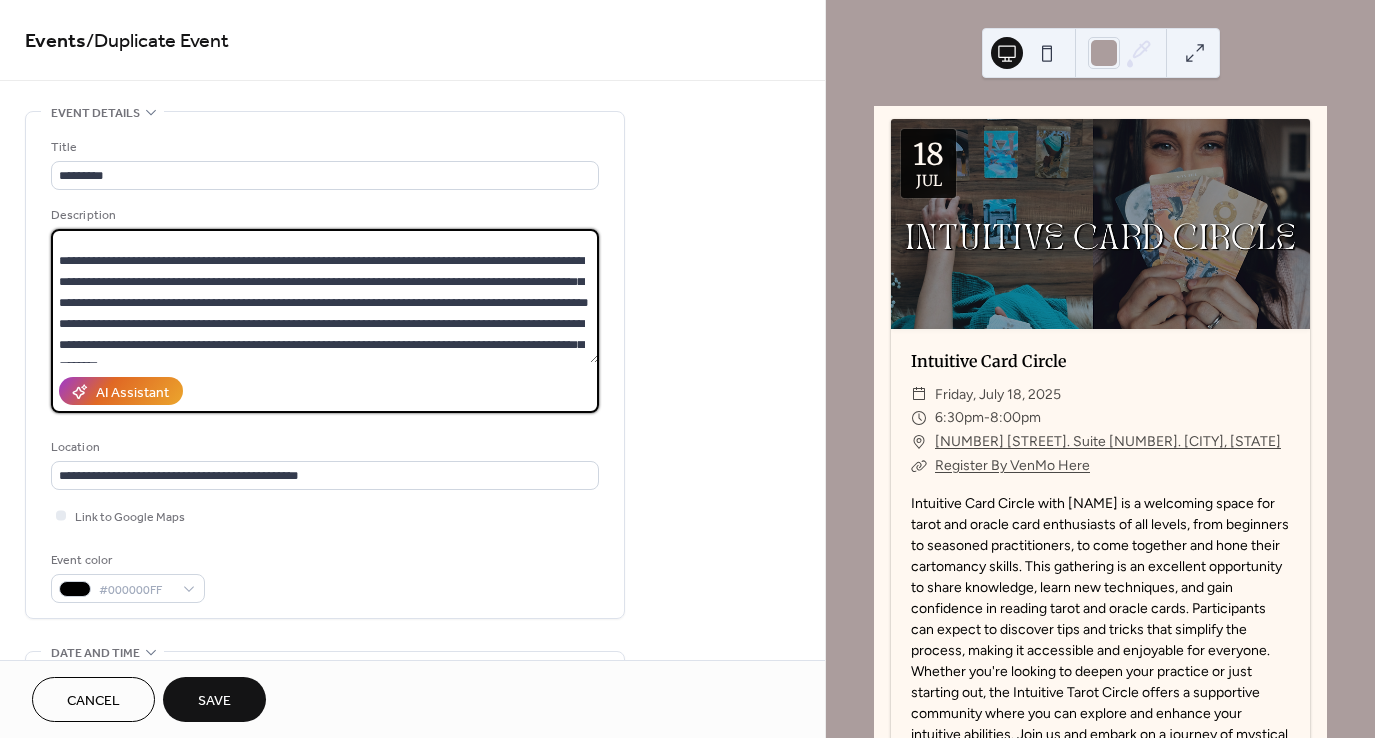 scroll, scrollTop: 95, scrollLeft: 0, axis: vertical 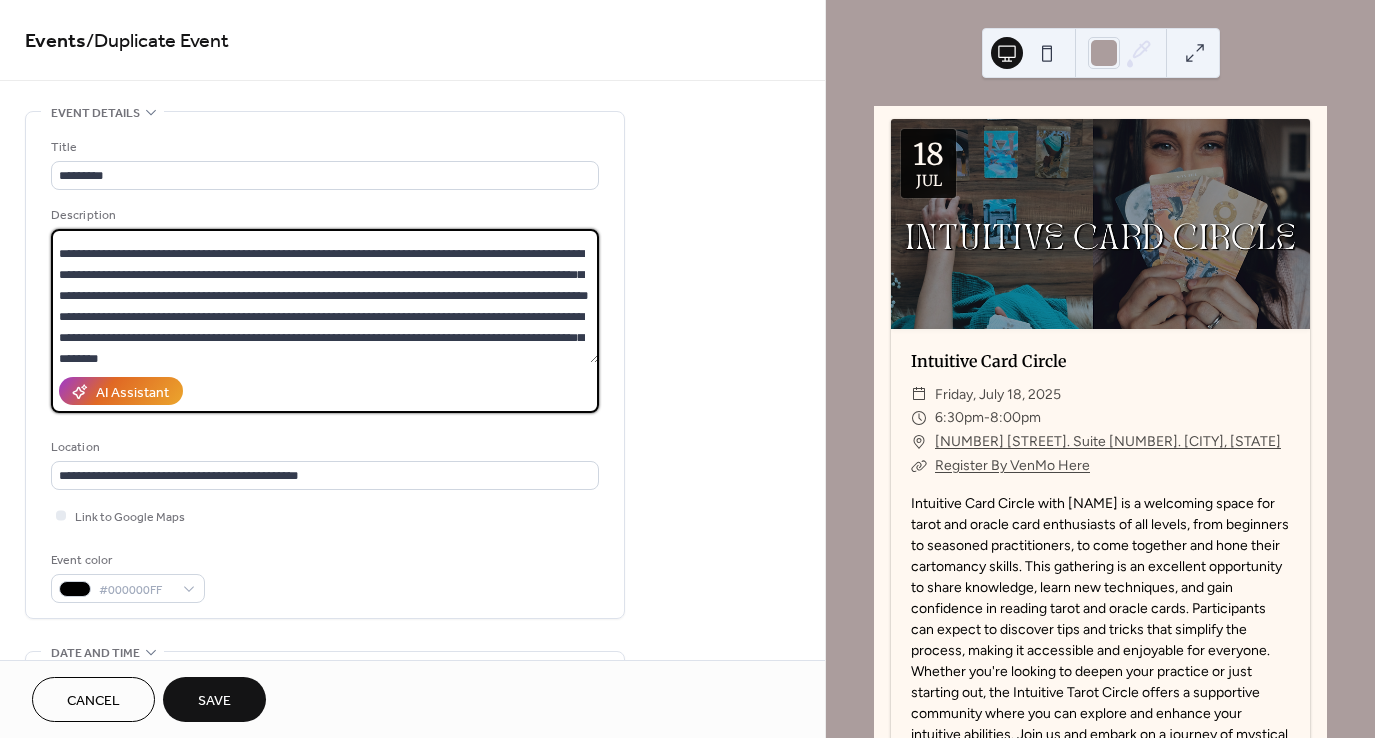 click at bounding box center (325, 296) 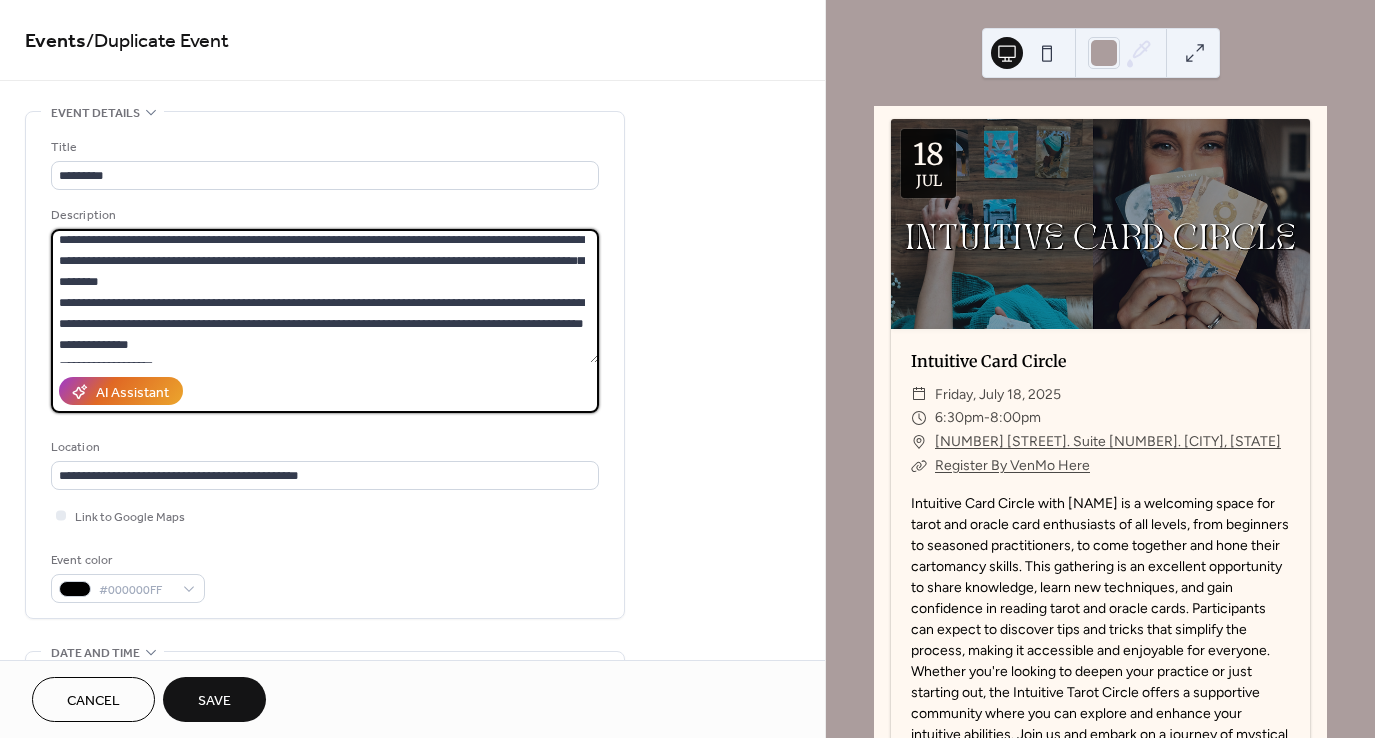 scroll, scrollTop: 196, scrollLeft: 0, axis: vertical 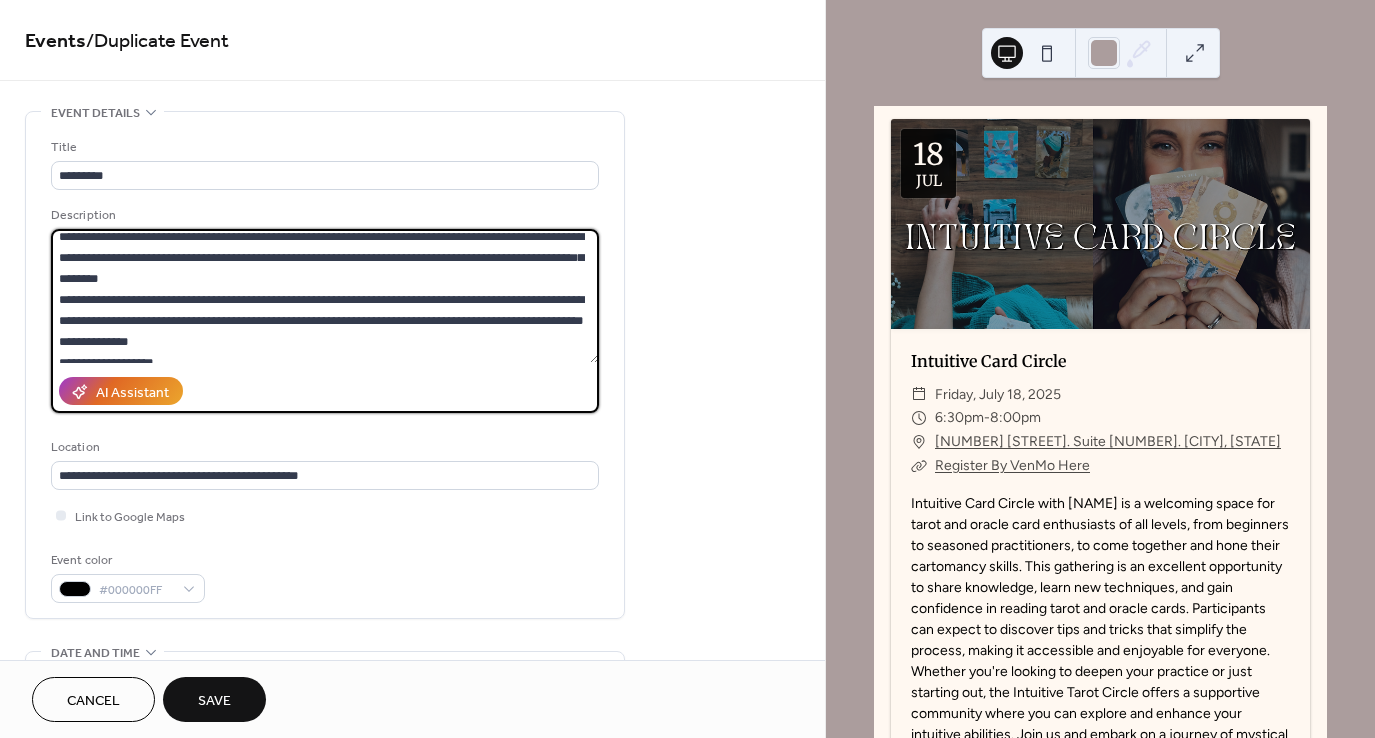 click at bounding box center (325, 296) 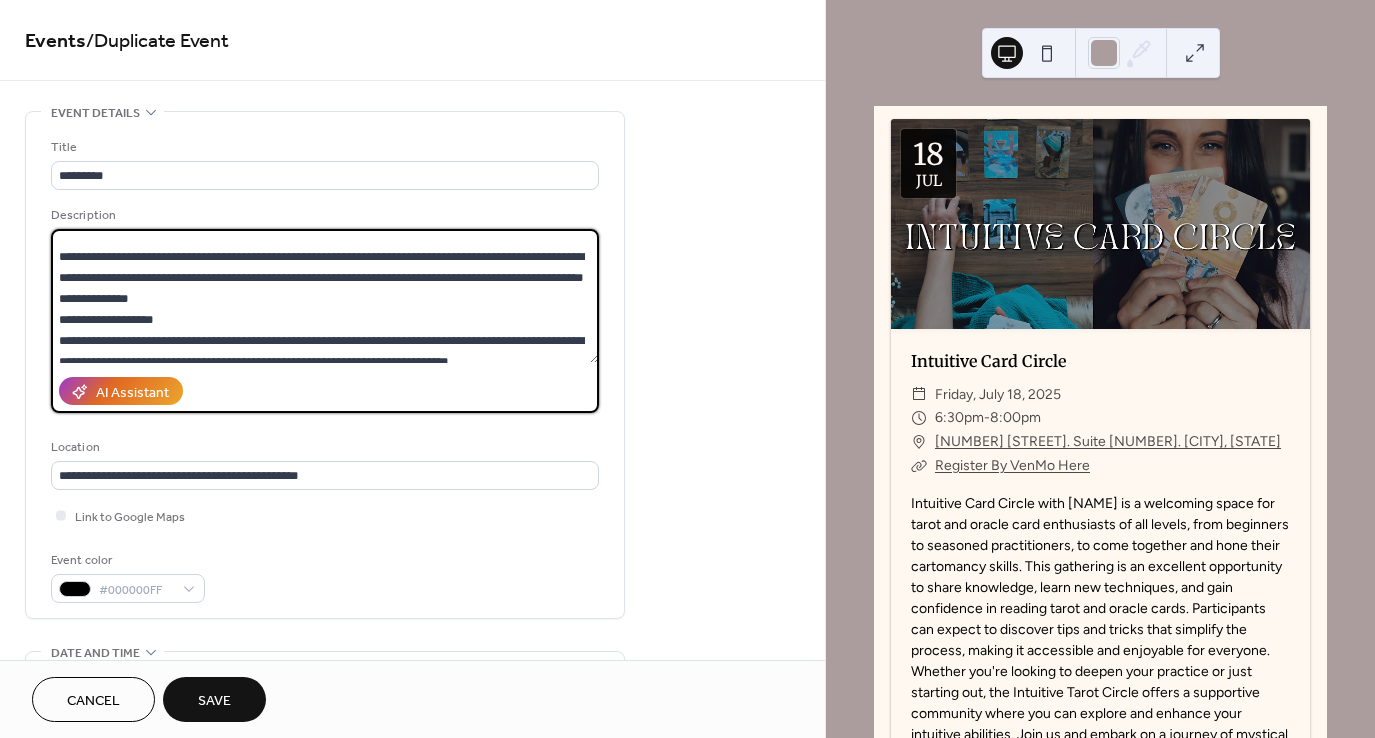 scroll, scrollTop: 262, scrollLeft: 0, axis: vertical 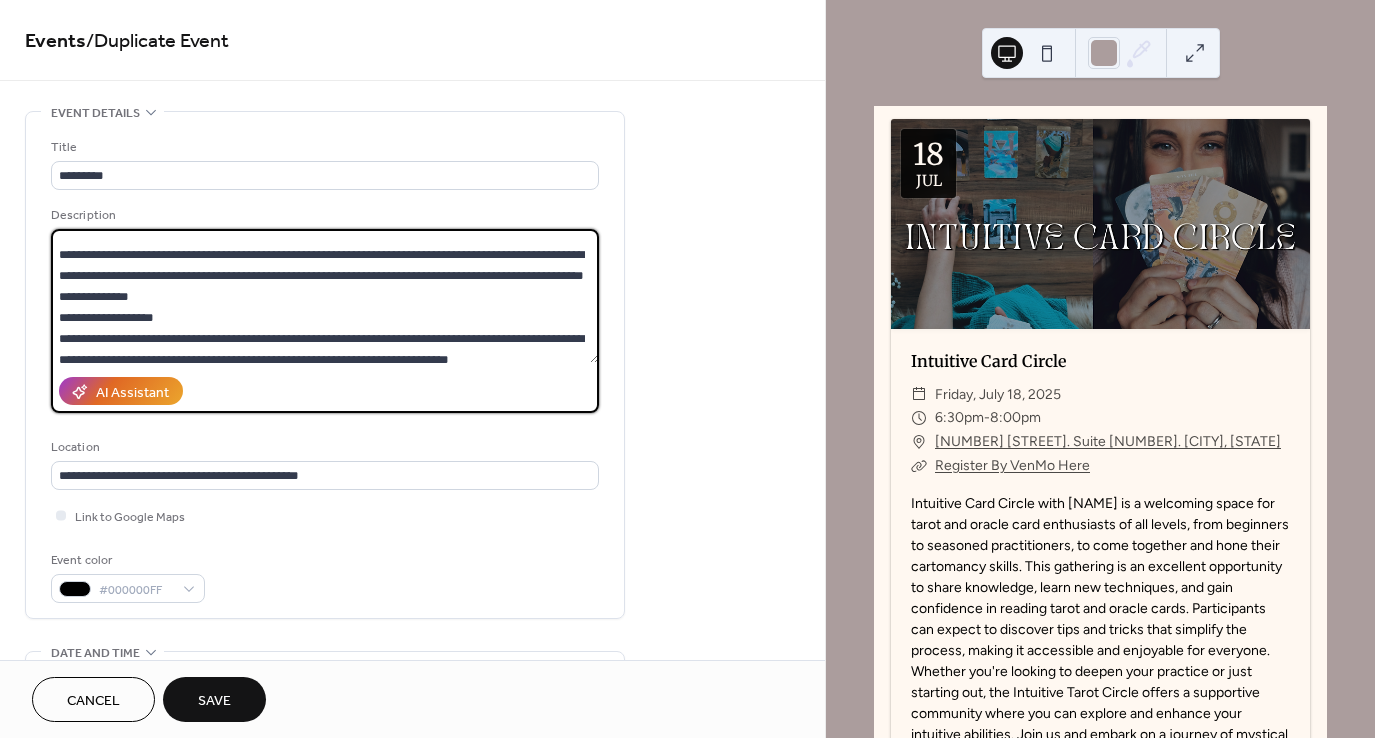 click at bounding box center (325, 296) 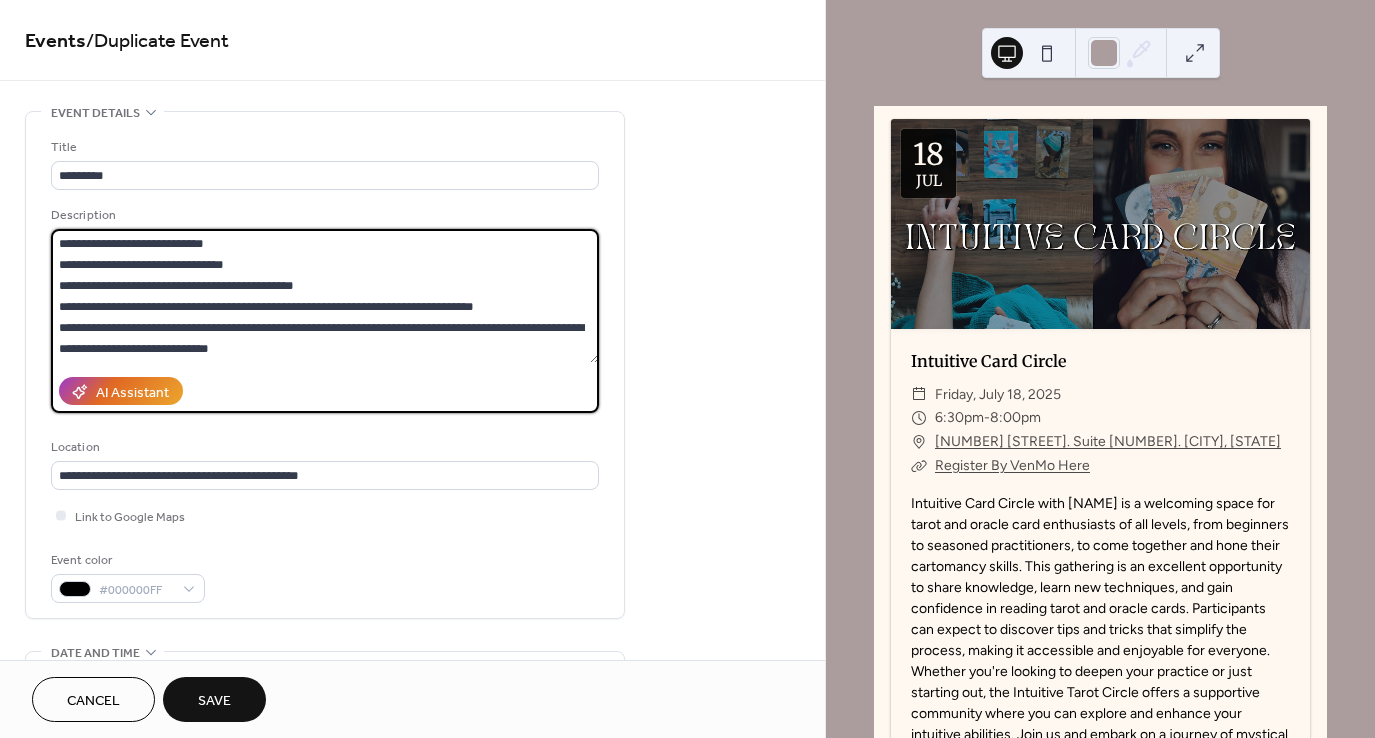 scroll, scrollTop: 426, scrollLeft: 0, axis: vertical 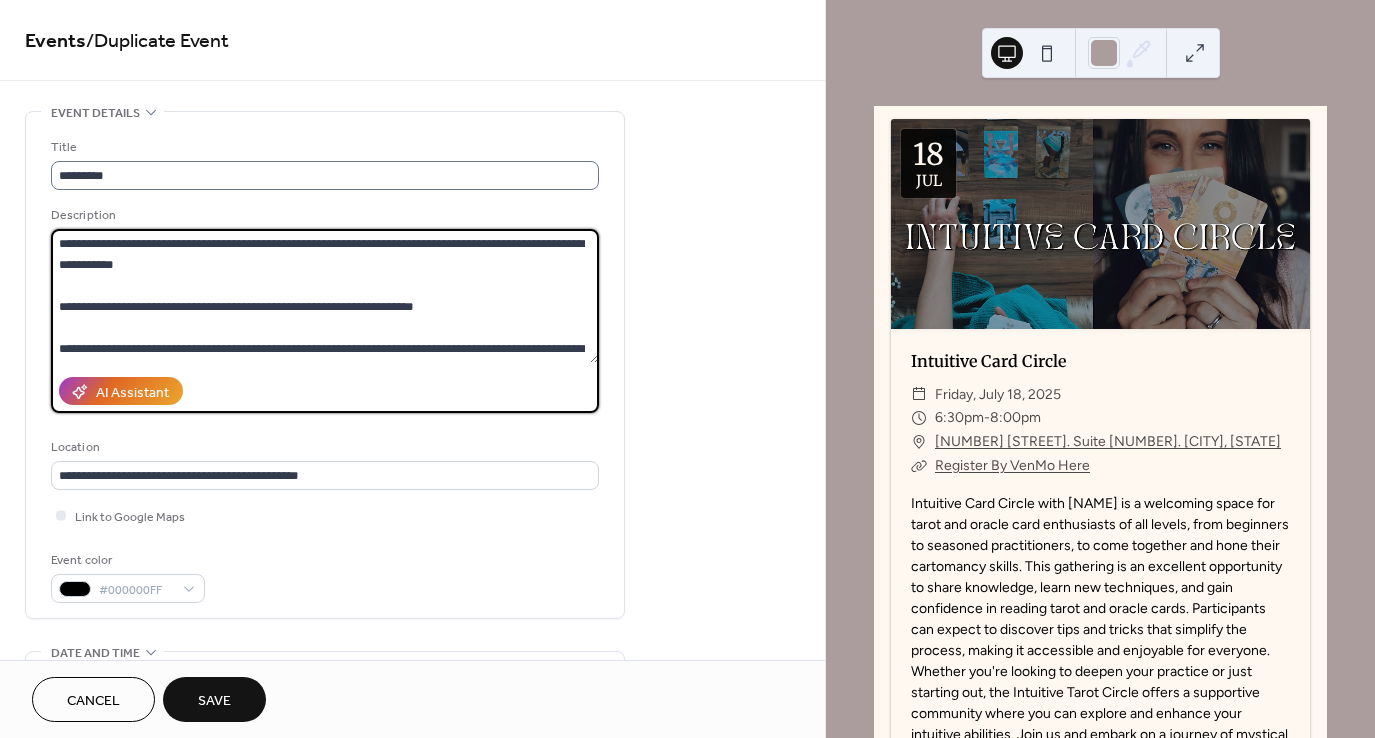 type on "**********" 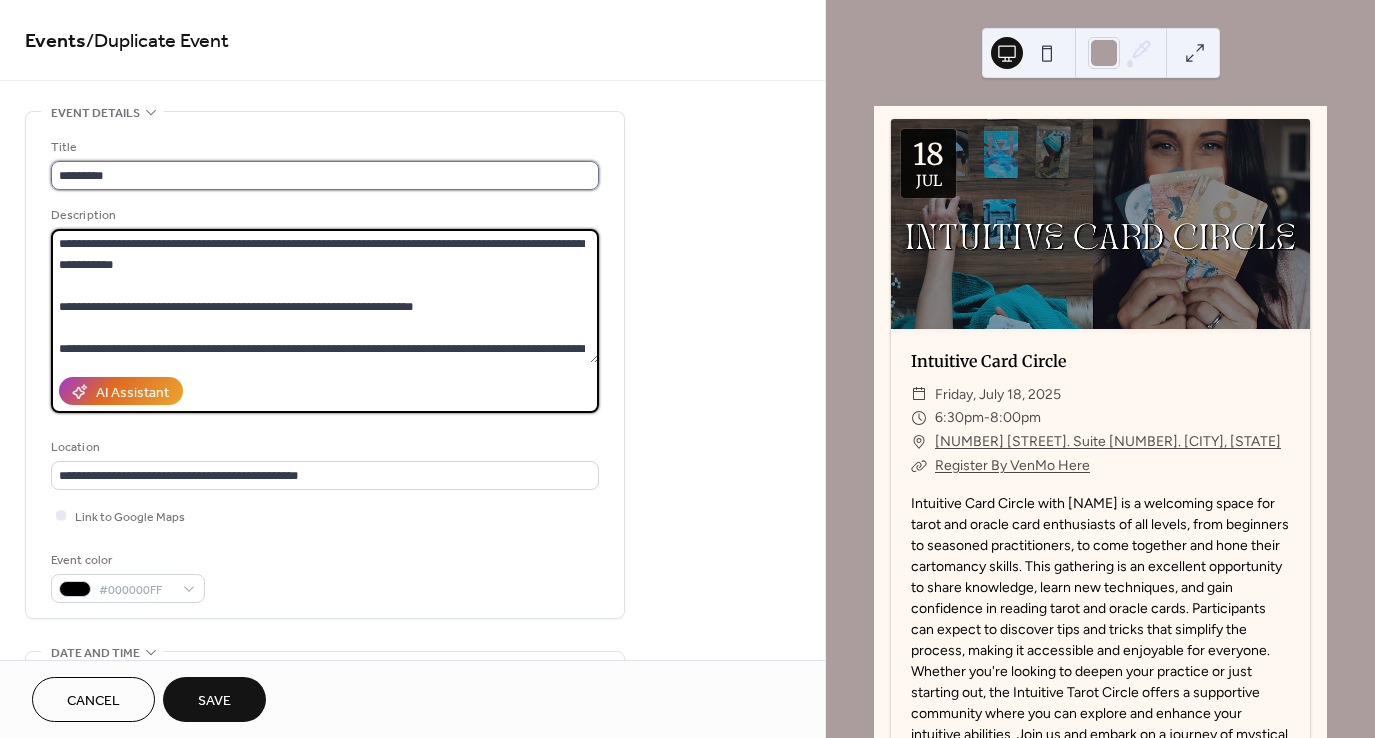 click on "********" at bounding box center [325, 175] 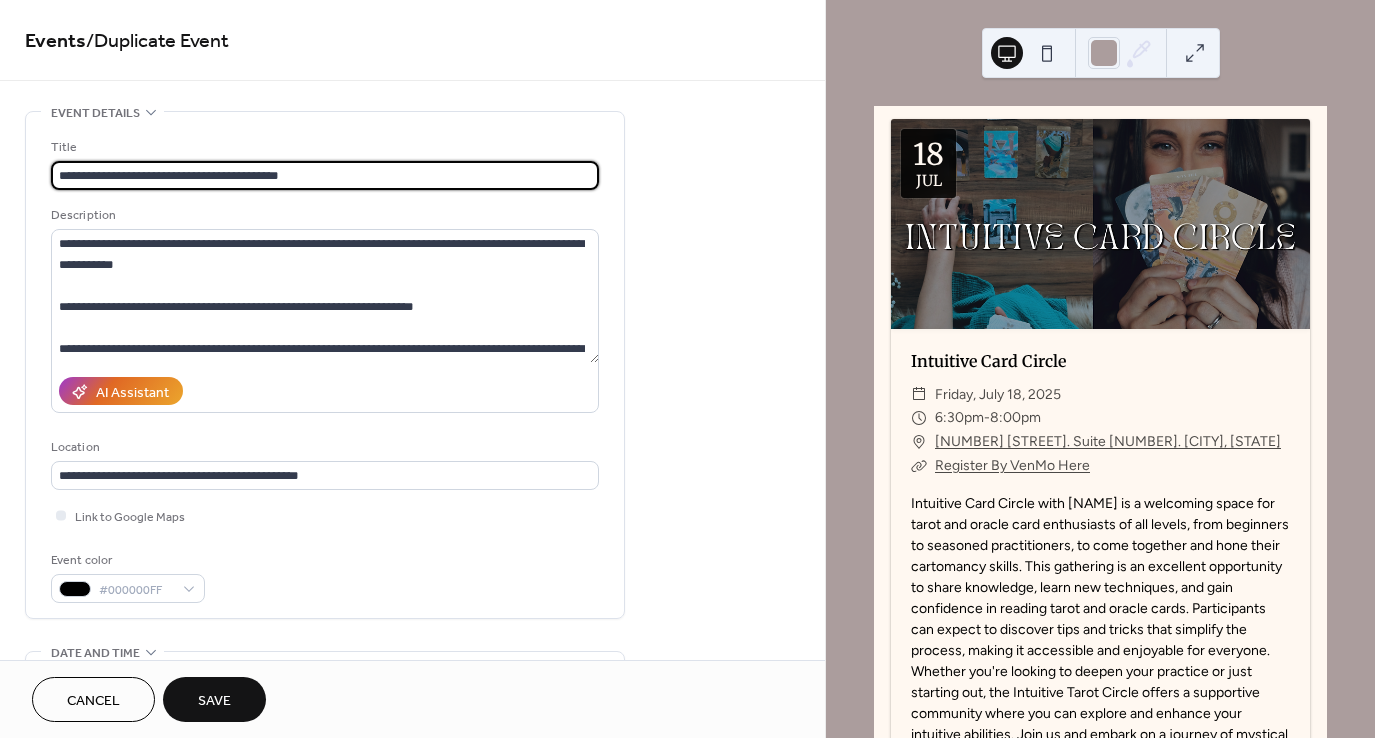 type on "**********" 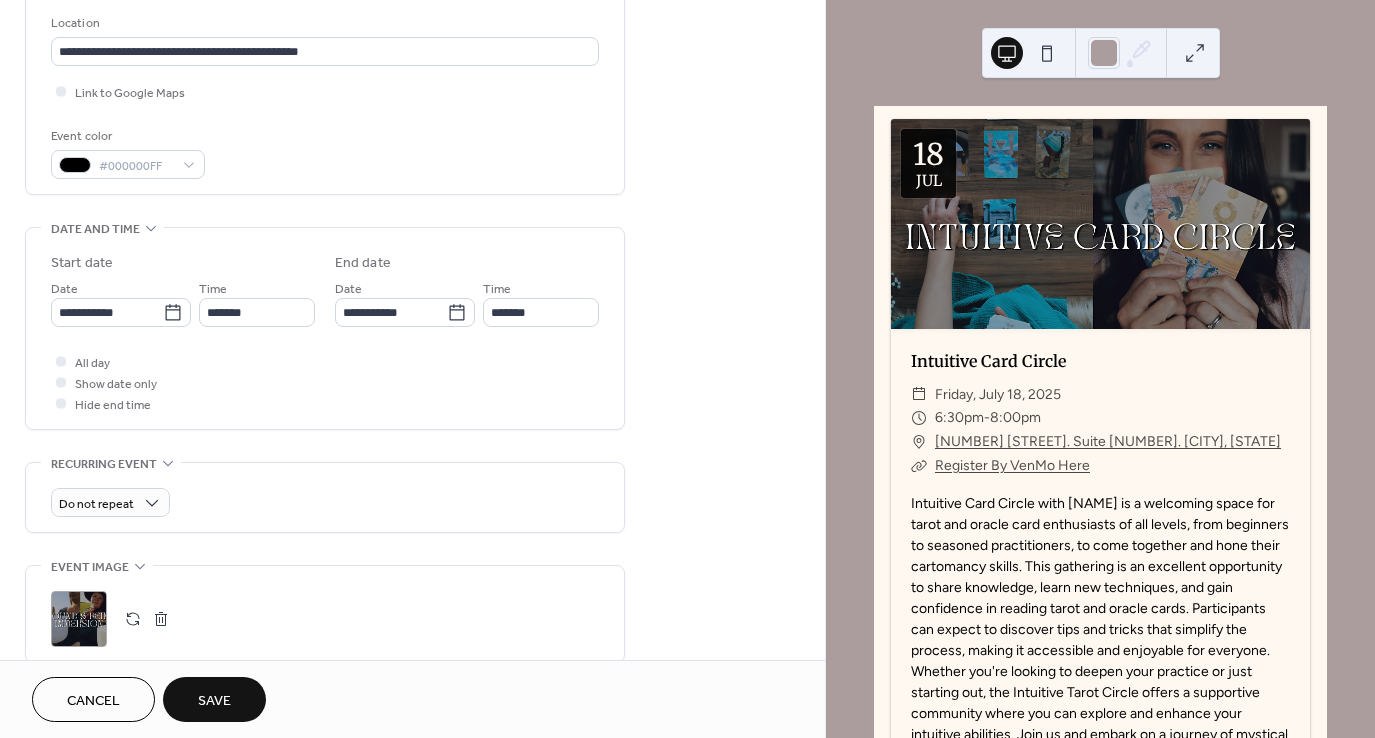 scroll, scrollTop: 425, scrollLeft: 0, axis: vertical 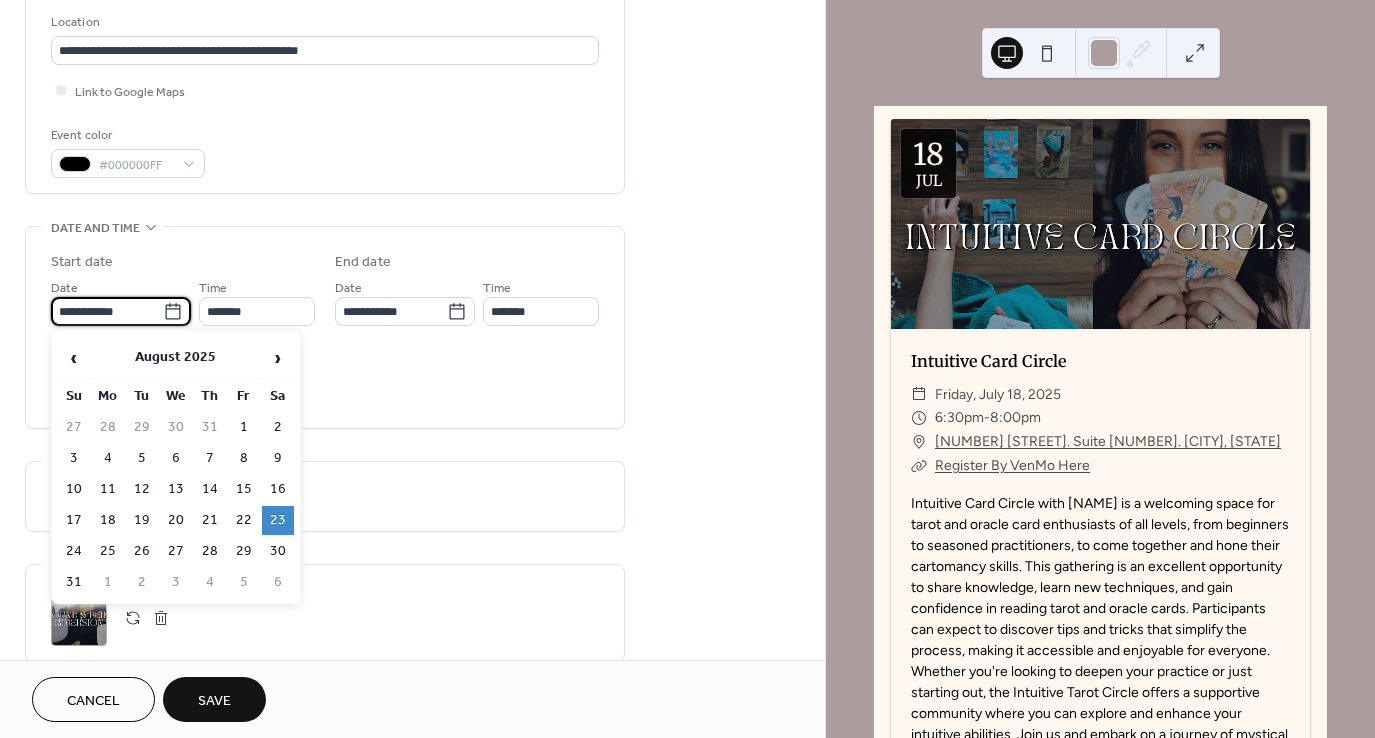 click on "**********" at bounding box center [107, 311] 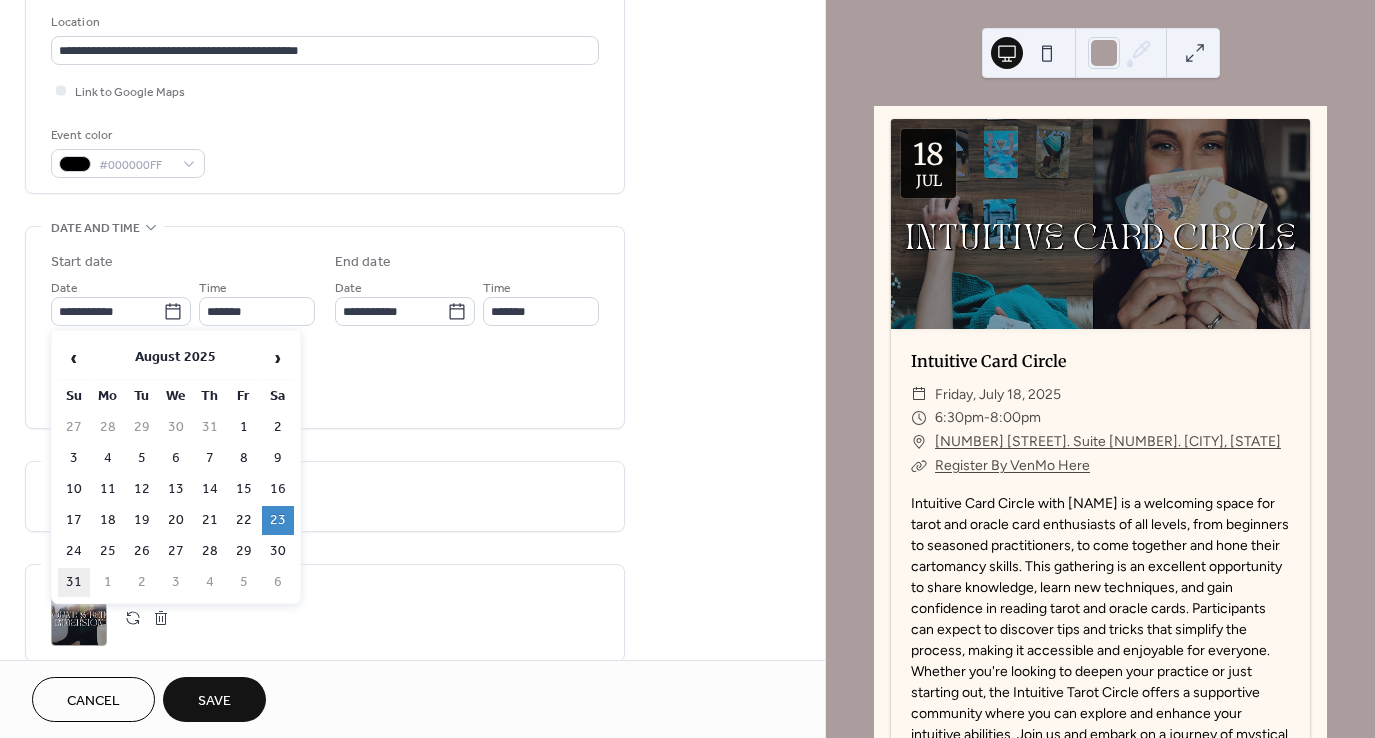 click on "31" at bounding box center [74, 582] 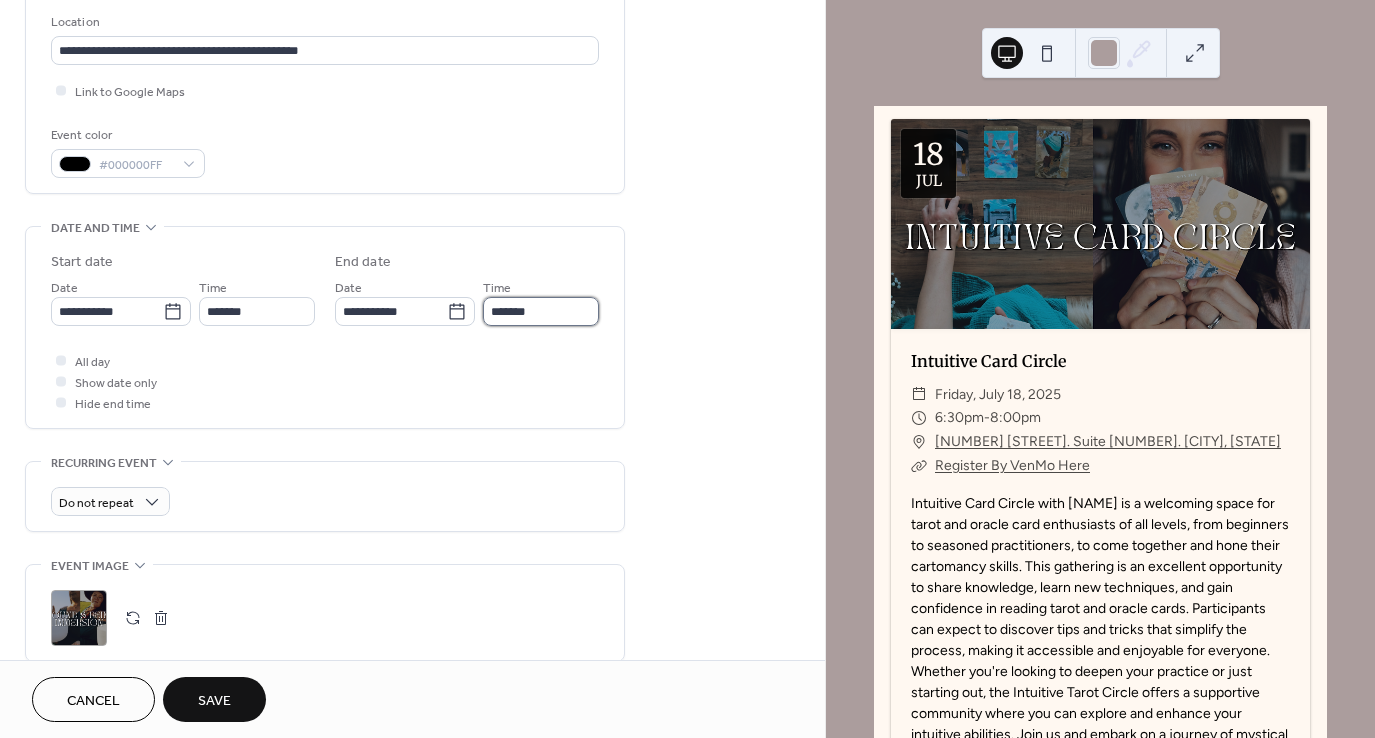 click on "*******" at bounding box center [541, 311] 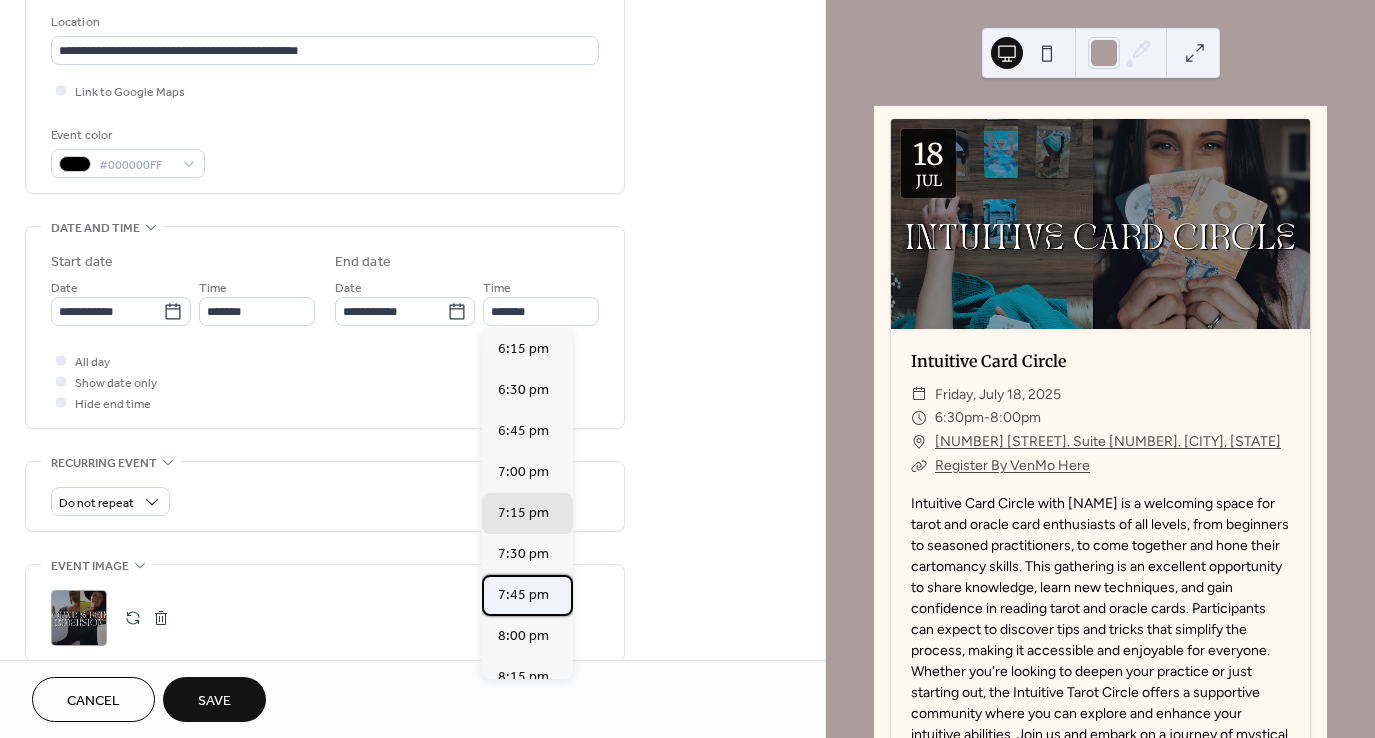 click on "7:45 pm" at bounding box center (523, 594) 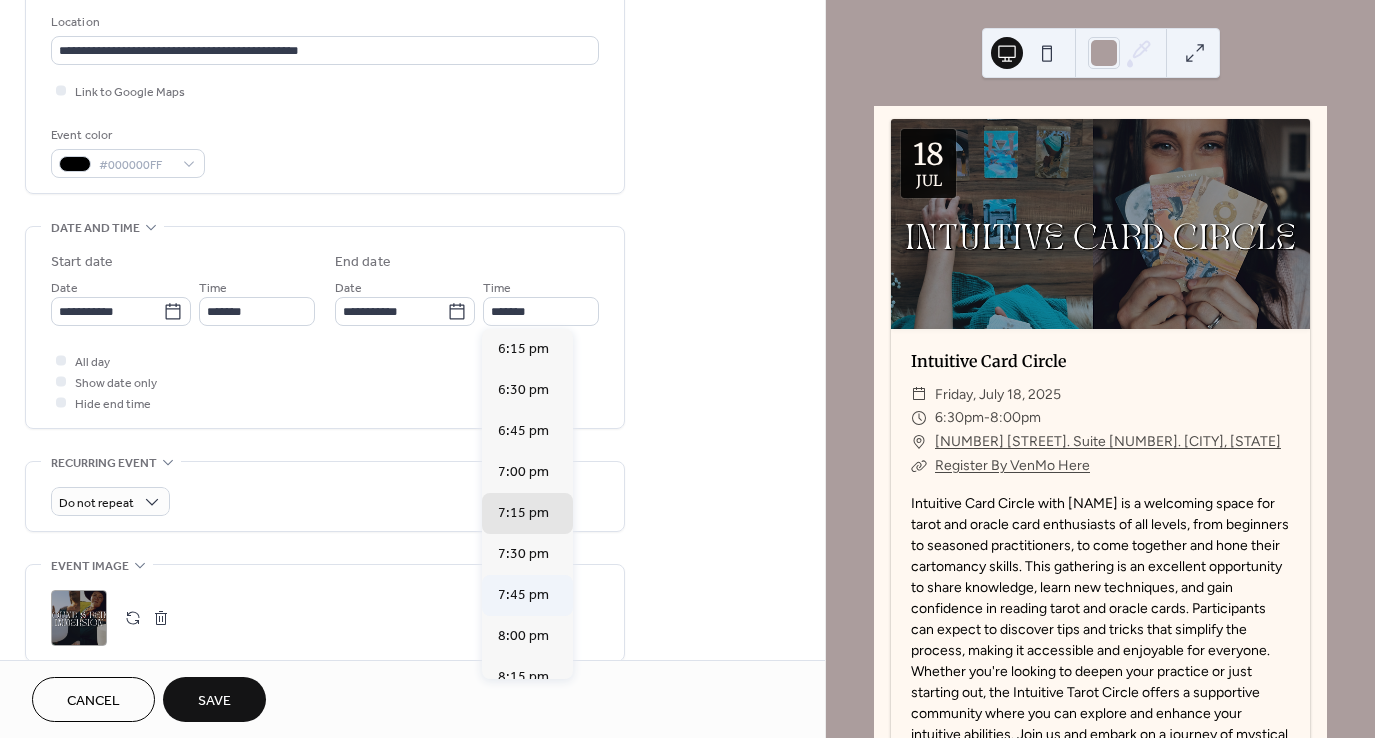 type on "*******" 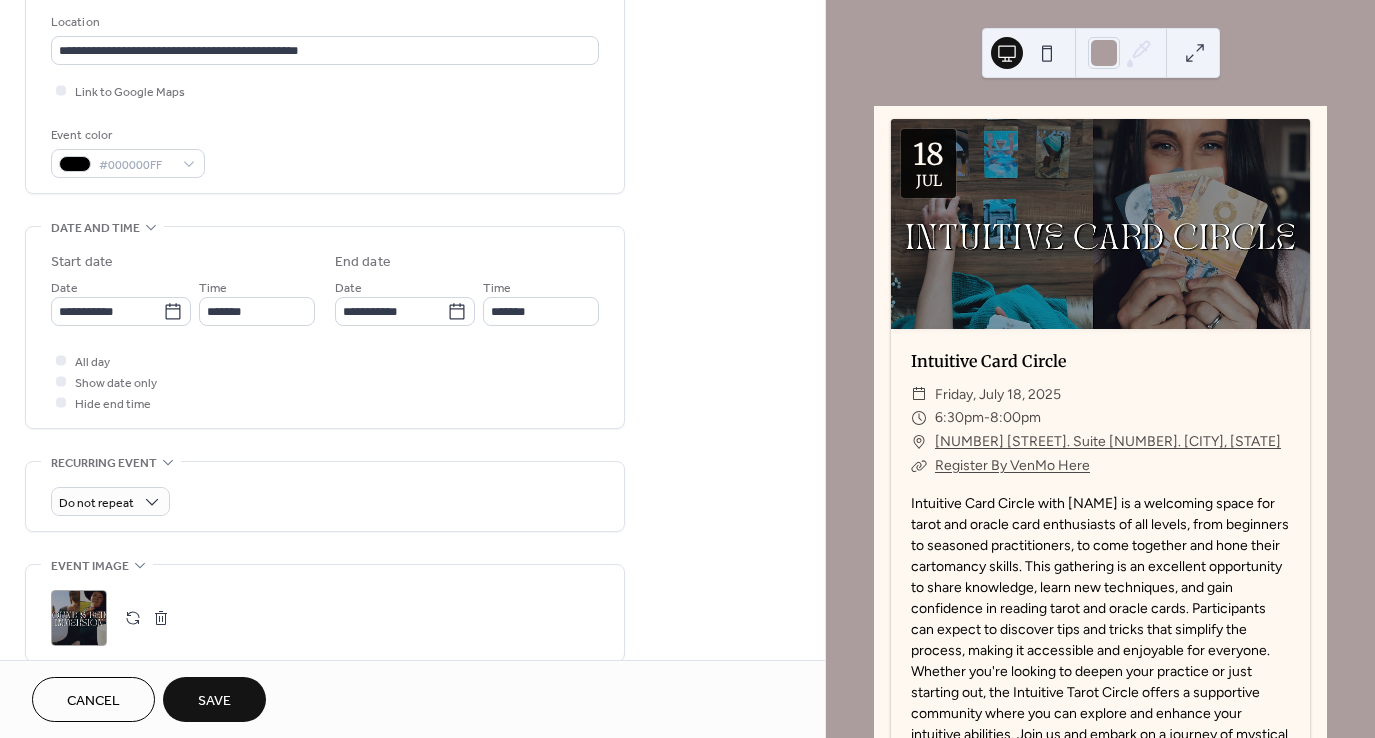 click at bounding box center [133, 618] 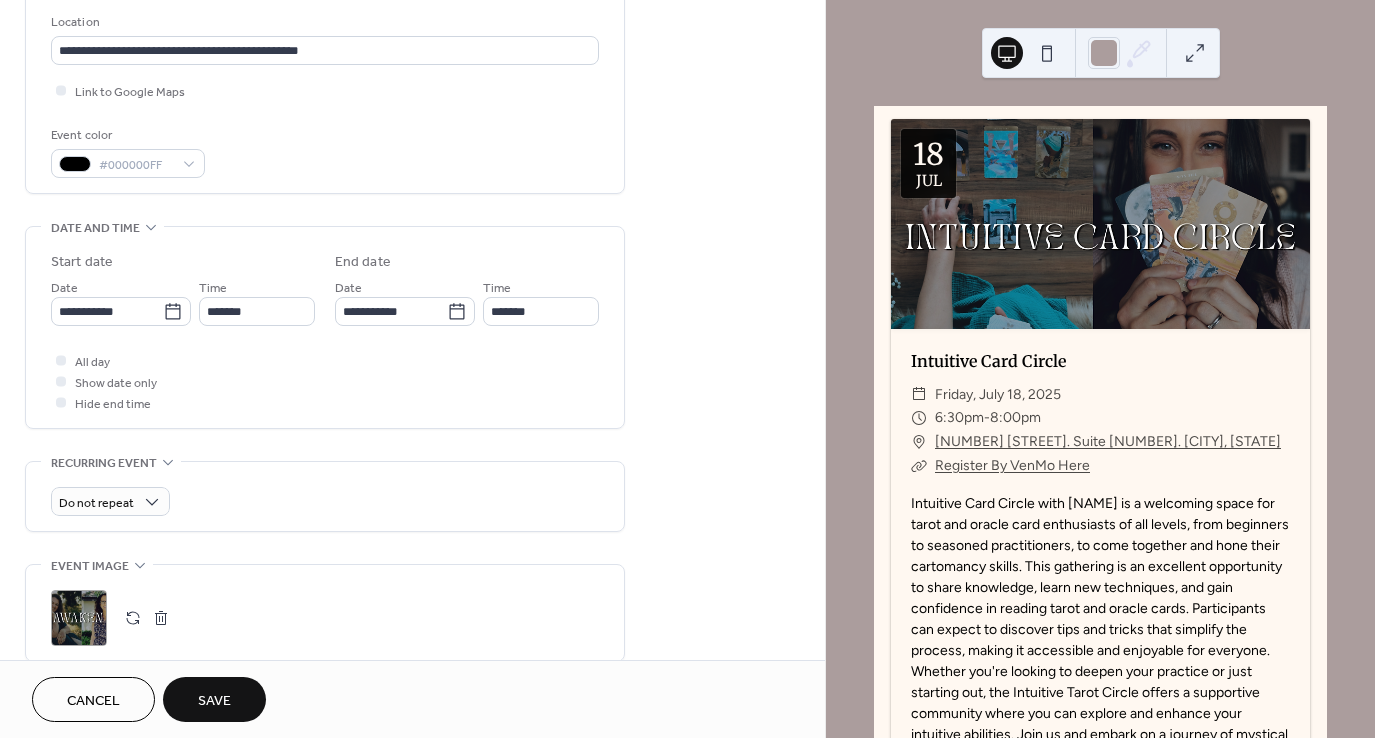 click on "Save" at bounding box center (214, 701) 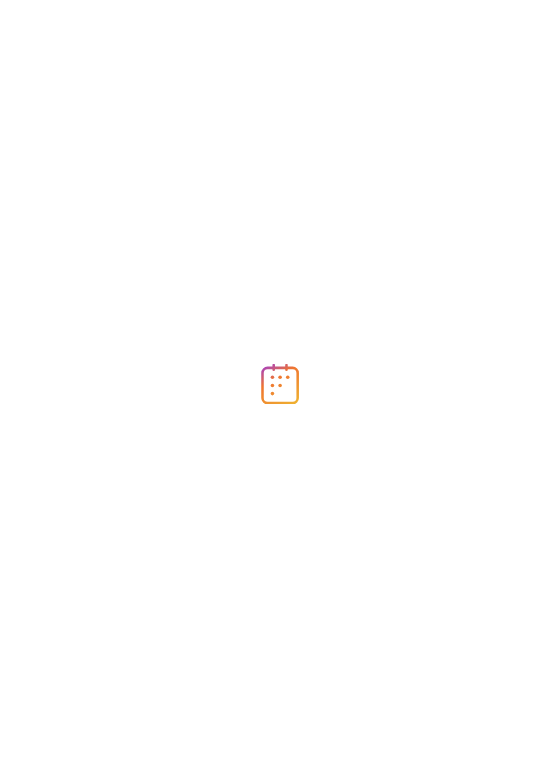 scroll, scrollTop: 0, scrollLeft: 0, axis: both 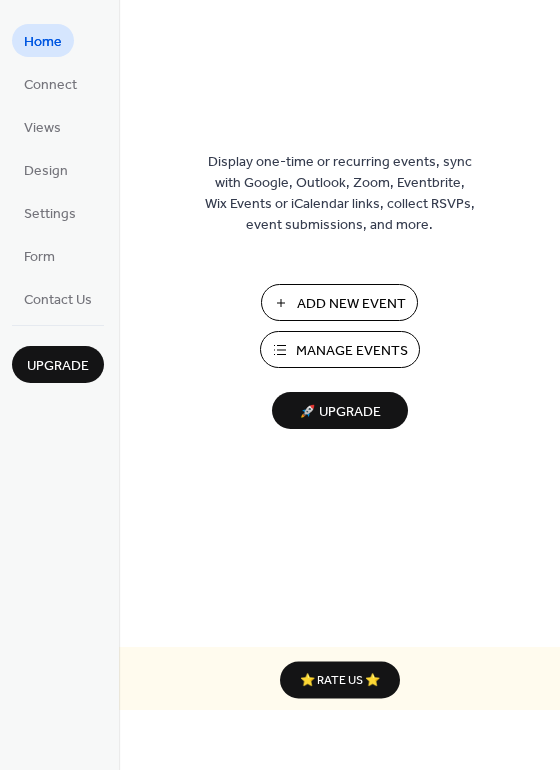 click on "Manage Events" at bounding box center [352, 351] 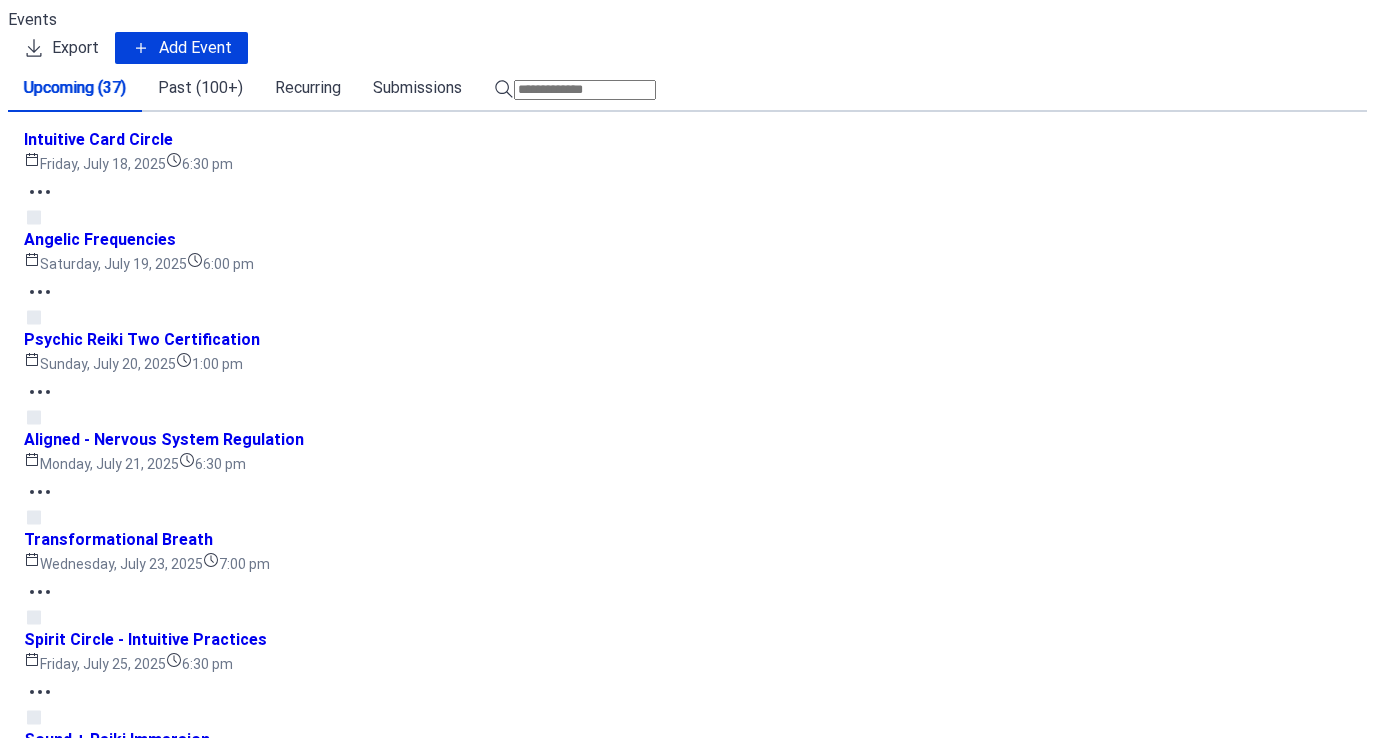 scroll, scrollTop: 0, scrollLeft: 0, axis: both 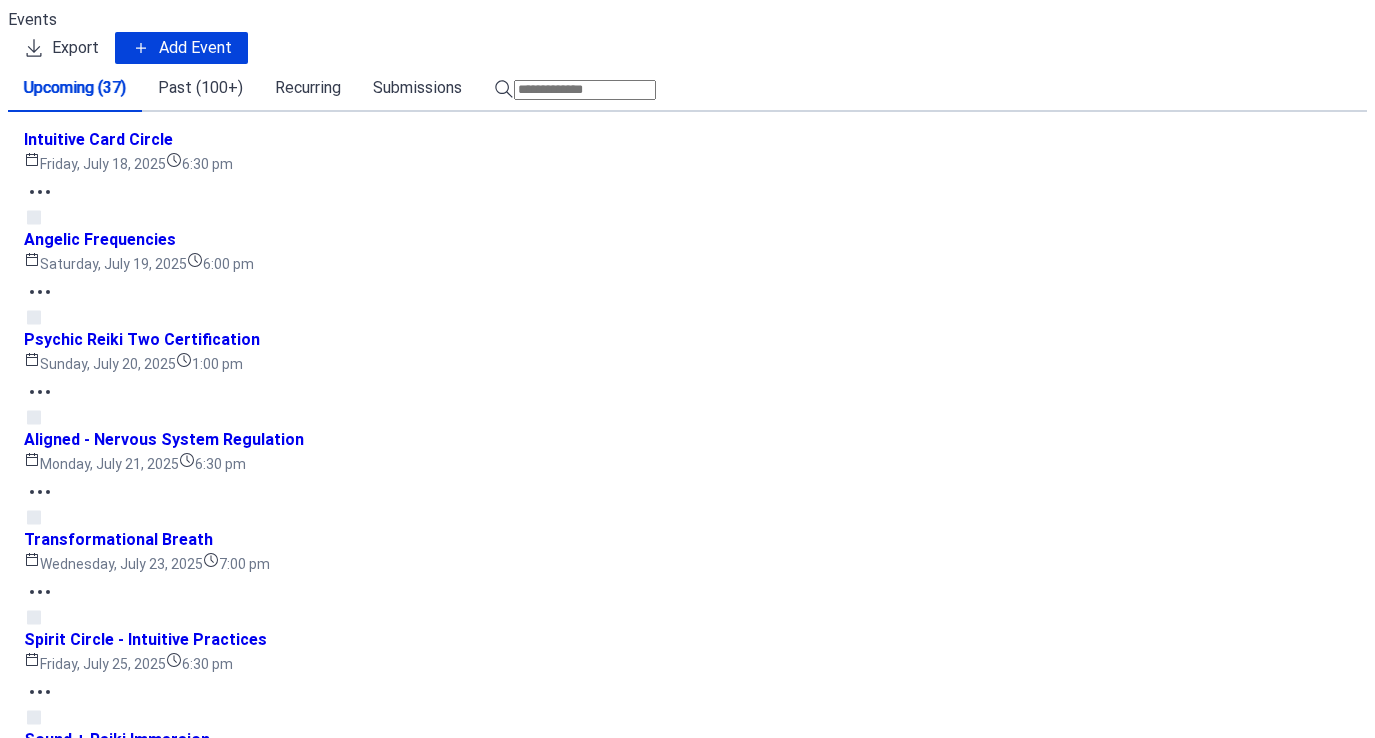 drag, startPoint x: 812, startPoint y: 401, endPoint x: 828, endPoint y: 459, distance: 60.166435 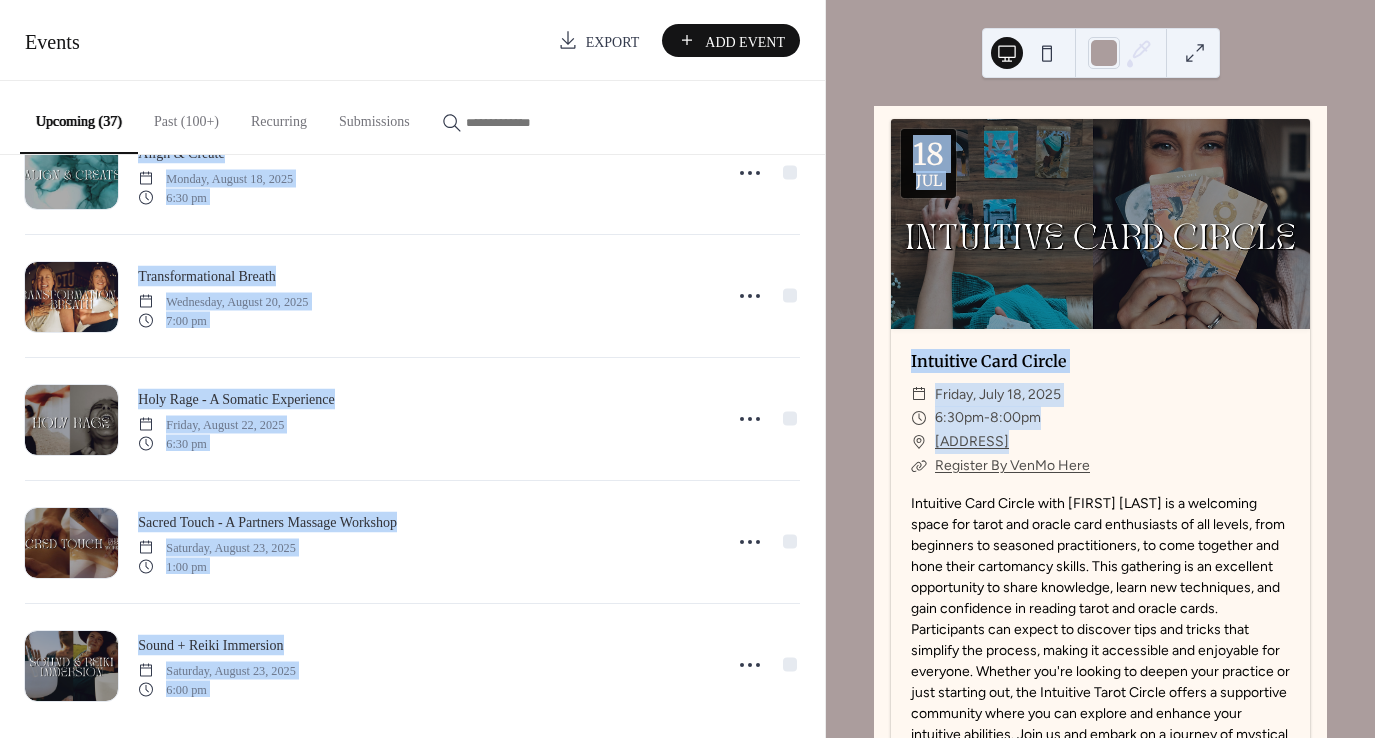 scroll, scrollTop: 3159, scrollLeft: 0, axis: vertical 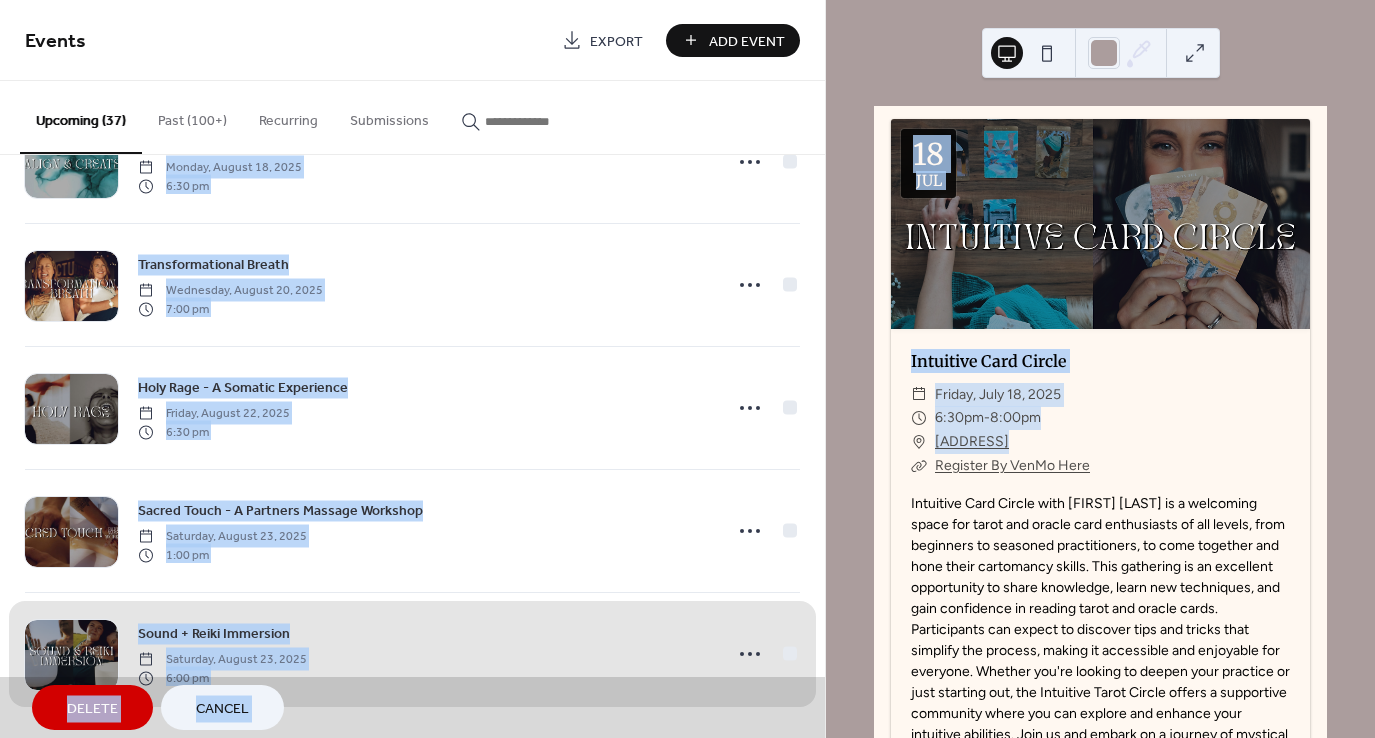 click on "Cancel" at bounding box center [222, 709] 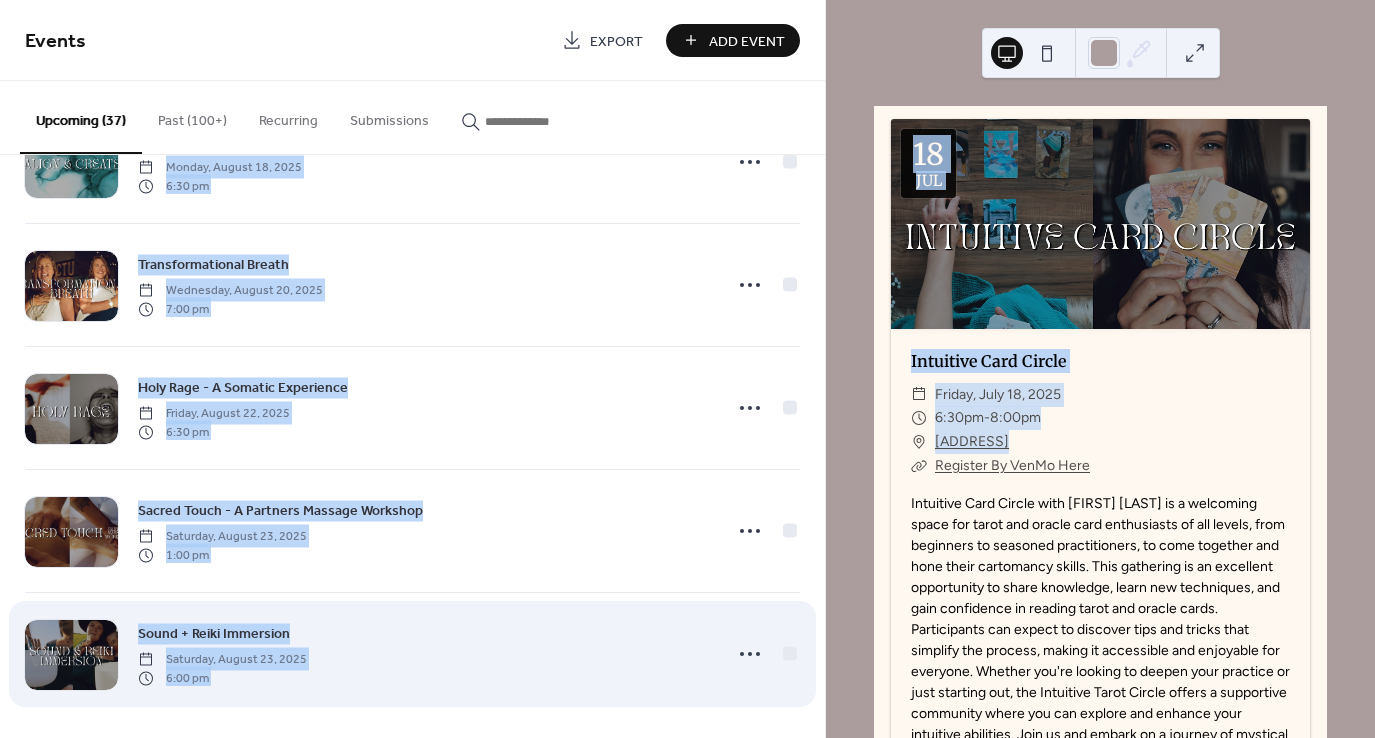 click on "Sound + Reiki Immersion Saturday, [DATE] [YEAR] [TIME]" at bounding box center (412, 654) 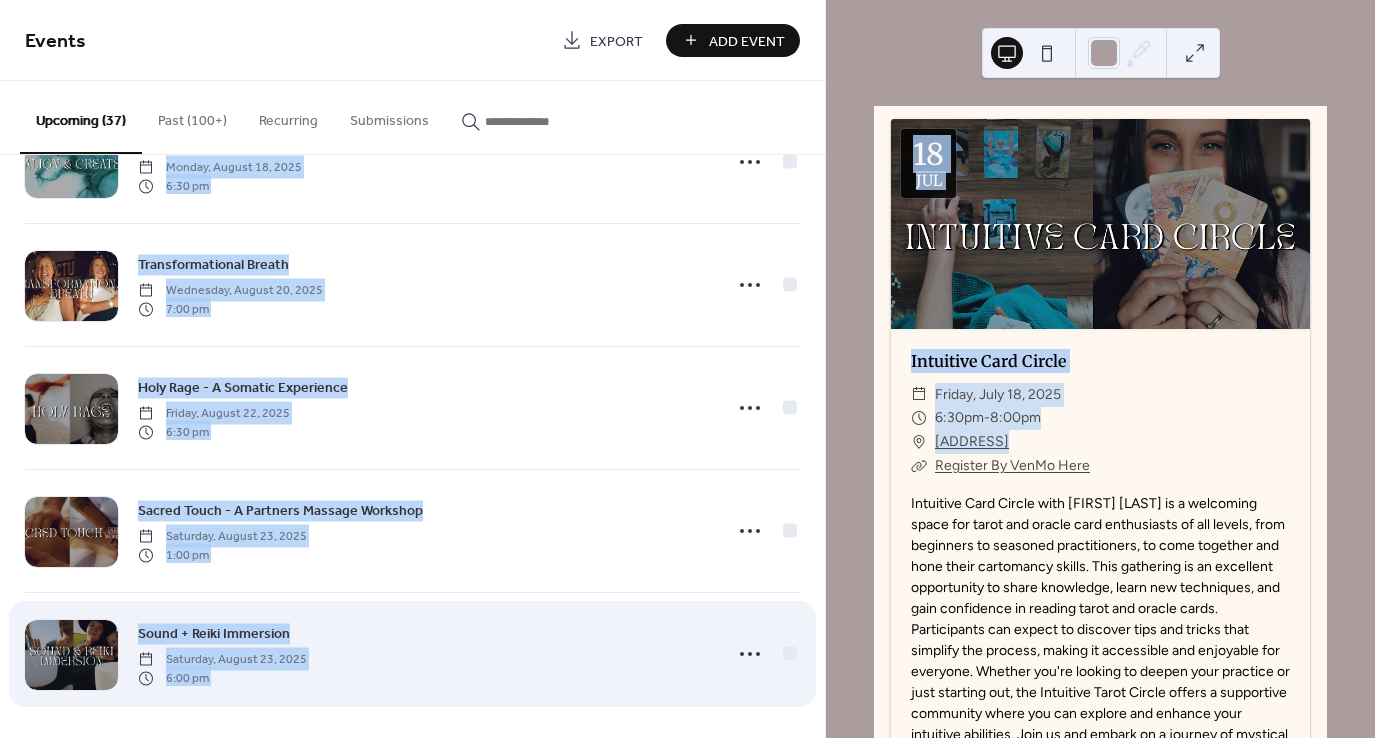 click on "Sound + Reiki Immersion Saturday, [DATE] [YEAR] [TIME]" at bounding box center (412, 654) 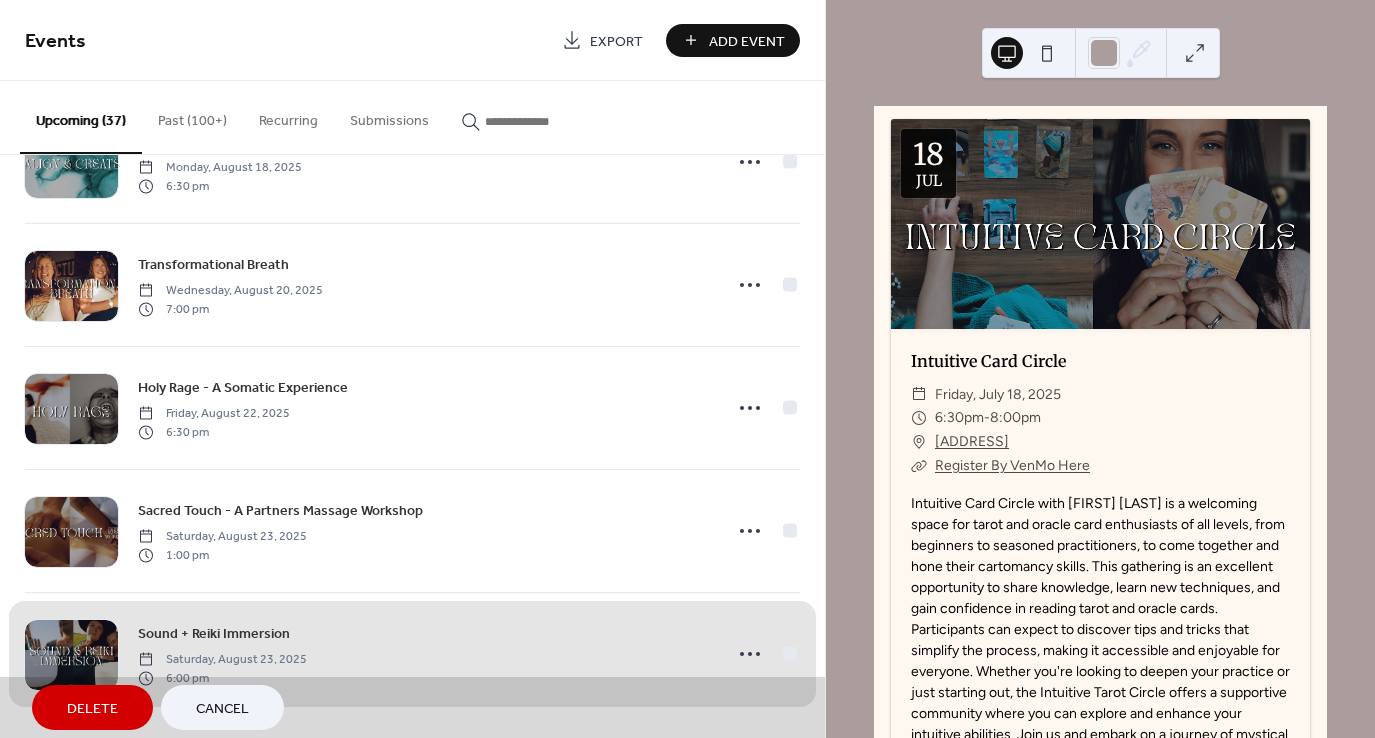 click on "Cancel" at bounding box center [222, 709] 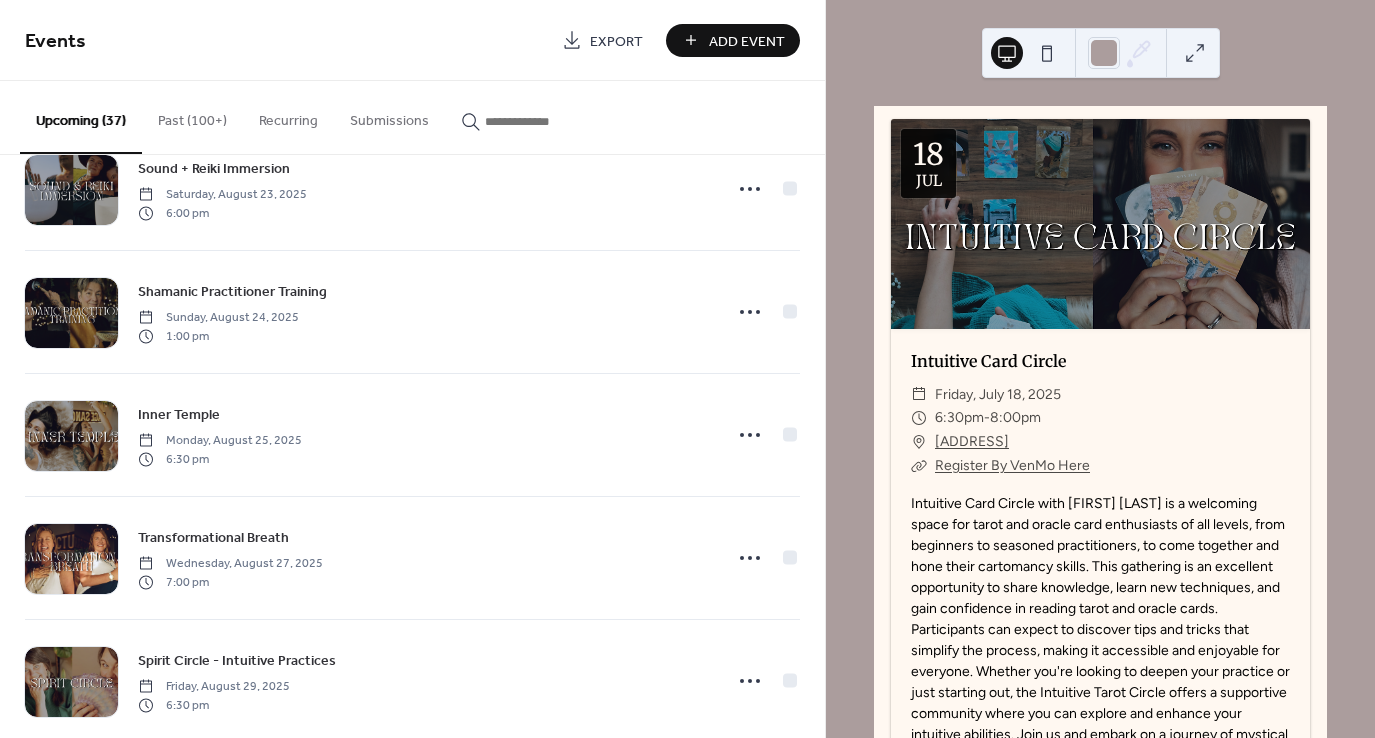 scroll, scrollTop: 3785, scrollLeft: 0, axis: vertical 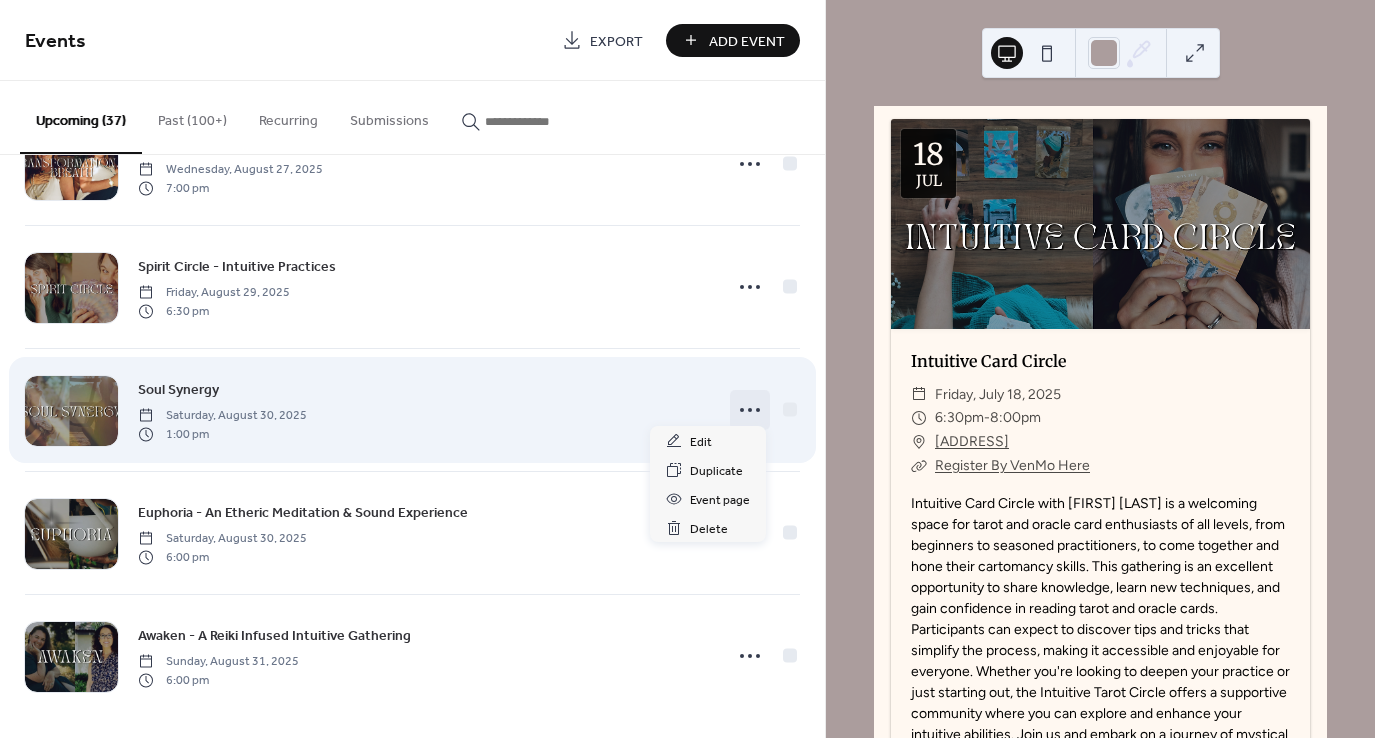 click 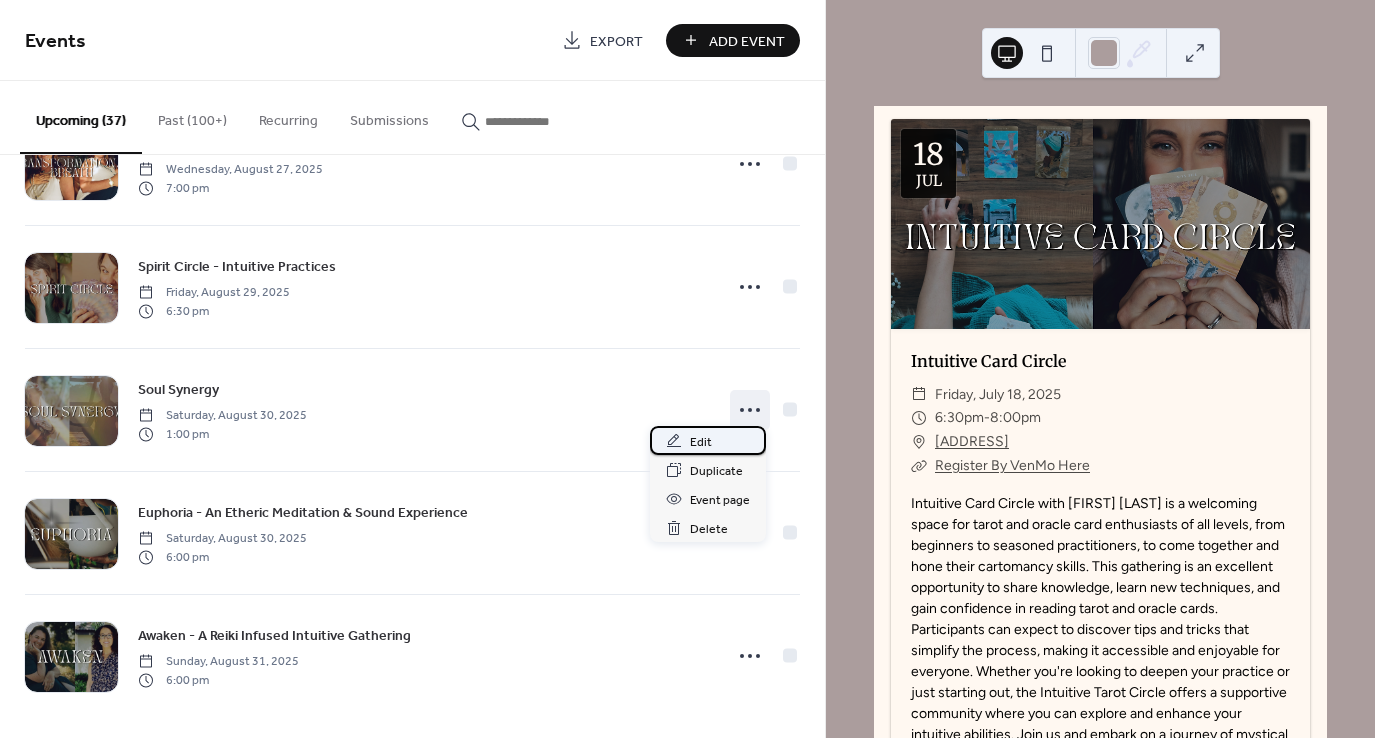 click on "Edit" at bounding box center (708, 440) 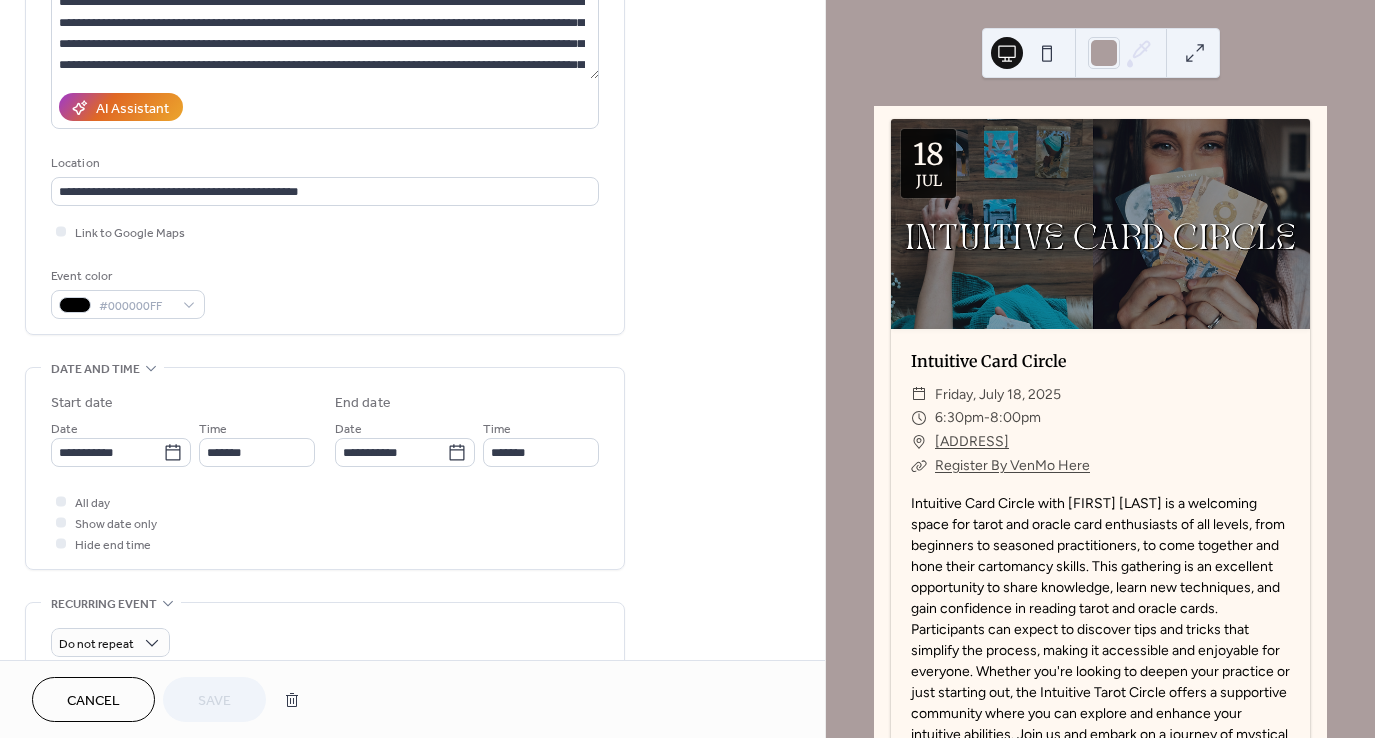 scroll, scrollTop: 332, scrollLeft: 0, axis: vertical 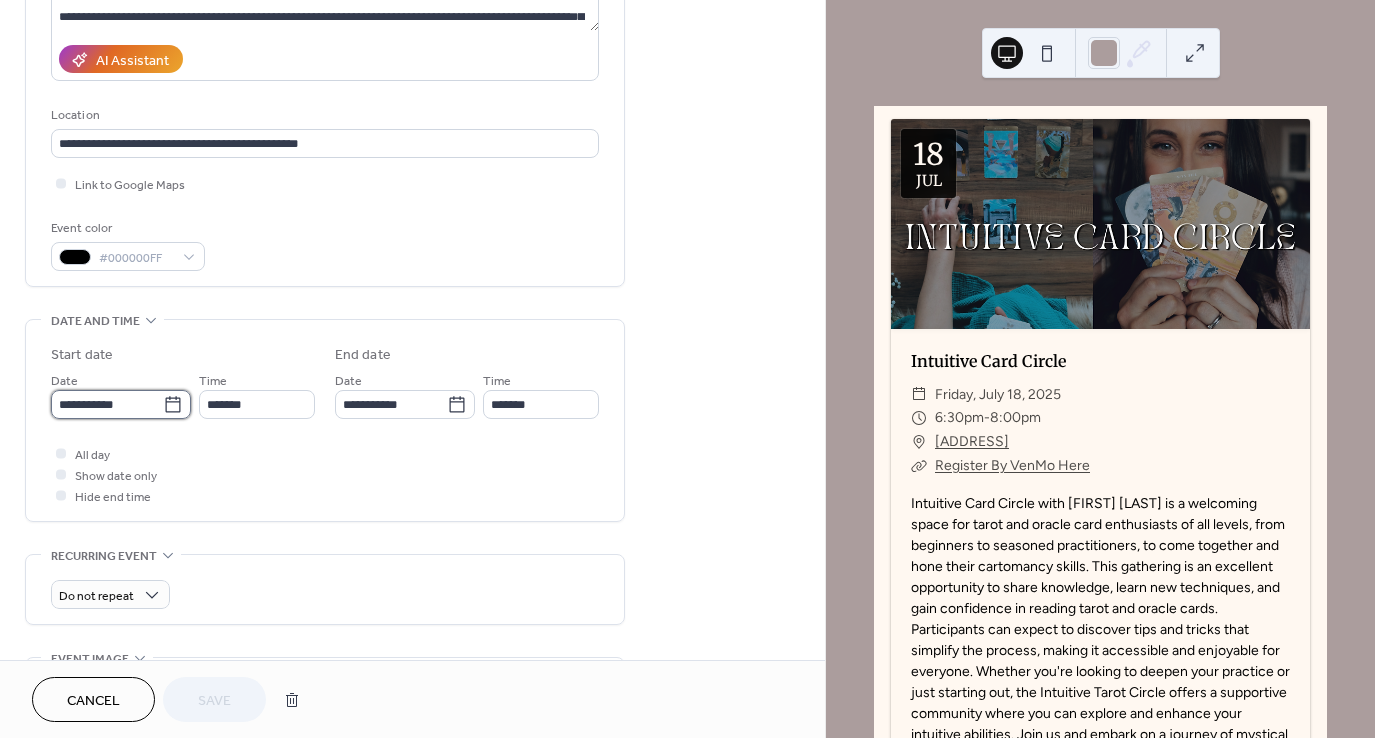 click on "**********" at bounding box center [107, 404] 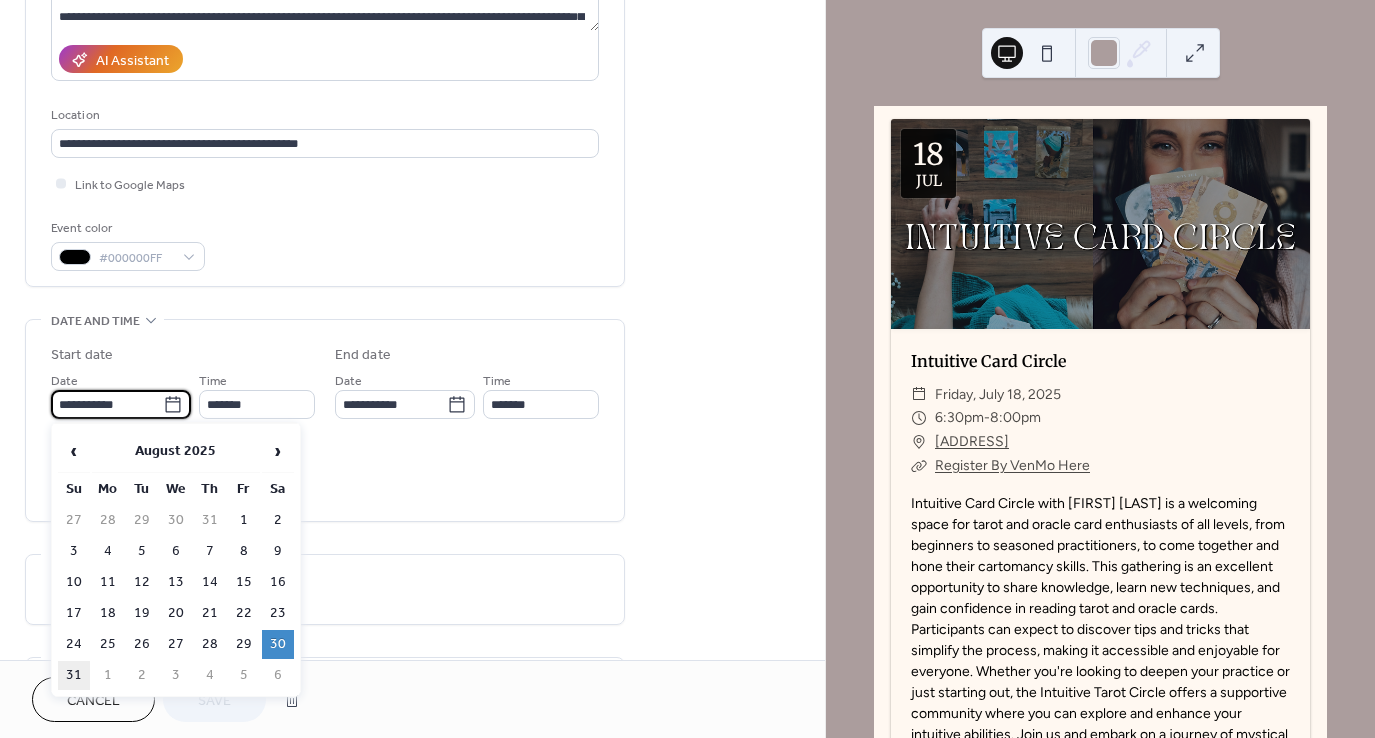 click on "31" at bounding box center [74, 675] 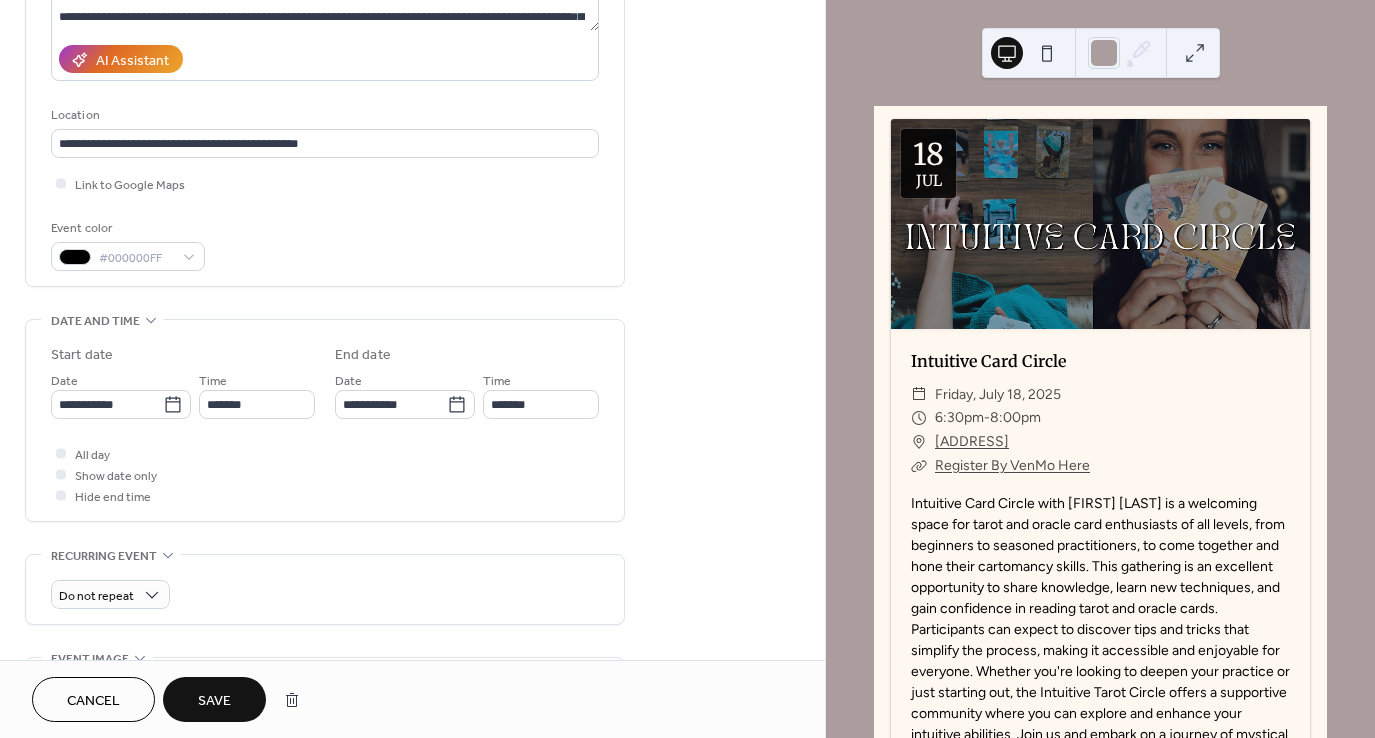 click on "Save" at bounding box center [214, 701] 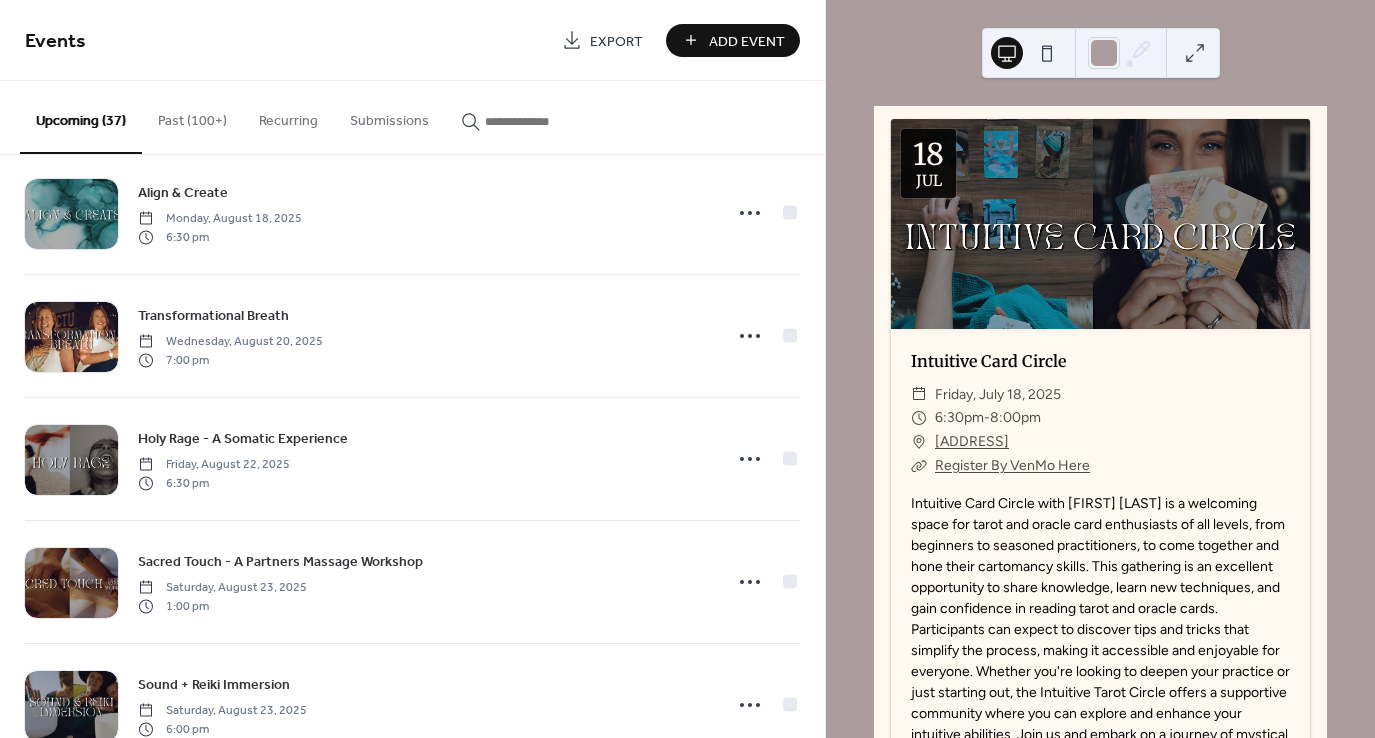 scroll, scrollTop: 3159, scrollLeft: 0, axis: vertical 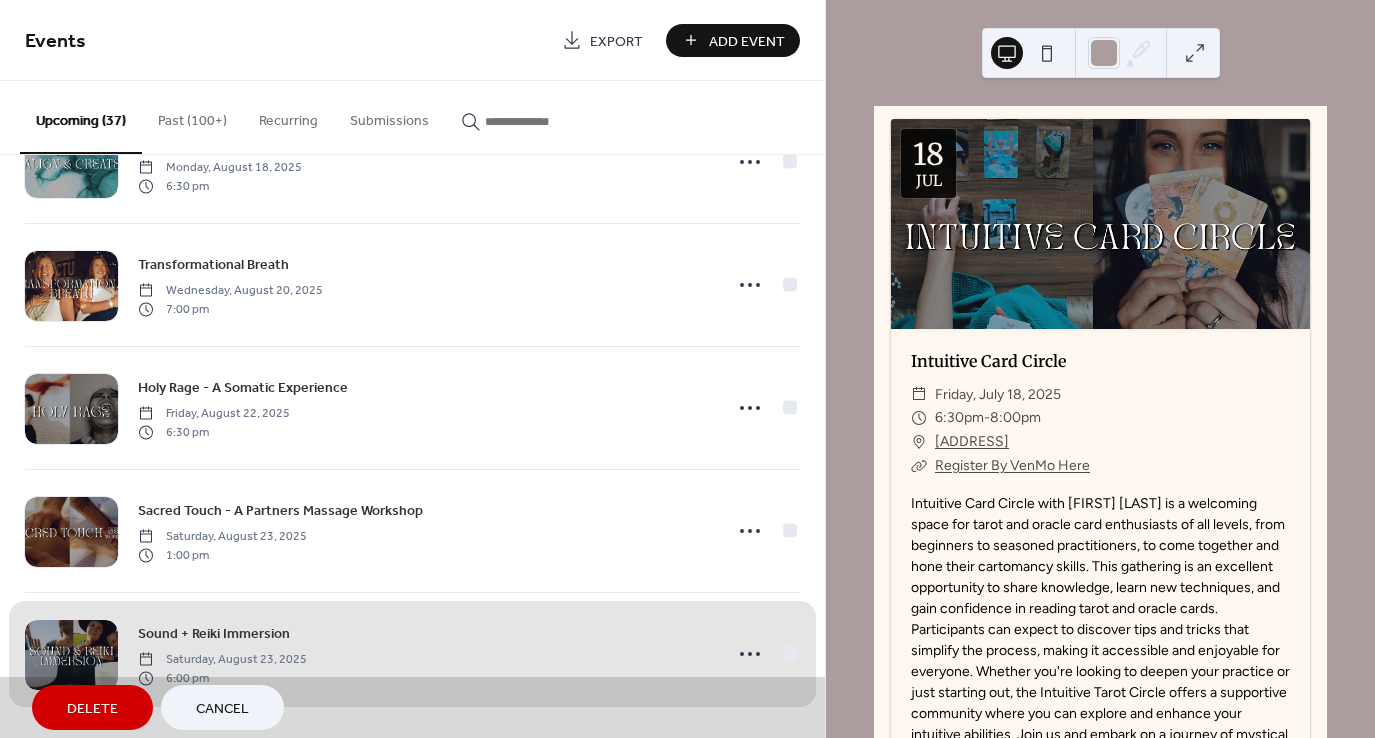 click on "Cancel" at bounding box center (222, 709) 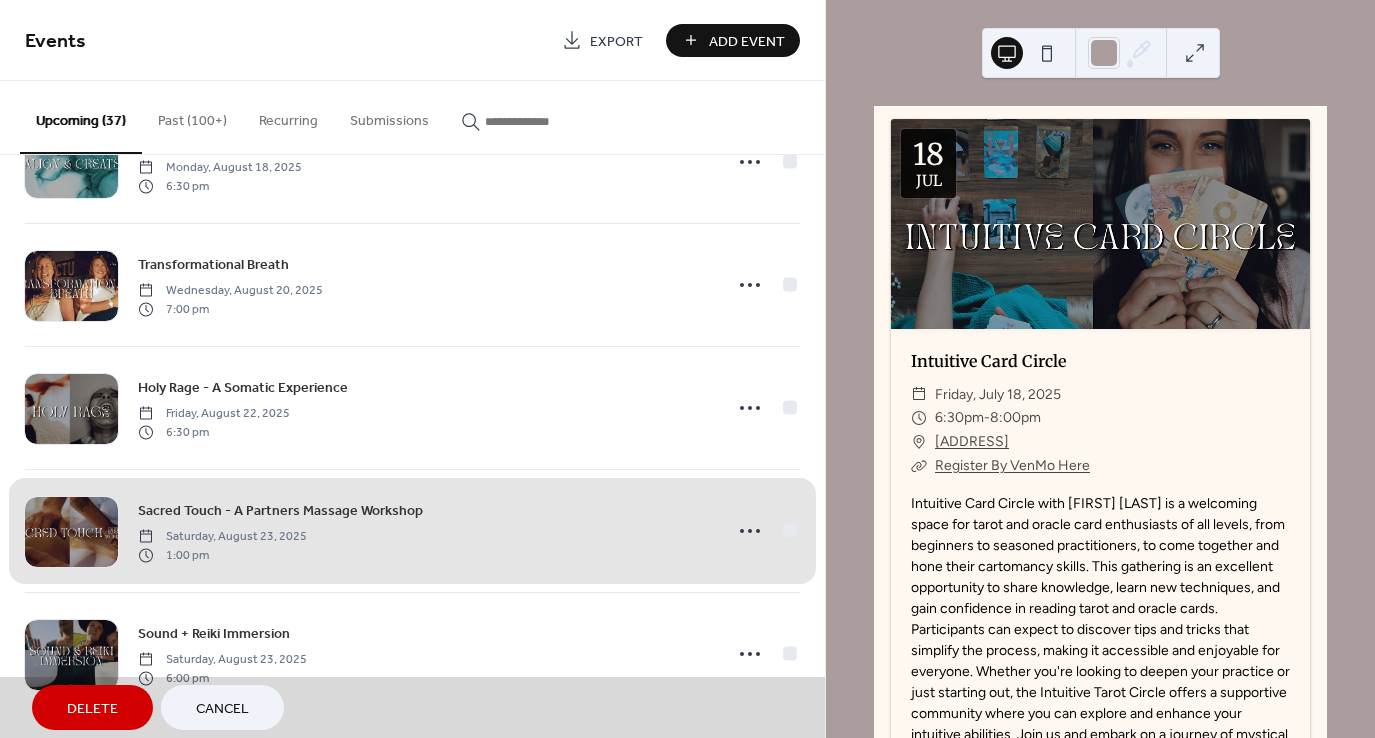 click on "Cancel" at bounding box center (222, 707) 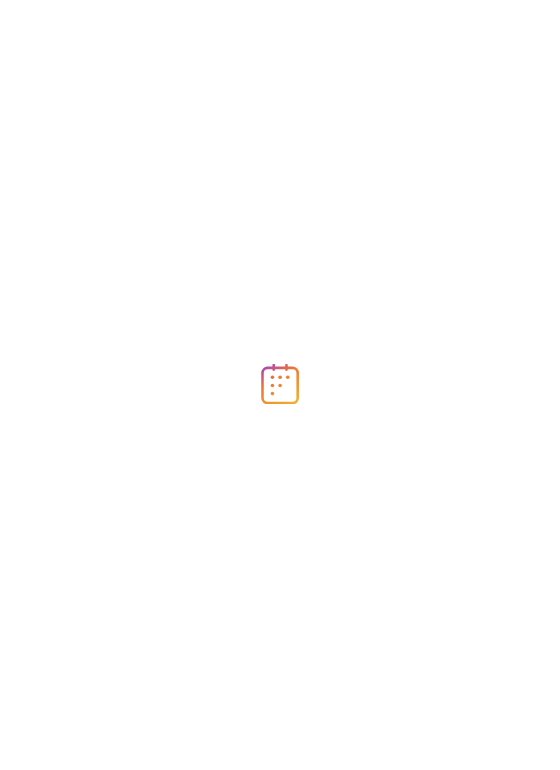 scroll, scrollTop: 0, scrollLeft: 0, axis: both 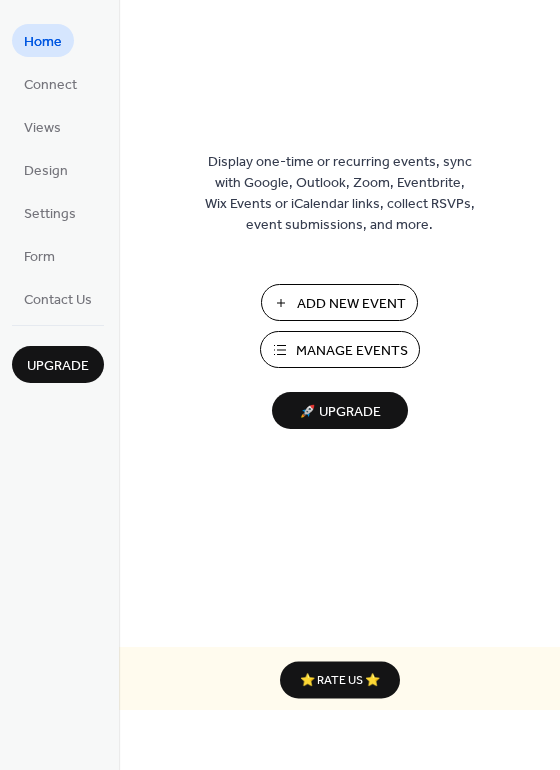 click on "Manage Events" at bounding box center (352, 351) 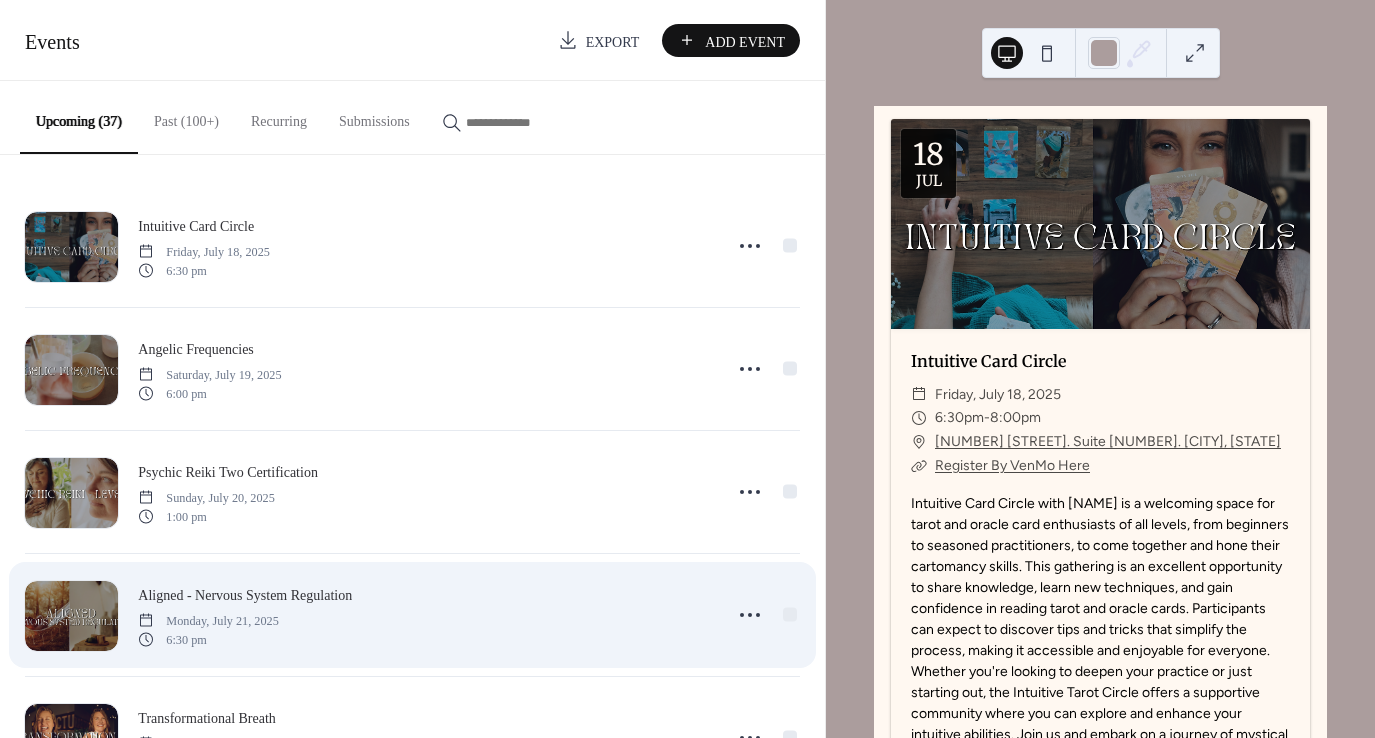 scroll, scrollTop: 0, scrollLeft: 0, axis: both 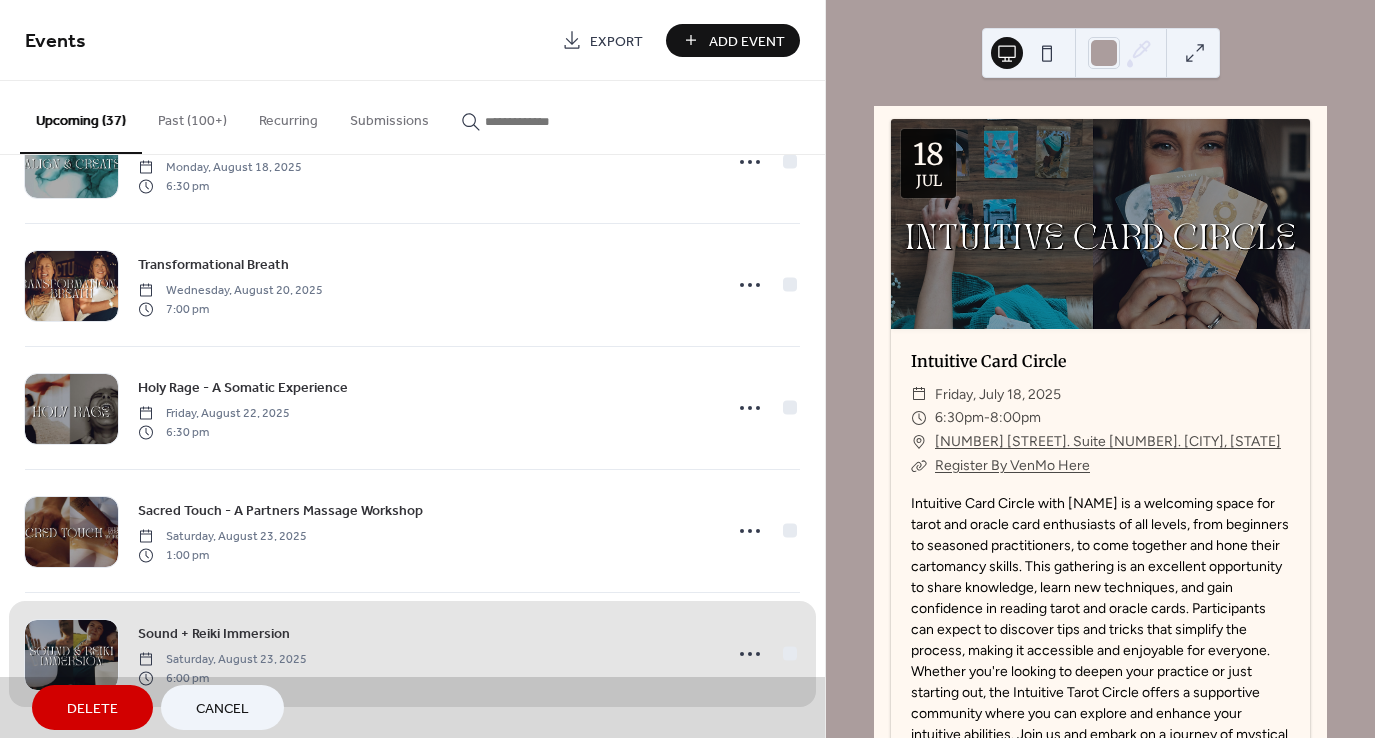 click on "Cancel" at bounding box center (222, 709) 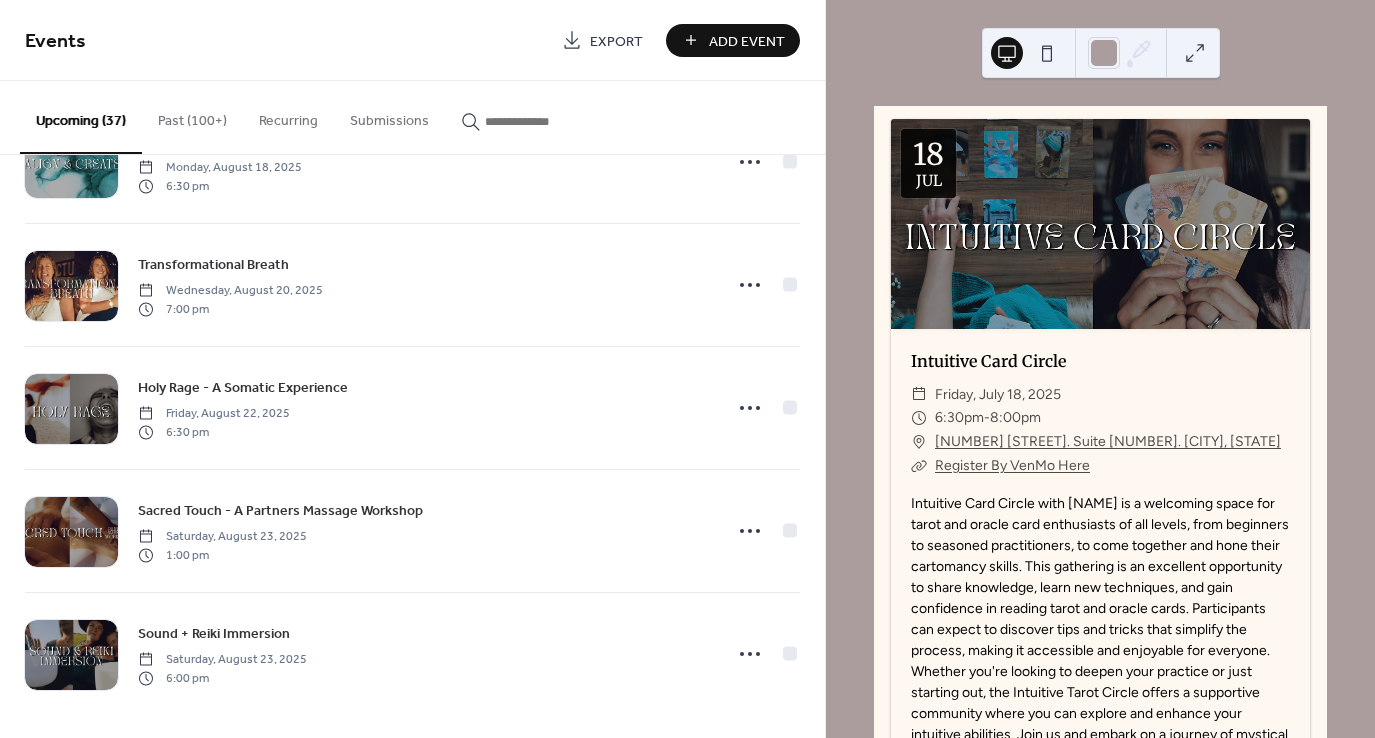 click on "Intuitive Card Circle Friday, [DATE] [TIME] Angelic Frequencies Saturday, [DATE] [TIME] Psychic Reiki Two Certification Sunday, [DATE] [TIME]  Aligned - Nervous System Regulation Monday, [DATE] [TIME] Transformational Breath Wednesday, [DATE] [TIME] Spirit Circle - Intuitive Practices Friday, [DATE] [TIME] Sound + Reiki Immersion Saturday, [DATE] [TIME] Shamanic Practitioner Training Sunday, [DATE] [TIME] Inner Temple Monday, [DATE] [TIME] Transformational Breath Wednesday, [DATE] [TIME] Magdalene Codes Friday, [DATE] [TIME] Surround Sound - A Sound Bath, Doubled Saturday, [DATE] [TIME] Past Life Regression Journey Sunday, [DATE] [TIME] Reiki Share  Monday, [DATE] [TIME] Transformational Breath Wednesday, [DATE] [TIME] Lion's Gate Hypno Healing Friday, [DATE] [TIME] Full Moon Ceremony + Sound Bath Saturday, [DATE] [TIME] Wire Wrapping Workshop Sunday, [DATE] [TIME]" at bounding box center [412, 446] 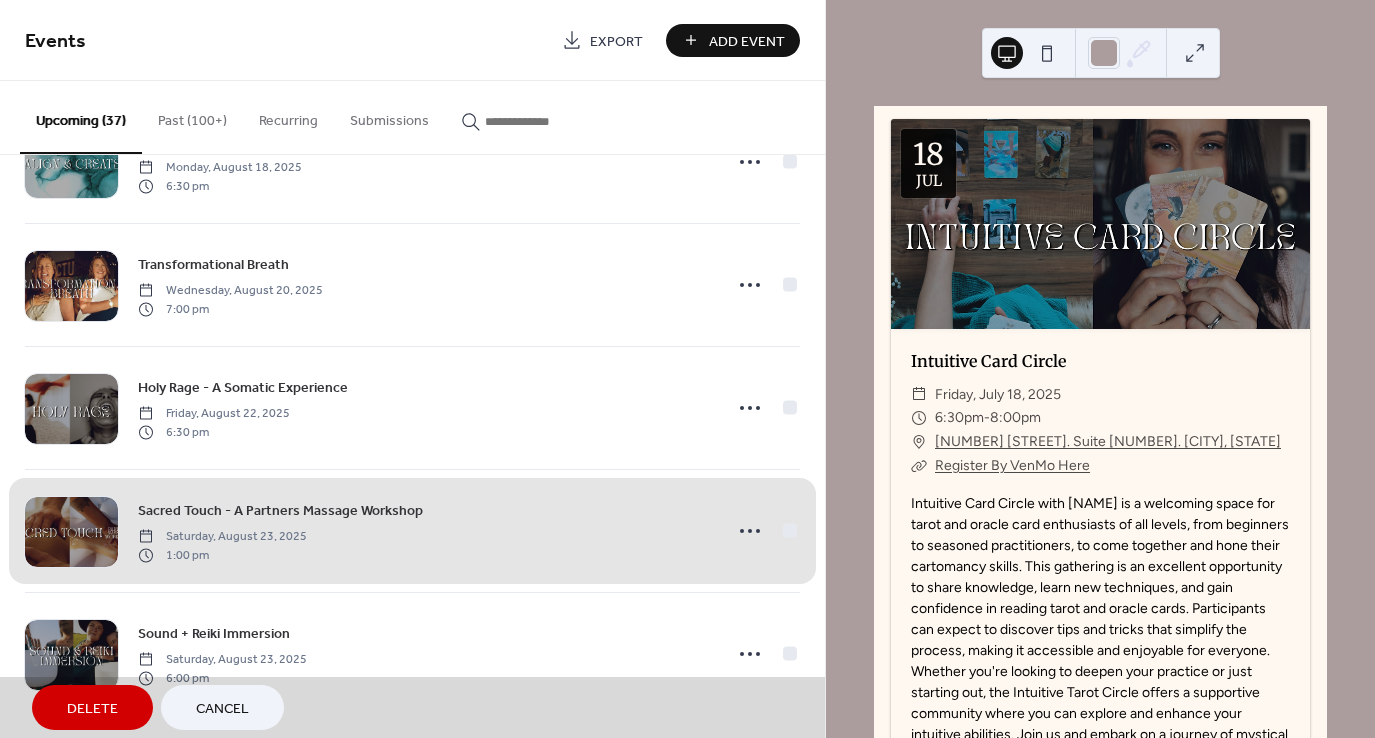 click on "Cancel" at bounding box center [222, 709] 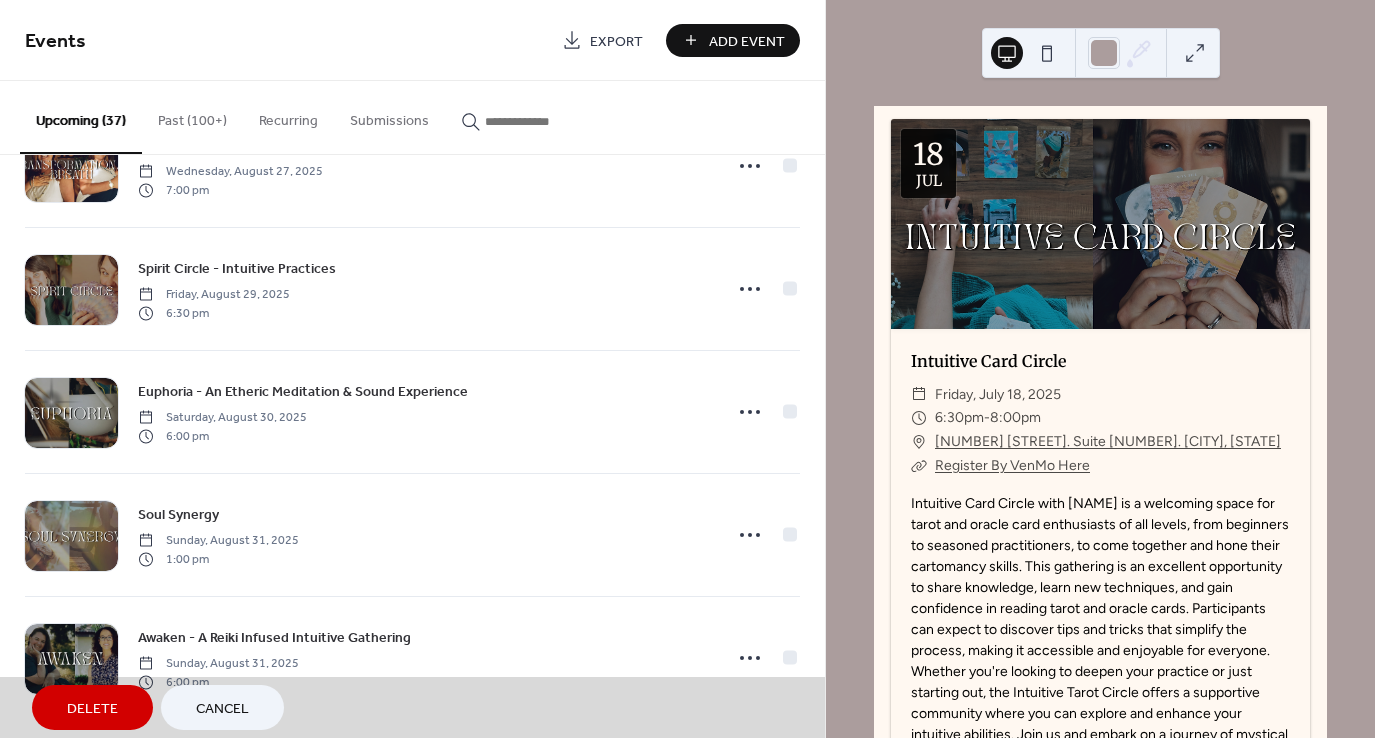 scroll, scrollTop: 4018, scrollLeft: 0, axis: vertical 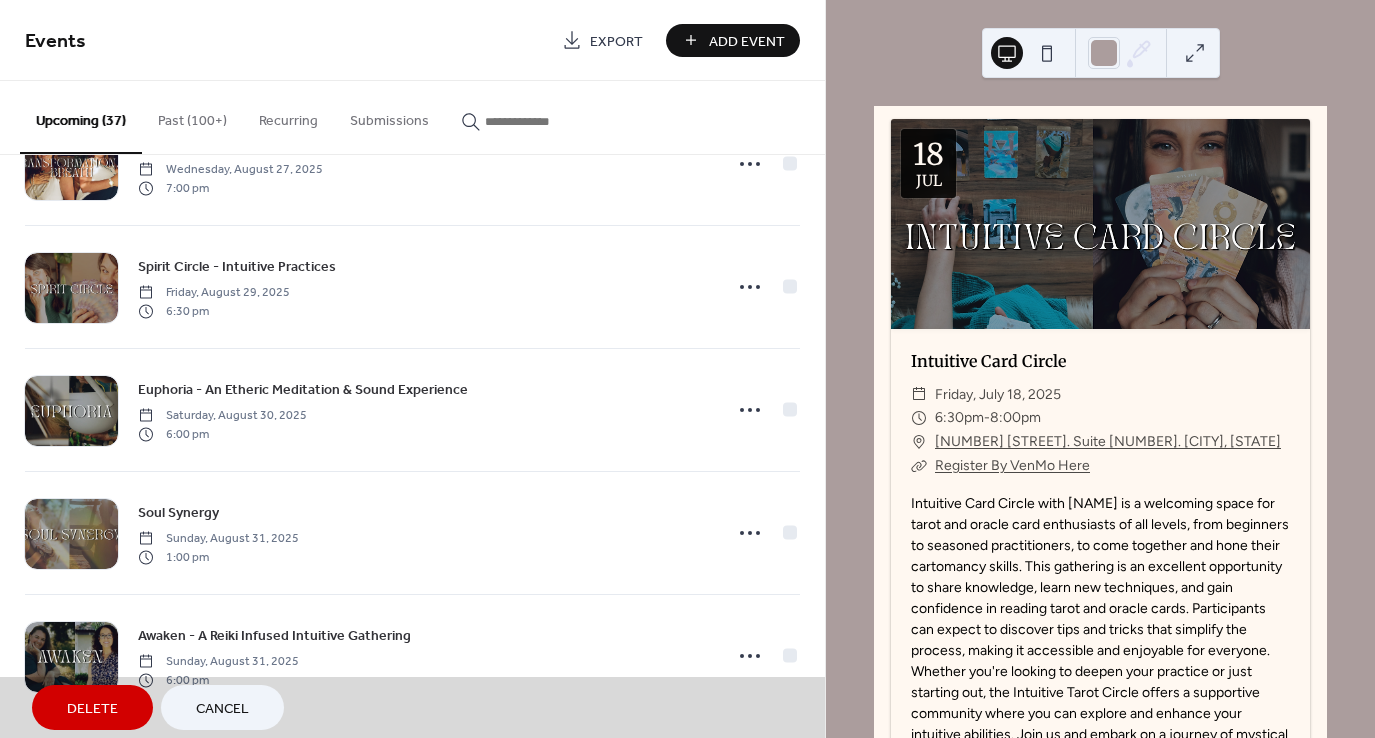 click on "Cancel" at bounding box center (222, 709) 